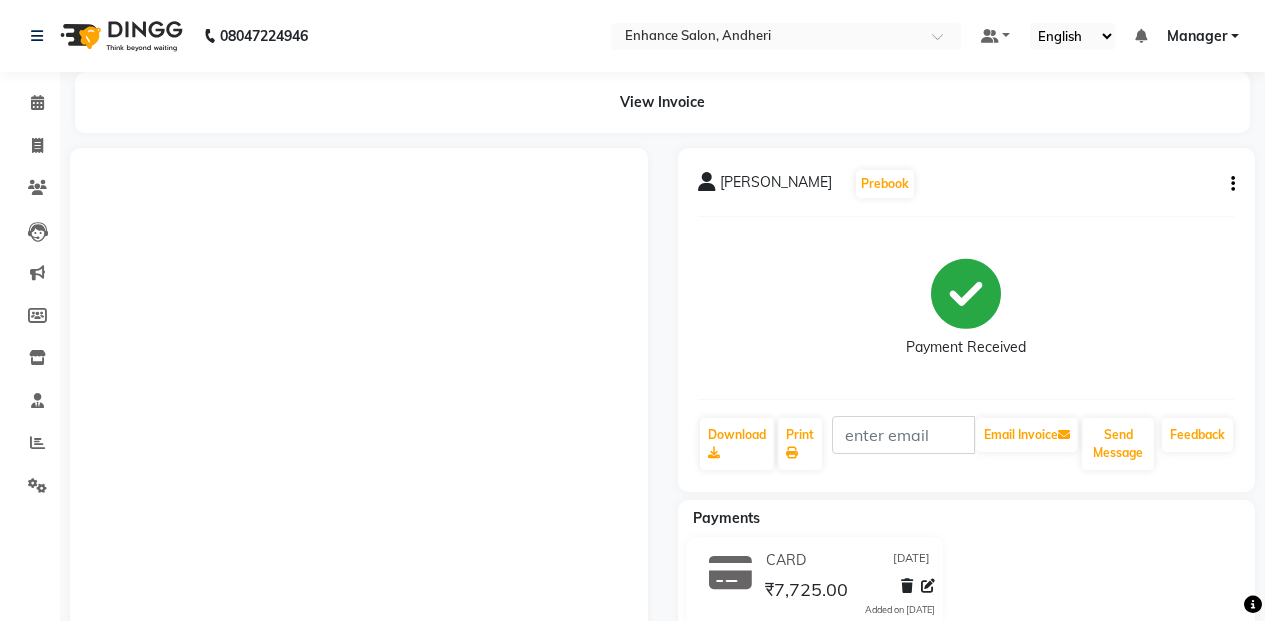 scroll, scrollTop: 0, scrollLeft: 0, axis: both 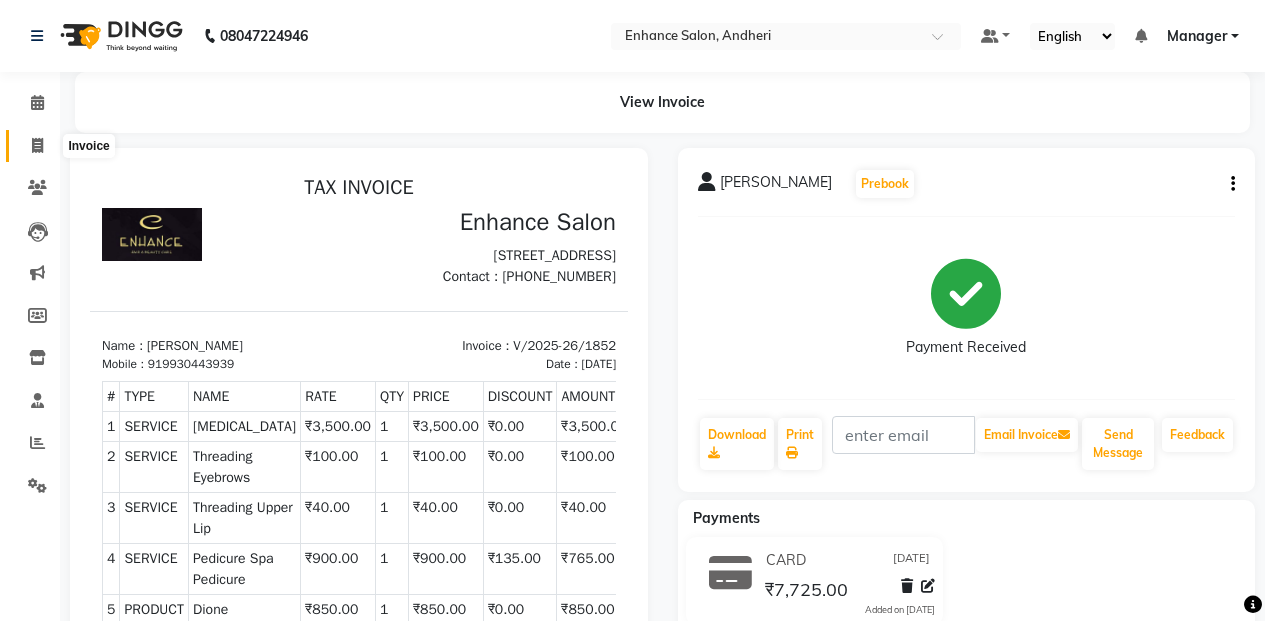 click 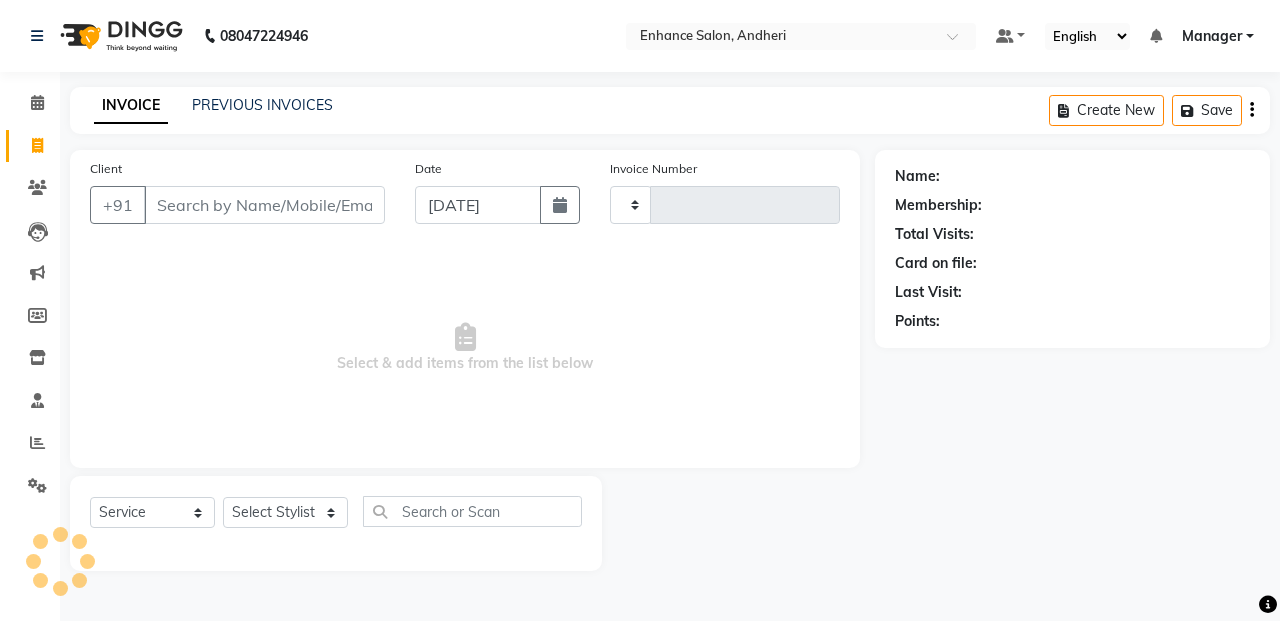 type on "1853" 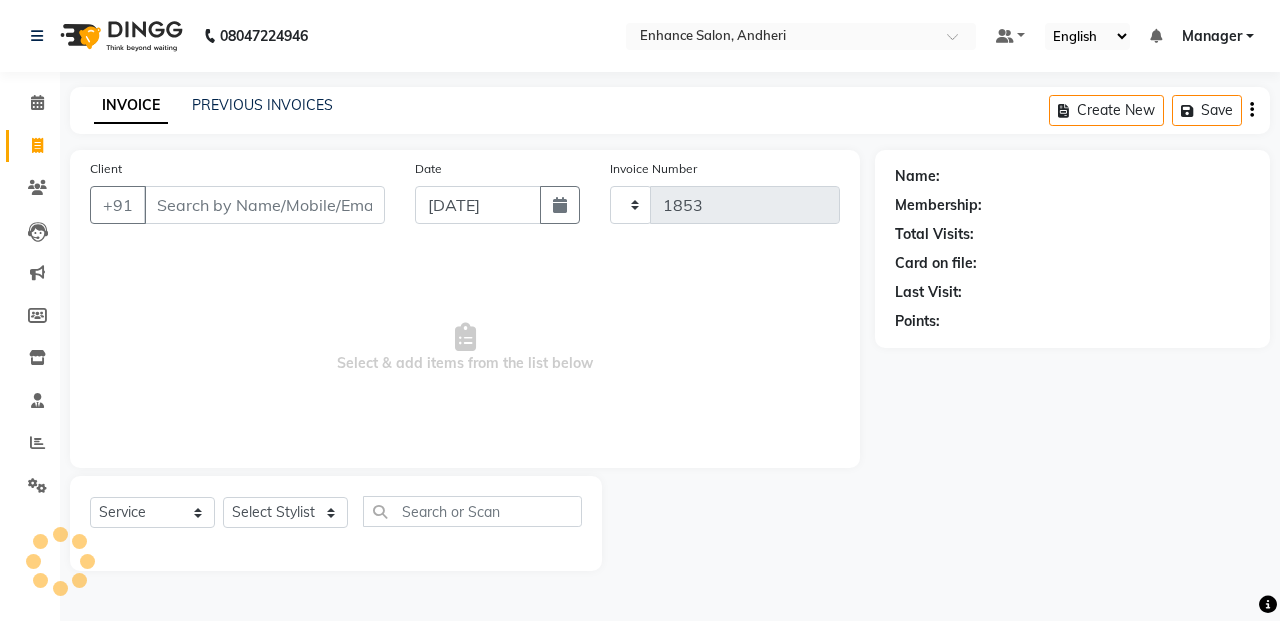 select on "7236" 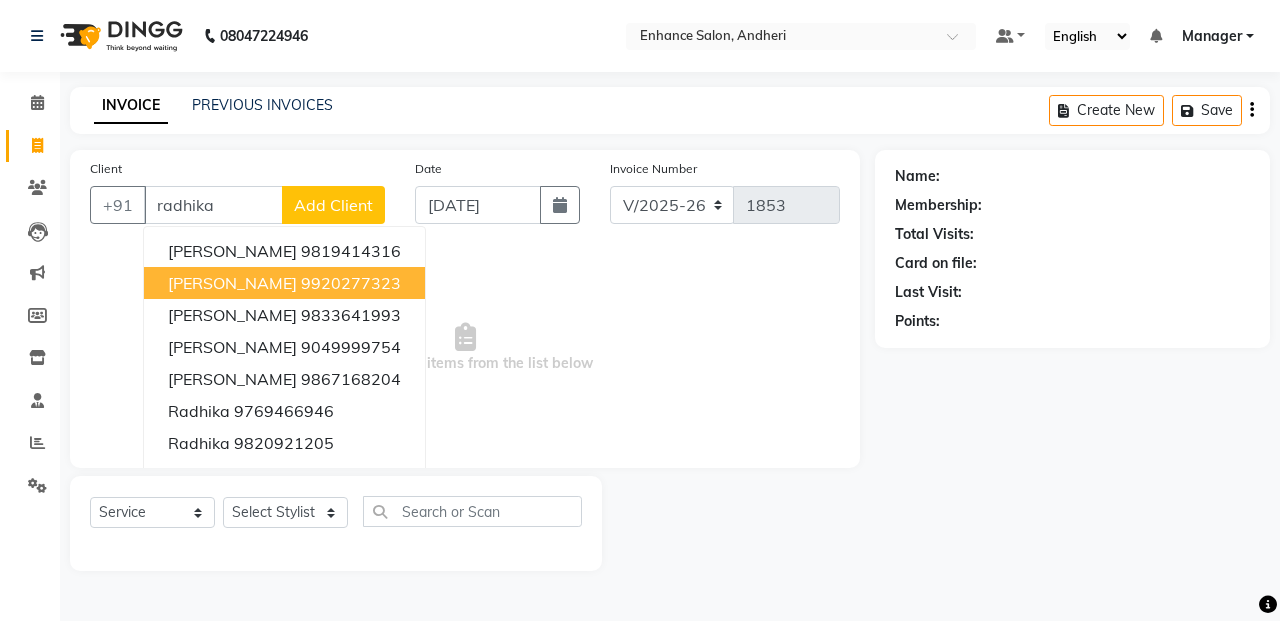 click on "9920277323" at bounding box center (351, 283) 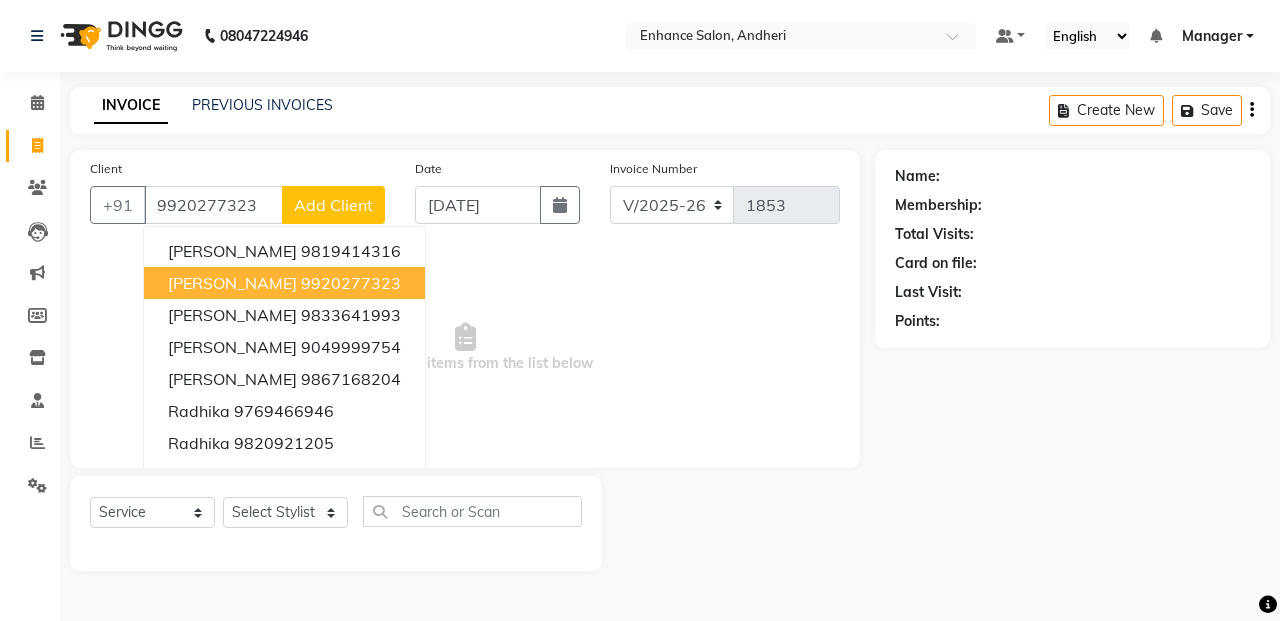 type on "9920277323" 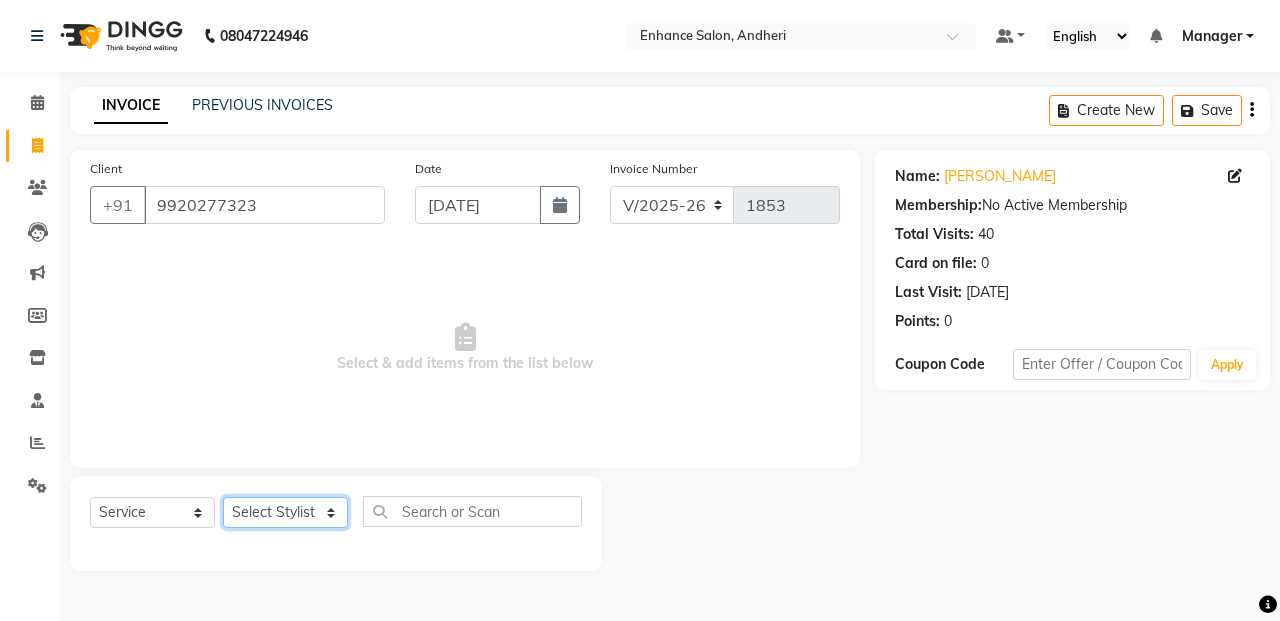 click on "Select Stylist Admin [PERSON_NAME] [PERSON_NAME] Manager [PERSON_NAME] [PERSON_NAME] [PERSON_NAME] POONAM [PERSON_NAME] [PERSON_NAME] nails [PERSON_NAME] MANGELA [PERSON_NAME] [PERSON_NAME] [PERSON_NAME] [PERSON_NAME]" 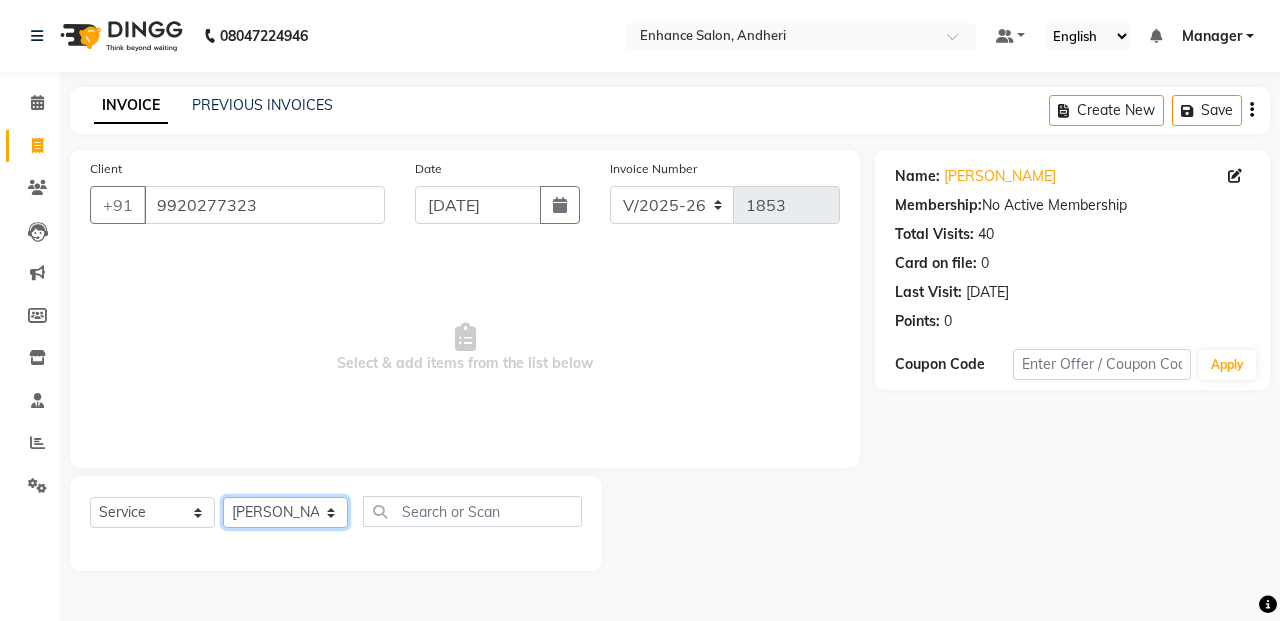click on "Select Stylist Admin [PERSON_NAME] [PERSON_NAME] Manager [PERSON_NAME] [PERSON_NAME] [PERSON_NAME] POONAM [PERSON_NAME] [PERSON_NAME] nails [PERSON_NAME] MANGELA [PERSON_NAME] [PERSON_NAME] [PERSON_NAME] [PERSON_NAME]" 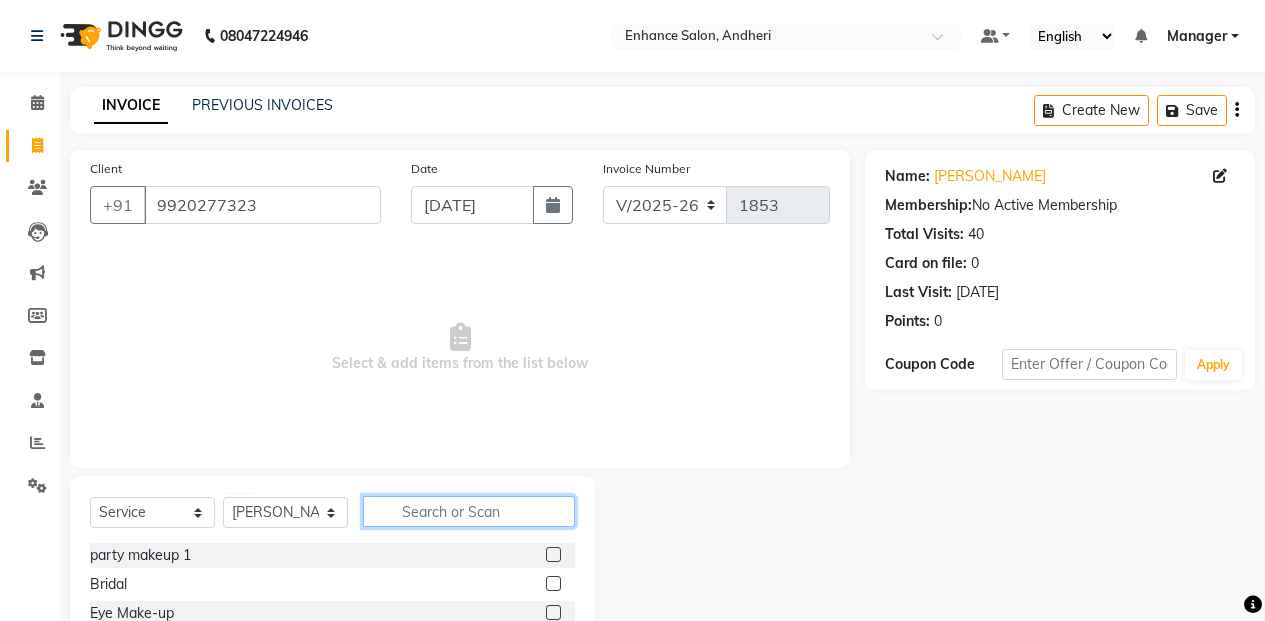 click 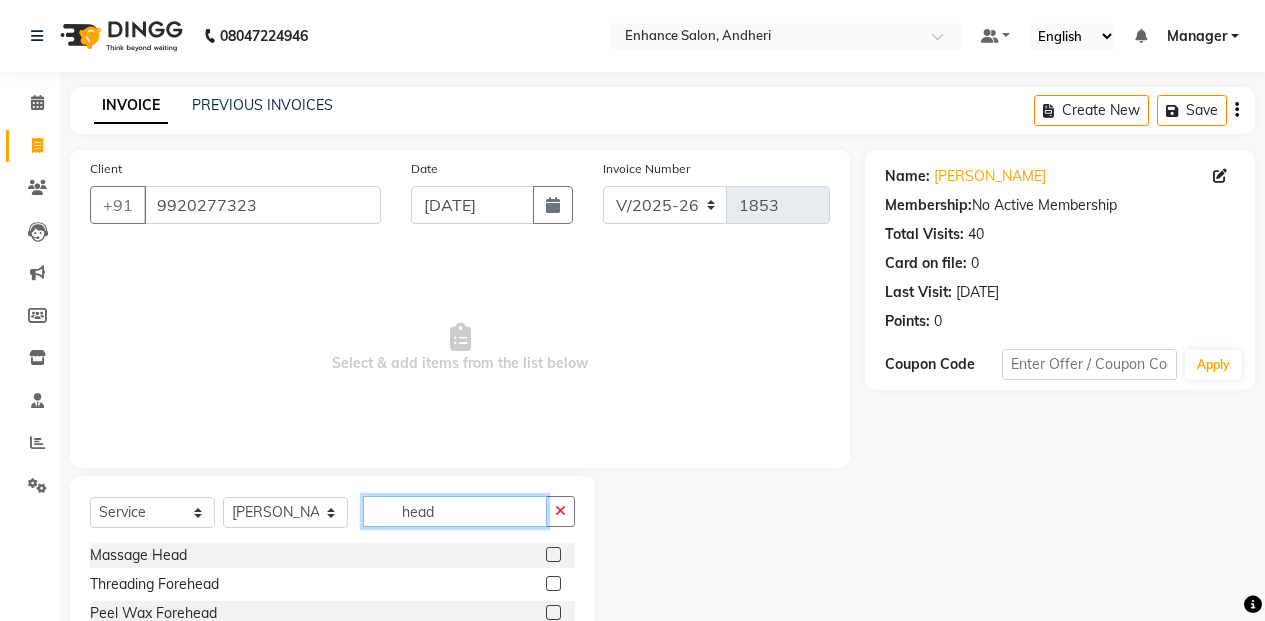type on "head" 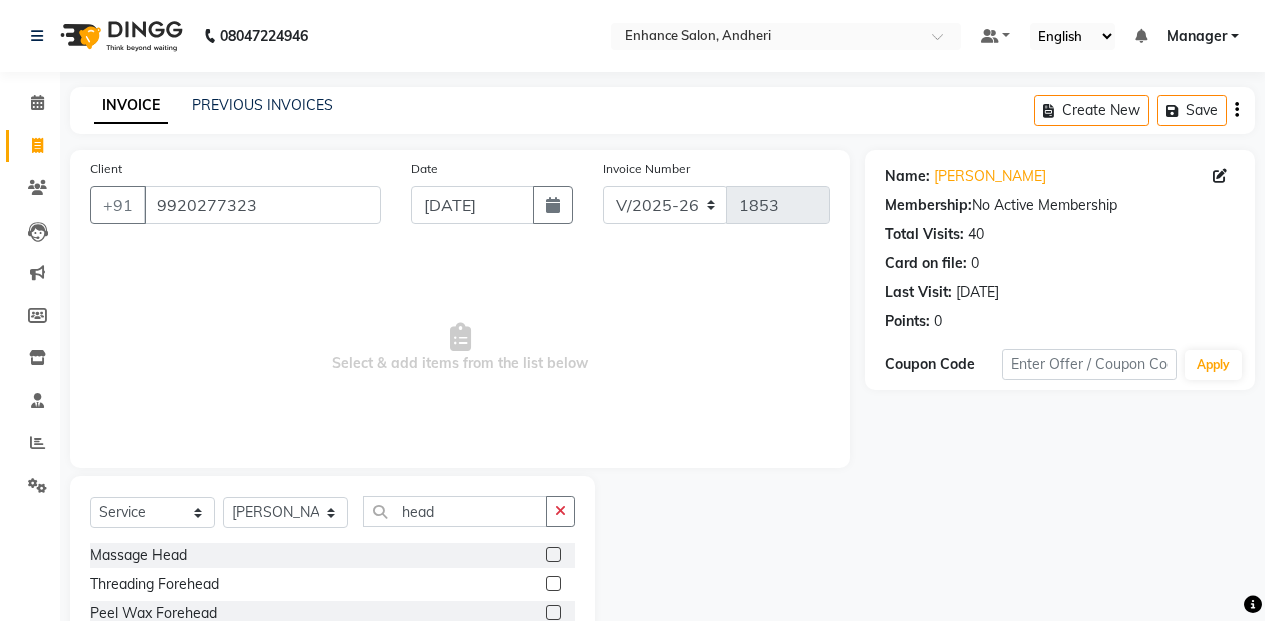 click 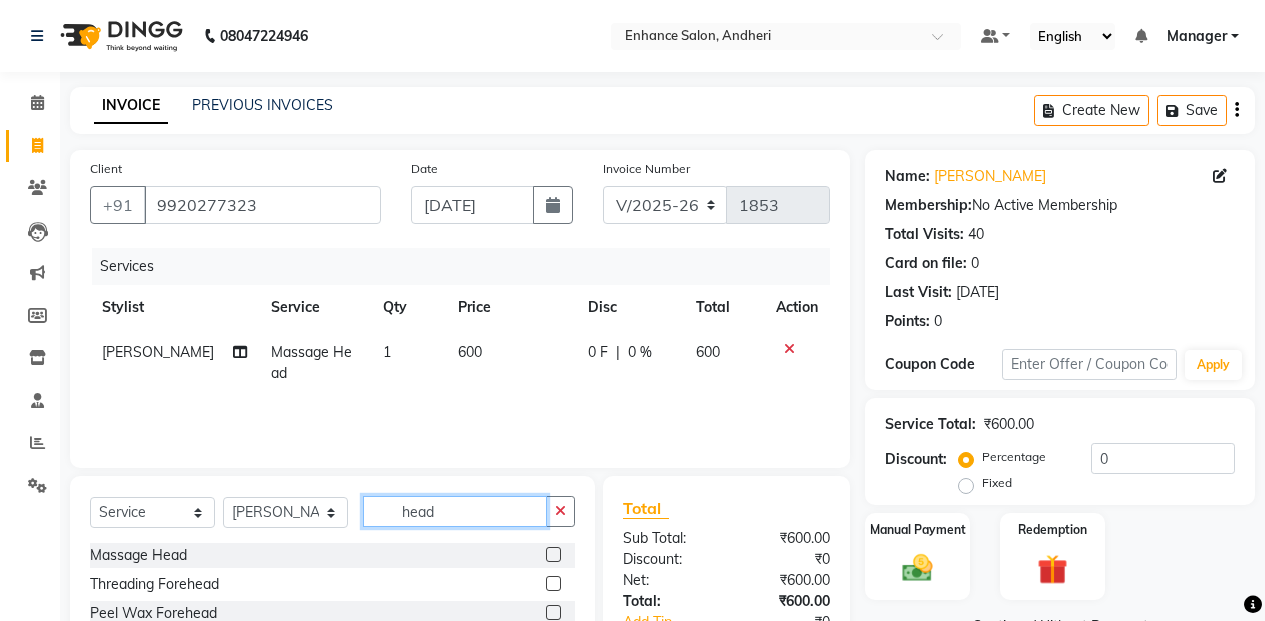 checkbox on "false" 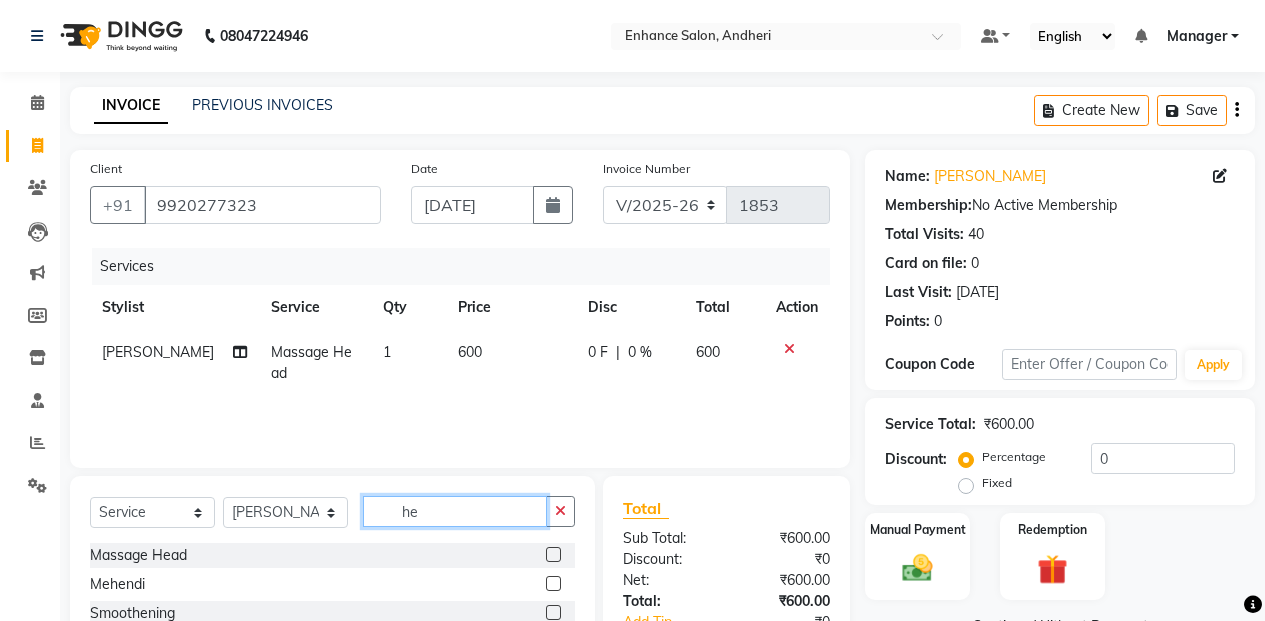 type on "h" 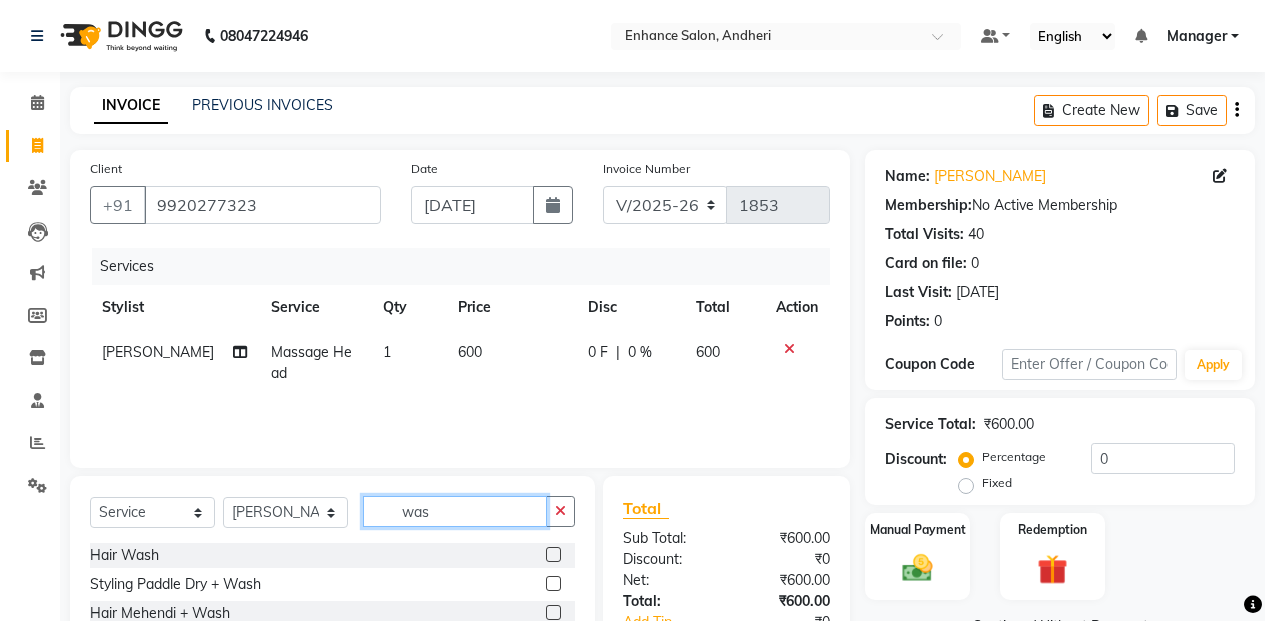 type on "was" 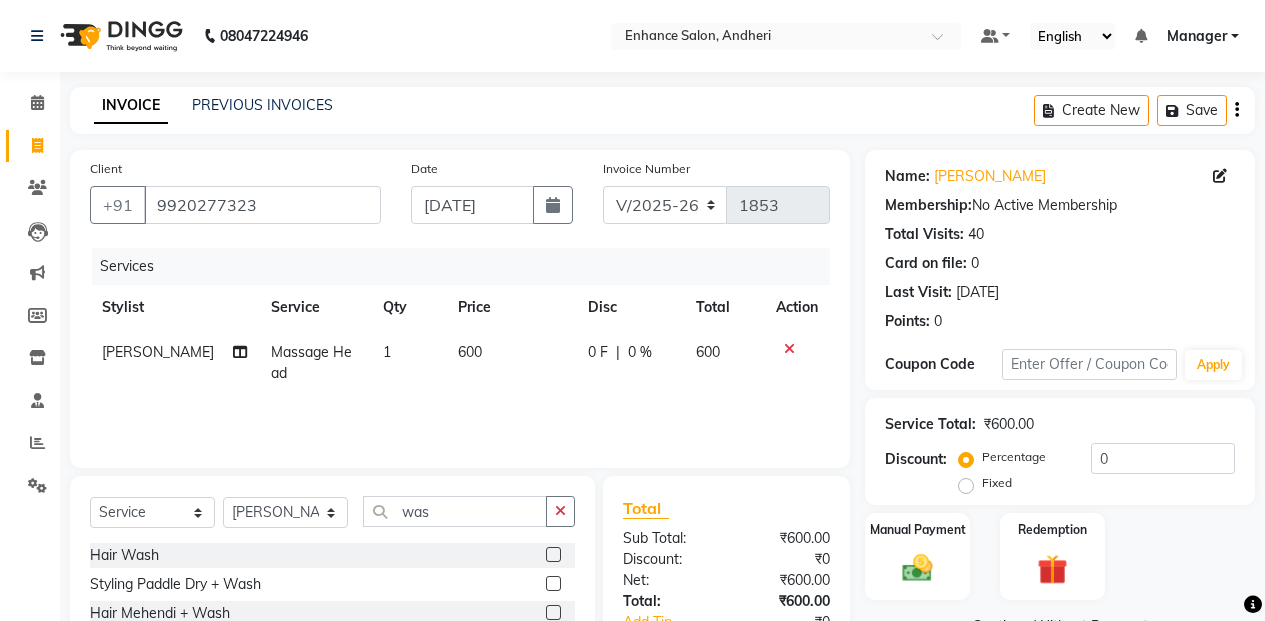 click 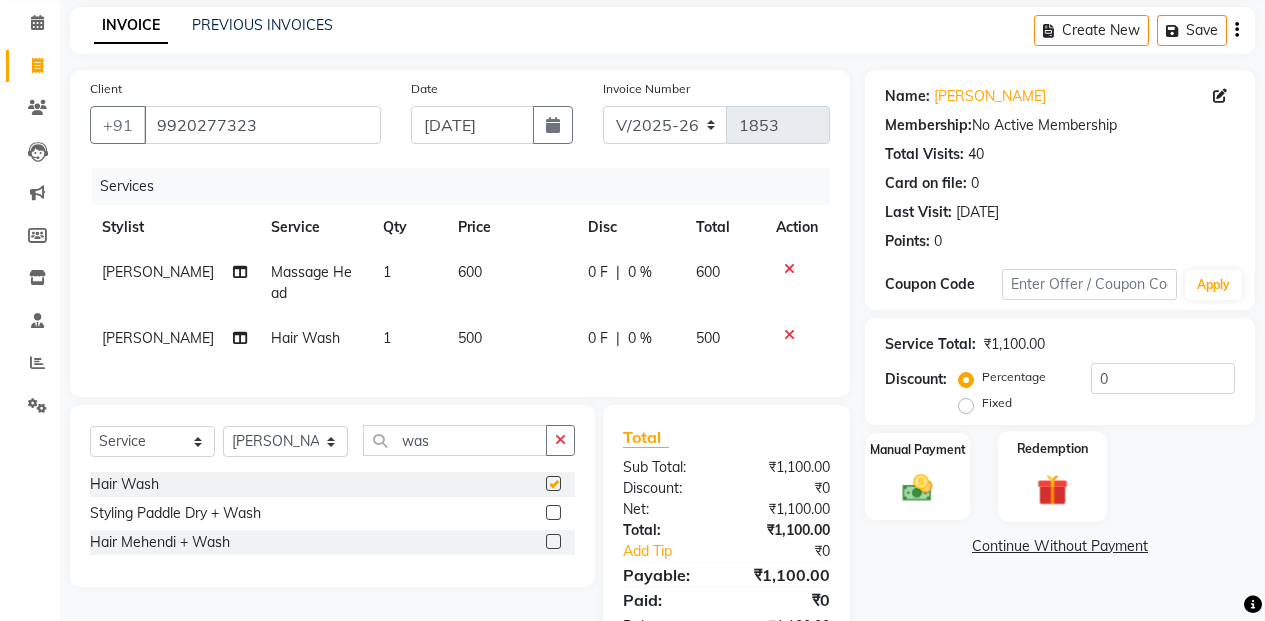 scroll, scrollTop: 161, scrollLeft: 0, axis: vertical 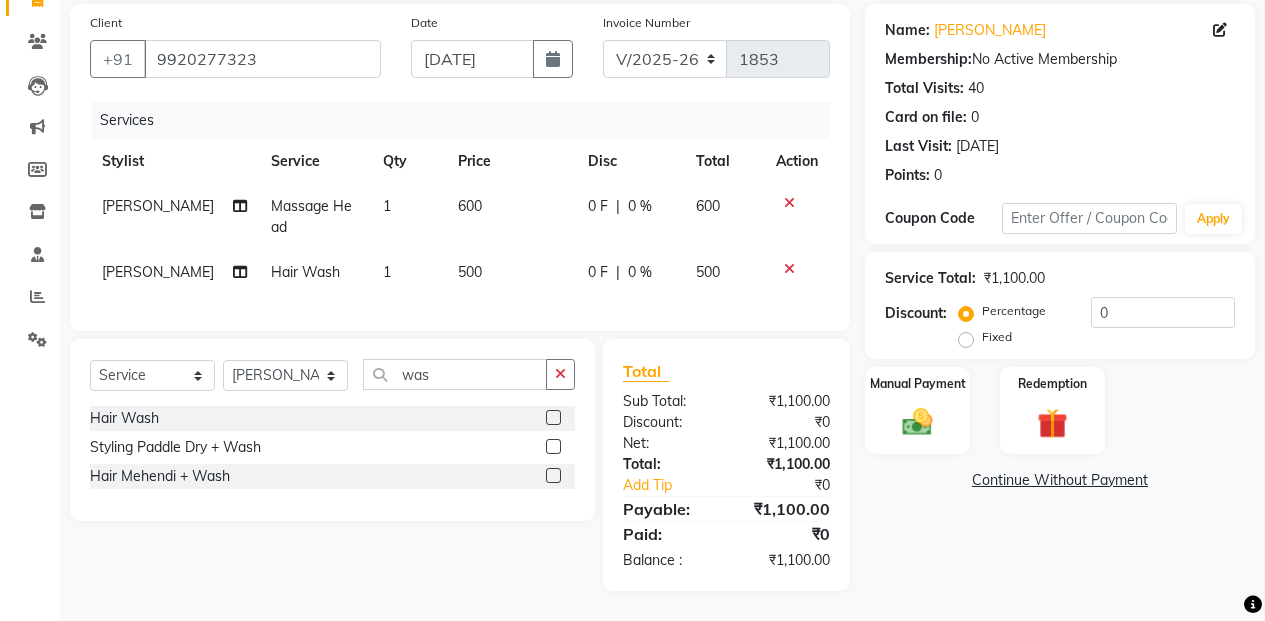 checkbox on "false" 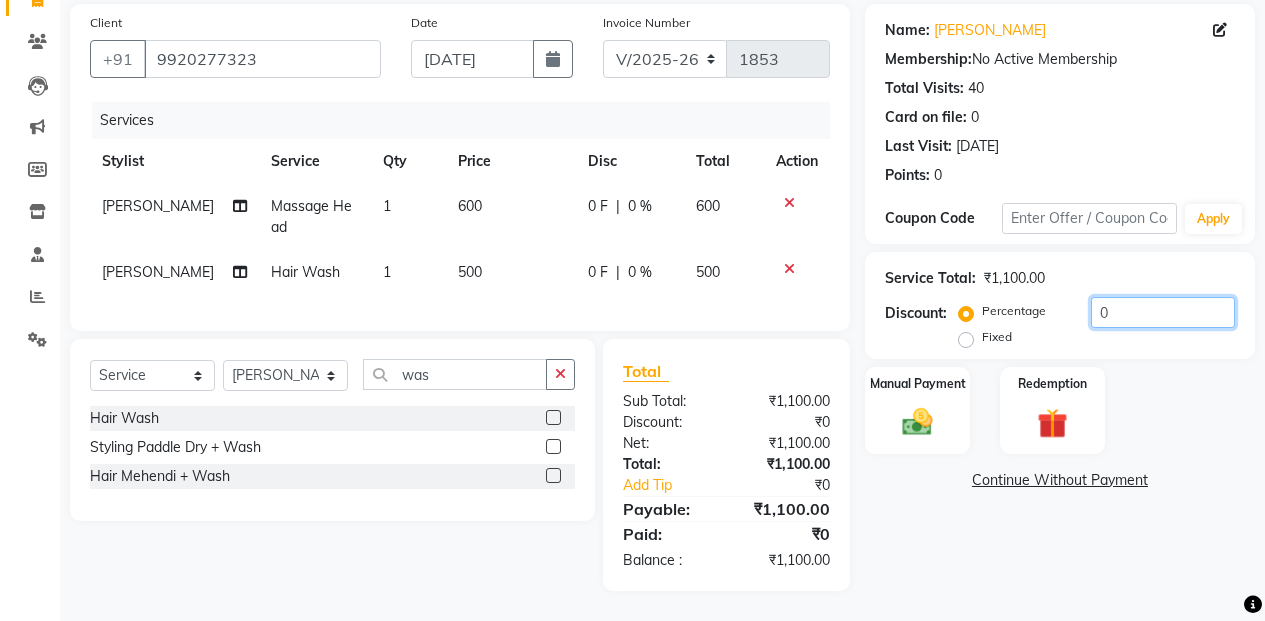 click on "0" 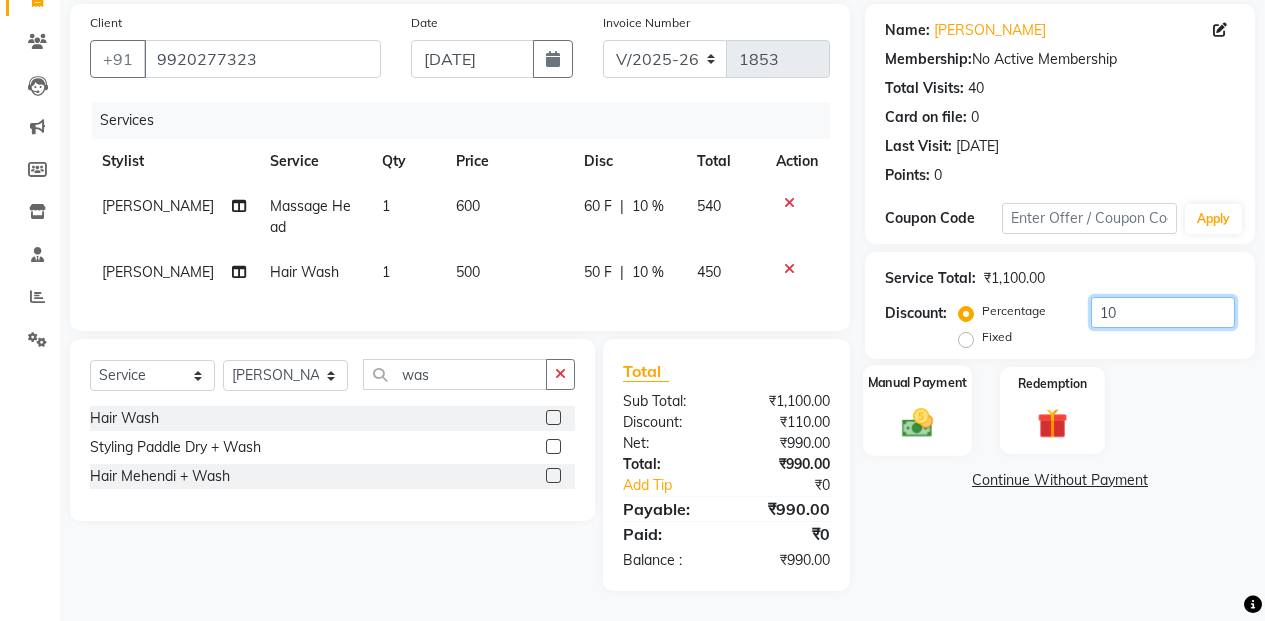 type on "10" 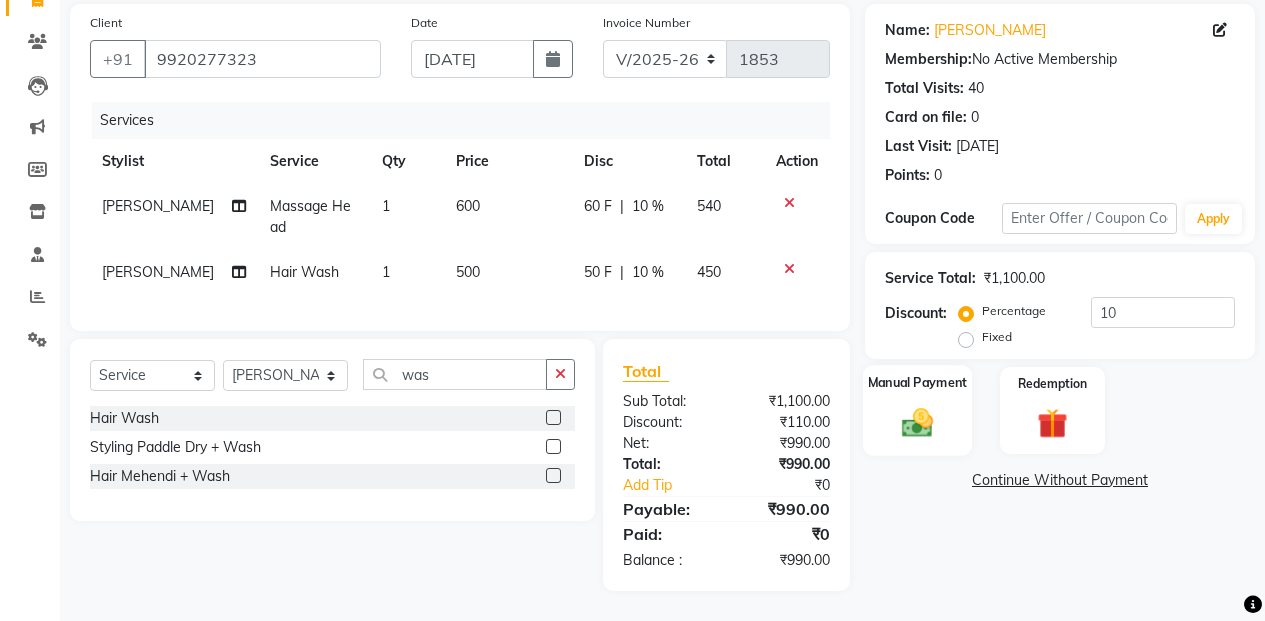 click 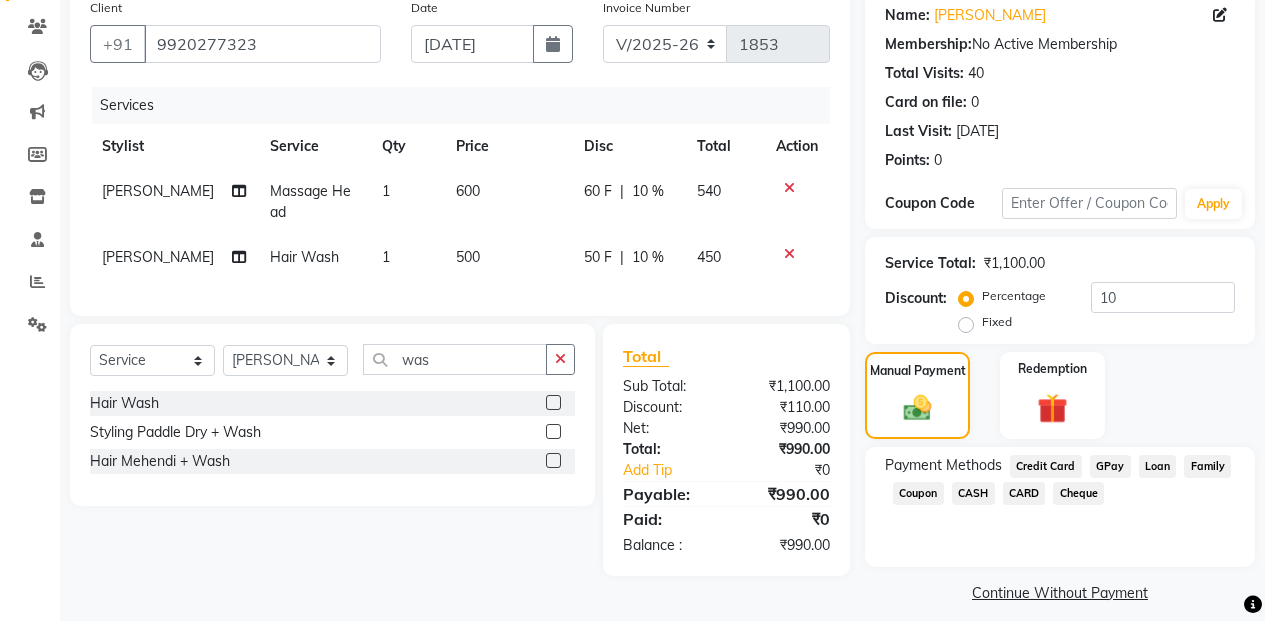 click on "GPay" 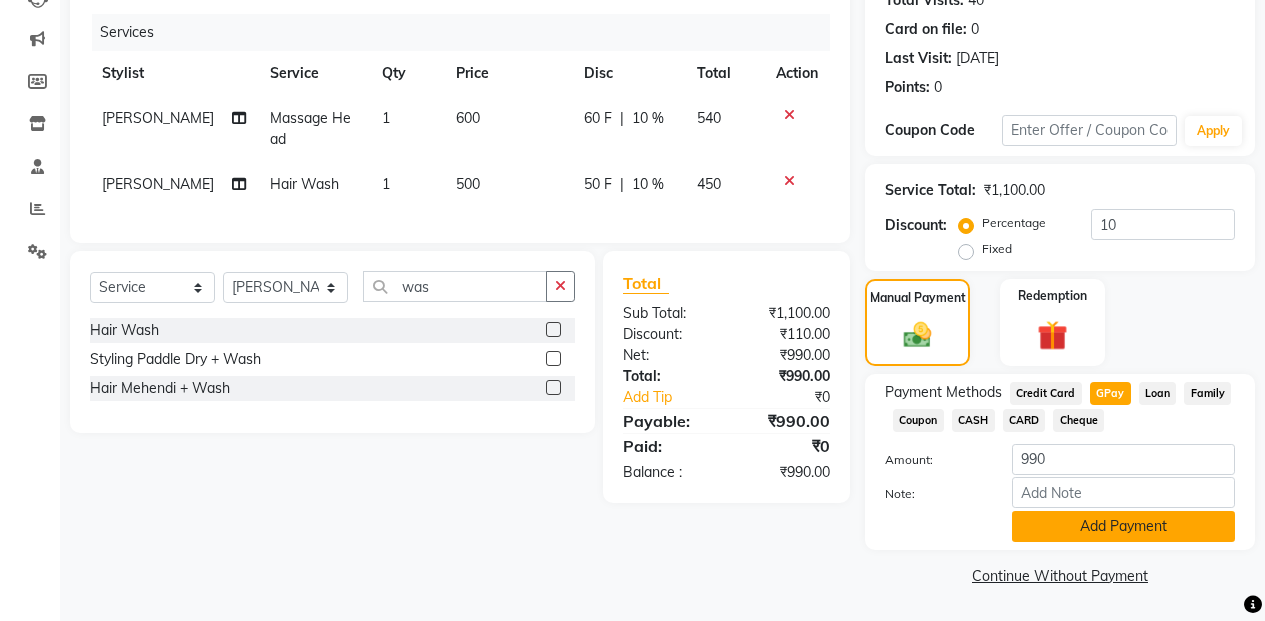 click on "Add Payment" 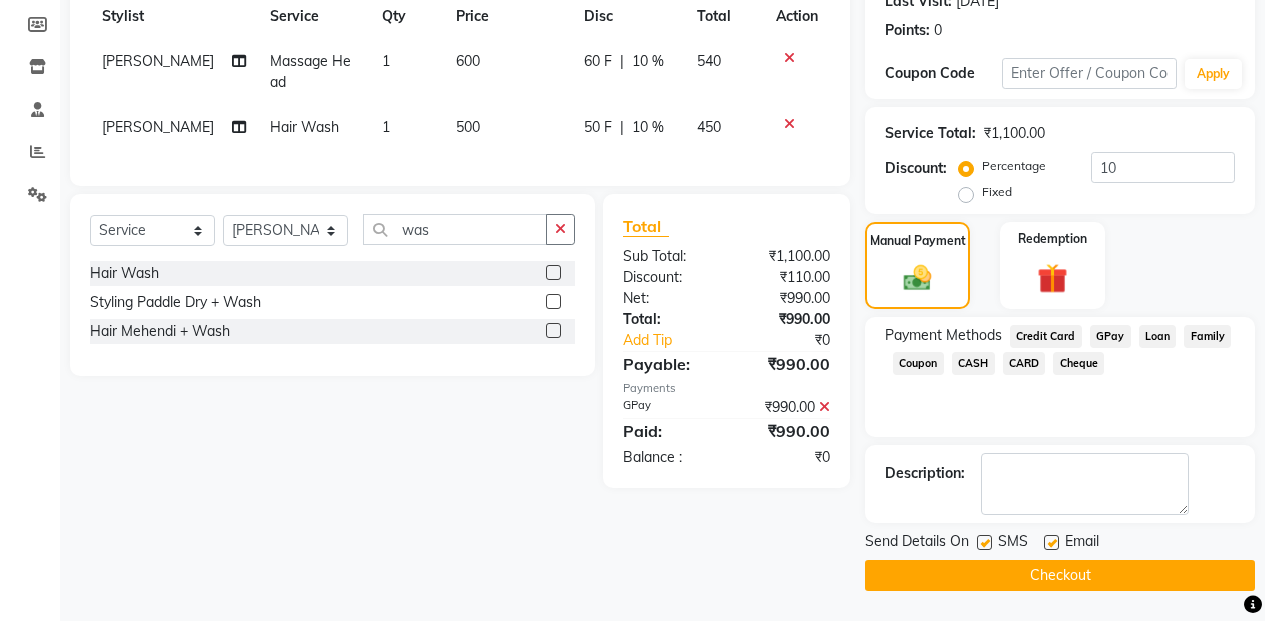 click on "Checkout" 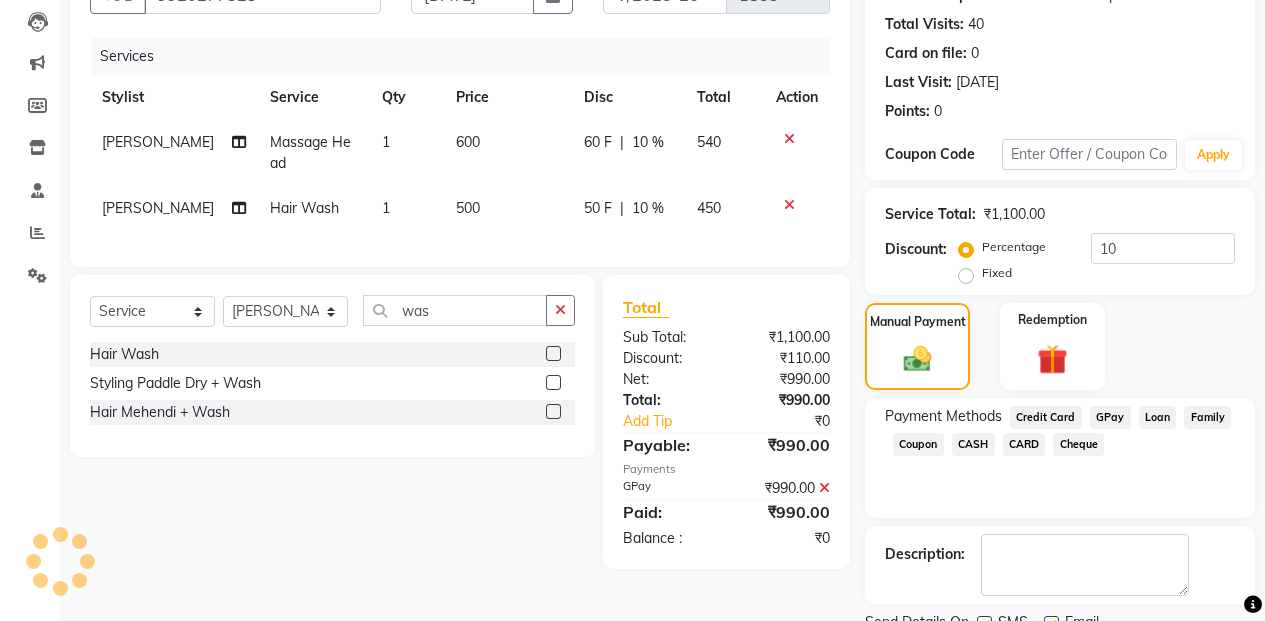 scroll, scrollTop: 0, scrollLeft: 0, axis: both 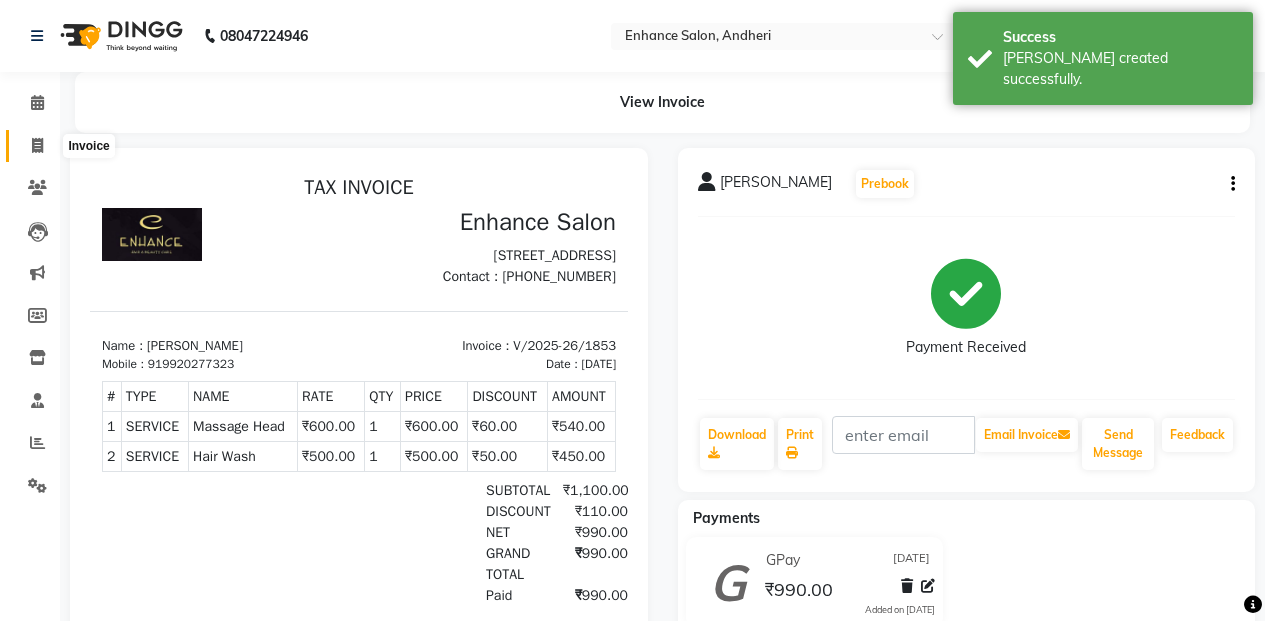 click 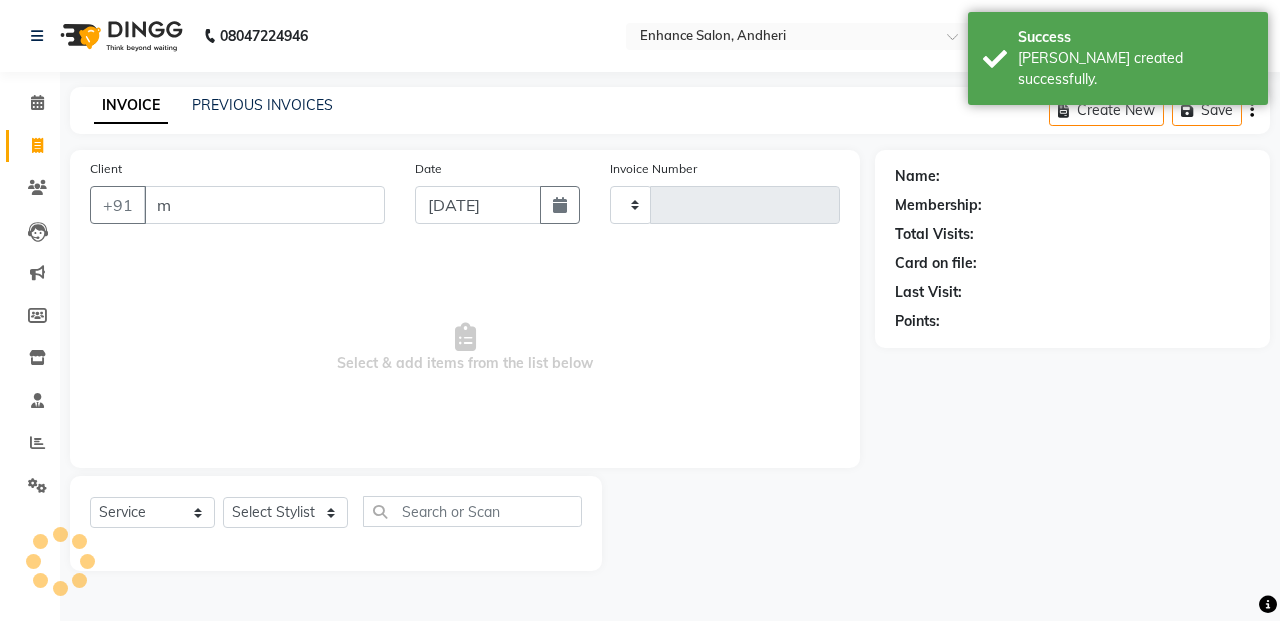 type on "mr" 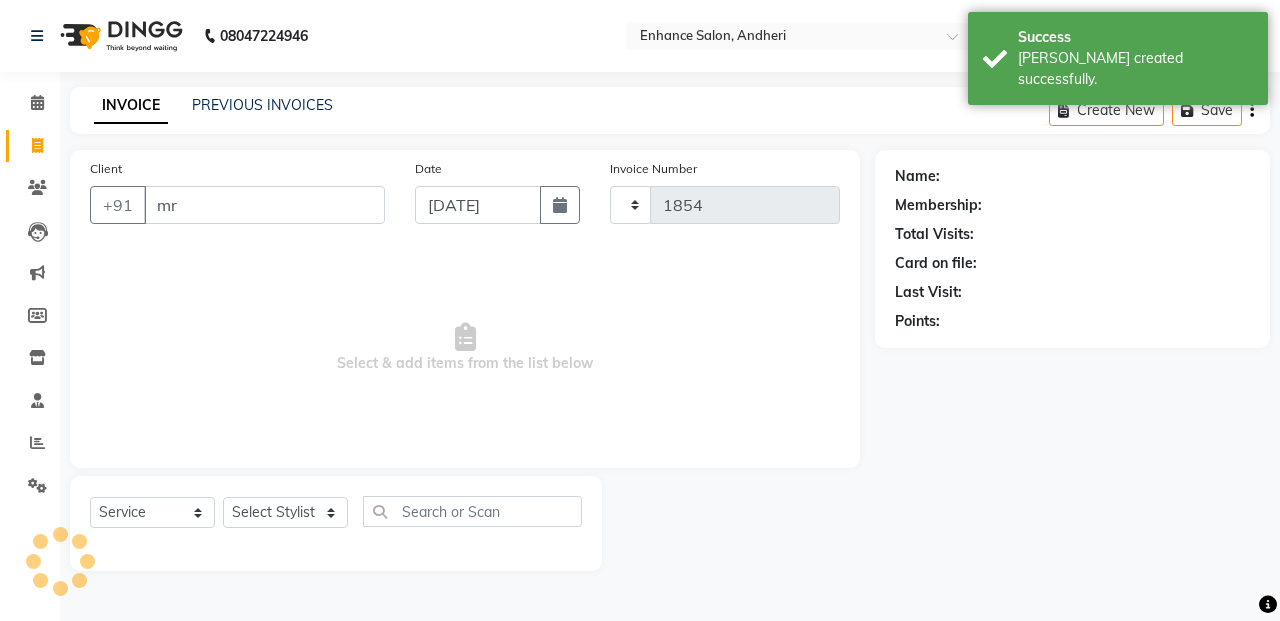 select on "7236" 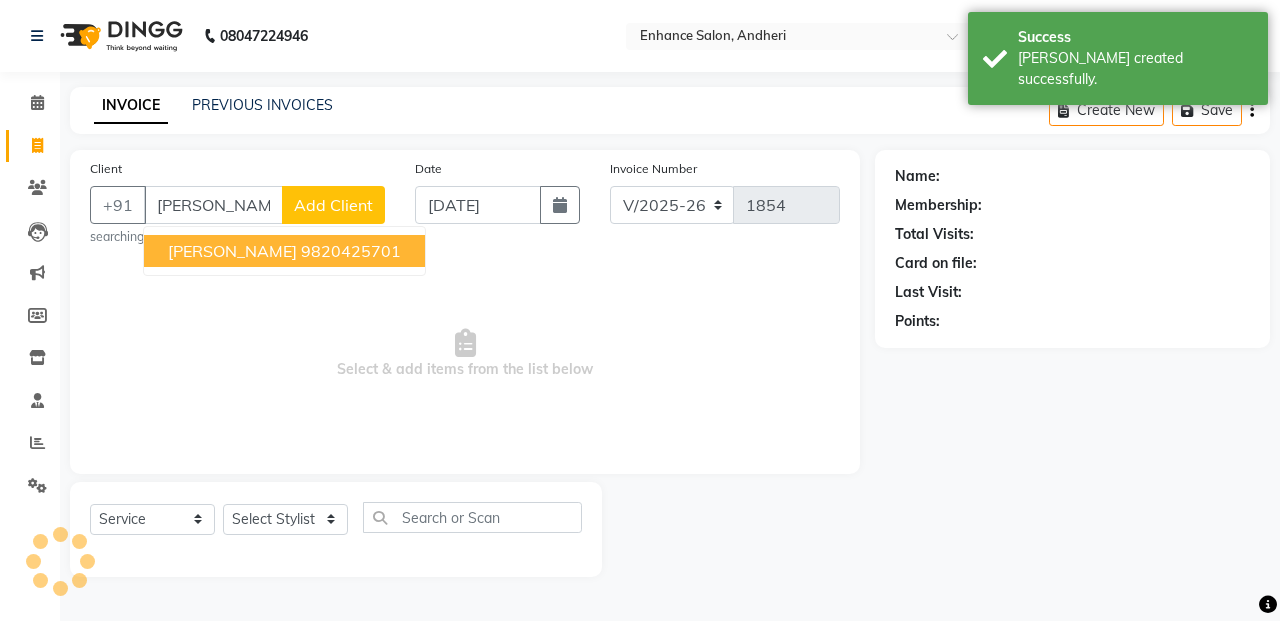 click on "Mrunal Mistry" at bounding box center (232, 251) 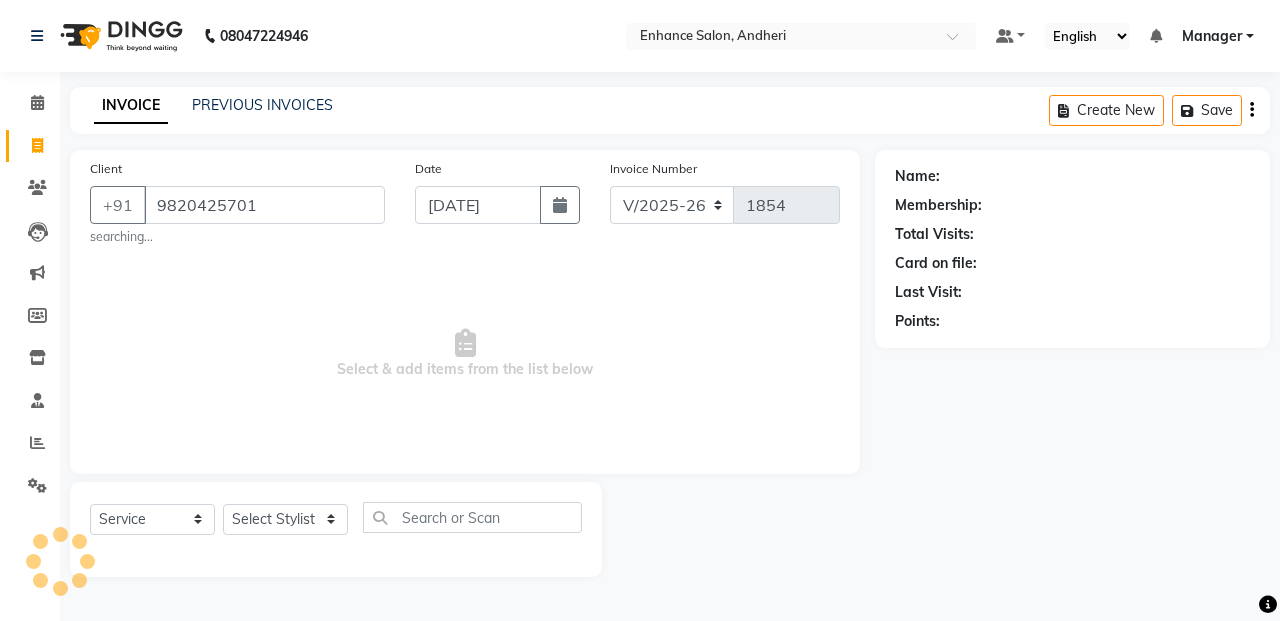 type on "9820425701" 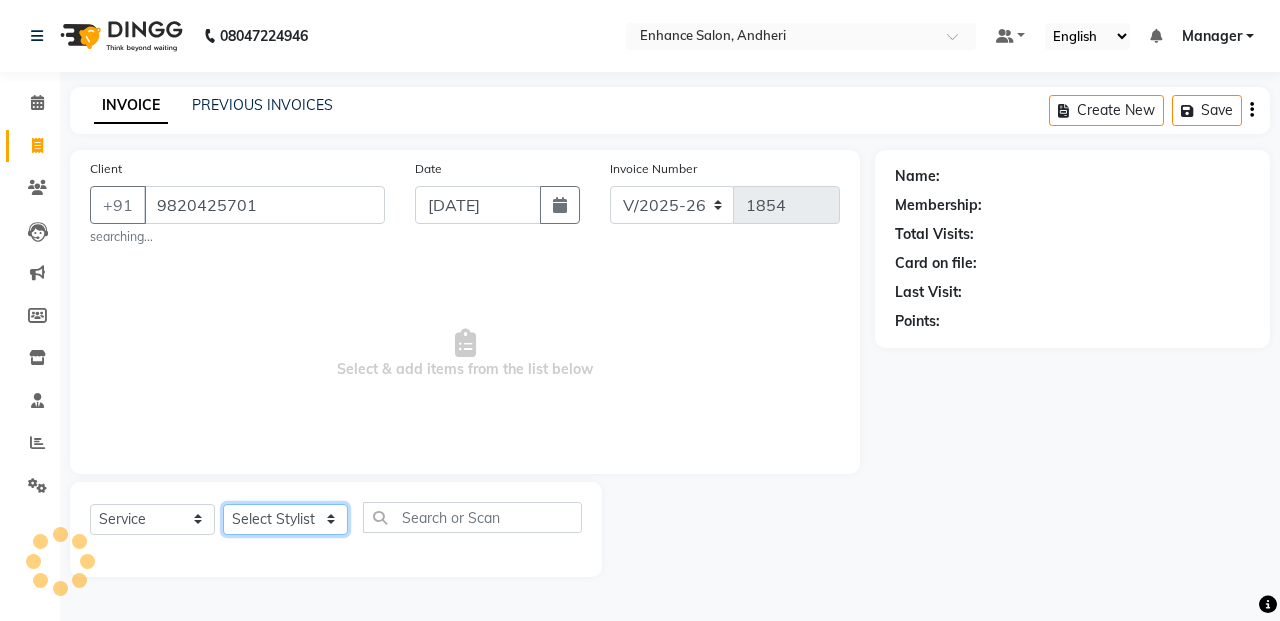 click on "Select Stylist Admin ESHA CHAUHAN FARIDA SHAIKH Manager MEENA MISALKAR Minal NAMYA SALIAN POONAM KATEL RACHNA SAWANT Ranu nails REEMA MANGELA SHAMINA SHAIKH SHEFALI SHETTY TABU SHAIKH" 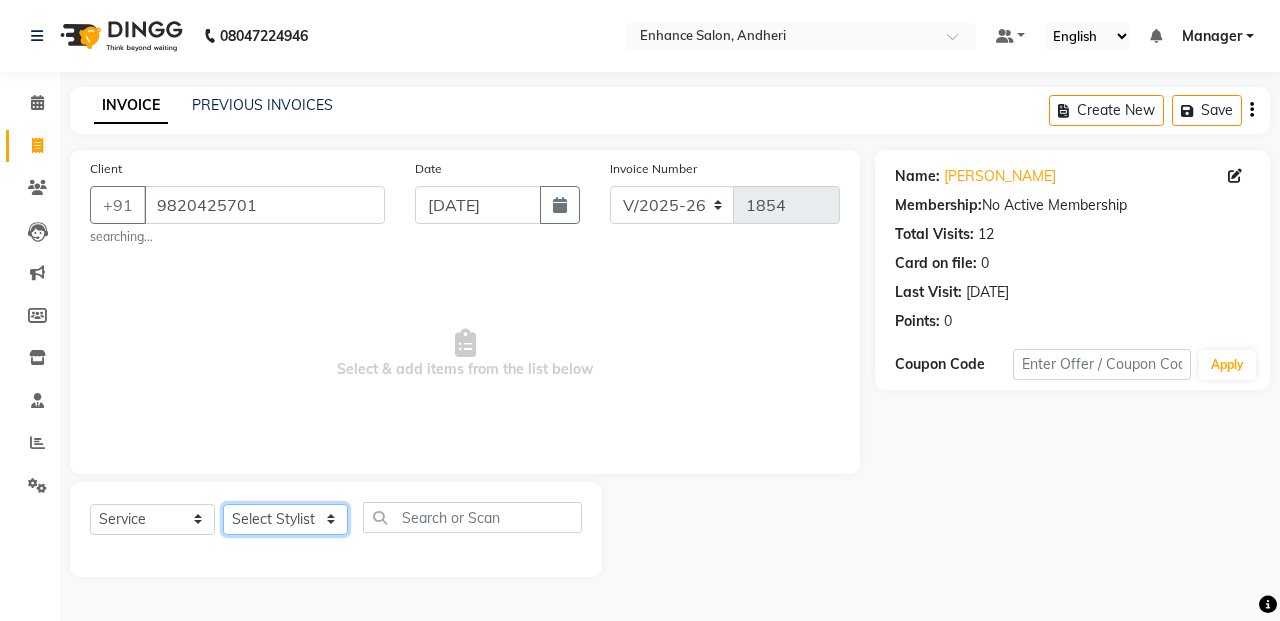 select on "61733" 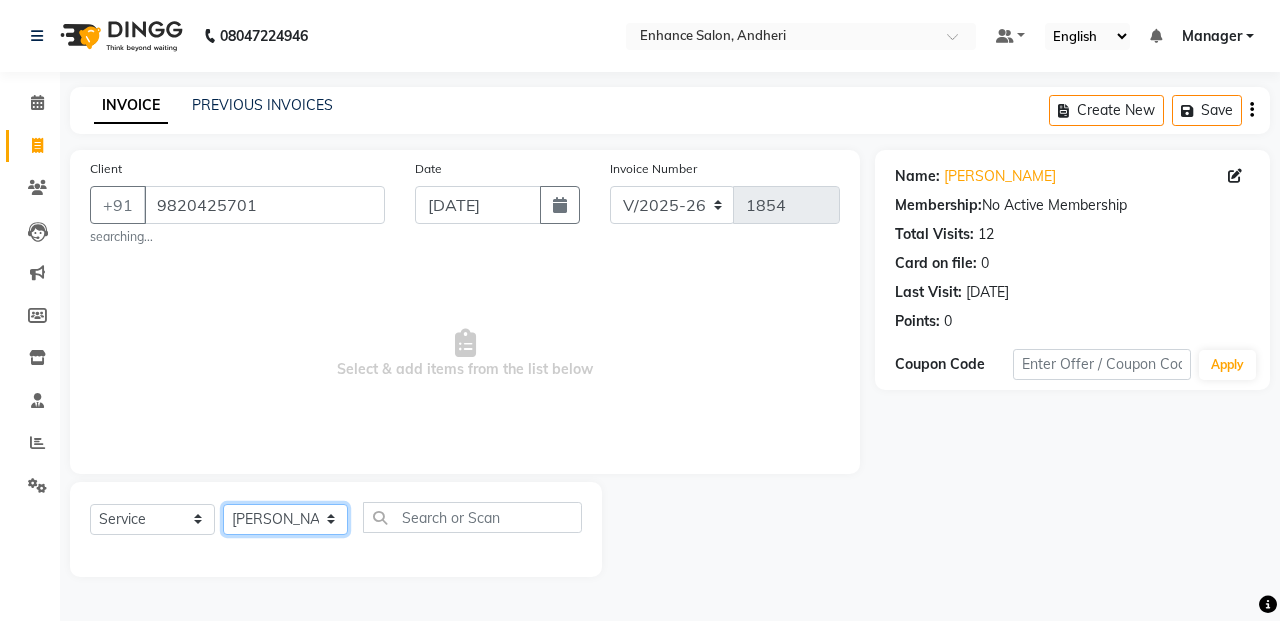 click on "Select Stylist Admin ESHA CHAUHAN FARIDA SHAIKH Manager MEENA MISALKAR Minal NAMYA SALIAN POONAM KATEL RACHNA SAWANT Ranu nails REEMA MANGELA SHAMINA SHAIKH SHEFALI SHETTY TABU SHAIKH" 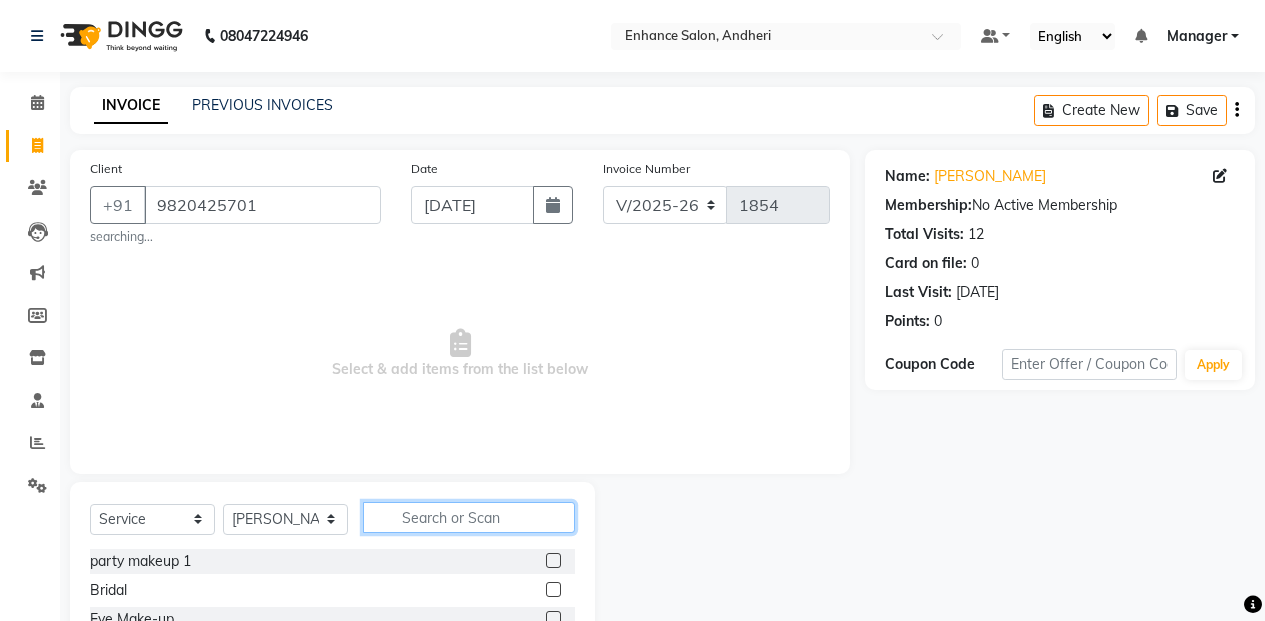 drag, startPoint x: 475, startPoint y: 532, endPoint x: 475, endPoint y: 507, distance: 25 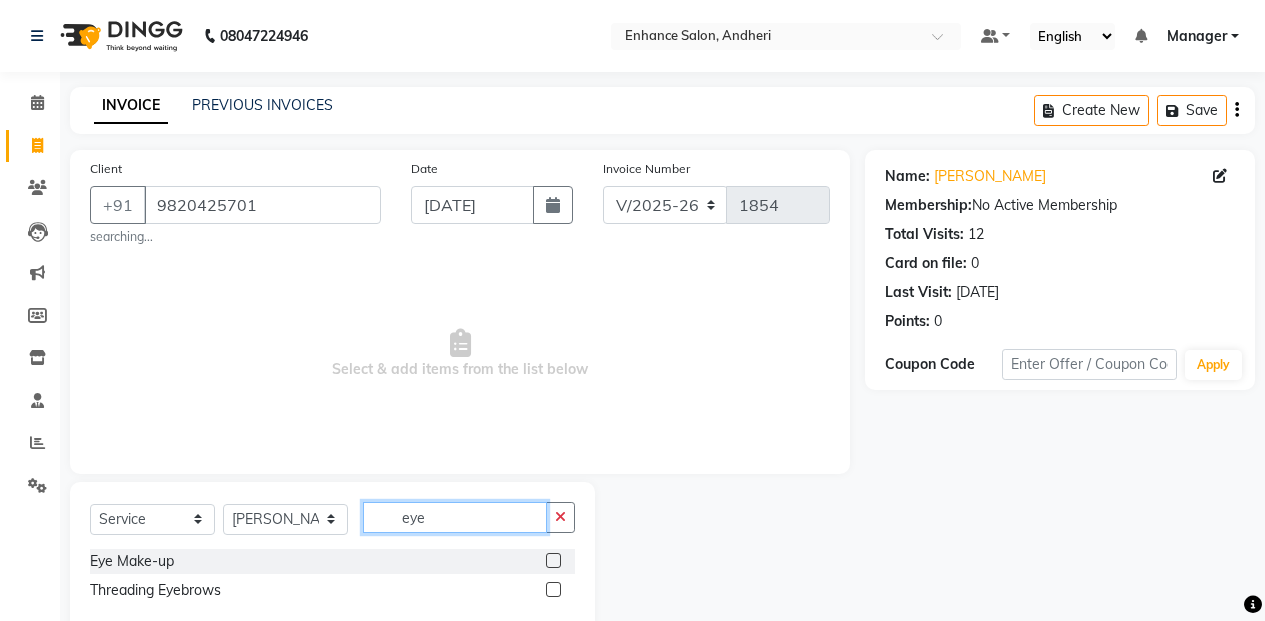 type on "eye" 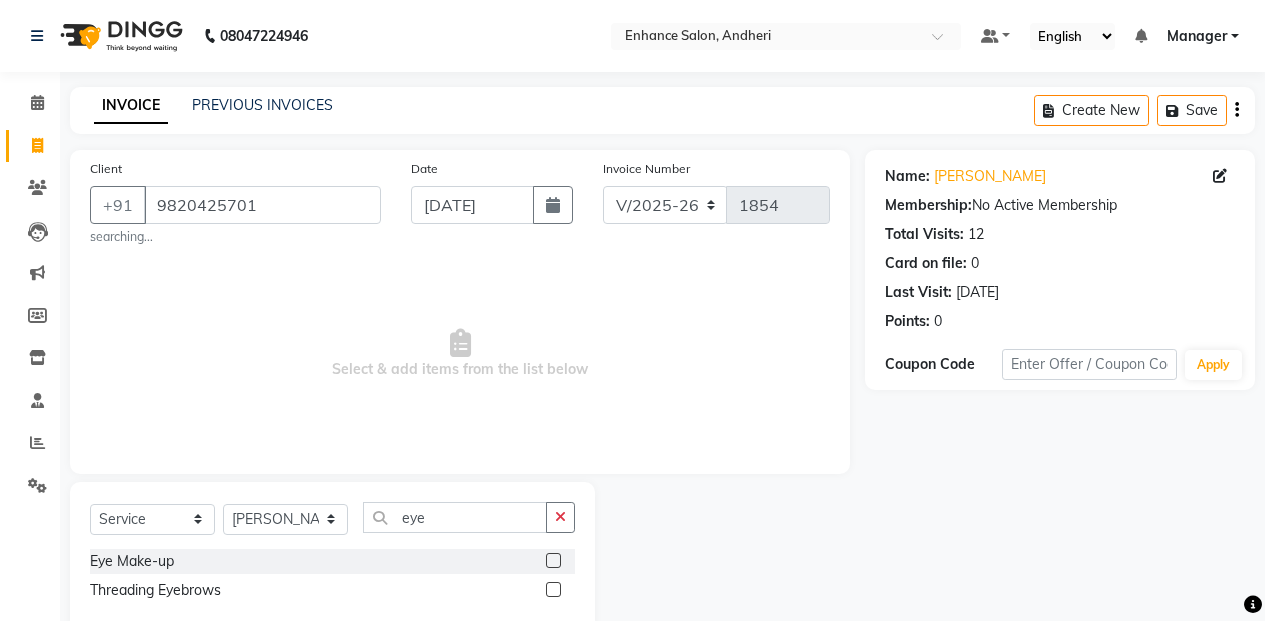 click 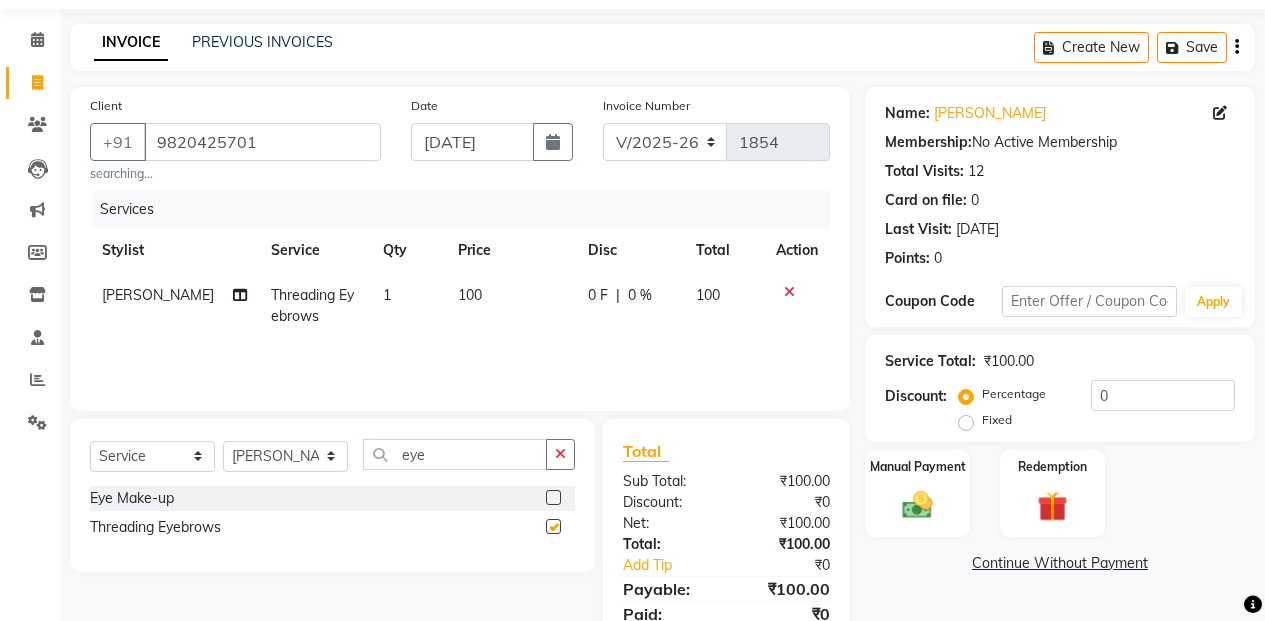 scroll, scrollTop: 143, scrollLeft: 0, axis: vertical 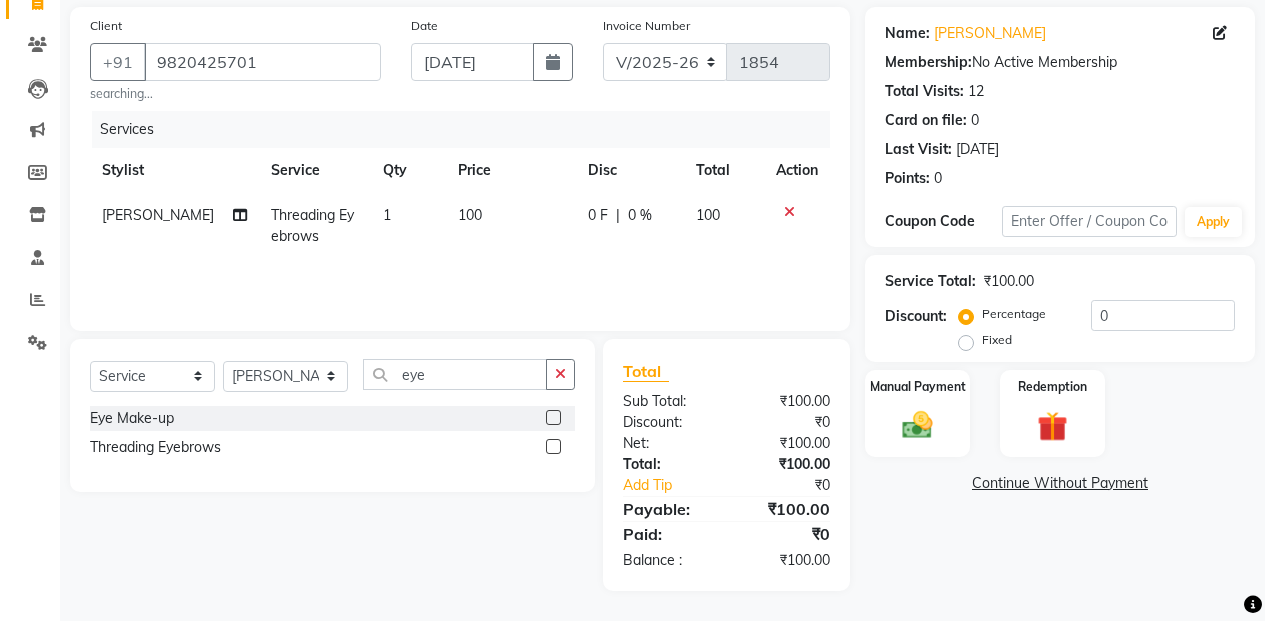 checkbox on "false" 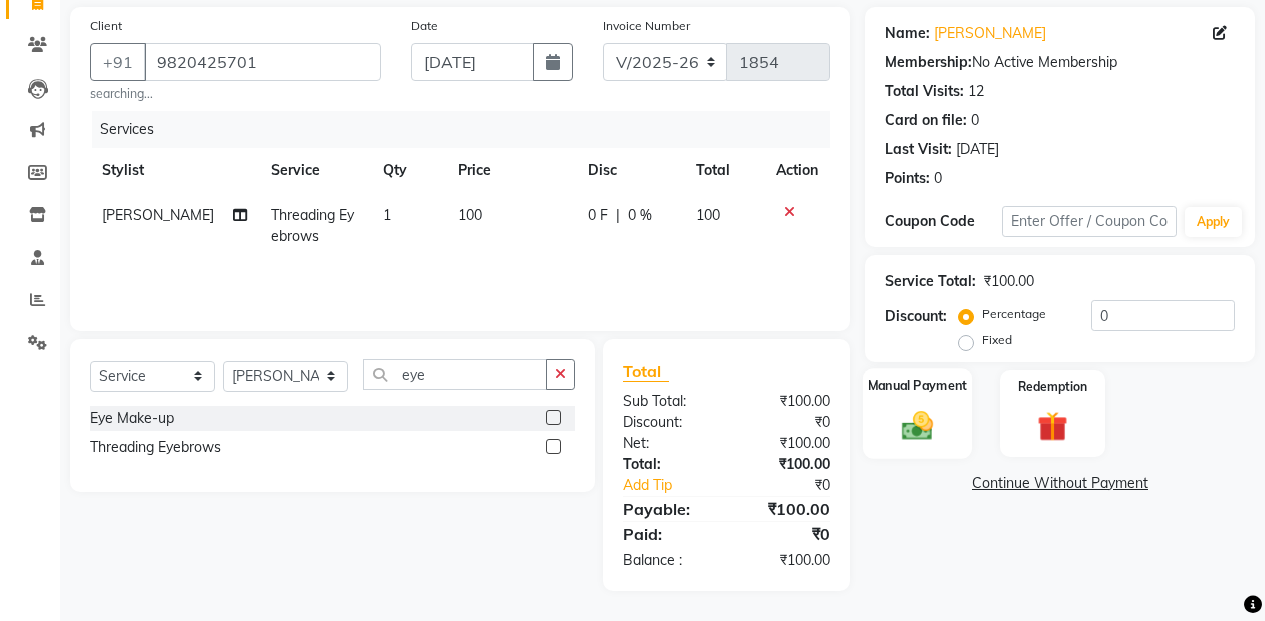 click on "Manual Payment" 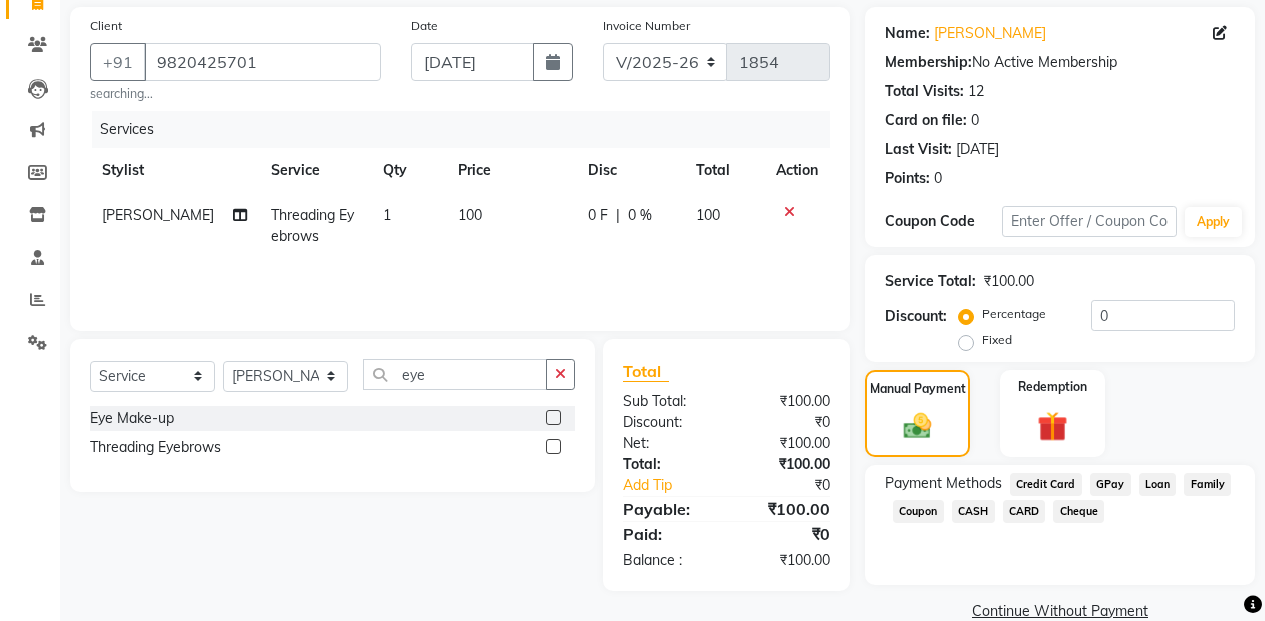 click on "CASH" 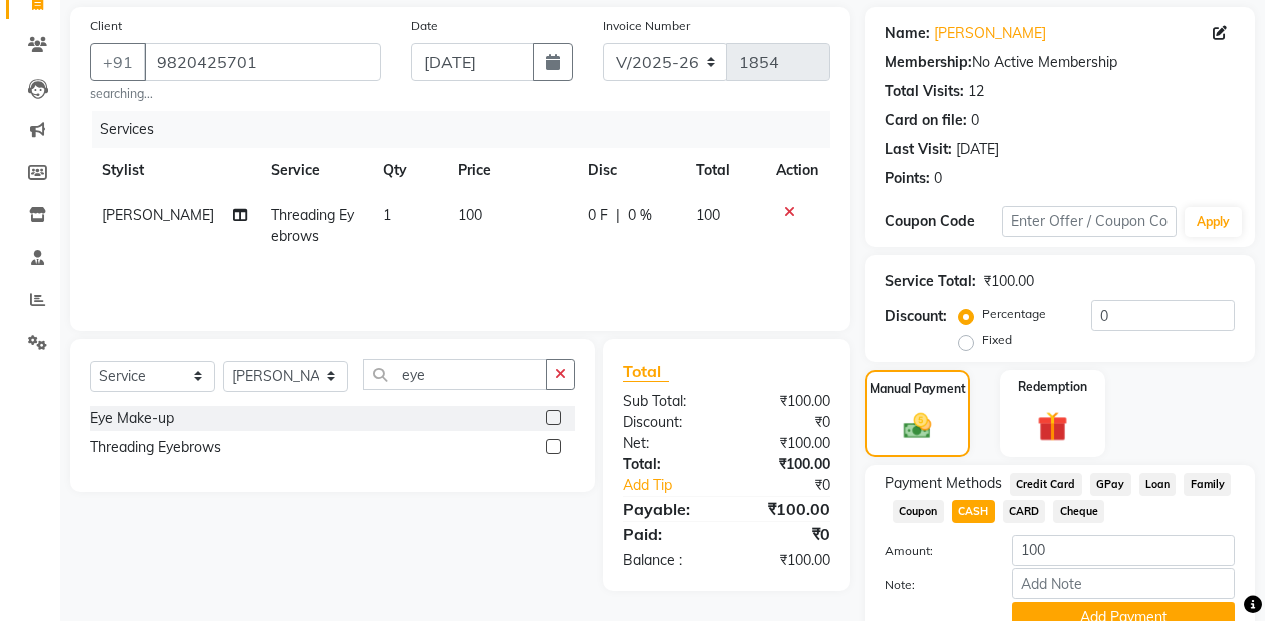 scroll, scrollTop: 234, scrollLeft: 0, axis: vertical 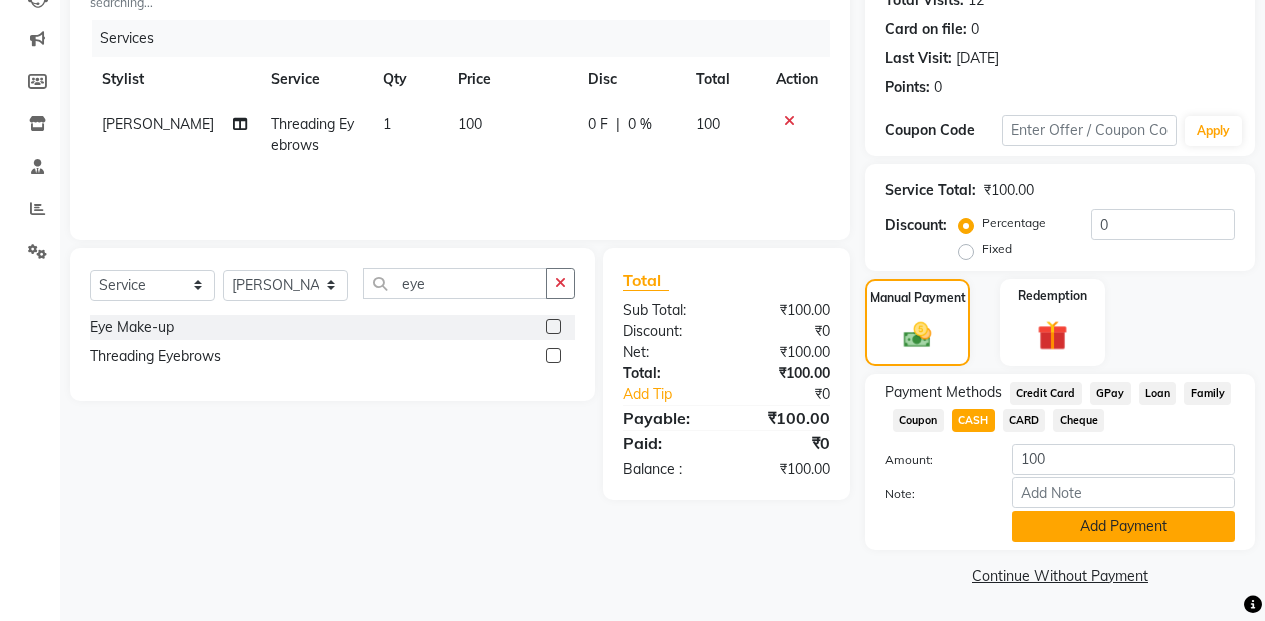 click on "Add Payment" 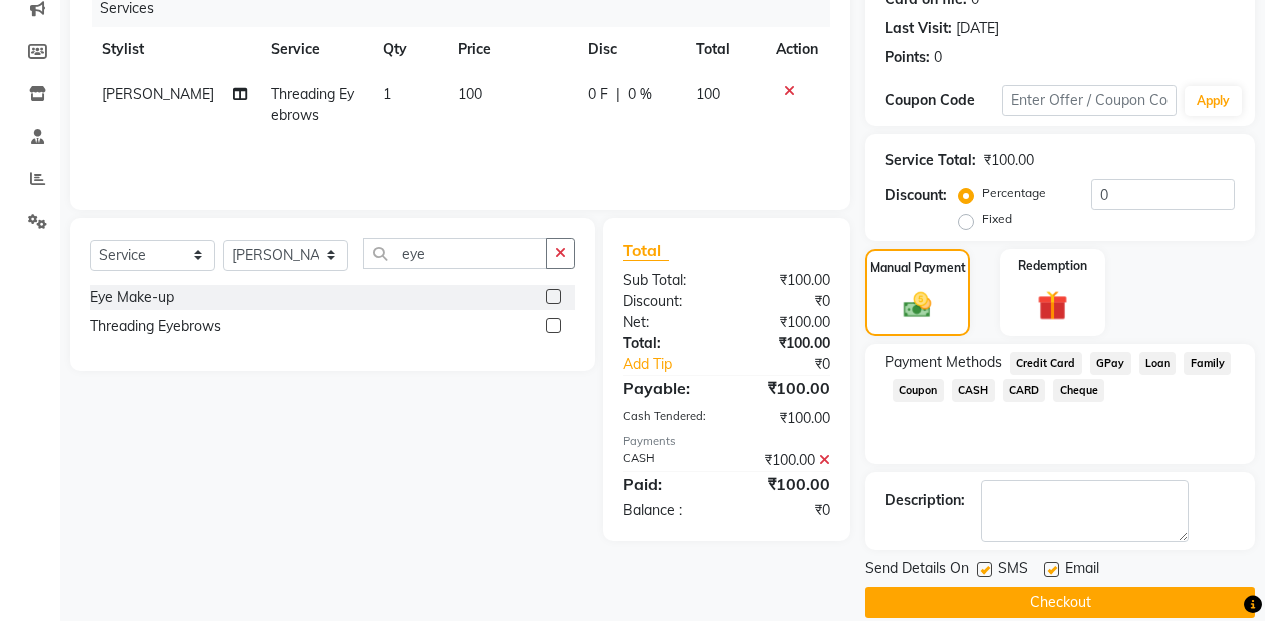 scroll, scrollTop: 291, scrollLeft: 0, axis: vertical 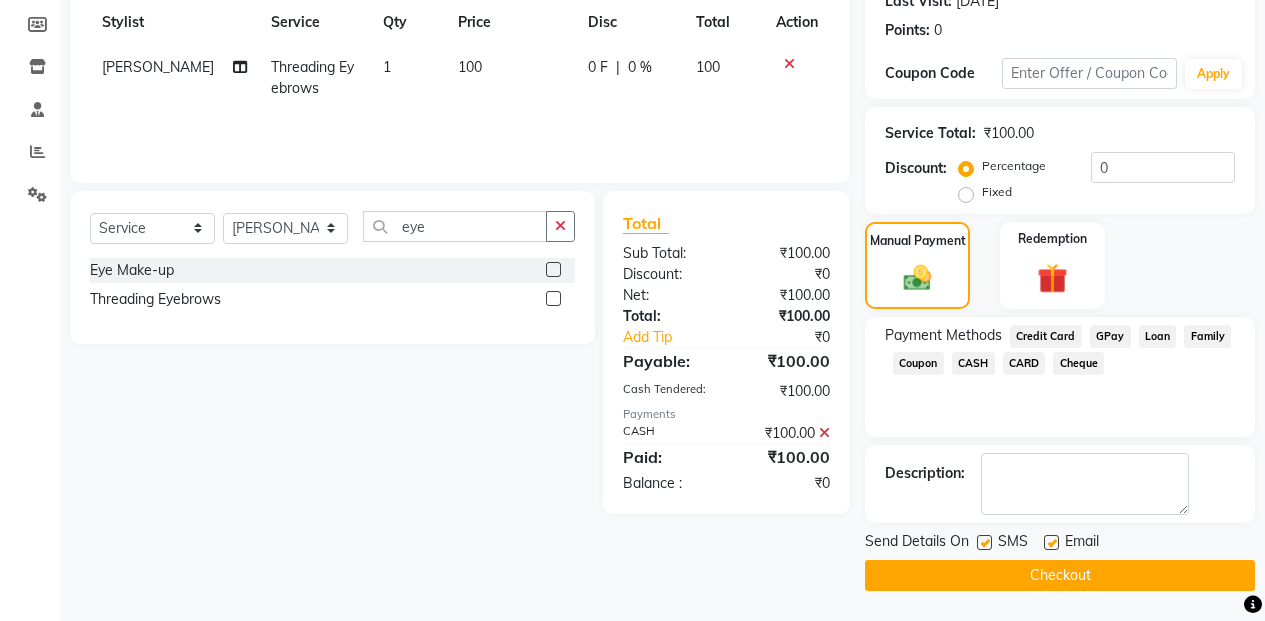 click on "Checkout" 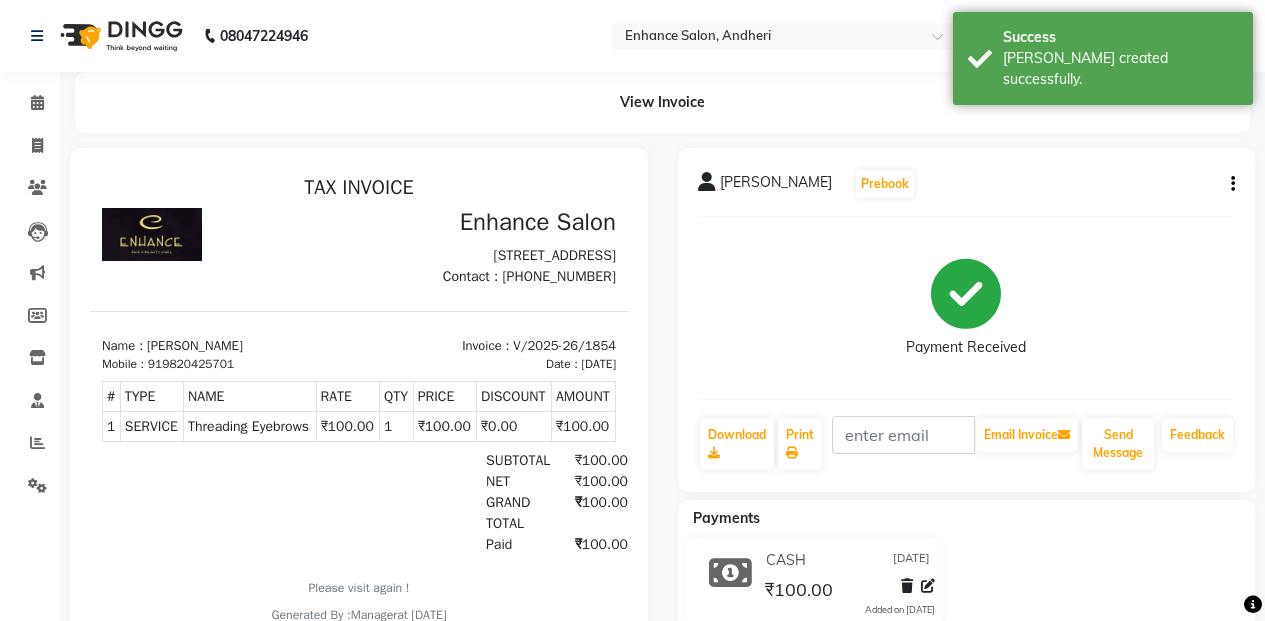 scroll, scrollTop: 0, scrollLeft: 0, axis: both 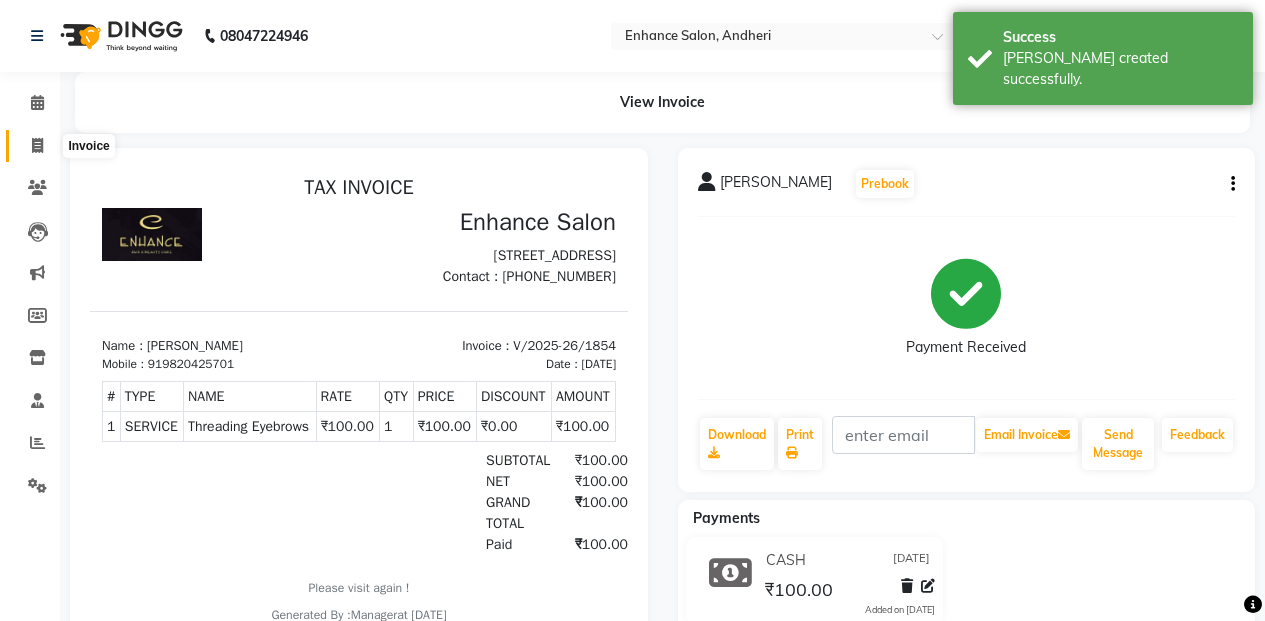click 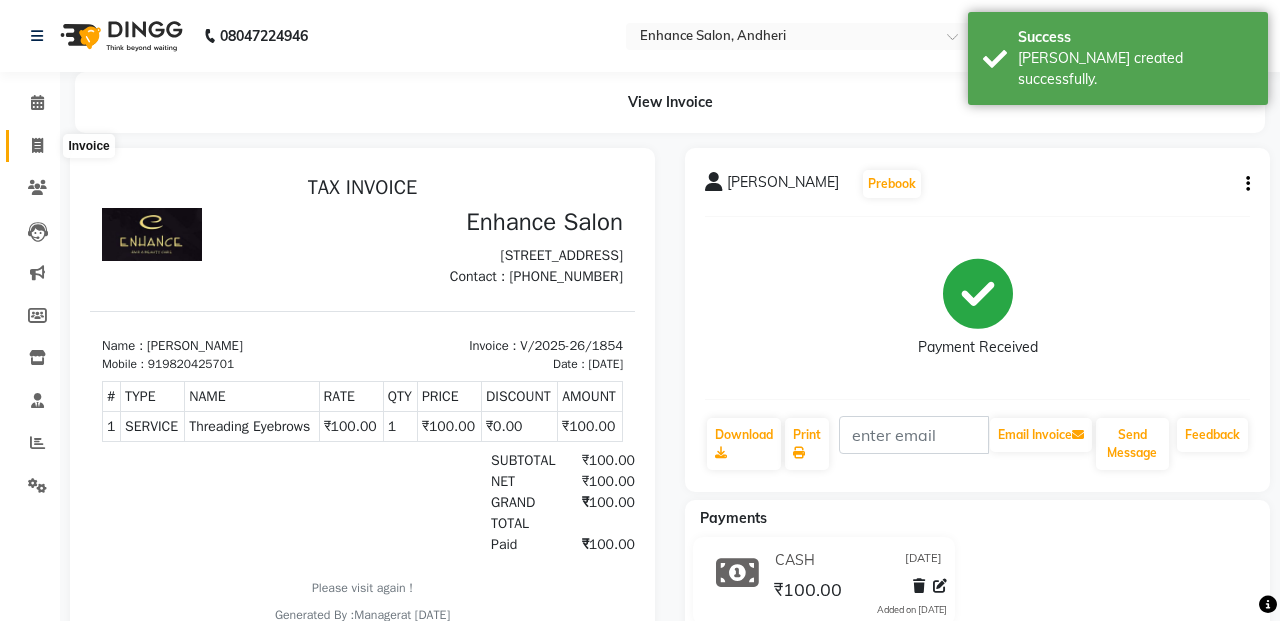 select on "service" 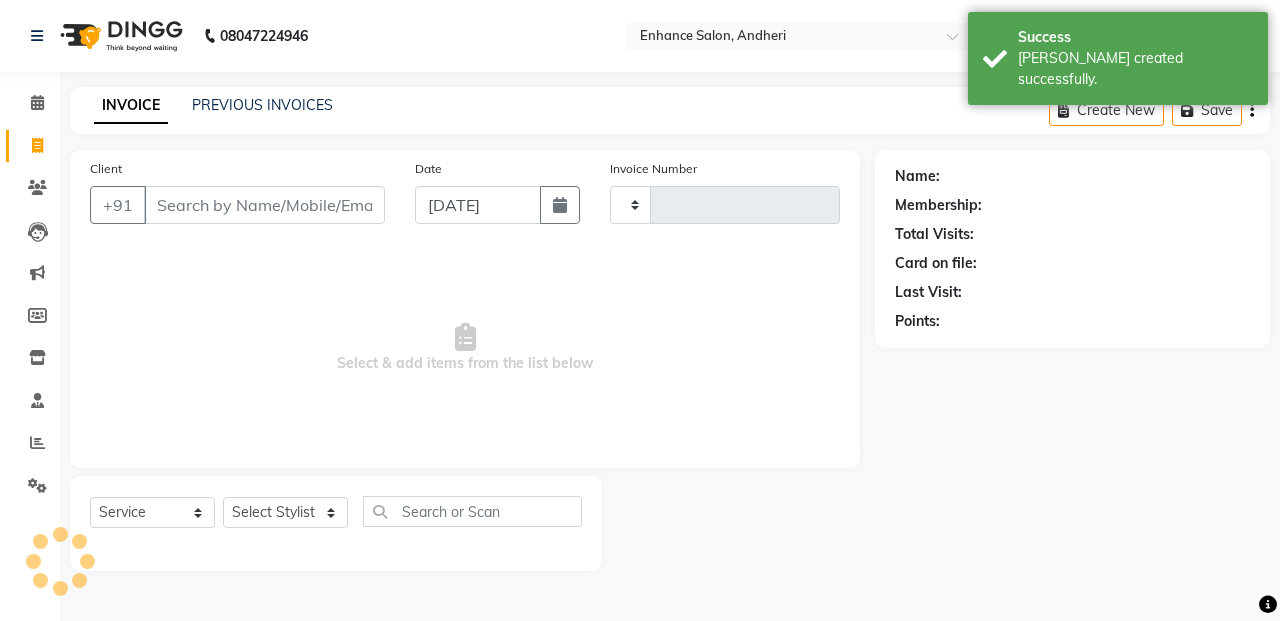 type on "1855" 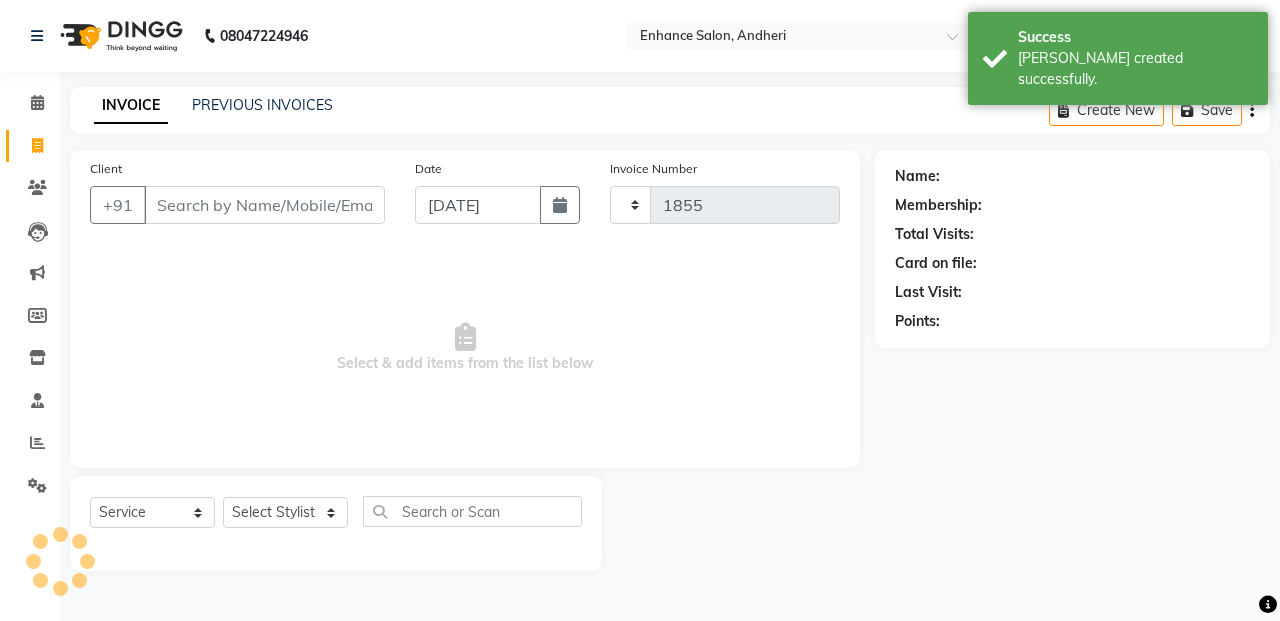 select on "7236" 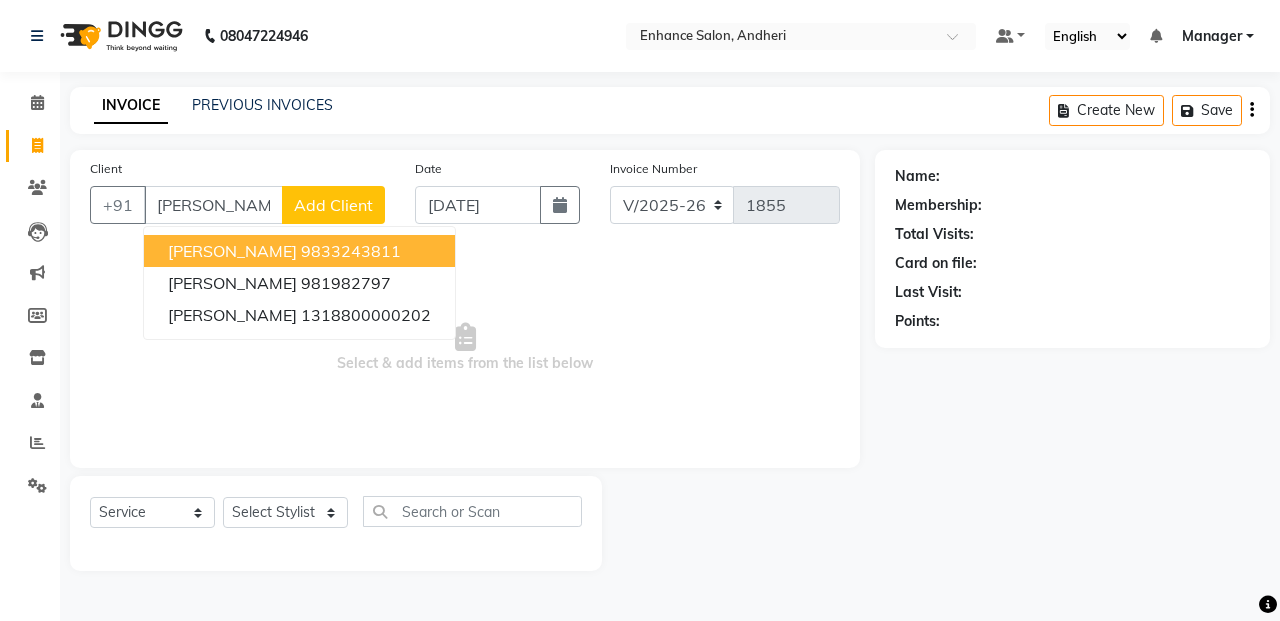 click on "Sonam gupta" at bounding box center [232, 251] 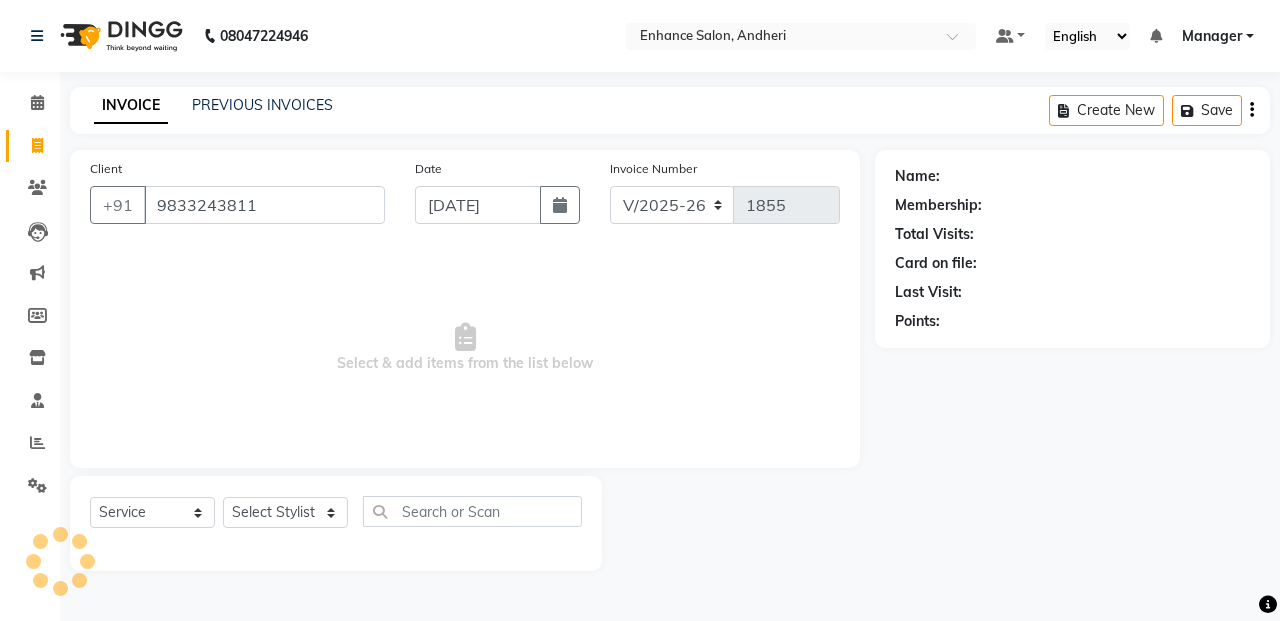 type on "9833243811" 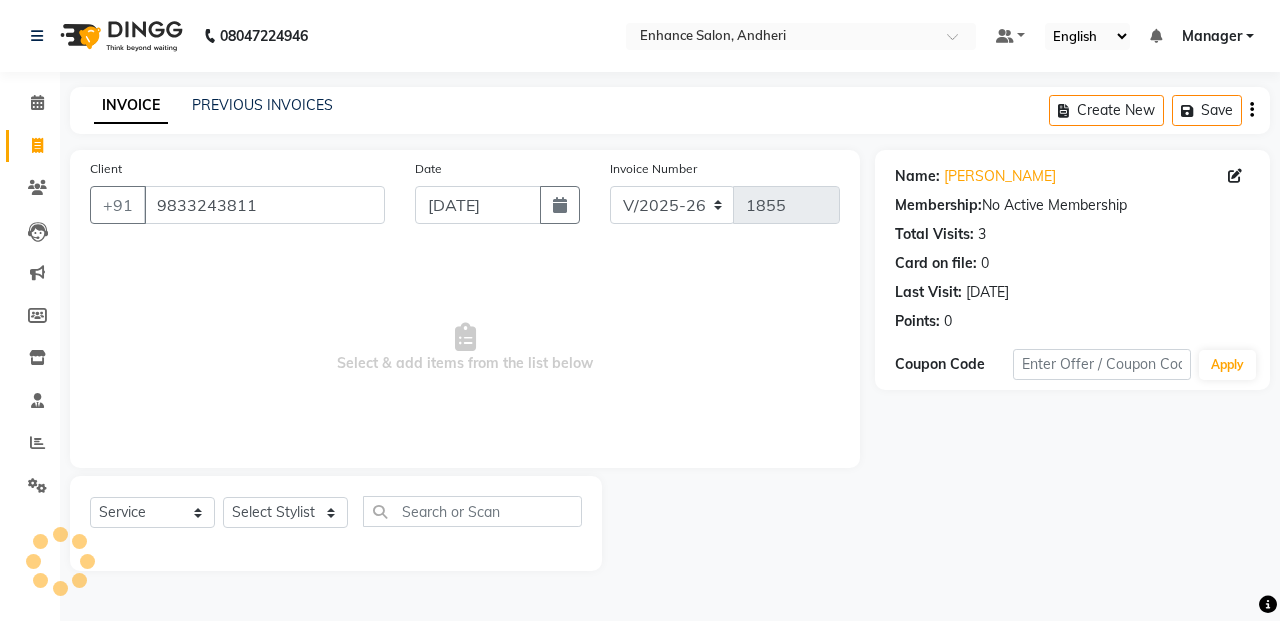 click on "Select  Service  Product  Membership  Package Voucher Prepaid Gift Card  Select Stylist Admin ESHA CHAUHAN FARIDA SHAIKH Manager MEENA MISALKAR Minal NAMYA SALIAN POONAM KATEL RACHNA SAWANT Ranu nails REEMA MANGELA SHAMINA SHAIKH SHEFALI SHETTY TABU SHAIKH" 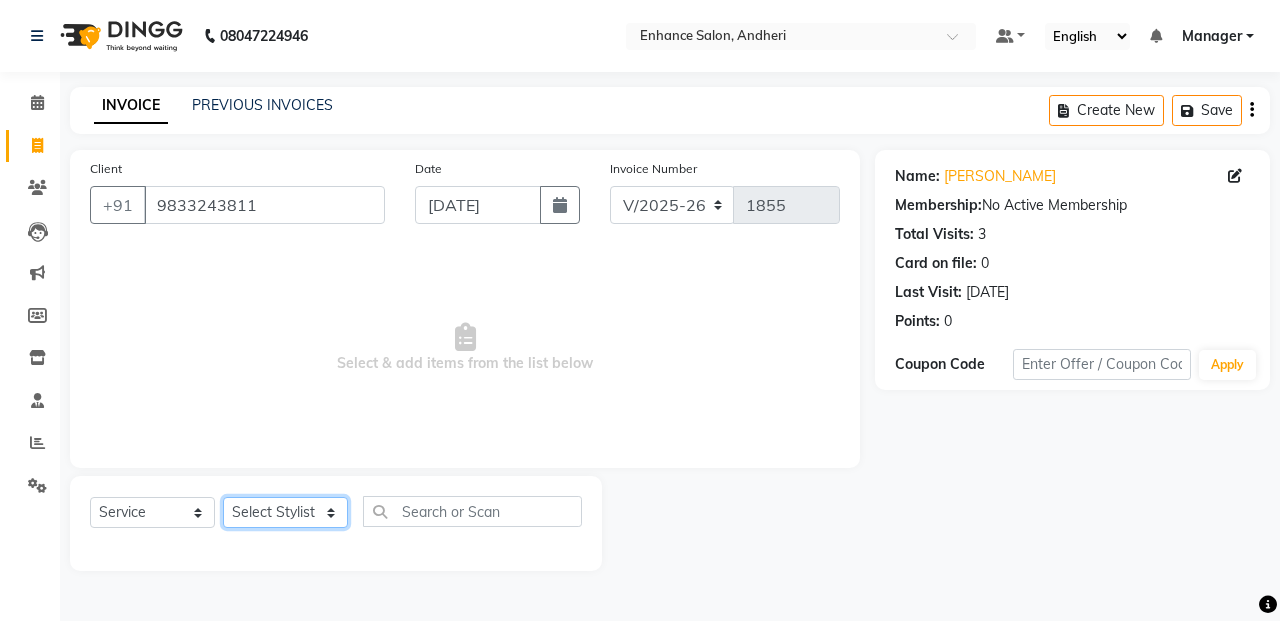 click on "Select Stylist Admin ESHA CHAUHAN FARIDA SHAIKH Manager MEENA MISALKAR Minal NAMYA SALIAN POONAM KATEL RACHNA SAWANT Ranu nails REEMA MANGELA SHAMINA SHAIKH SHEFALI SHETTY TABU SHAIKH" 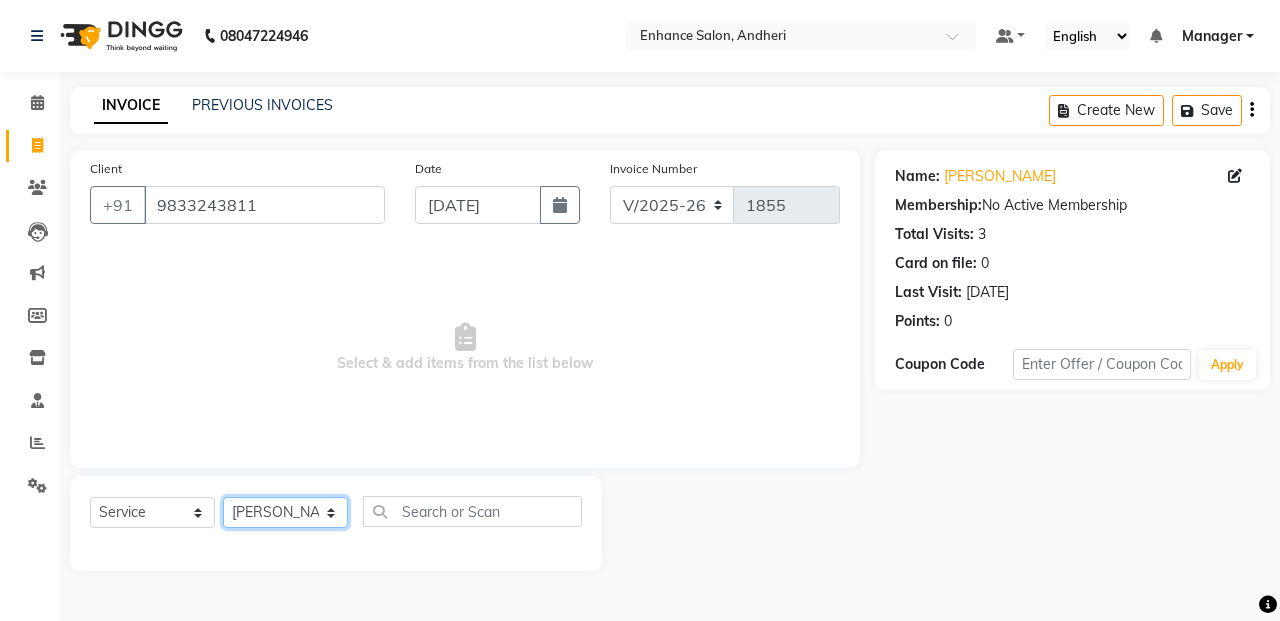 click on "Select Stylist Admin ESHA CHAUHAN FARIDA SHAIKH Manager MEENA MISALKAR Minal NAMYA SALIAN POONAM KATEL RACHNA SAWANT Ranu nails REEMA MANGELA SHAMINA SHAIKH SHEFALI SHETTY TABU SHAIKH" 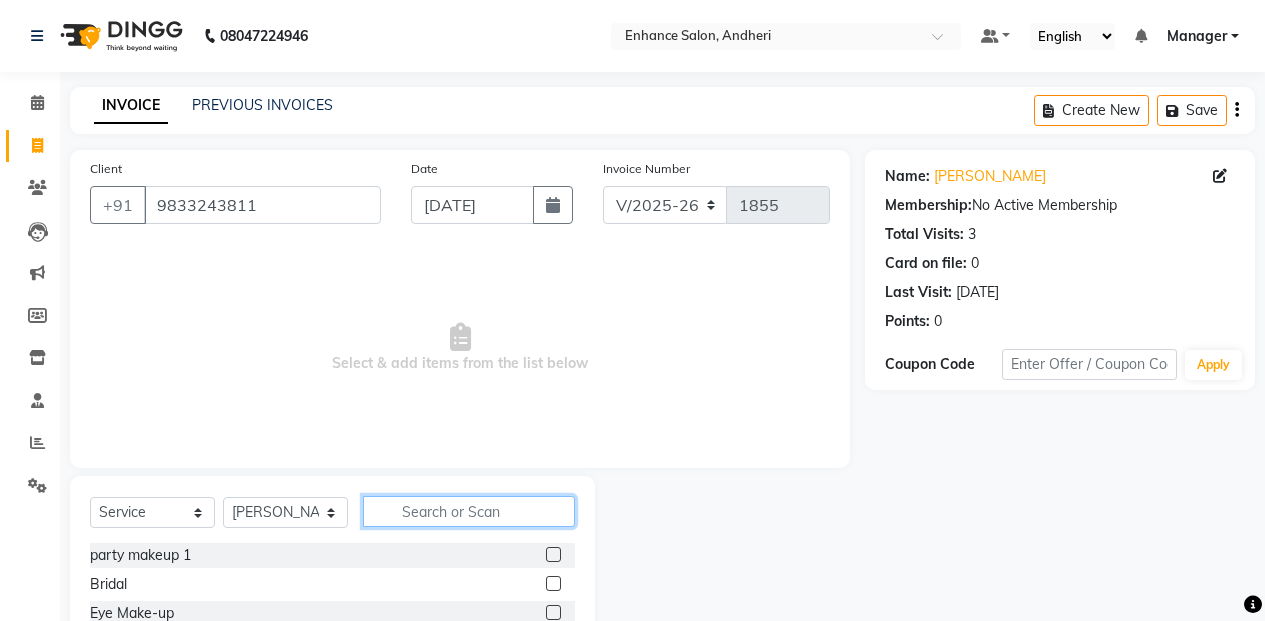 click 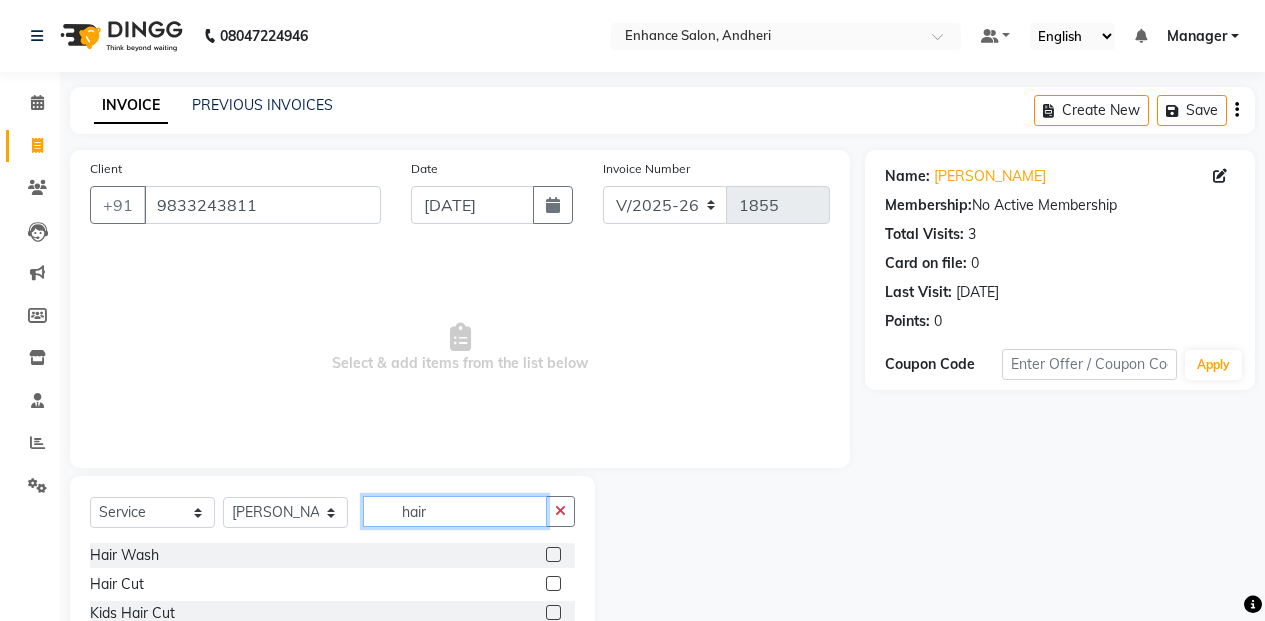 type on "hair" 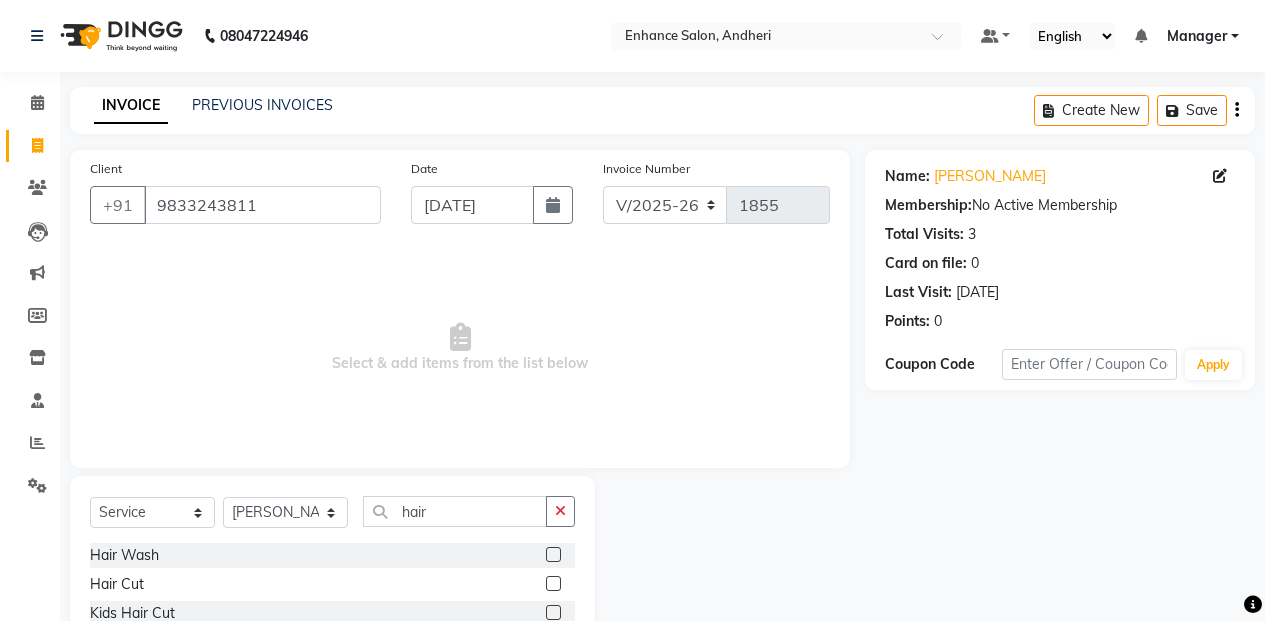 click 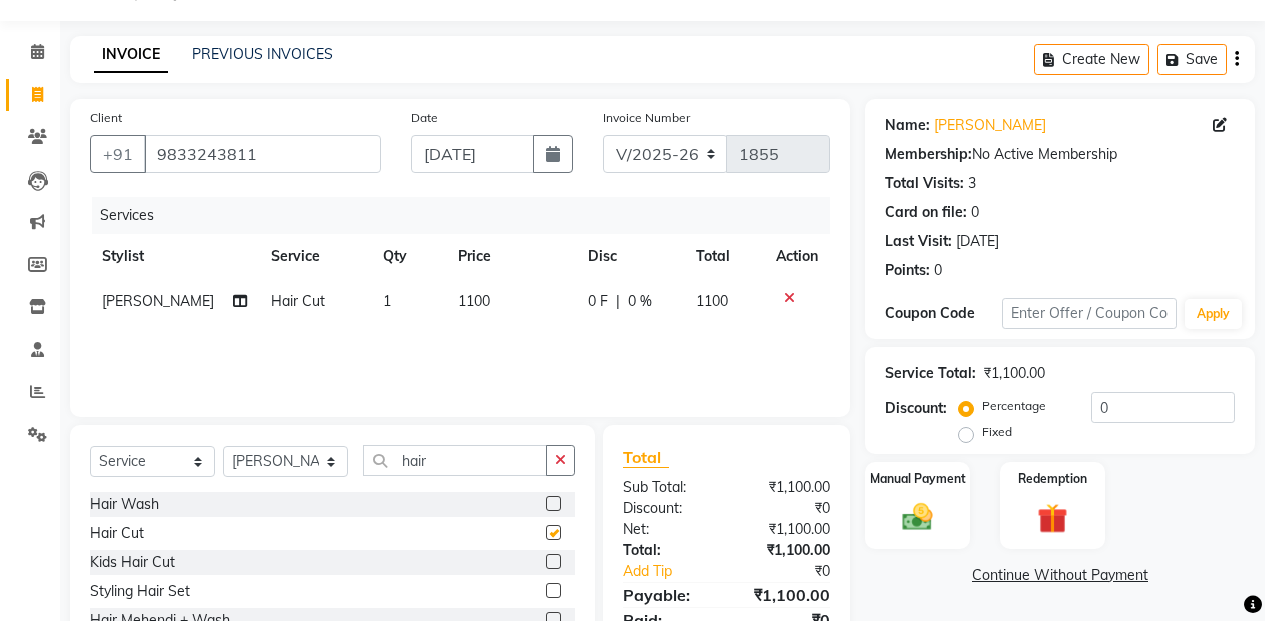 checkbox on "false" 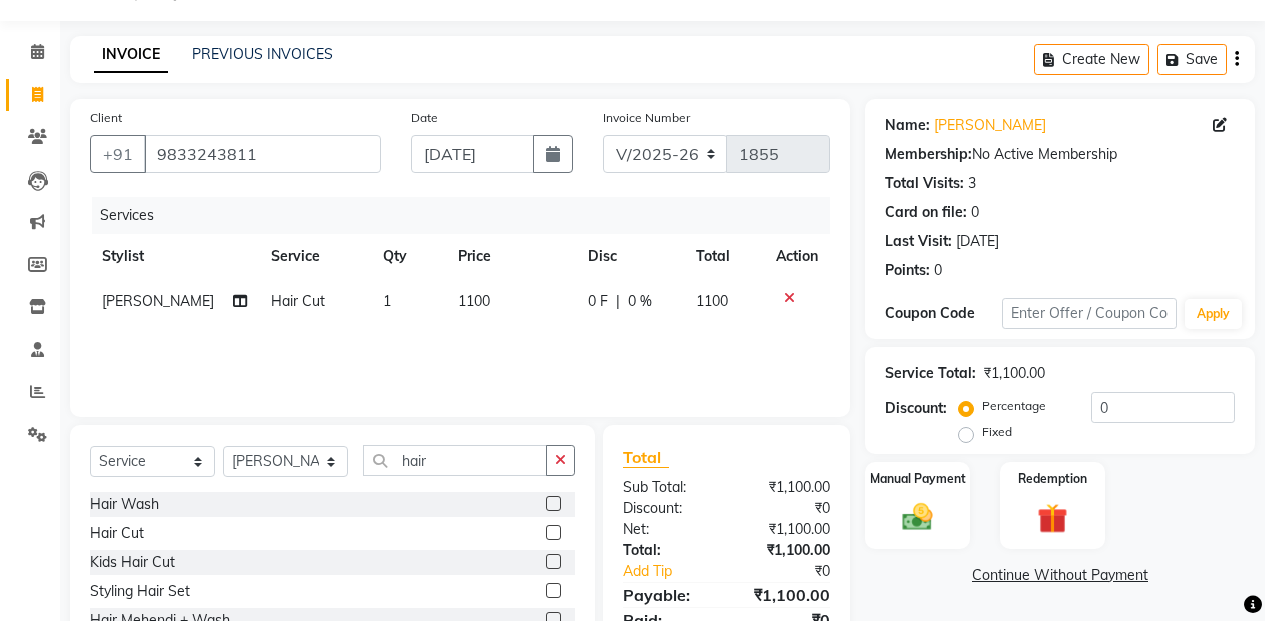 scroll, scrollTop: 154, scrollLeft: 0, axis: vertical 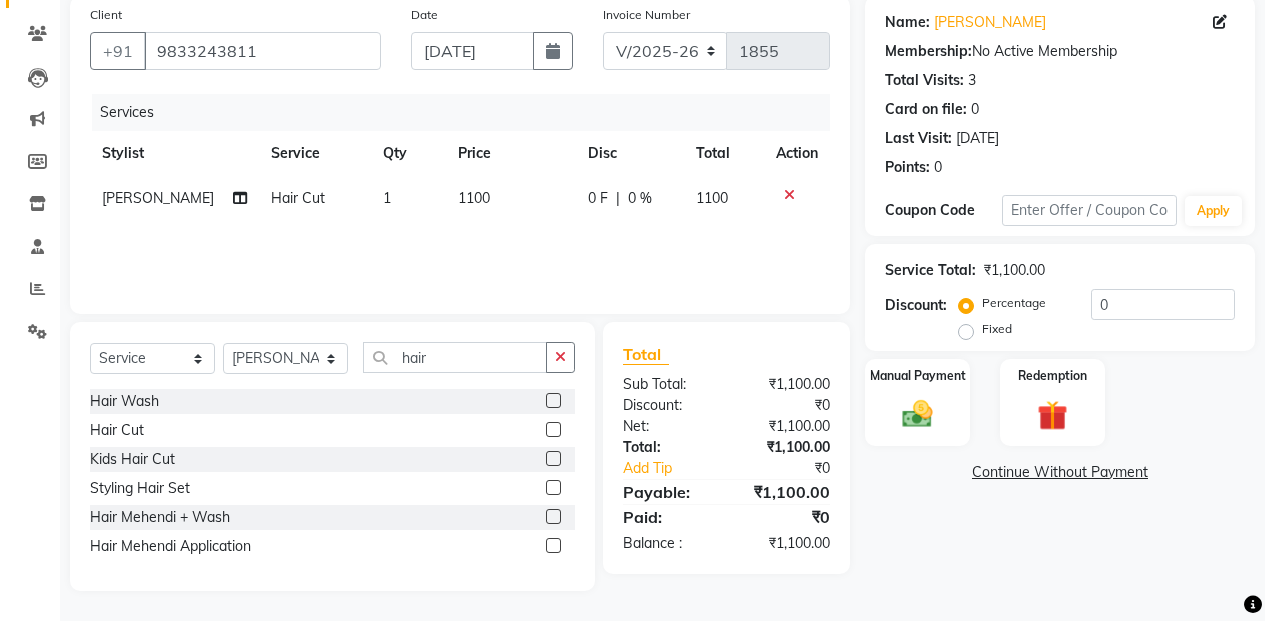 click on "1100" 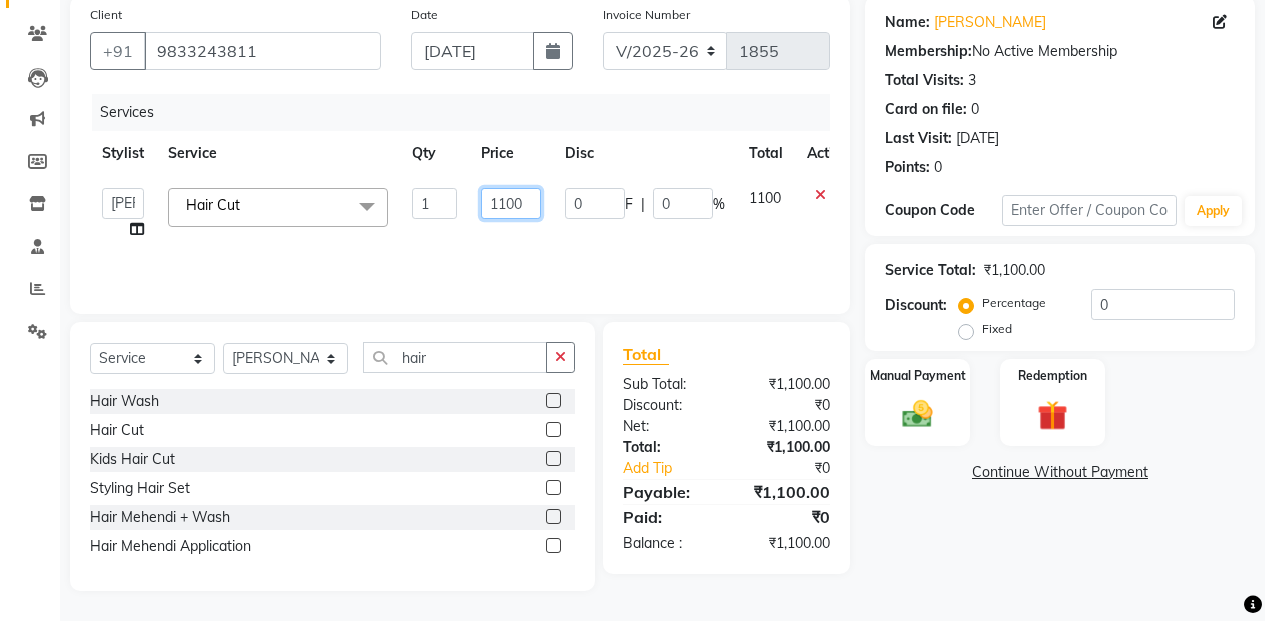 click on "1100" 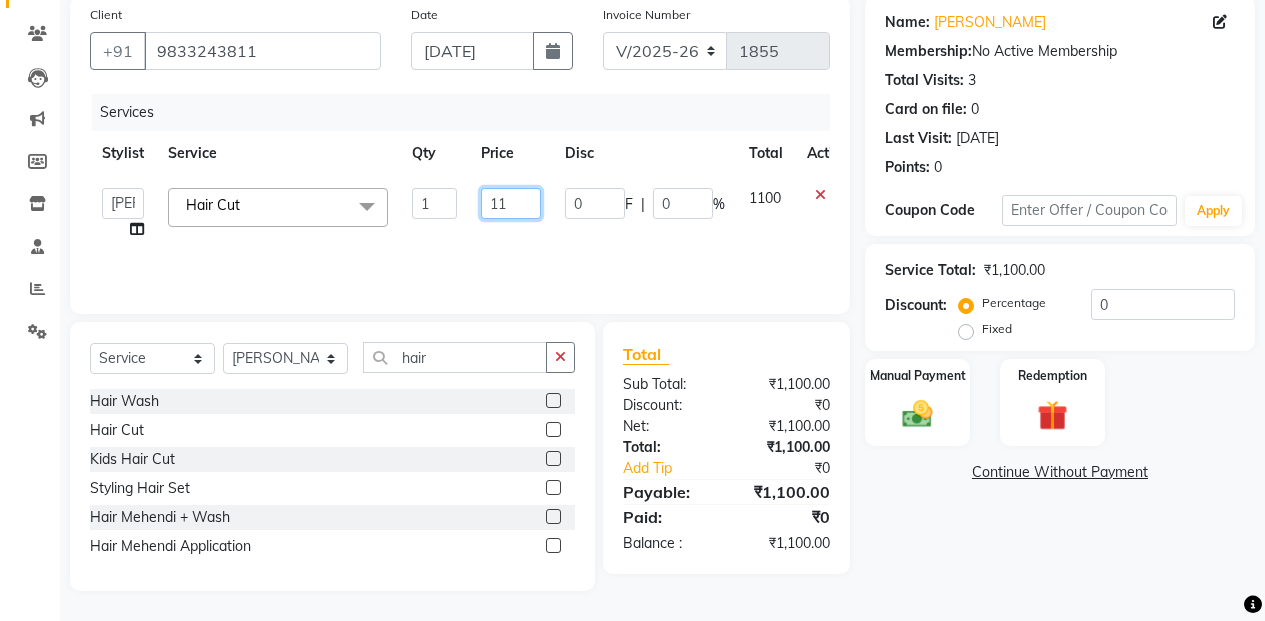 type on "1" 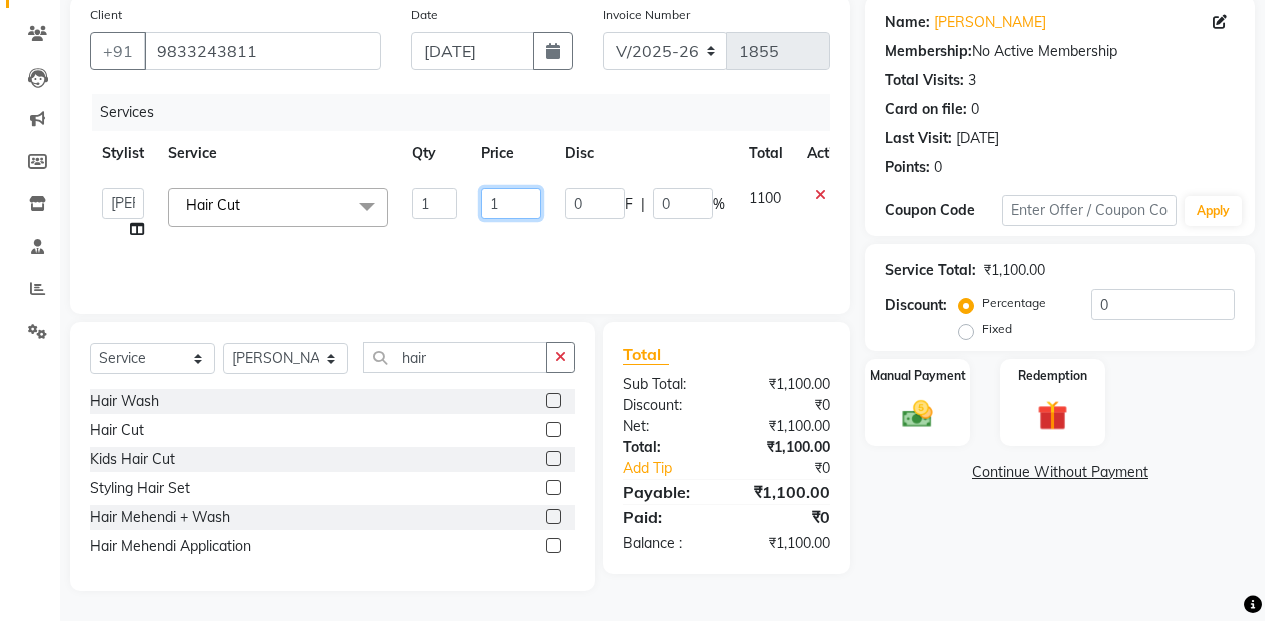 type 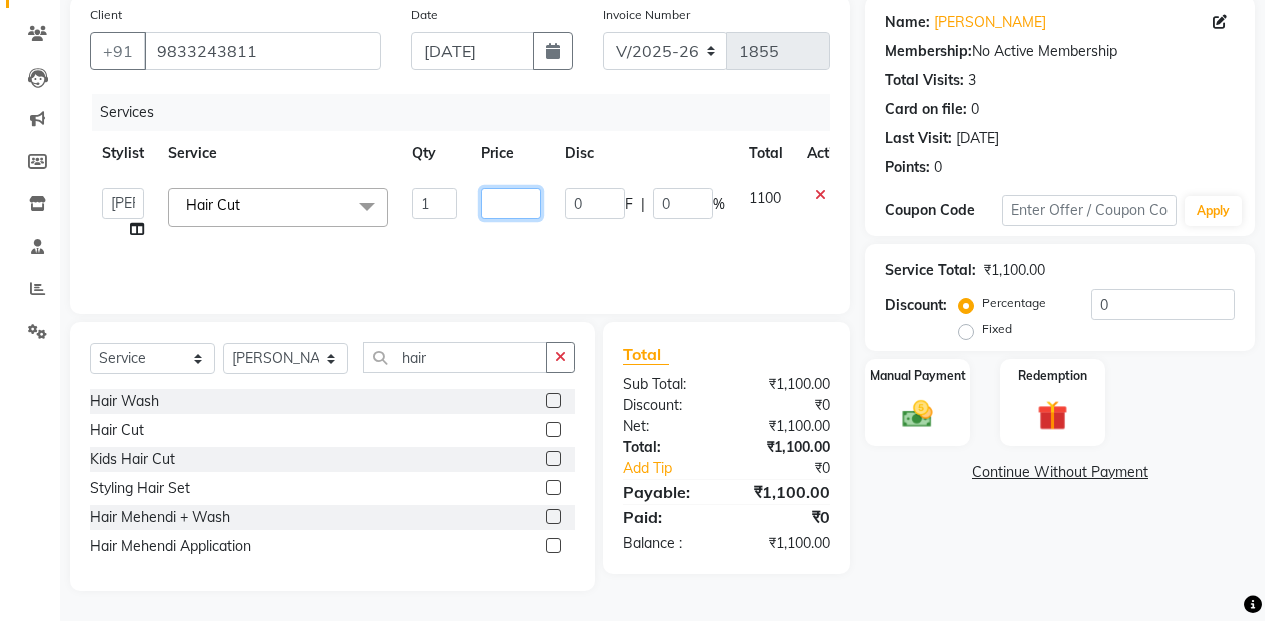 scroll, scrollTop: 0, scrollLeft: 1, axis: horizontal 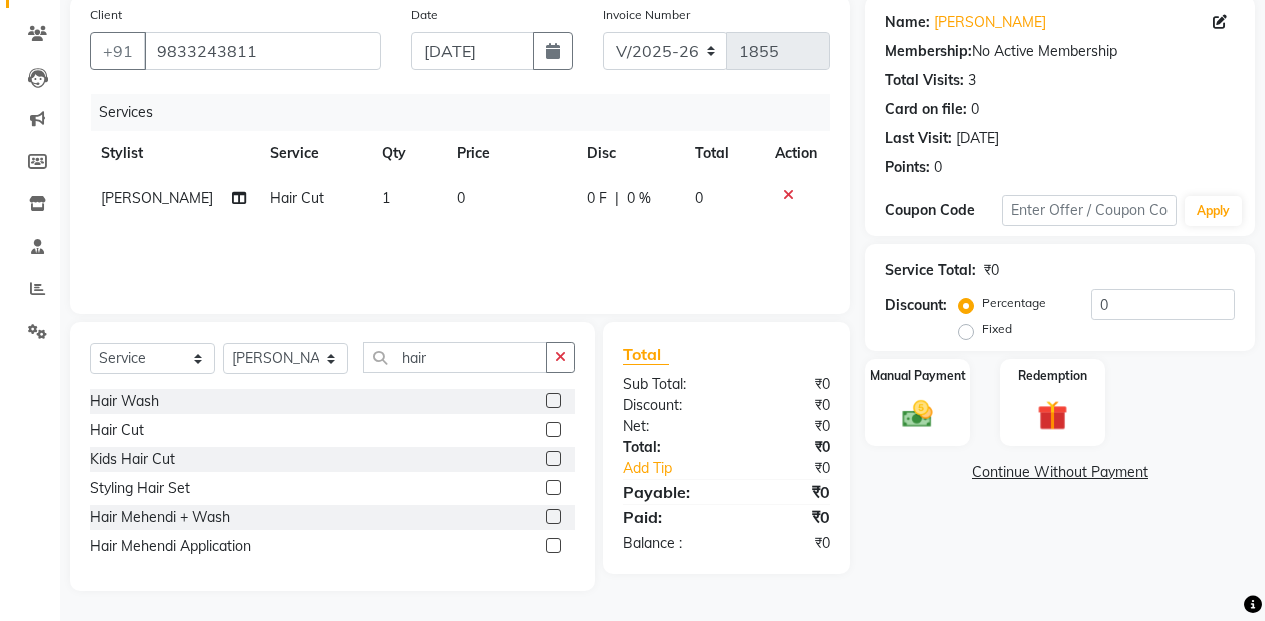 click on "0" 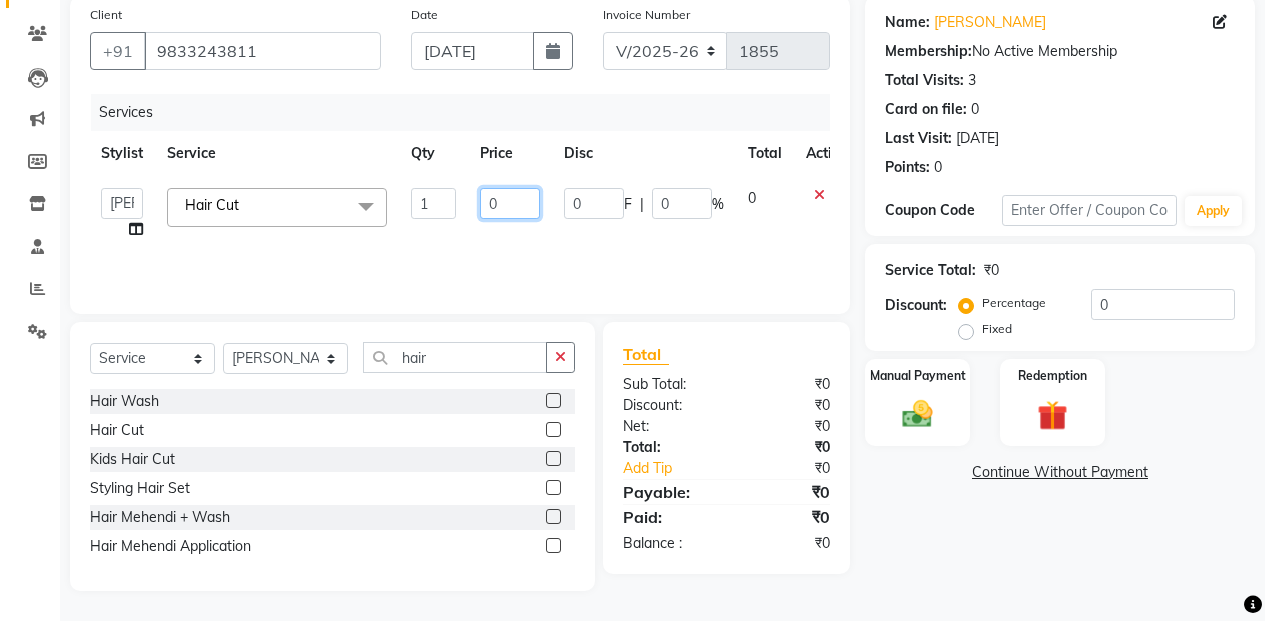 click on "0" 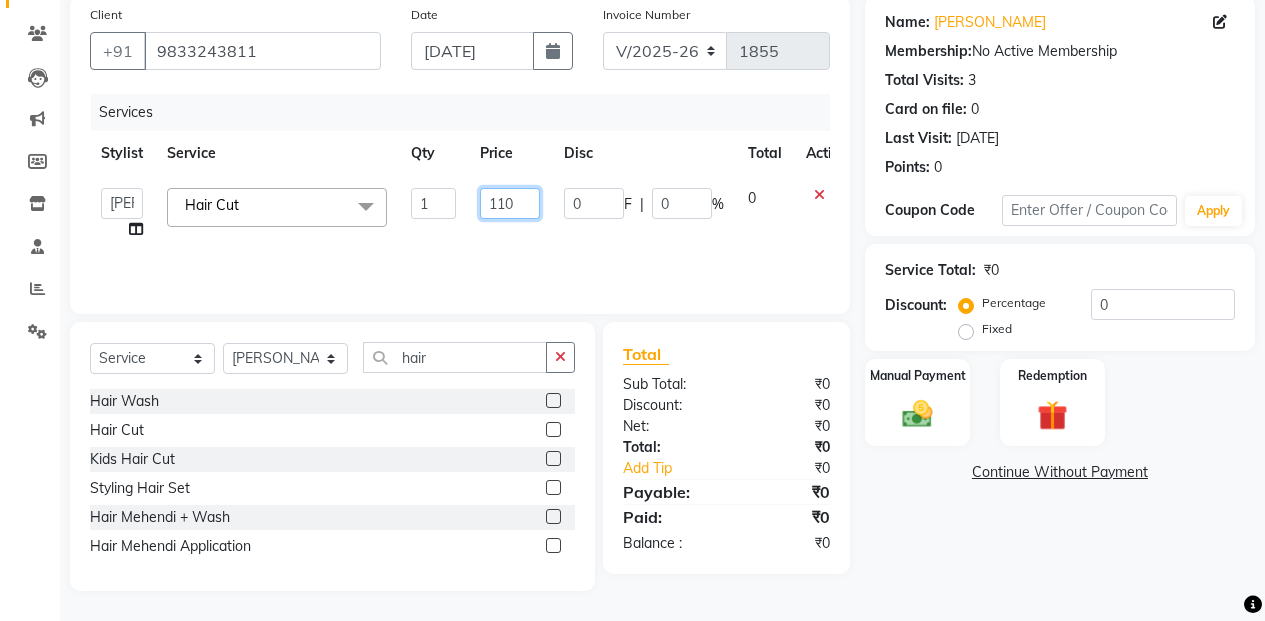 type on "1100" 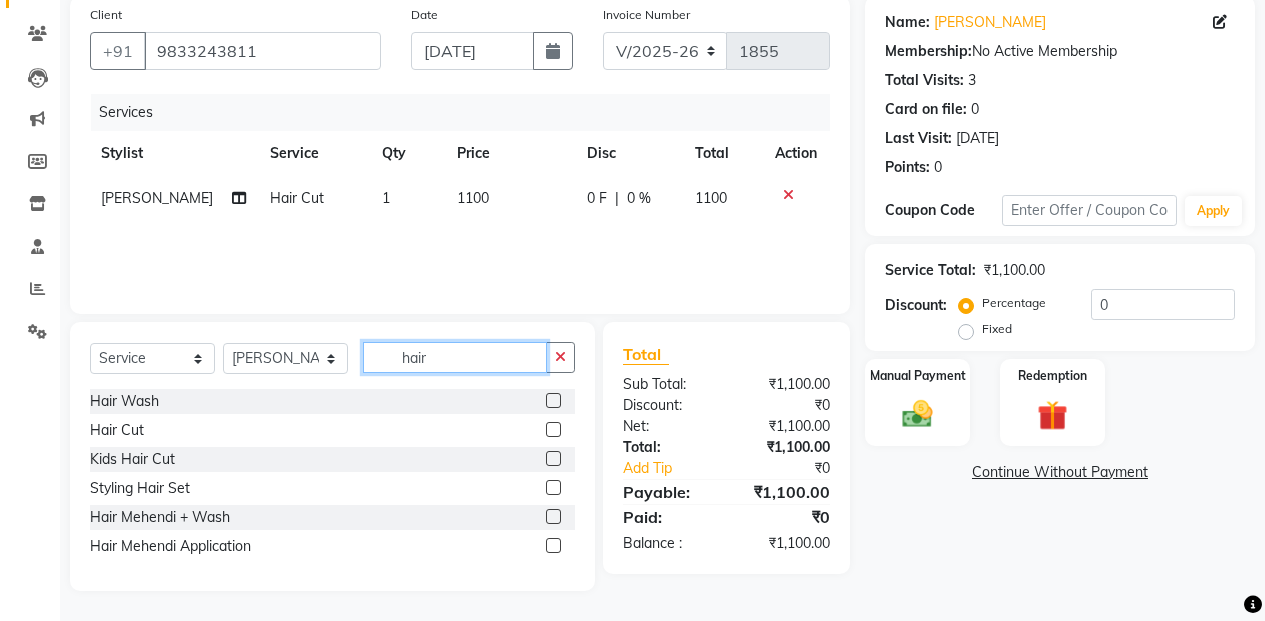 click on "hair" 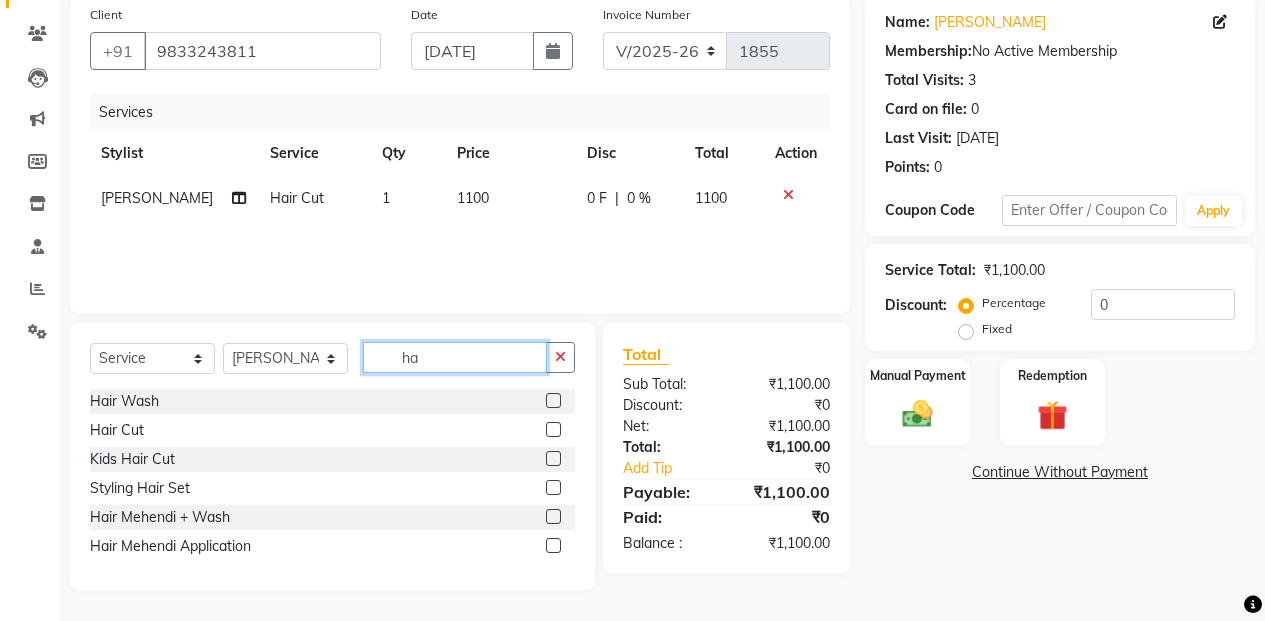 type on "h" 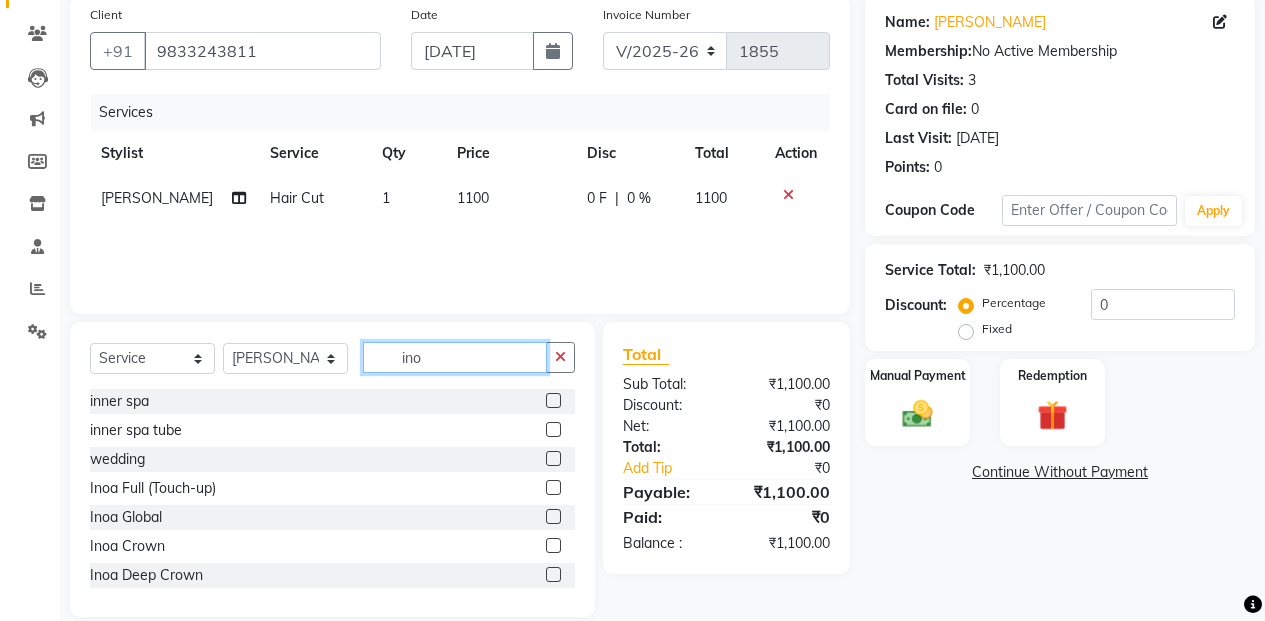 scroll, scrollTop: 137, scrollLeft: 0, axis: vertical 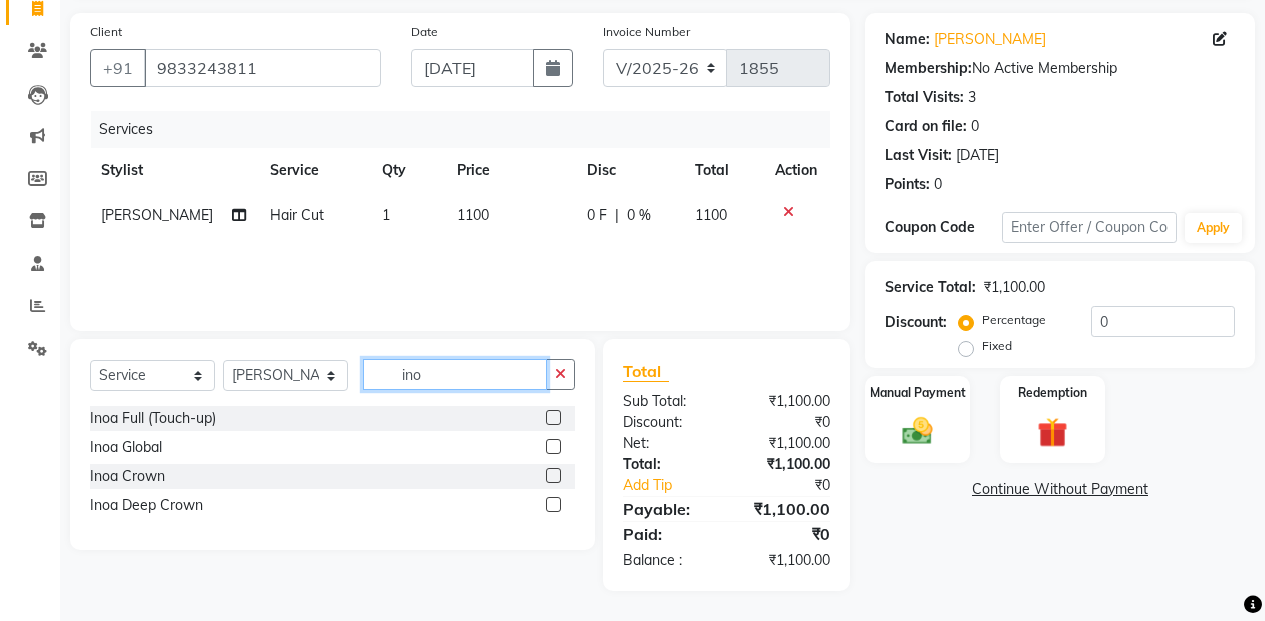 type on "ino" 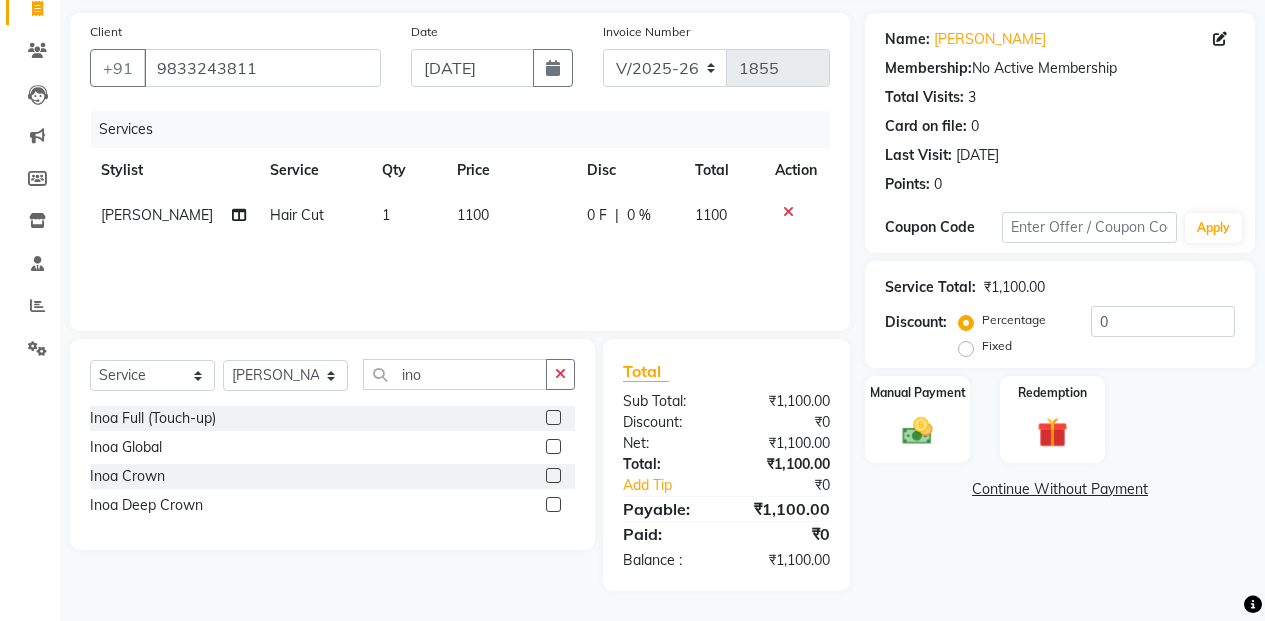 click 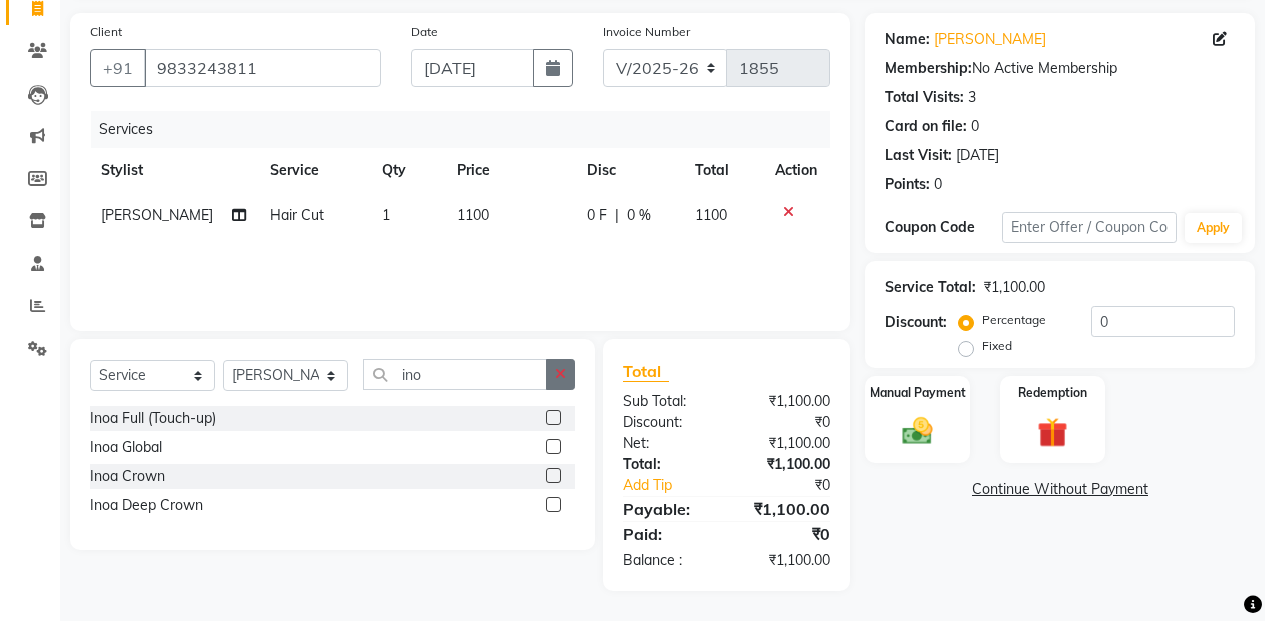 click 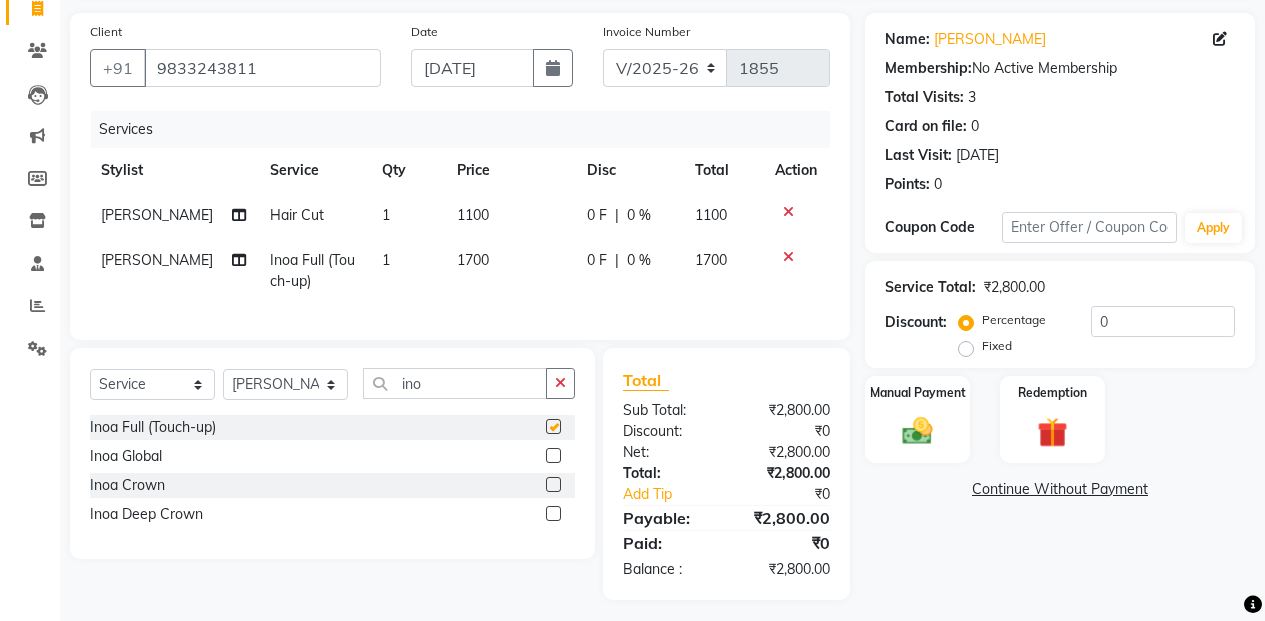 checkbox on "false" 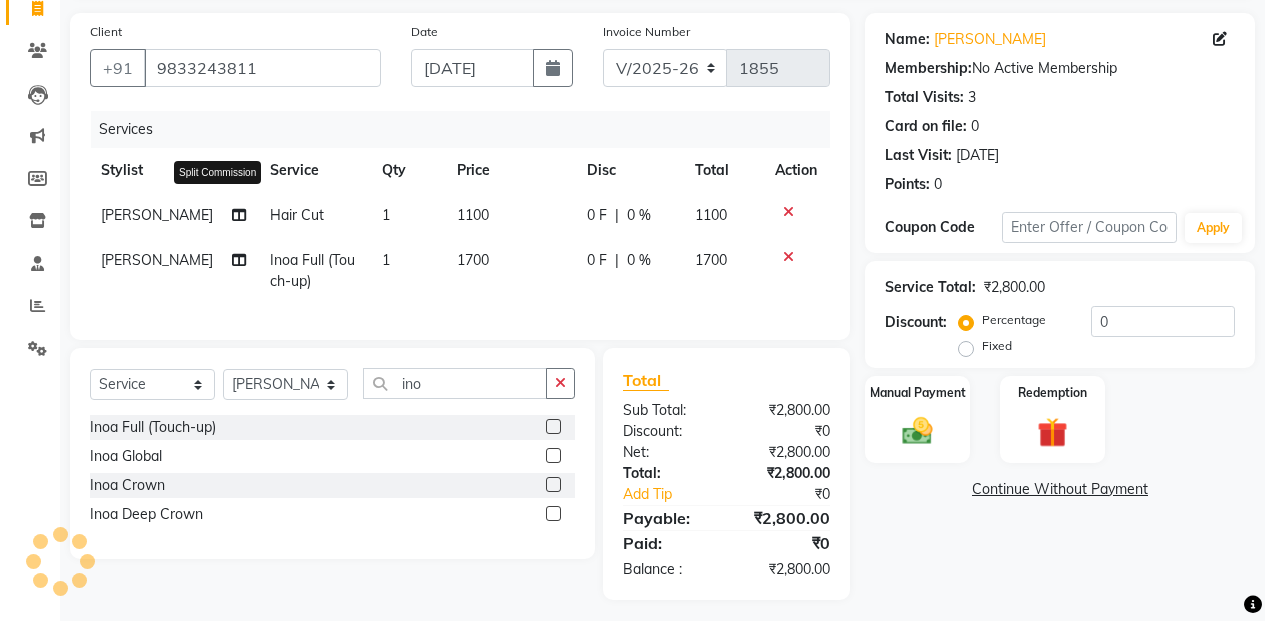 click 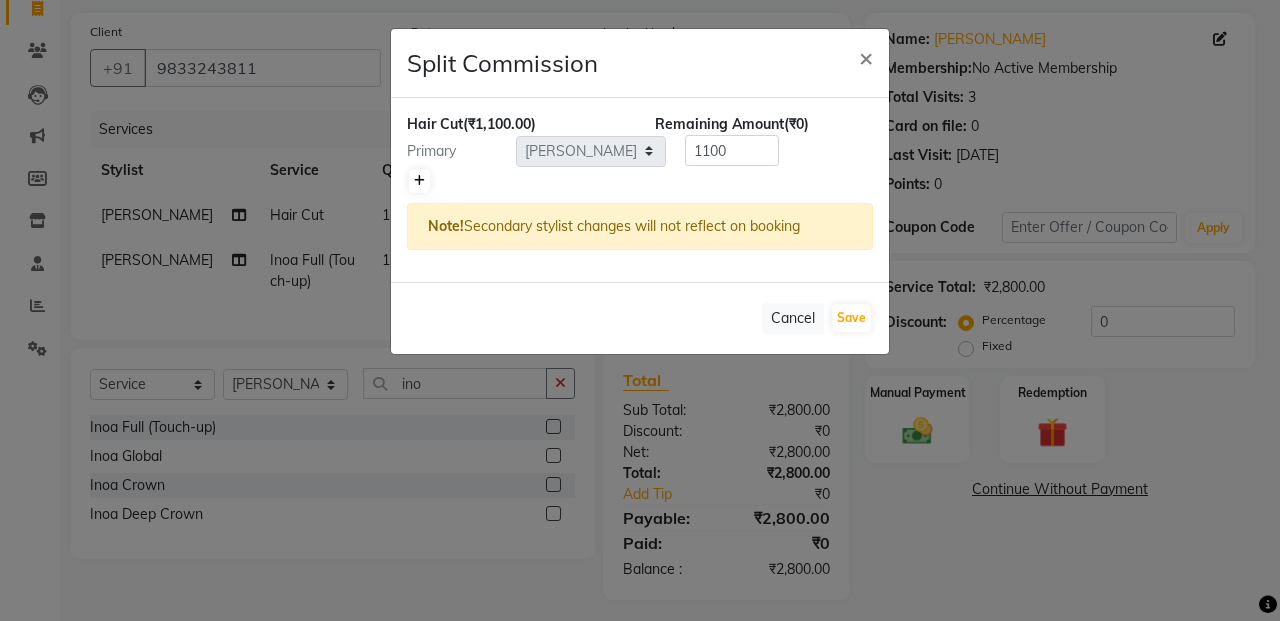 click 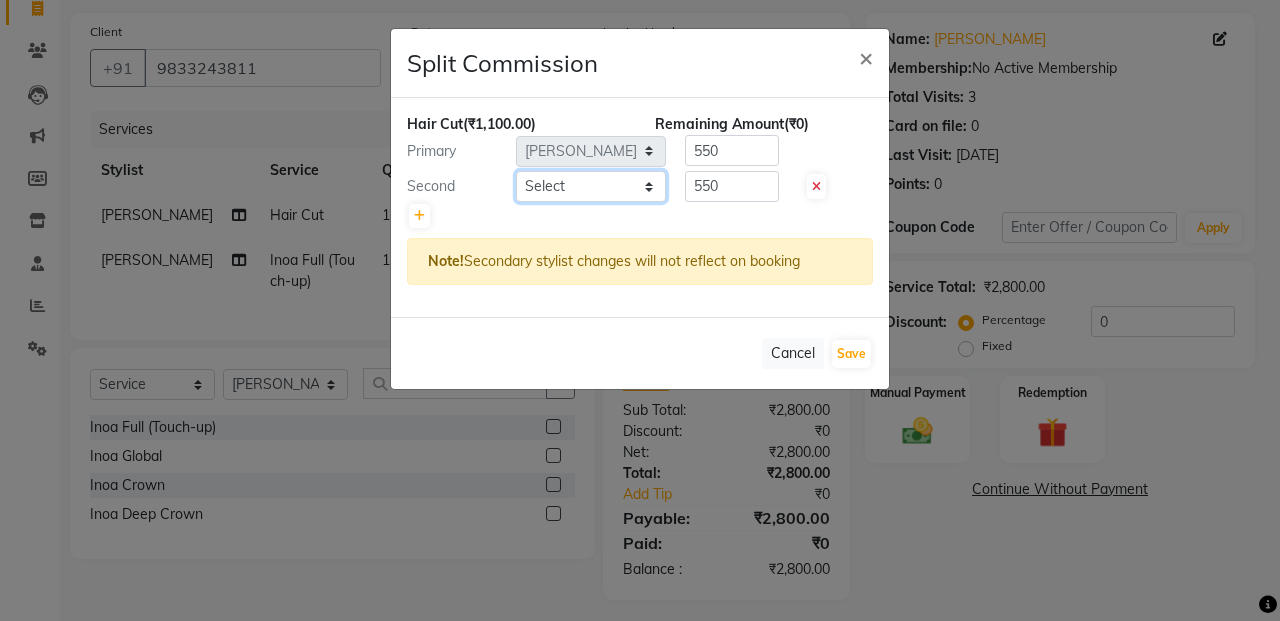 click on "Select  Admin   ESHA CHAUHAN   FARIDA SHAIKH   Manager   MEENA MISALKAR   Minal   NAMYA SALIAN   POONAM KATEL   RACHNA SAWANT   Ranu nails   REEMA MANGELA   SHAMINA SHAIKH   SHEFALI SHETTY   TABU SHAIKH" 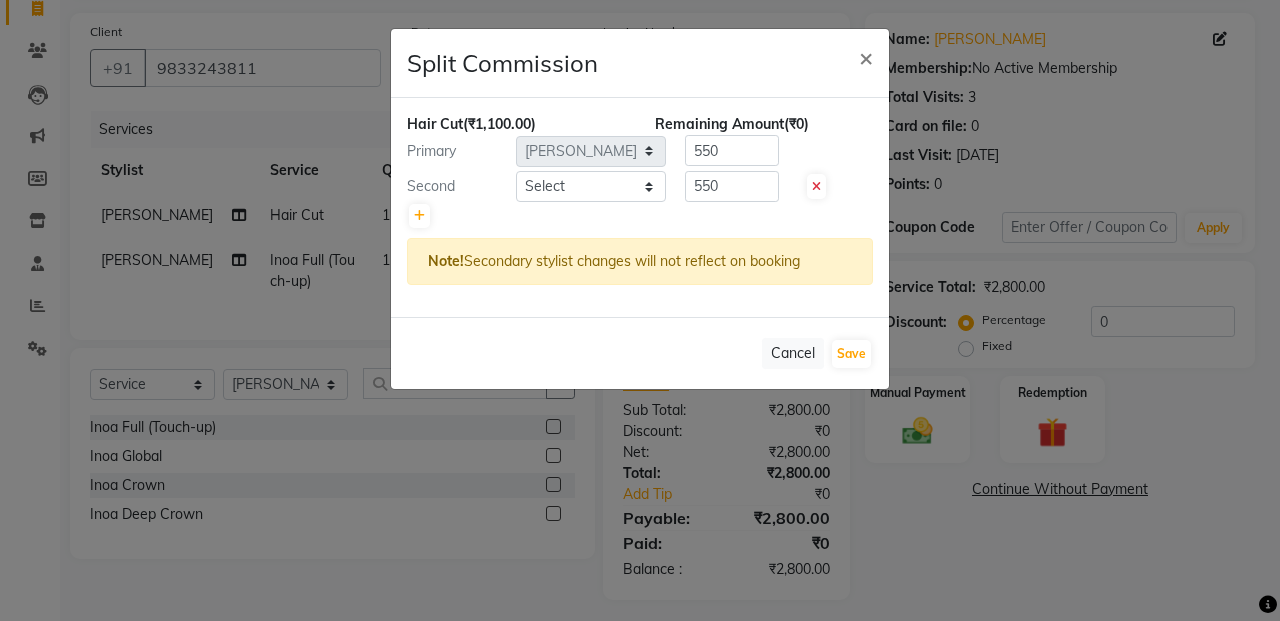 click on "Split Commission × Hair Cut  (₹1,100.00) Remaining Amount  (₹0) Primary Select  Admin   ESHA CHAUHAN   FARIDA SHAIKH   Manager   MEENA MISALKAR   Minal   NAMYA SALIAN   POONAM KATEL   RACHNA SAWANT   Ranu nails   REEMA MANGELA   SHAMINA SHAIKH   SHEFALI SHETTY   TABU SHAIKH  550 Second Select  Admin   ESHA CHAUHAN   FARIDA SHAIKH   Manager   MEENA MISALKAR   Minal   NAMYA SALIAN   POONAM KATEL   RACHNA SAWANT   Ranu nails   REEMA MANGELA   SHAMINA SHAIKH   SHEFALI SHETTY   TABU SHAIKH  550 Note!  Secondary stylist changes will not reflect on booking   Cancel   Save" 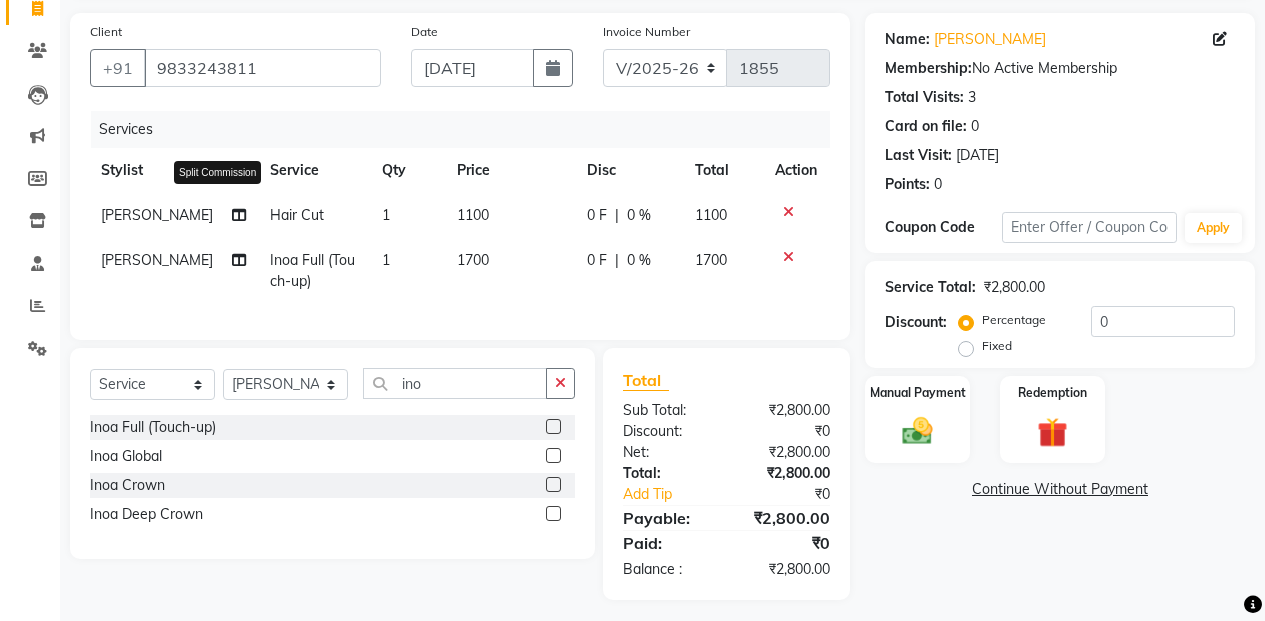 click 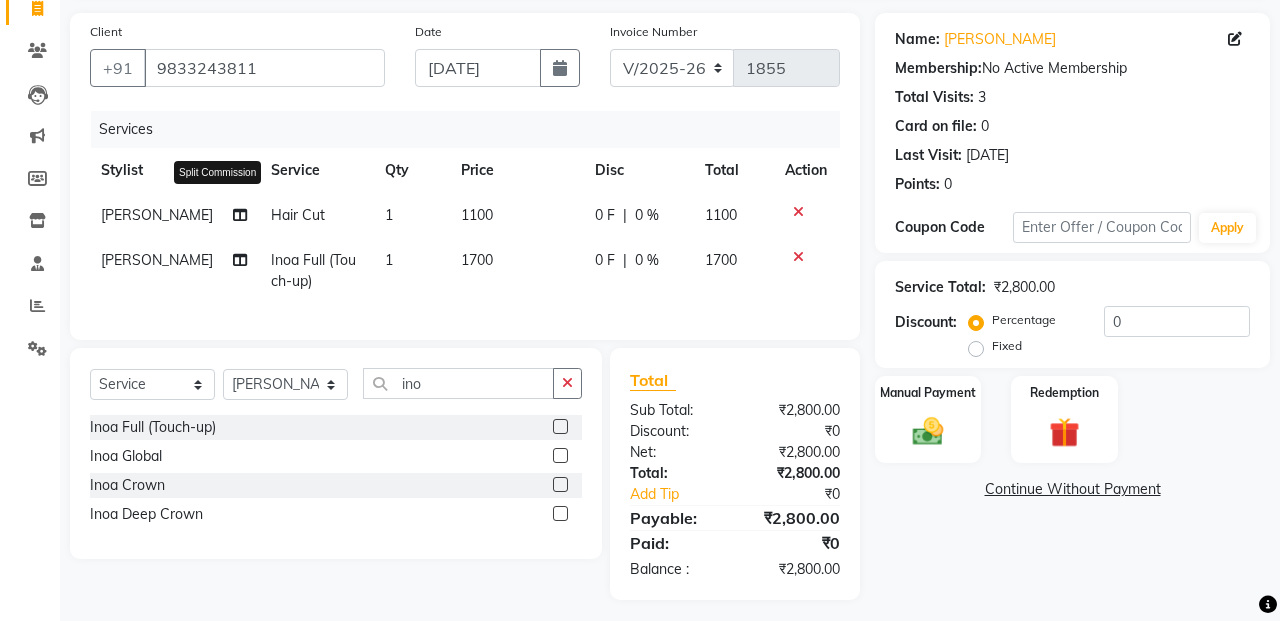 select on "61730" 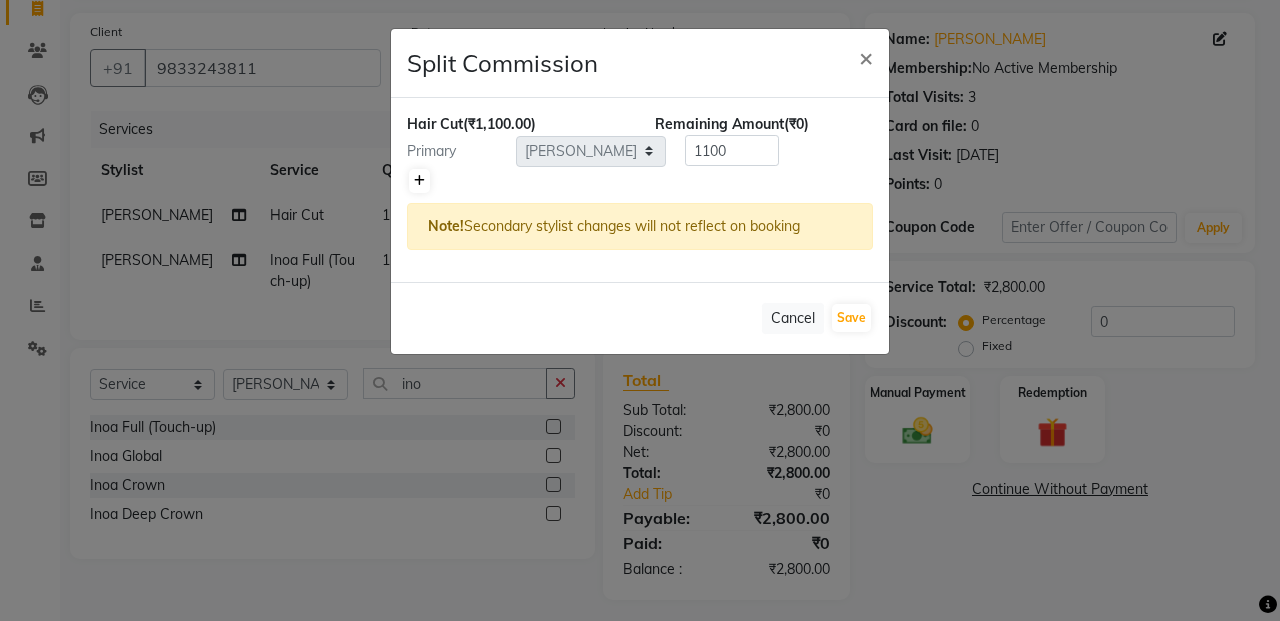 click 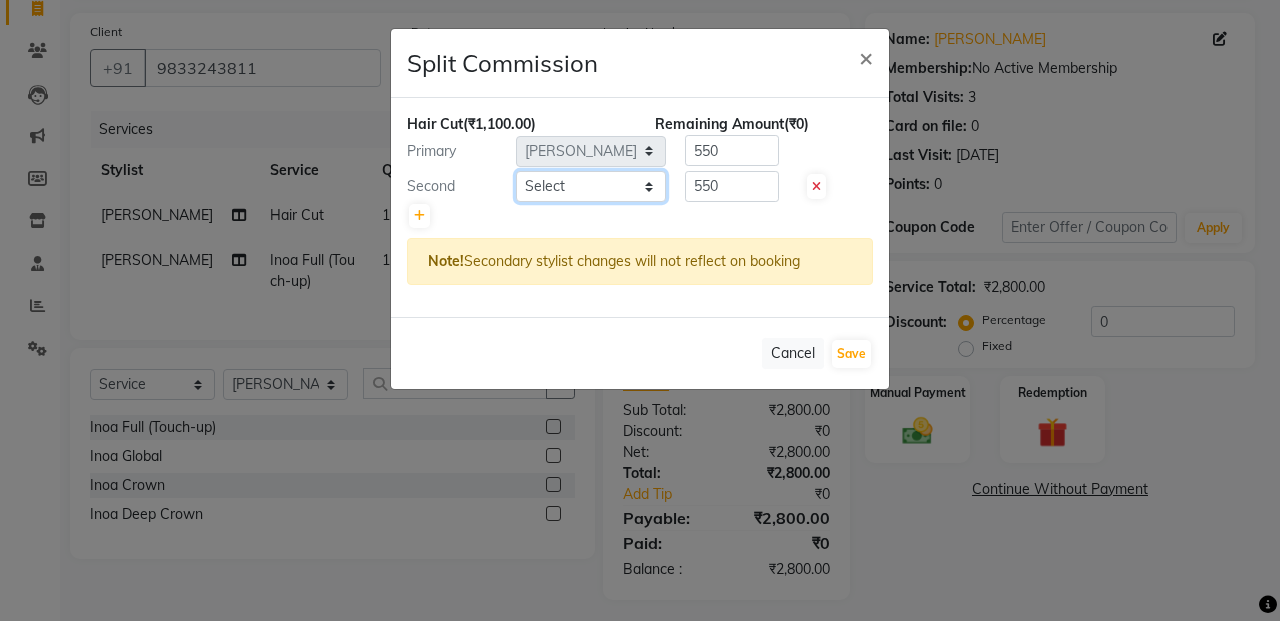 click on "Select  Admin   ESHA CHAUHAN   FARIDA SHAIKH   Manager   MEENA MISALKAR   Minal   NAMYA SALIAN   POONAM KATEL   RACHNA SAWANT   Ranu nails   REEMA MANGELA   SHAMINA SHAIKH   SHEFALI SHETTY   TABU SHAIKH" 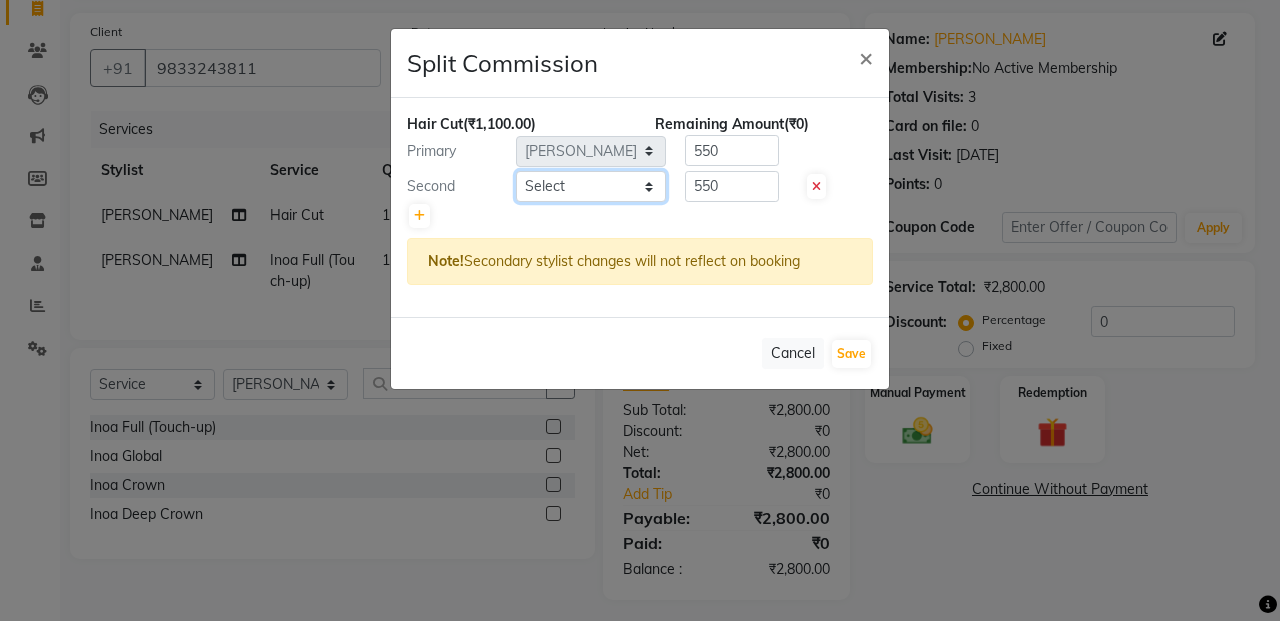 select on "79056" 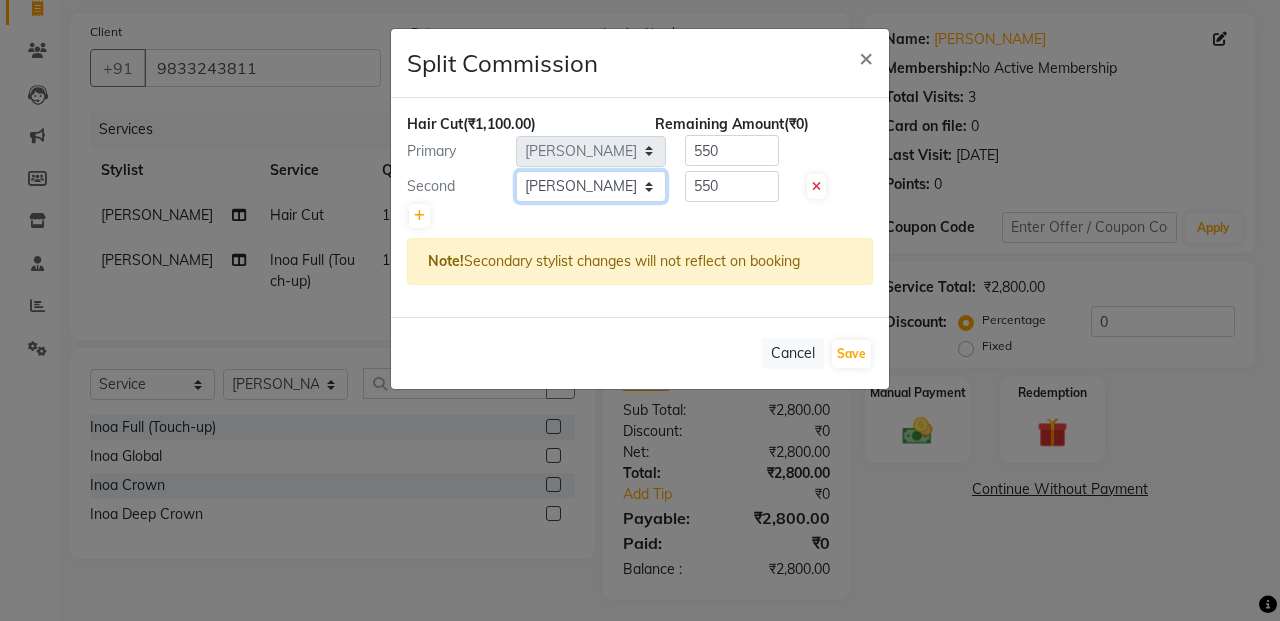 click on "Select  Admin   ESHA CHAUHAN   FARIDA SHAIKH   Manager   MEENA MISALKAR   Minal   NAMYA SALIAN   POONAM KATEL   RACHNA SAWANT   Ranu nails   REEMA MANGELA   SHAMINA SHAIKH   SHEFALI SHETTY   TABU SHAIKH" 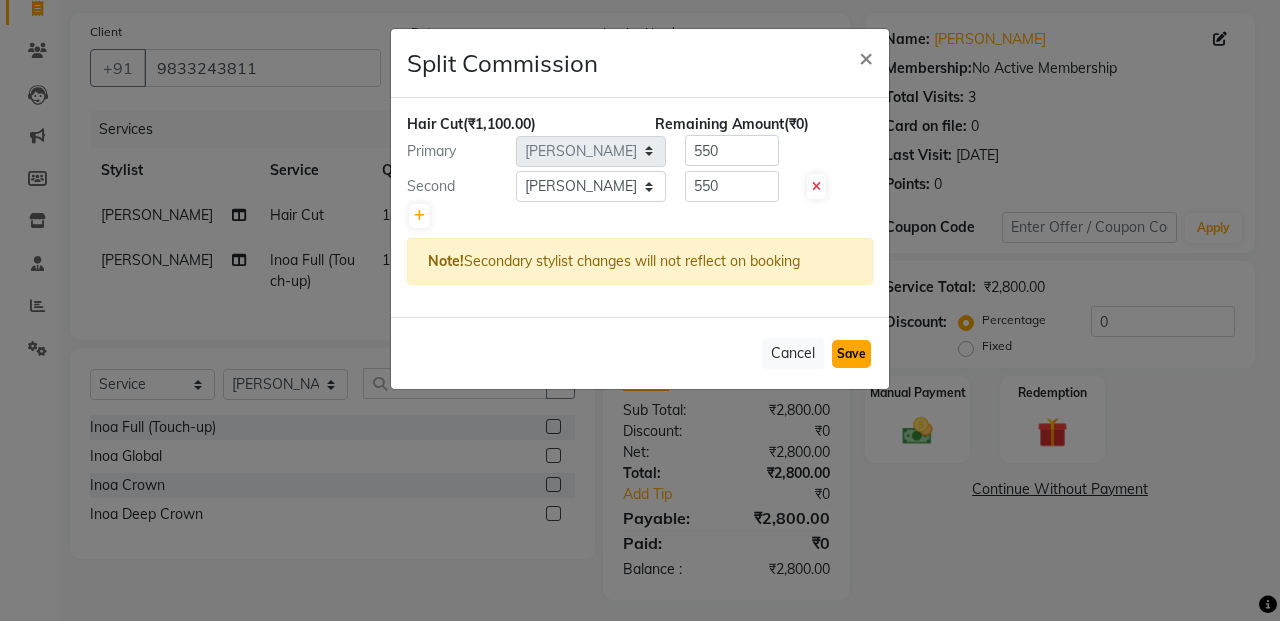 click on "Save" 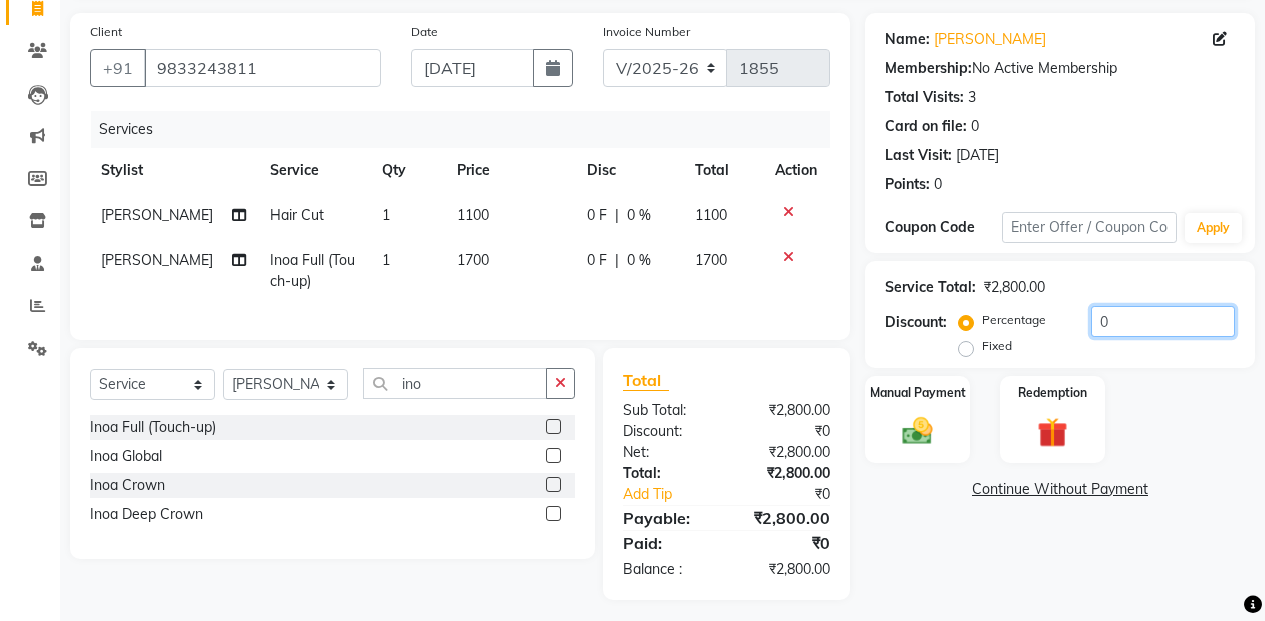 click on "0" 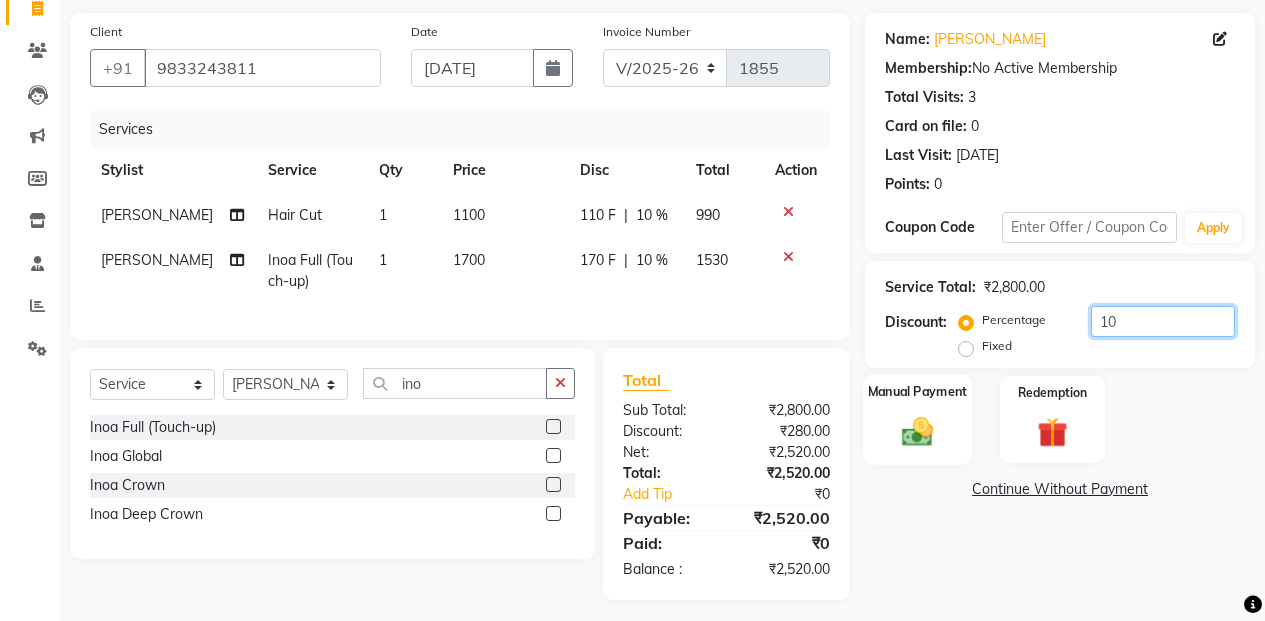 type on "10" 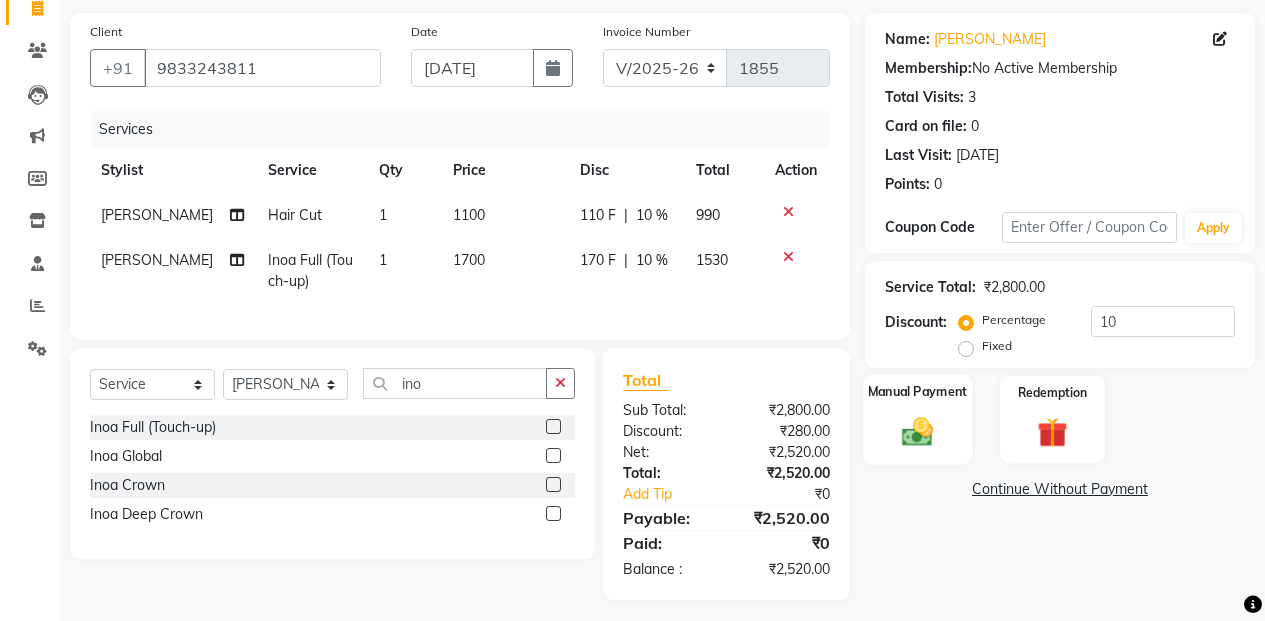 click on "Manual Payment" 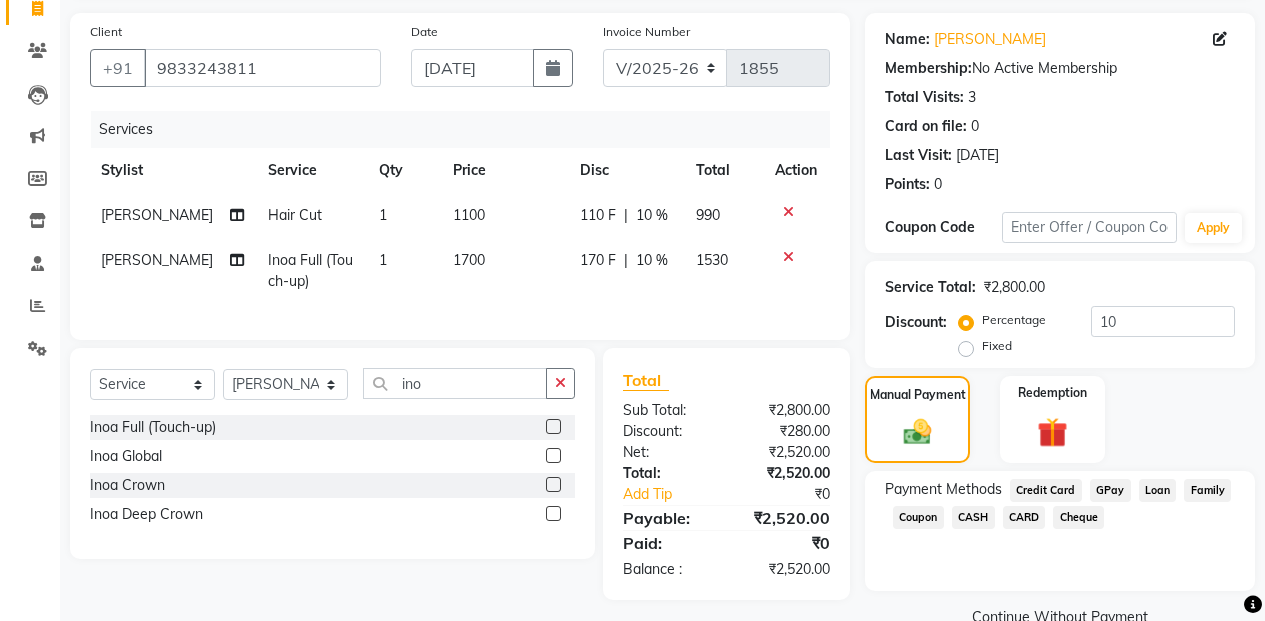 scroll, scrollTop: 182, scrollLeft: 0, axis: vertical 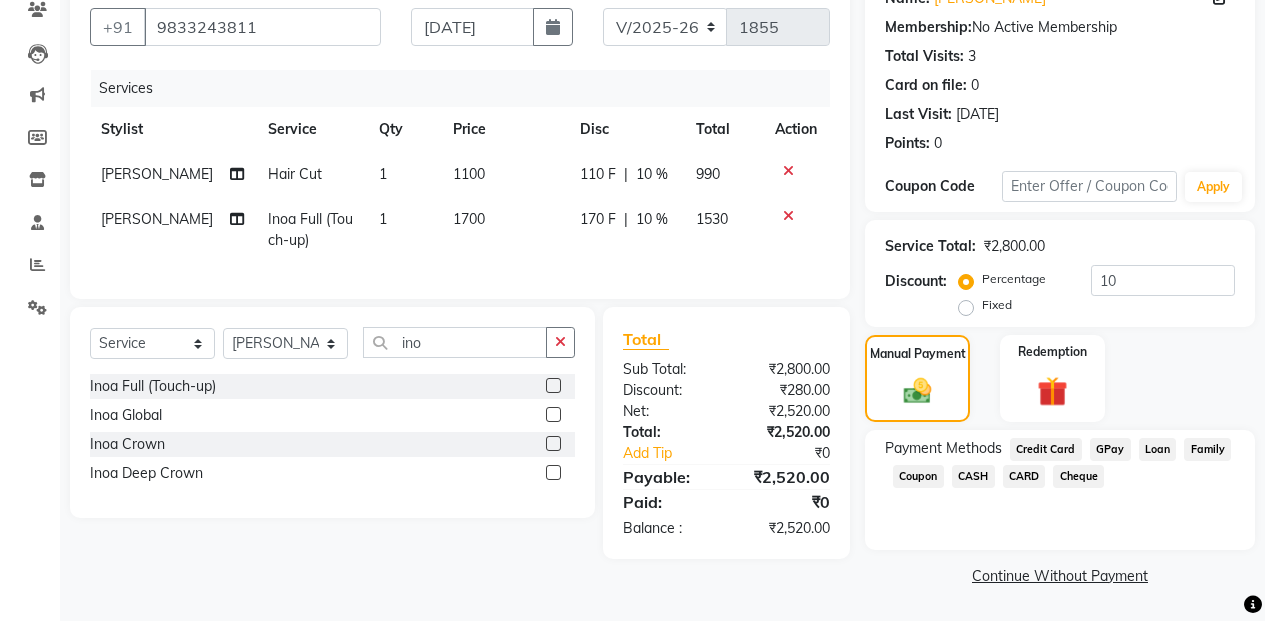 click on "CARD" 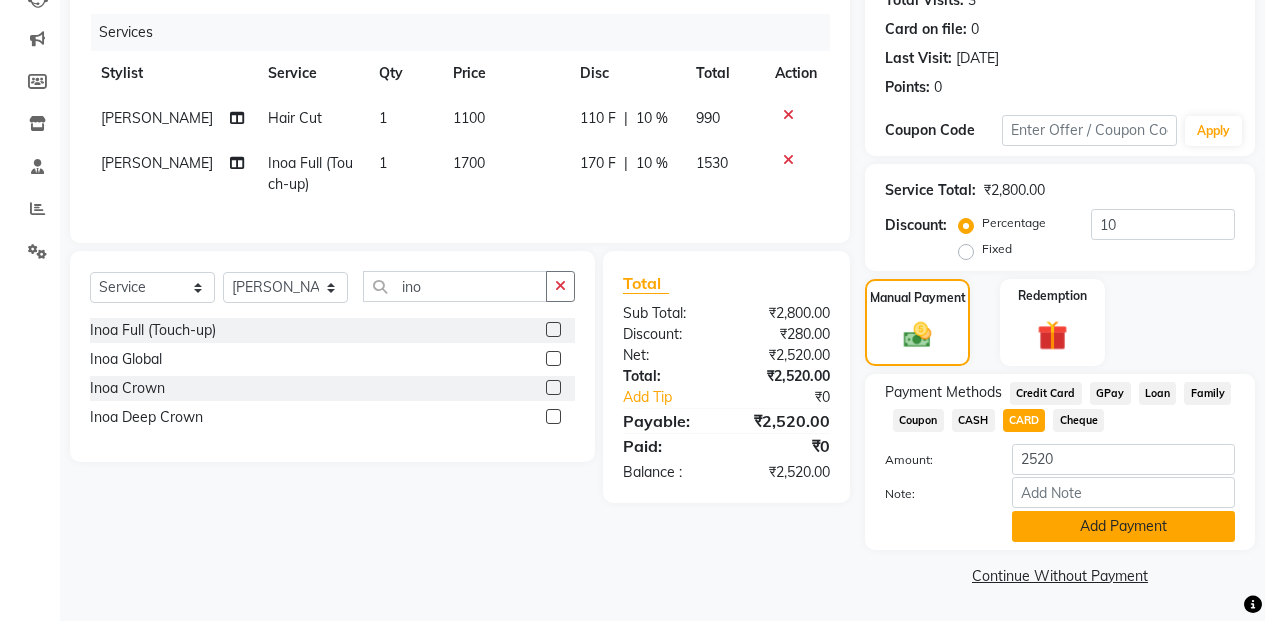 click on "Add Payment" 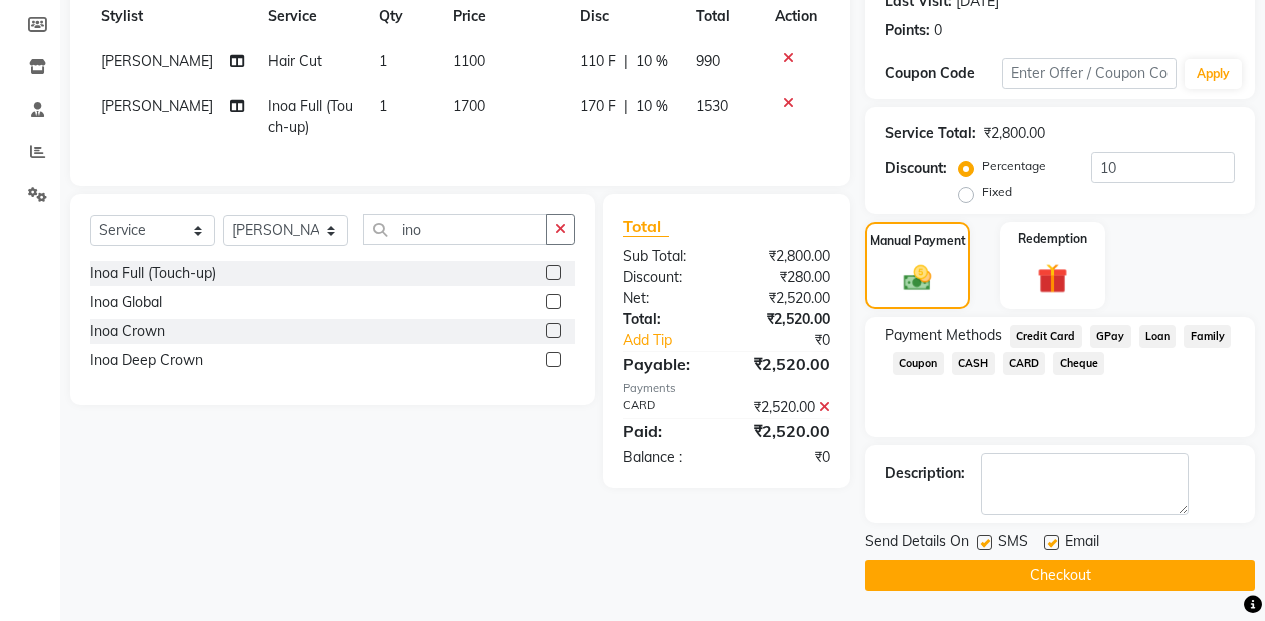 drag, startPoint x: 951, startPoint y: 564, endPoint x: 908, endPoint y: 498, distance: 78.77182 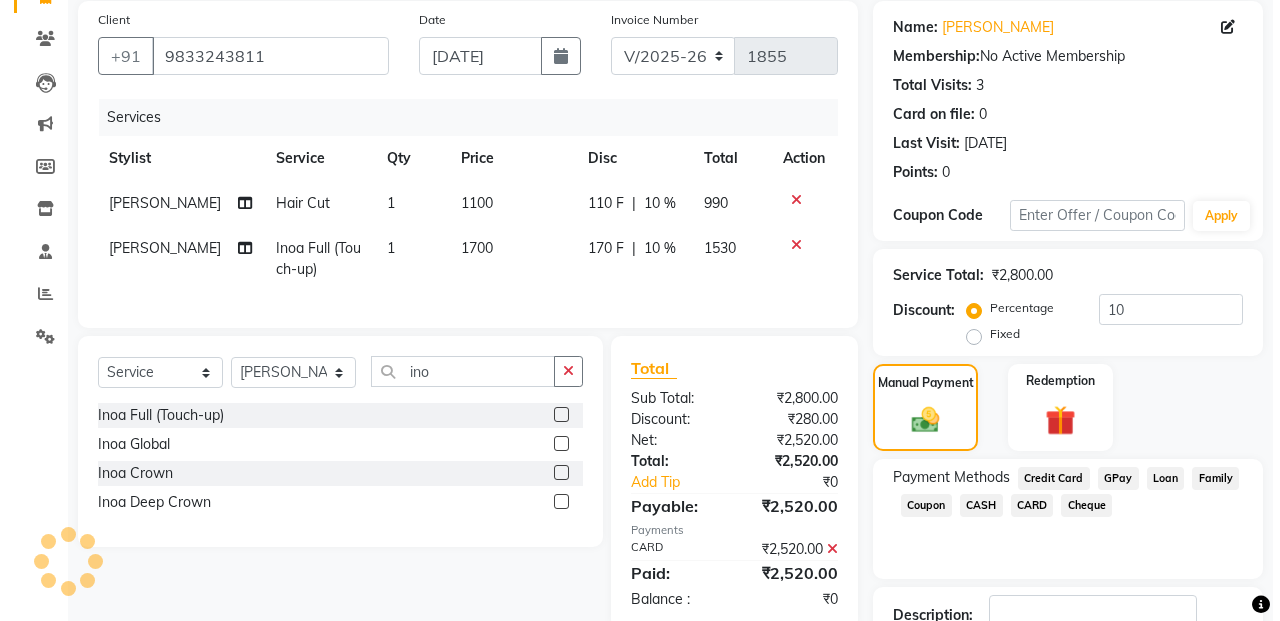 scroll, scrollTop: 0, scrollLeft: 0, axis: both 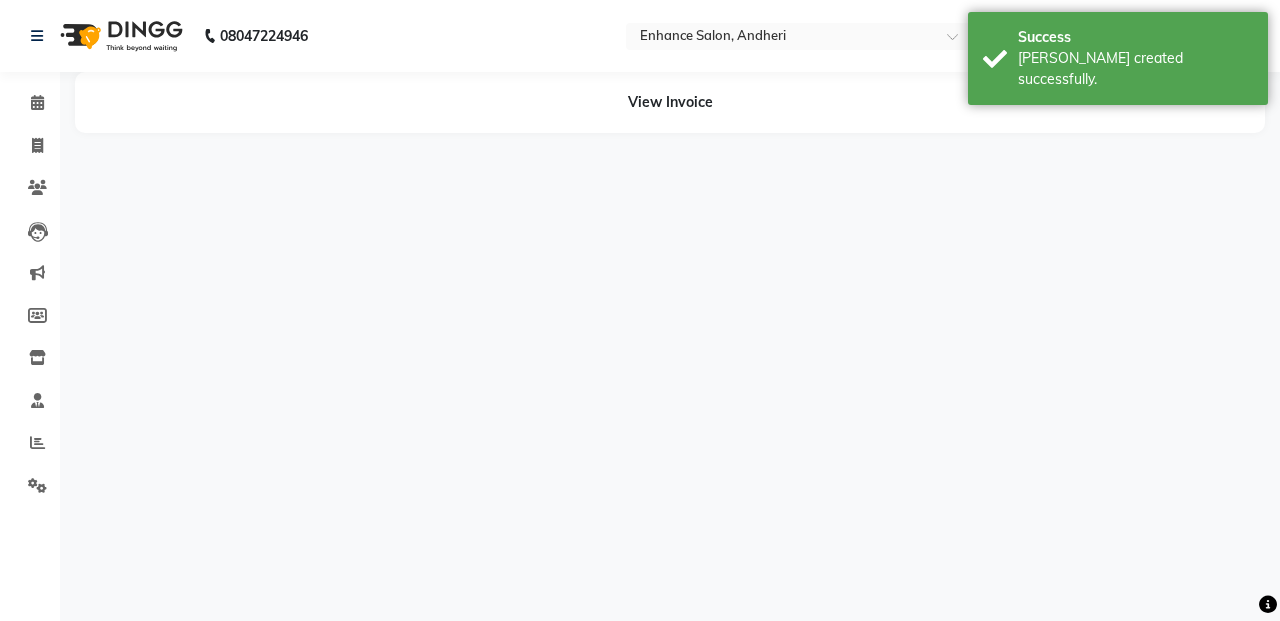select on "61730" 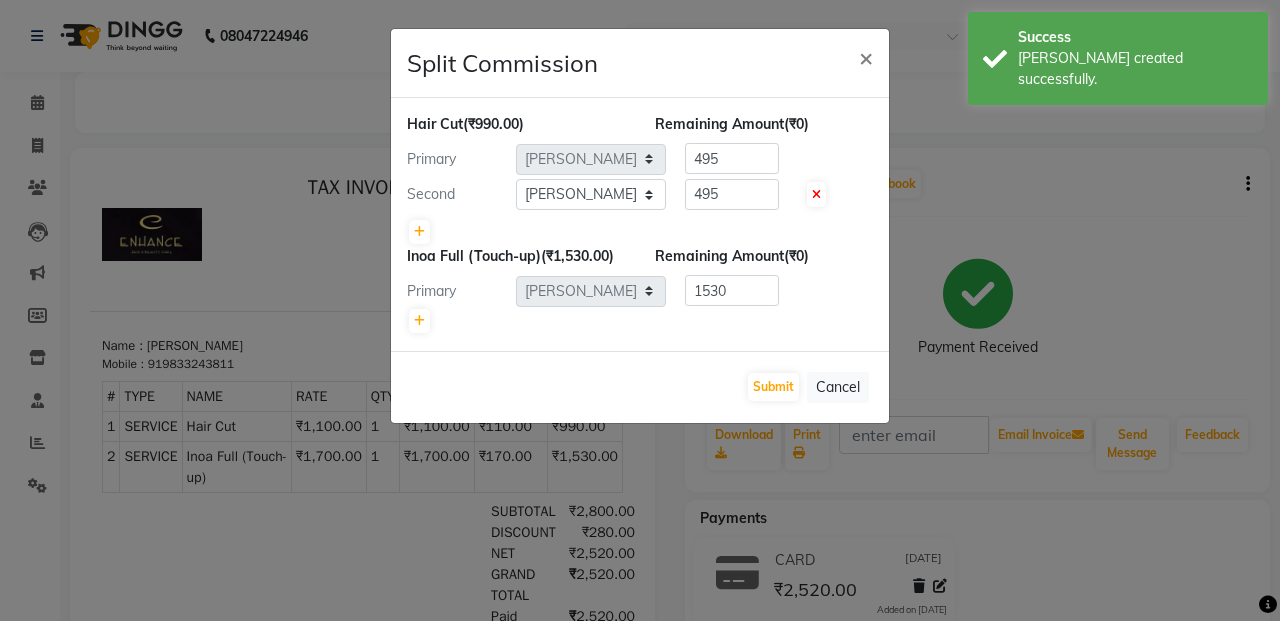 scroll, scrollTop: 0, scrollLeft: 0, axis: both 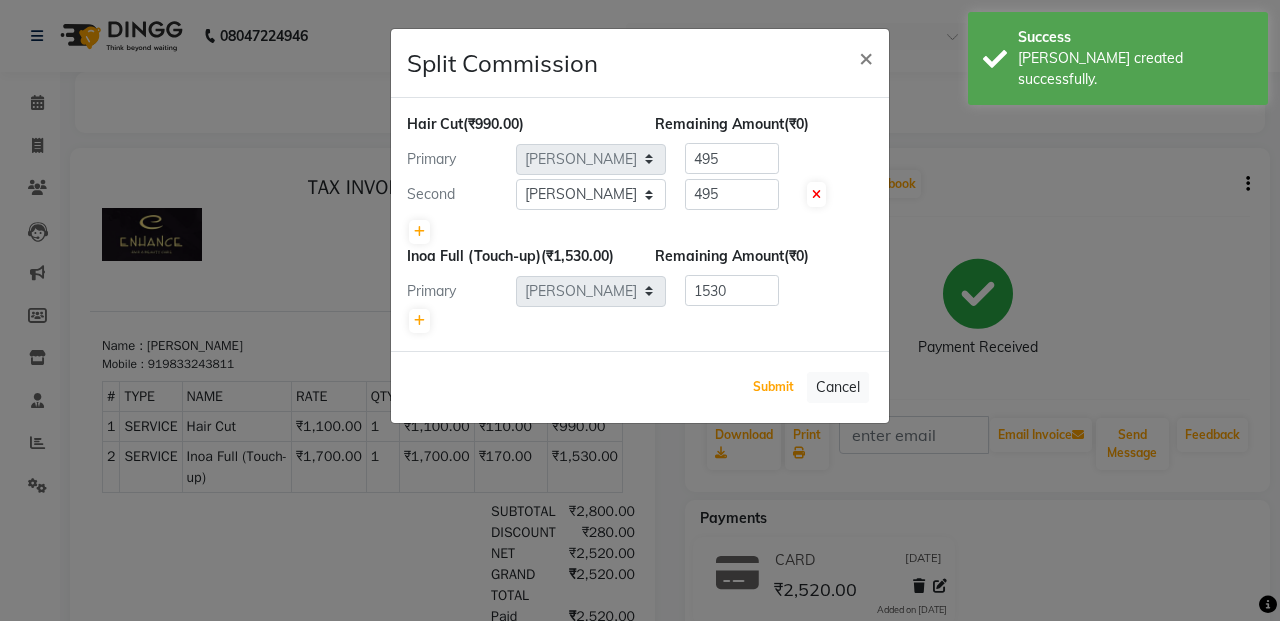 drag, startPoint x: 778, startPoint y: 392, endPoint x: 714, endPoint y: 335, distance: 85.70297 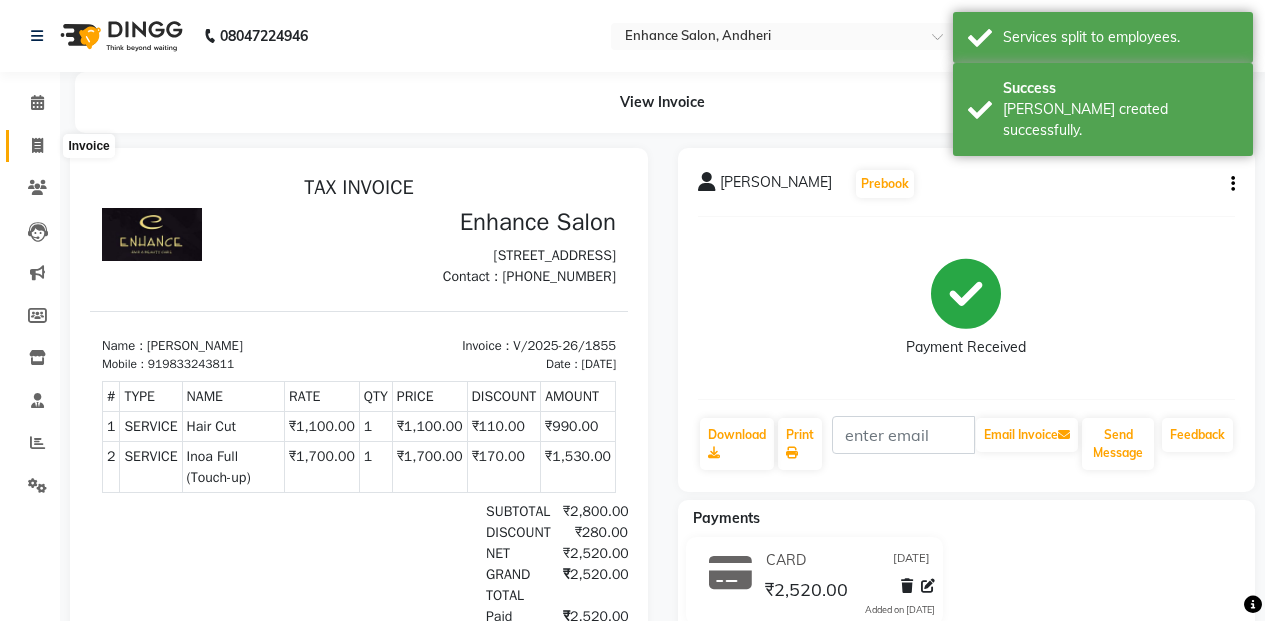 click 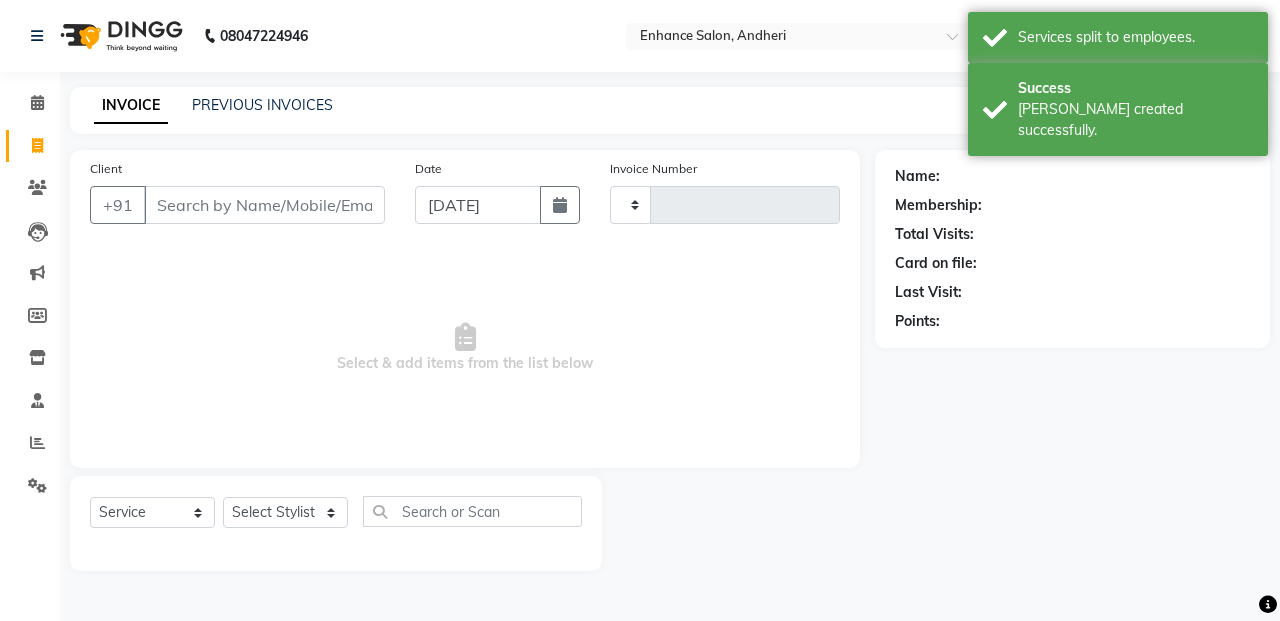 type on "1856" 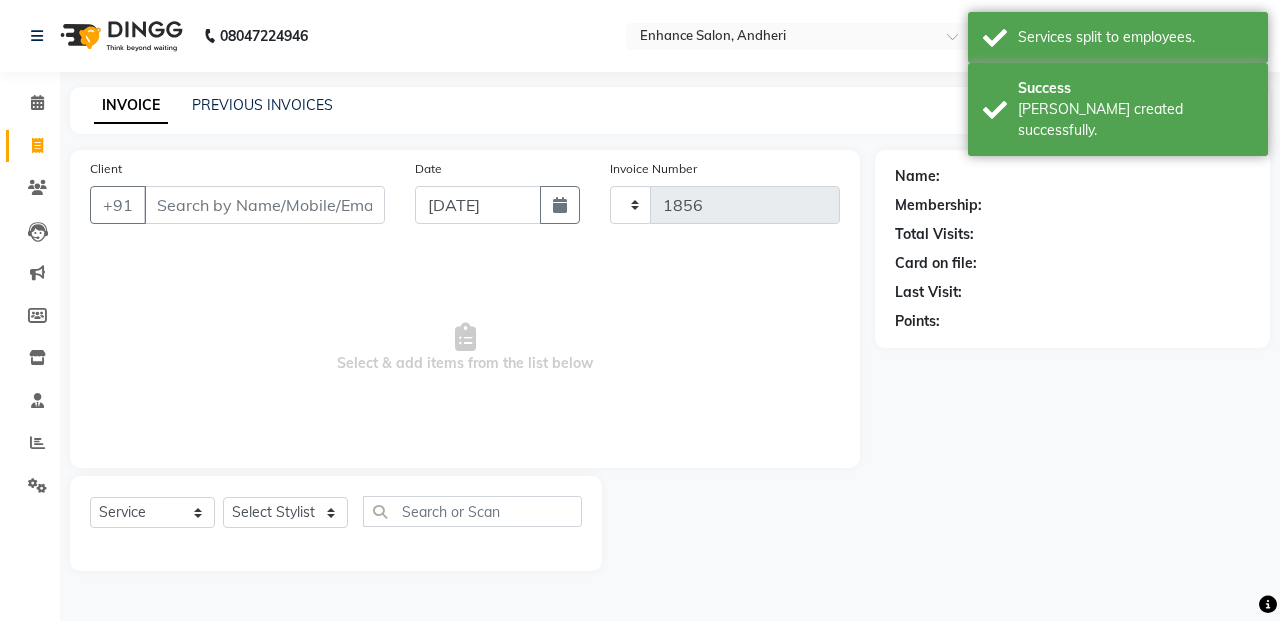 select on "7236" 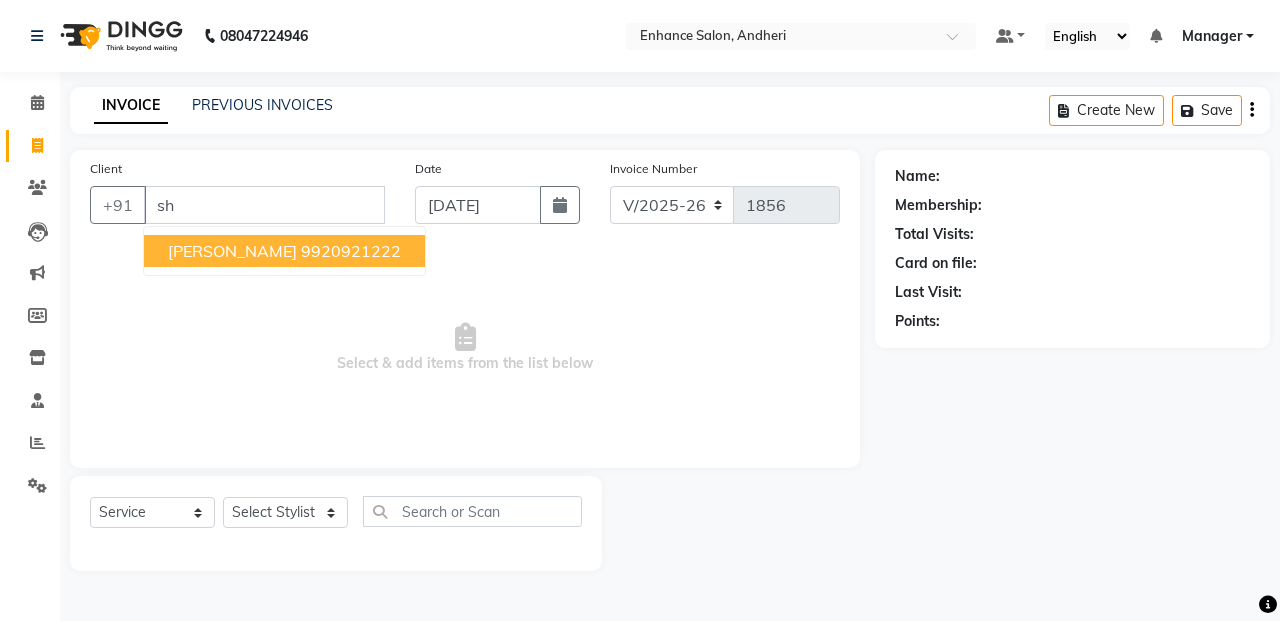 type on "s" 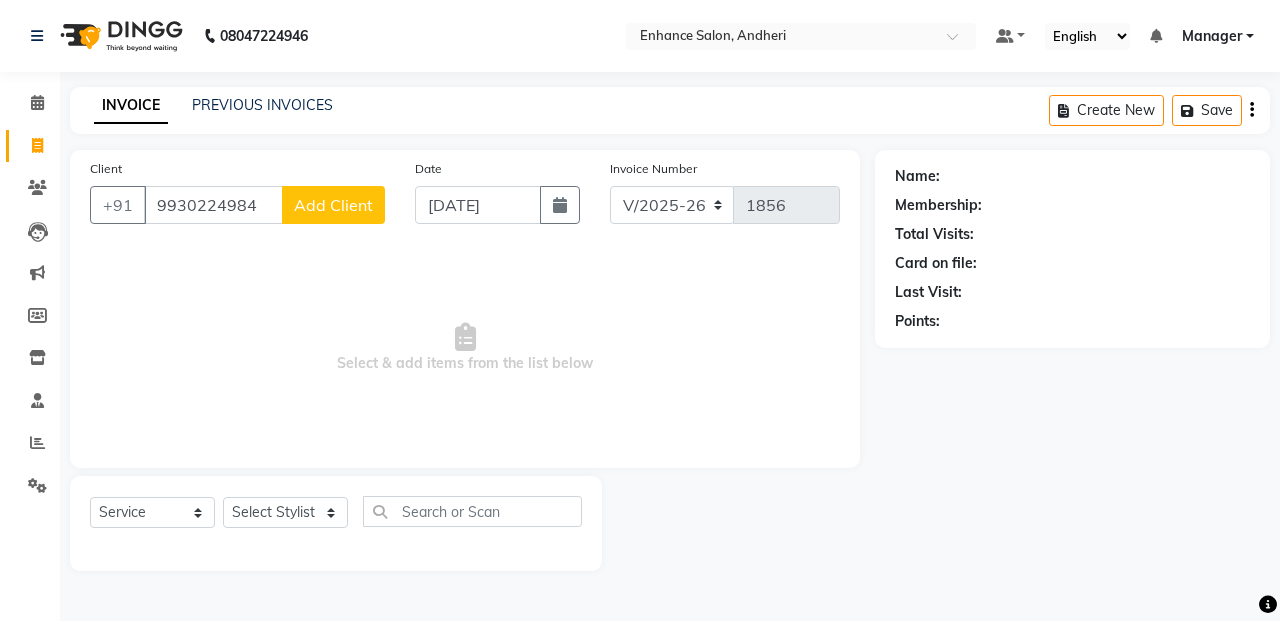 type on "9930224984" 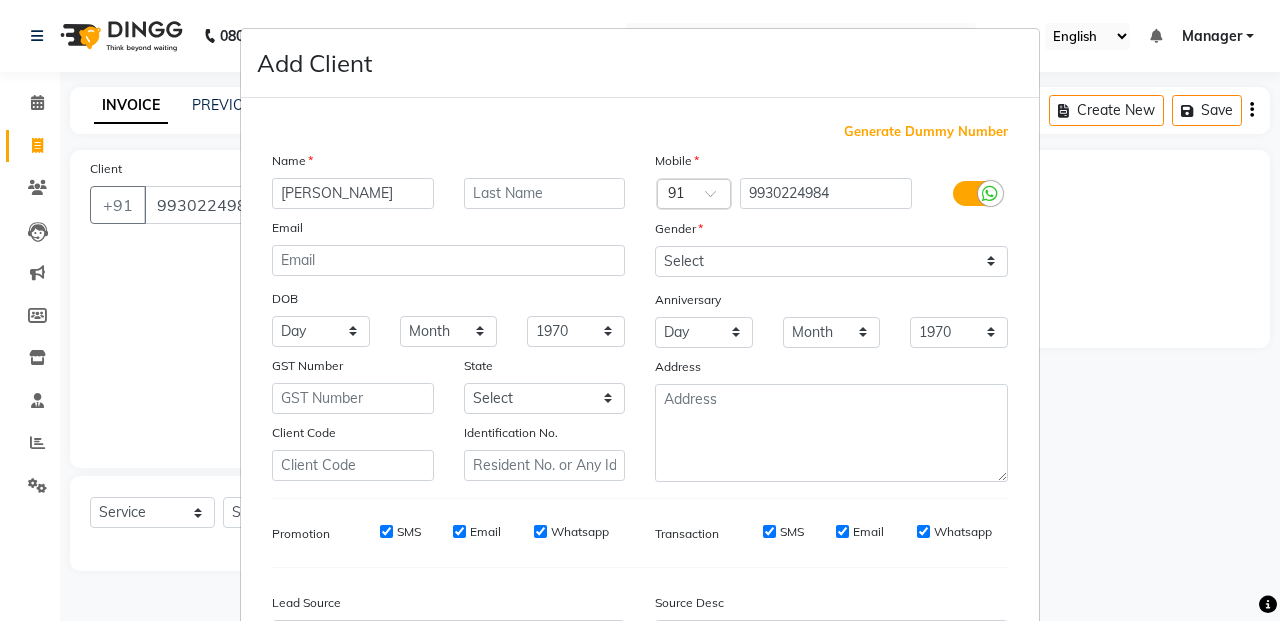 type on "[PERSON_NAME]" 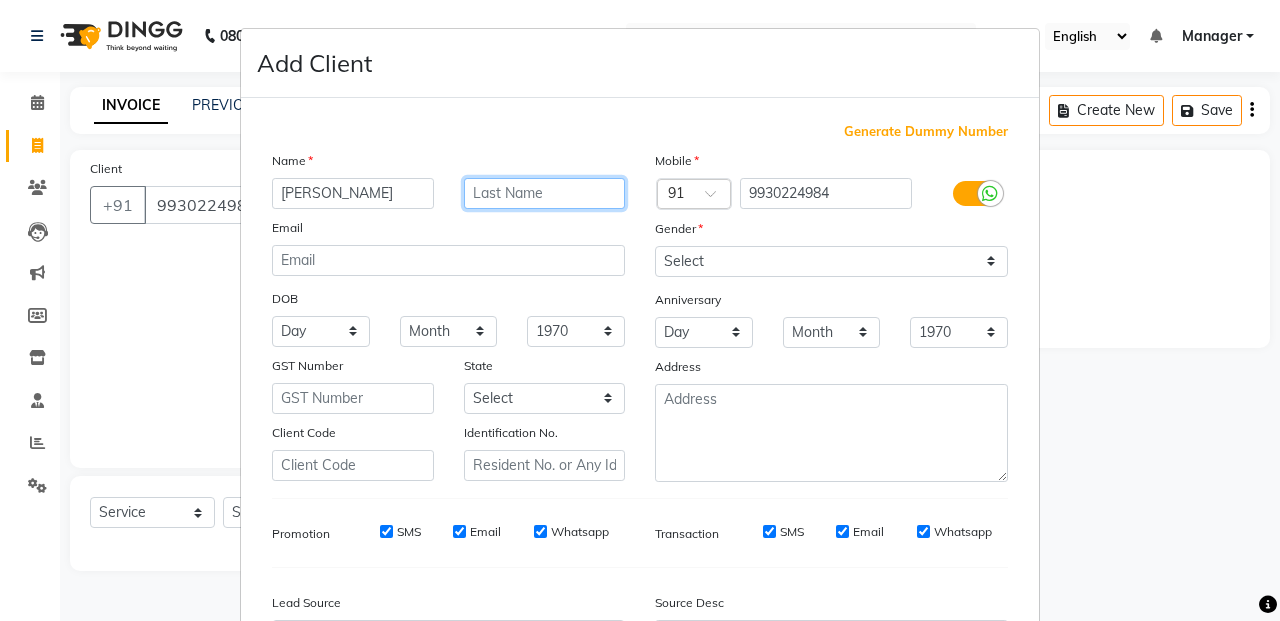 click at bounding box center (545, 193) 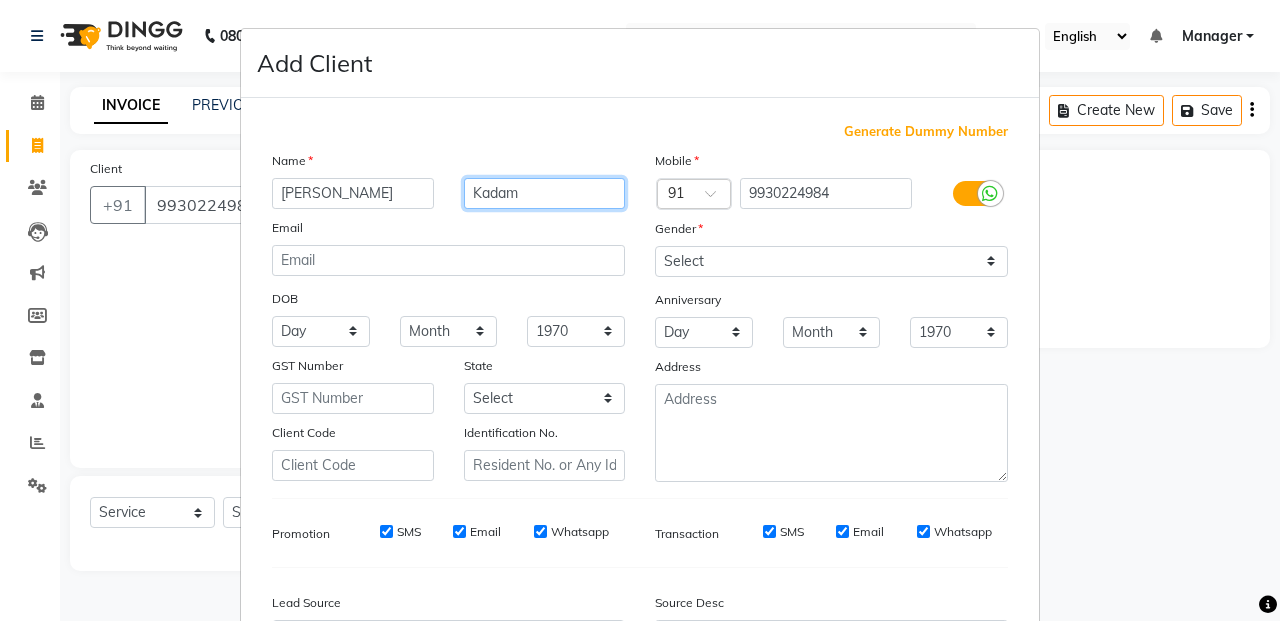 type on "Kadam" 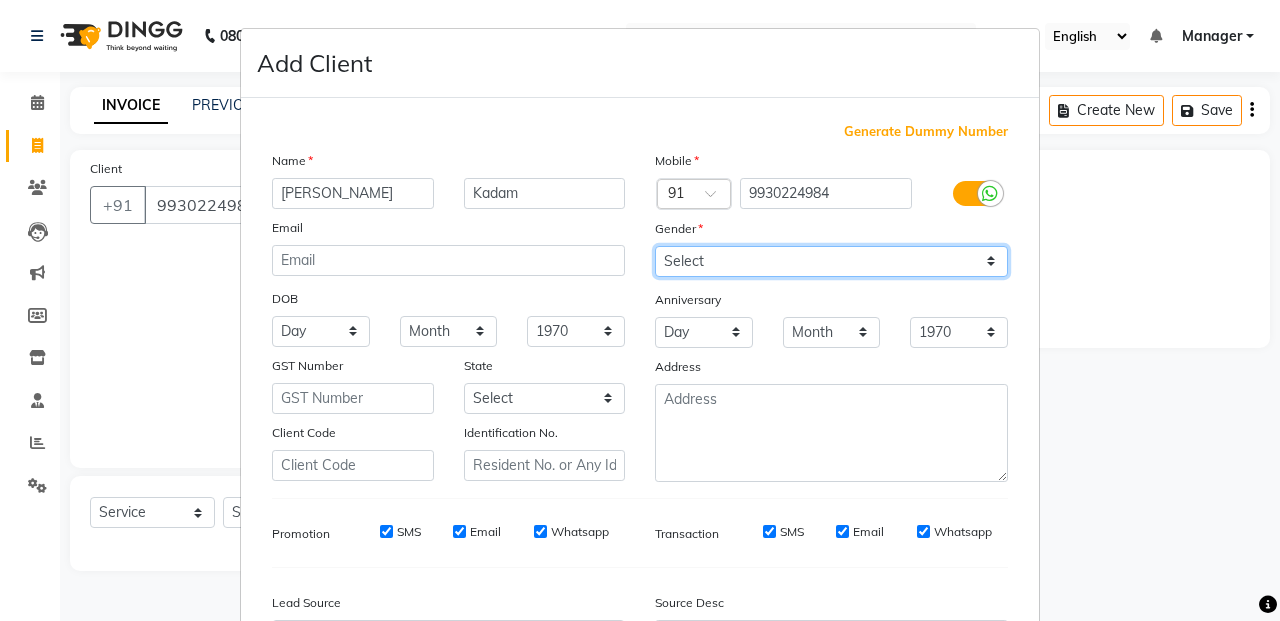 drag, startPoint x: 704, startPoint y: 254, endPoint x: 699, endPoint y: 268, distance: 14.866069 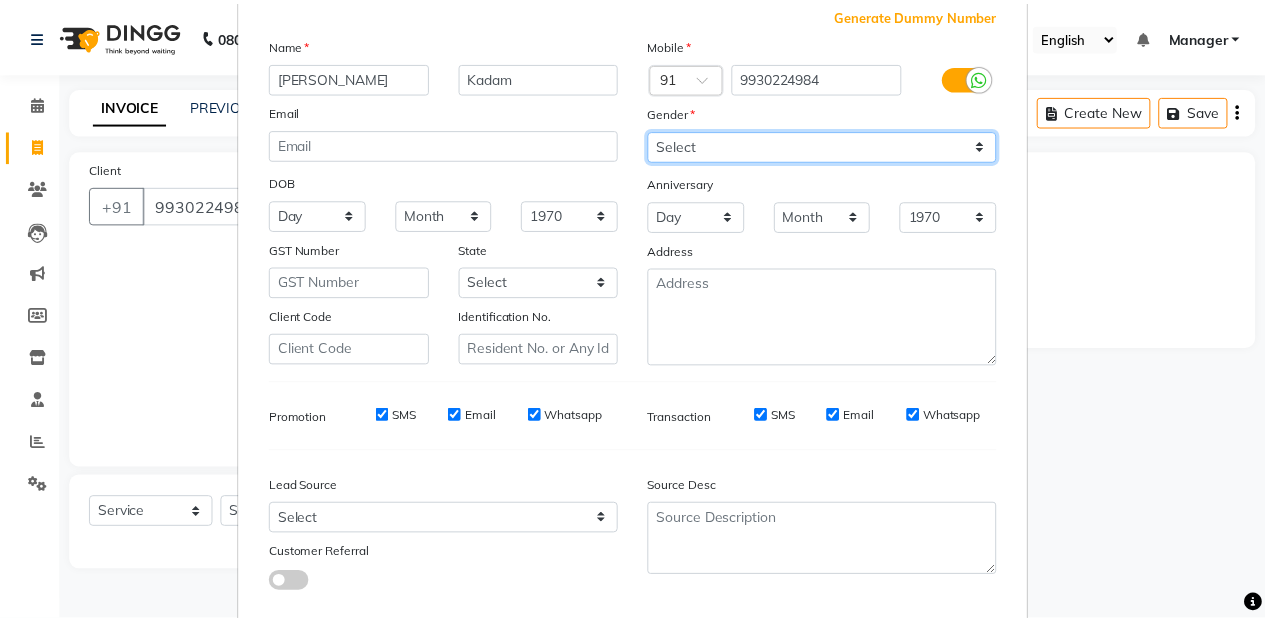 scroll, scrollTop: 228, scrollLeft: 0, axis: vertical 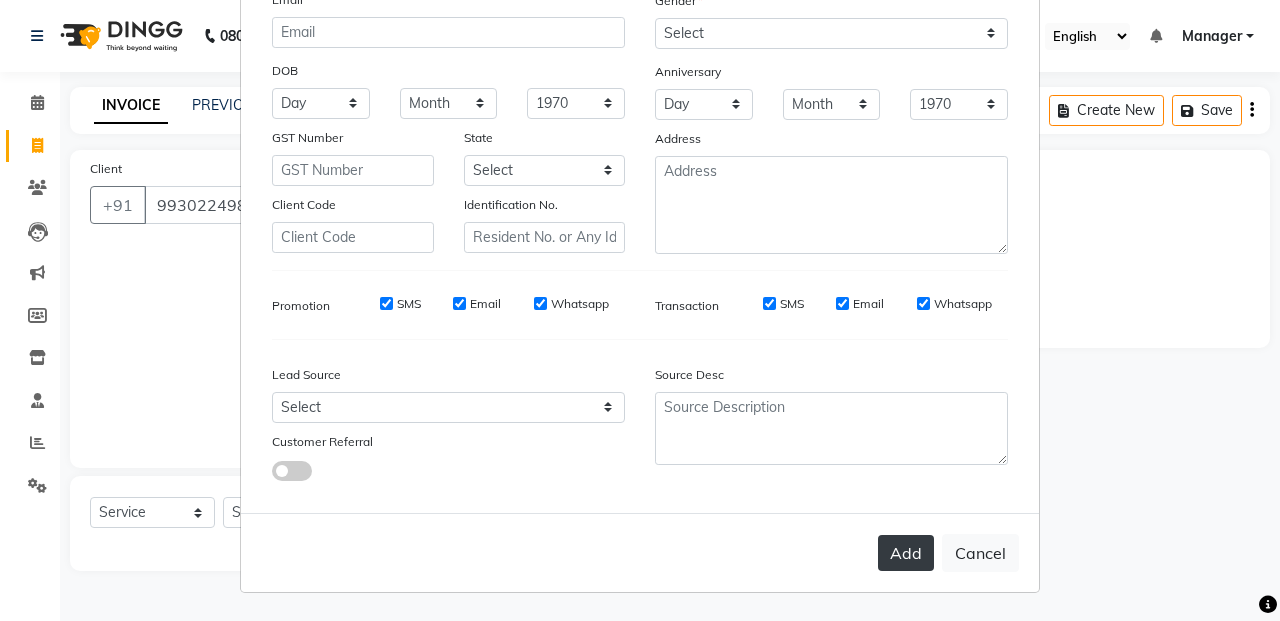 click on "Add" at bounding box center (906, 553) 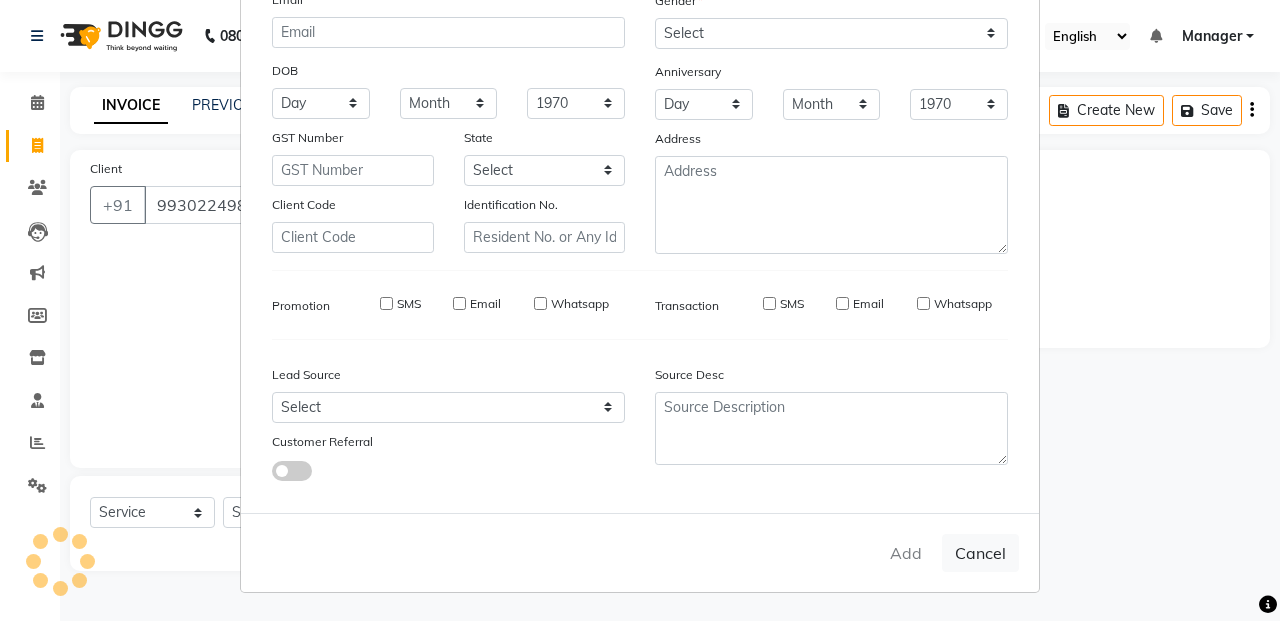 type 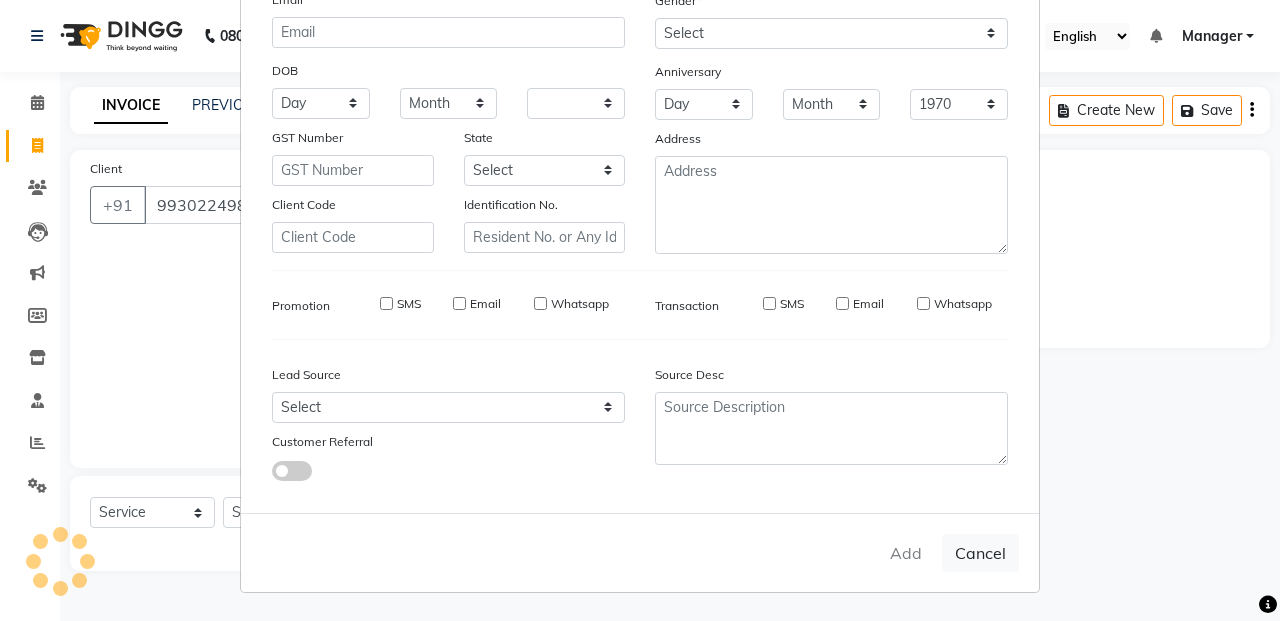 select 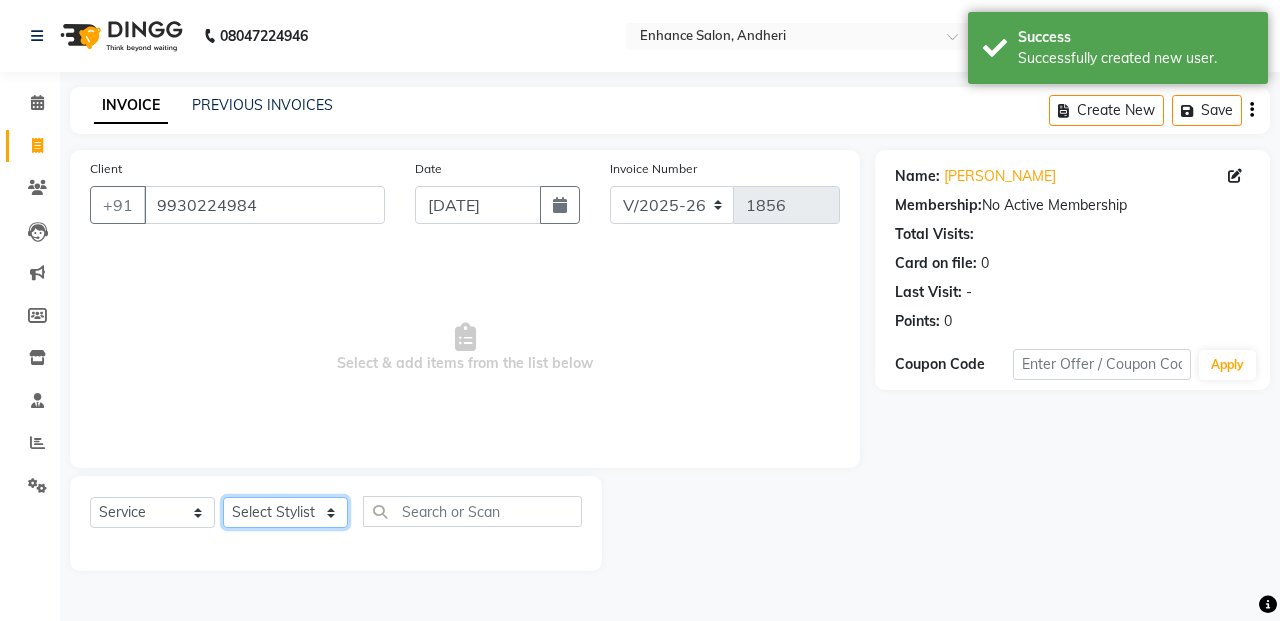 click on "Select Stylist Admin ESHA CHAUHAN FARIDA SHAIKH Manager MEENA MISALKAR Minal NAMYA SALIAN POONAM KATEL RACHNA SAWANT Ranu nails REEMA MANGELA SHAMINA SHAIKH SHEFALI SHETTY TABU SHAIKH" 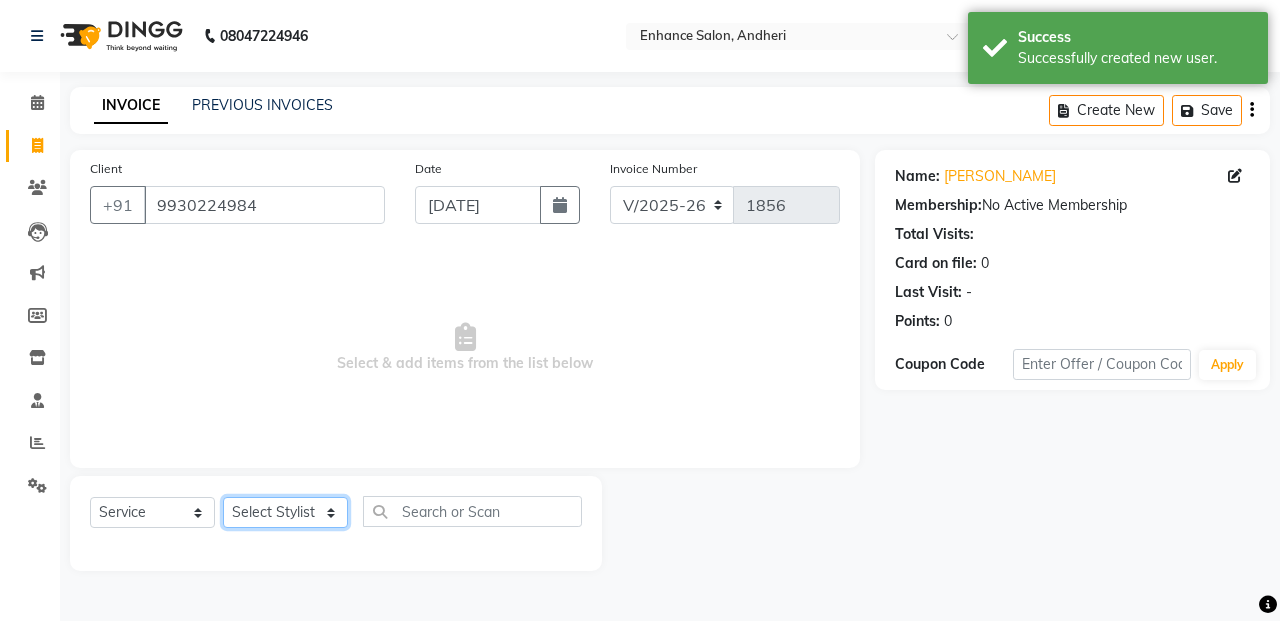 select on "61729" 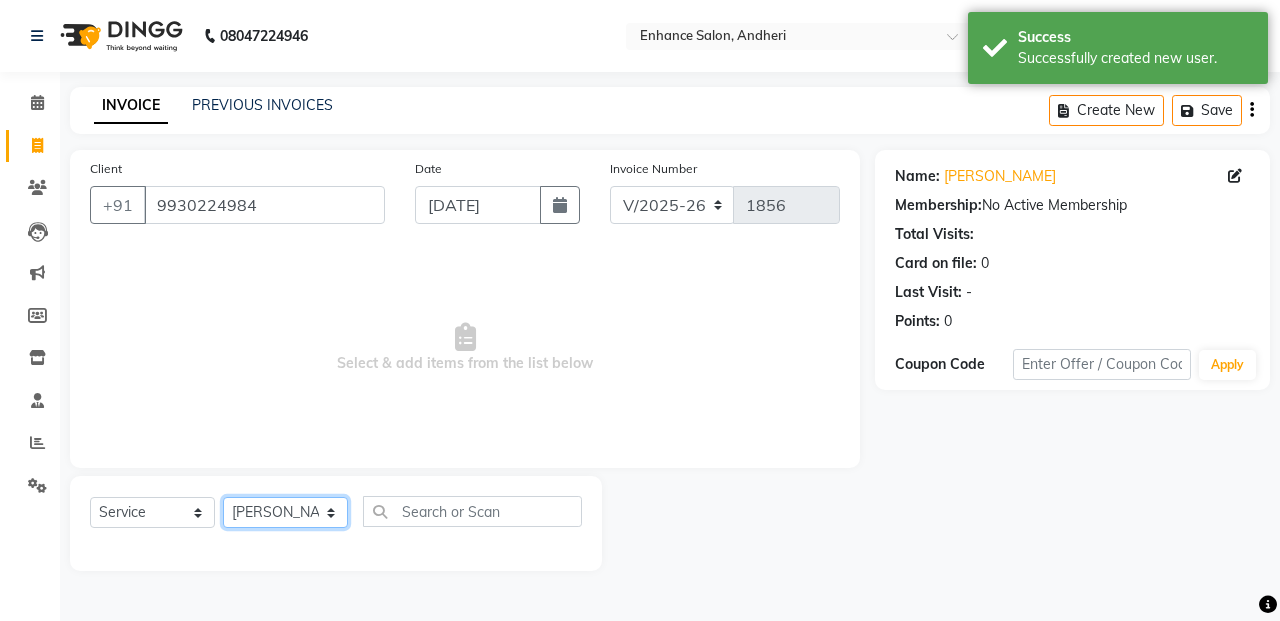click on "Select Stylist Admin ESHA CHAUHAN FARIDA SHAIKH Manager MEENA MISALKAR Minal NAMYA SALIAN POONAM KATEL RACHNA SAWANT Ranu nails REEMA MANGELA SHAMINA SHAIKH SHEFALI SHETTY TABU SHAIKH" 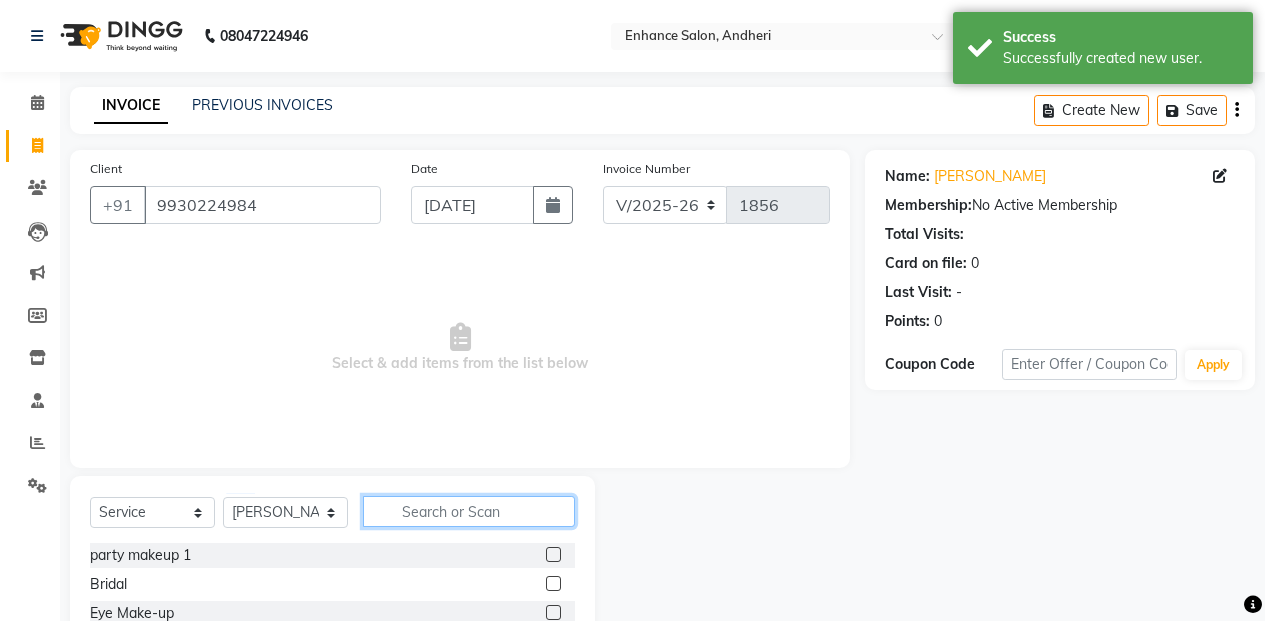 click 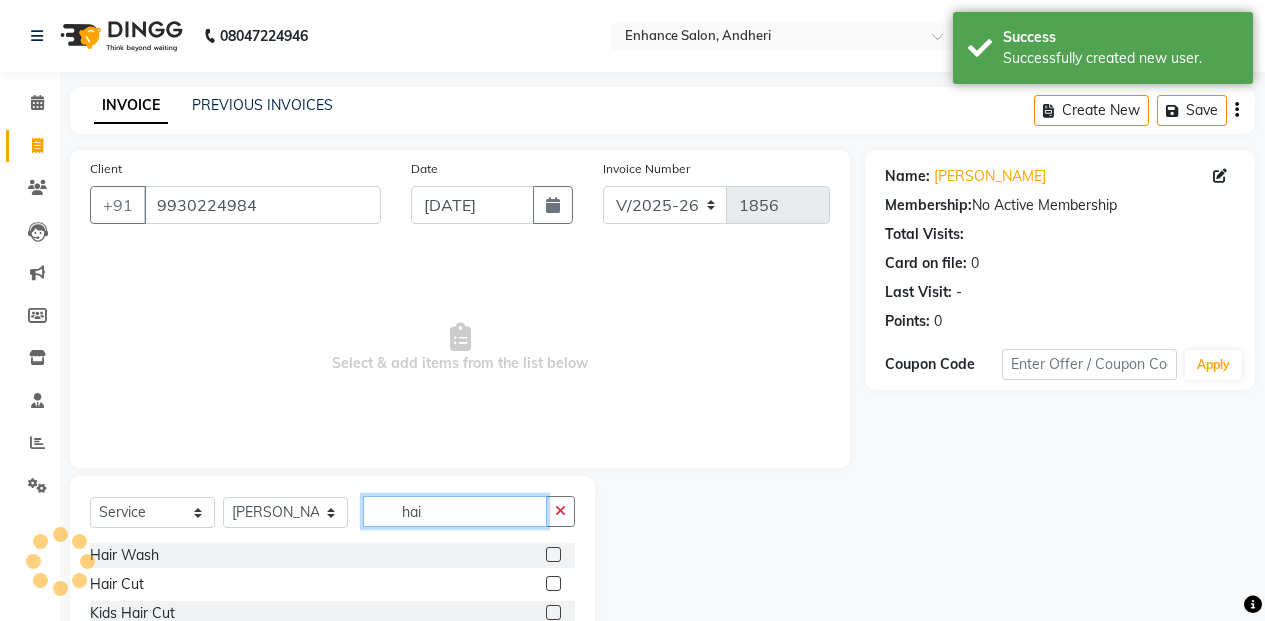 type on "hai" 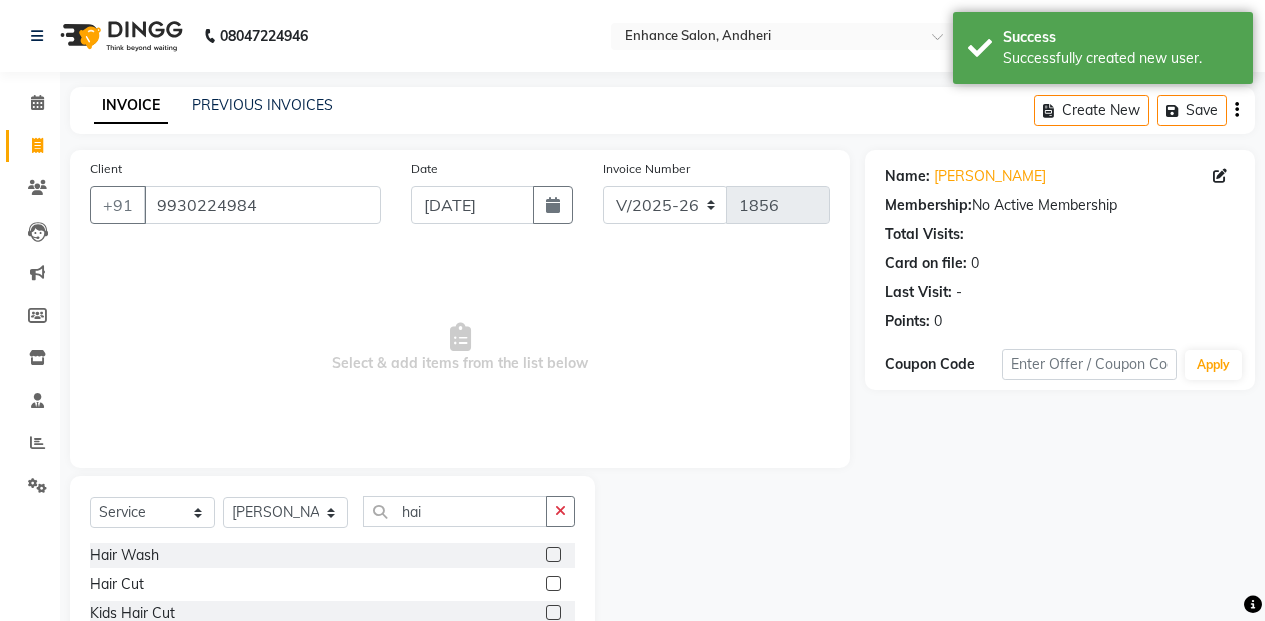 click 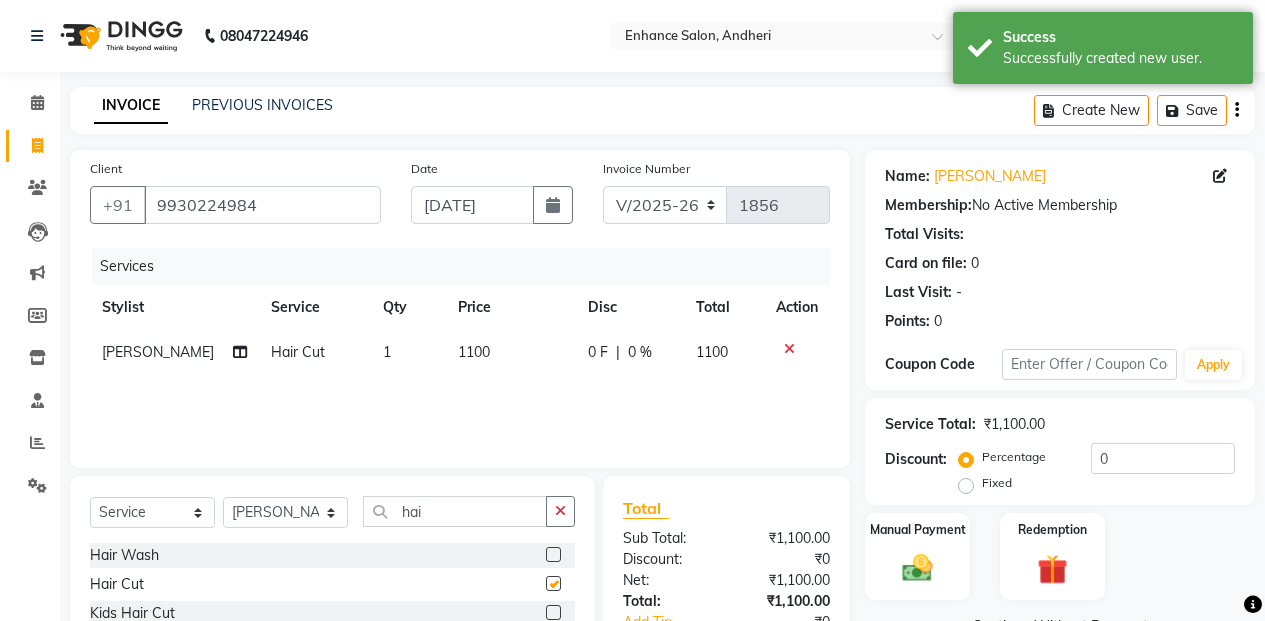 checkbox on "false" 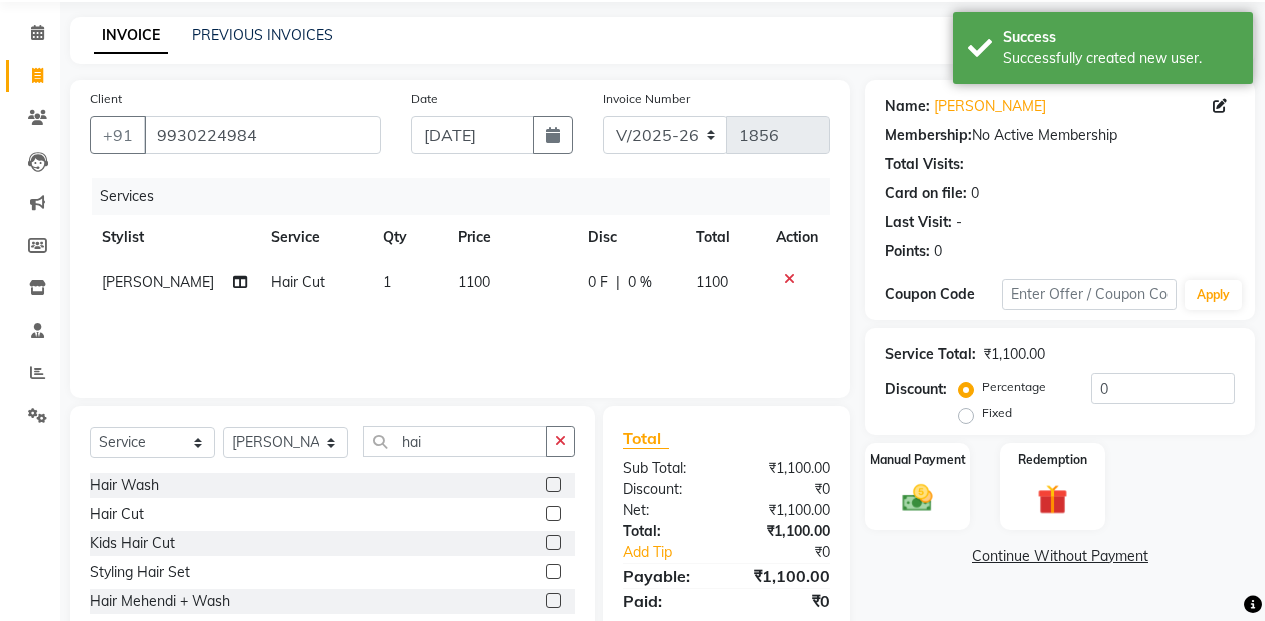 scroll, scrollTop: 154, scrollLeft: 0, axis: vertical 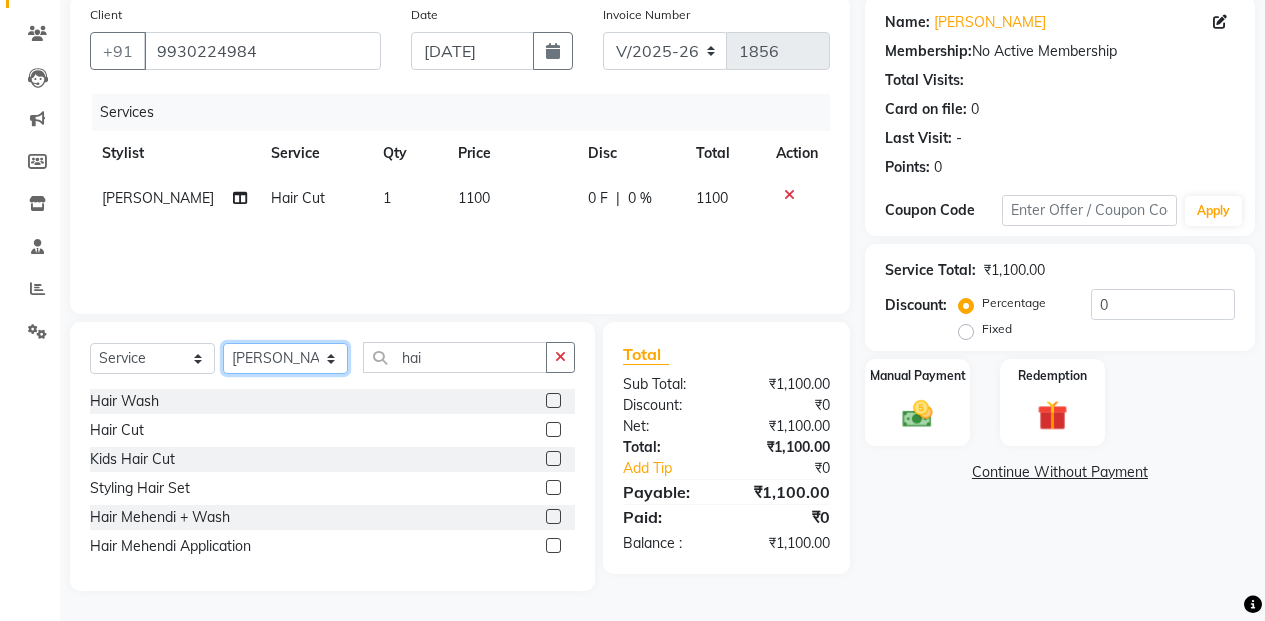 click on "Select Stylist Admin ESHA CHAUHAN FARIDA SHAIKH Manager MEENA MISALKAR Minal NAMYA SALIAN POONAM KATEL RACHNA SAWANT Ranu nails REEMA MANGELA SHAMINA SHAIKH SHEFALI SHETTY TABU SHAIKH" 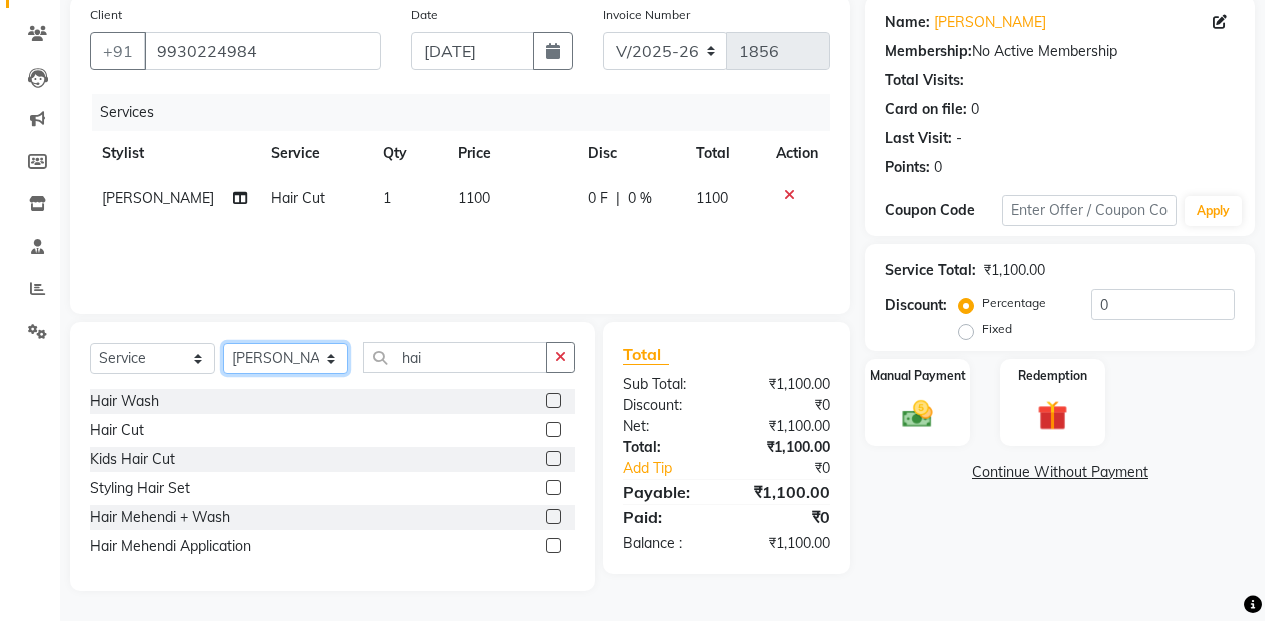 select on "61738" 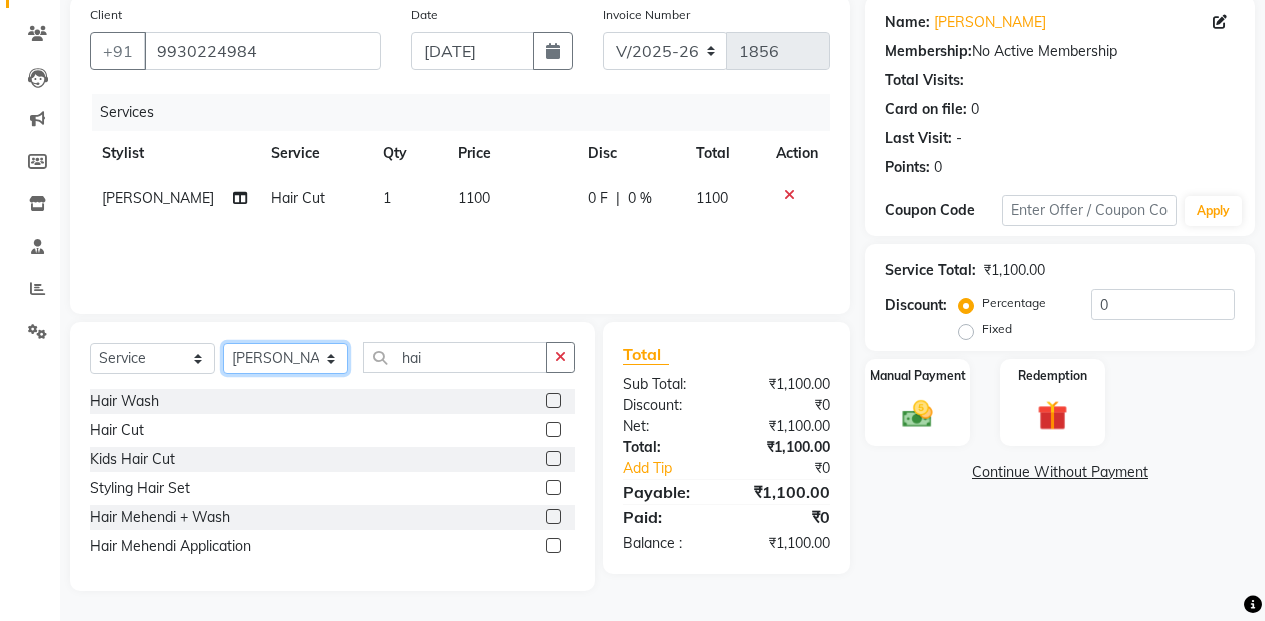 click on "Select Stylist Admin ESHA CHAUHAN FARIDA SHAIKH Manager MEENA MISALKAR Minal NAMYA SALIAN POONAM KATEL RACHNA SAWANT Ranu nails REEMA MANGELA SHAMINA SHAIKH SHEFALI SHETTY TABU SHAIKH" 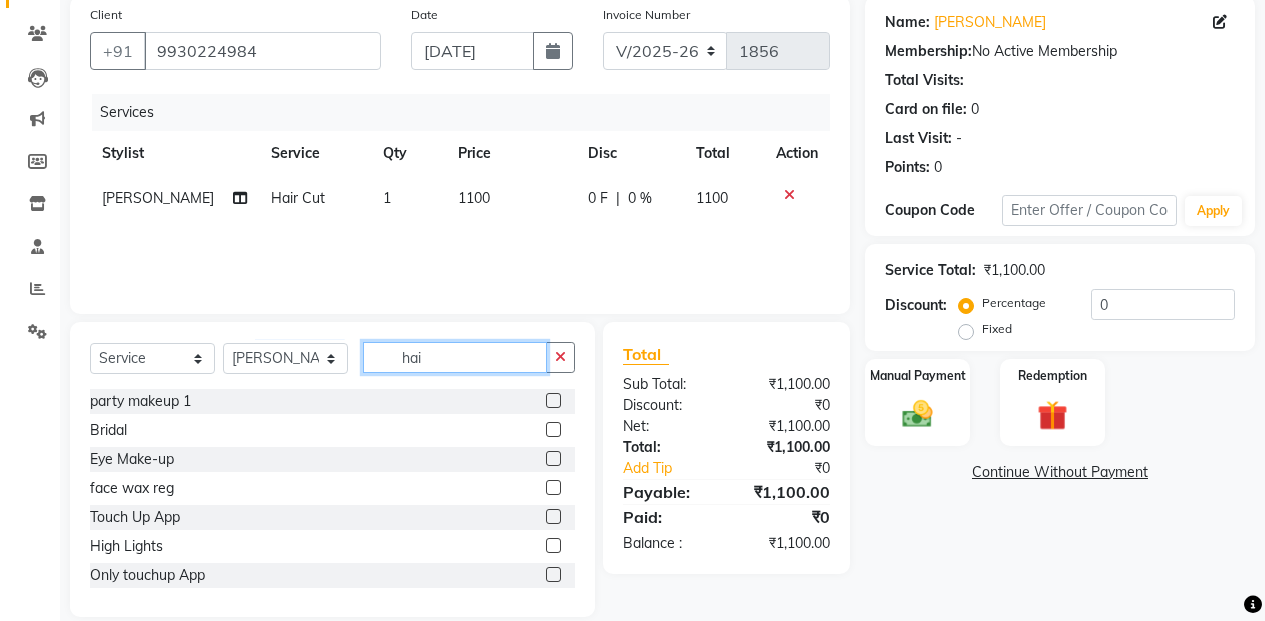 click on "hai" 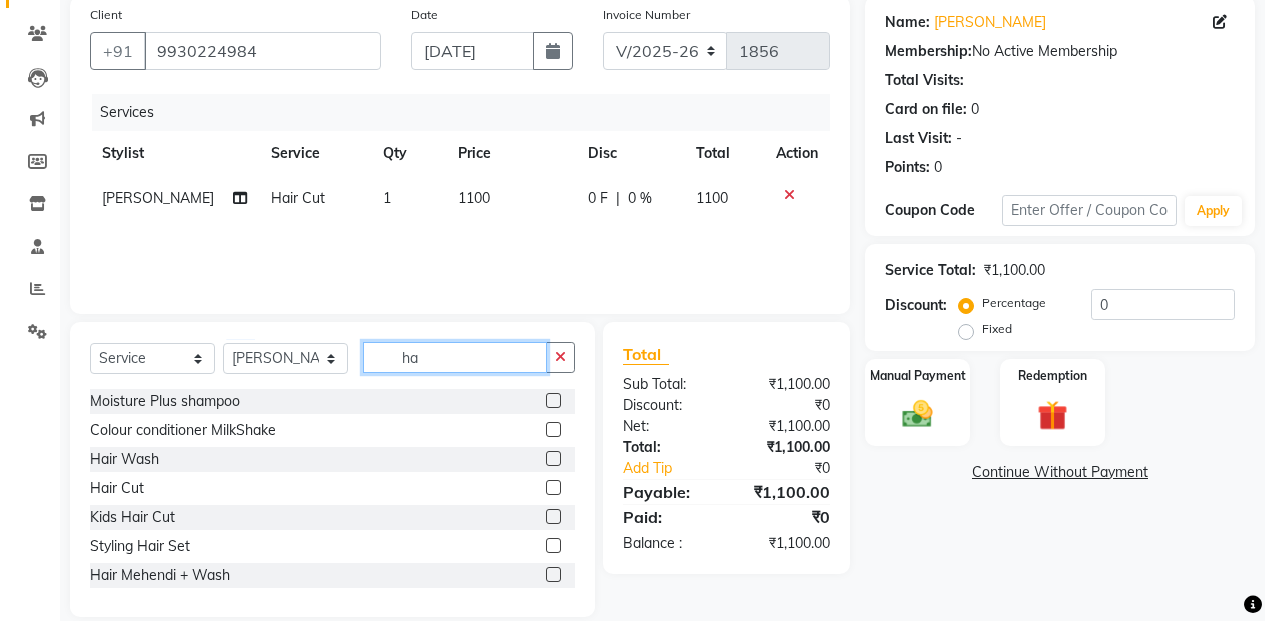 type on "h" 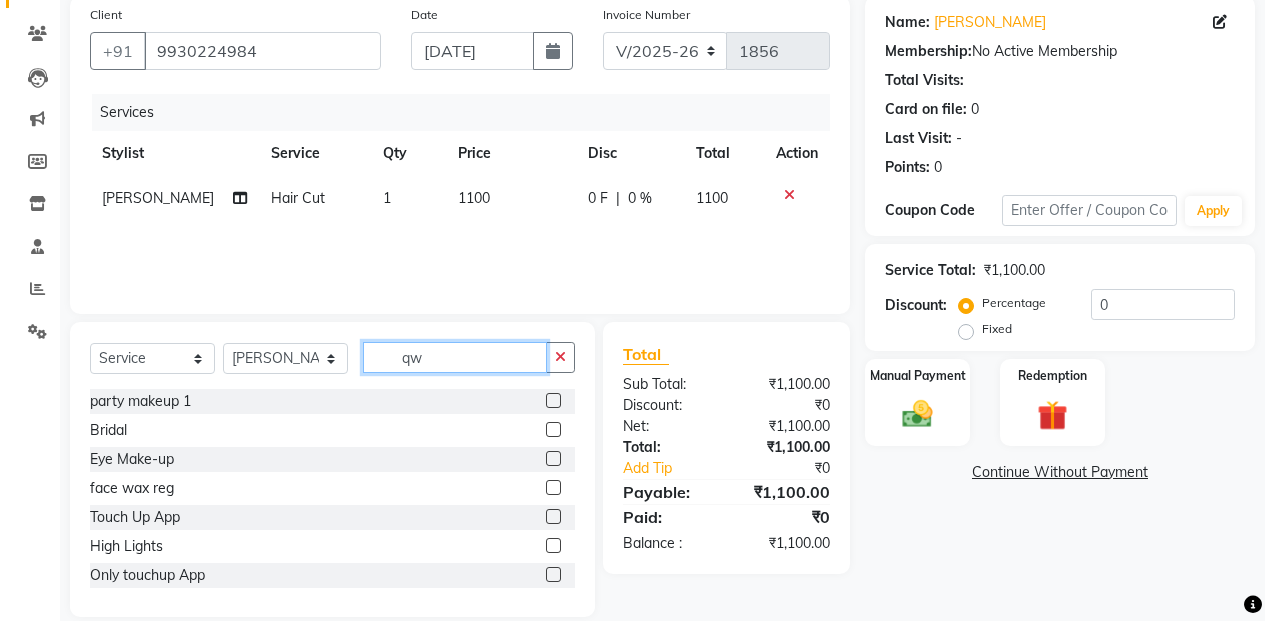 scroll, scrollTop: 137, scrollLeft: 0, axis: vertical 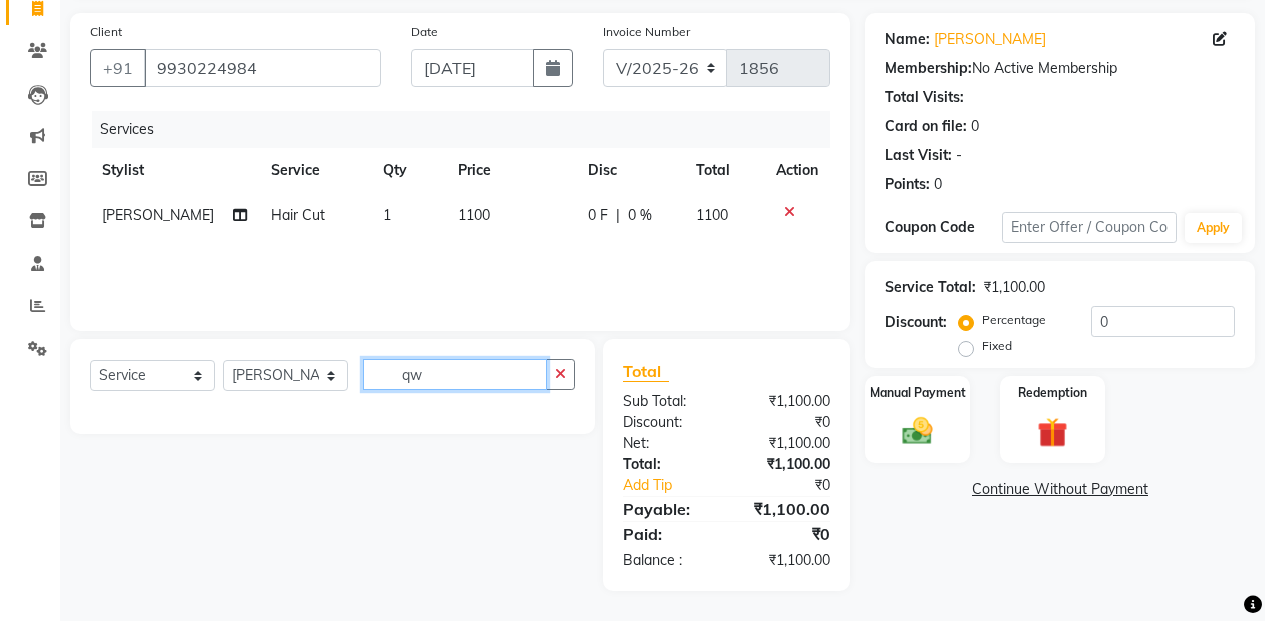 type on "q" 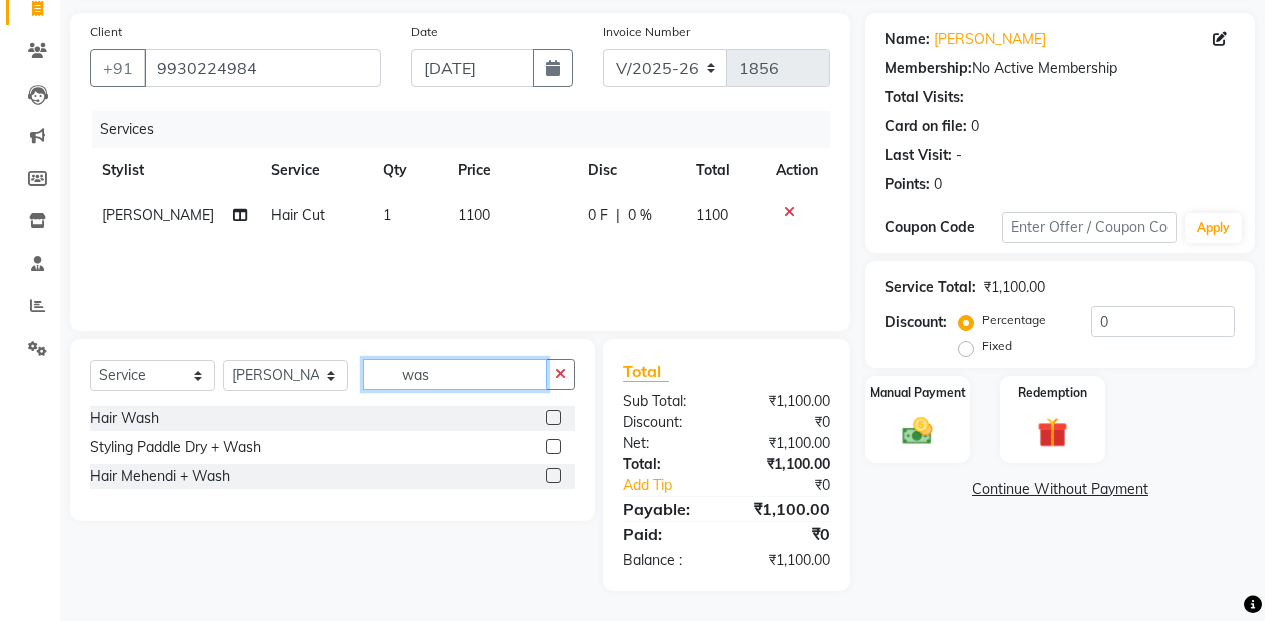 scroll, scrollTop: 137, scrollLeft: 0, axis: vertical 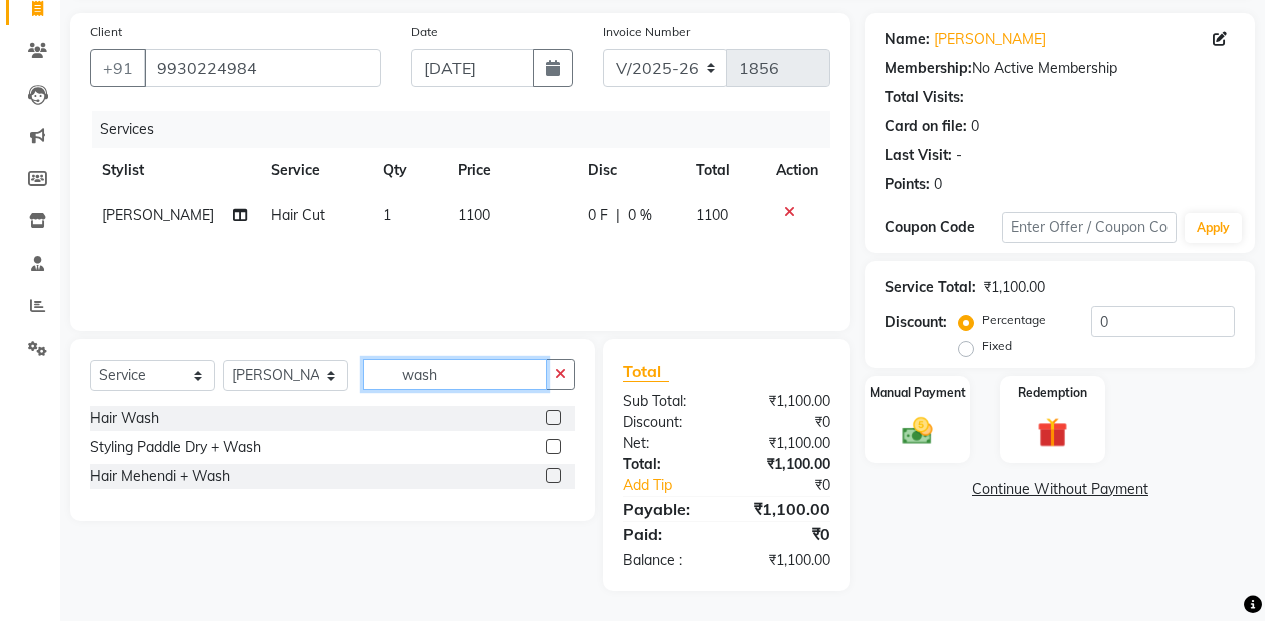 type on "wash" 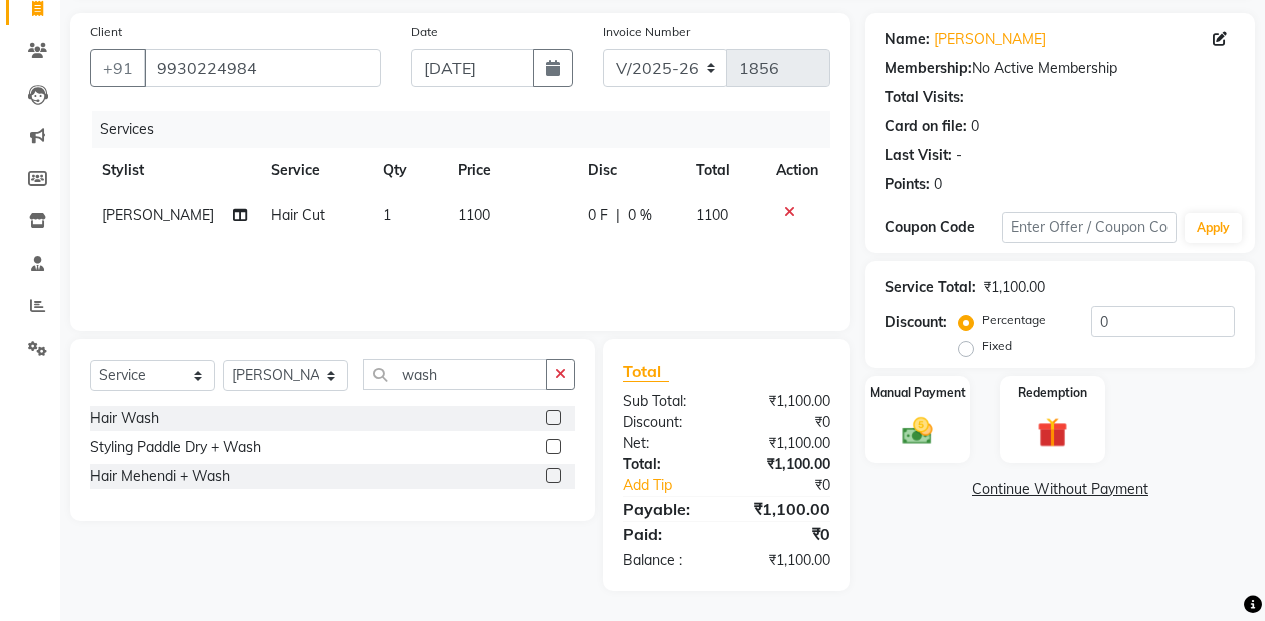 click 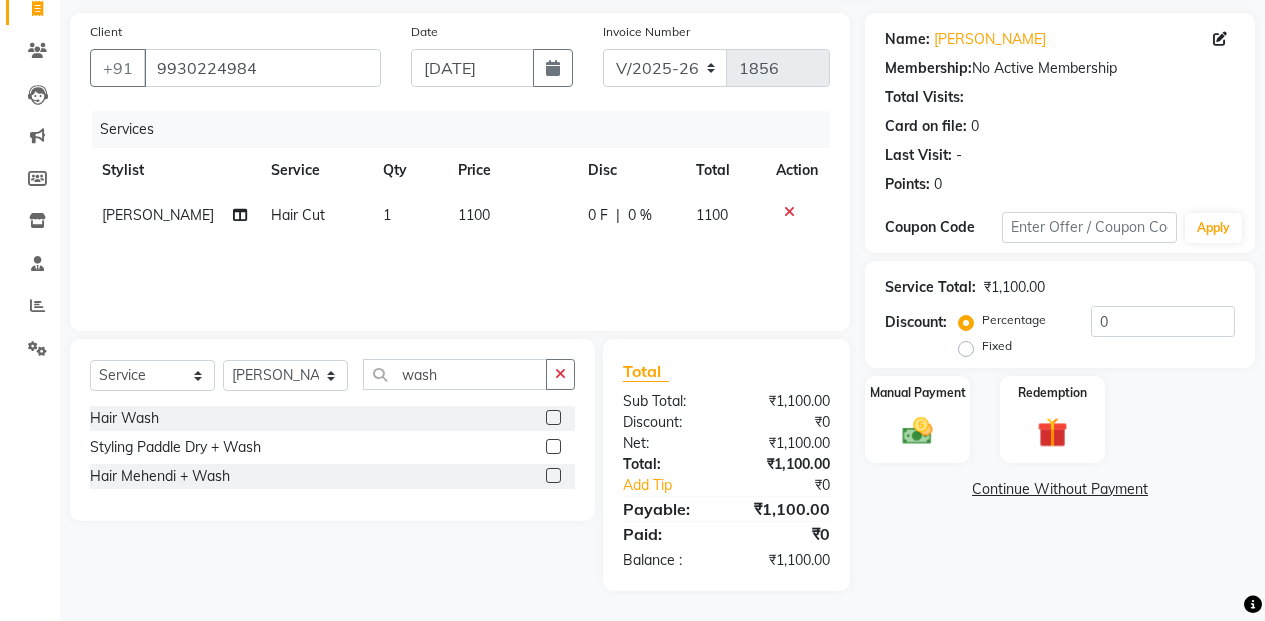 click 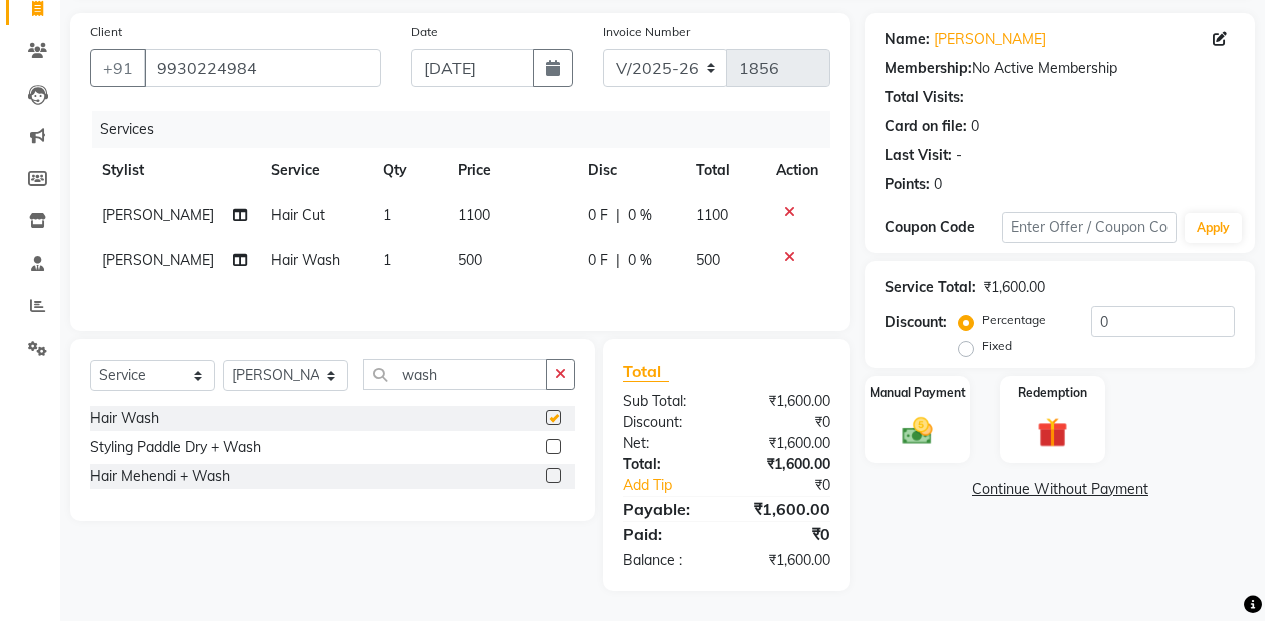 checkbox on "false" 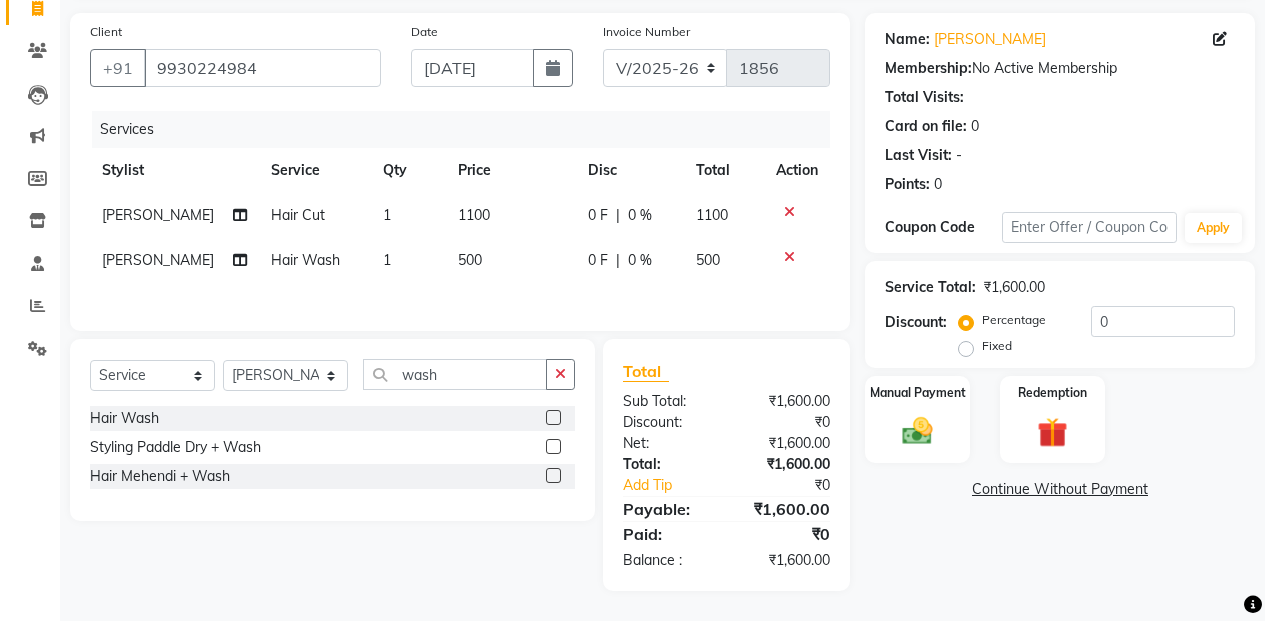 scroll, scrollTop: 161, scrollLeft: 0, axis: vertical 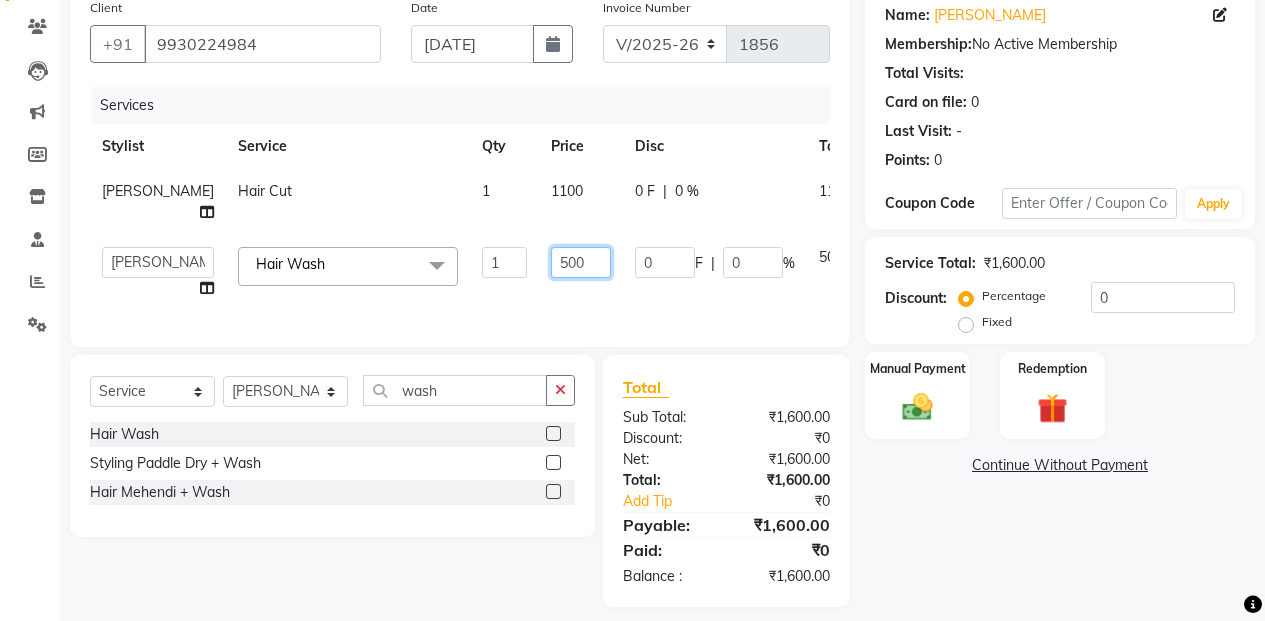 click on "500" 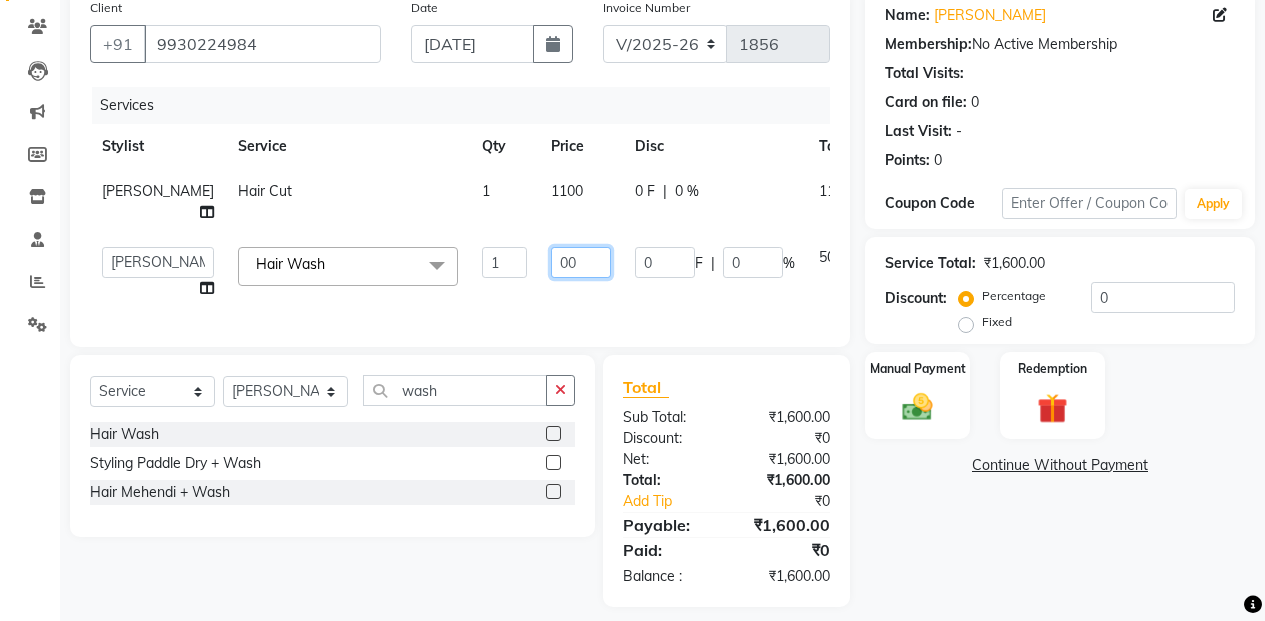 type on "400" 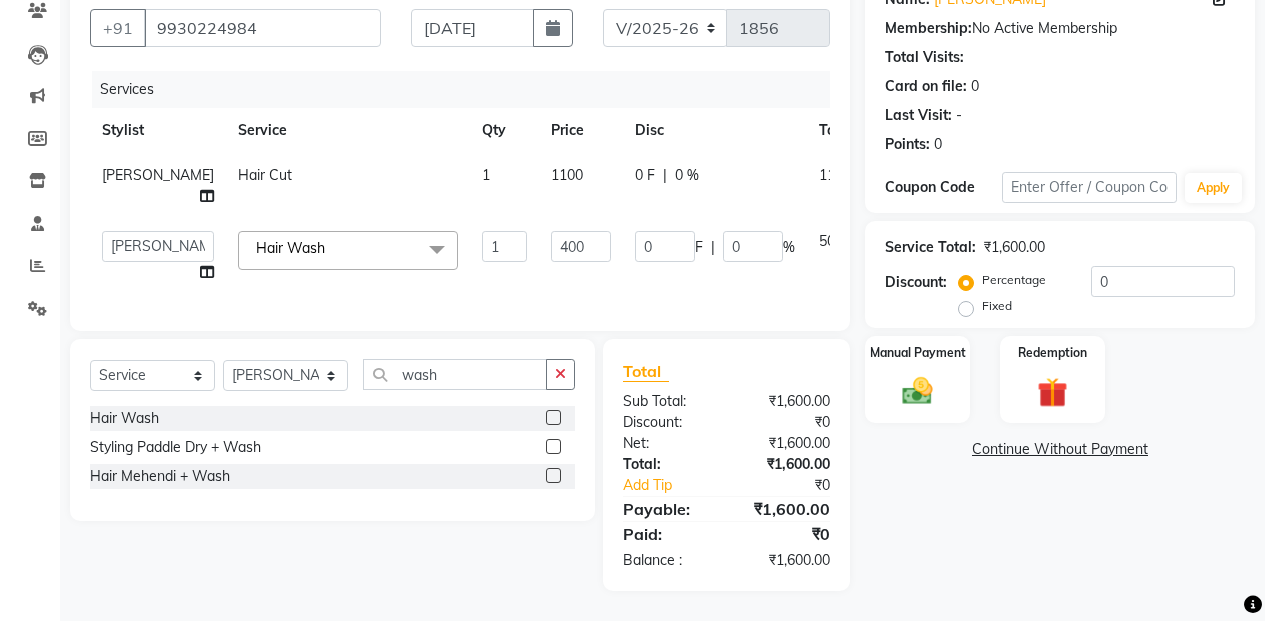 scroll, scrollTop: 161, scrollLeft: 0, axis: vertical 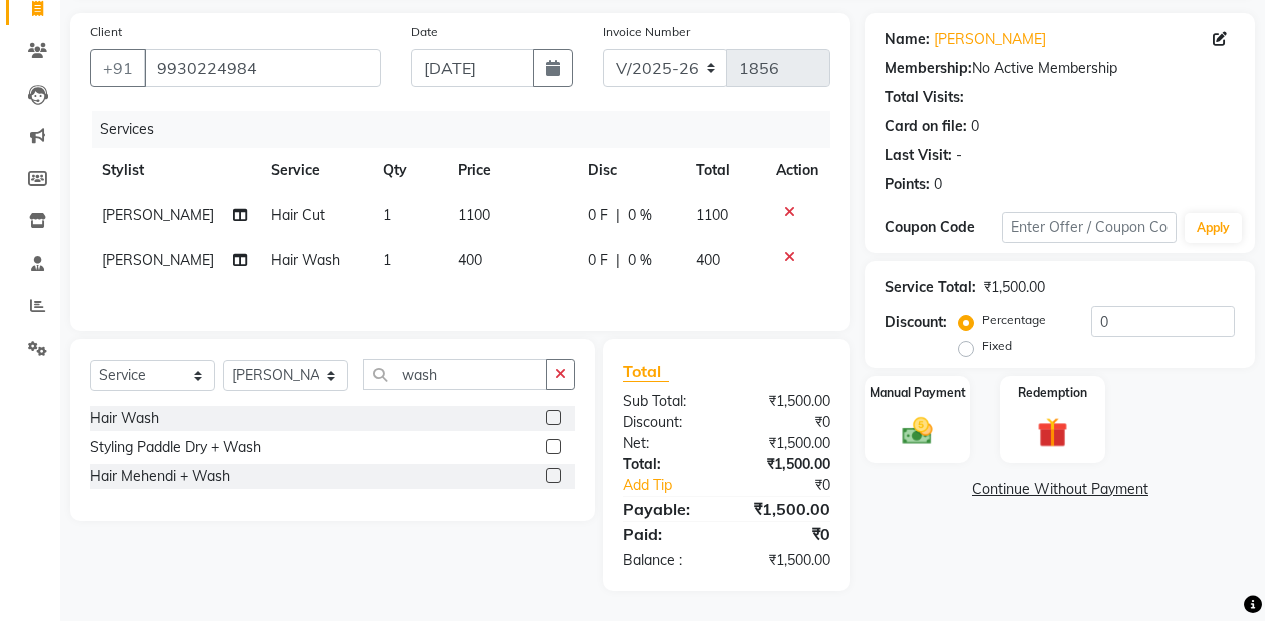 click on "Name: Shraddha Kadam Membership:  No Active Membership  Total Visits:   Card on file:  0 Last Visit:   - Points:   0  Coupon Code Apply Service Total:  ₹1,500.00  Discount:  Percentage   Fixed  0 Manual Payment Redemption  Continue Without Payment" 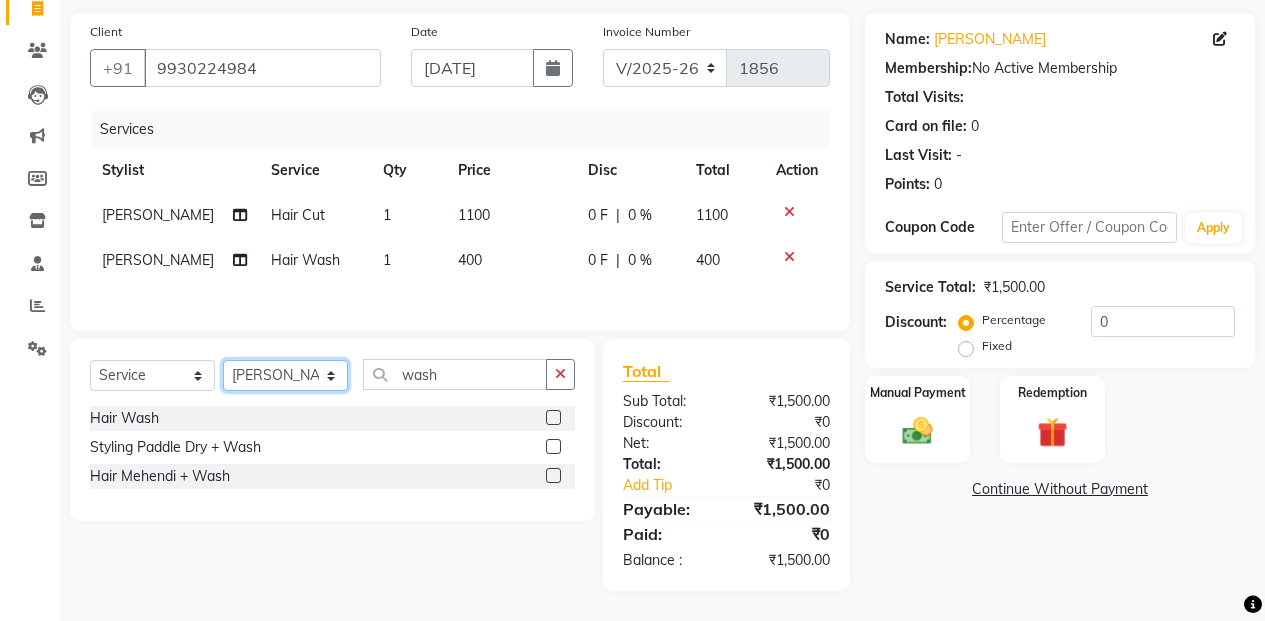 click on "Select Stylist Admin ESHA CHAUHAN FARIDA SHAIKH Manager MEENA MISALKAR Minal NAMYA SALIAN POONAM KATEL RACHNA SAWANT Ranu nails REEMA MANGELA SHAMINA SHAIKH SHEFALI SHETTY TABU SHAIKH" 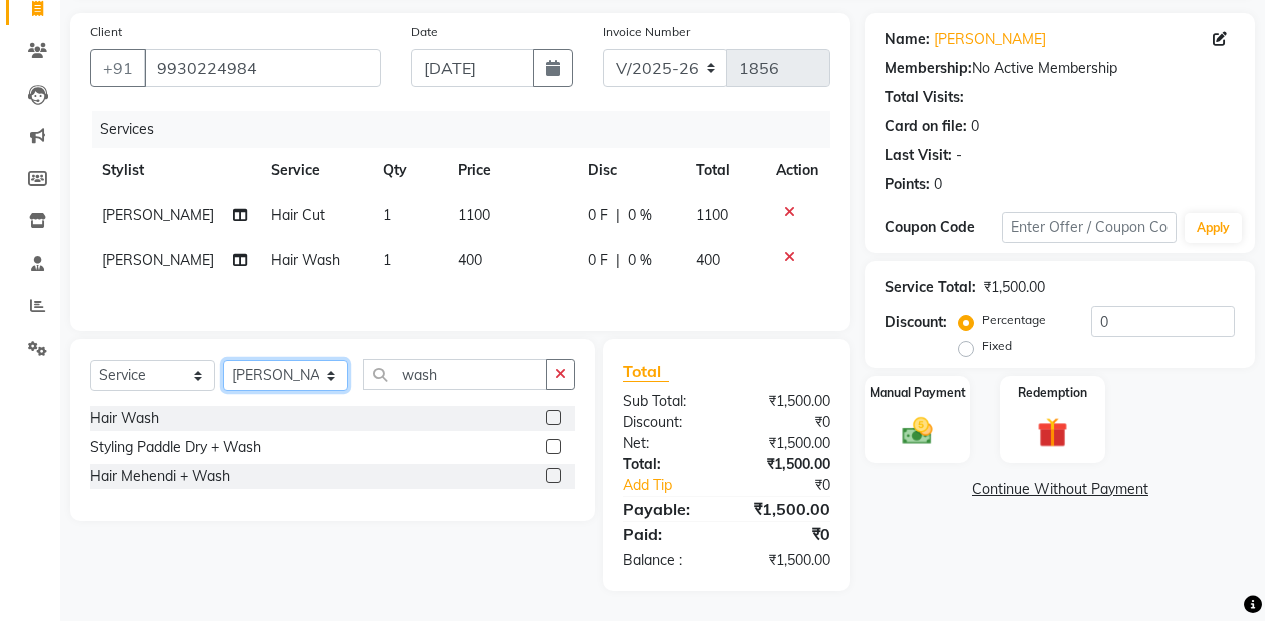 click on "Select Stylist Admin ESHA CHAUHAN FARIDA SHAIKH Manager MEENA MISALKAR Minal NAMYA SALIAN POONAM KATEL RACHNA SAWANT Ranu nails REEMA MANGELA SHAMINA SHAIKH SHEFALI SHETTY TABU SHAIKH" 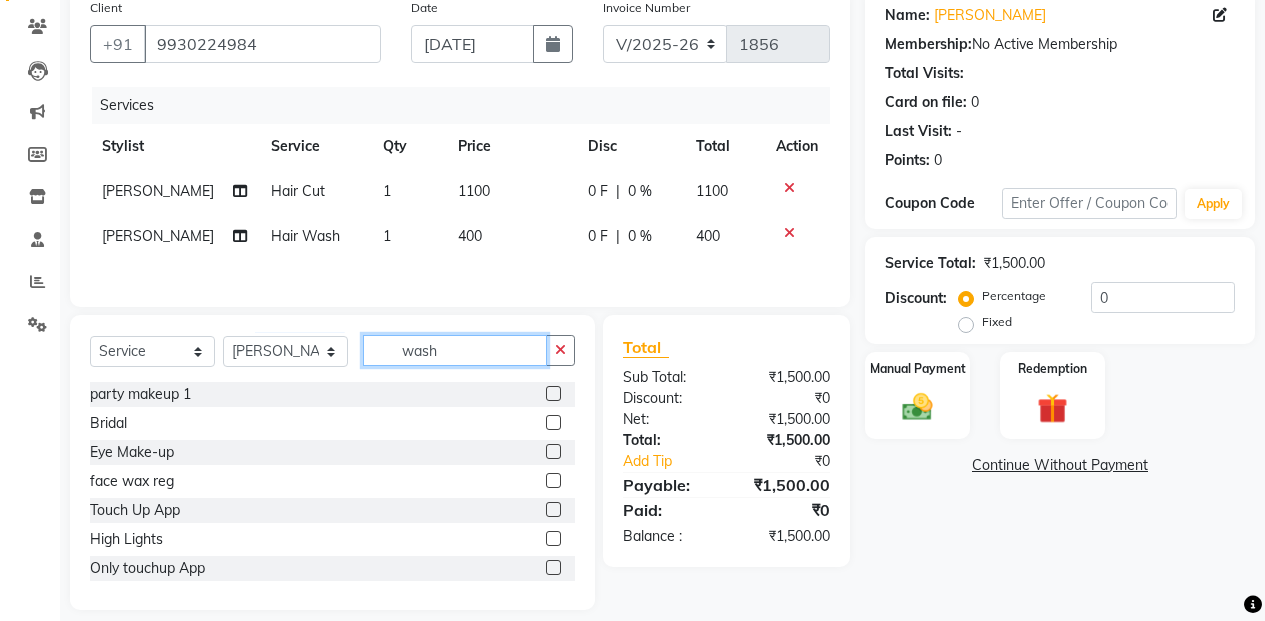 click on "wash" 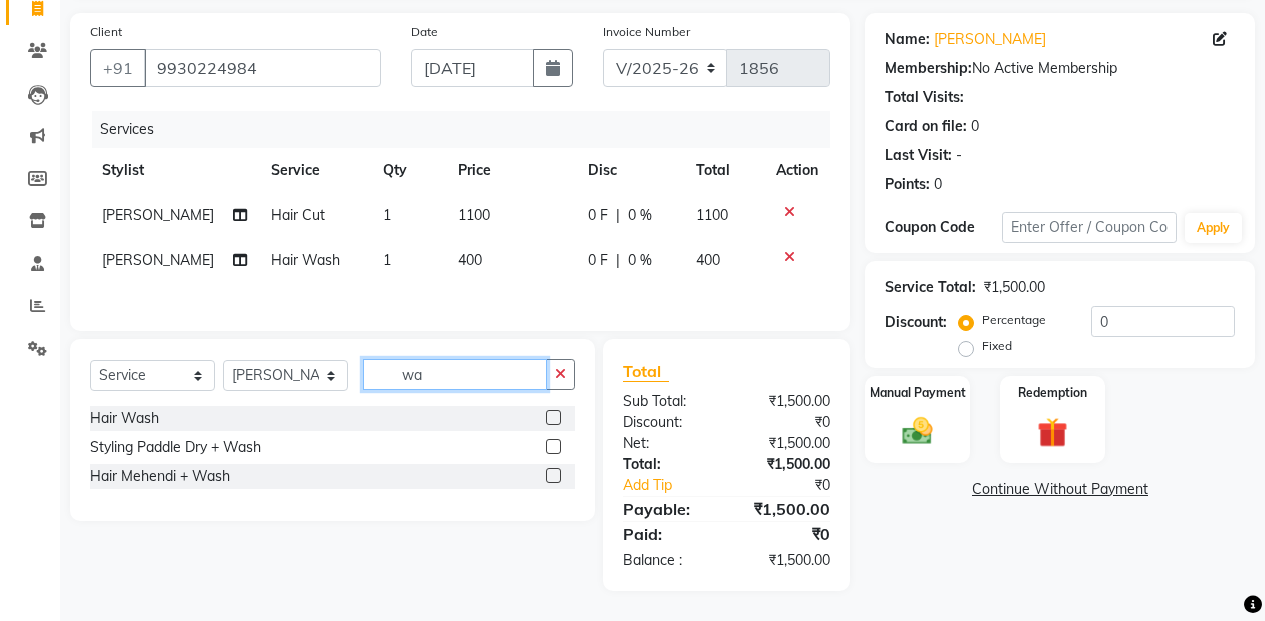 type on "w" 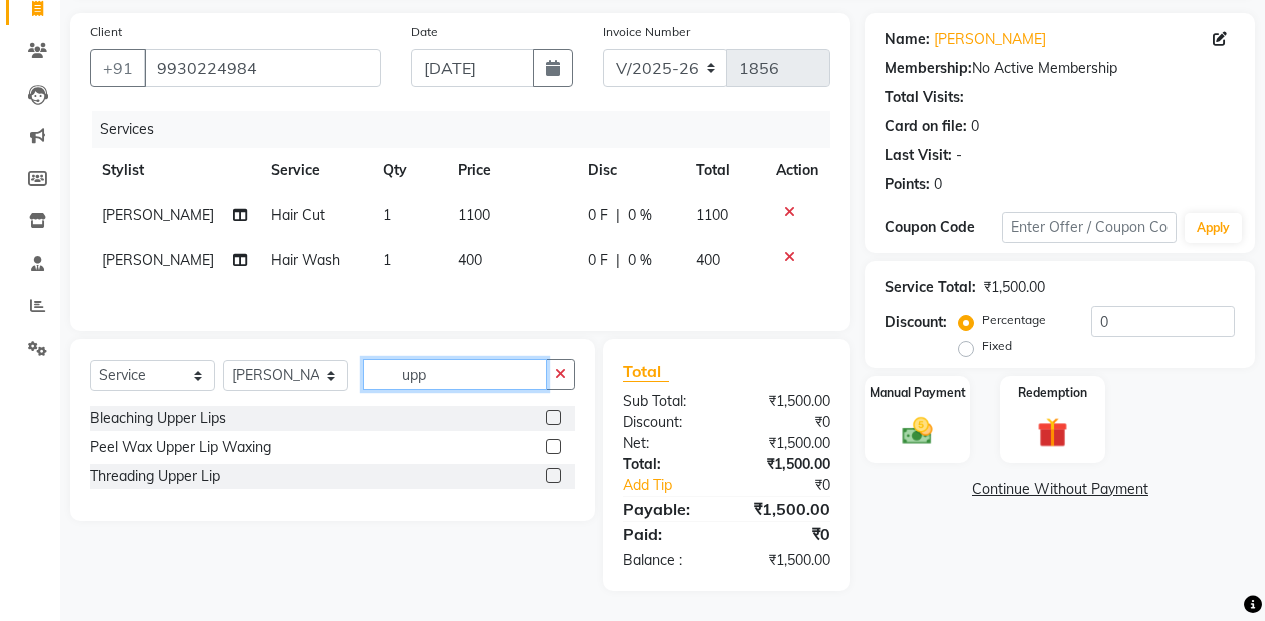 type on "upp" 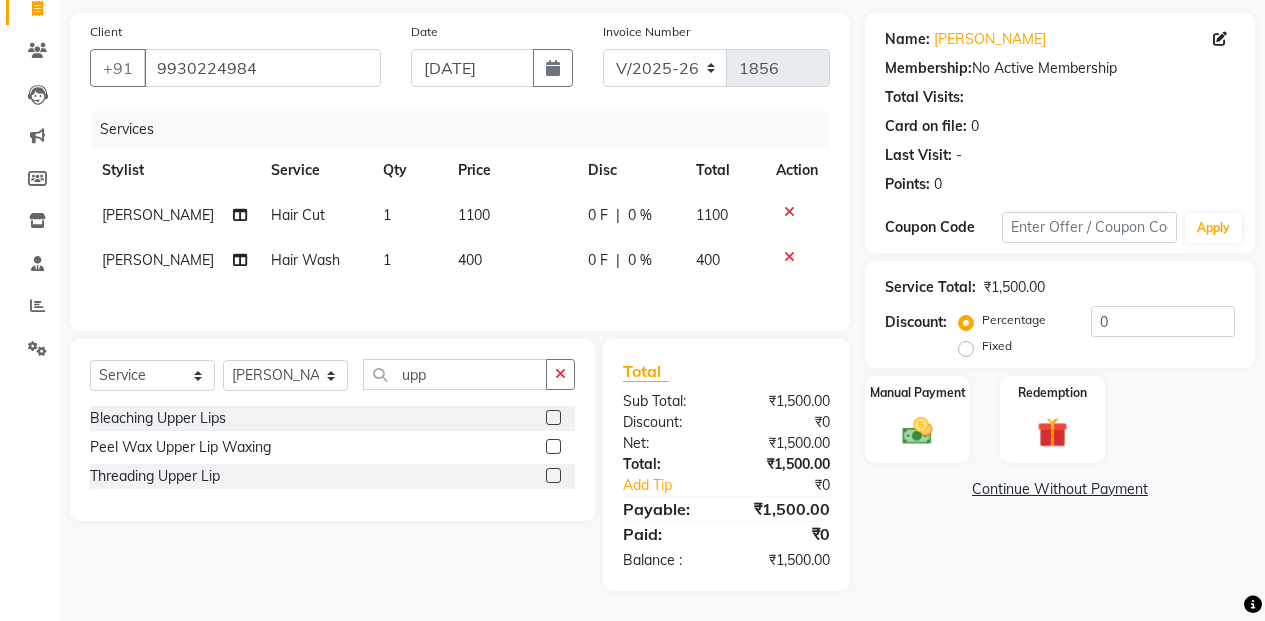click 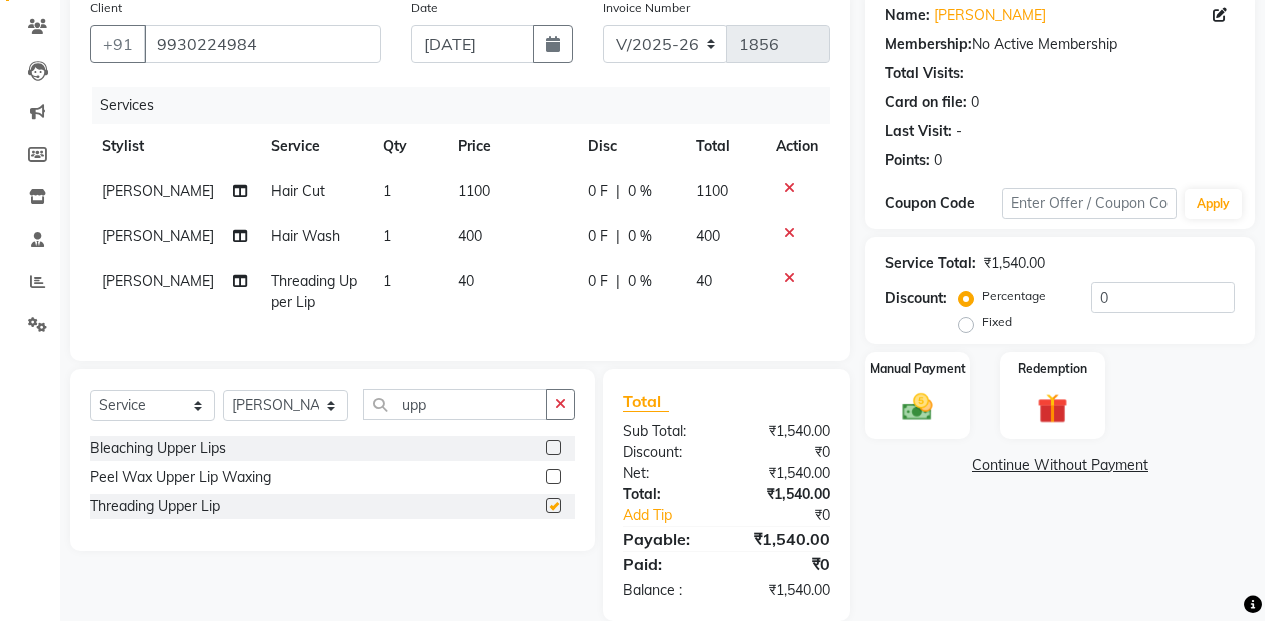 checkbox on "false" 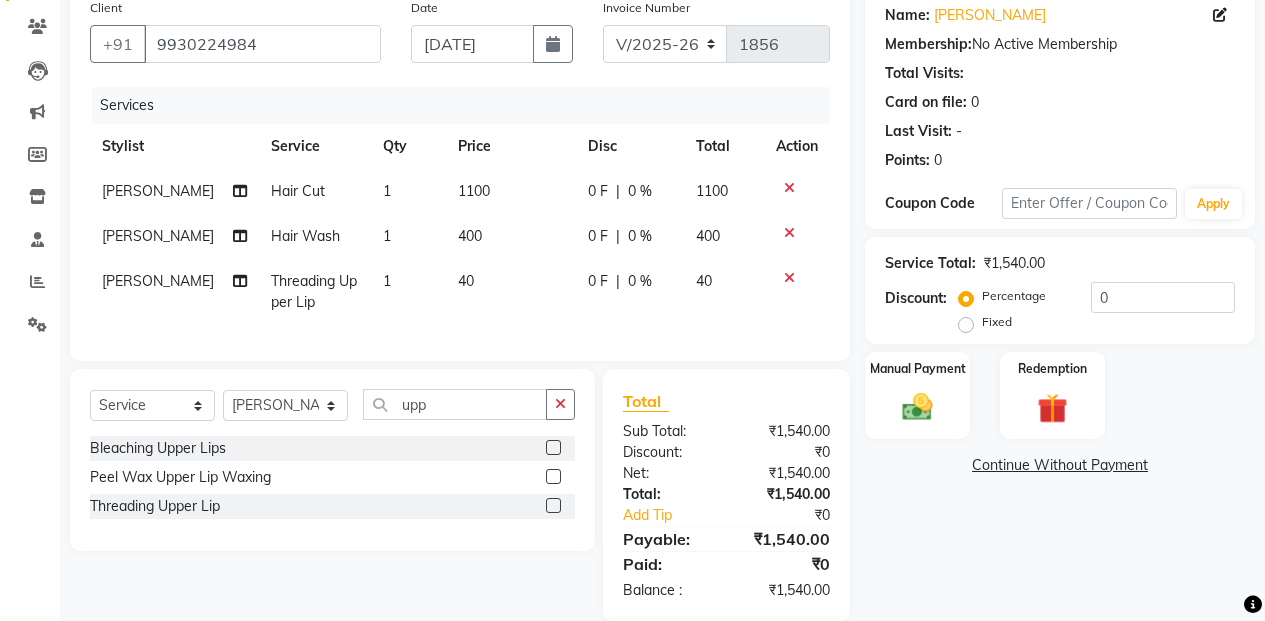click on "Name: Shraddha Kadam Membership:  No Active Membership  Total Visits:   Card on file:  0 Last Visit:   - Points:   0  Coupon Code Apply Service Total:  ₹1,540.00  Discount:  Percentage   Fixed  0 Manual Payment Redemption  Continue Without Payment" 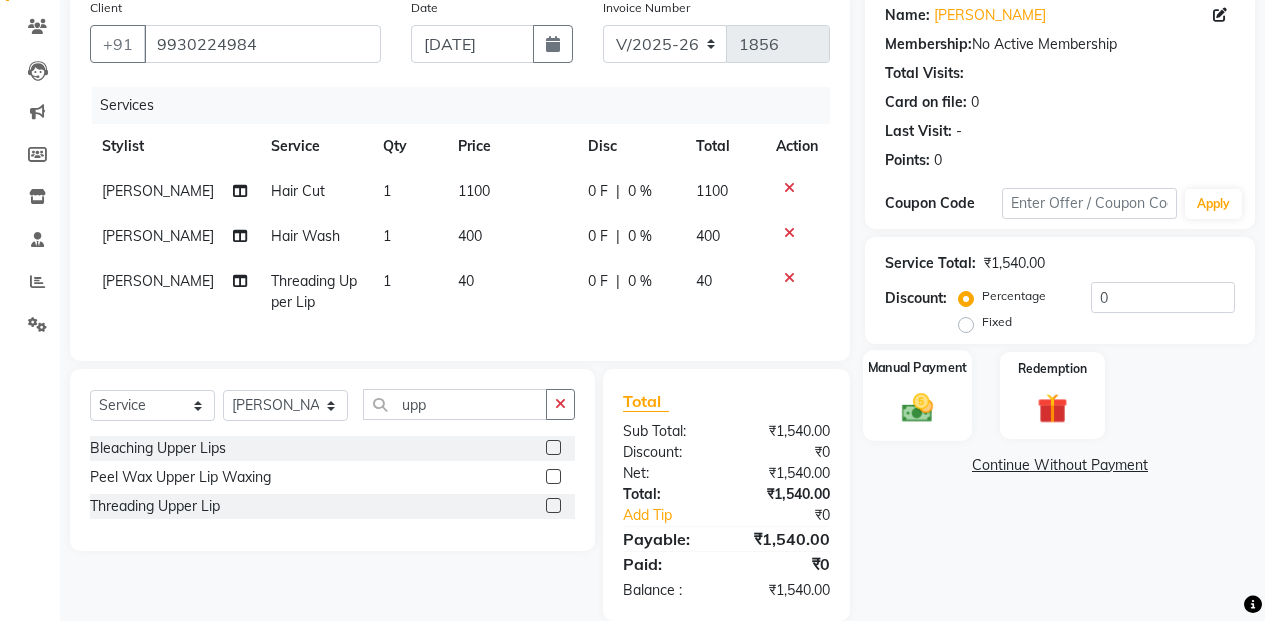 click on "Manual Payment" 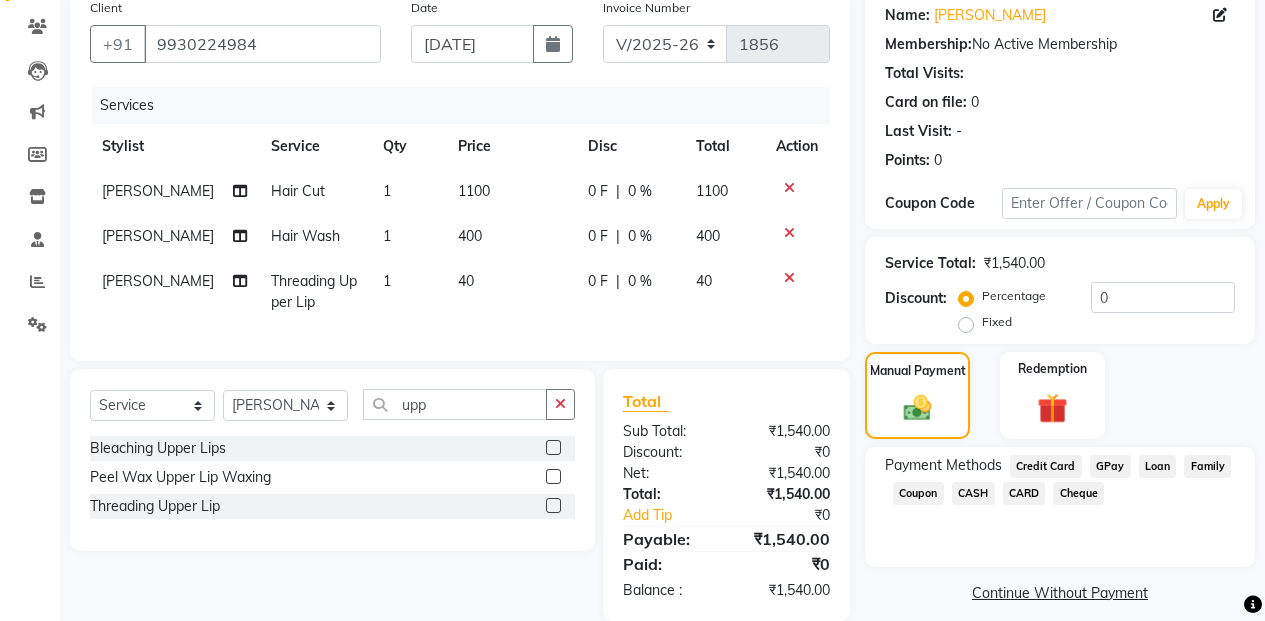 drag, startPoint x: 1100, startPoint y: 449, endPoint x: 1112, endPoint y: 471, distance: 25.059929 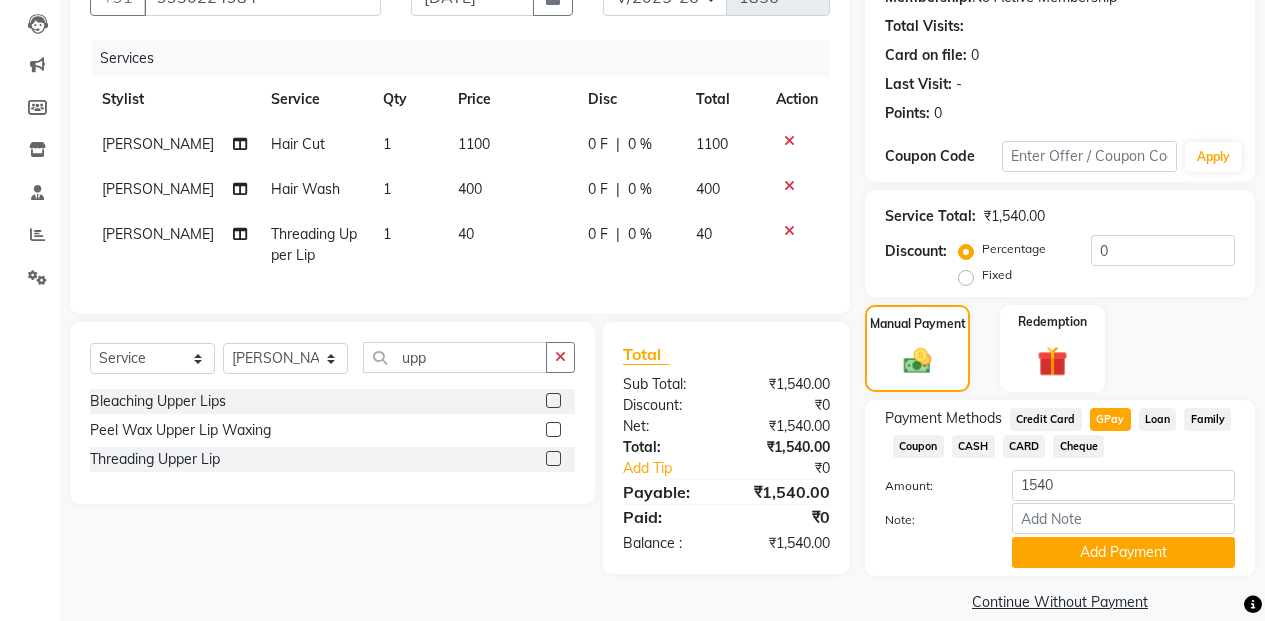 scroll, scrollTop: 234, scrollLeft: 0, axis: vertical 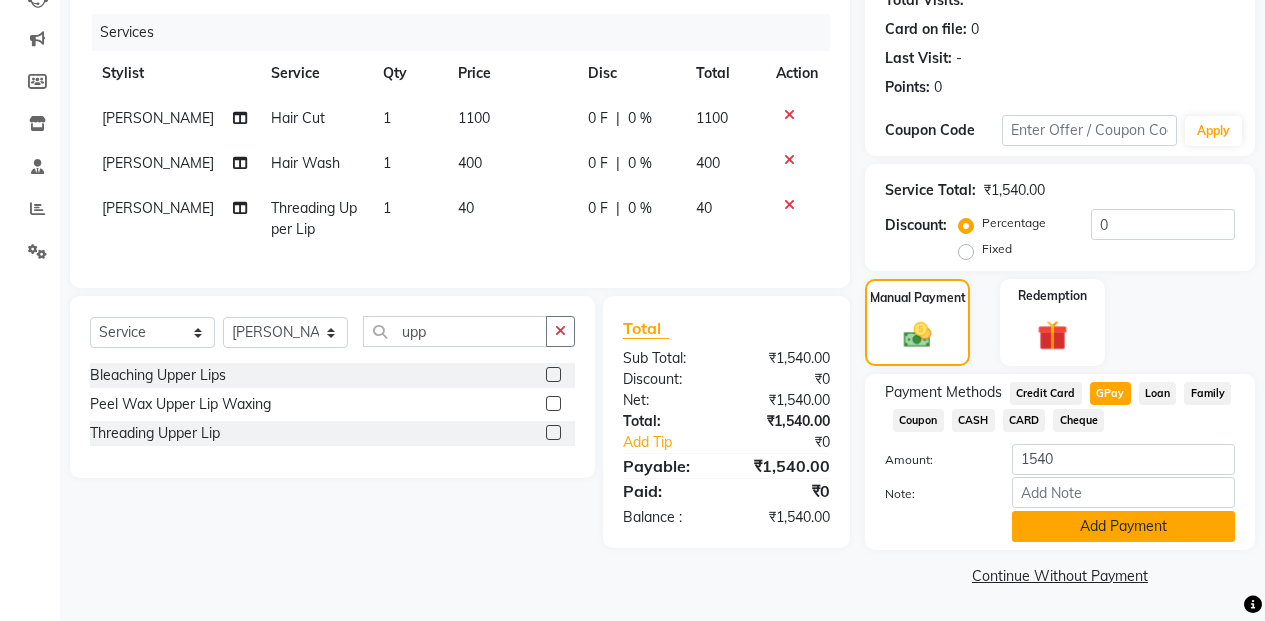 click on "Add Payment" 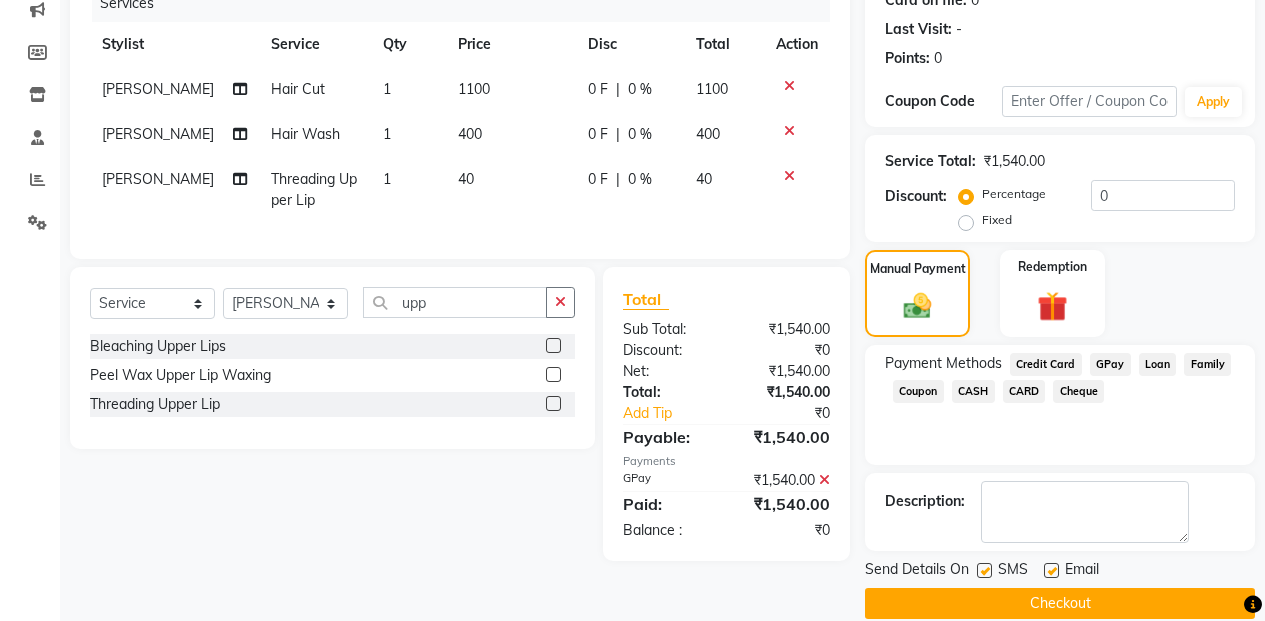 scroll, scrollTop: 291, scrollLeft: 0, axis: vertical 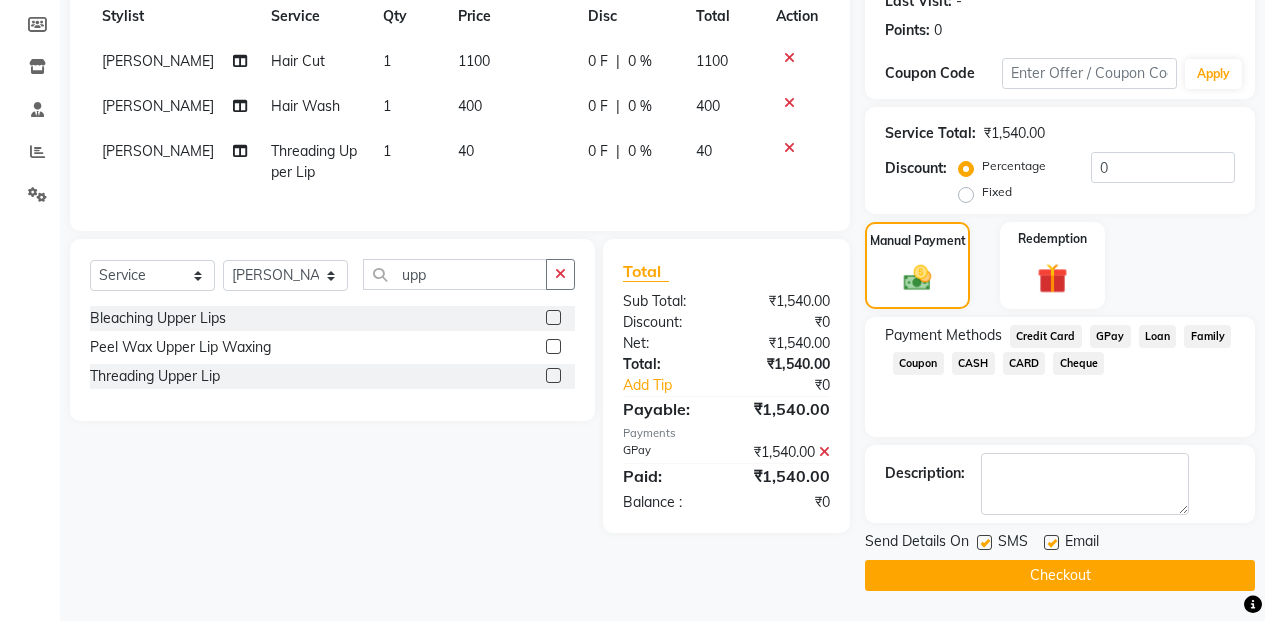 click on "Checkout" 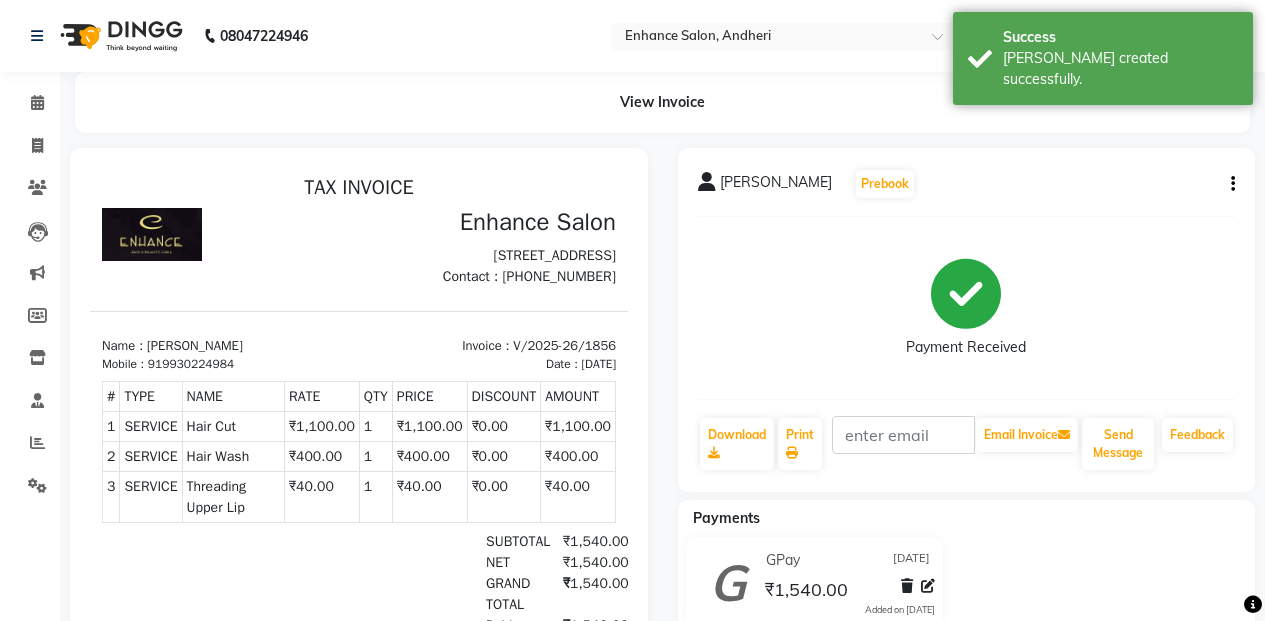 scroll, scrollTop: 0, scrollLeft: 0, axis: both 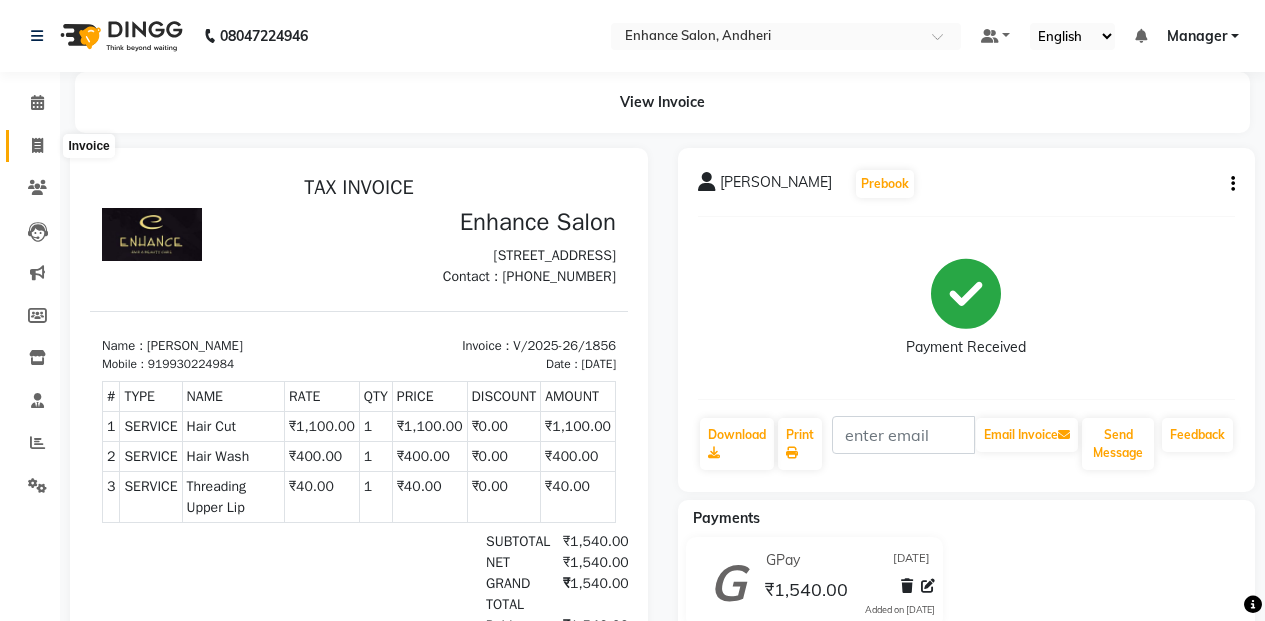 click 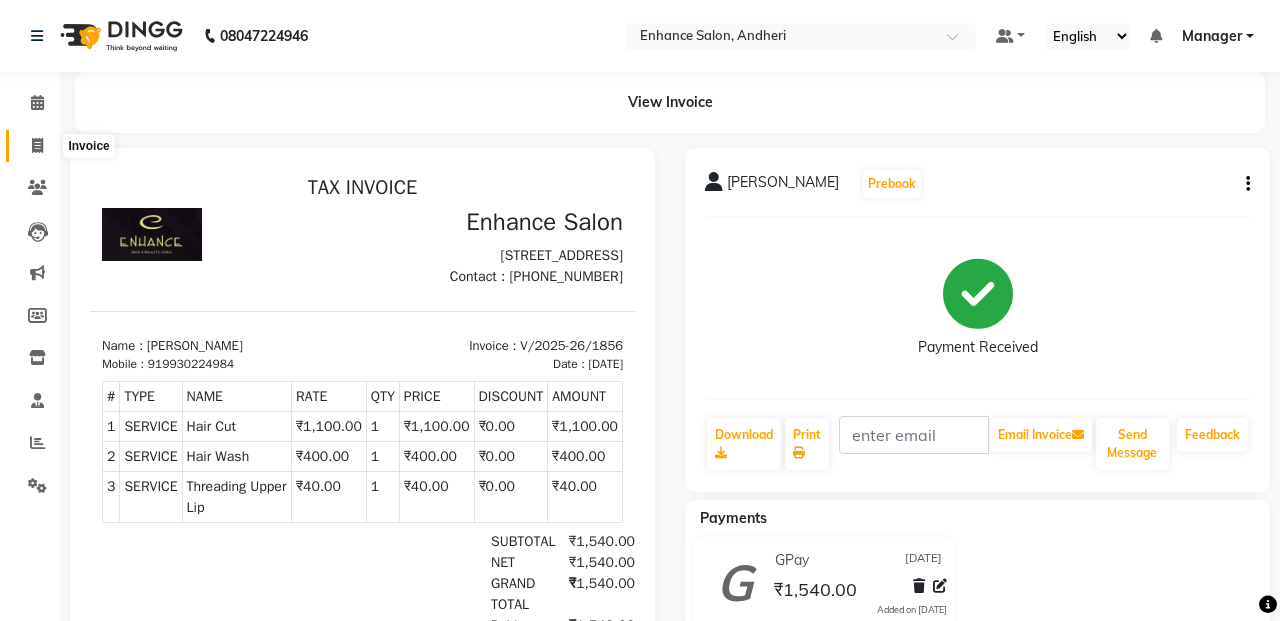 select on "service" 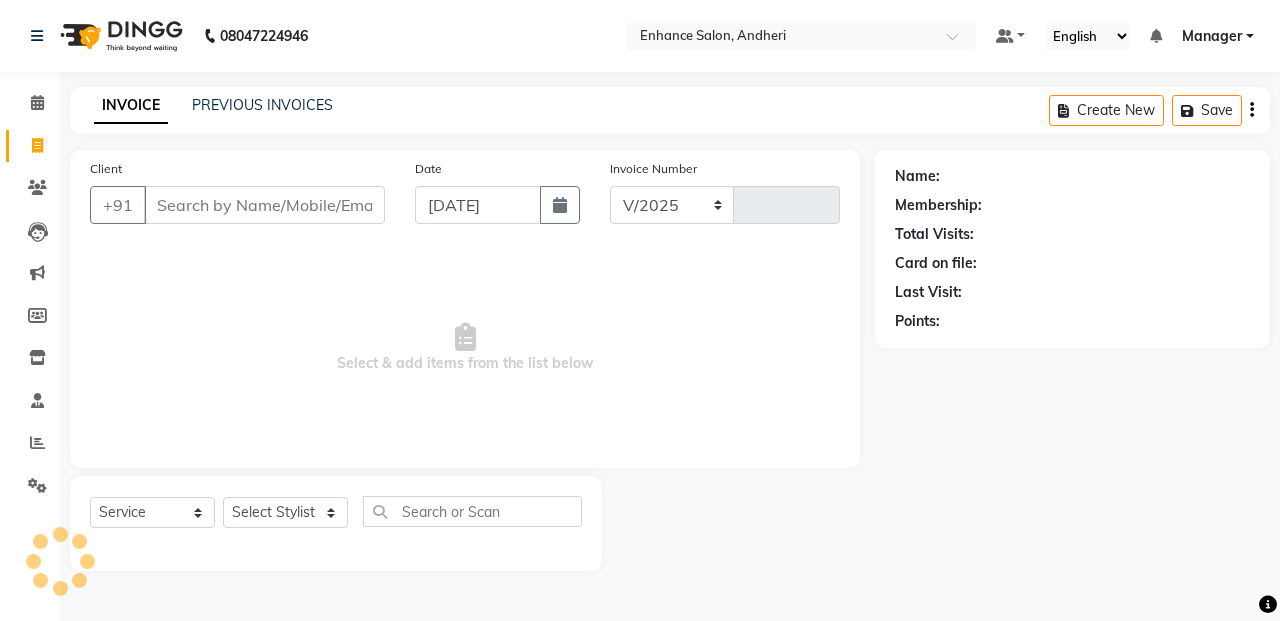 select on "7236" 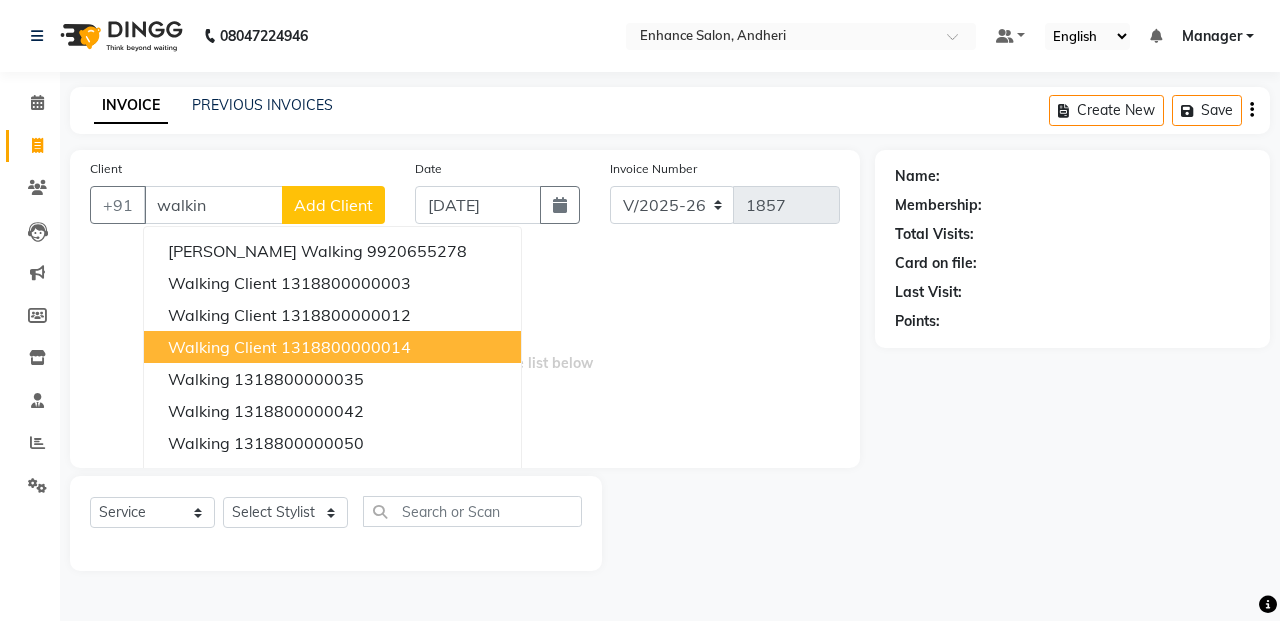 click on "walking client" at bounding box center (222, 347) 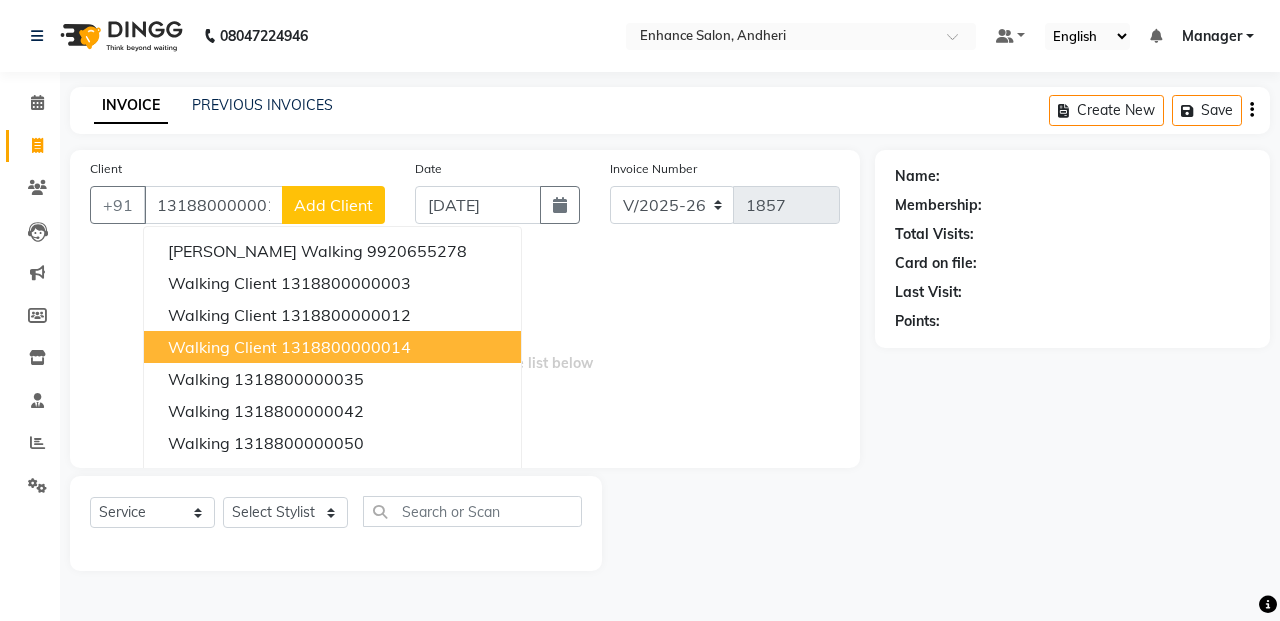 type on "1318800000014" 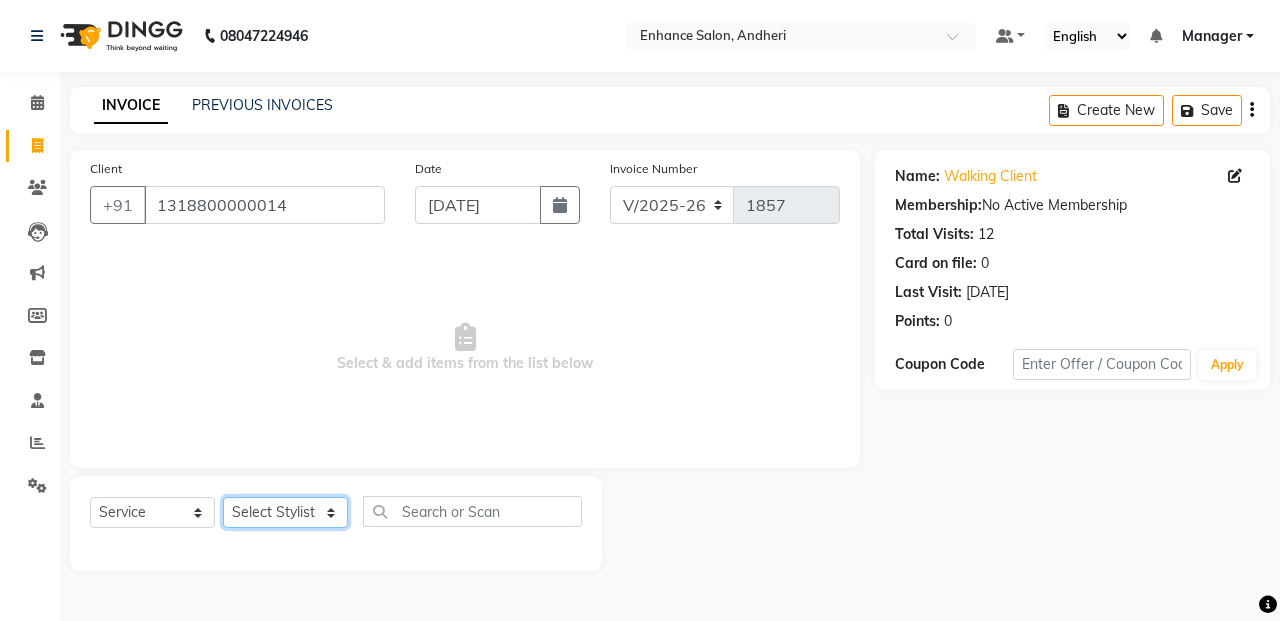 click on "Select Stylist Admin ESHA CHAUHAN FARIDA SHAIKH Manager MEENA MISALKAR Minal NAMYA SALIAN POONAM KATEL RACHNA SAWANT Ranu nails REEMA MANGELA SHAMINA SHAIKH SHEFALI SHETTY TABU SHAIKH" 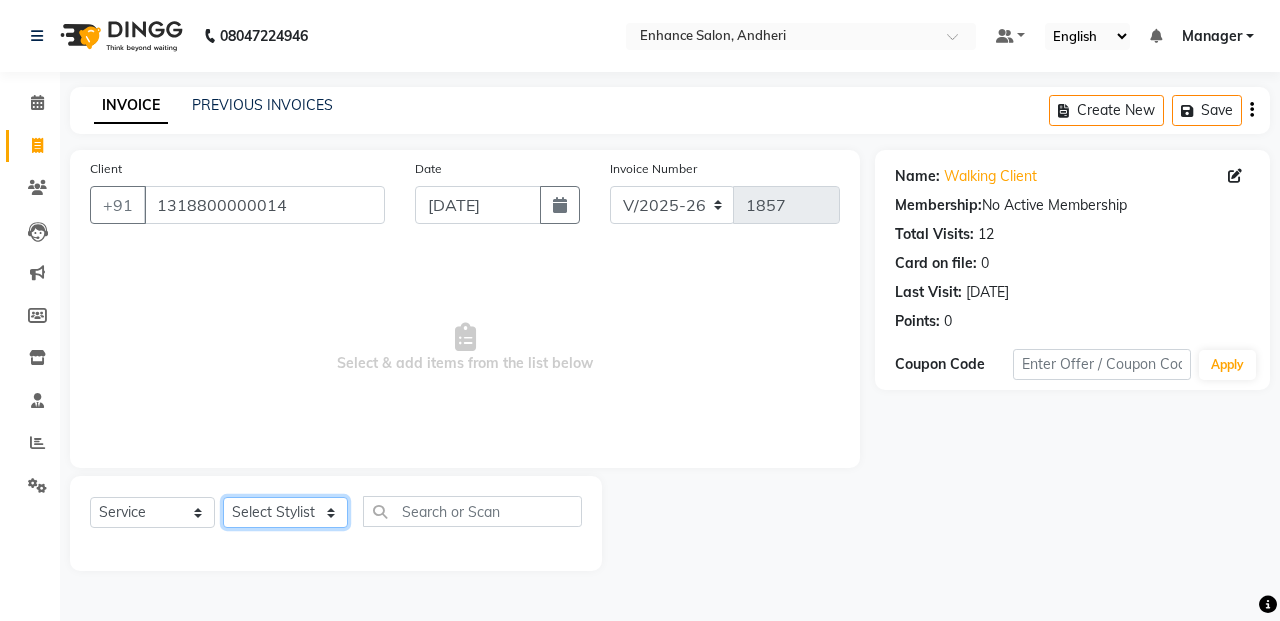 select on "79056" 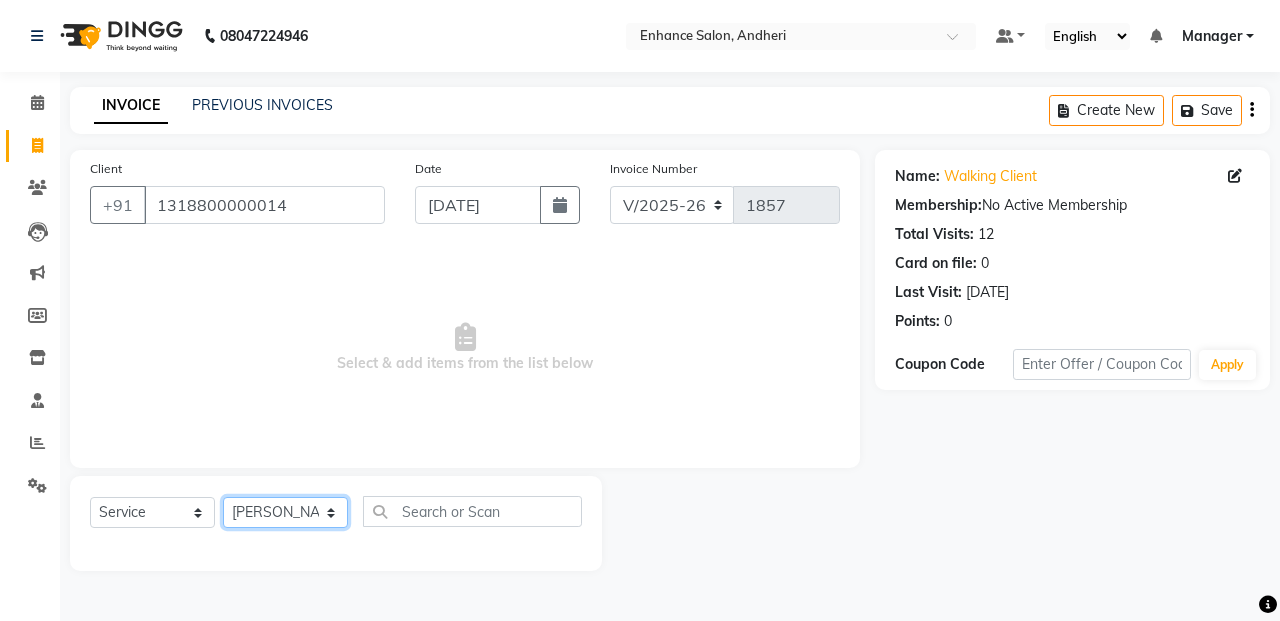 click on "Select Stylist Admin ESHA CHAUHAN FARIDA SHAIKH Manager MEENA MISALKAR Minal NAMYA SALIAN POONAM KATEL RACHNA SAWANT Ranu nails REEMA MANGELA SHAMINA SHAIKH SHEFALI SHETTY TABU SHAIKH" 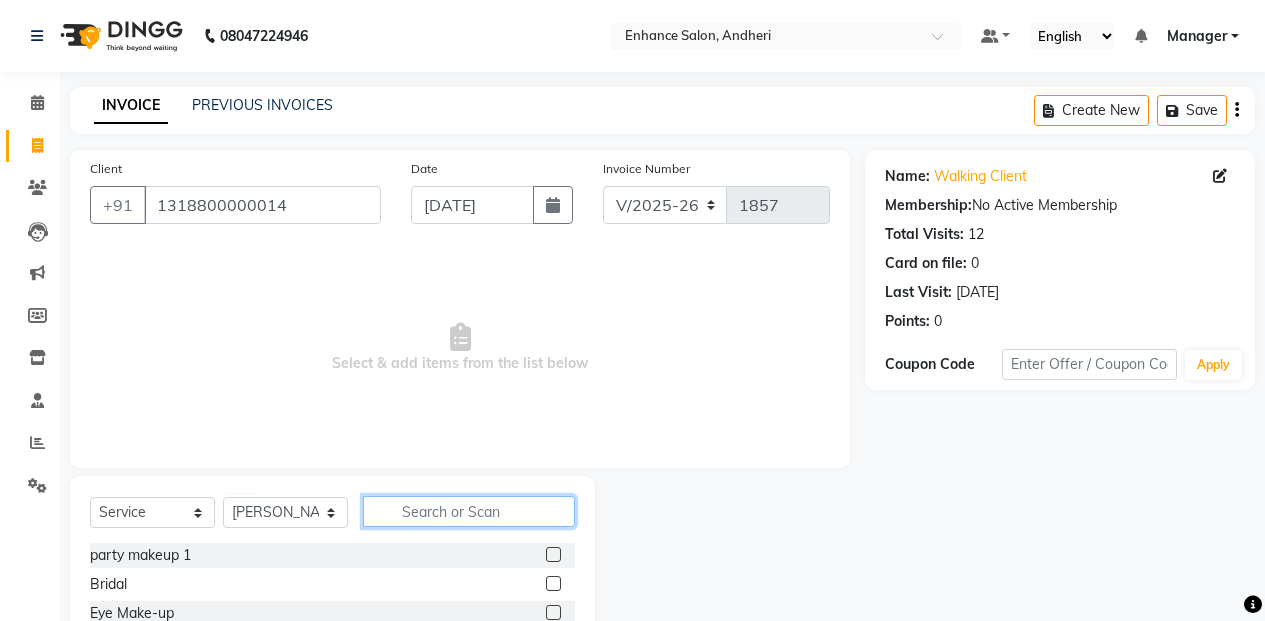 click 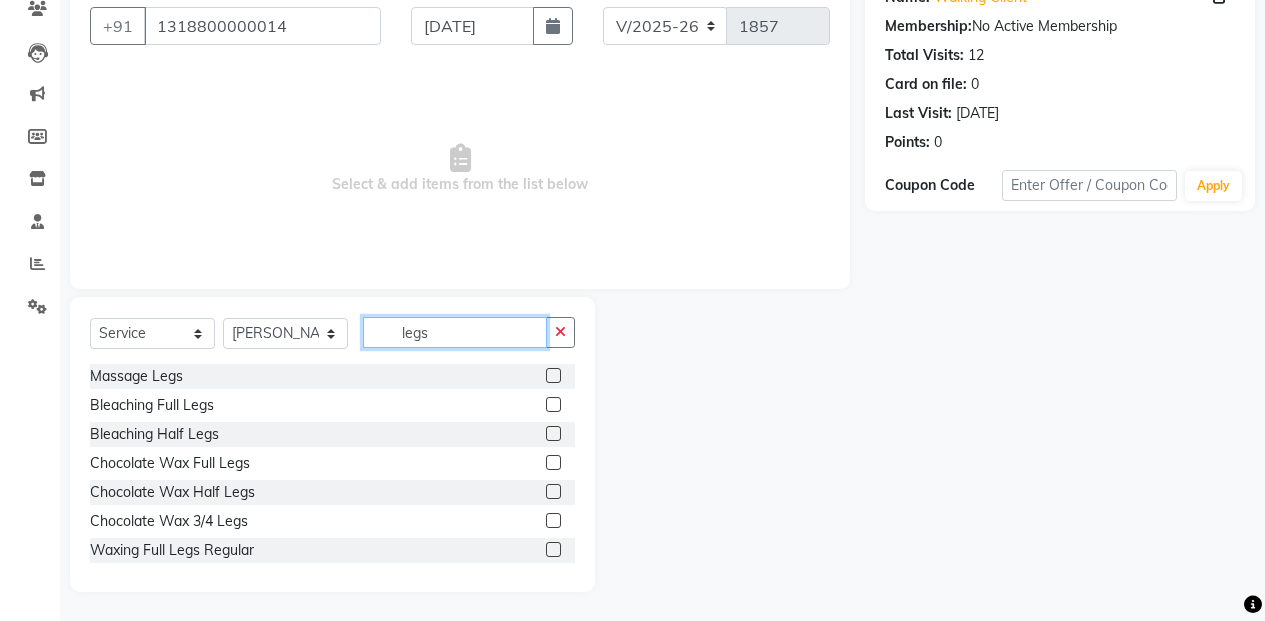 scroll, scrollTop: 180, scrollLeft: 0, axis: vertical 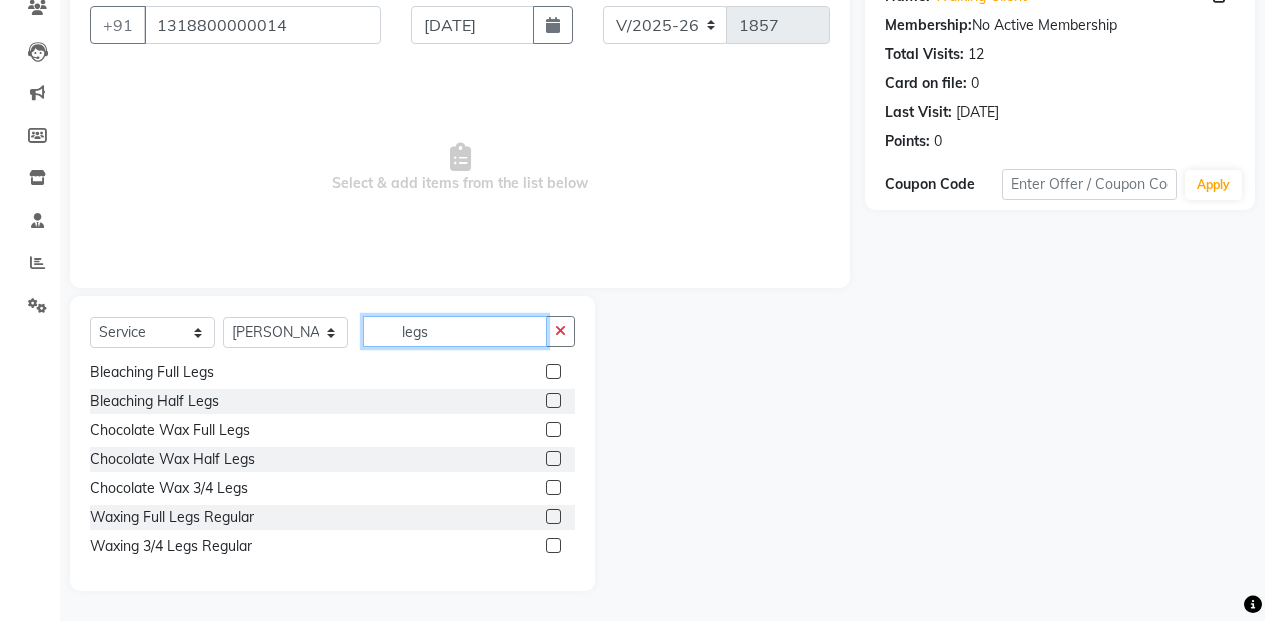 type on "legs" 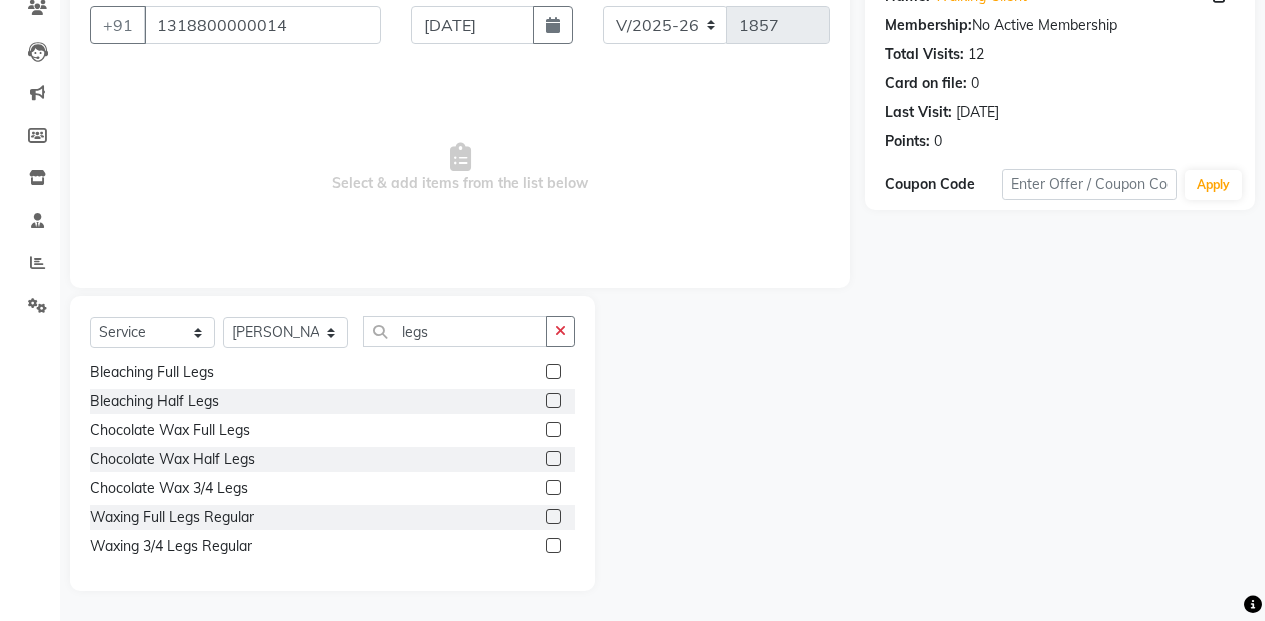 click 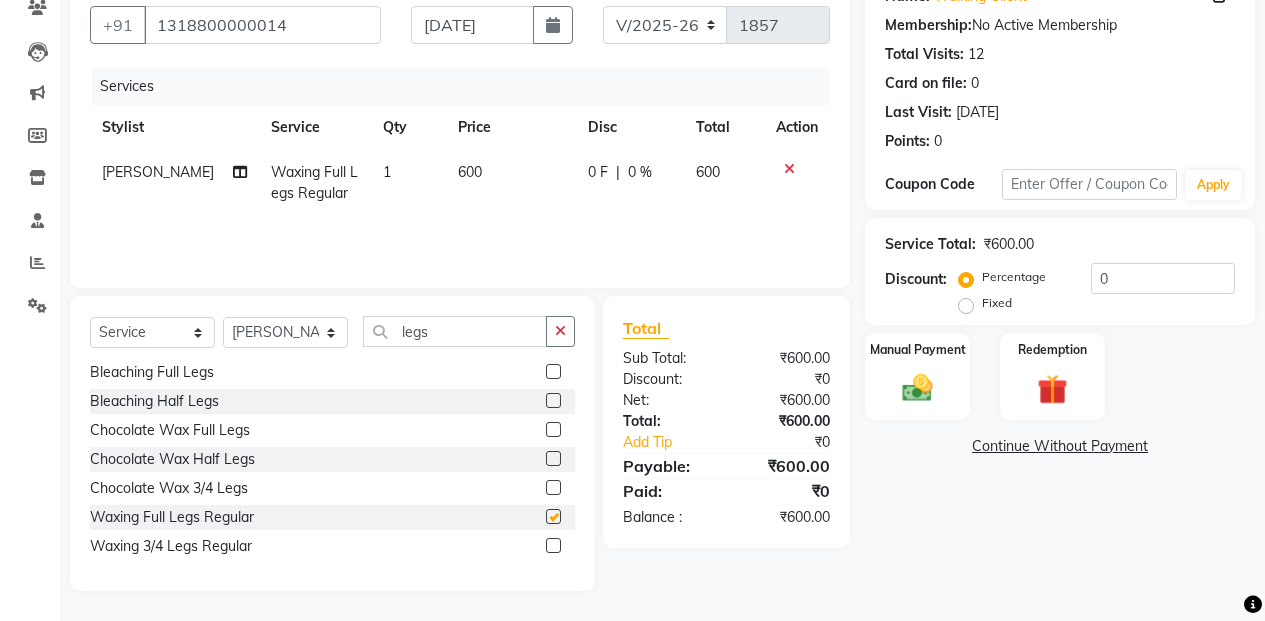 checkbox on "false" 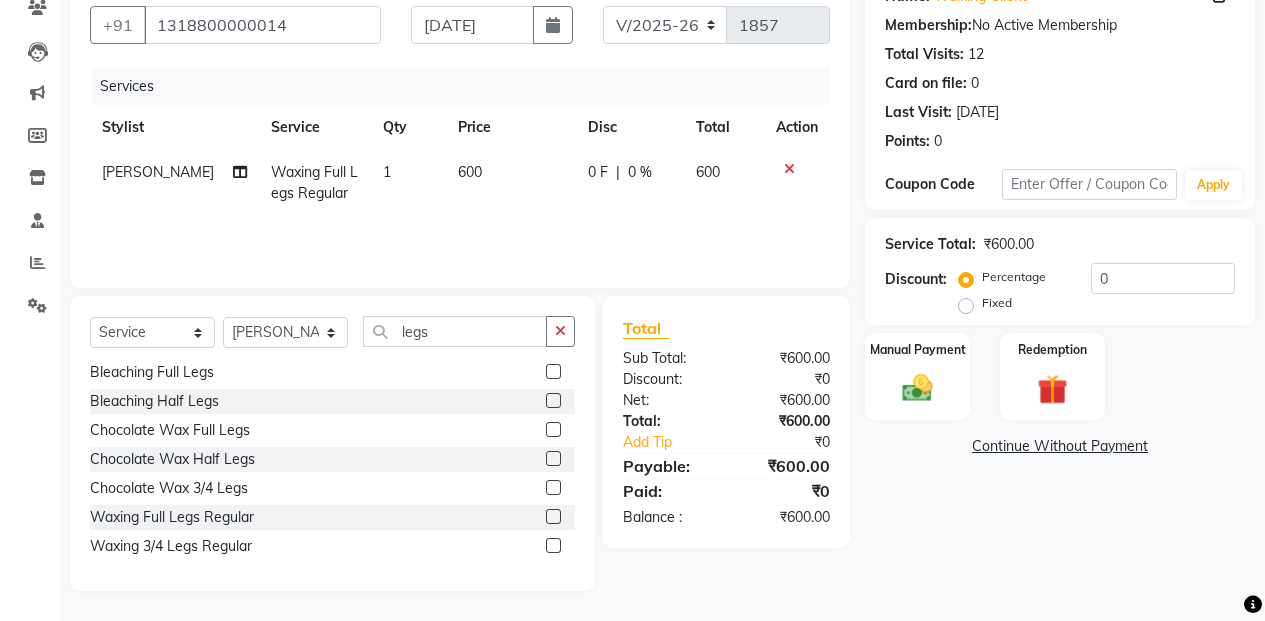 click on "600" 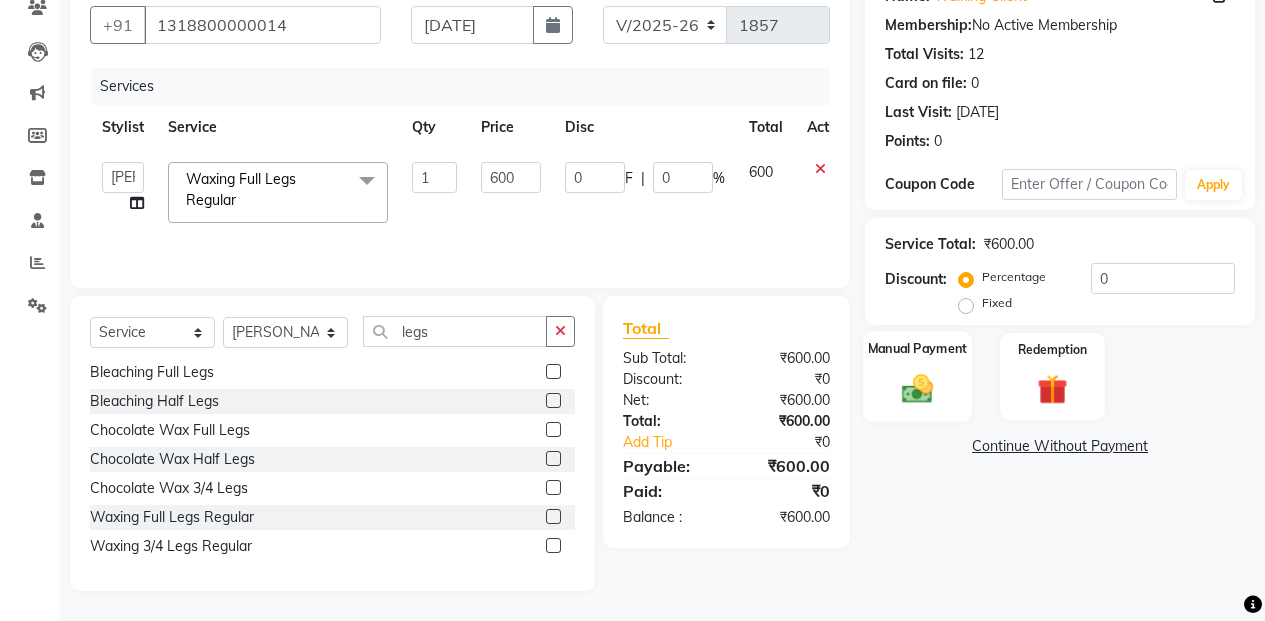 click 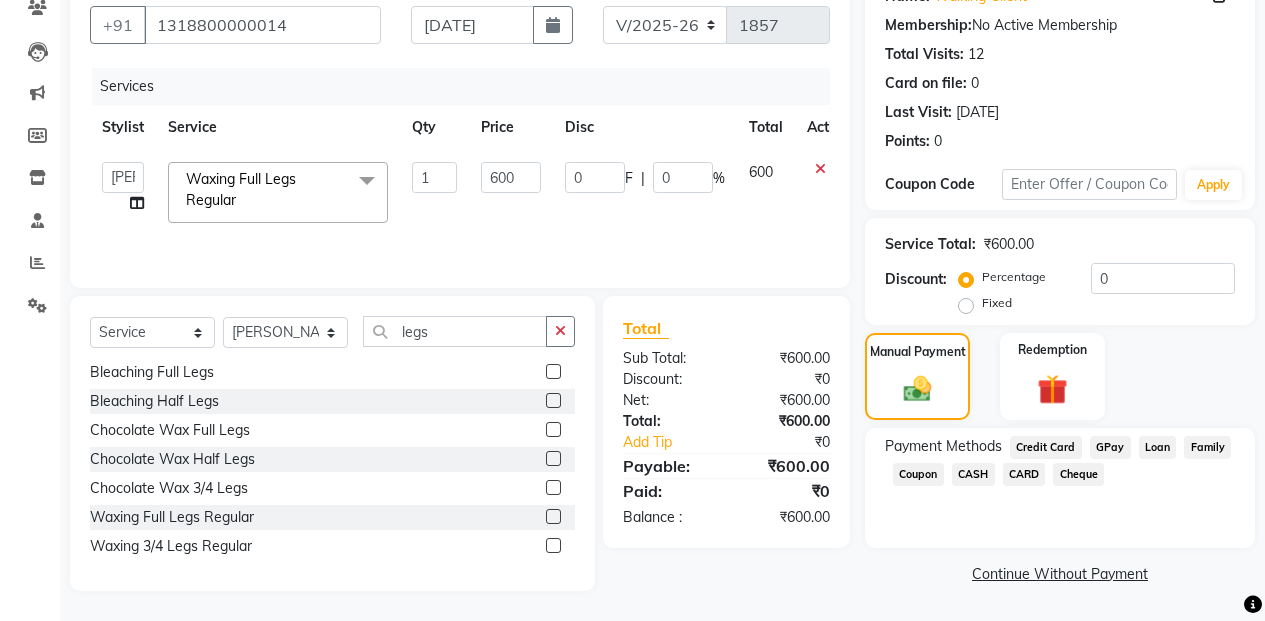 drag, startPoint x: 971, startPoint y: 471, endPoint x: 953, endPoint y: 449, distance: 28.42534 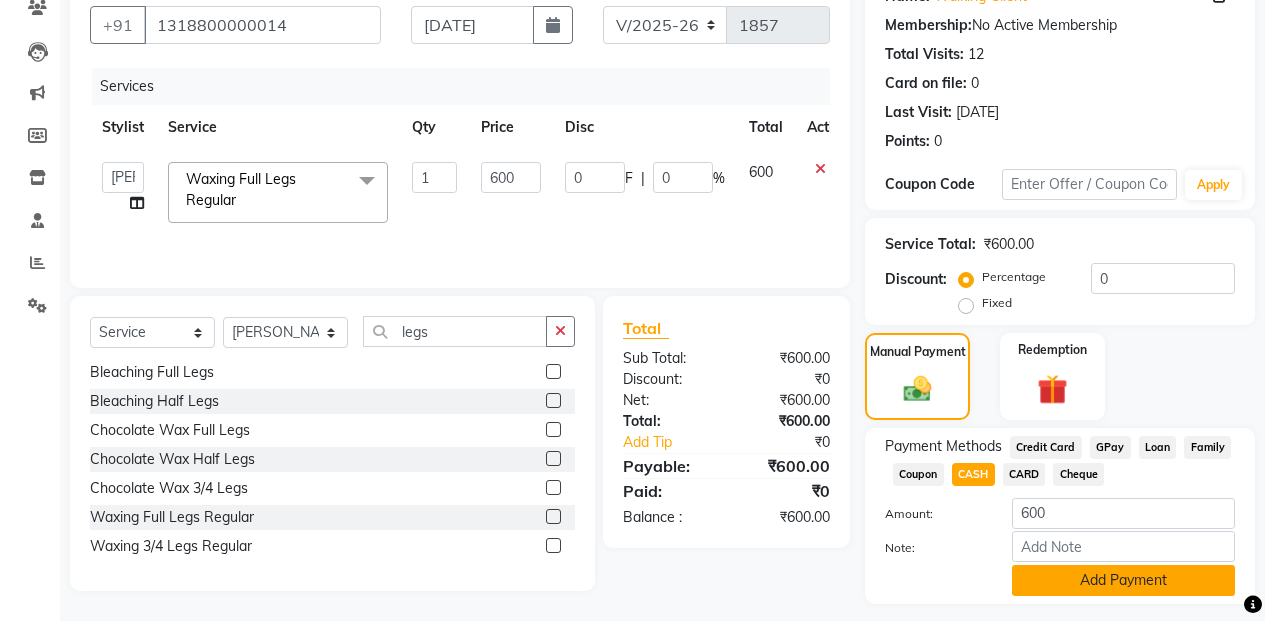 click on "Add Payment" 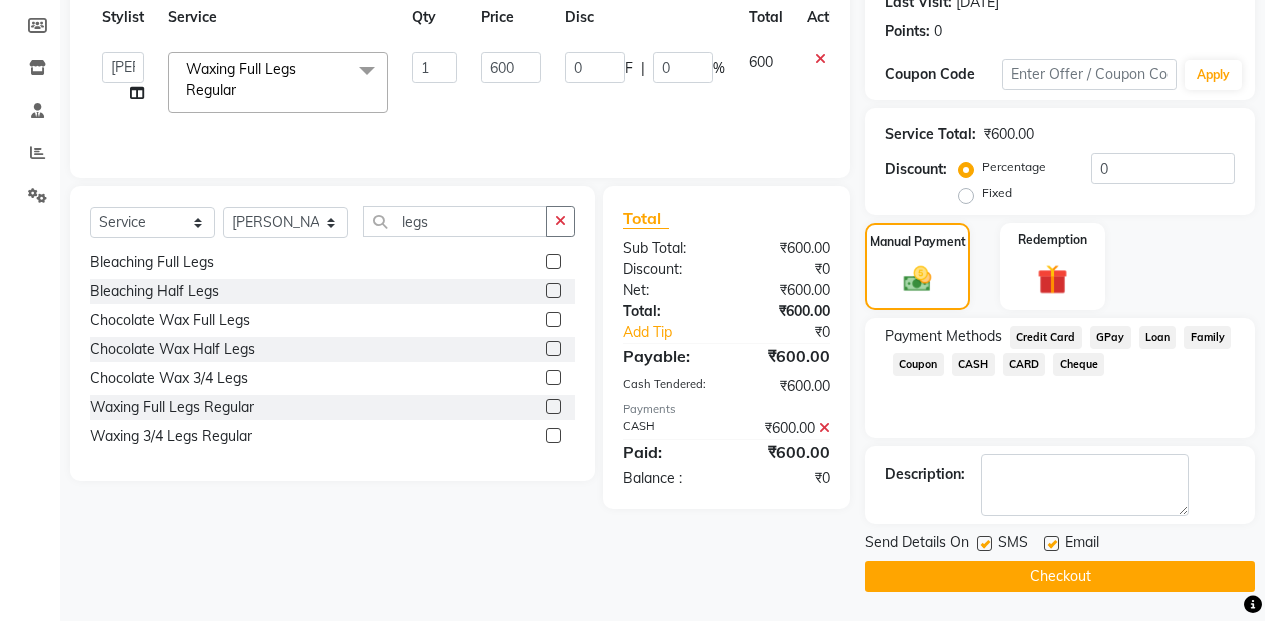 scroll, scrollTop: 291, scrollLeft: 0, axis: vertical 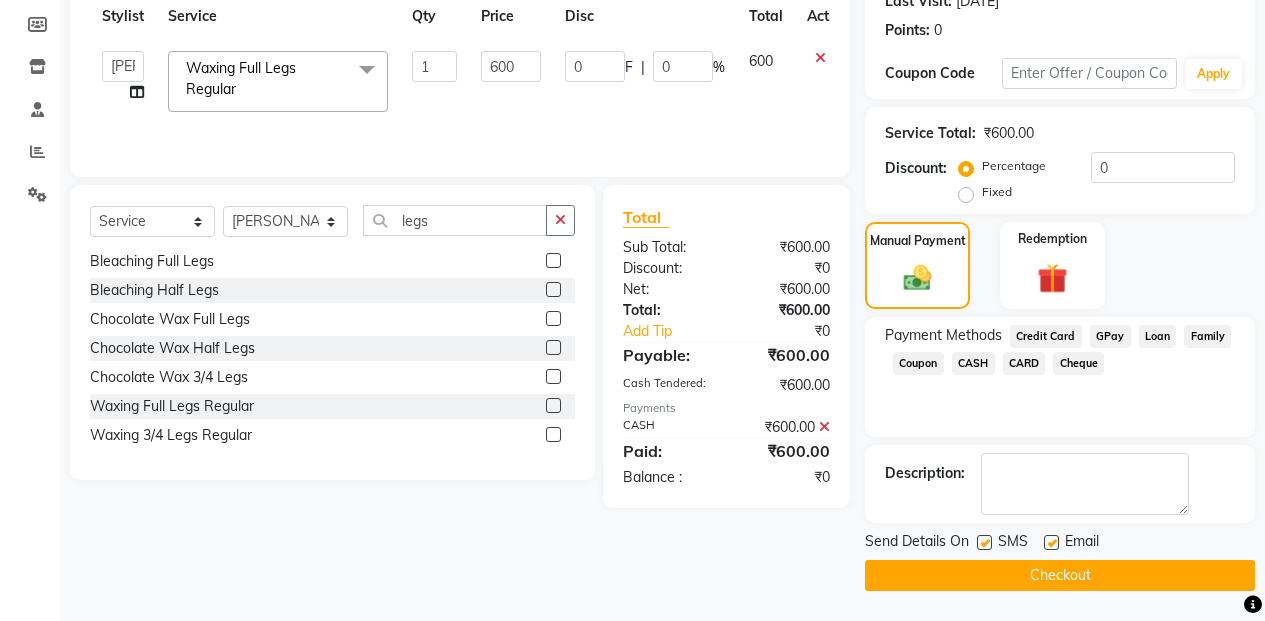 click on "Checkout" 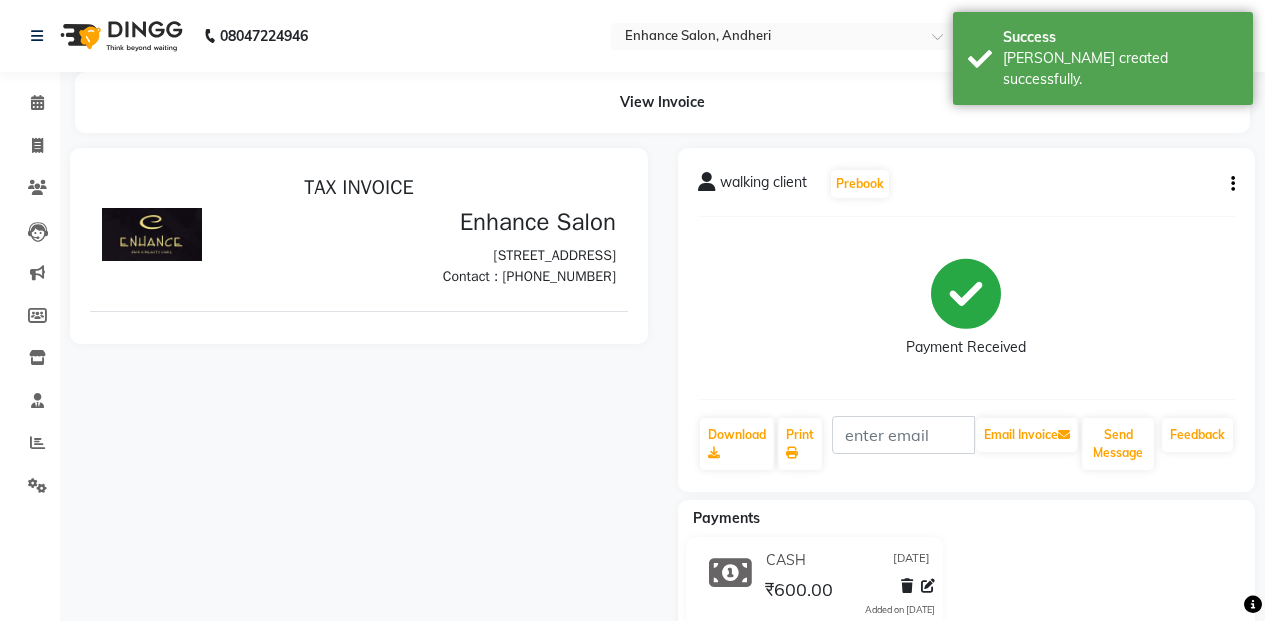 scroll, scrollTop: 0, scrollLeft: 0, axis: both 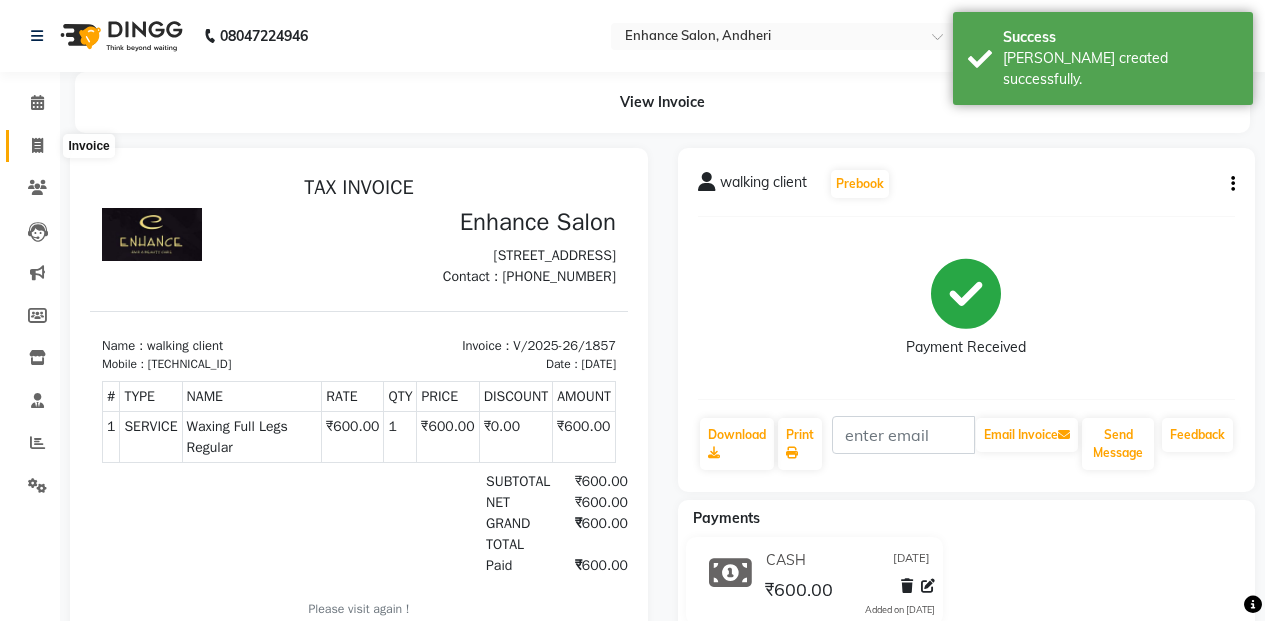 click 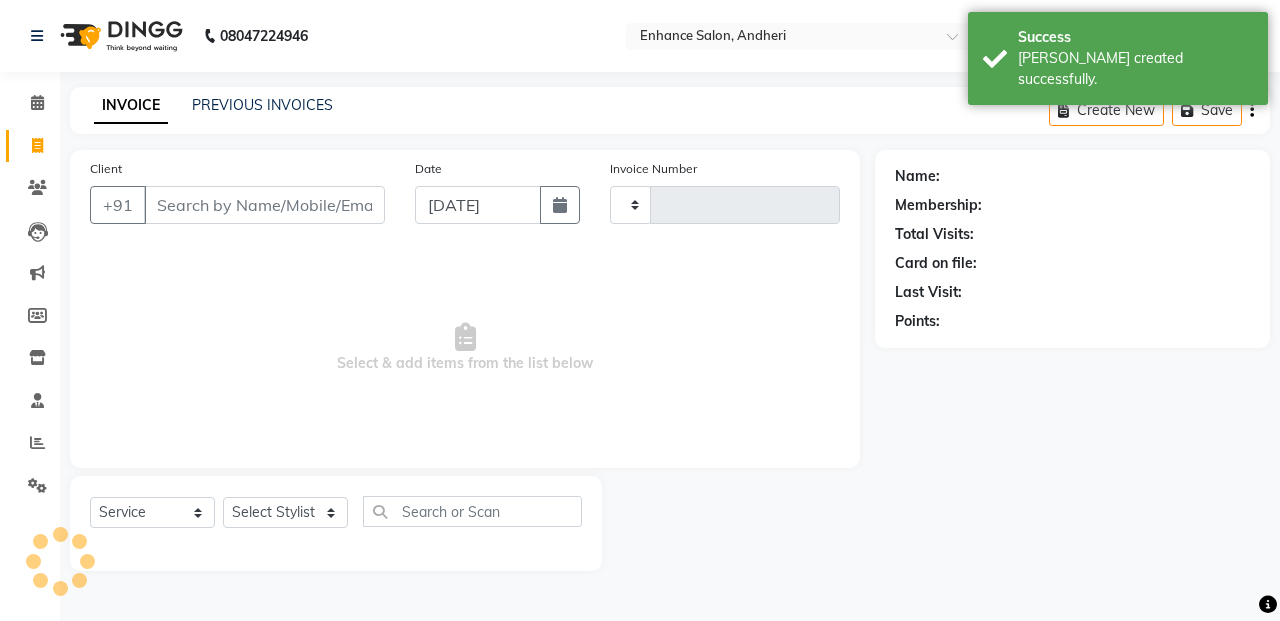 type on "1858" 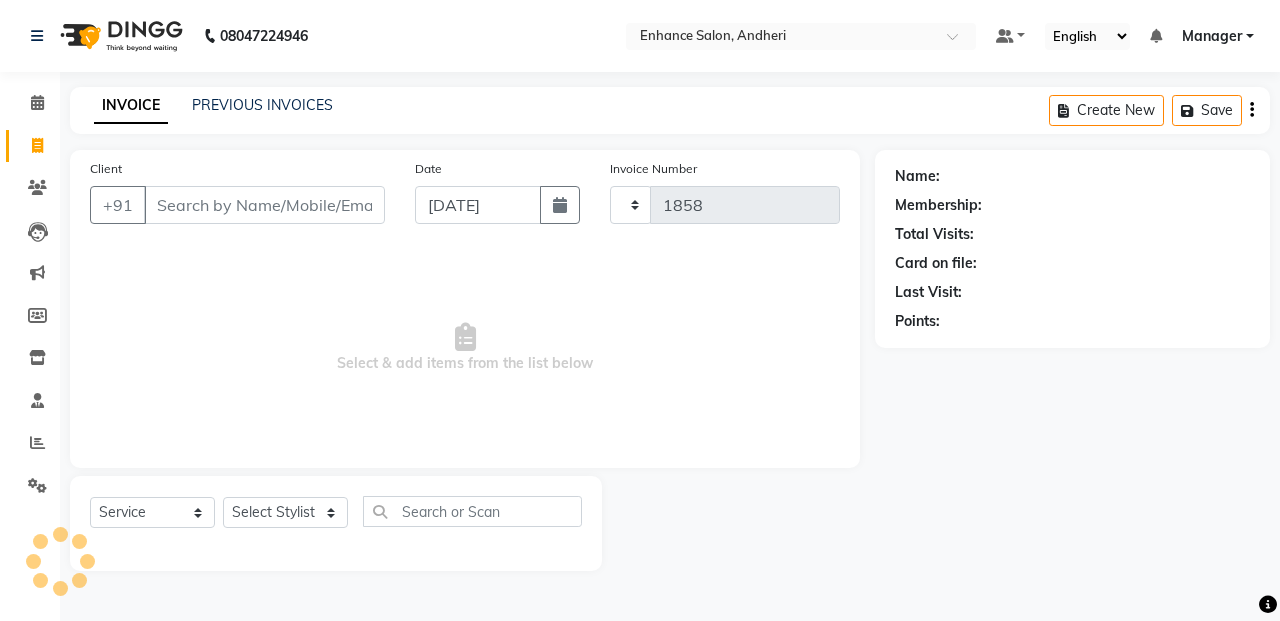 select on "7236" 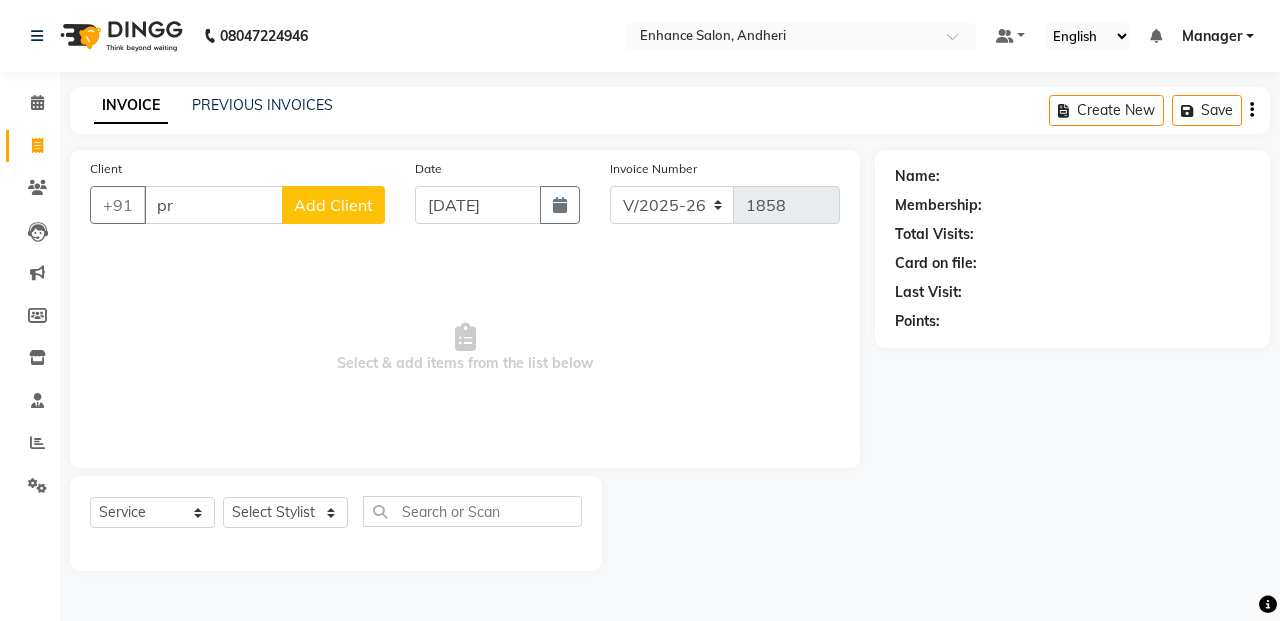 type on "p" 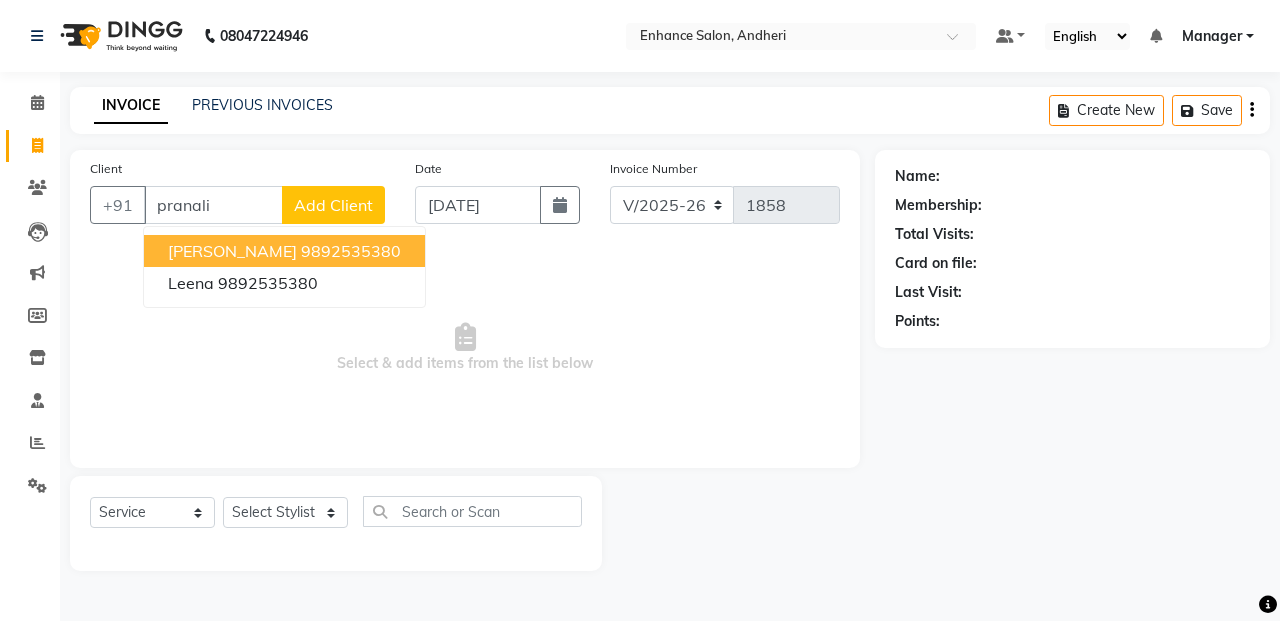 click on "9892535380" at bounding box center (351, 251) 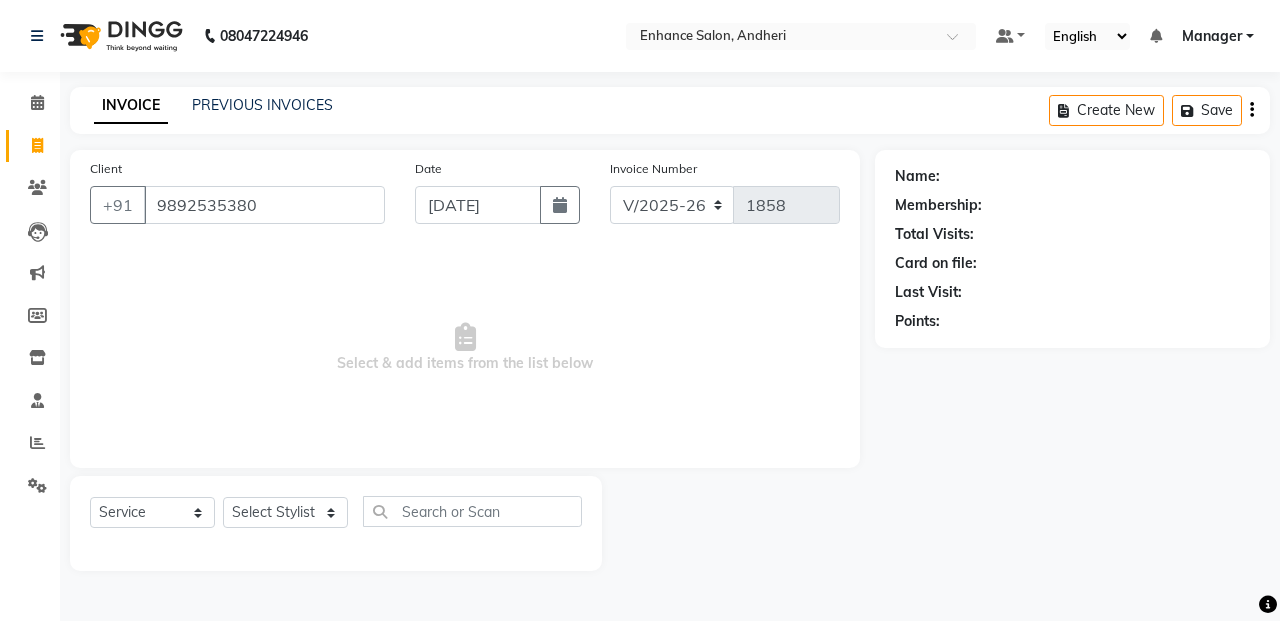 type on "9892535380" 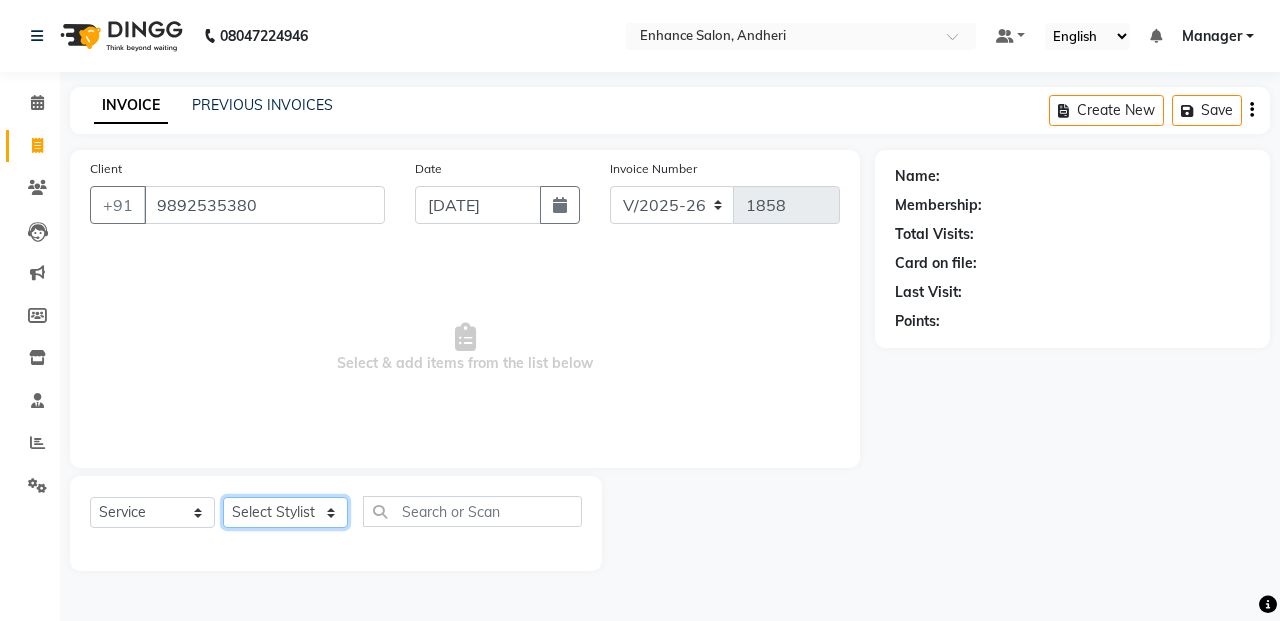 click on "Select Stylist Admin ESHA CHAUHAN FARIDA SHAIKH Manager MEENA MISALKAR Minal NAMYA SALIAN POONAM KATEL RACHNA SAWANT Ranu nails REEMA MANGELA SHAMINA SHAIKH SHEFALI SHETTY TABU SHAIKH" 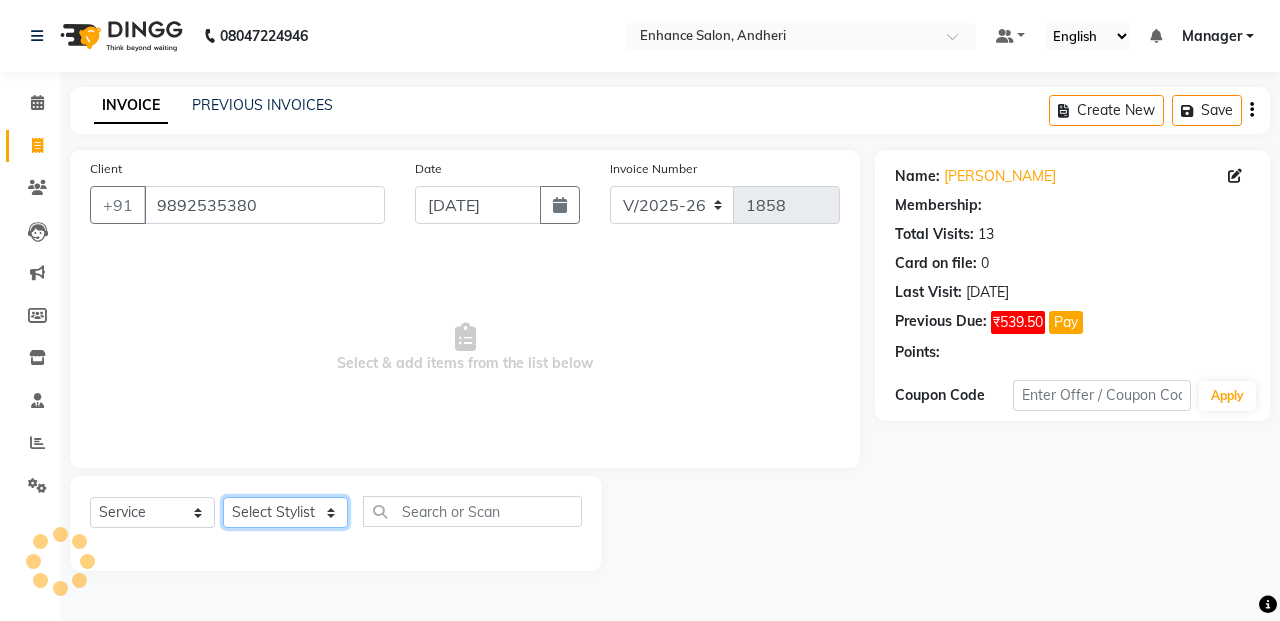 select on "1: Object" 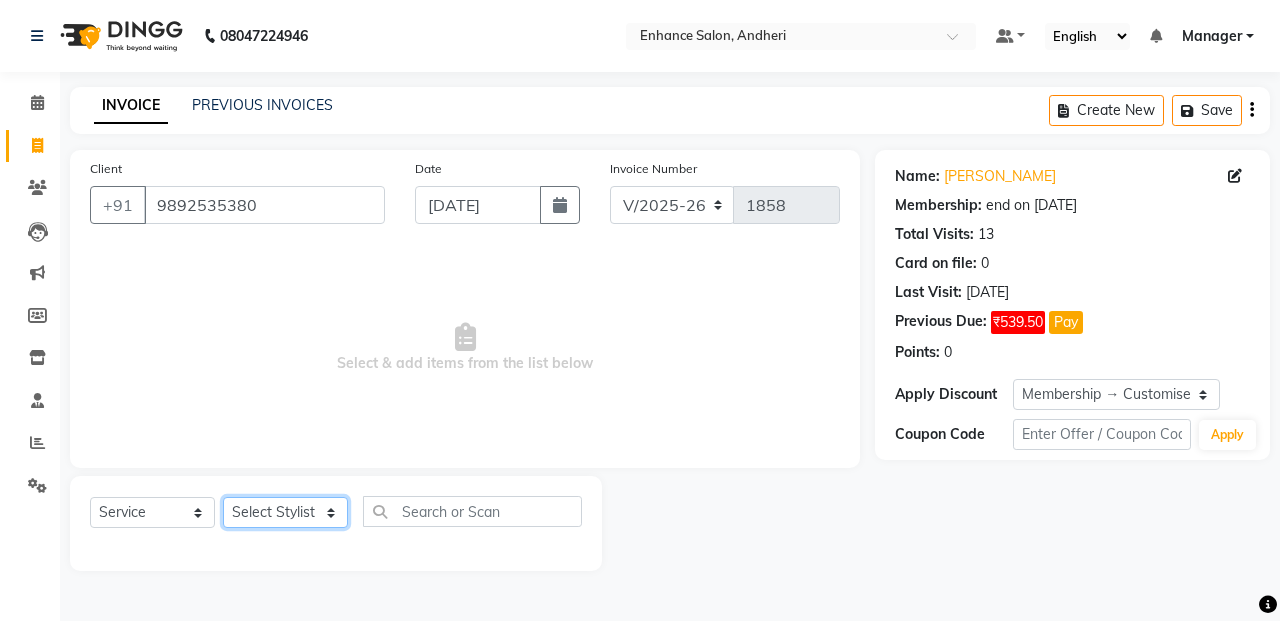 select on "61775" 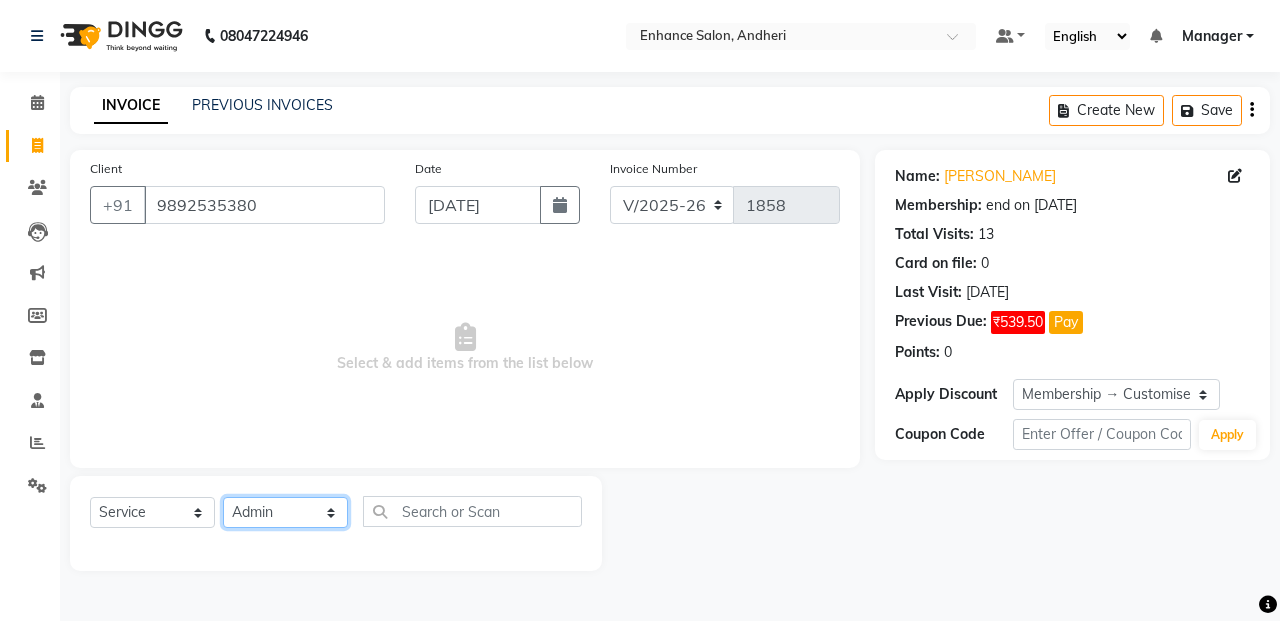 click on "Select Stylist Admin ESHA CHAUHAN FARIDA SHAIKH Manager MEENA MISALKAR Minal NAMYA SALIAN POONAM KATEL RACHNA SAWANT Ranu nails REEMA MANGELA SHAMINA SHAIKH SHEFALI SHETTY TABU SHAIKH" 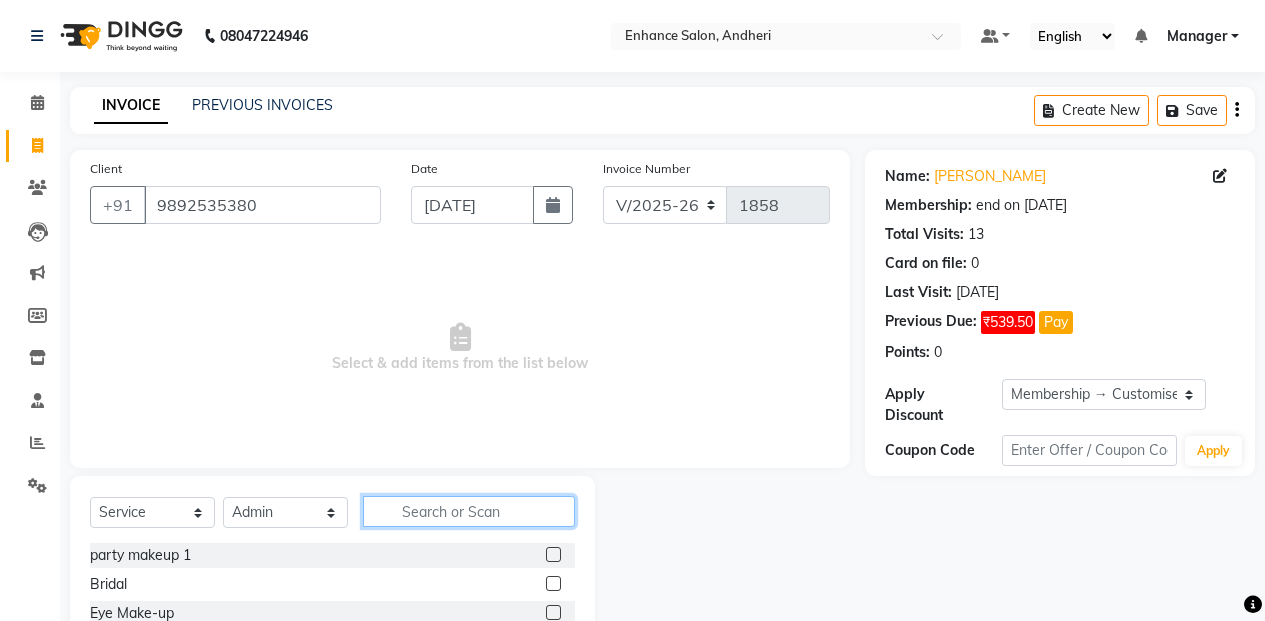 click 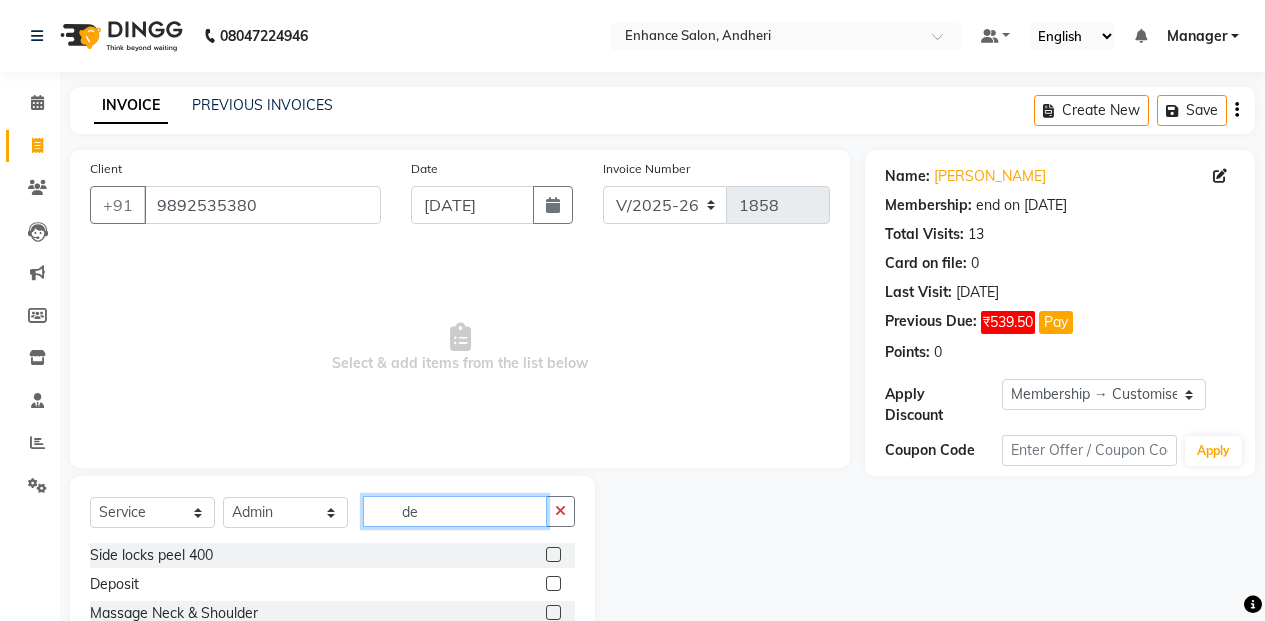 type on "d" 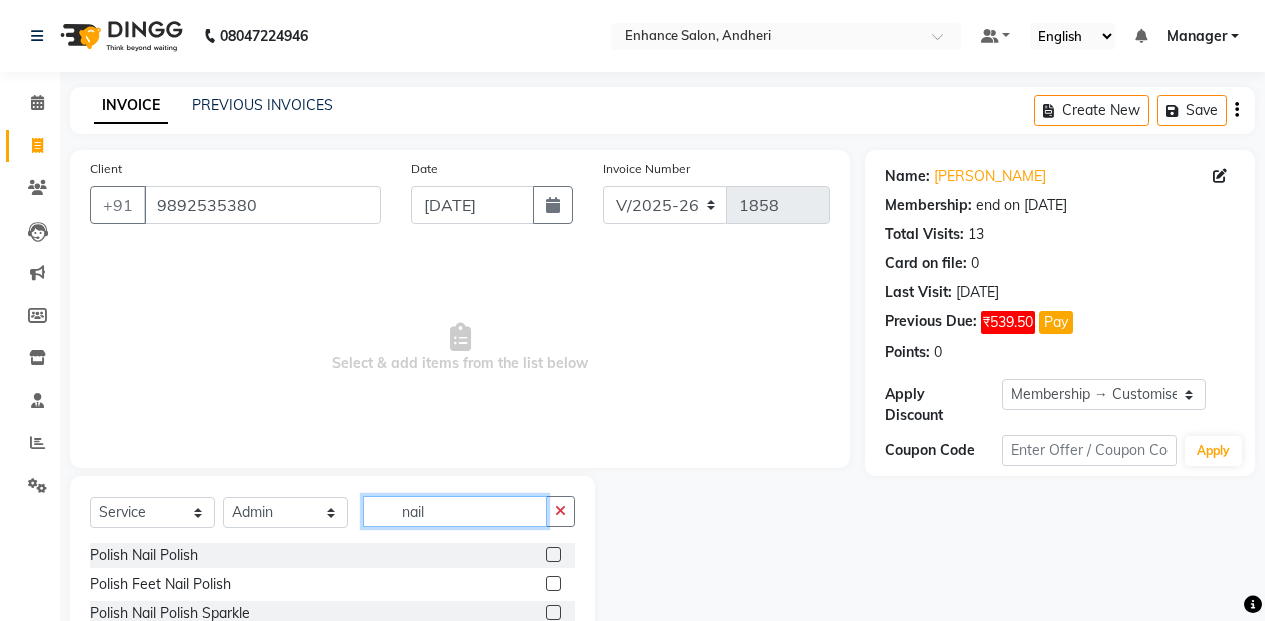scroll, scrollTop: 96, scrollLeft: 0, axis: vertical 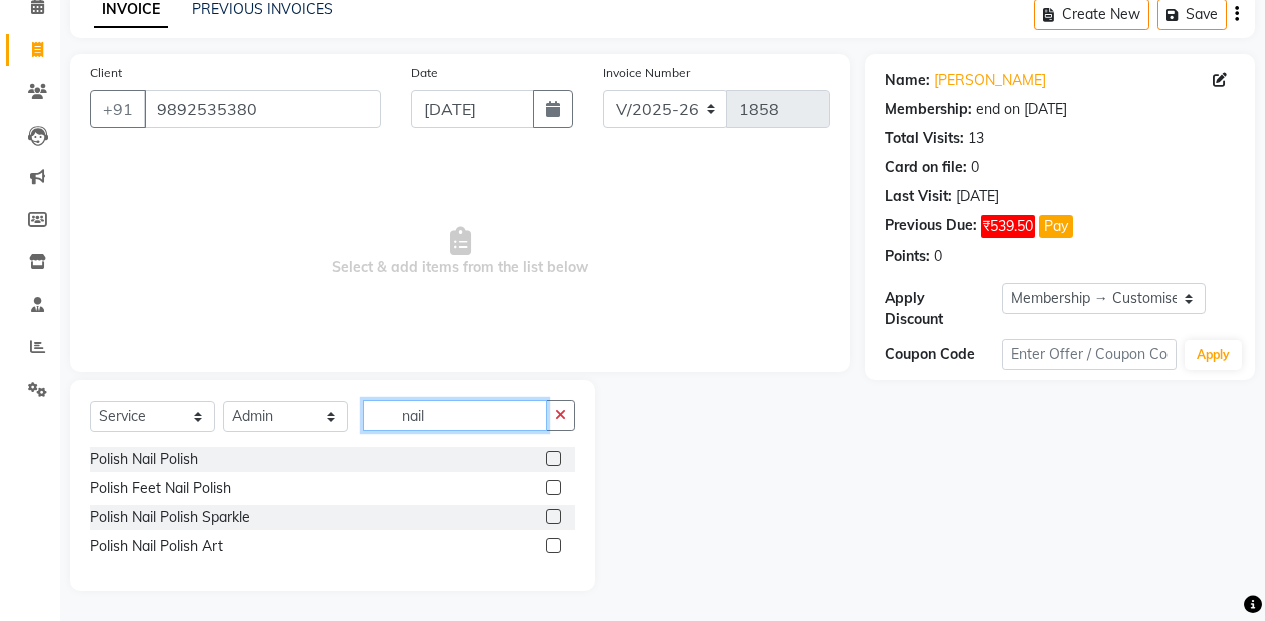 type on "nail" 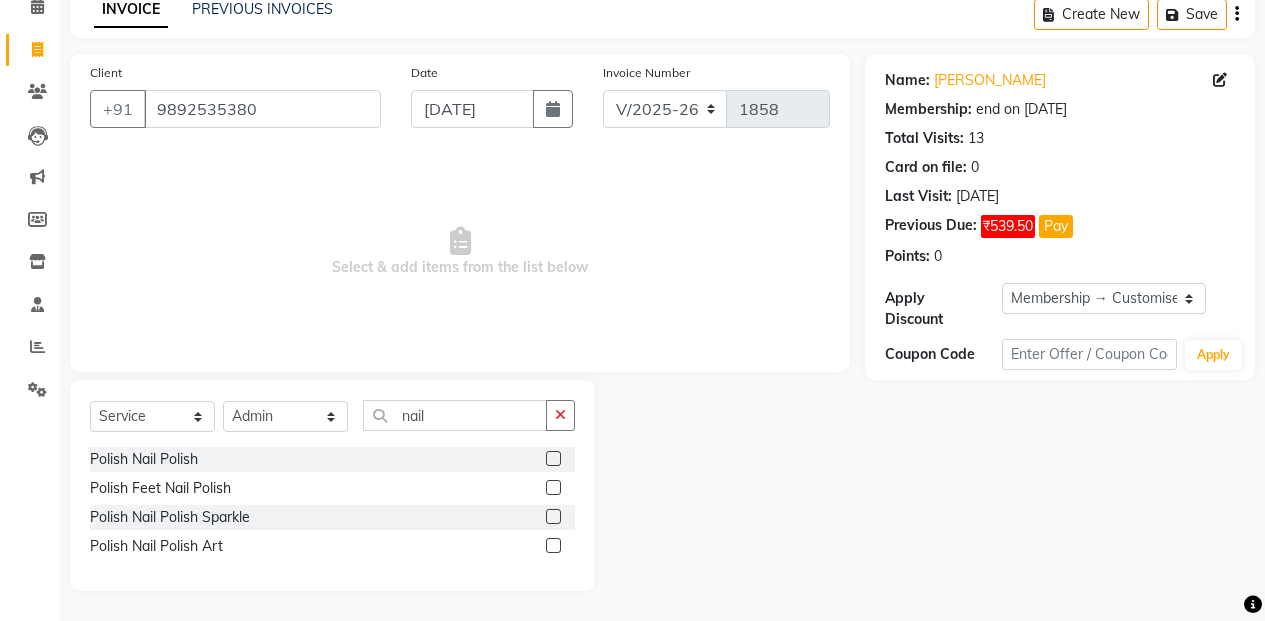 click 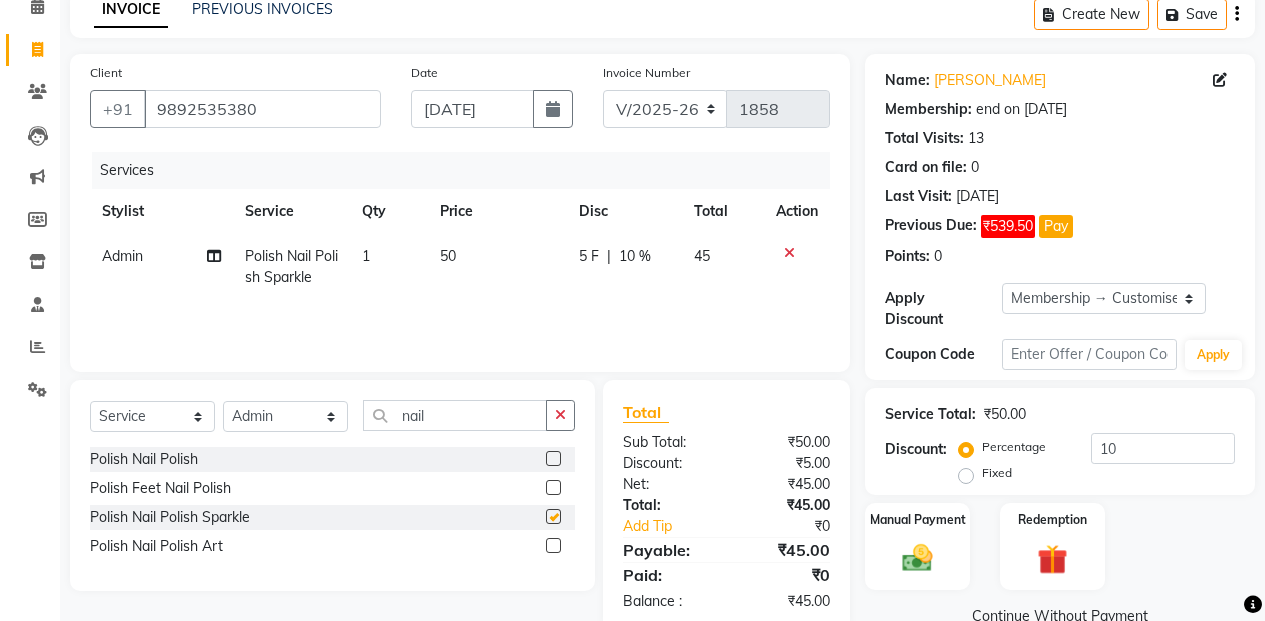 checkbox on "false" 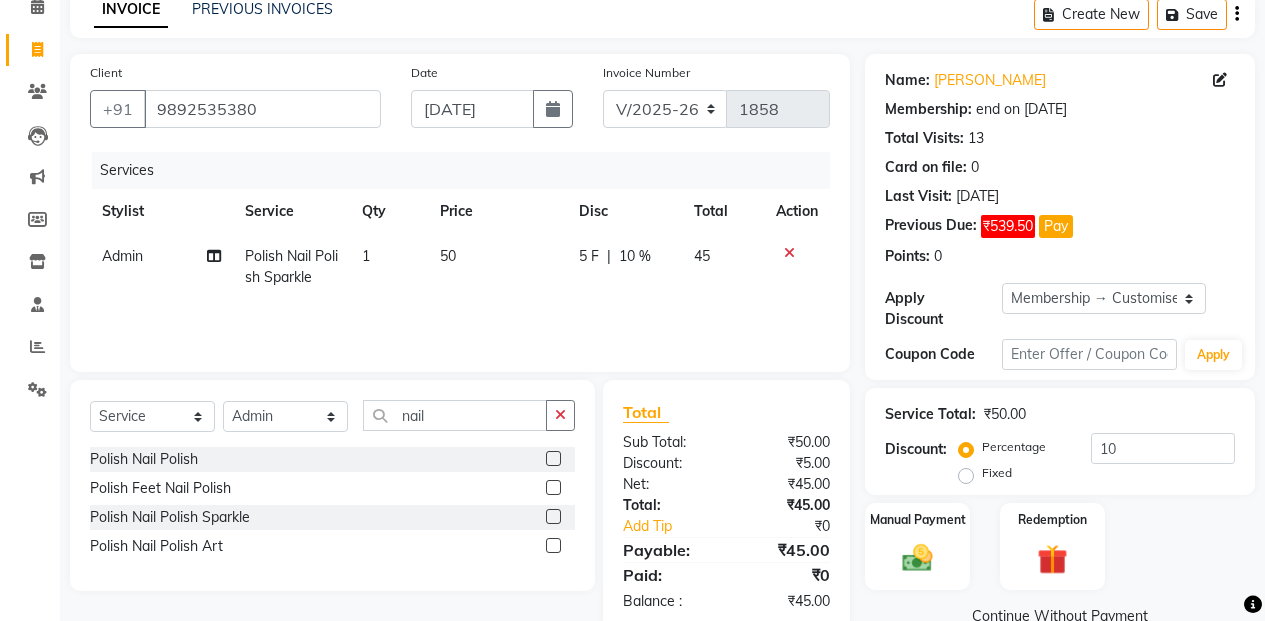click on "Services Stylist Service Qty Price Disc Total Action Admin Polish Nail Polish Sparkle 1 50 5 F | 10 % 45" 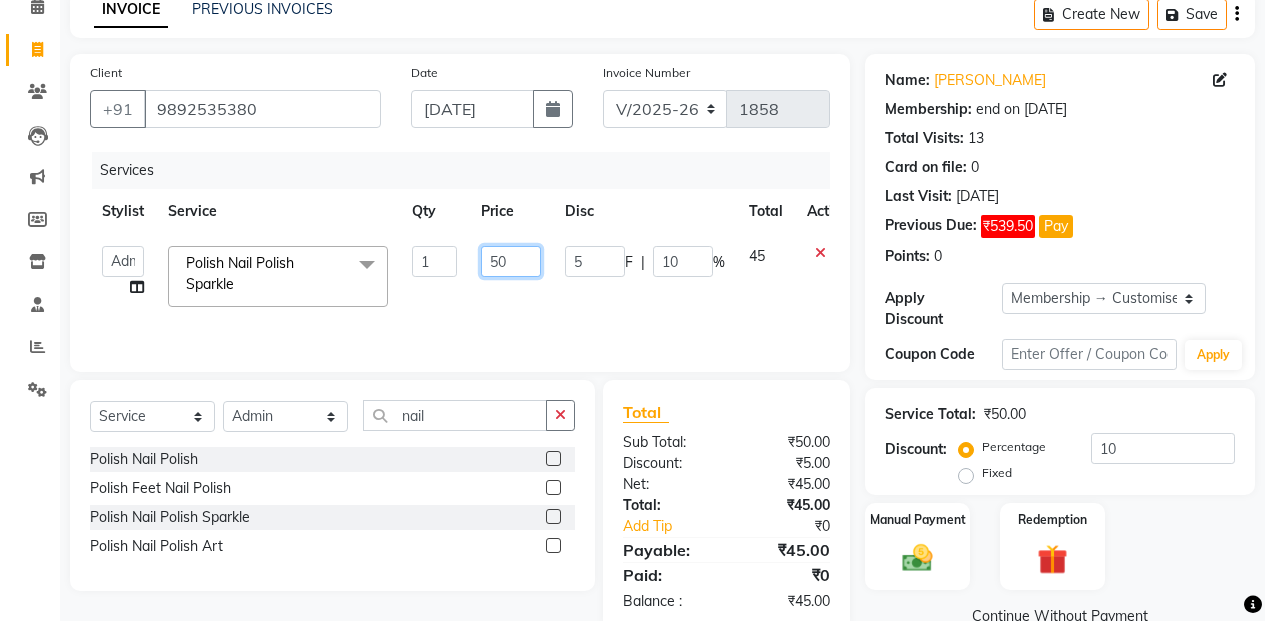 click on "50" 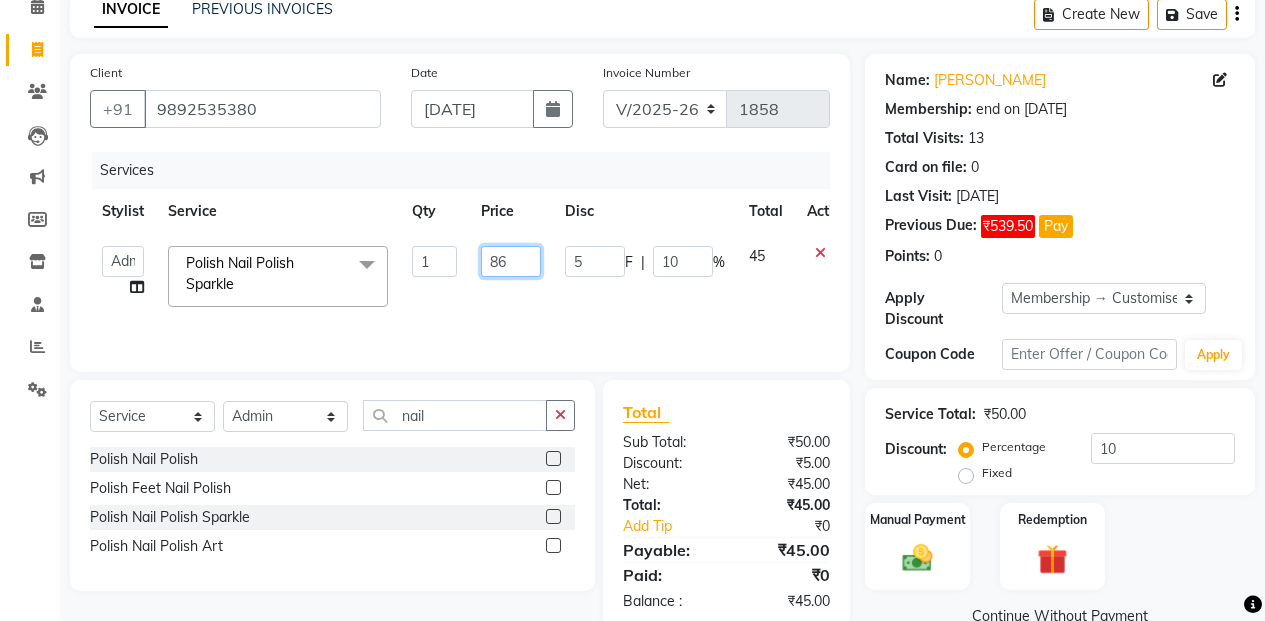 type on "861" 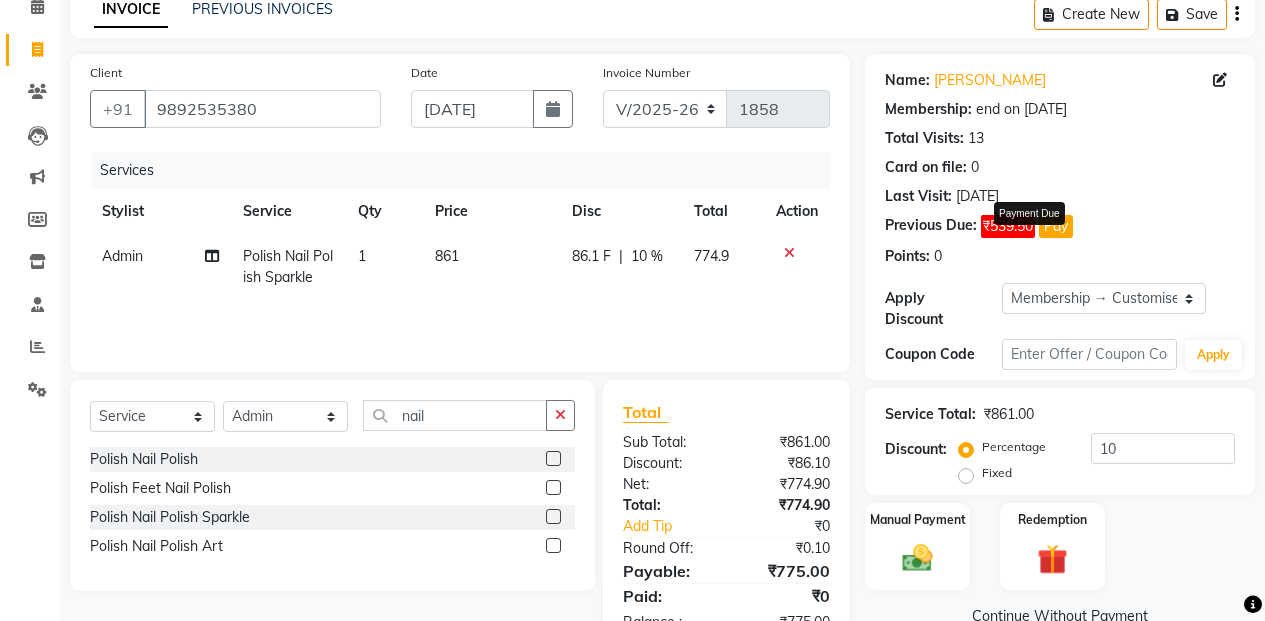 click on "Pay" 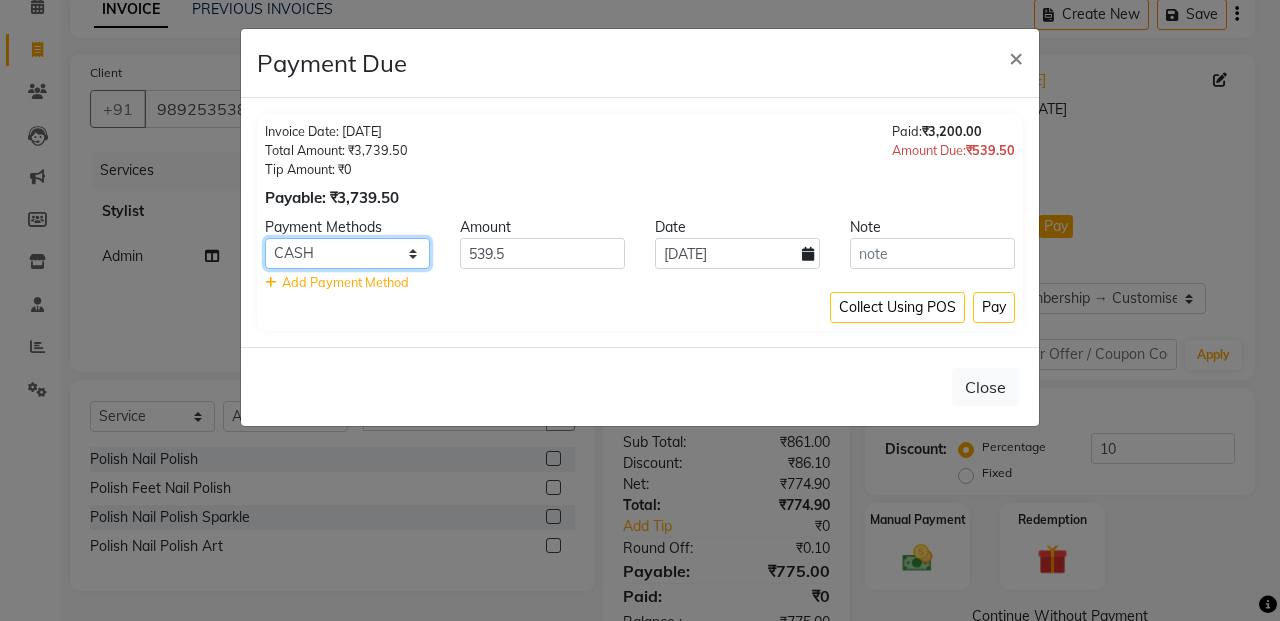 click on "Credit Card GPay Loan Family Coupon CASH CARD Cheque" 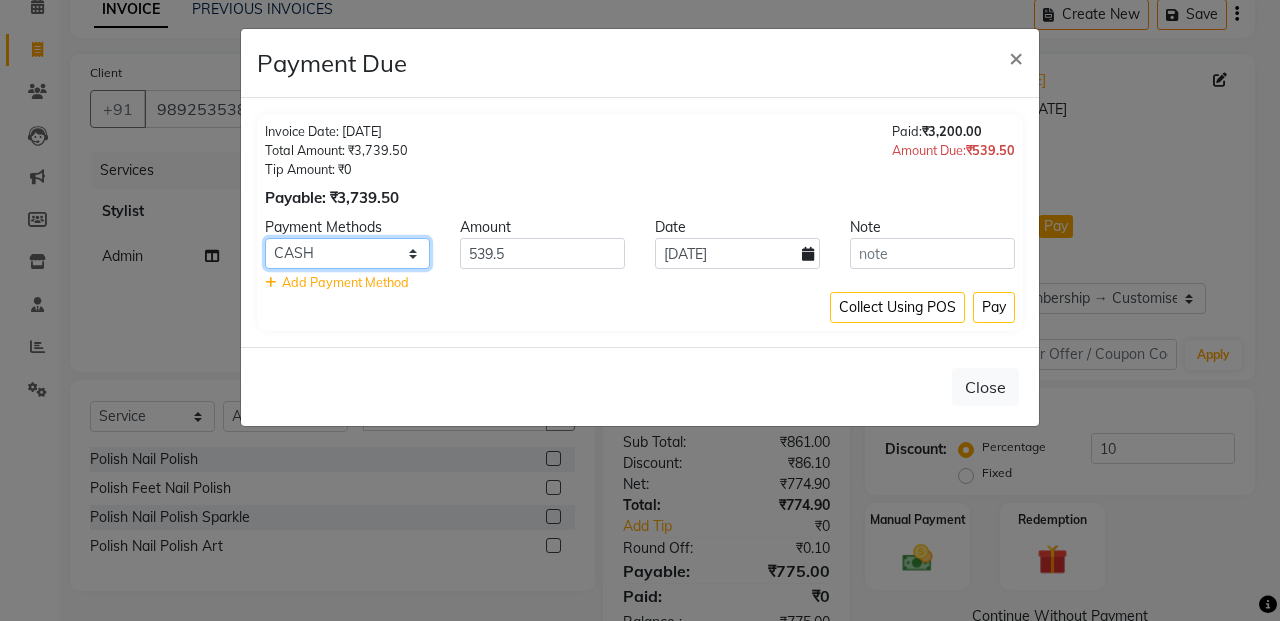 select on "2" 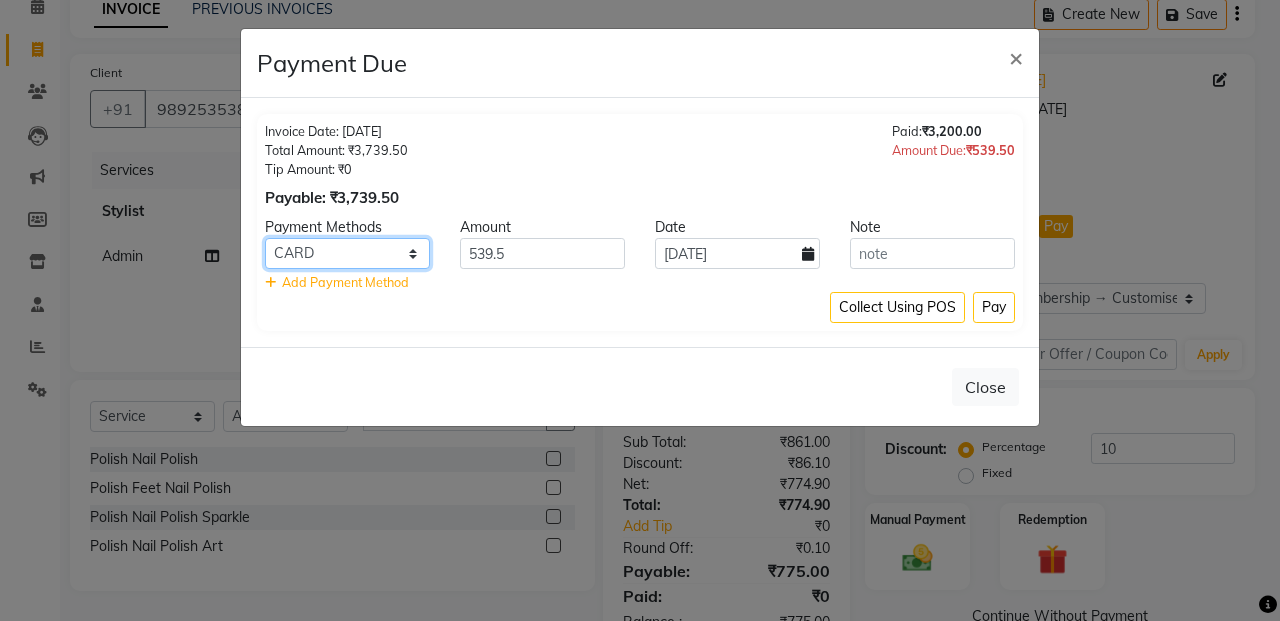 click on "Credit Card GPay Loan Family Coupon CASH CARD Cheque" 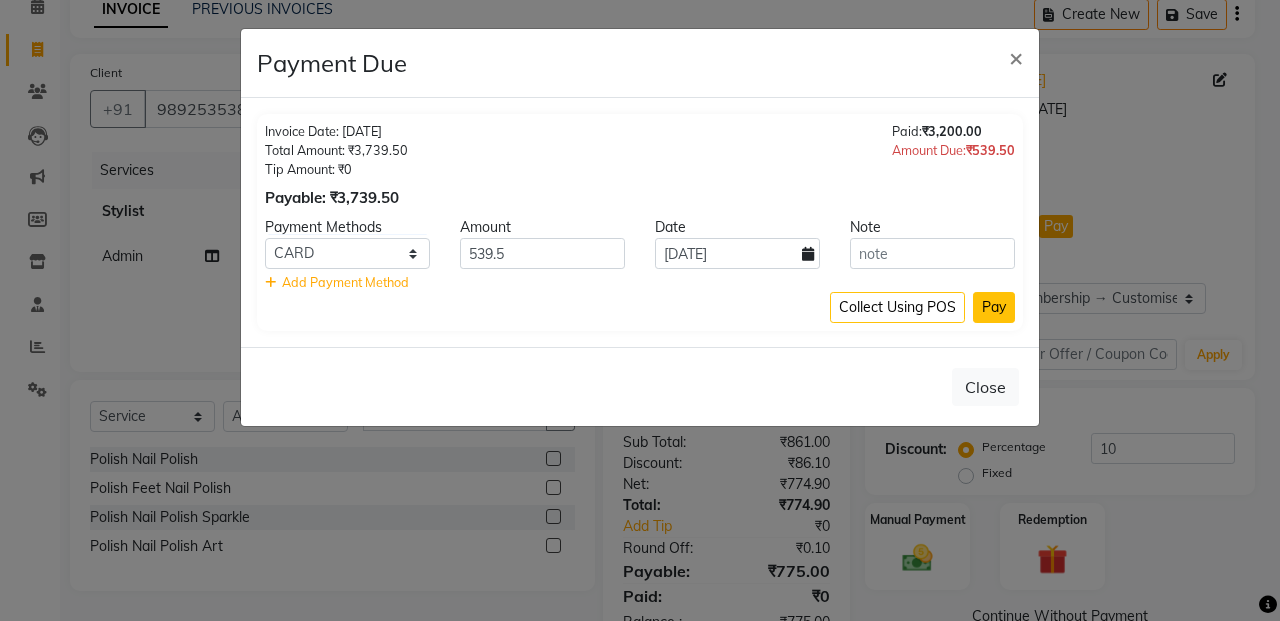 click on "Pay" 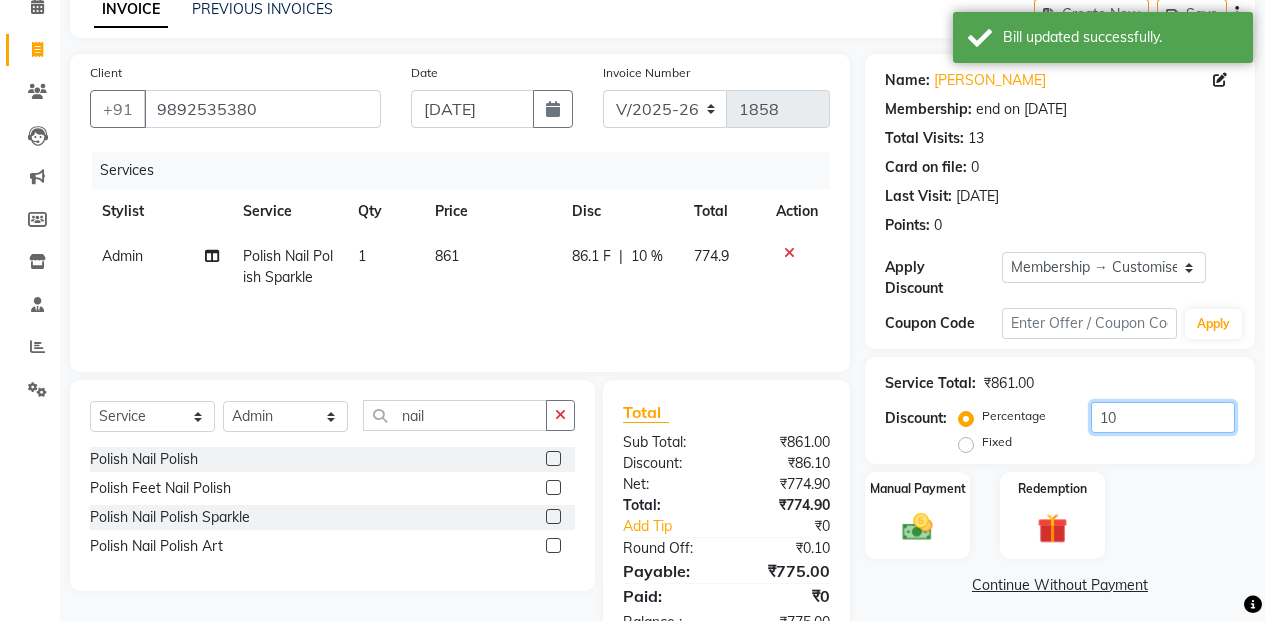 click on "10" 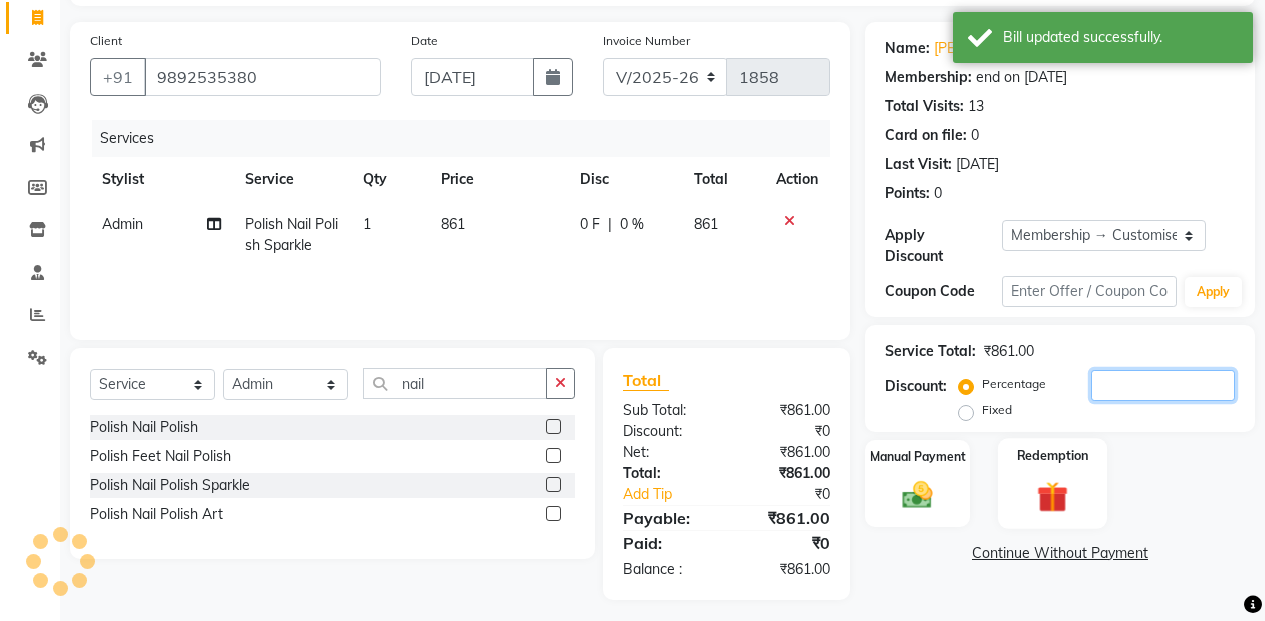 scroll, scrollTop: 137, scrollLeft: 0, axis: vertical 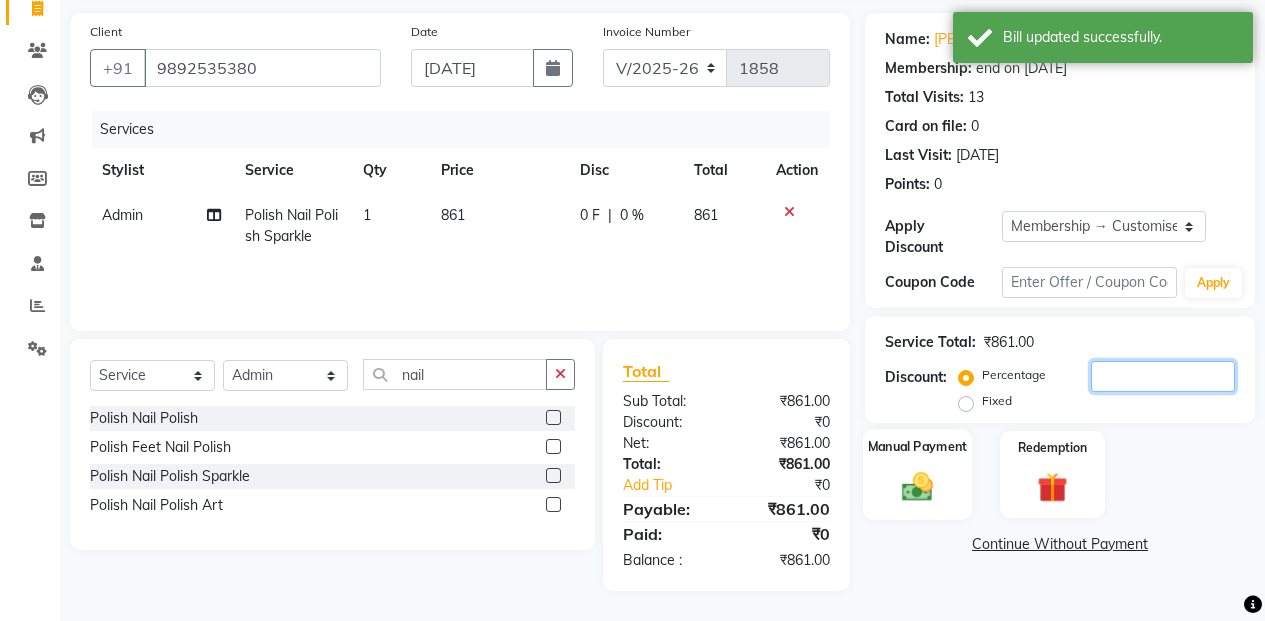 type 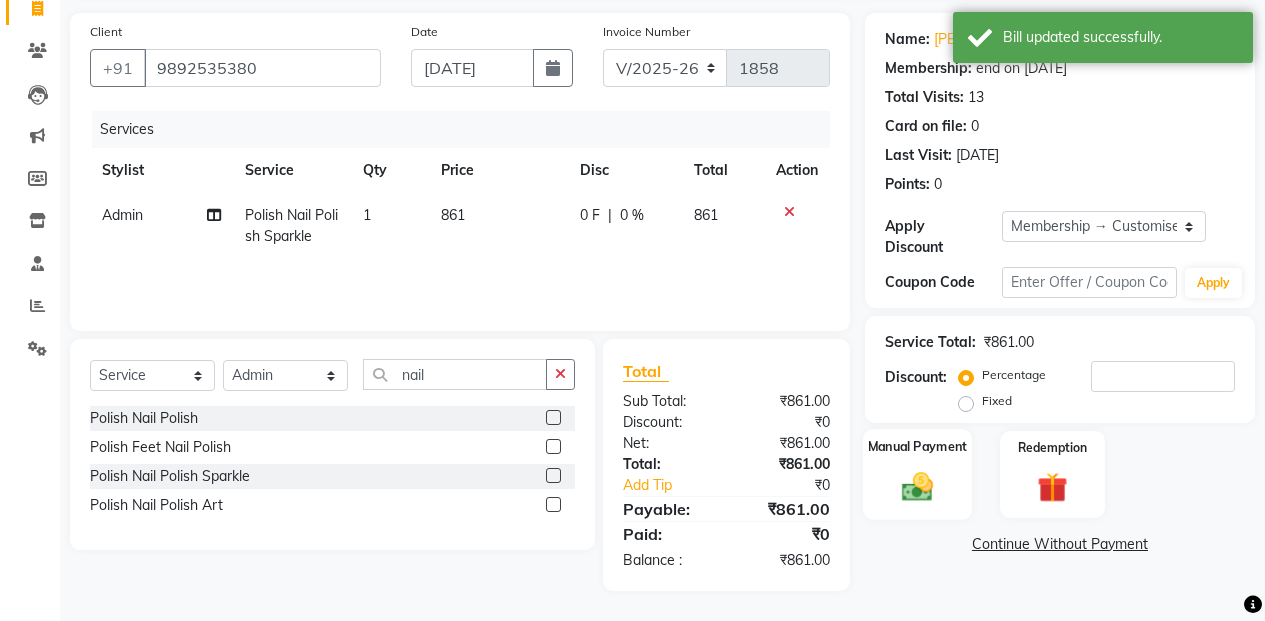 click on "Manual Payment" 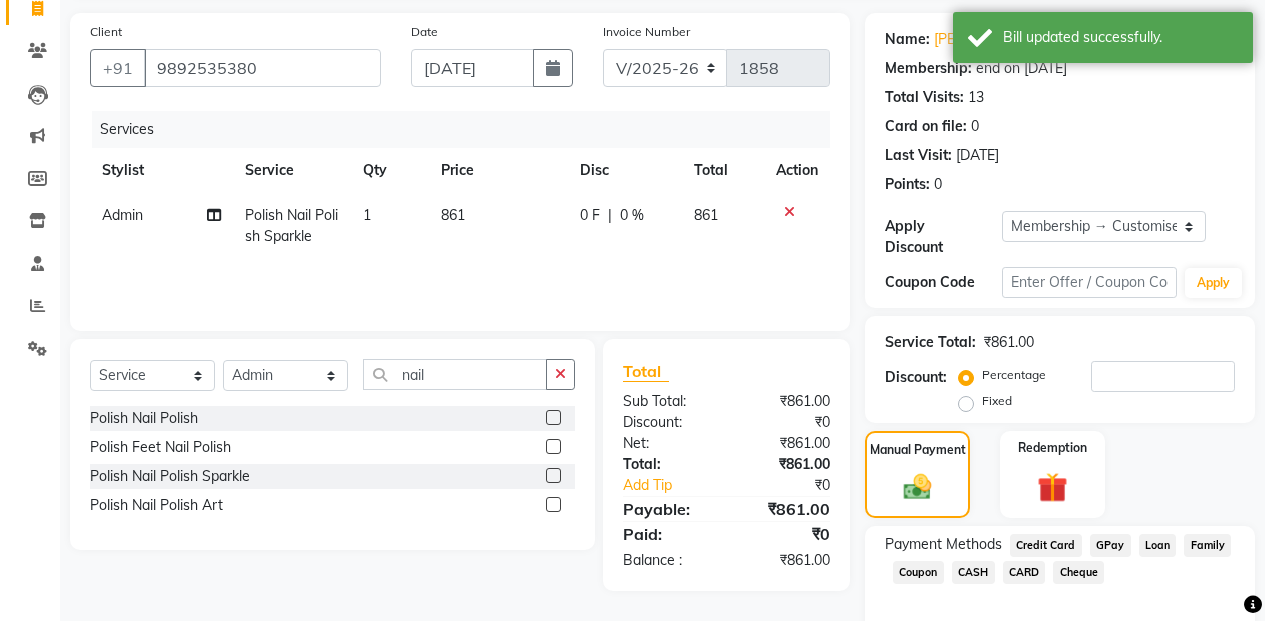 click on "CARD" 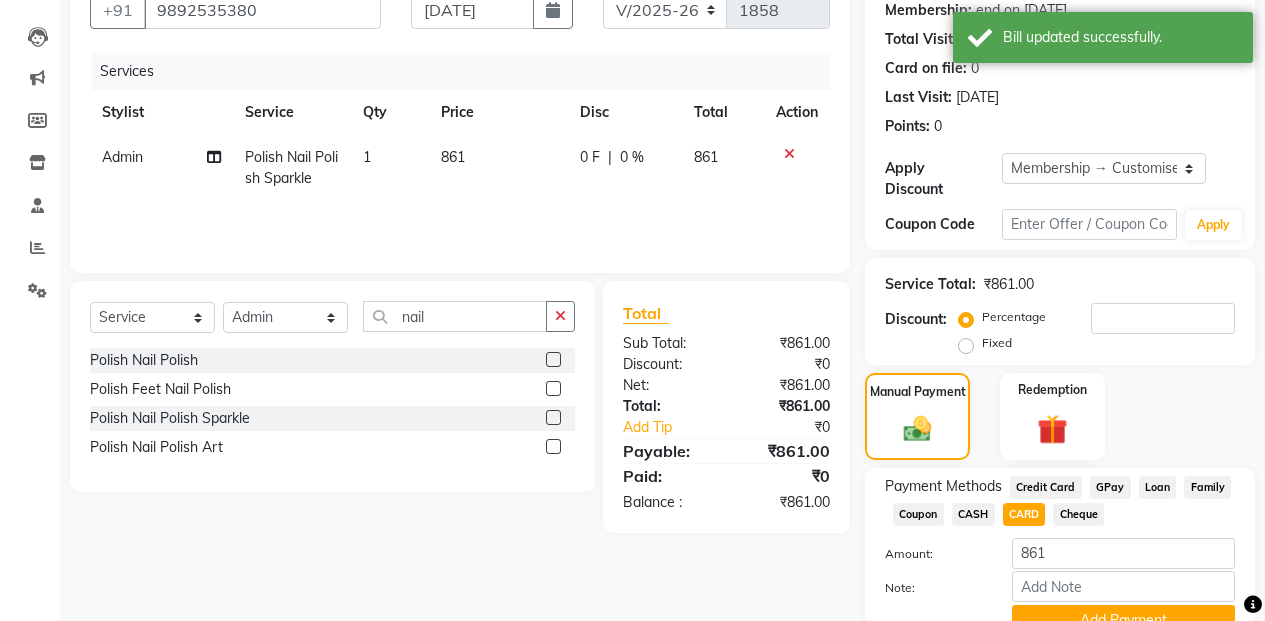 scroll, scrollTop: 273, scrollLeft: 0, axis: vertical 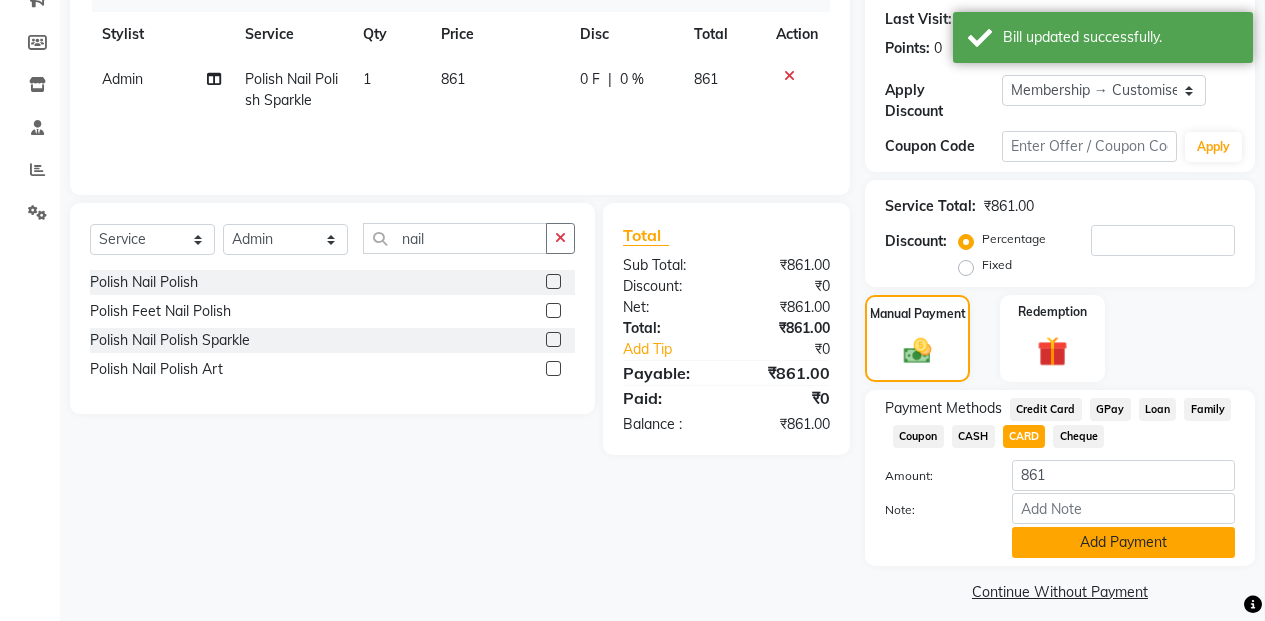 click on "Add Payment" 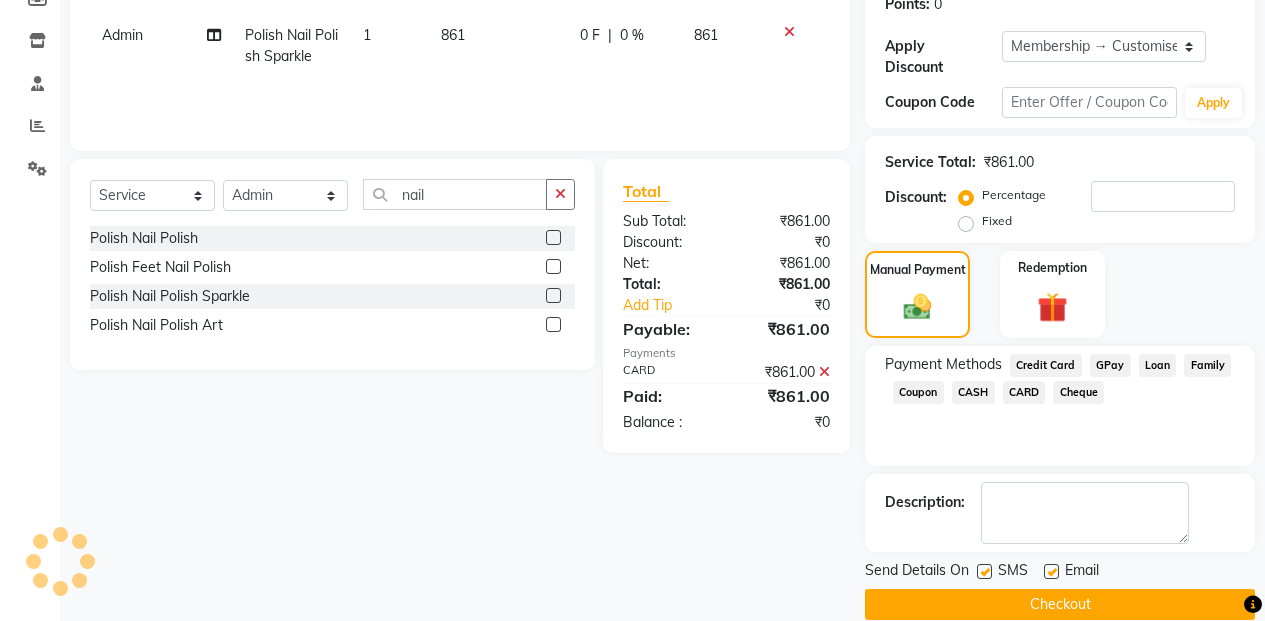 scroll, scrollTop: 330, scrollLeft: 0, axis: vertical 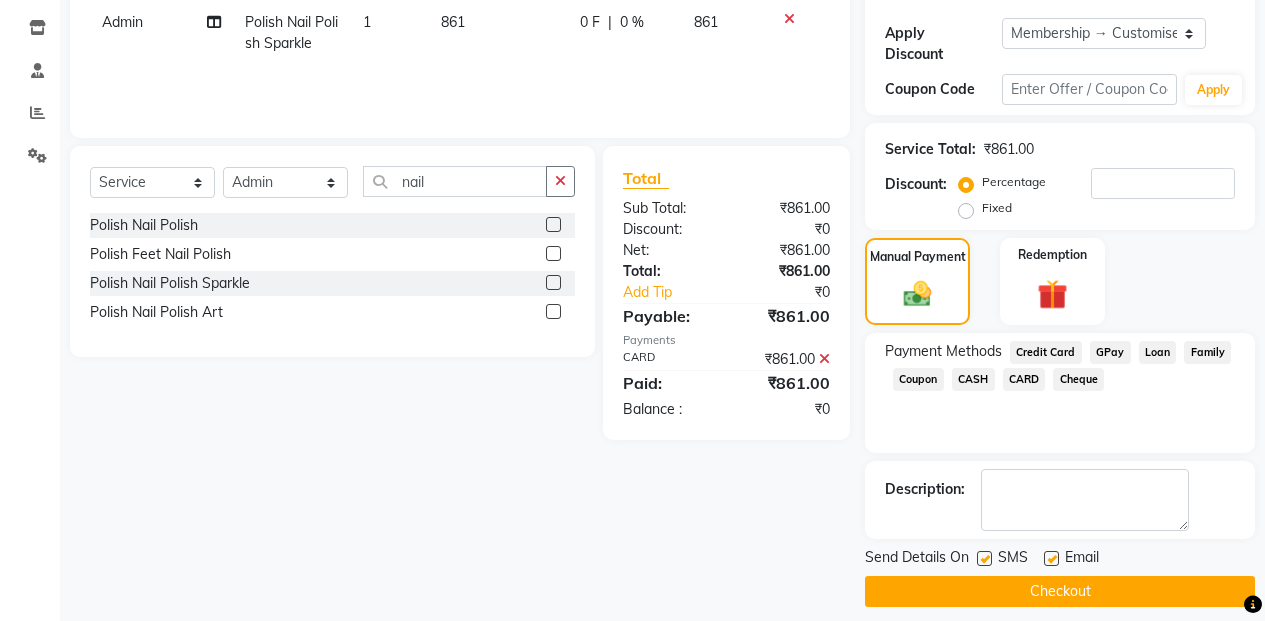 click on "Checkout" 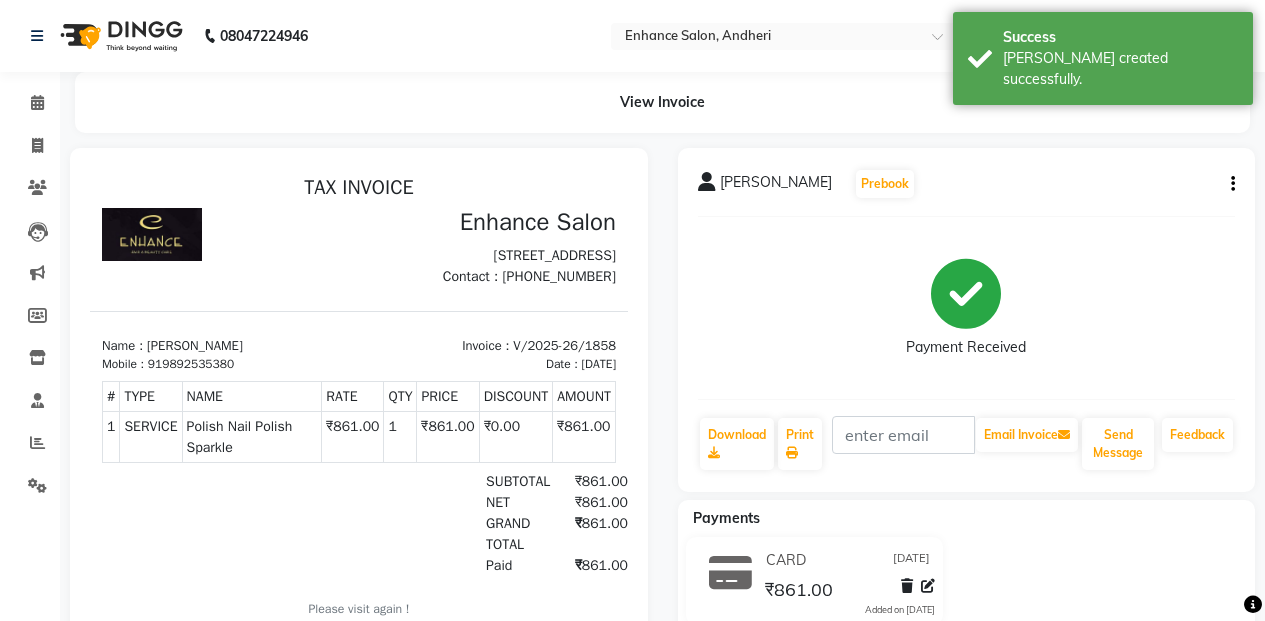 scroll, scrollTop: 0, scrollLeft: 0, axis: both 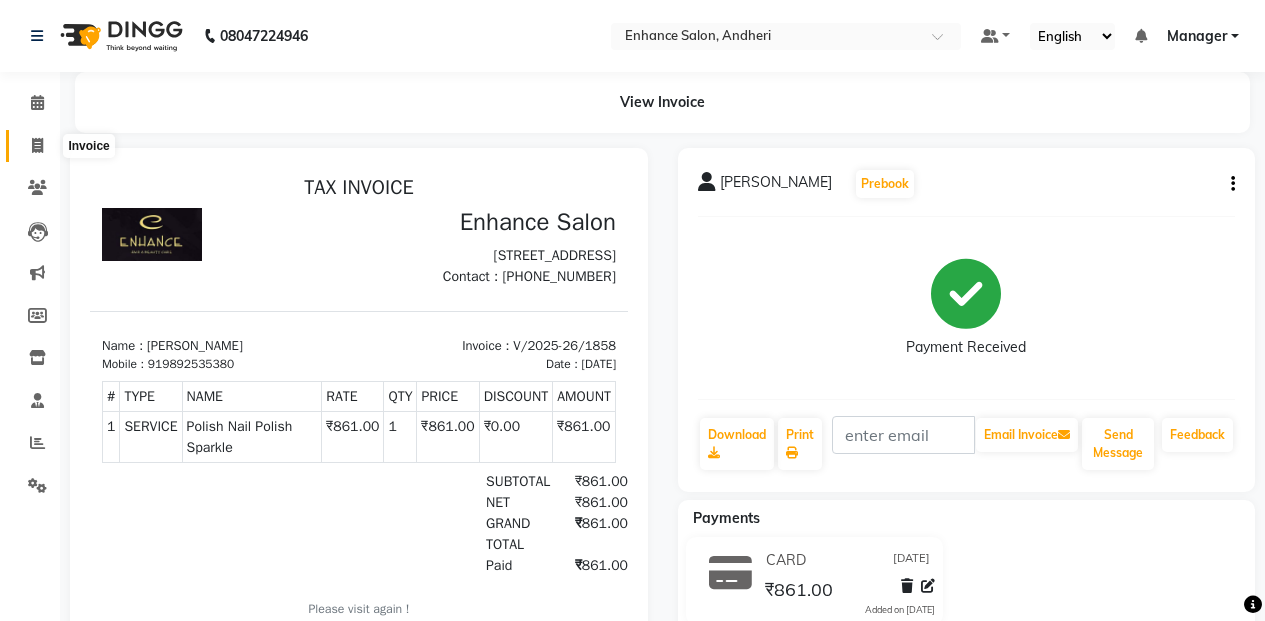 click 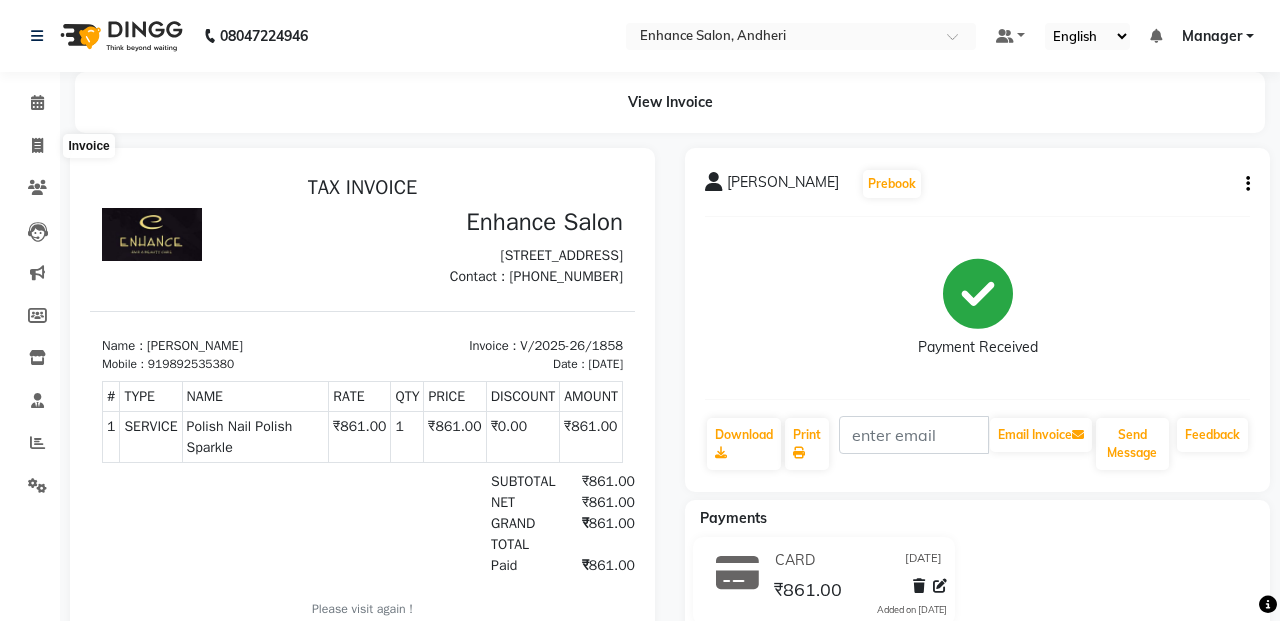 select on "service" 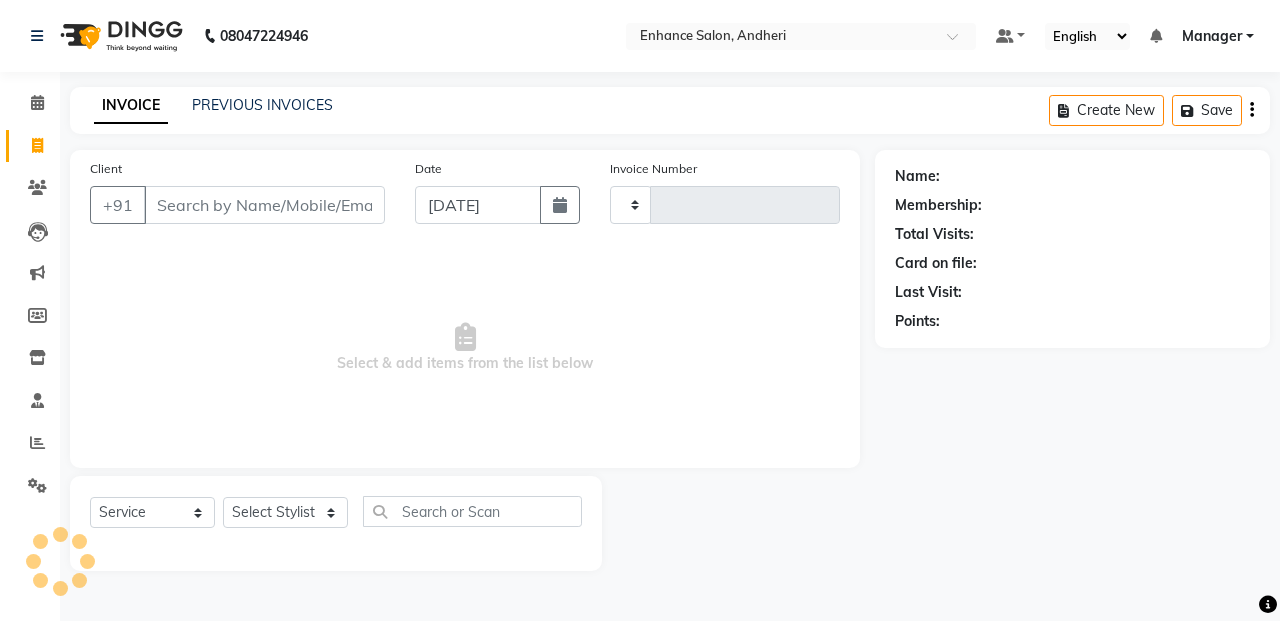 type on "v" 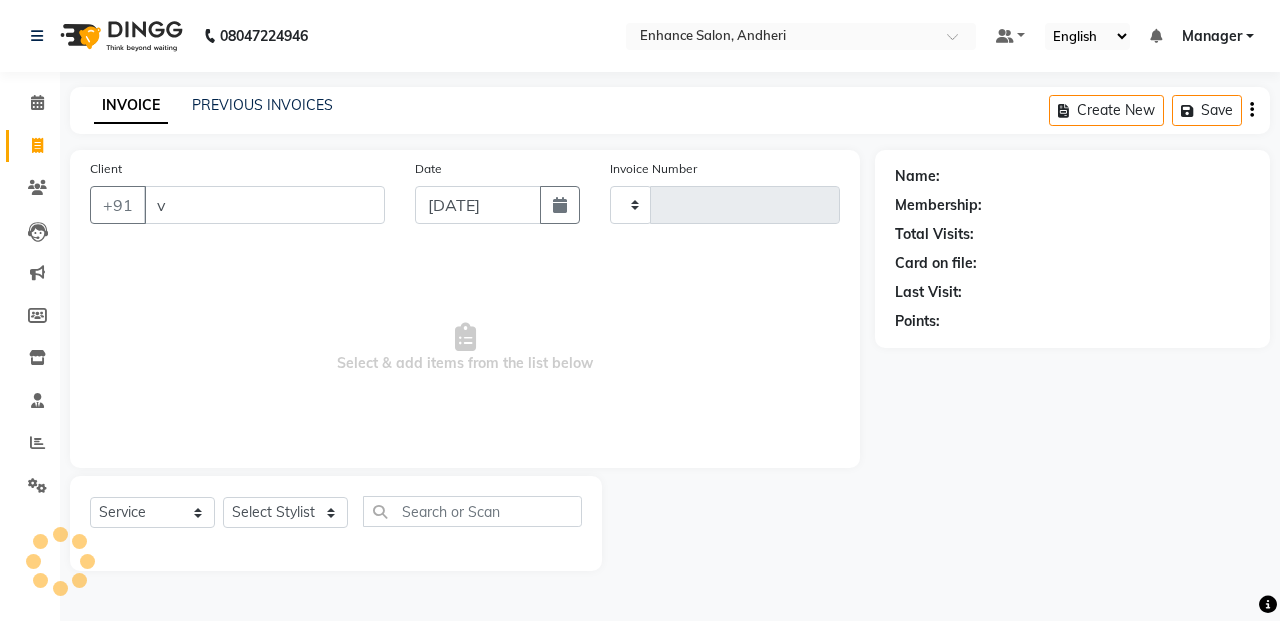 type on "1859" 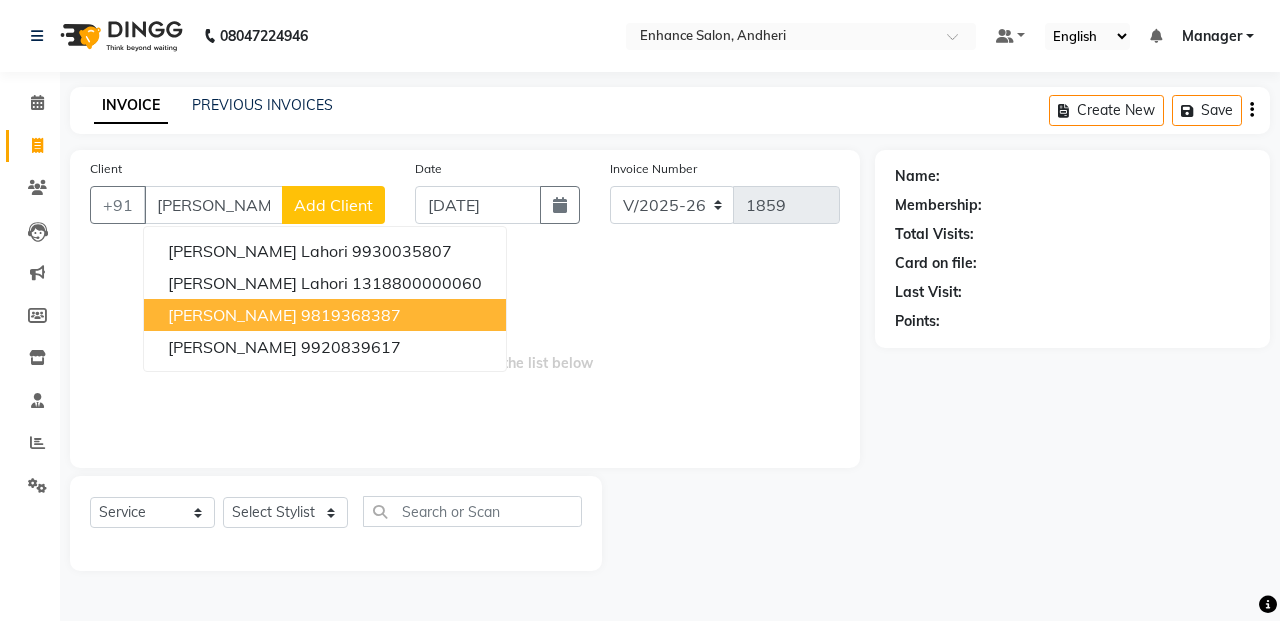 click on "9819368387" at bounding box center [351, 315] 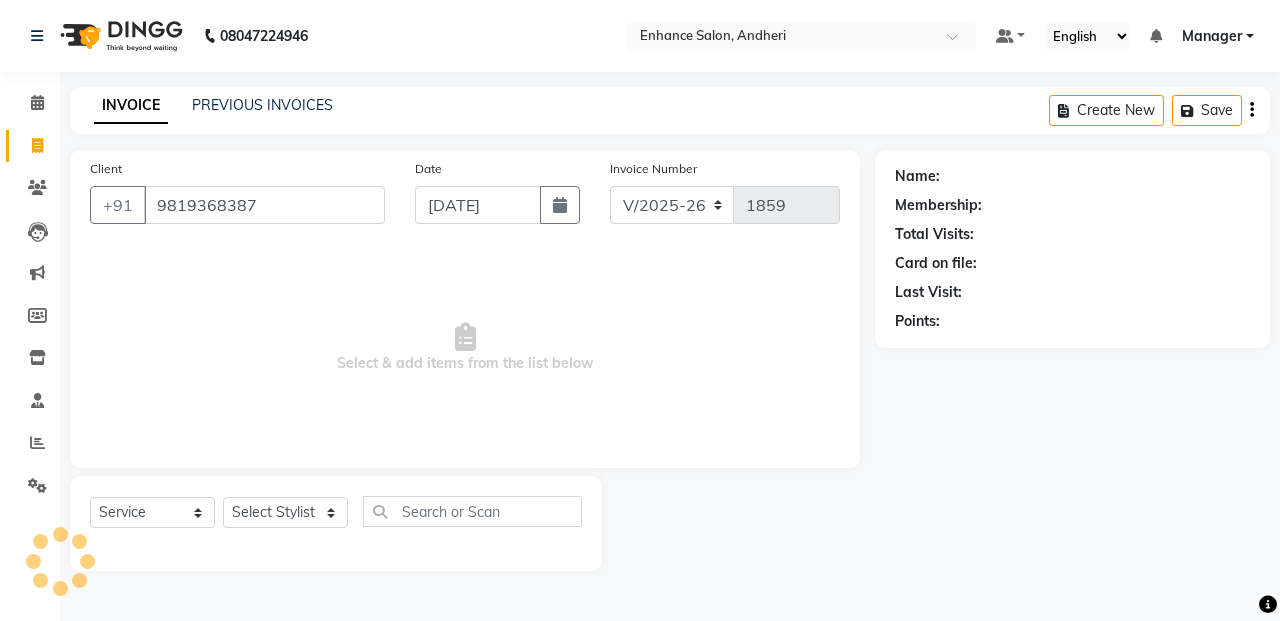 type on "9819368387" 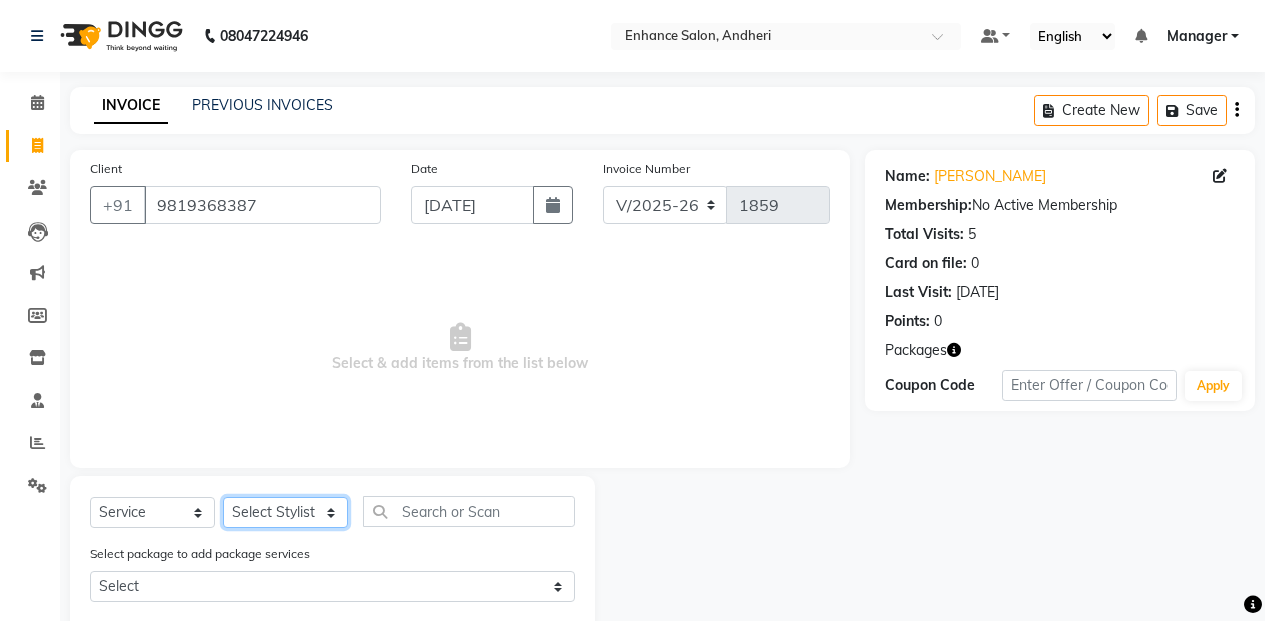 click on "Select Stylist Admin ESHA CHAUHAN FARIDA SHAIKH Manager MEENA MISALKAR Minal NAMYA SALIAN POONAM KATEL RACHNA SAWANT Ranu nails REEMA MANGELA SHAMINA SHAIKH SHEFALI SHETTY TABU SHAIKH" 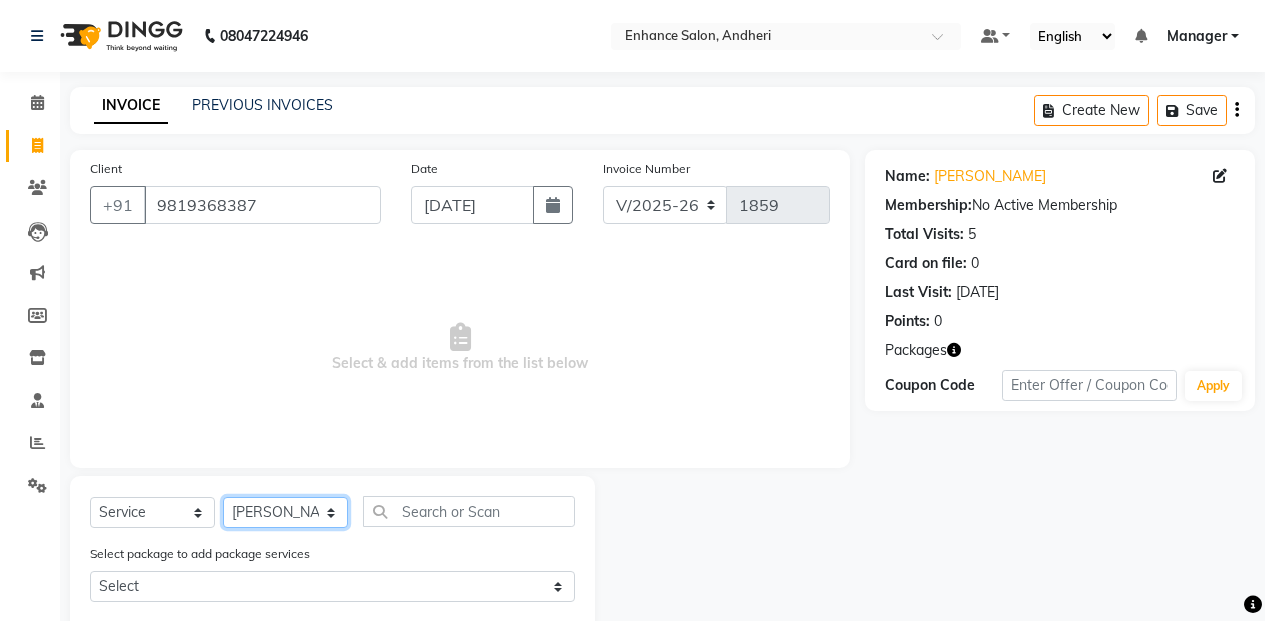 click on "Select Stylist Admin ESHA CHAUHAN FARIDA SHAIKH Manager MEENA MISALKAR Minal NAMYA SALIAN POONAM KATEL RACHNA SAWANT Ranu nails REEMA MANGELA SHAMINA SHAIKH SHEFALI SHETTY TABU SHAIKH" 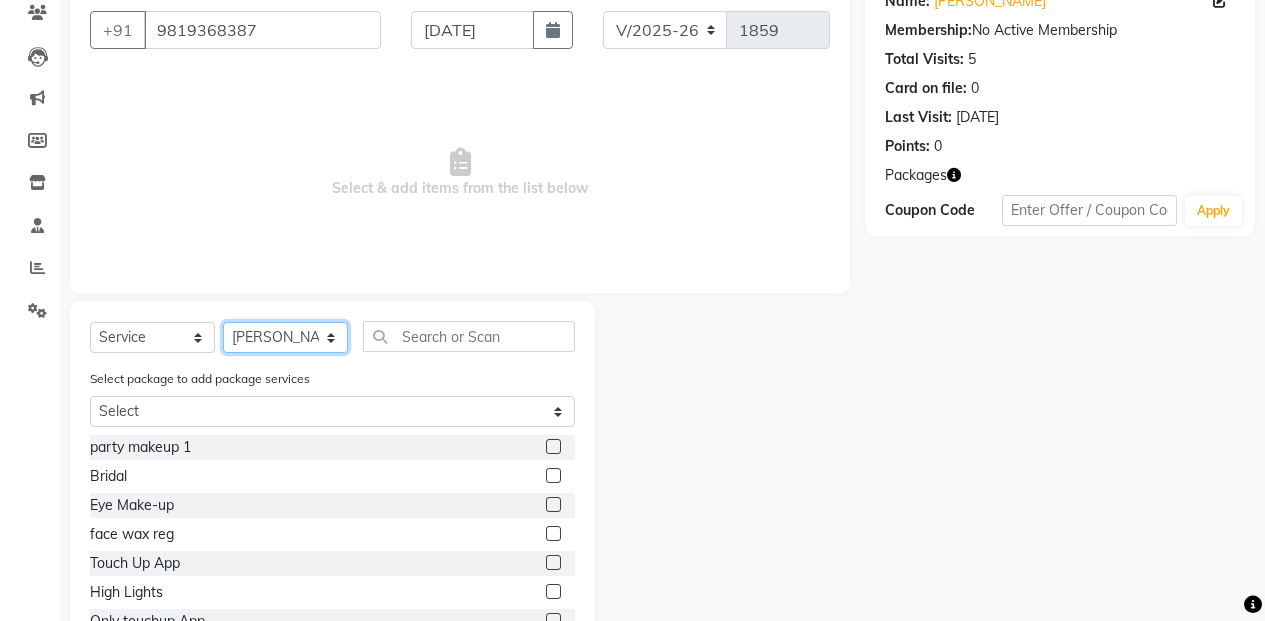 scroll, scrollTop: 247, scrollLeft: 0, axis: vertical 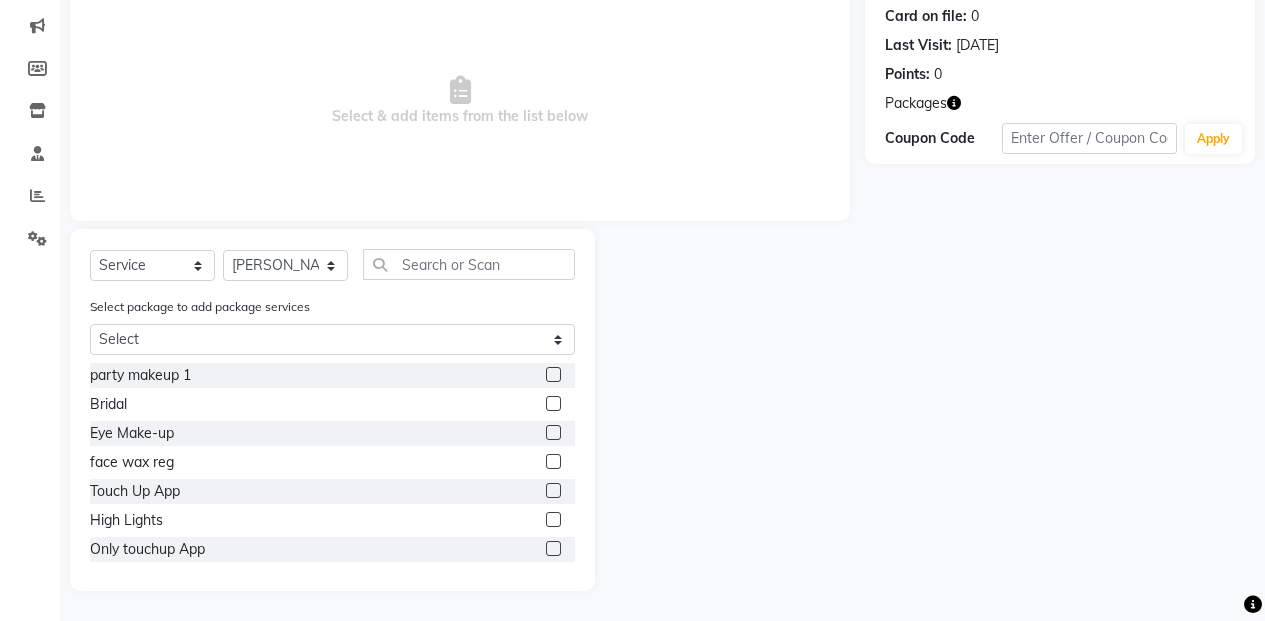 click 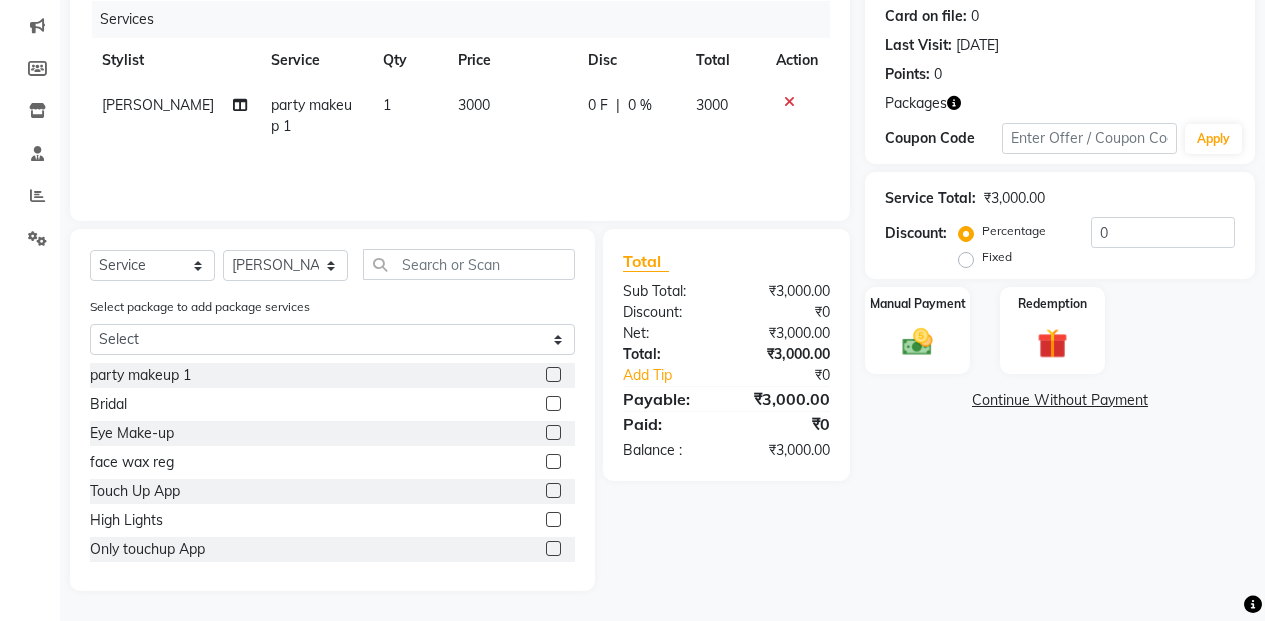 click 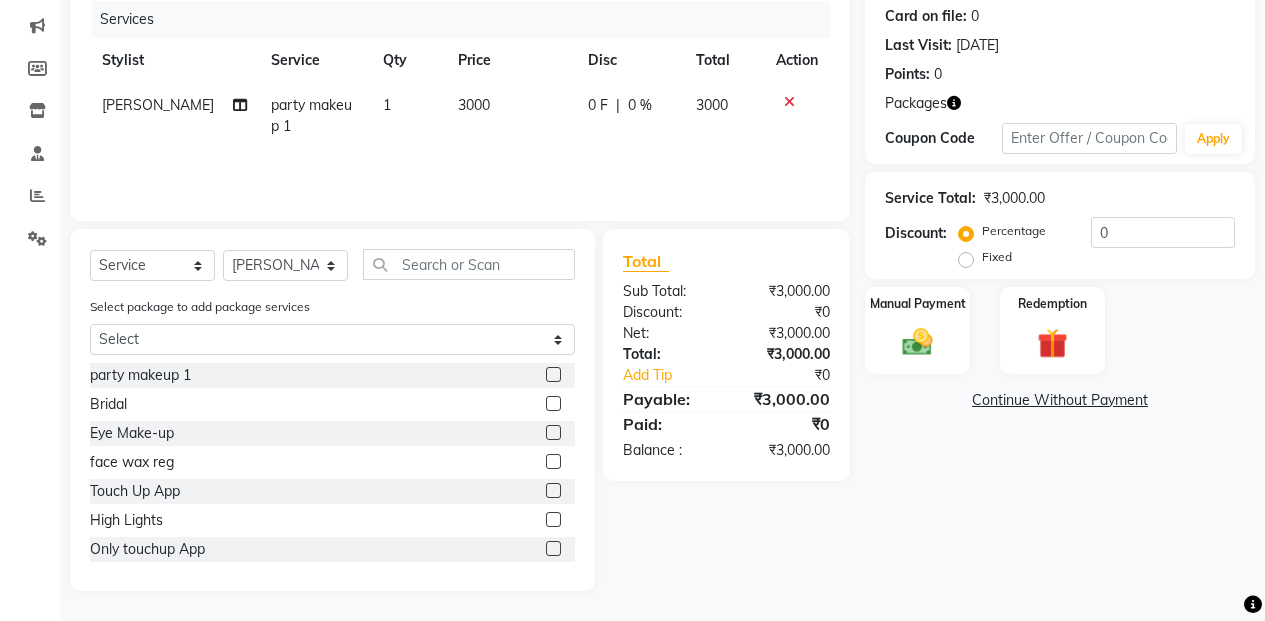click at bounding box center [552, 375] 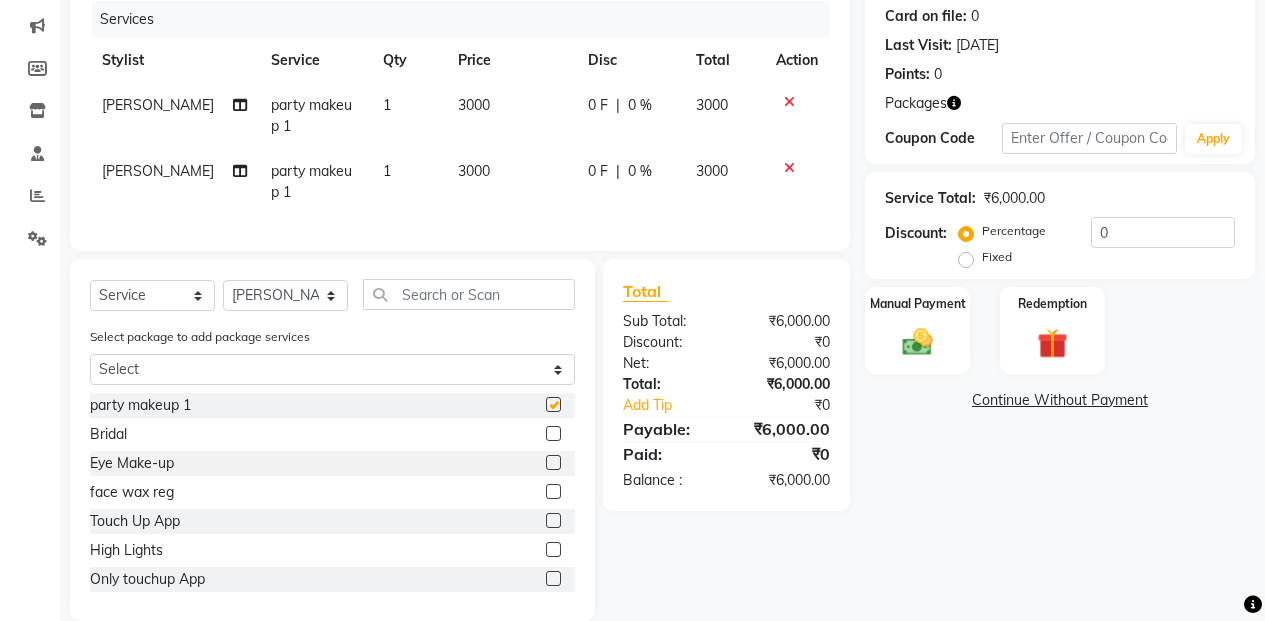 checkbox on "false" 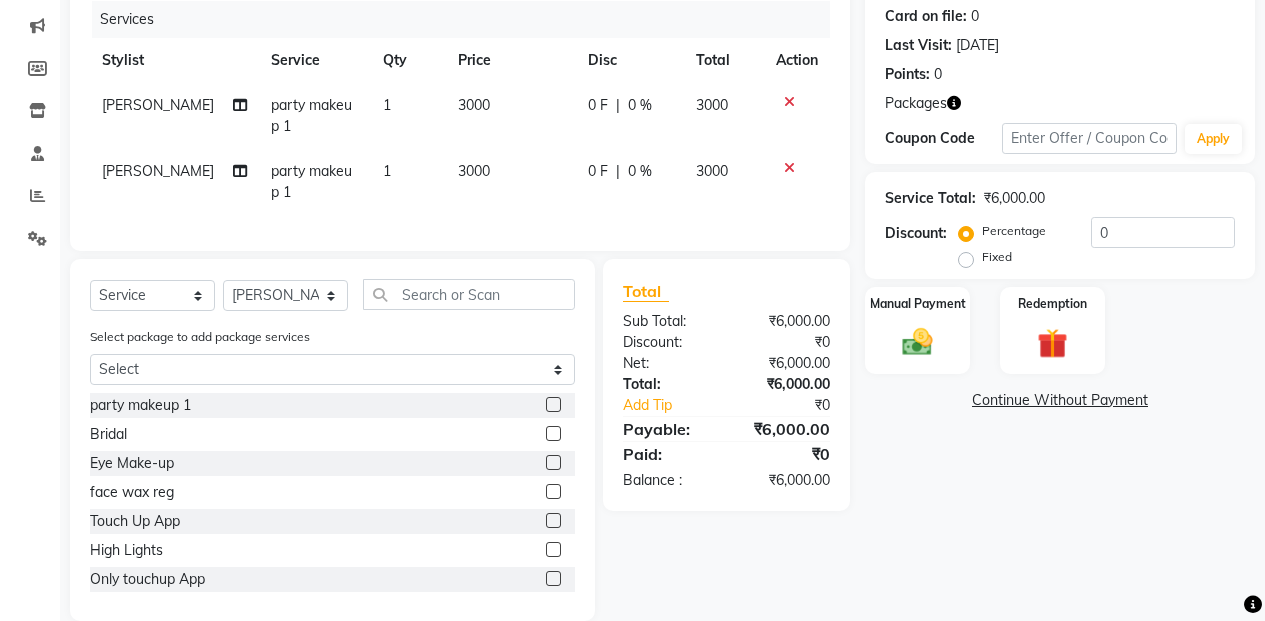 click on "3000" 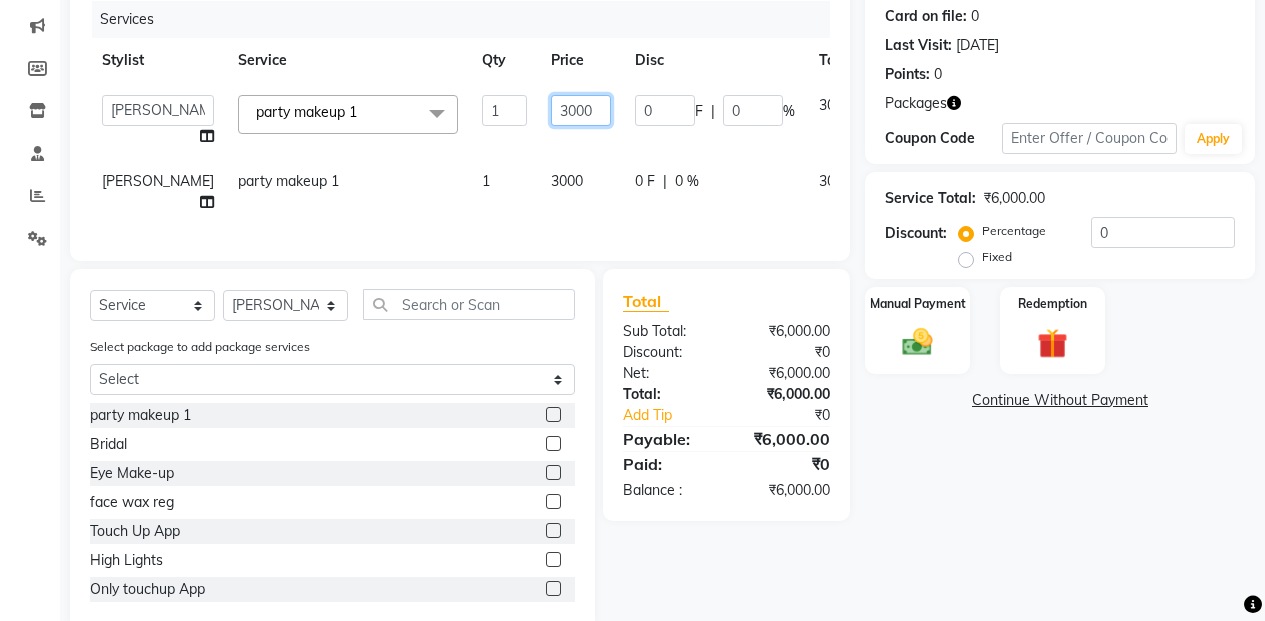 drag, startPoint x: 516, startPoint y: 108, endPoint x: 524, endPoint y: 154, distance: 46.69047 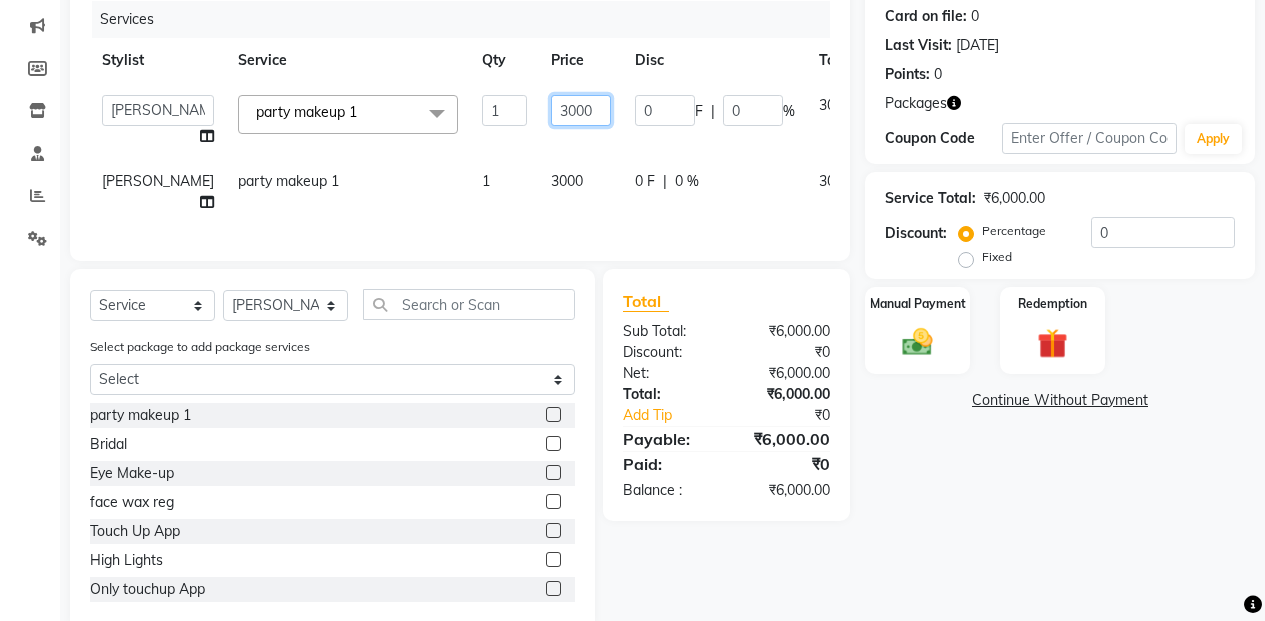 click on "3000" 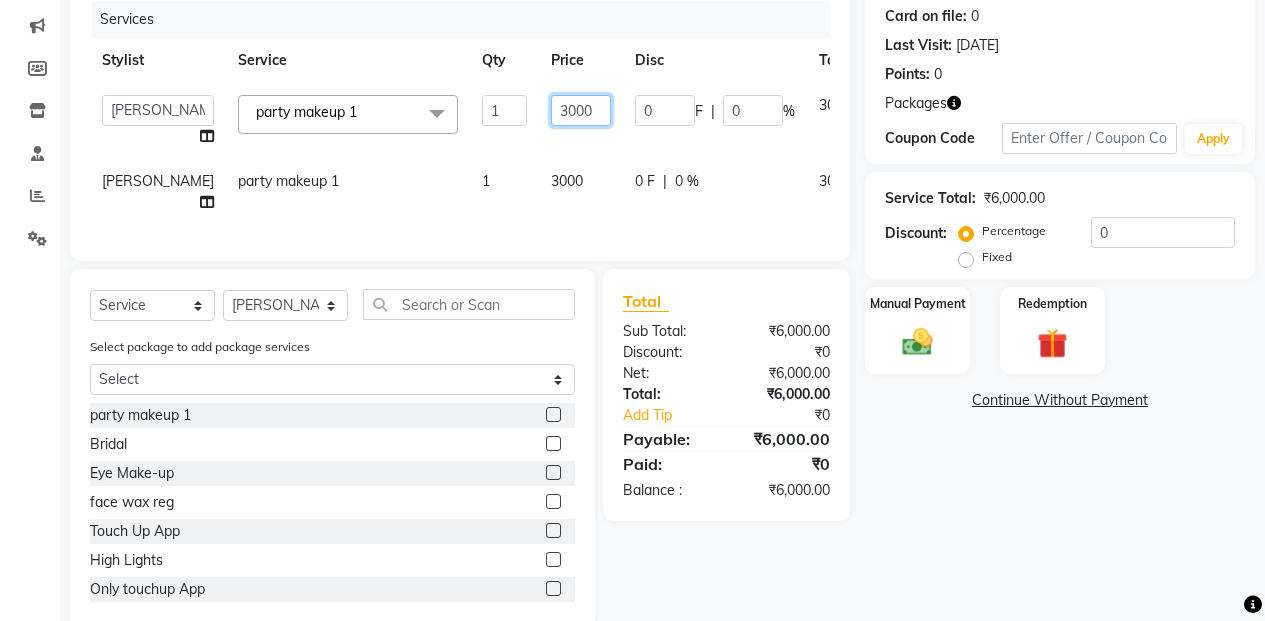 click on "3000" 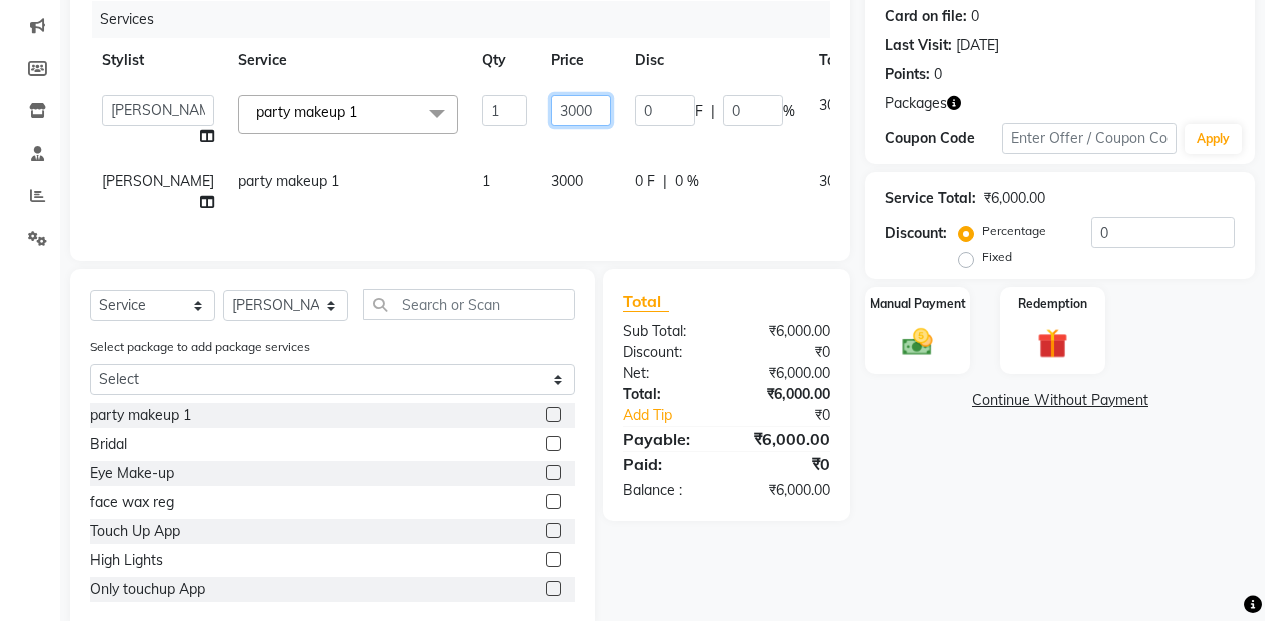 click on "3000" 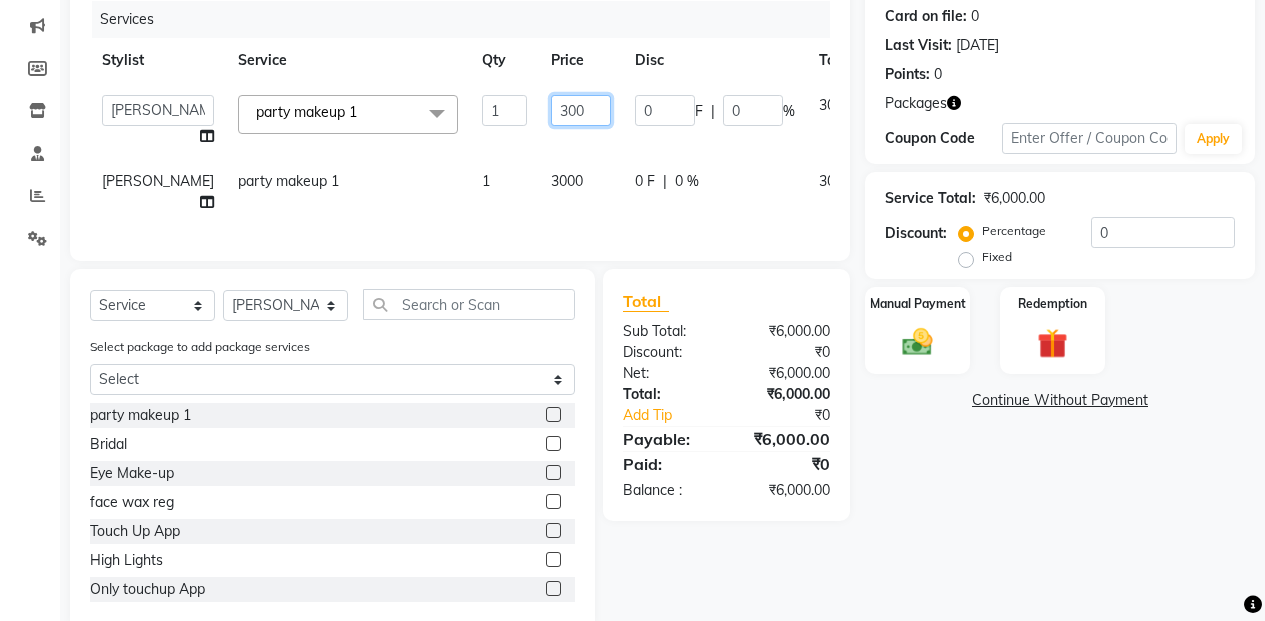 type on "3500" 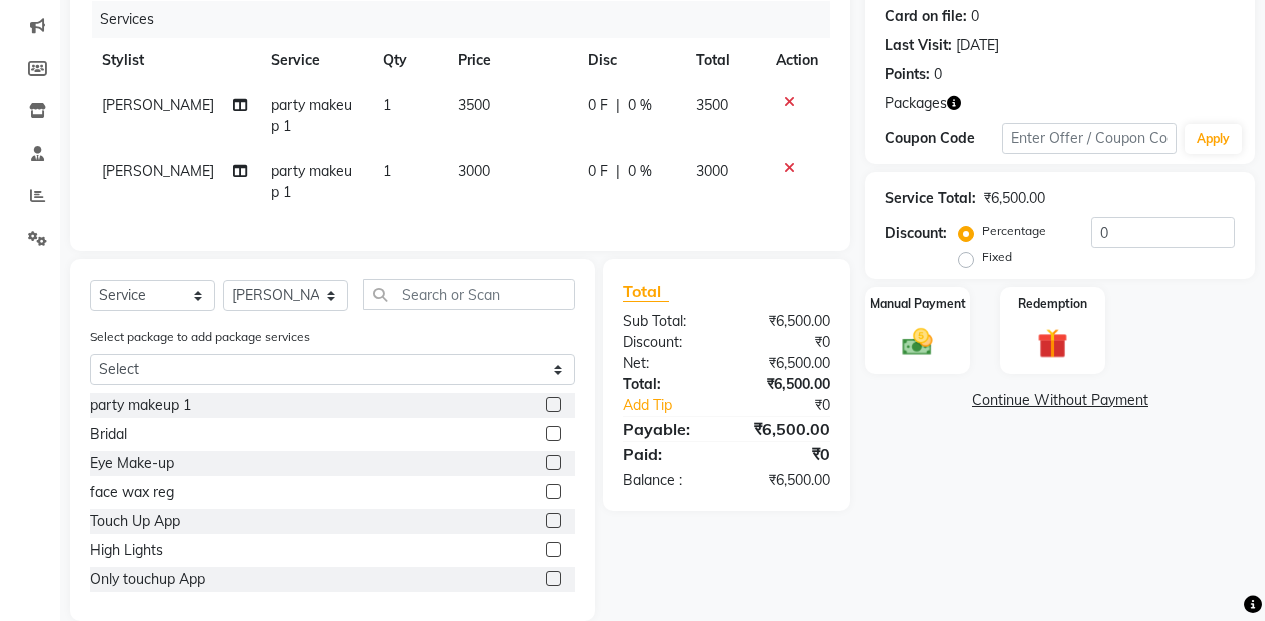click on "Name: Vidhi Jeswani Membership:  No Active Membership  Total Visits:  5 Card on file:  0 Last Visit:   11-07-2025 Points:   0  Packages Coupon Code Apply Service Total:  ₹6,500.00  Discount:  Percentage   Fixed  0 Manual Payment Redemption  Continue Without Payment" 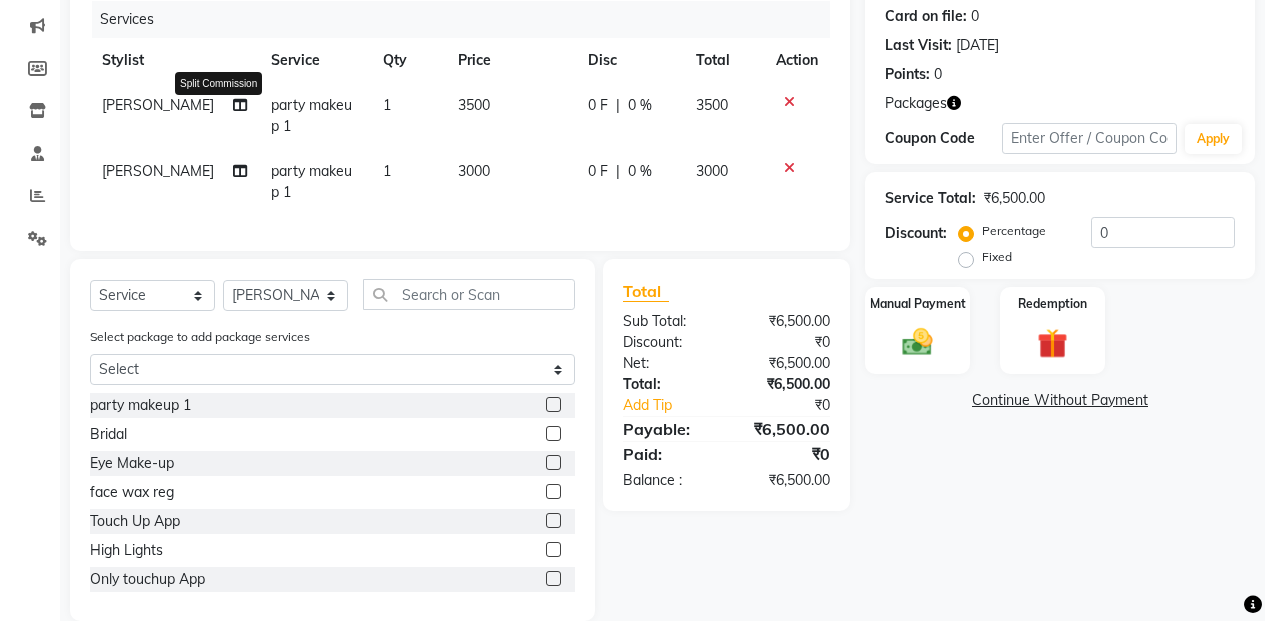 click 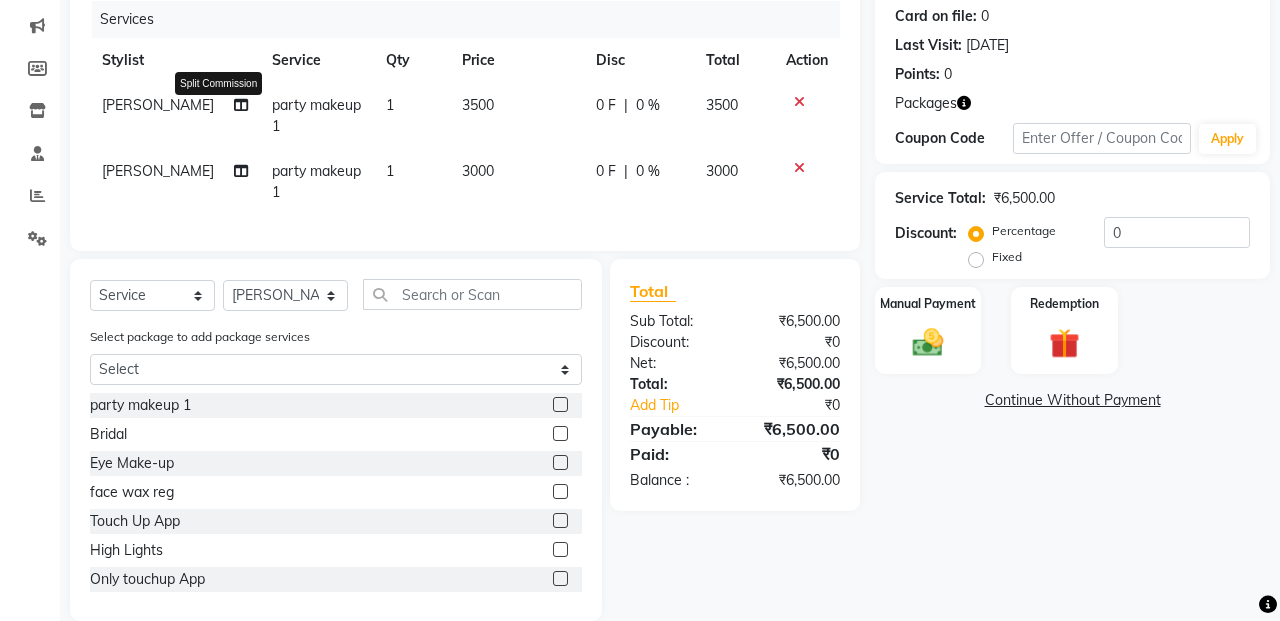 select on "61730" 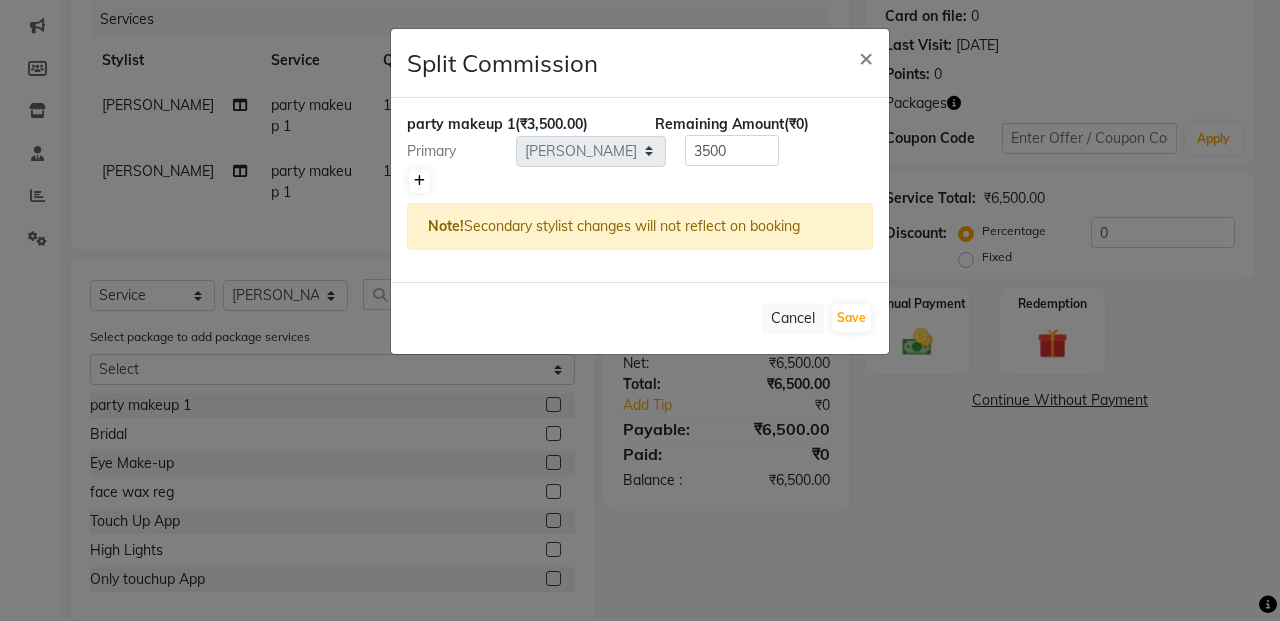 click 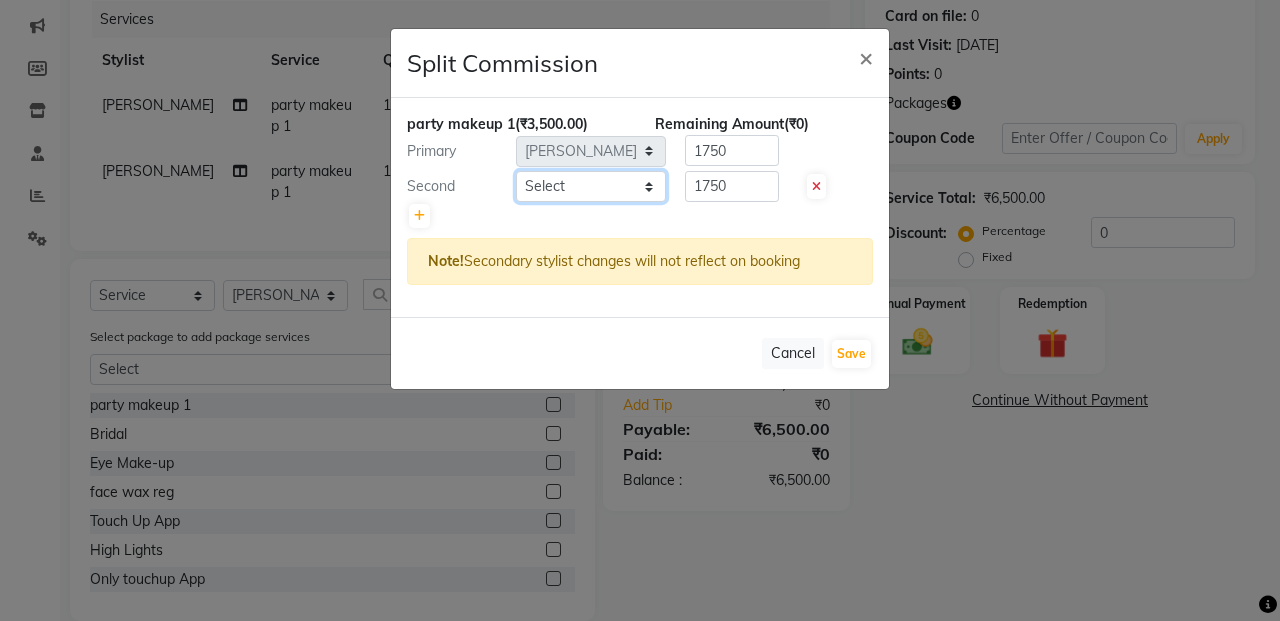 click on "Select  Admin   ESHA CHAUHAN   FARIDA SHAIKH   Manager   MEENA MISALKAR   Minal   NAMYA SALIAN   POONAM KATEL   RACHNA SAWANT   Ranu nails   REEMA MANGELA   SHAMINA SHAIKH   SHEFALI SHETTY   TABU SHAIKH" 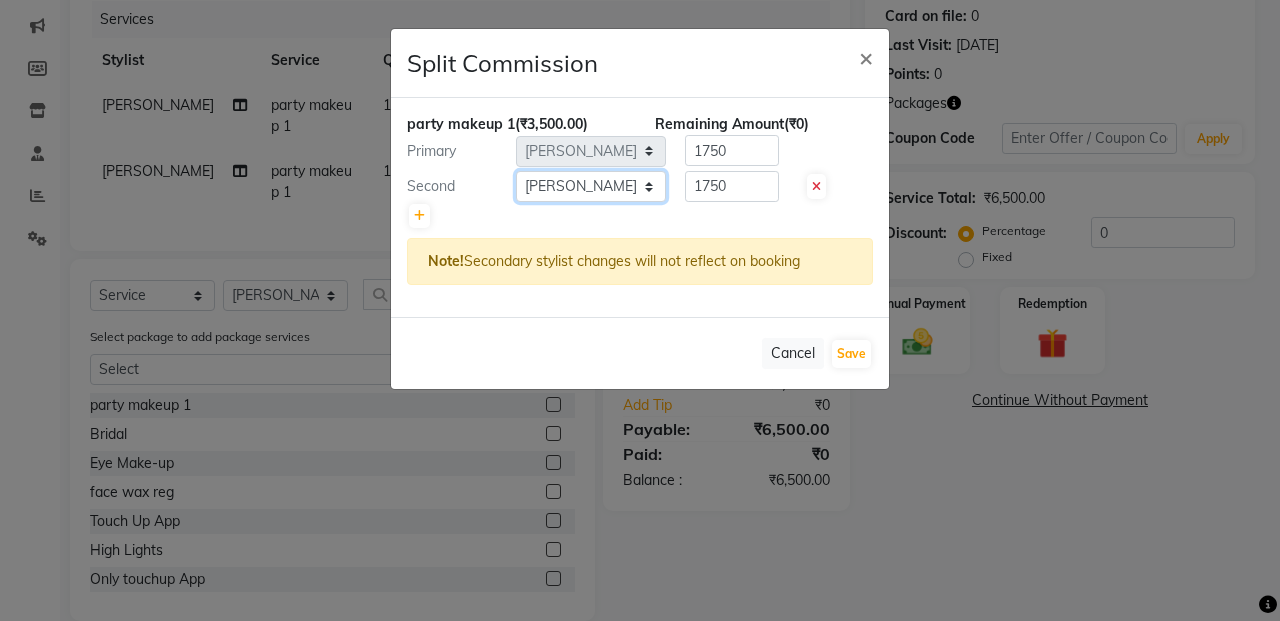 click on "Select  Admin   ESHA CHAUHAN   FARIDA SHAIKH   Manager   MEENA MISALKAR   Minal   NAMYA SALIAN   POONAM KATEL   RACHNA SAWANT   Ranu nails   REEMA MANGELA   SHAMINA SHAIKH   SHEFALI SHETTY   TABU SHAIKH" 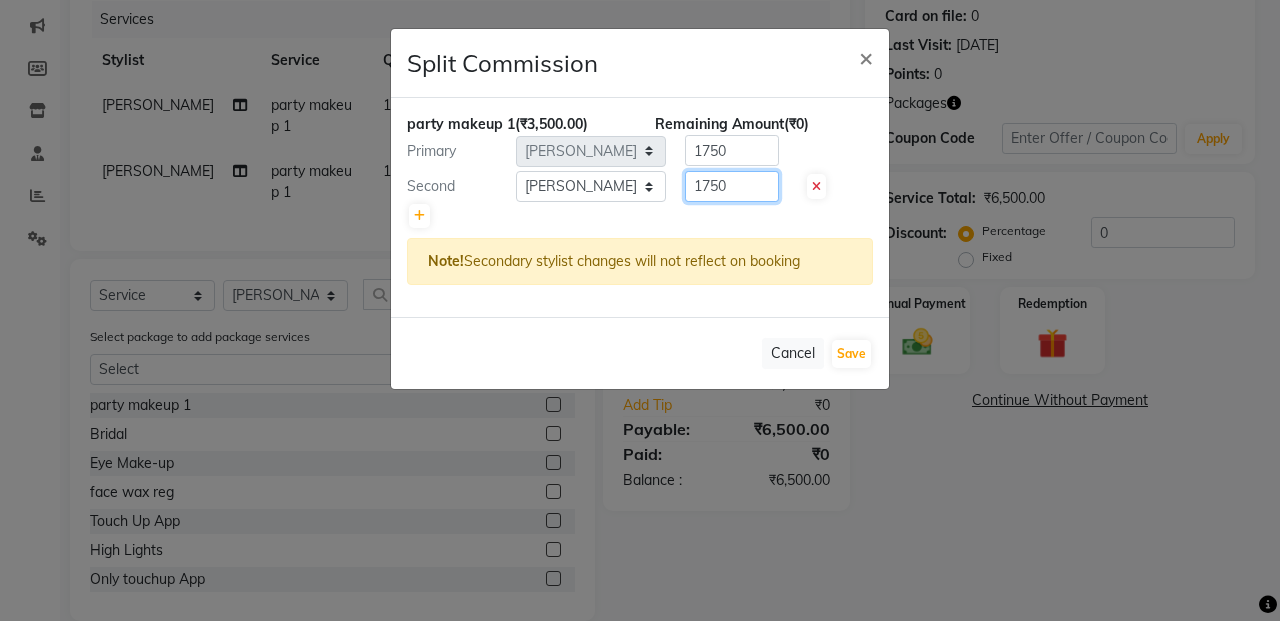 click on "1750" 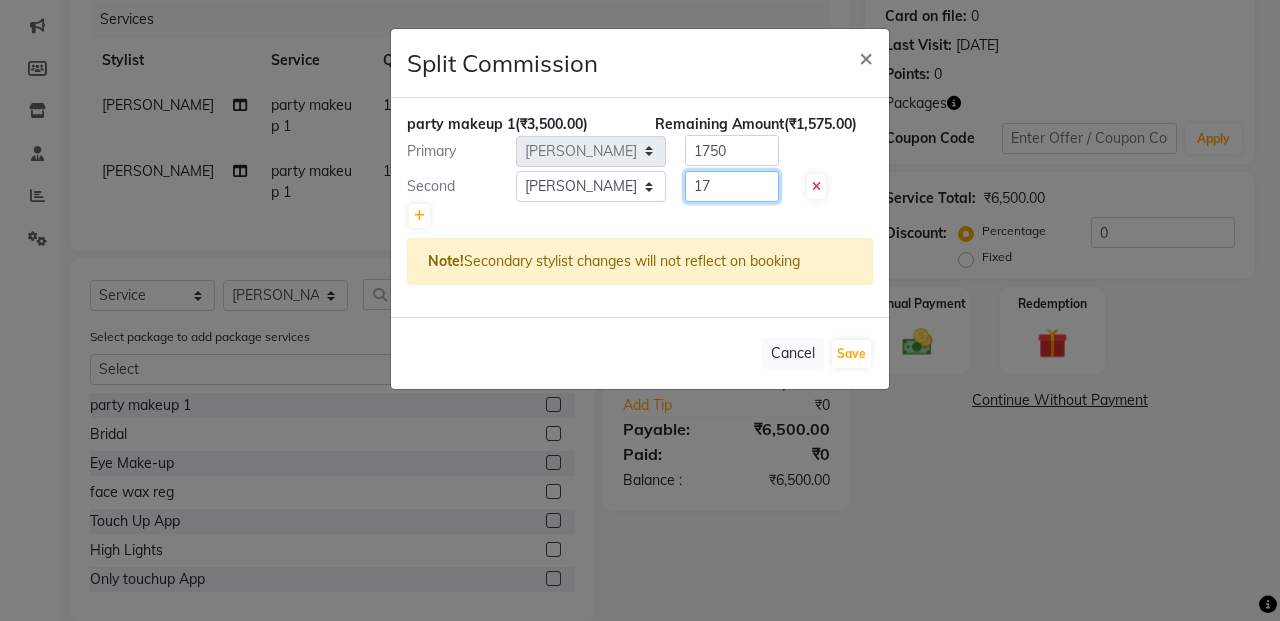 type on "1" 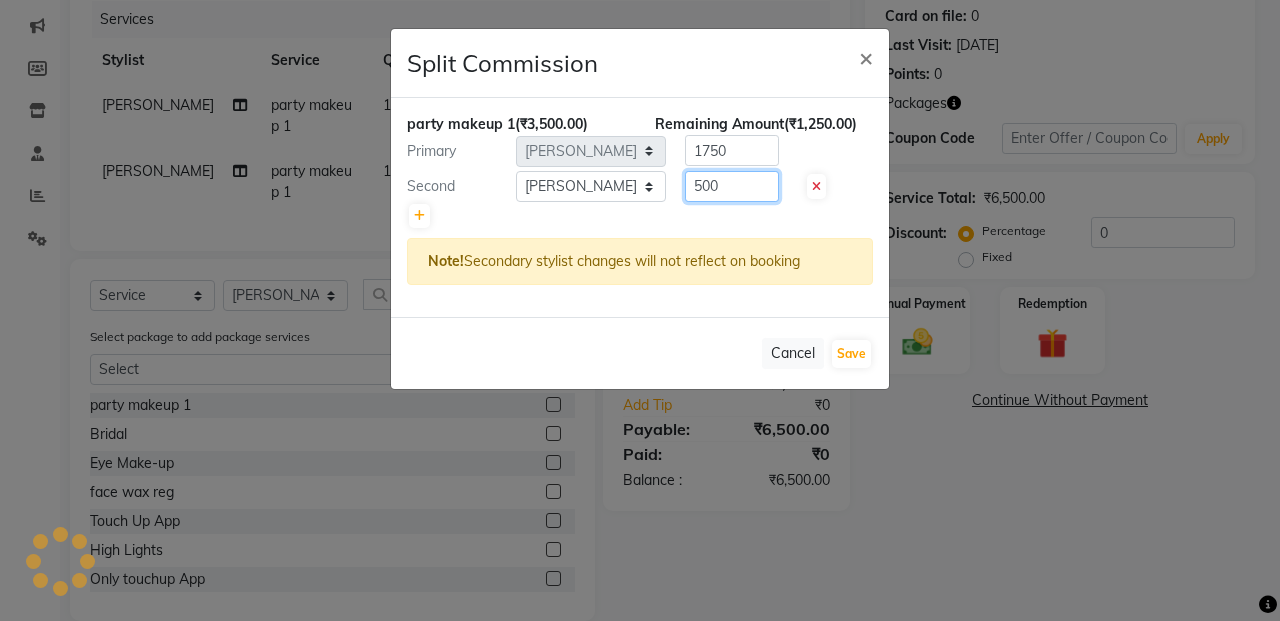 type on "500" 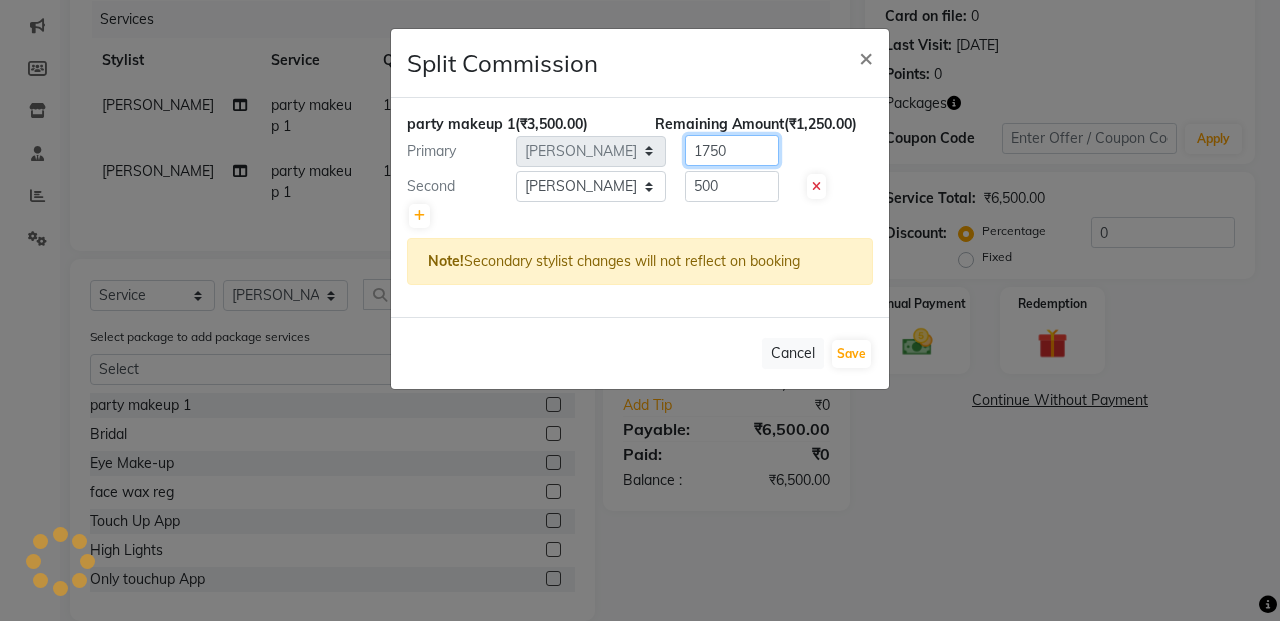 click on "1750" 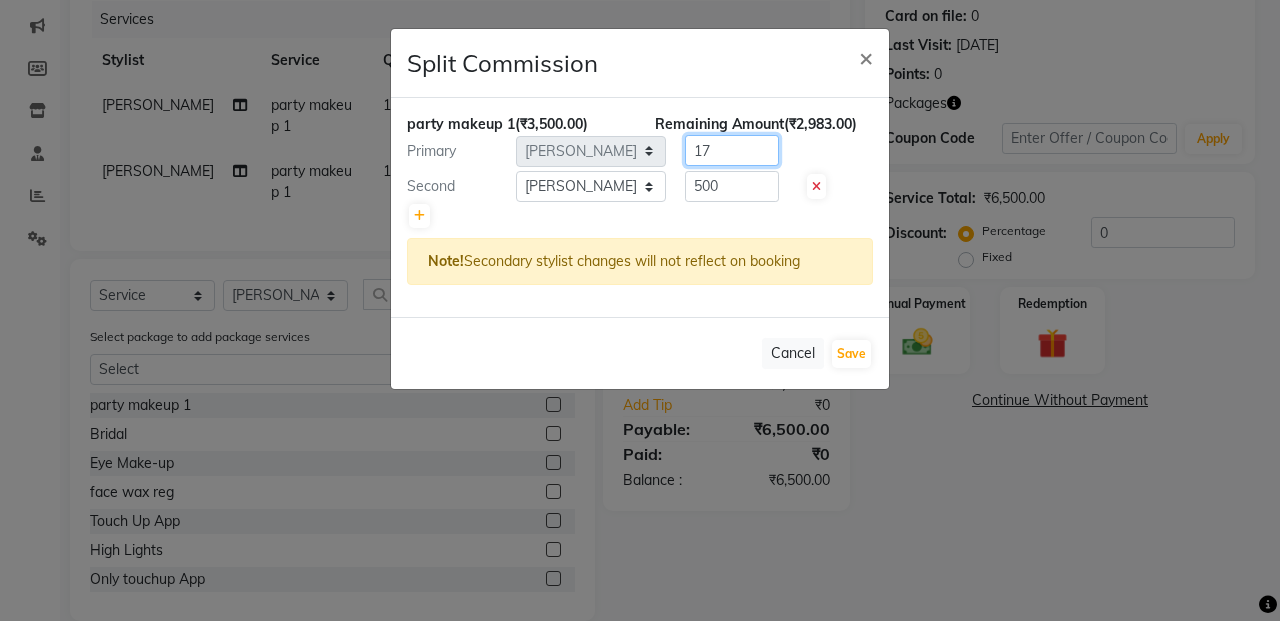 type on "1" 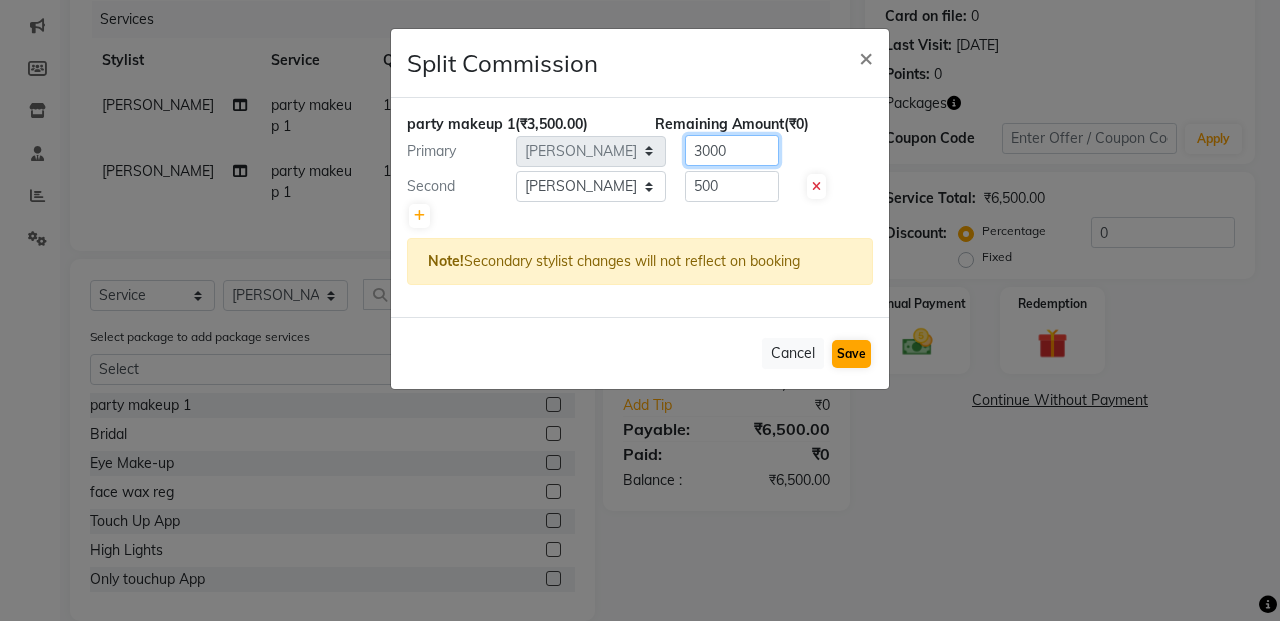 type on "3000" 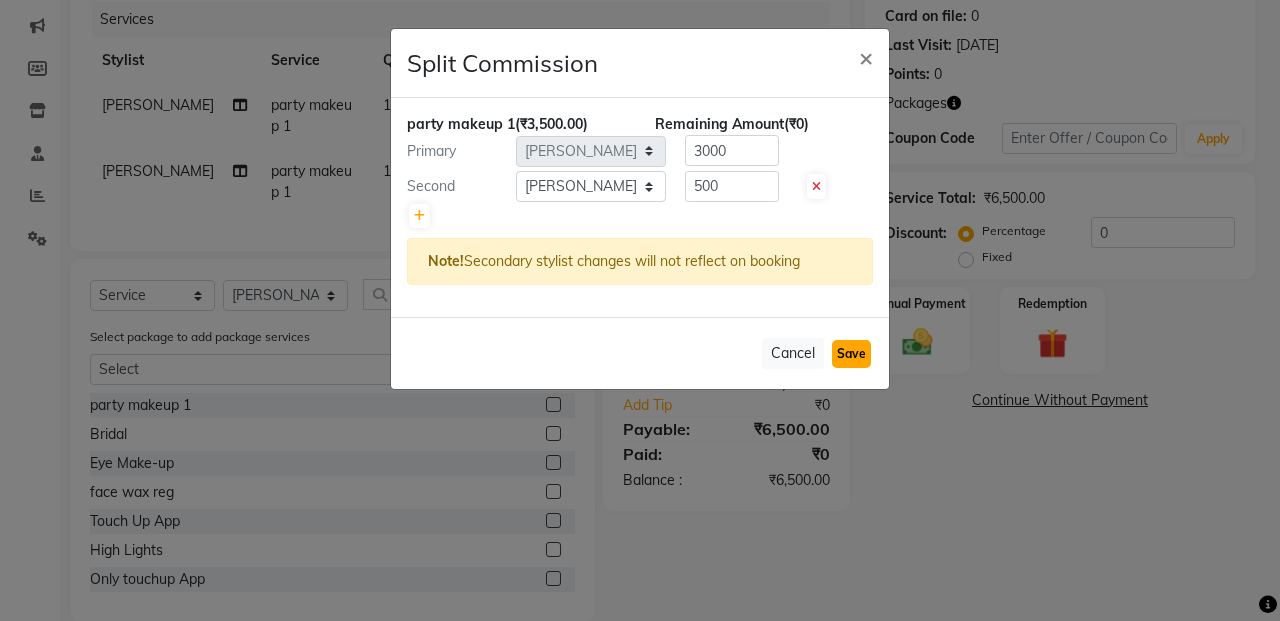 click on "Save" 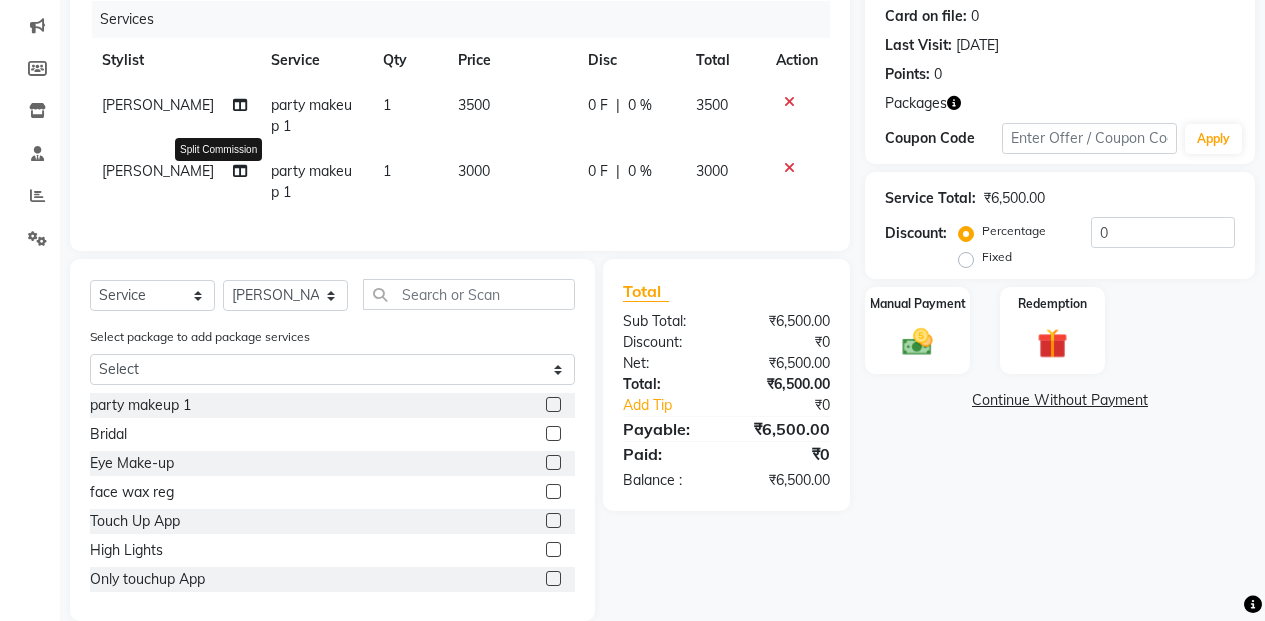 click 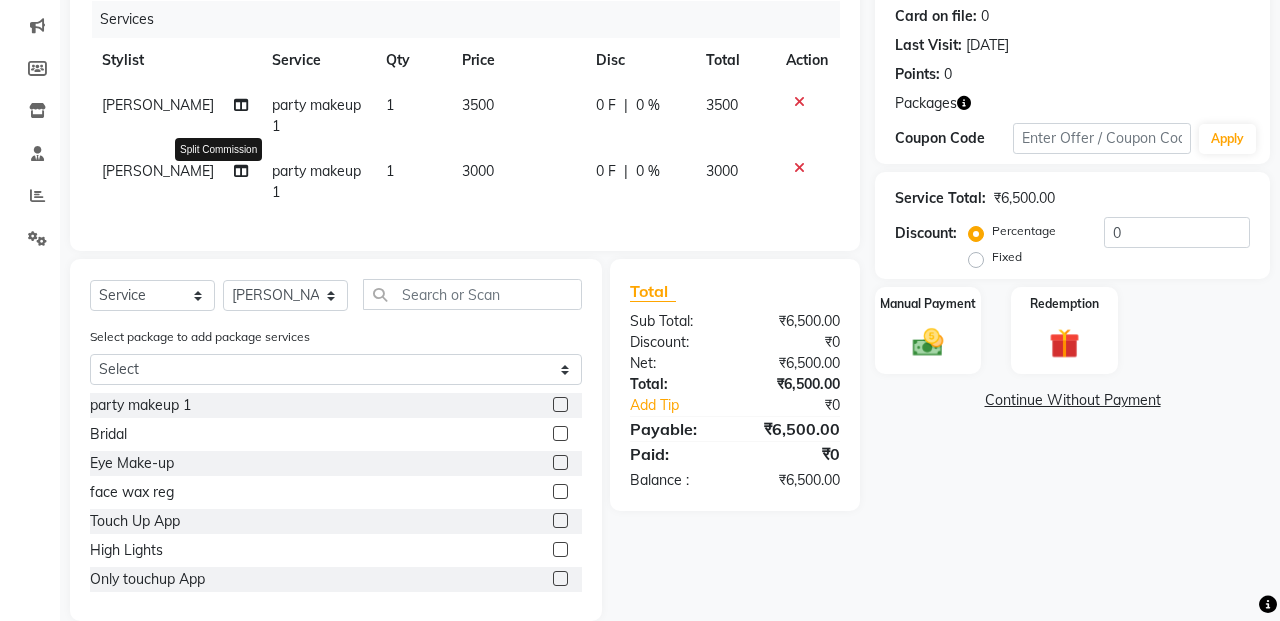 select on "61730" 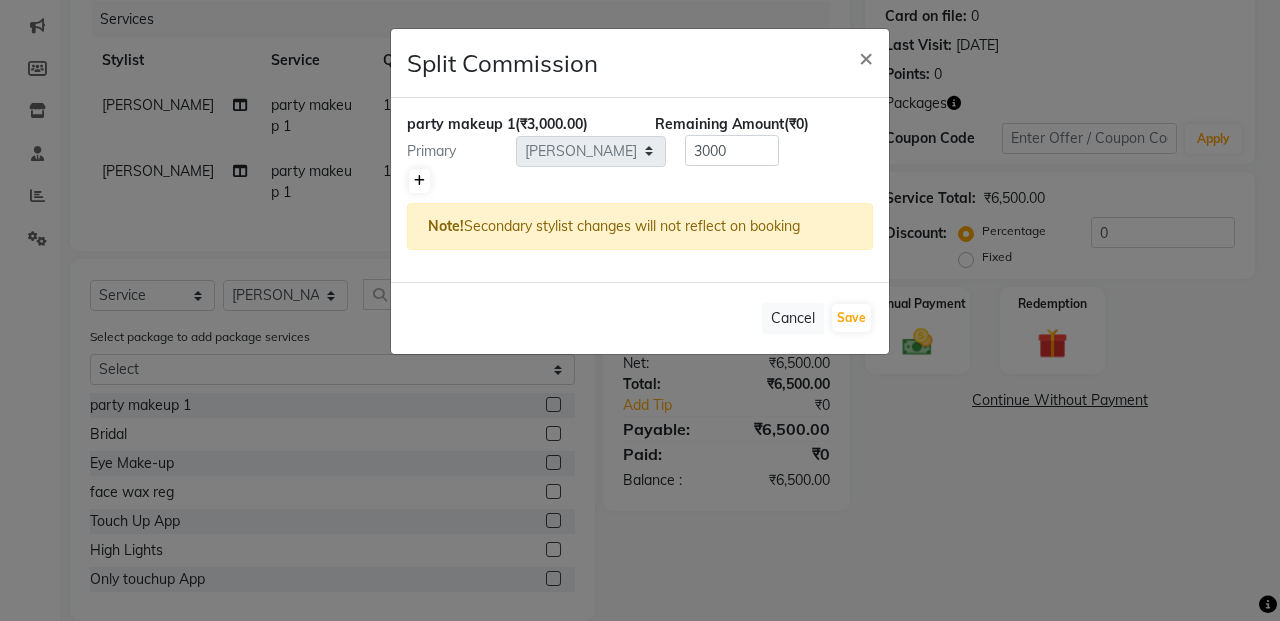 click 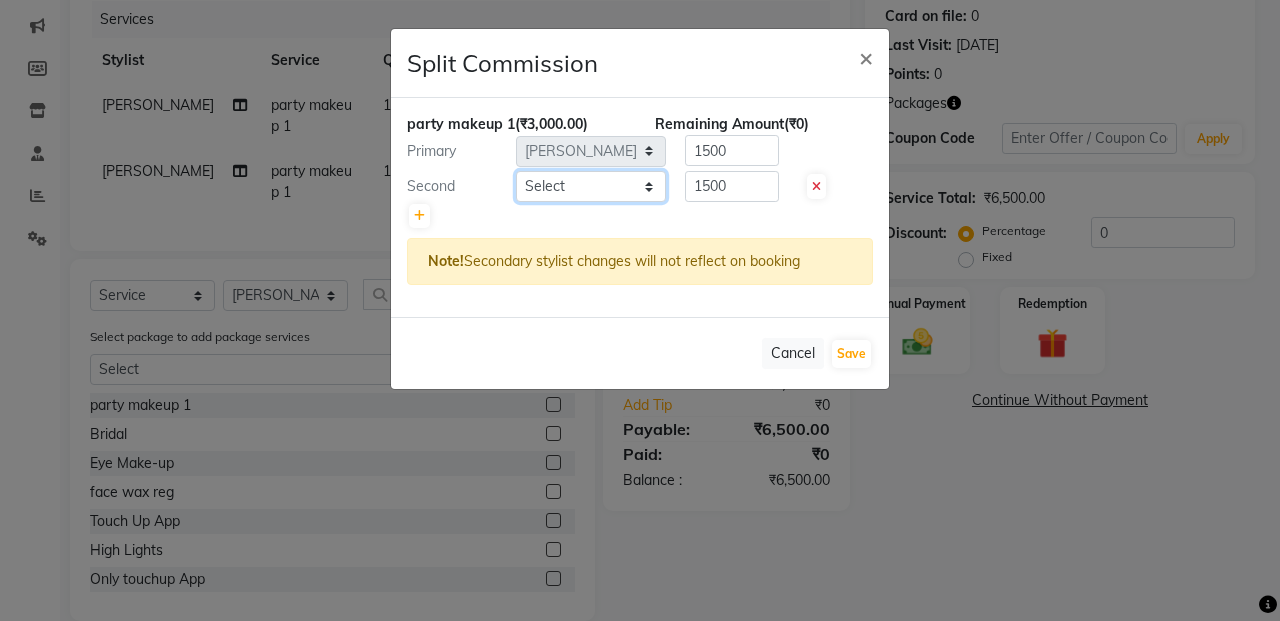 click on "Select  Admin   ESHA CHAUHAN   FARIDA SHAIKH   Manager   MEENA MISALKAR   Minal   NAMYA SALIAN   POONAM KATEL   RACHNA SAWANT   Ranu nails   REEMA MANGELA   SHAMINA SHAIKH   SHEFALI SHETTY   TABU SHAIKH" 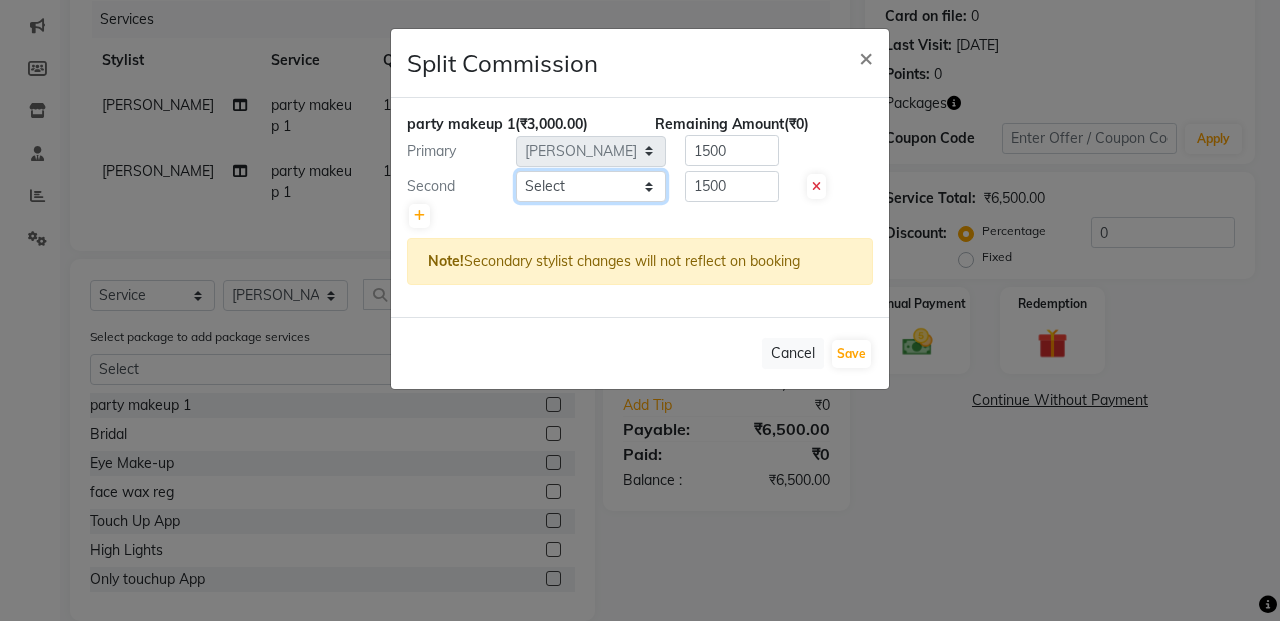 select on "61731" 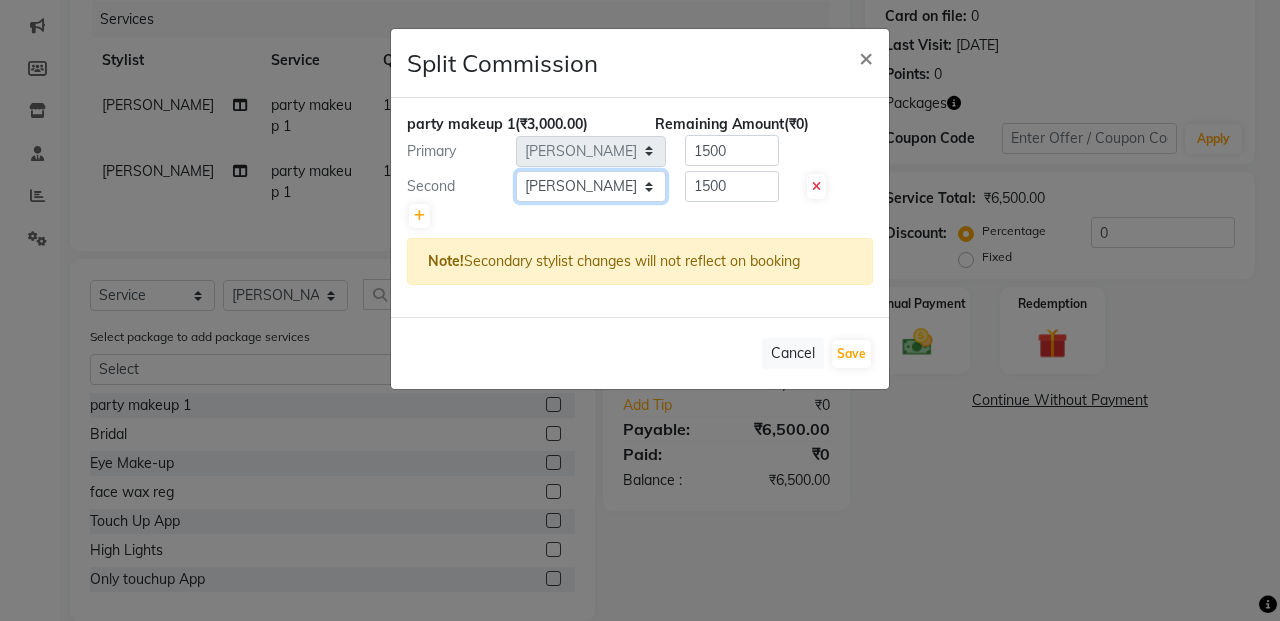 click on "Select  Admin   ESHA CHAUHAN   FARIDA SHAIKH   Manager   MEENA MISALKAR   Minal   NAMYA SALIAN   POONAM KATEL   RACHNA SAWANT   Ranu nails   REEMA MANGELA   SHAMINA SHAIKH   SHEFALI SHETTY   TABU SHAIKH" 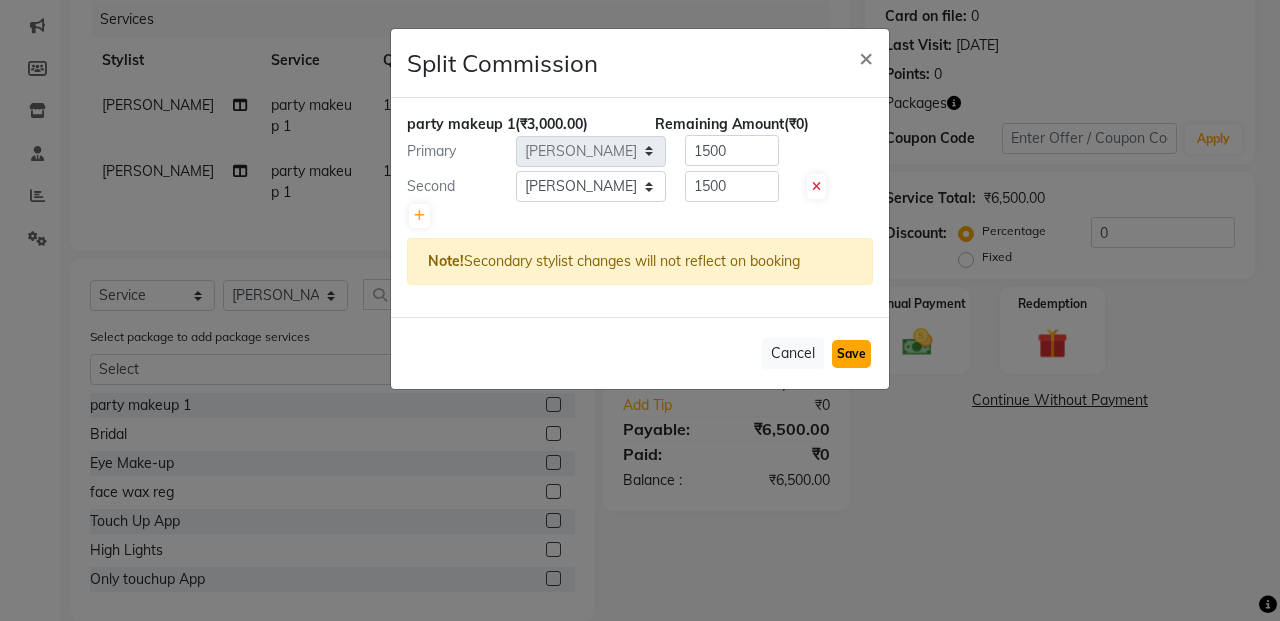 click on "Save" 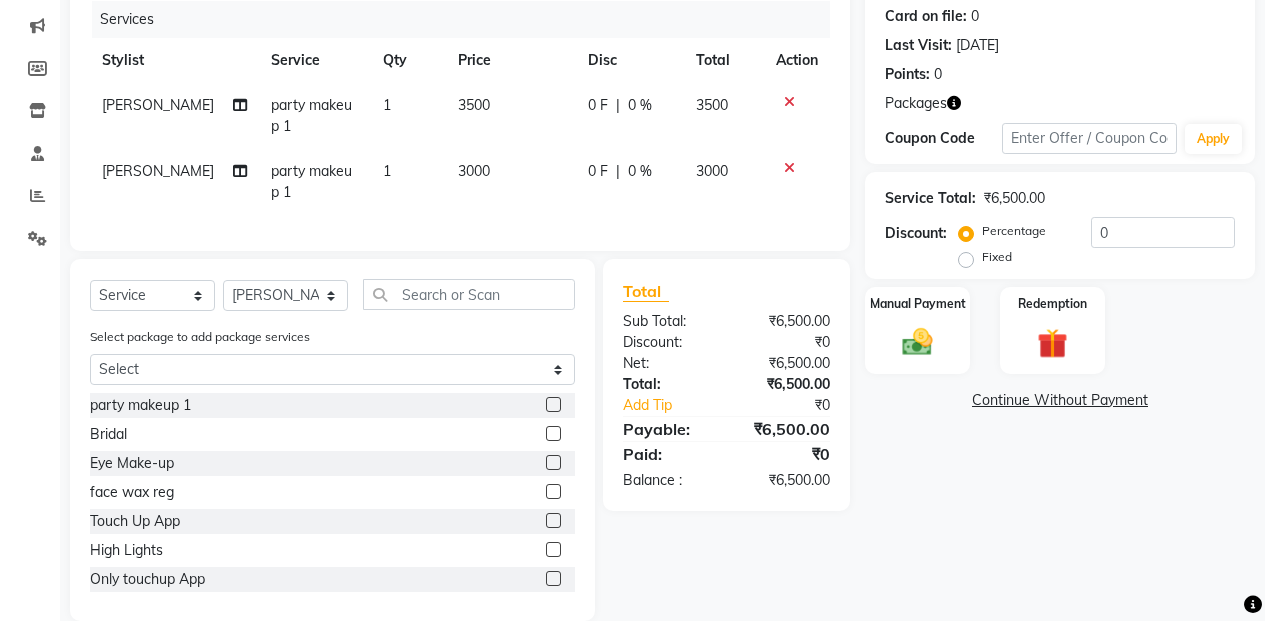 drag, startPoint x: 466, startPoint y: 172, endPoint x: 495, endPoint y: 179, distance: 29.832869 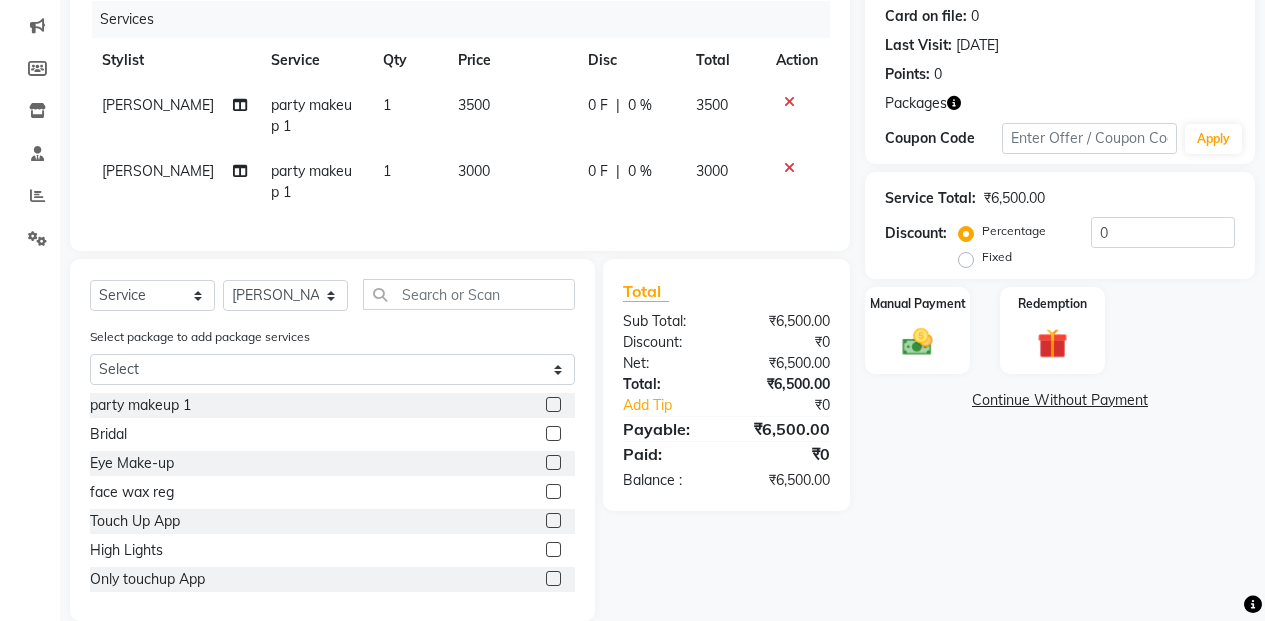 click on "3000" 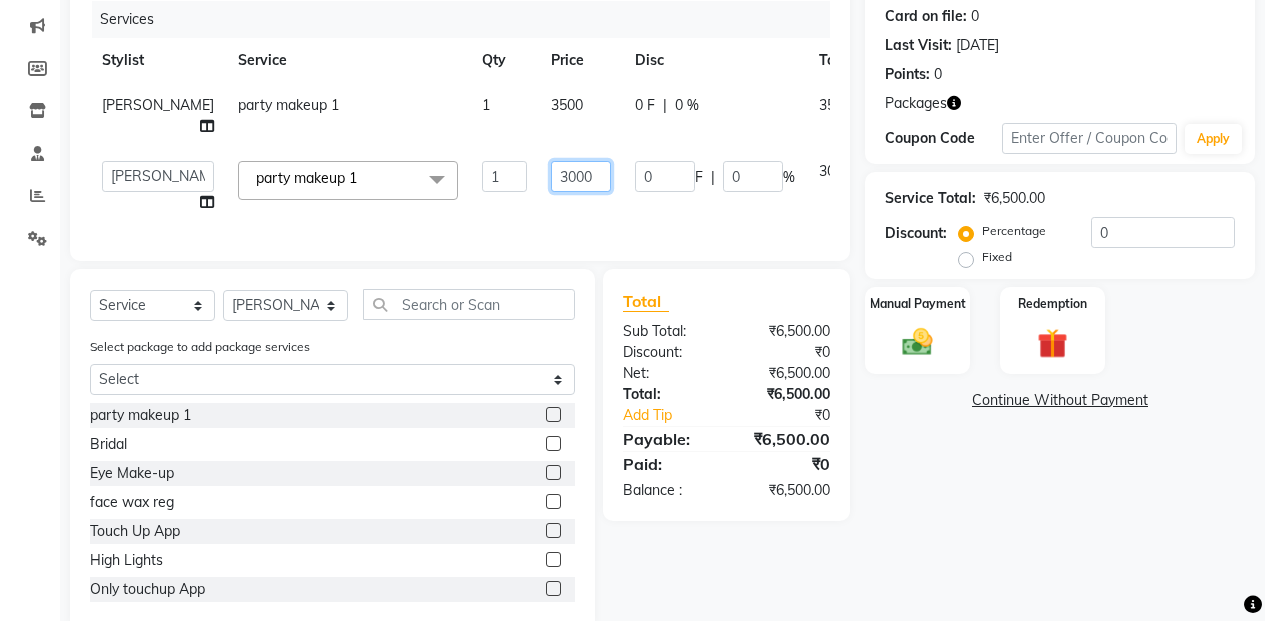 click on "3000" 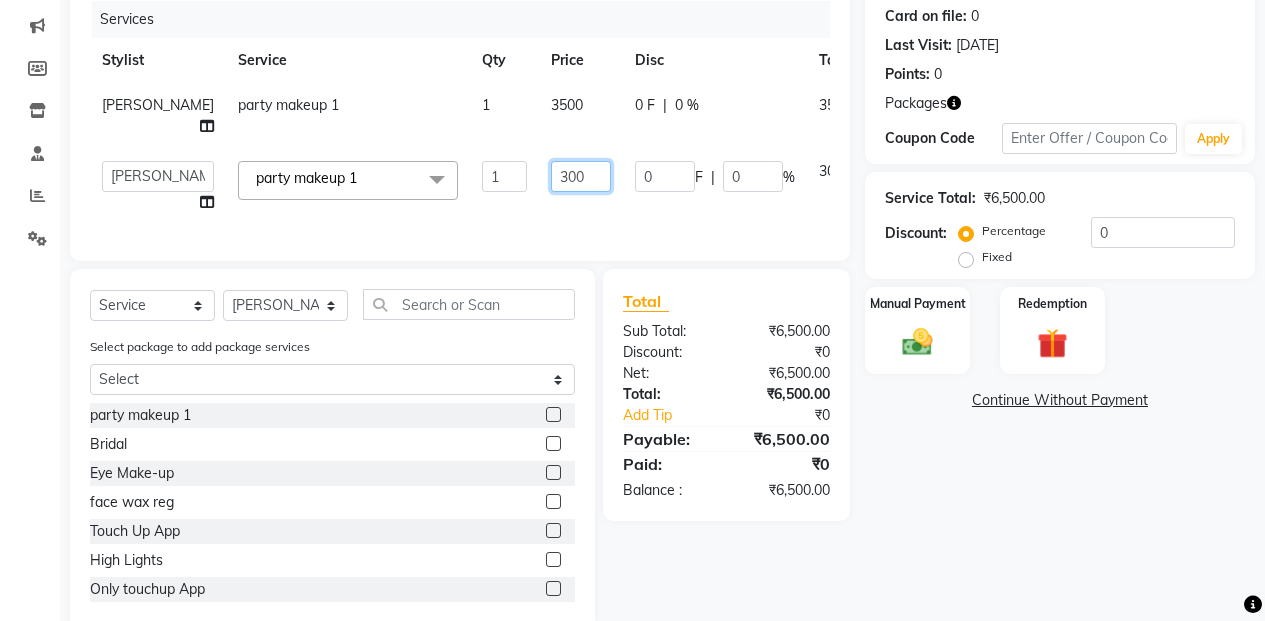 type on "3500" 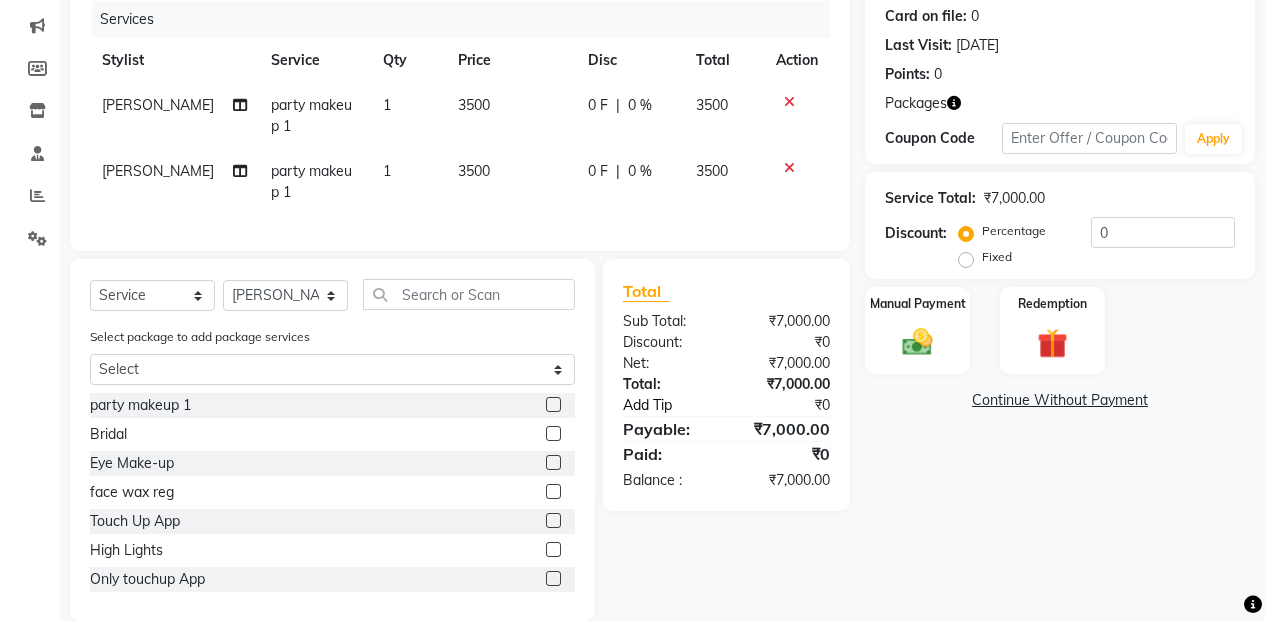 drag, startPoint x: 870, startPoint y: 482, endPoint x: 731, endPoint y: 415, distance: 154.30489 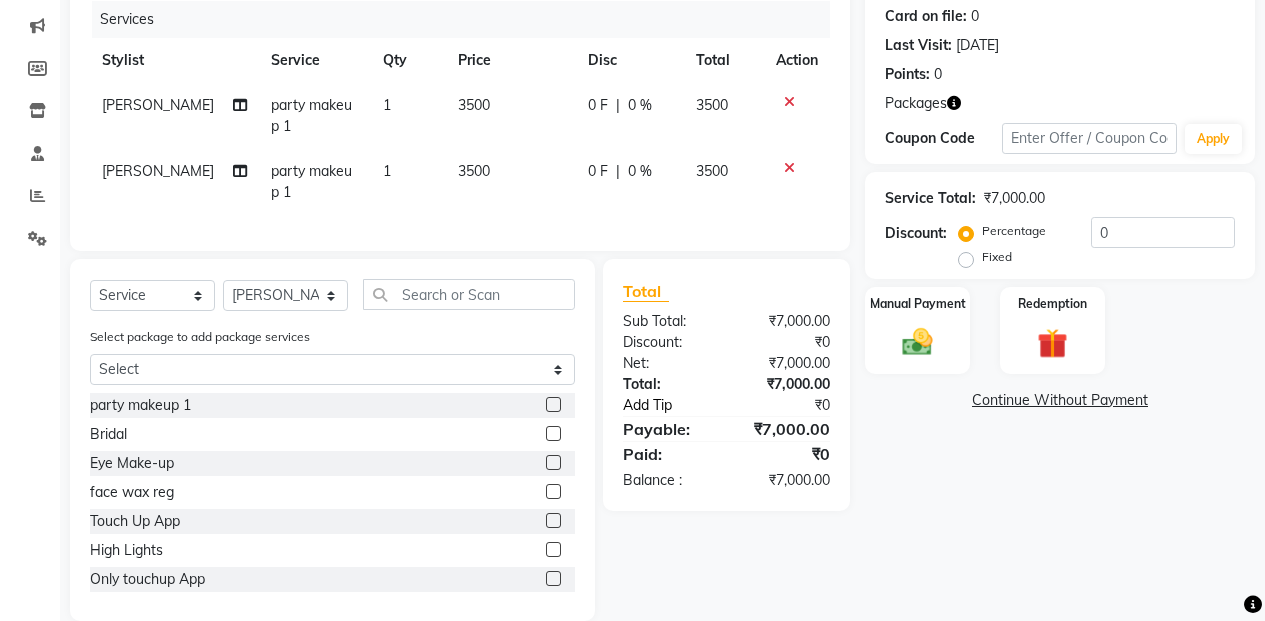 click on "Name: Vidhi Jeswani Membership:  No Active Membership  Total Visits:  5 Card on file:  0 Last Visit:   11-07-2025 Points:   0  Packages Coupon Code Apply Service Total:  ₹7,000.00  Discount:  Percentage   Fixed  0 Manual Payment Redemption  Continue Without Payment" 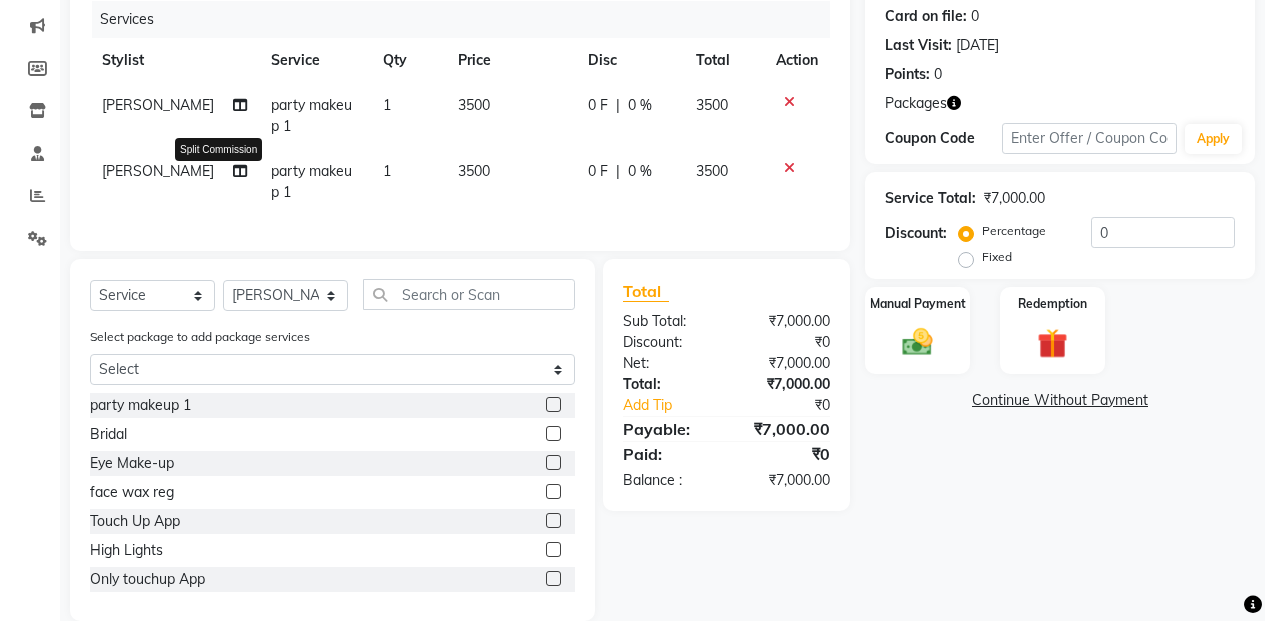 click 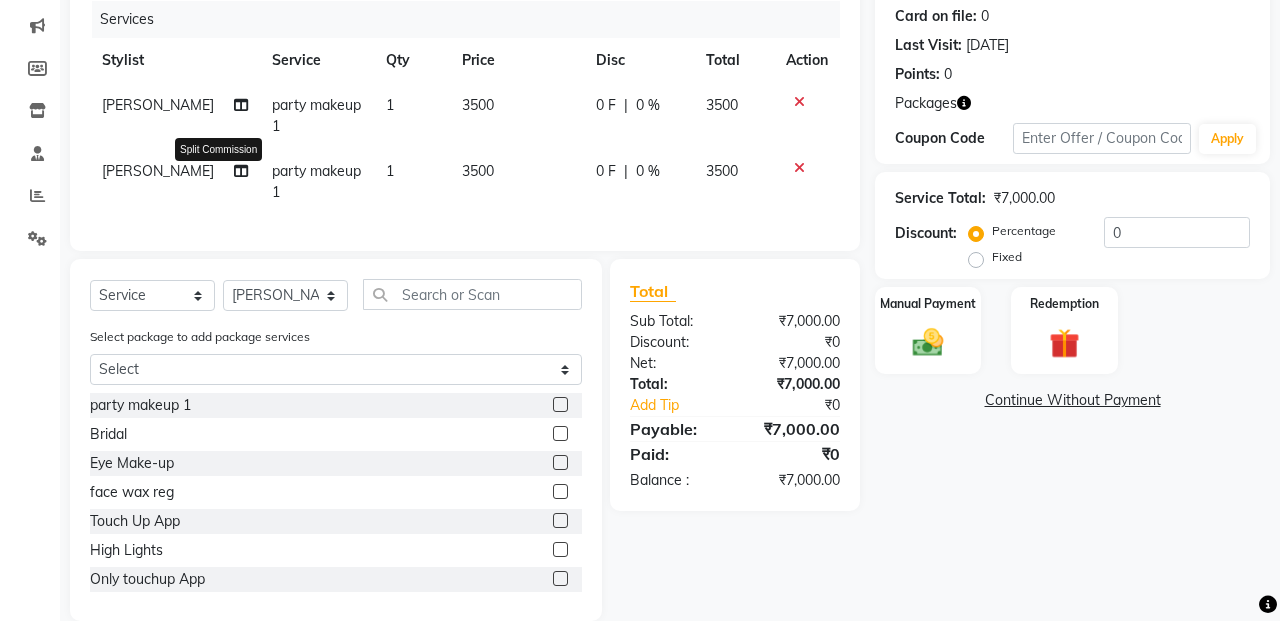 select on "61730" 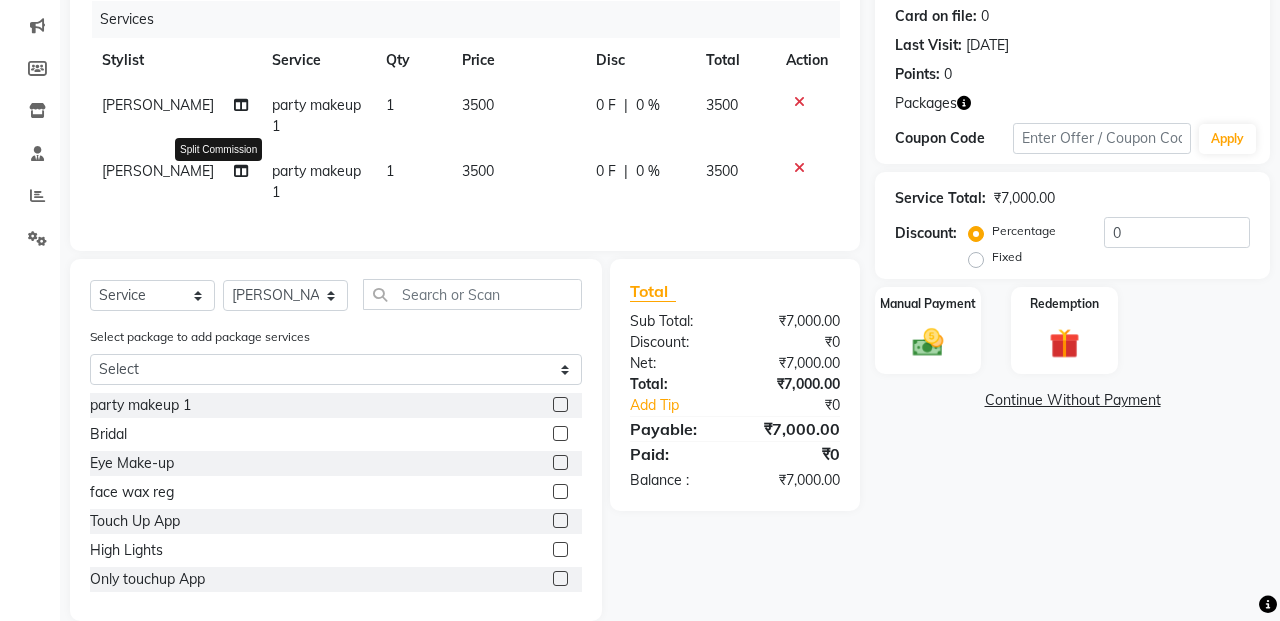 select on "61731" 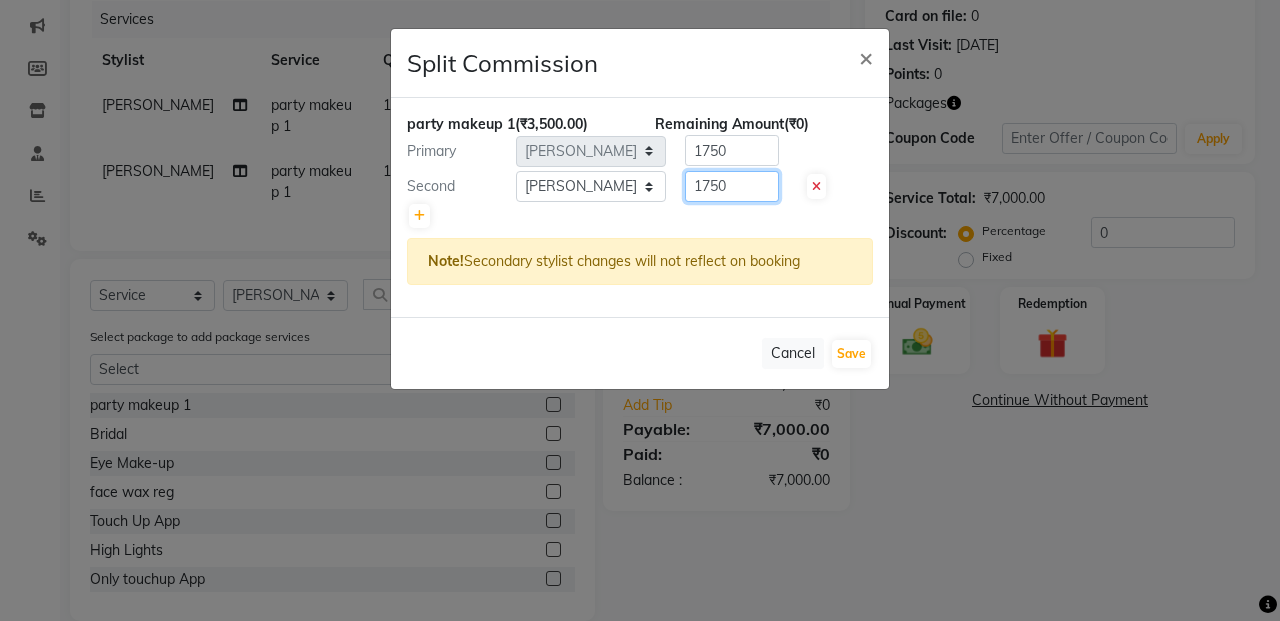 click on "1750" 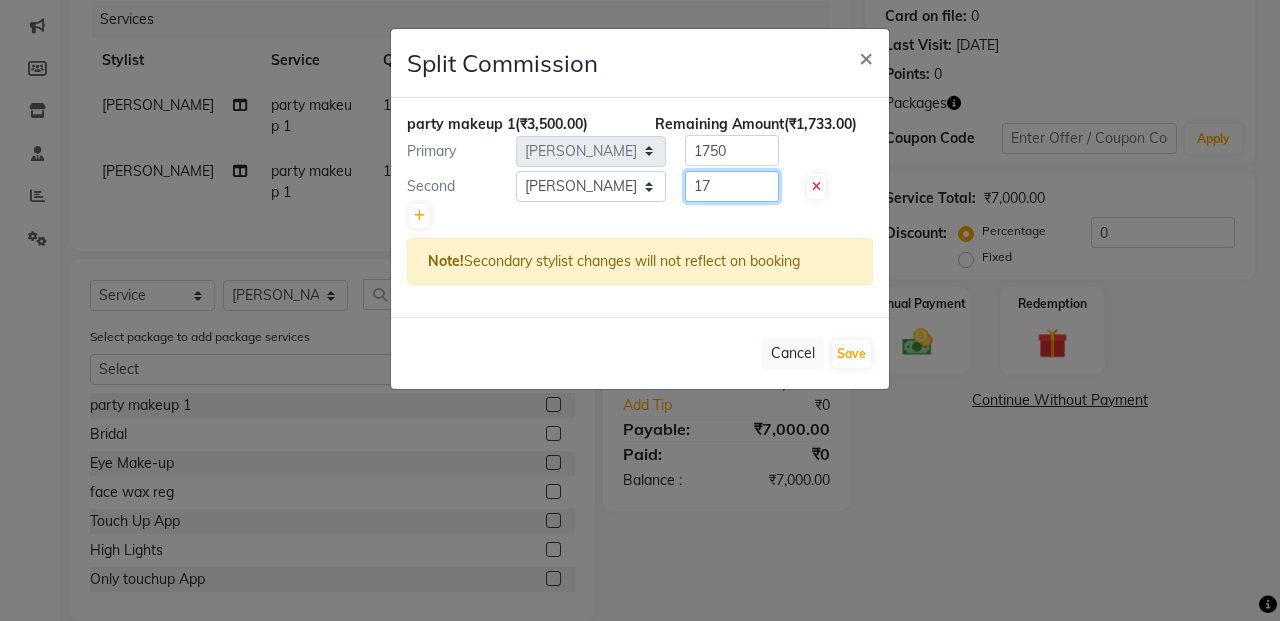 type on "1" 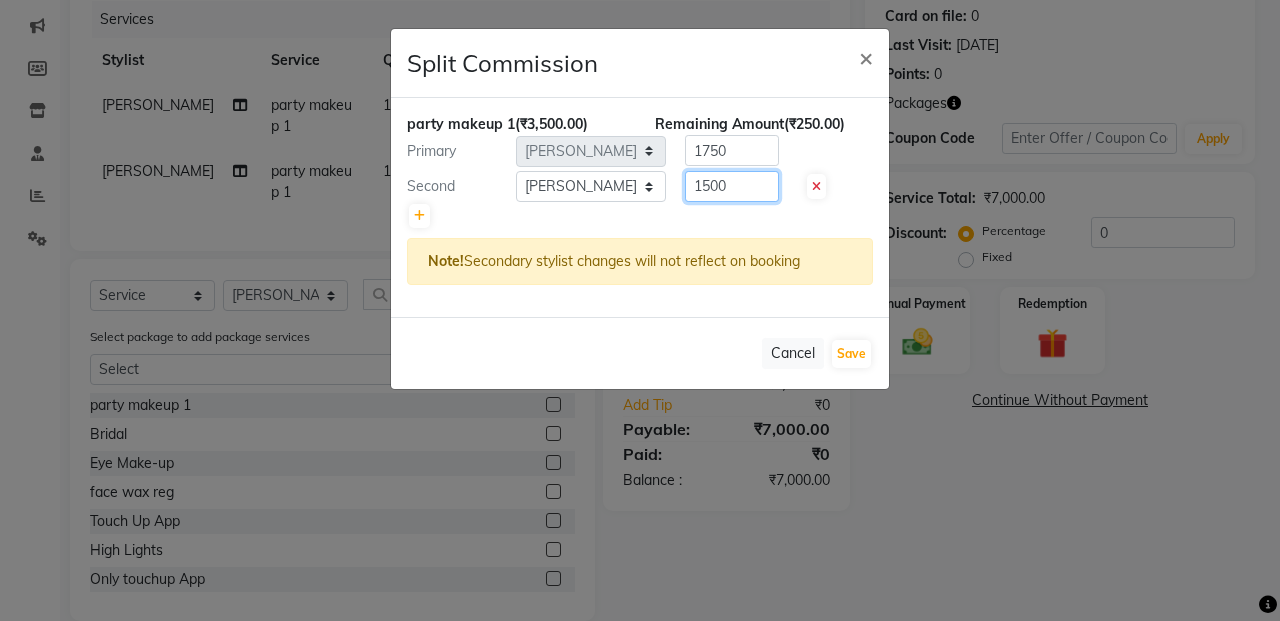 type on "1500" 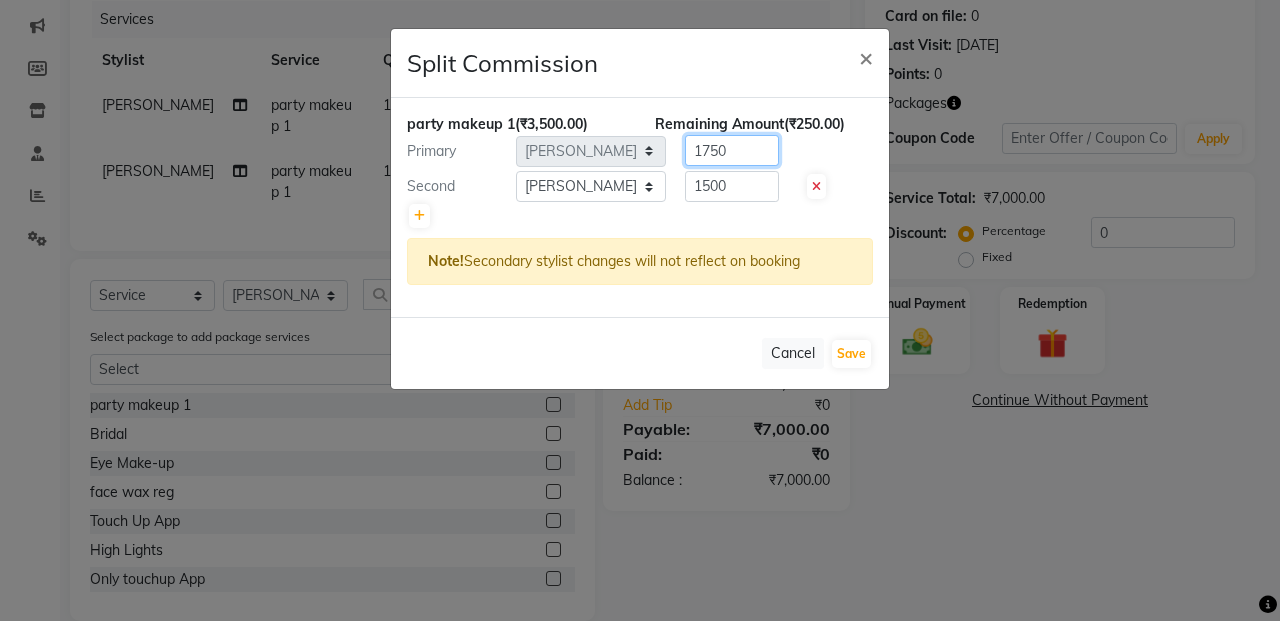 click on "1750" 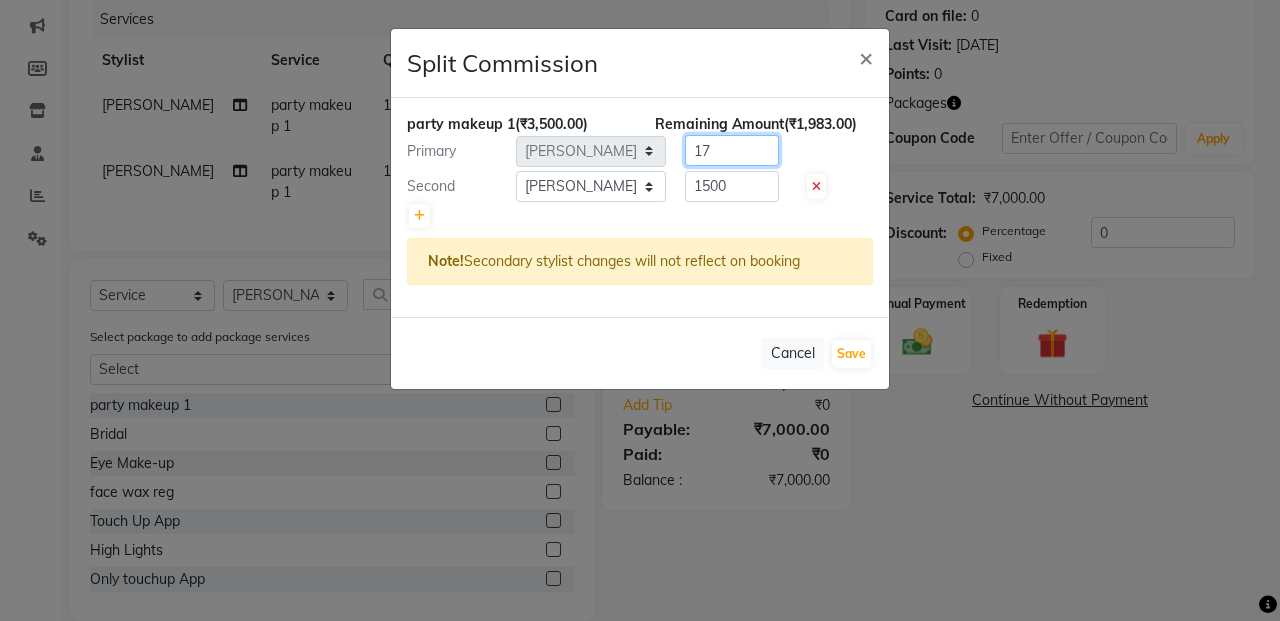 type on "1" 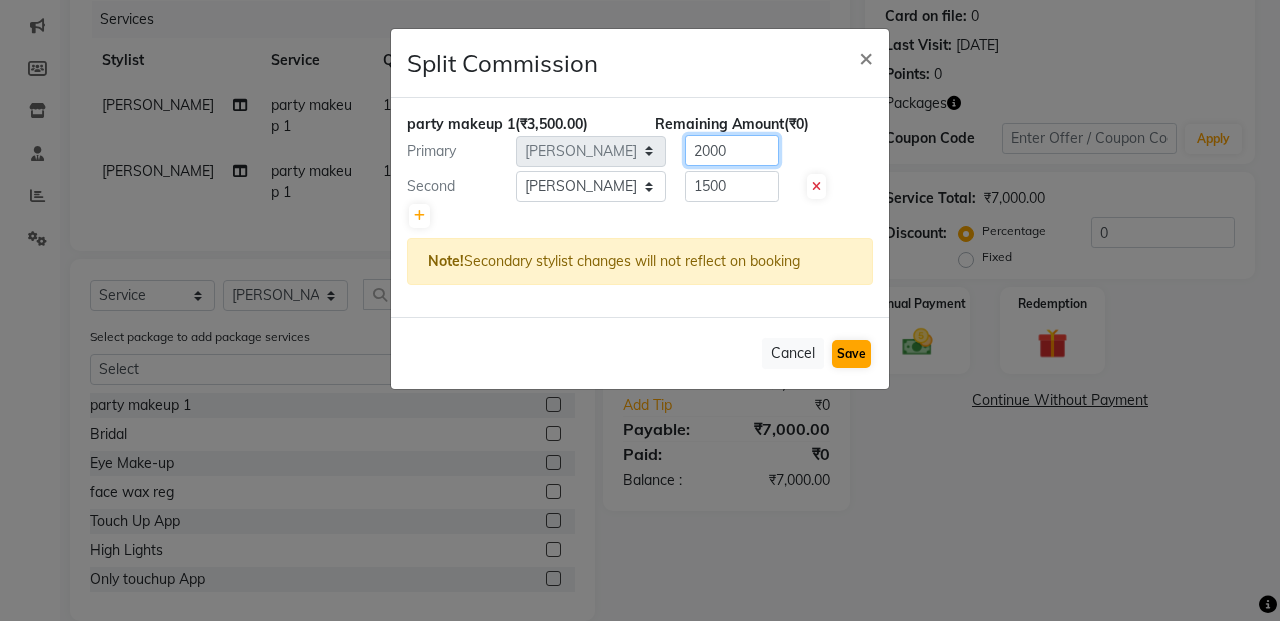 type on "2000" 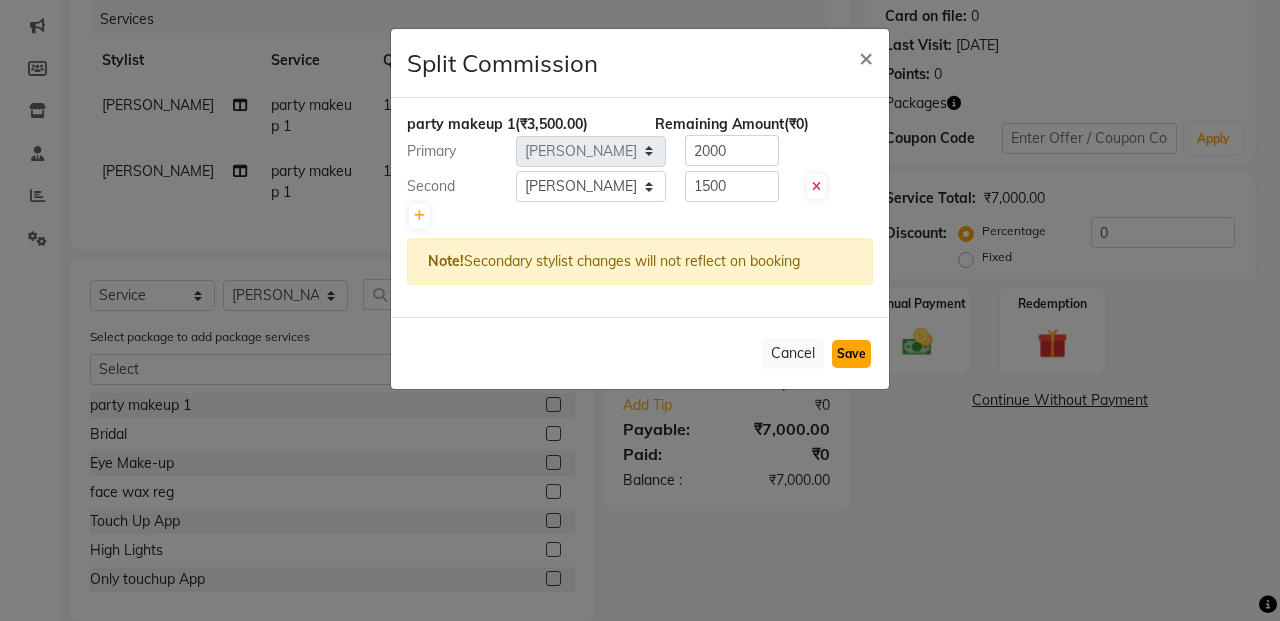 click on "Save" 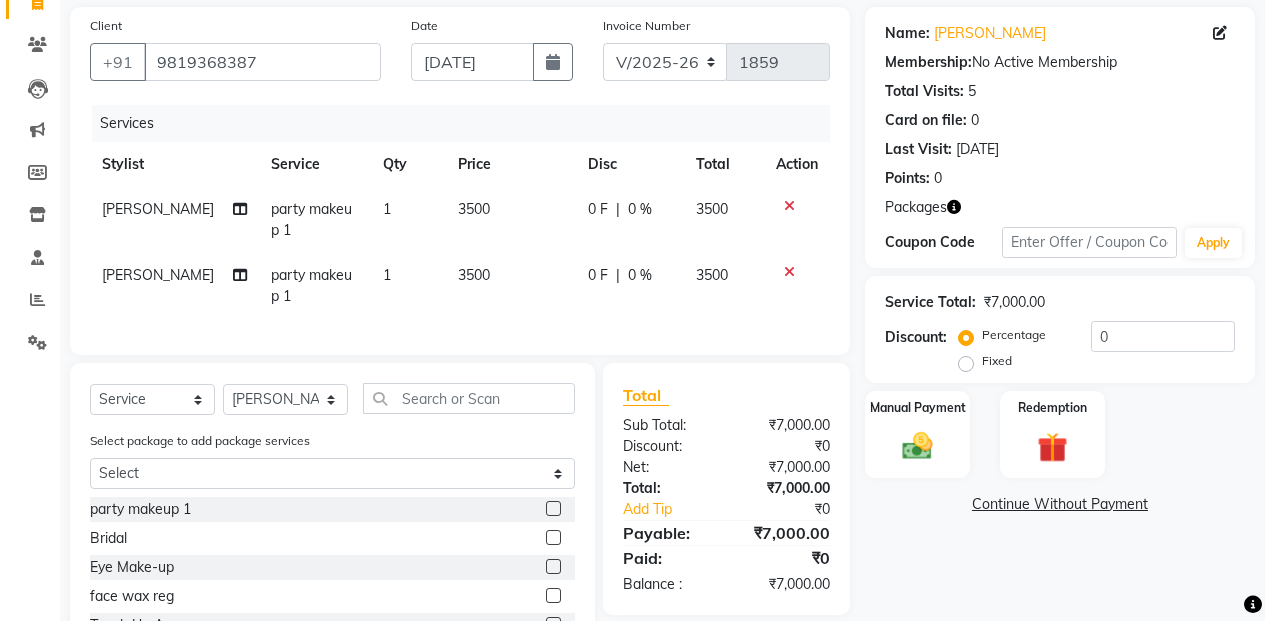 scroll, scrollTop: 0, scrollLeft: 0, axis: both 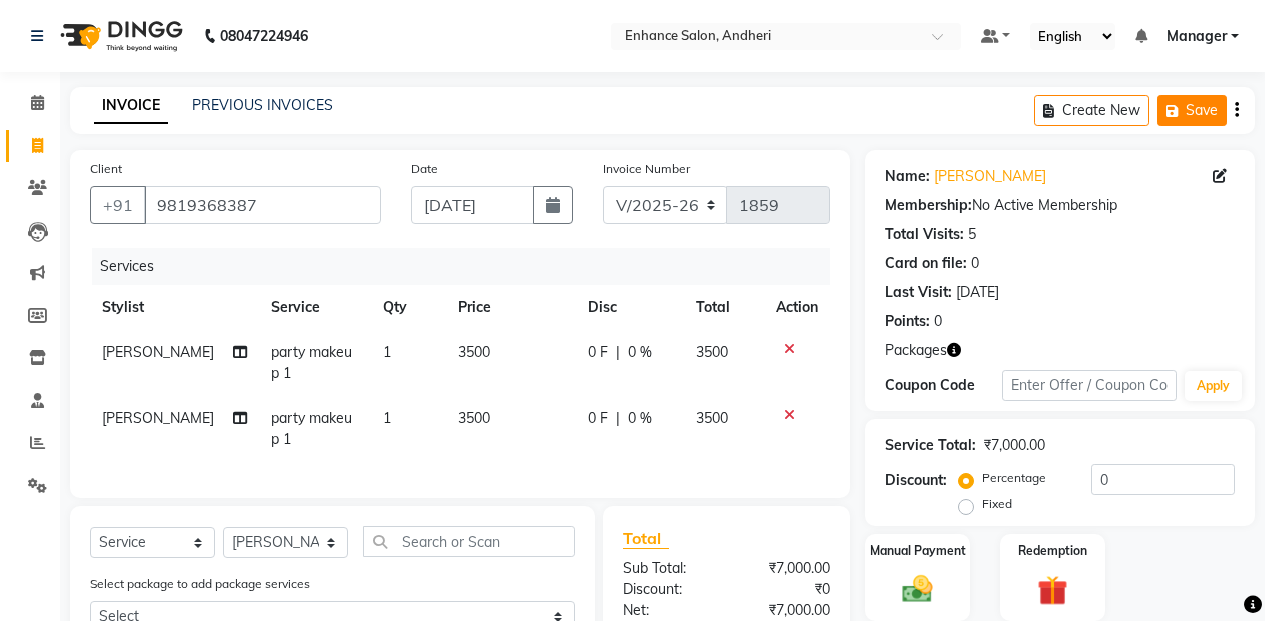 click on "Save" 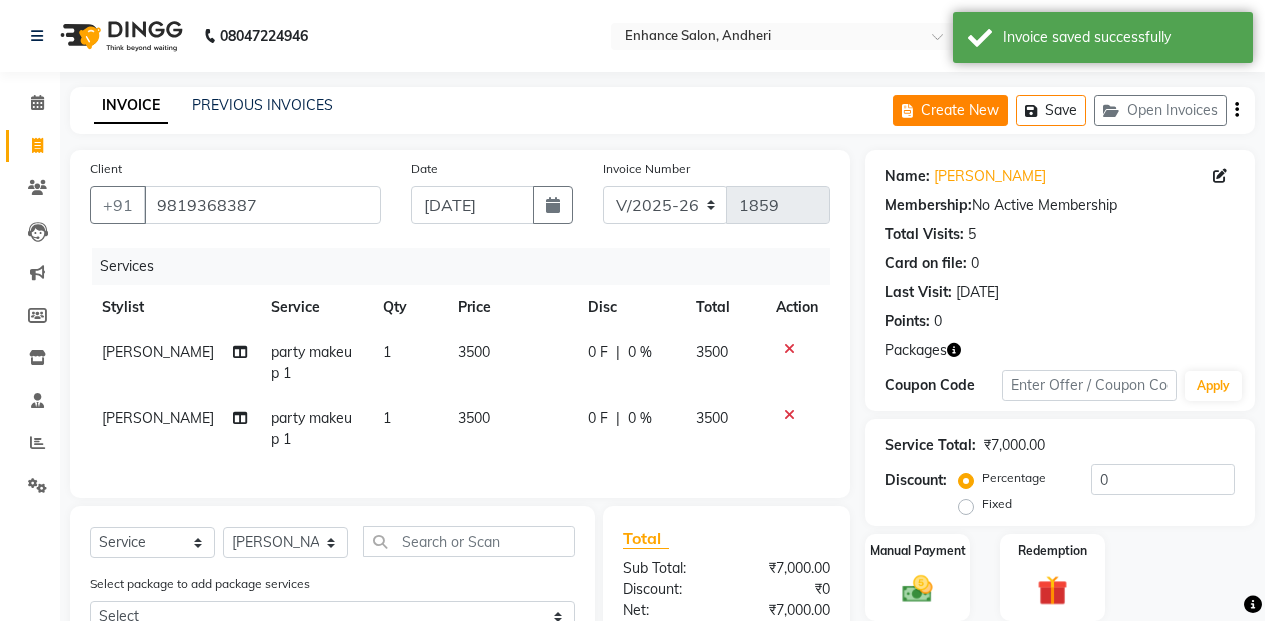click on "Create New" 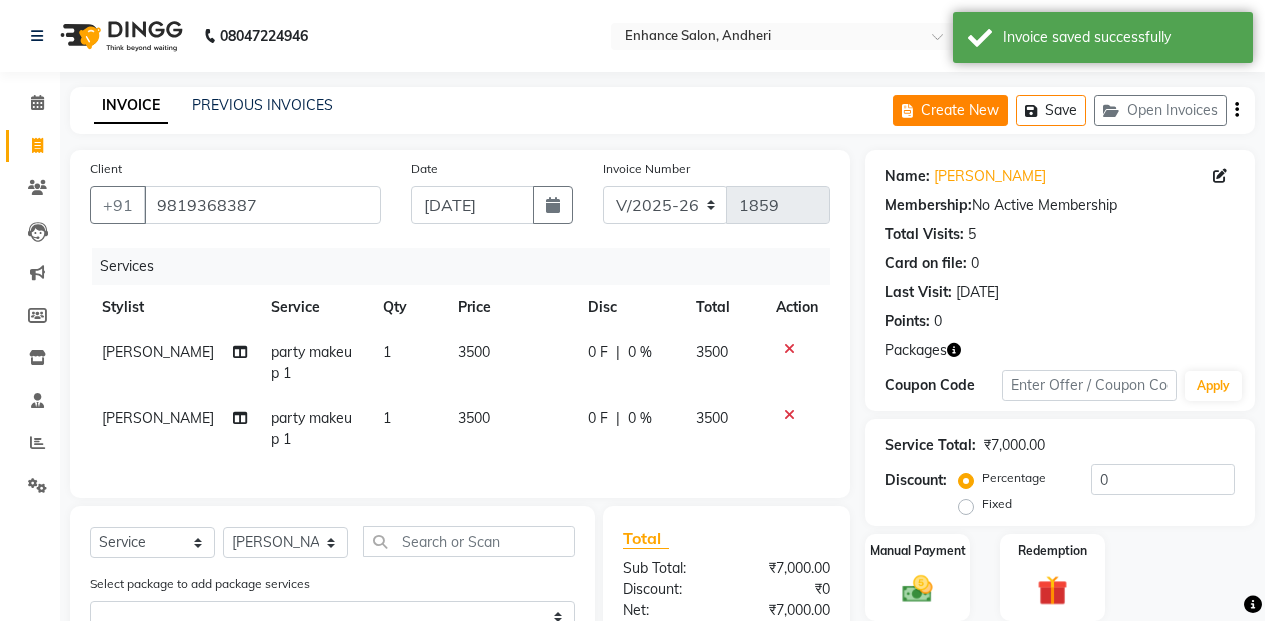 select on "service" 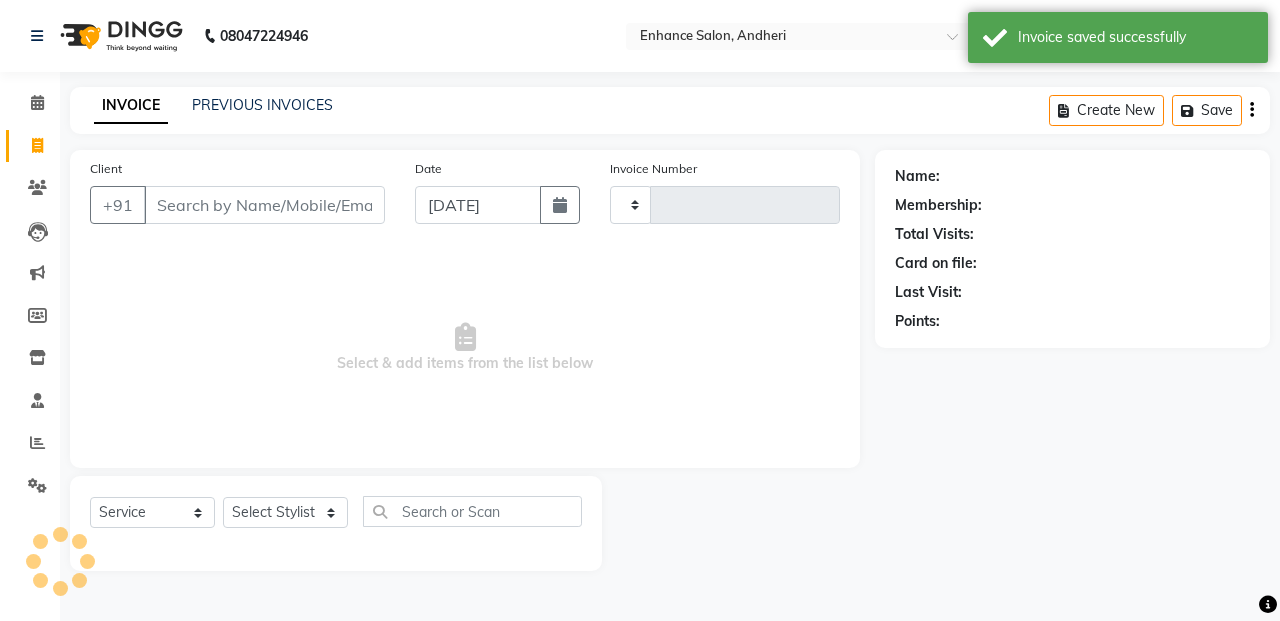 type on "1859" 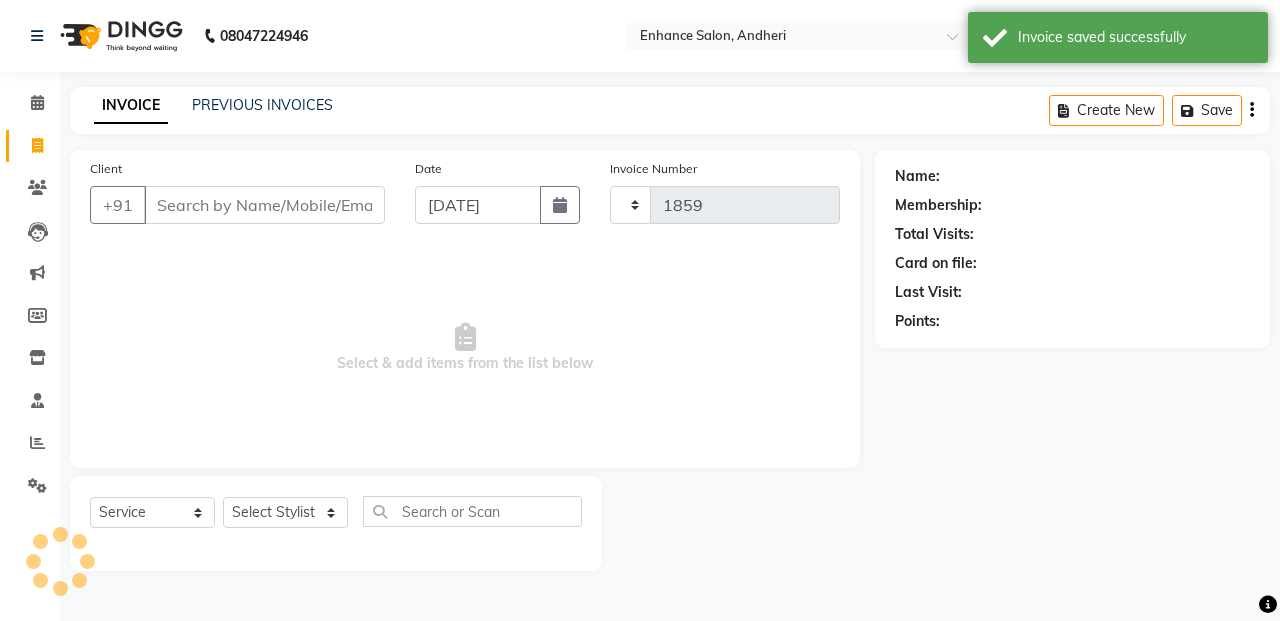 select on "7236" 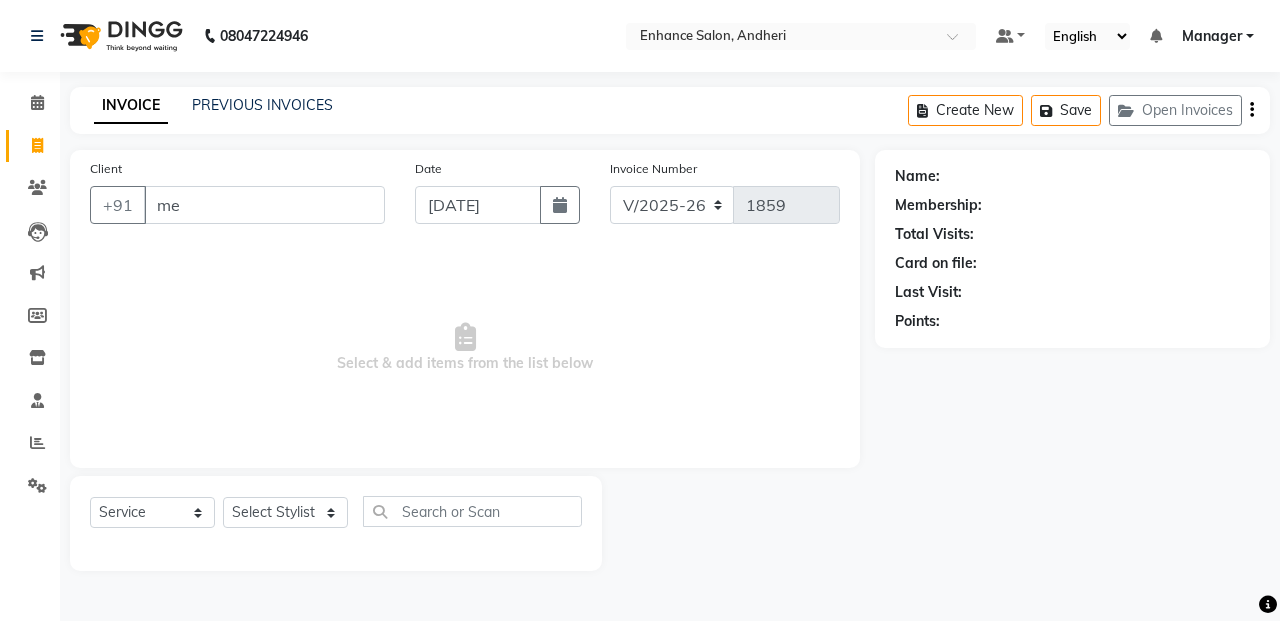 type on "m" 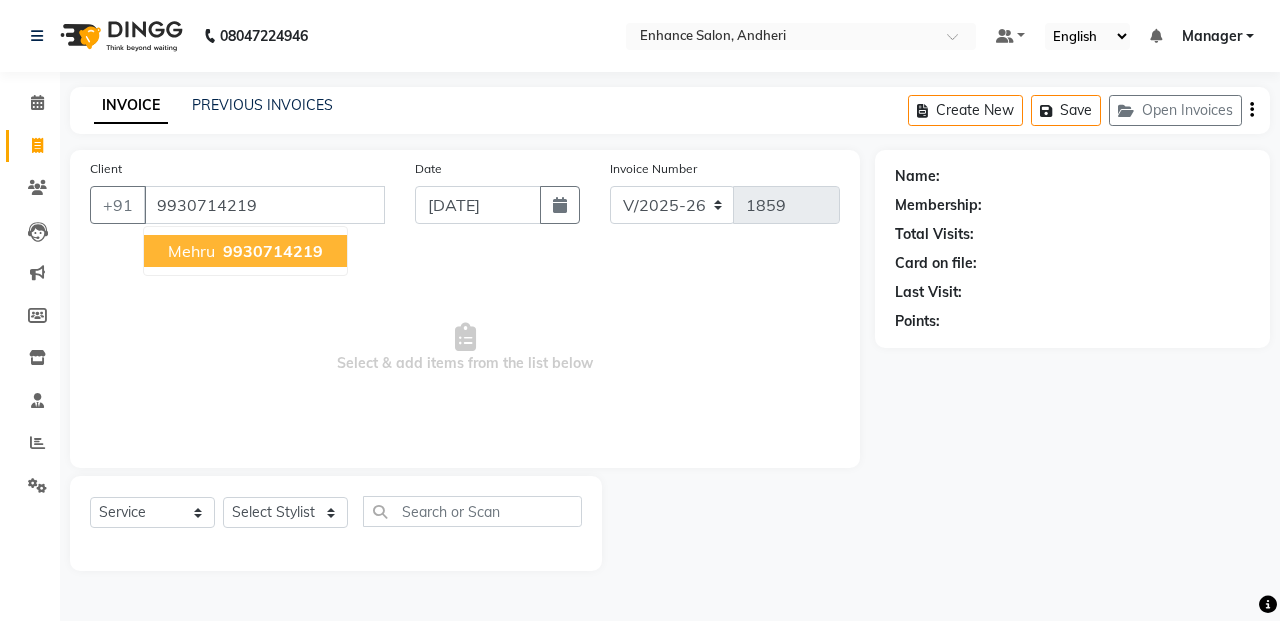 type on "9930714219" 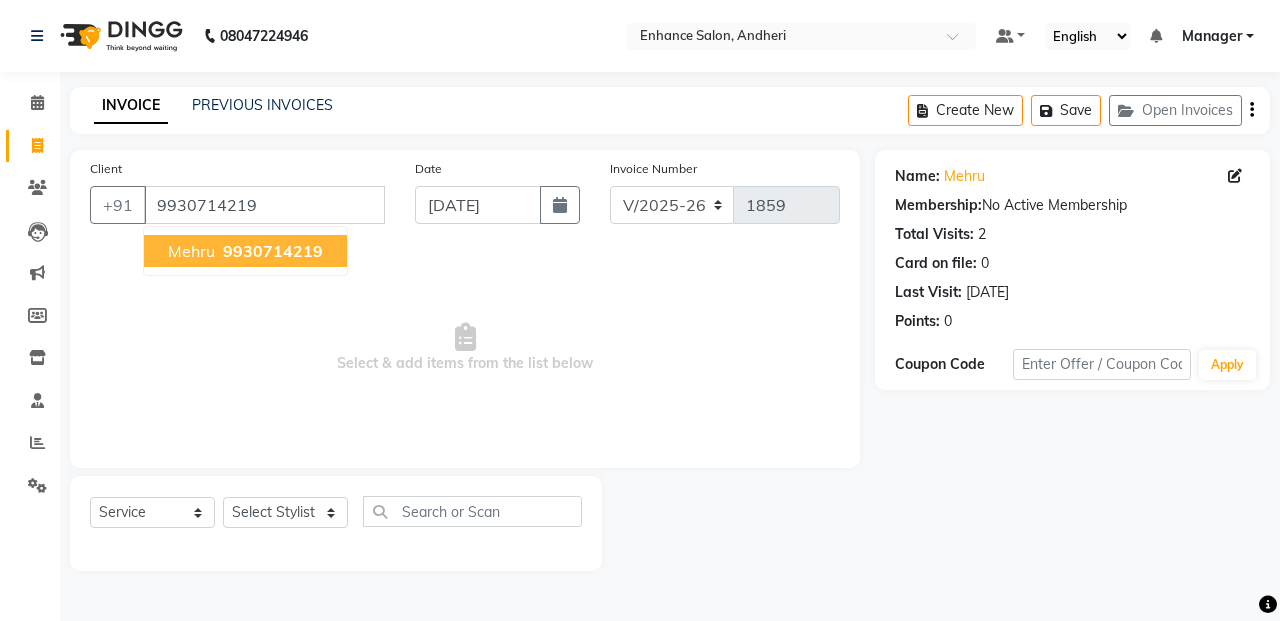 click on "Mehru   9930714219" at bounding box center (245, 251) 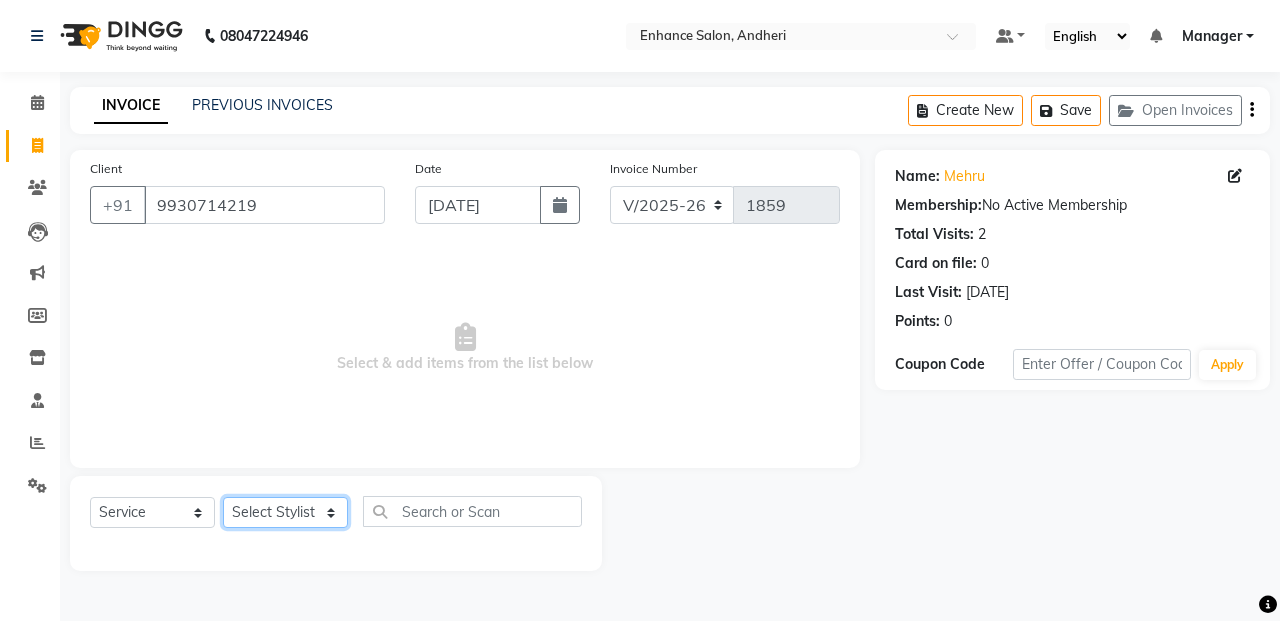 click on "Select Stylist Admin ESHA CHAUHAN FARIDA SHAIKH Manager MEENA MISALKAR Minal NAMYA SALIAN POONAM KATEL RACHNA SAWANT Ranu nails REEMA MANGELA SHAMINA SHAIKH SHEFALI SHETTY TABU SHAIKH" 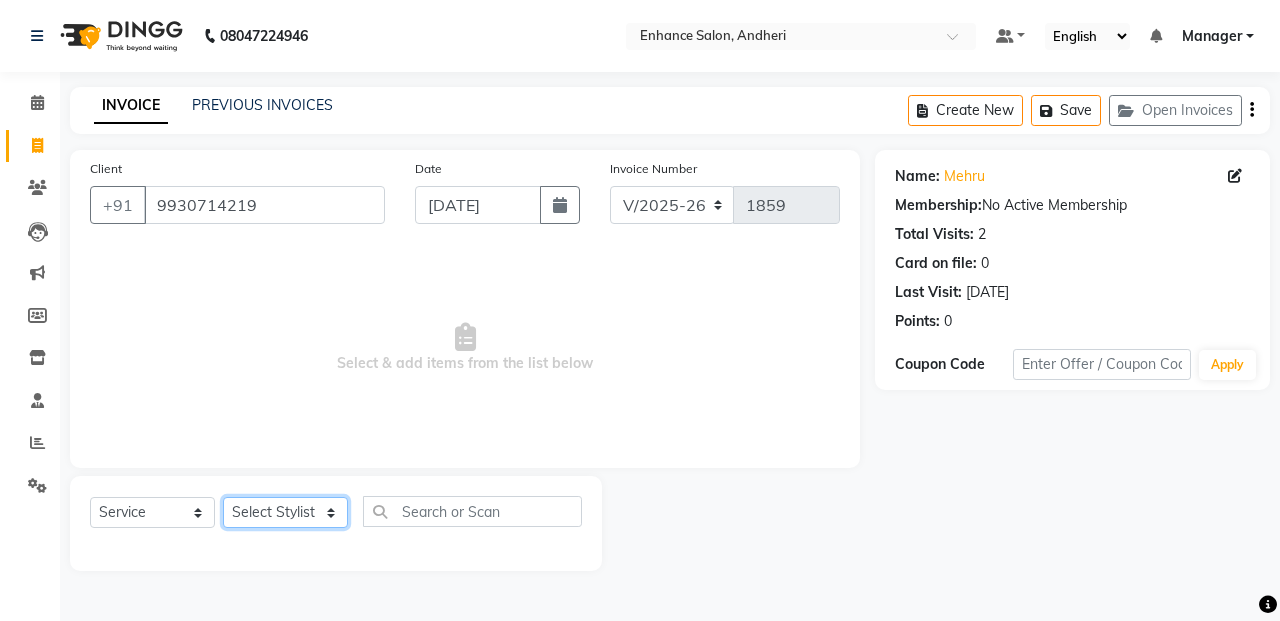 select on "61733" 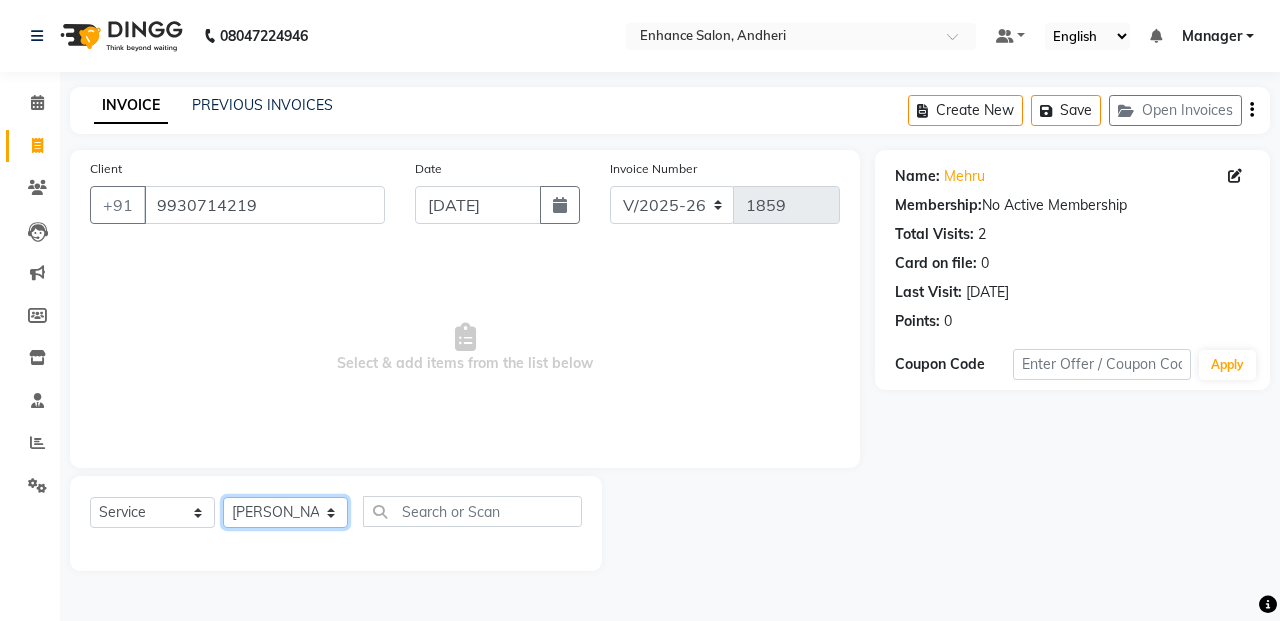 click on "Select Stylist Admin ESHA CHAUHAN FARIDA SHAIKH Manager MEENA MISALKAR Minal NAMYA SALIAN POONAM KATEL RACHNA SAWANT Ranu nails REEMA MANGELA SHAMINA SHAIKH SHEFALI SHETTY TABU SHAIKH" 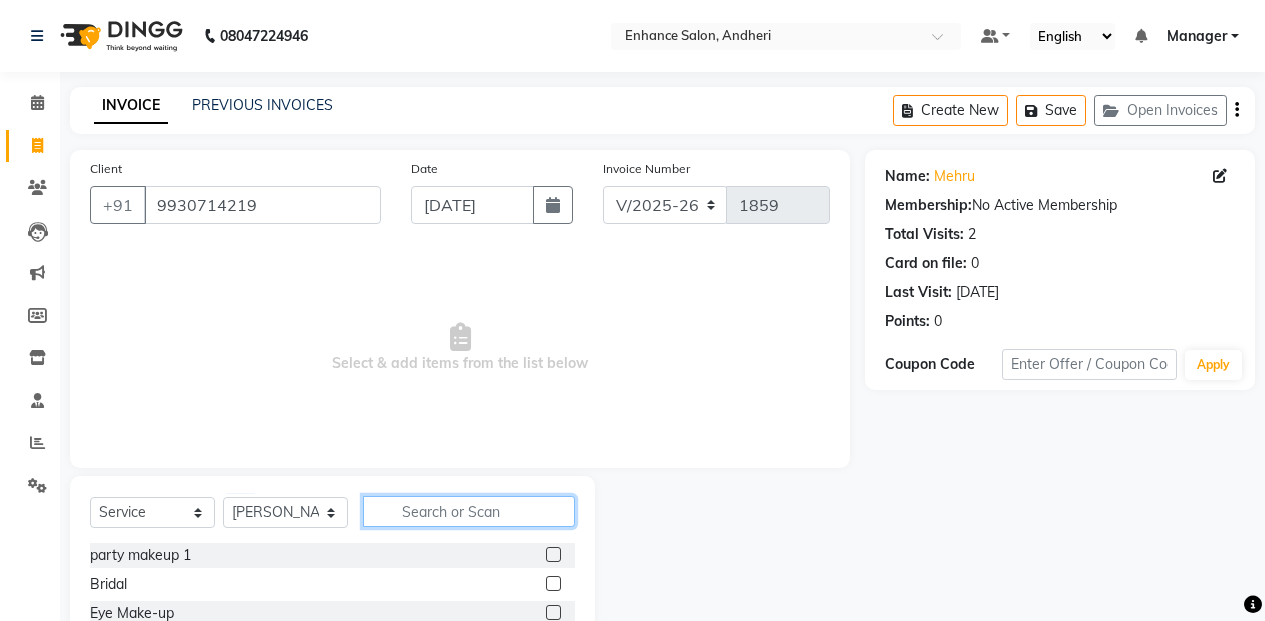 click 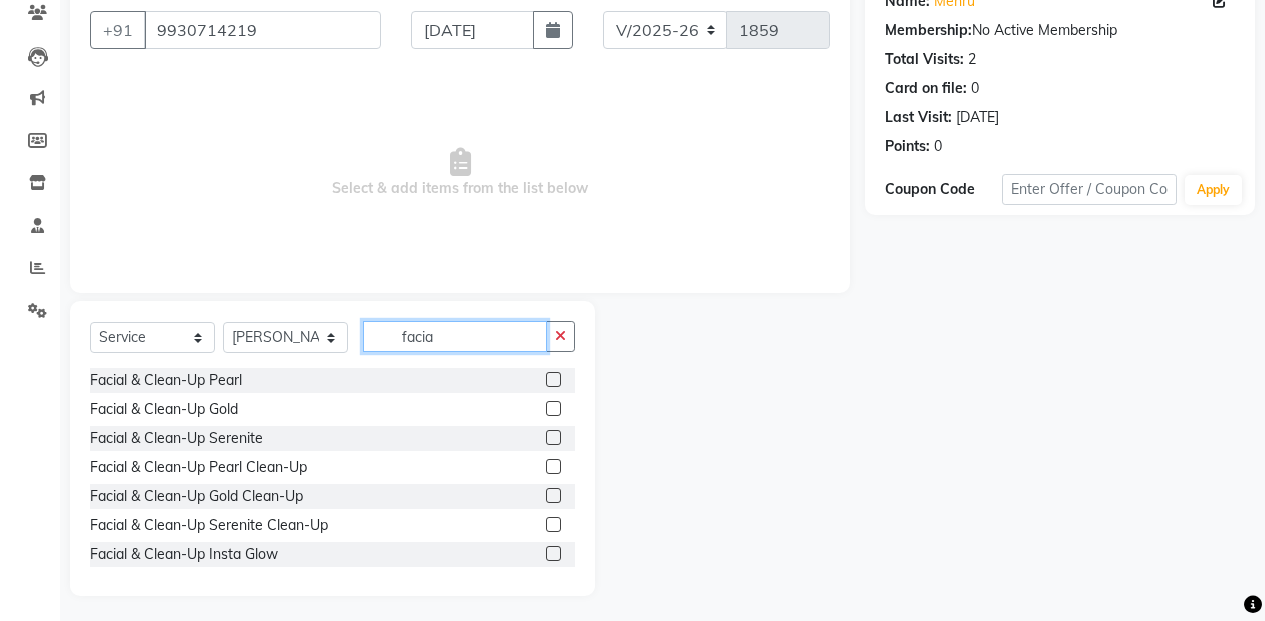 scroll, scrollTop: 180, scrollLeft: 0, axis: vertical 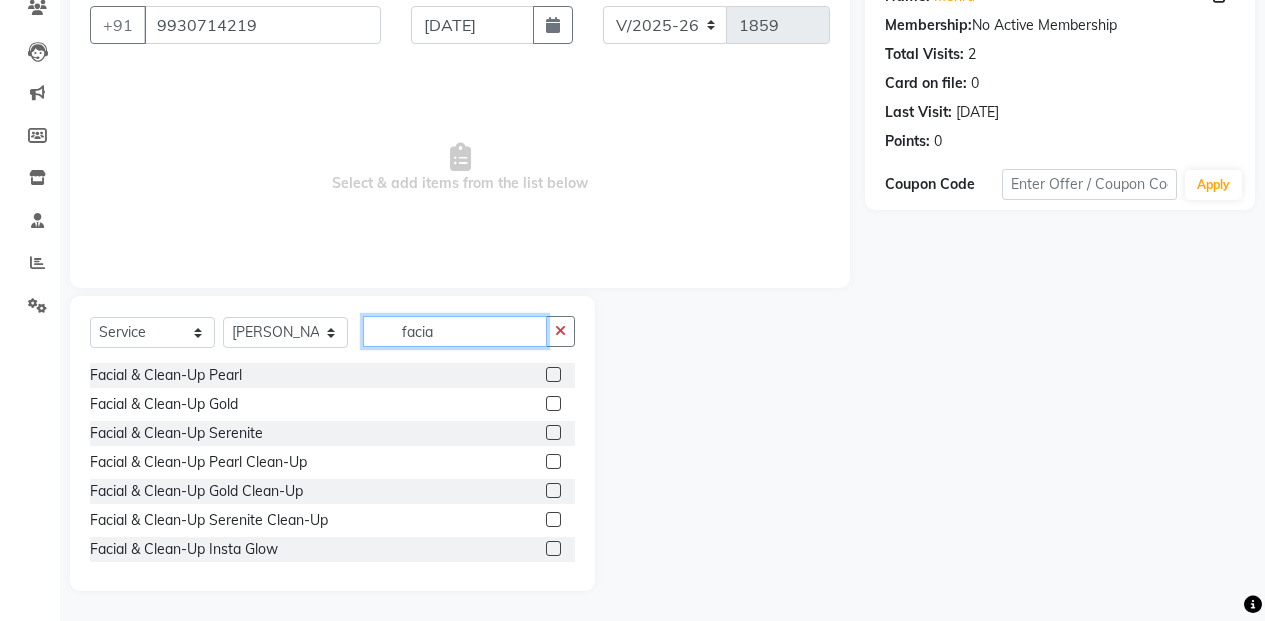 type on "facia" 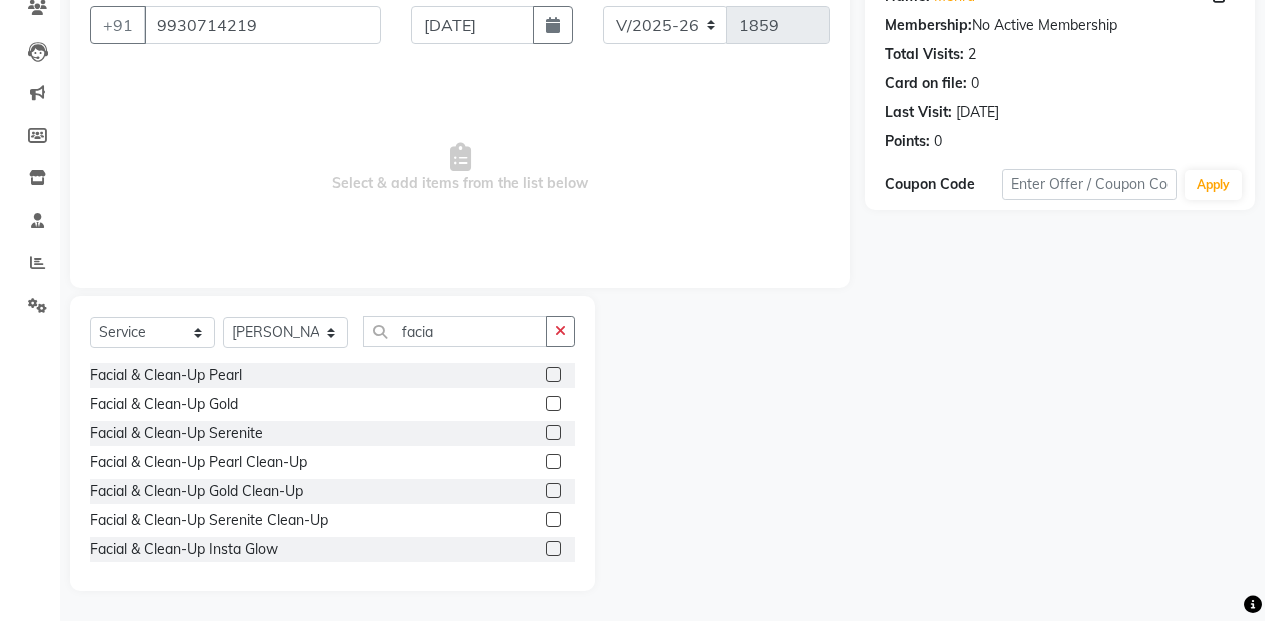 click 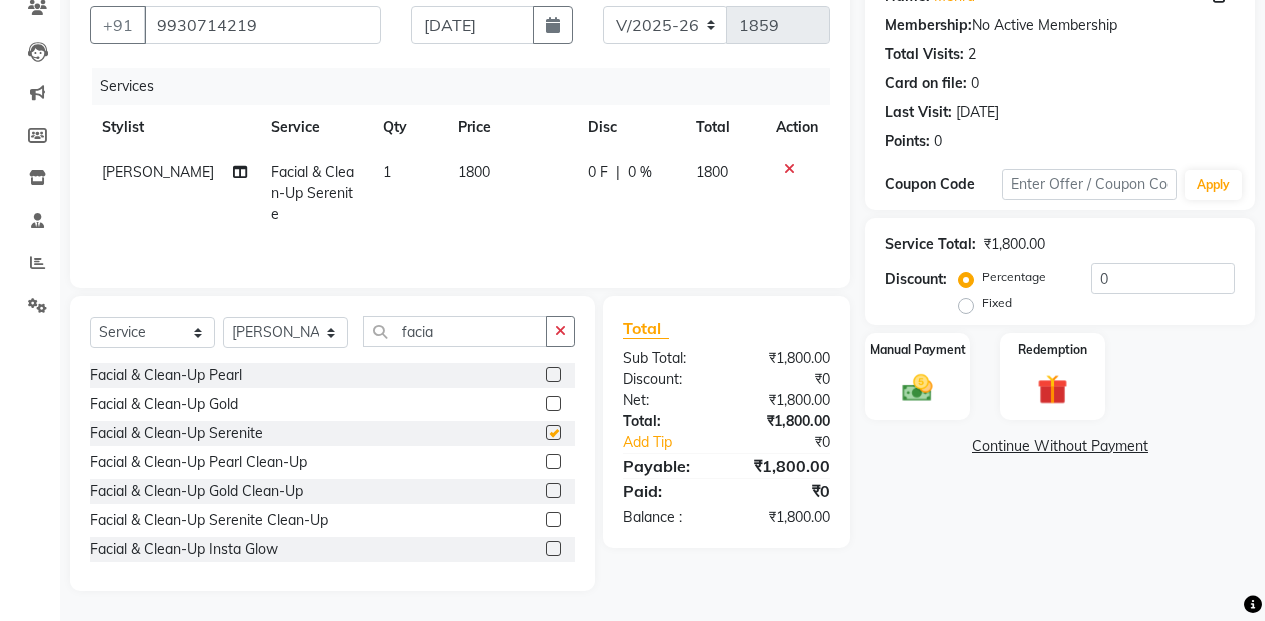 checkbox on "false" 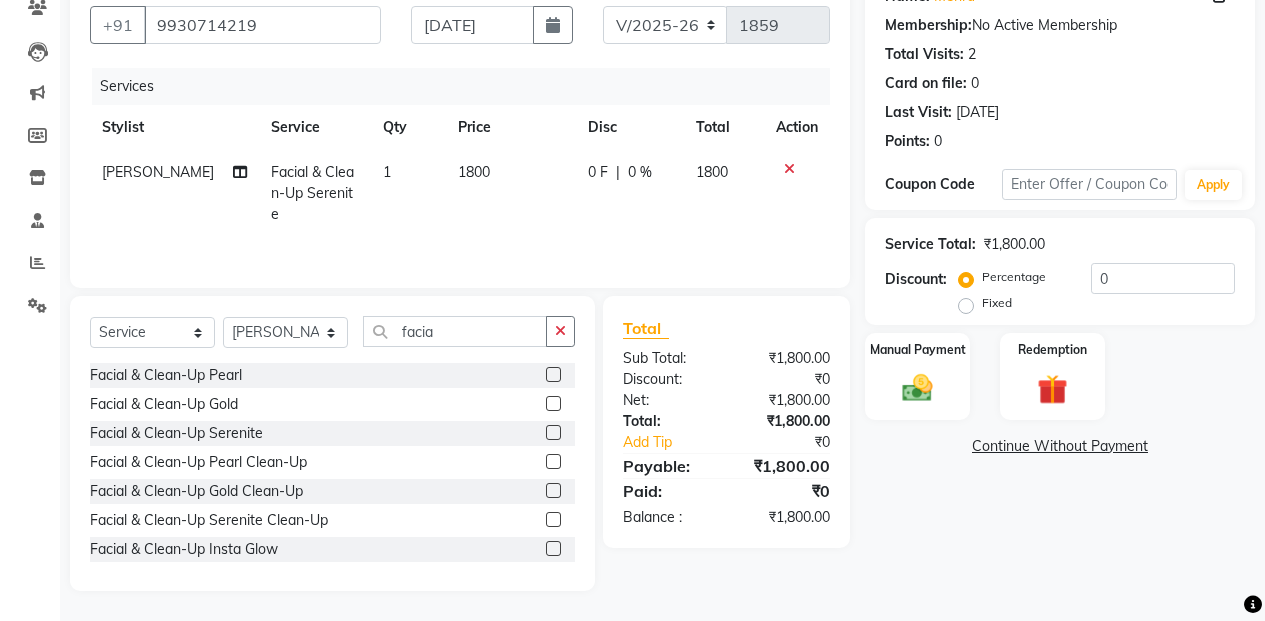 click on "1800" 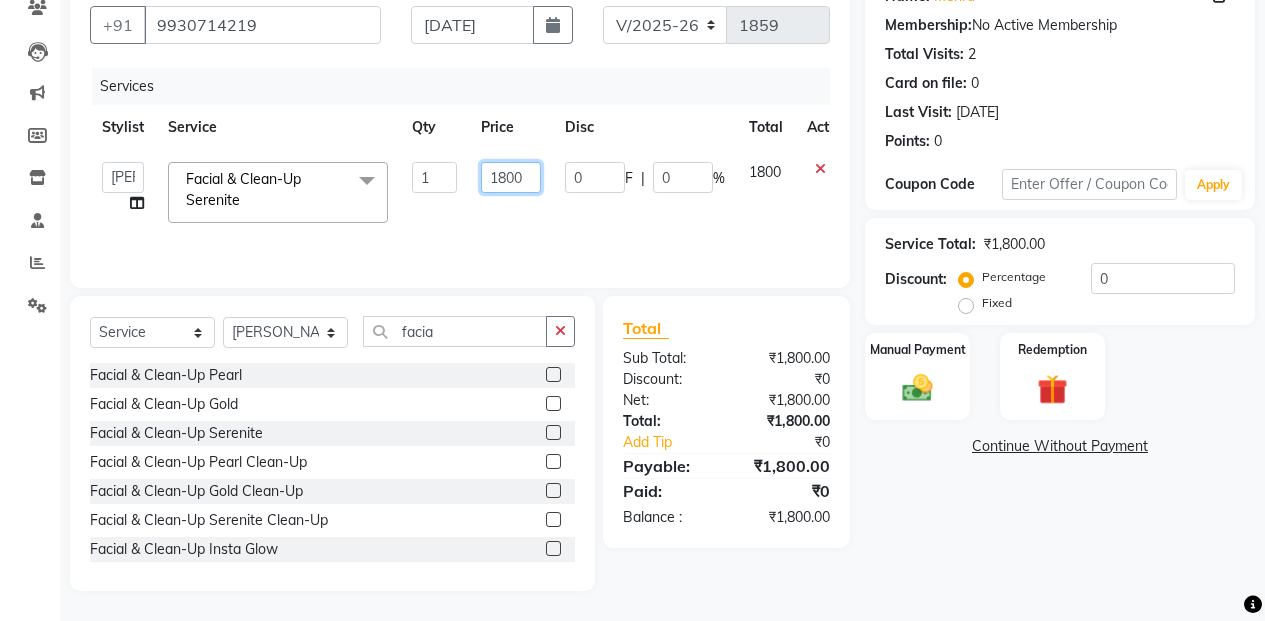click on "1800" 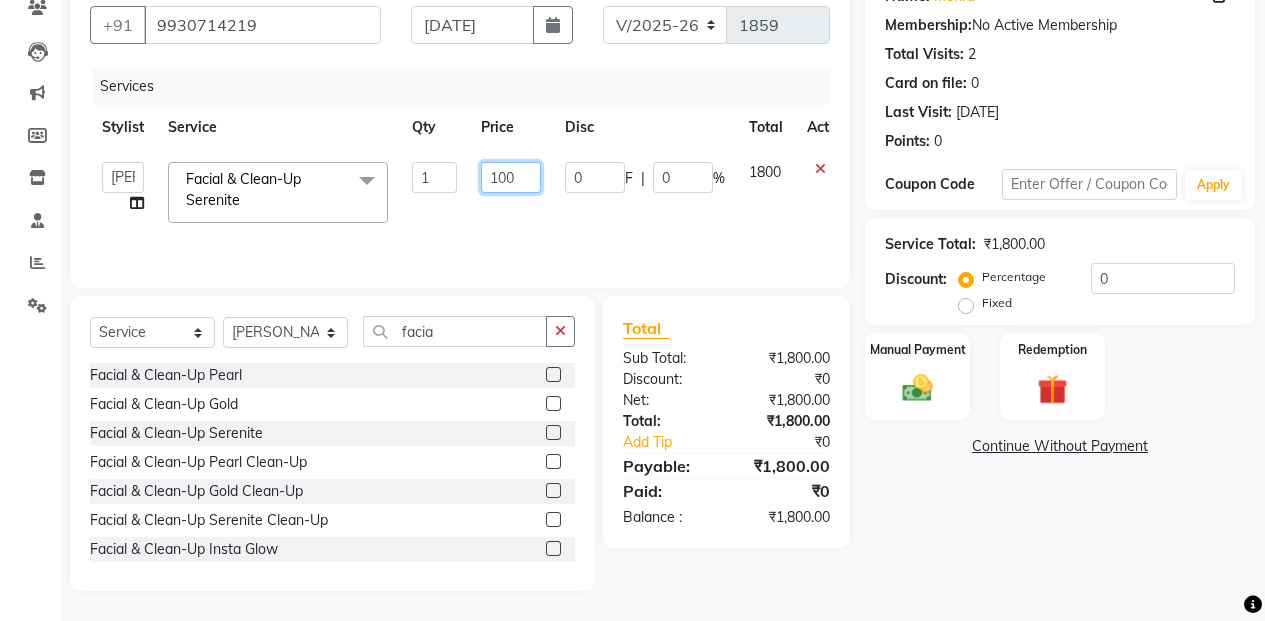 type on "1900" 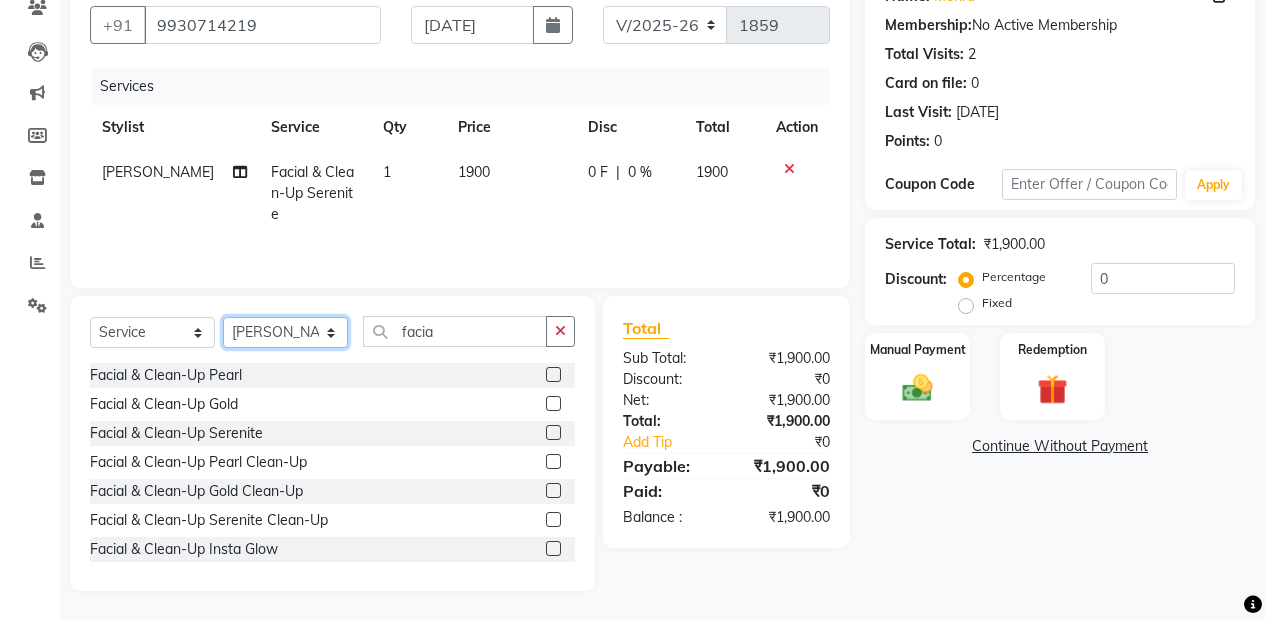 click on "Select Stylist Admin ESHA CHAUHAN FARIDA SHAIKH Manager MEENA MISALKAR Minal NAMYA SALIAN POONAM KATEL RACHNA SAWANT Ranu nails REEMA MANGELA SHAMINA SHAIKH SHEFALI SHETTY TABU SHAIKH" 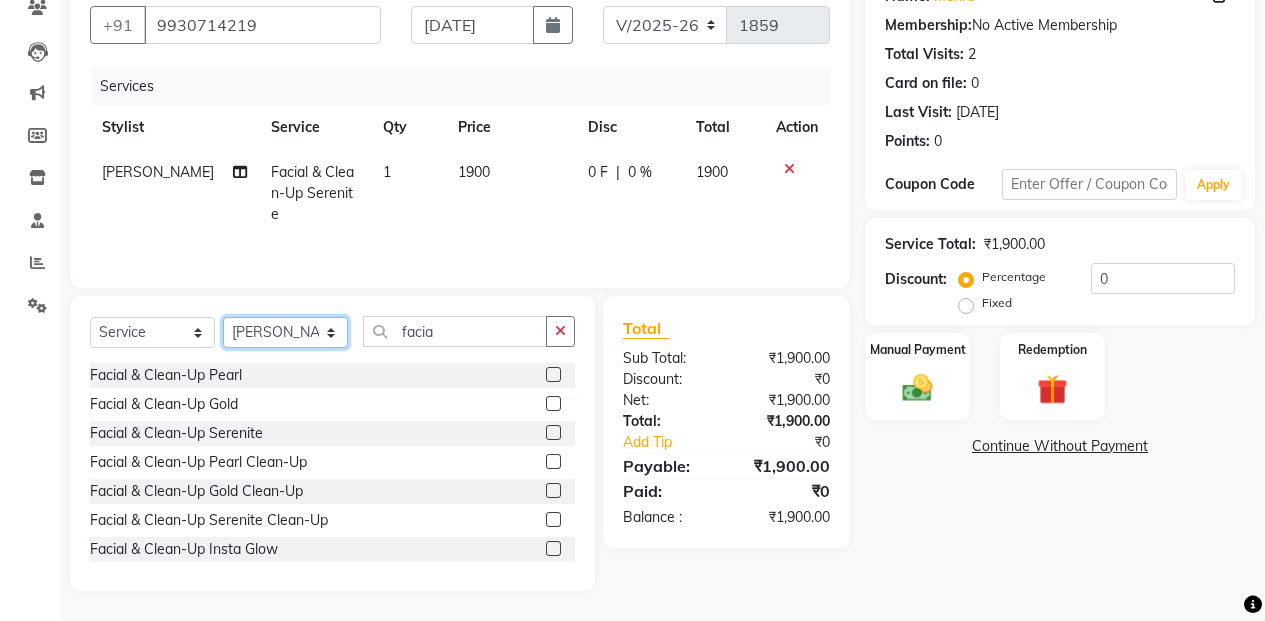 select on "61736" 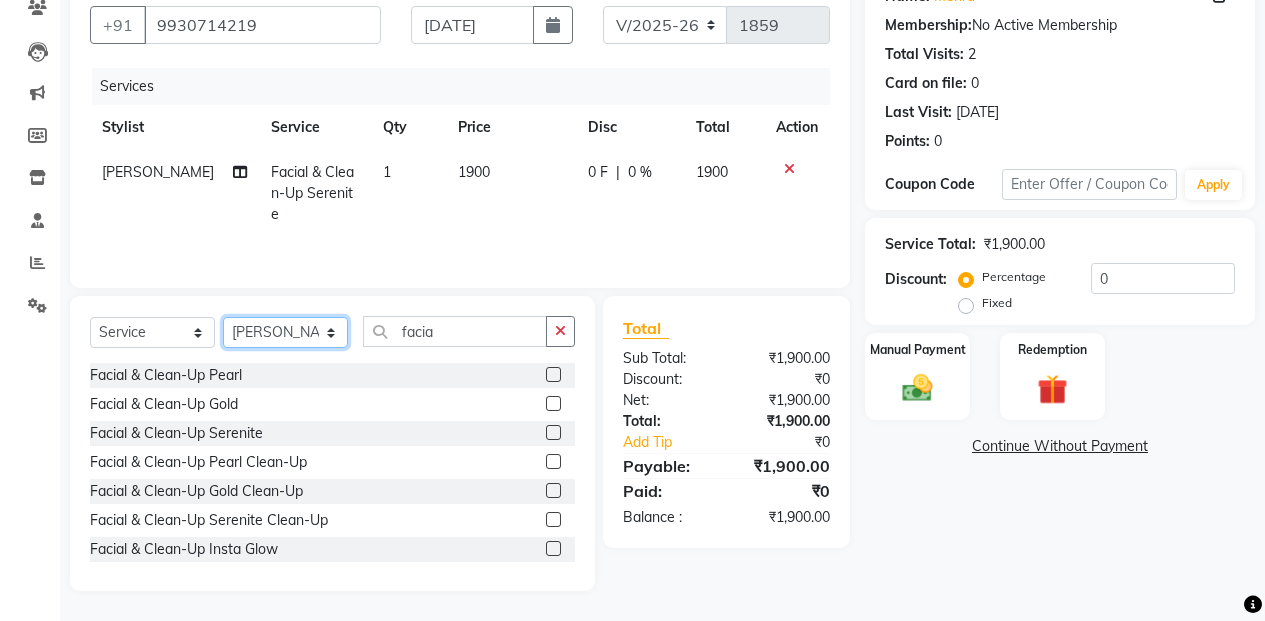 click on "Select Stylist Admin ESHA CHAUHAN FARIDA SHAIKH Manager MEENA MISALKAR Minal NAMYA SALIAN POONAM KATEL RACHNA SAWANT Ranu nails REEMA MANGELA SHAMINA SHAIKH SHEFALI SHETTY TABU SHAIKH" 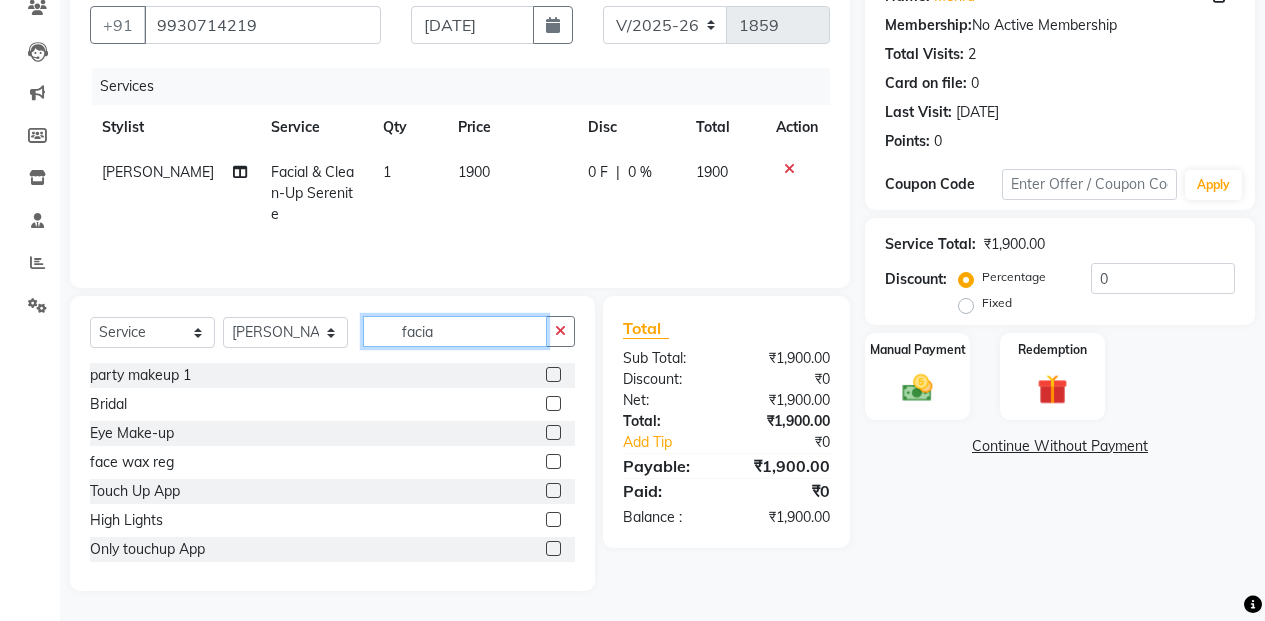click on "facia" 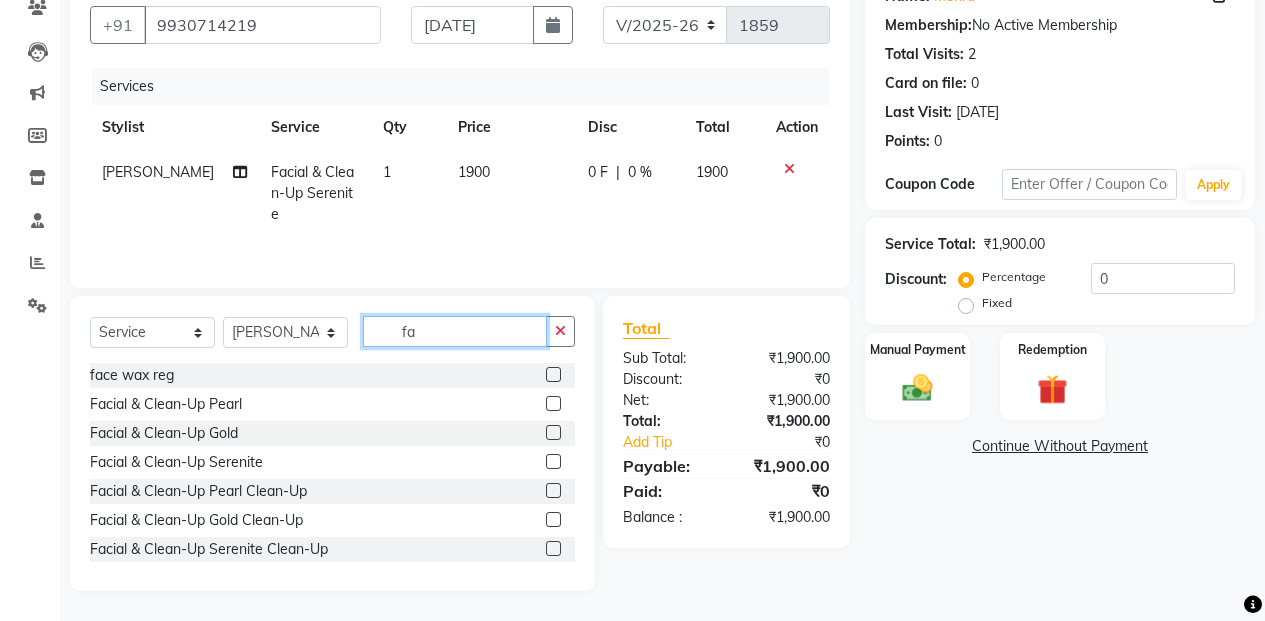 type on "f" 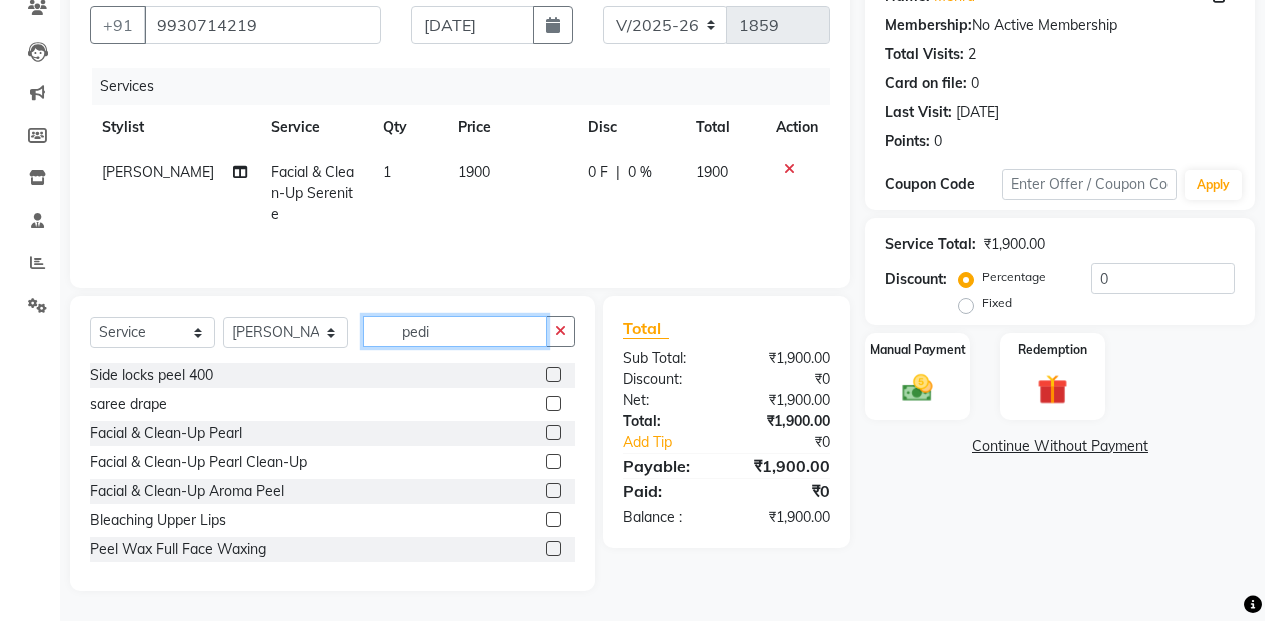 scroll, scrollTop: 154, scrollLeft: 0, axis: vertical 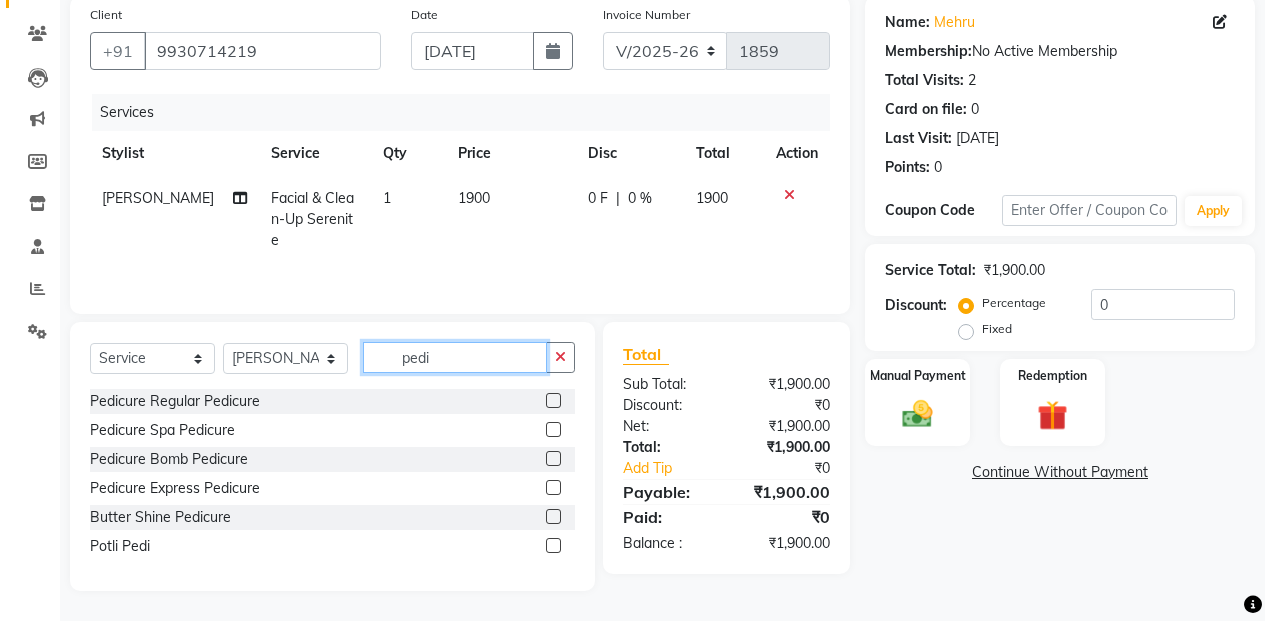 type on "pedi" 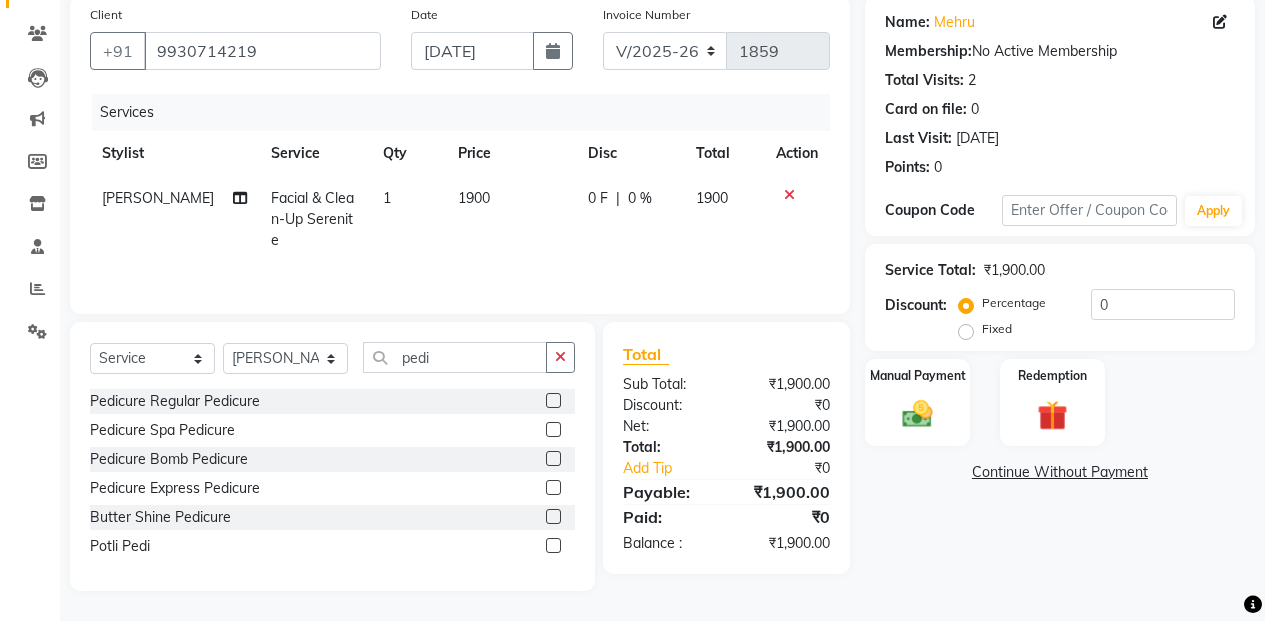 click 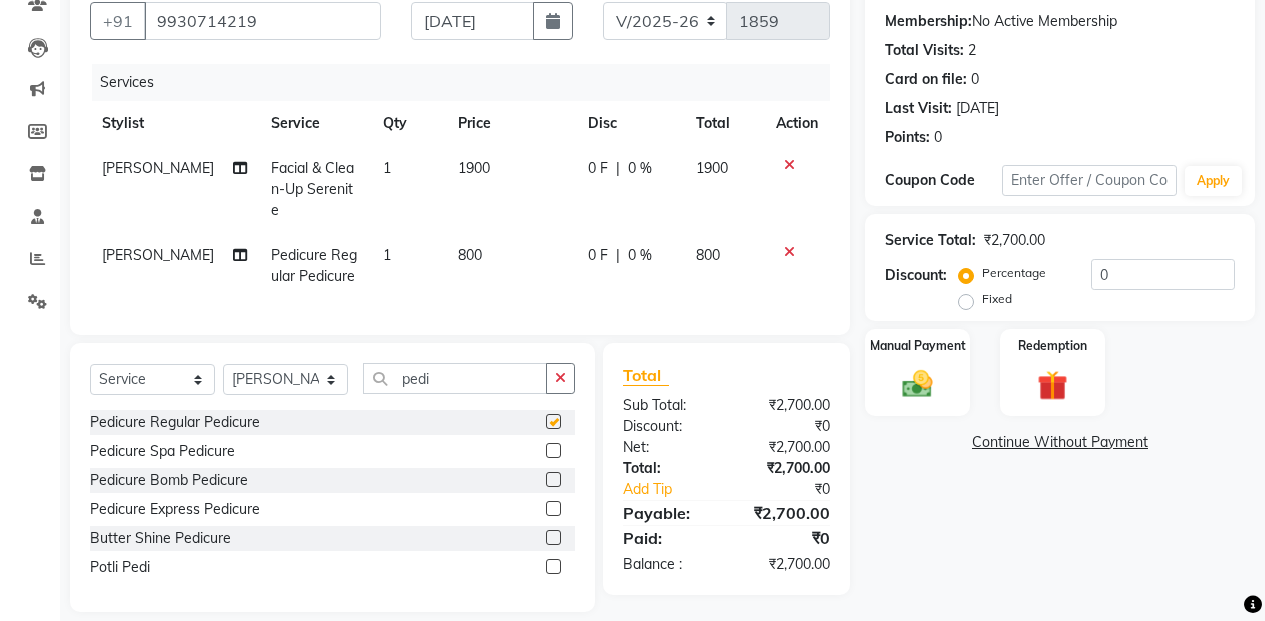 scroll, scrollTop: 199, scrollLeft: 0, axis: vertical 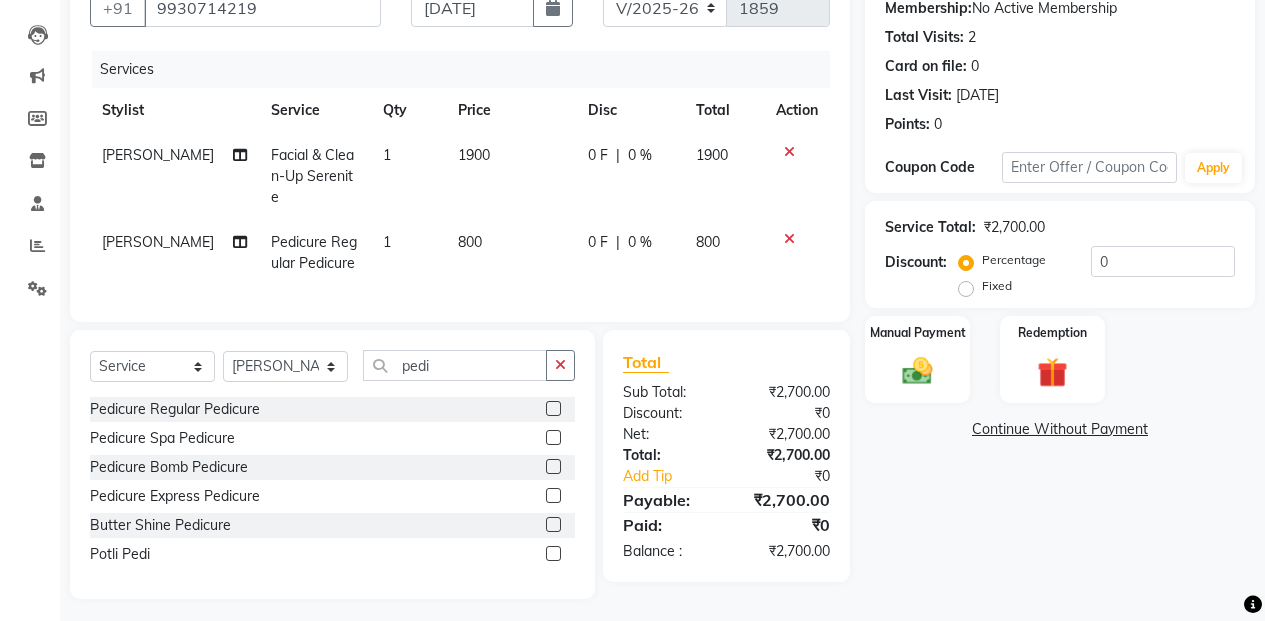 checkbox on "false" 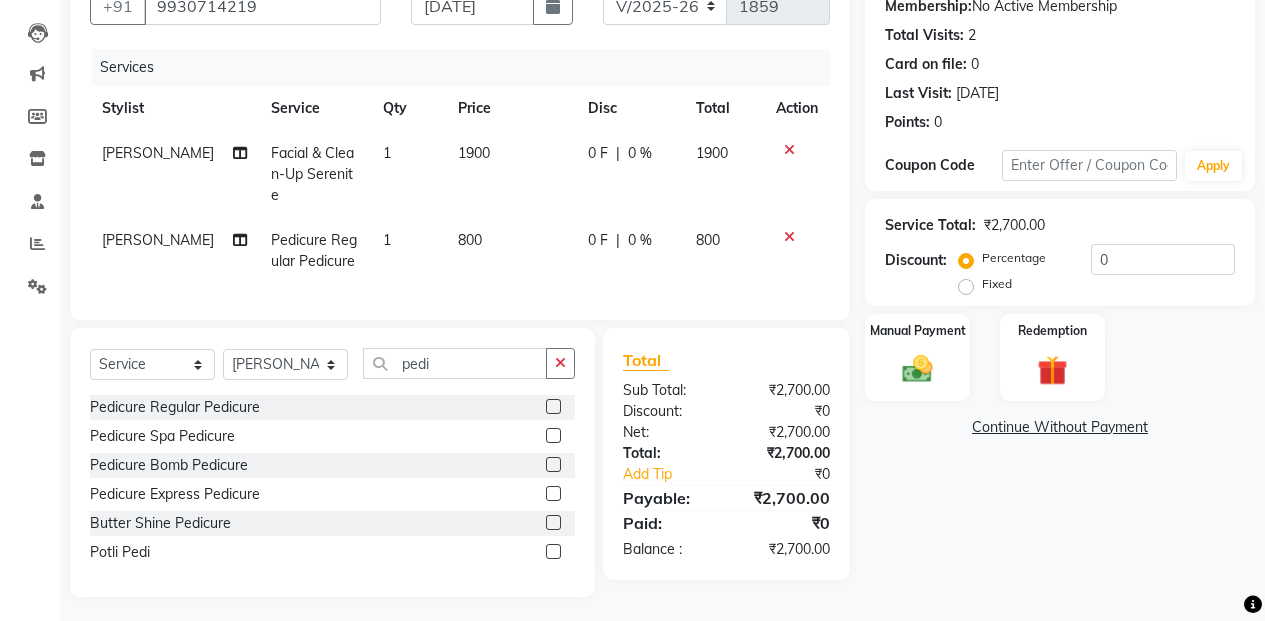 click 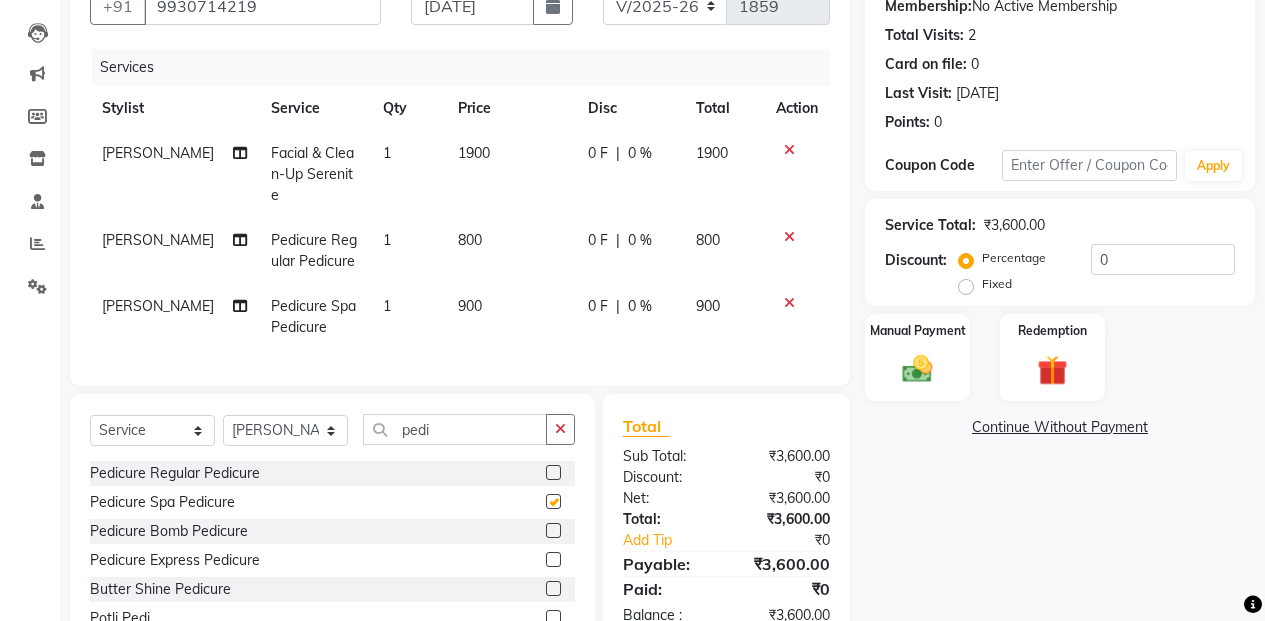 checkbox on "false" 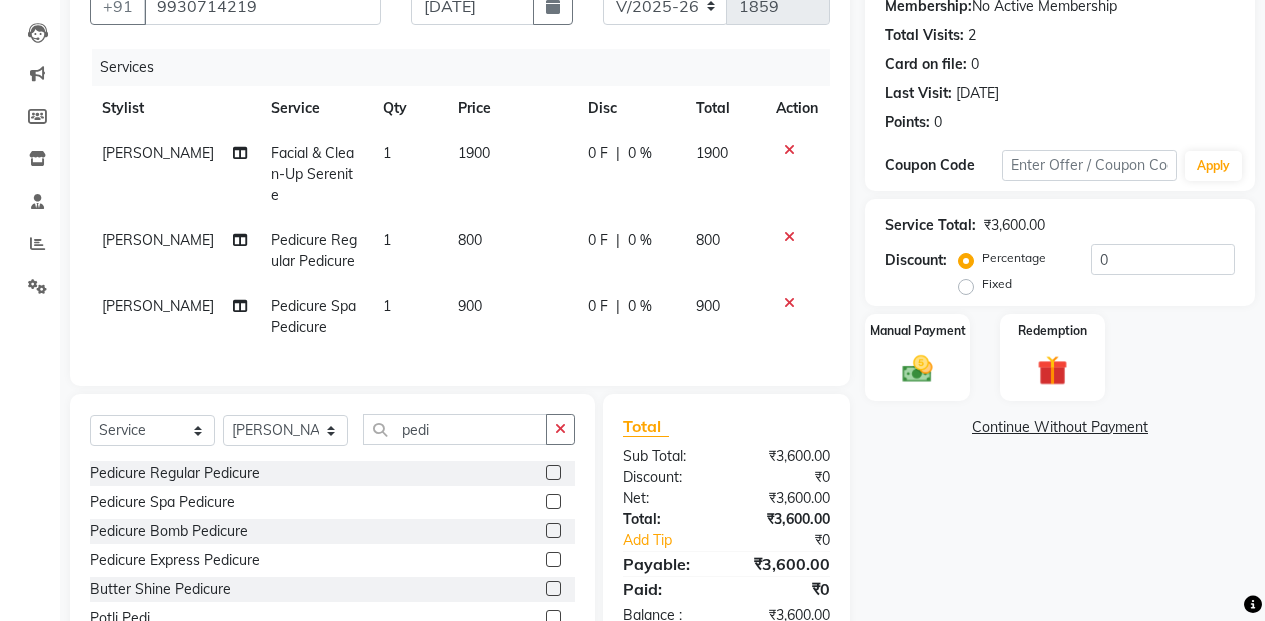 click 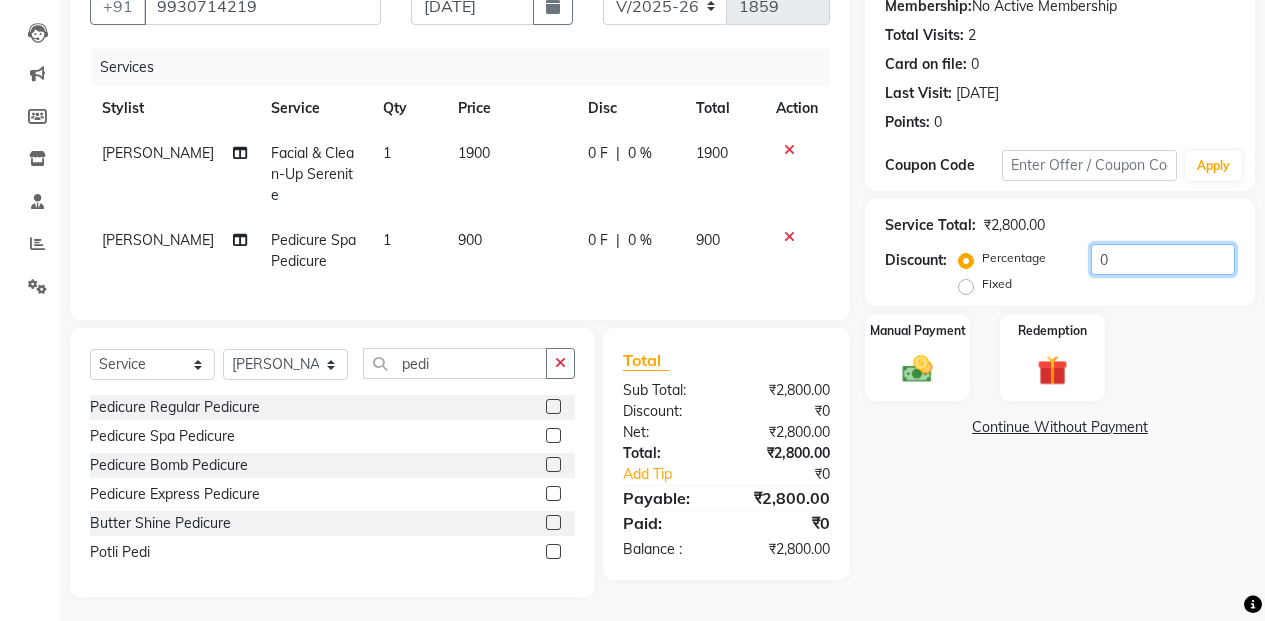 click on "0" 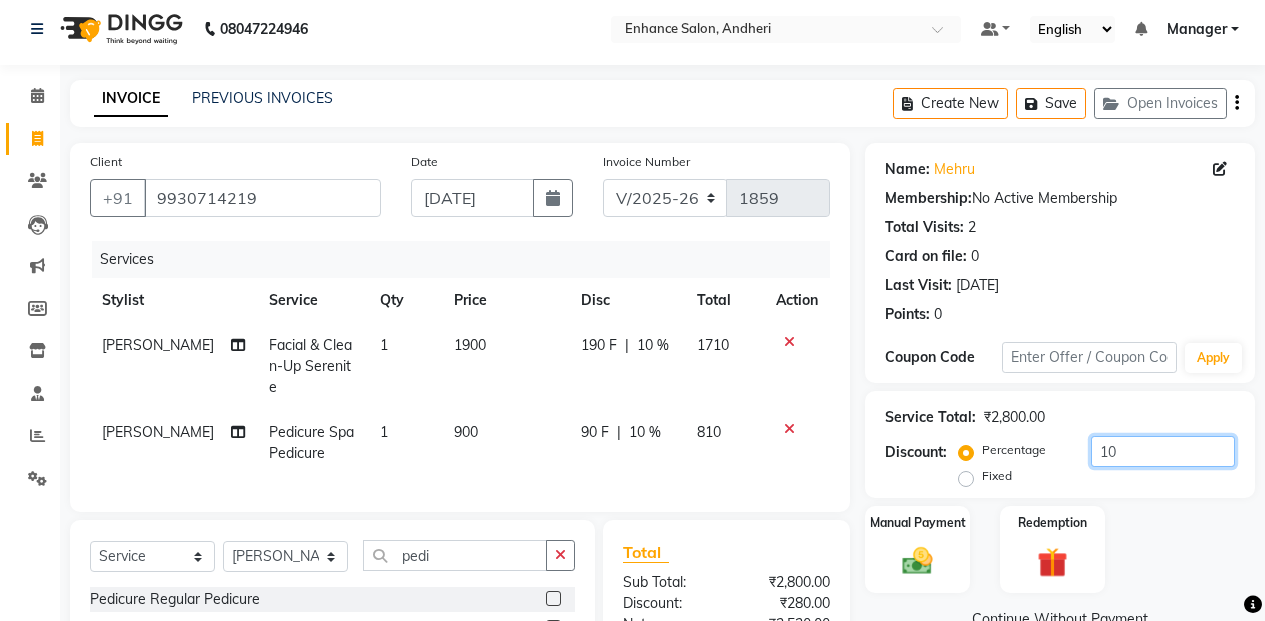 scroll, scrollTop: 0, scrollLeft: 0, axis: both 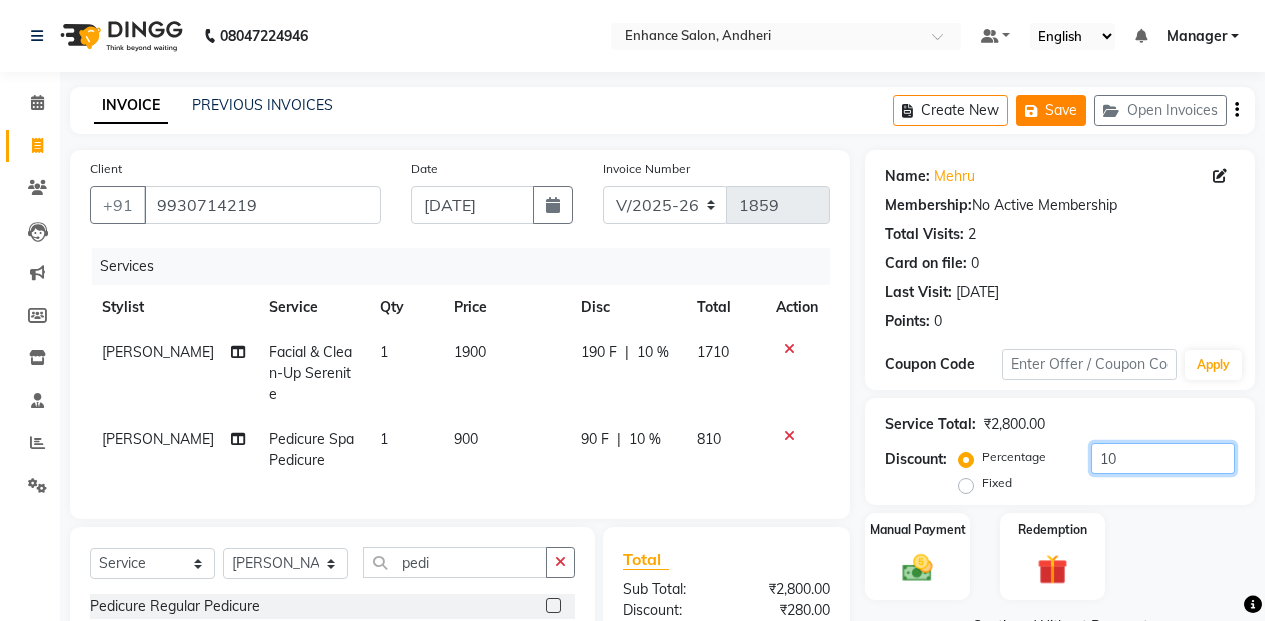 type on "10" 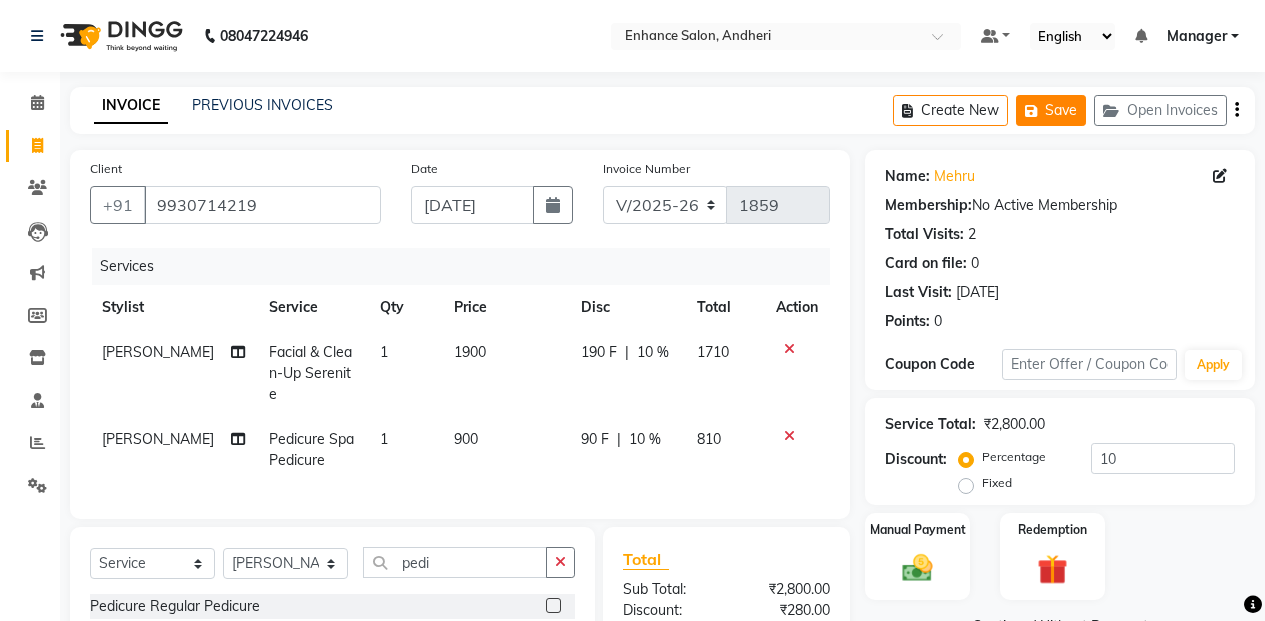 click on "Save" 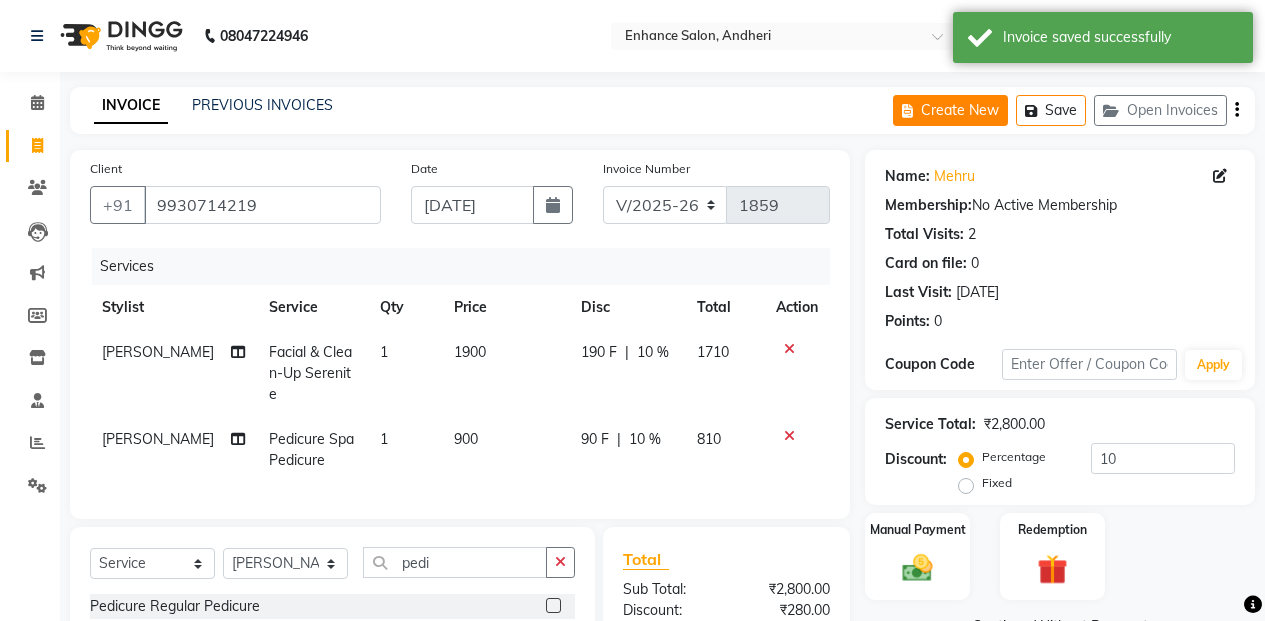 click on "Create New" 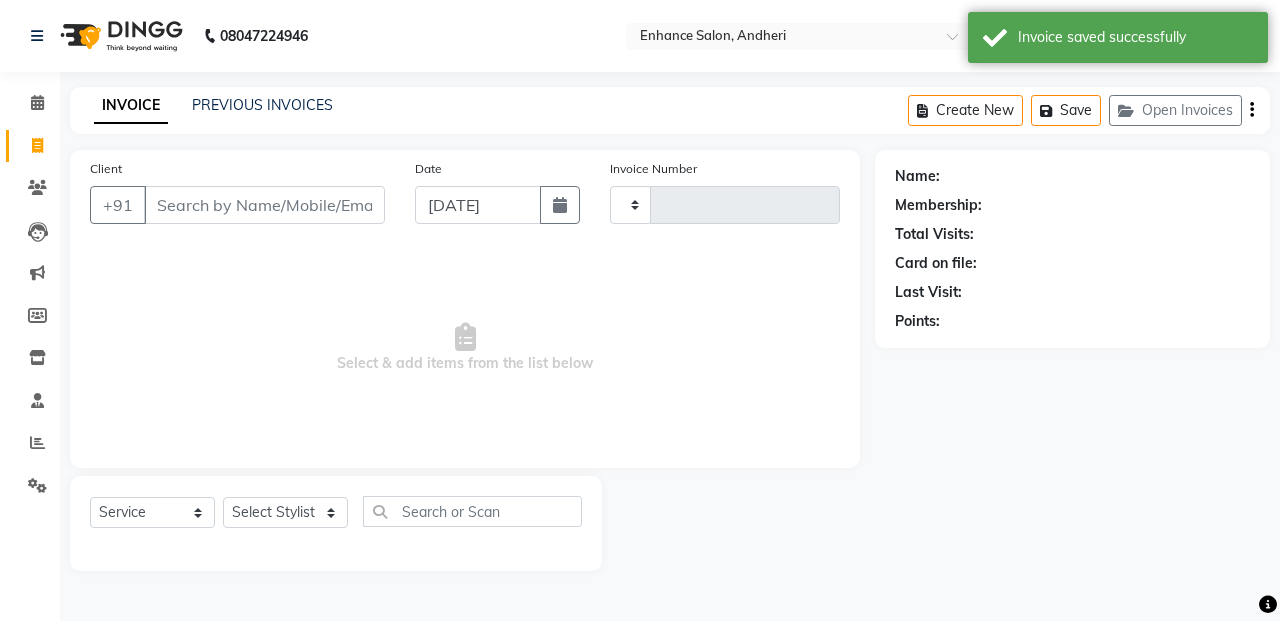 type on "1859" 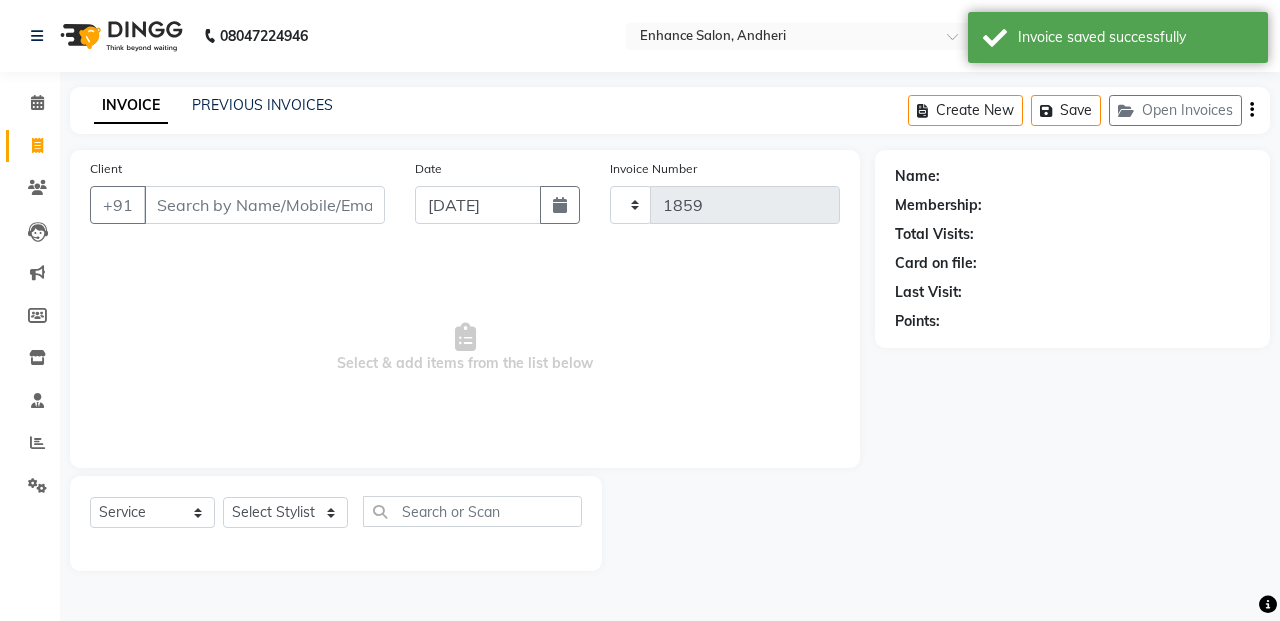 select on "7236" 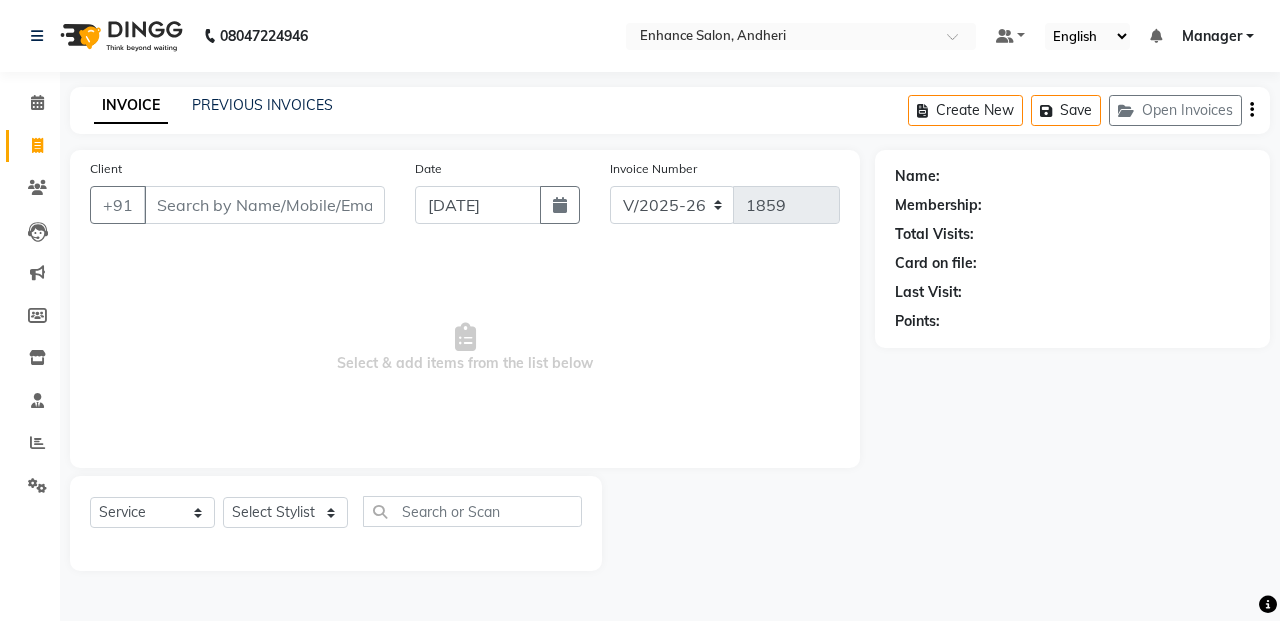 click on "08047224946 Select Location × Enhance Salon, Andheri Default Panel My Panel English ENGLISH Español العربية मराठी हिंदी ગુજરાતી தமிழ் 中文 Notifications nothing to show Manager Manage Profile Change Password Sign out  Version:3.15.4" 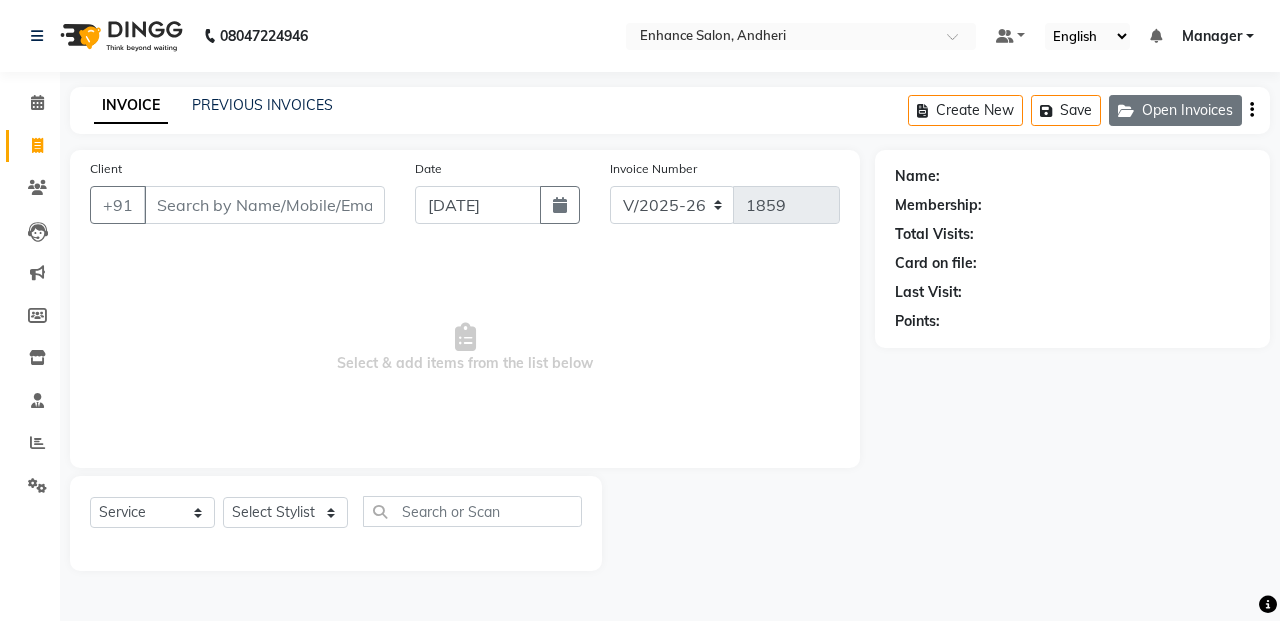click on "Open Invoices" 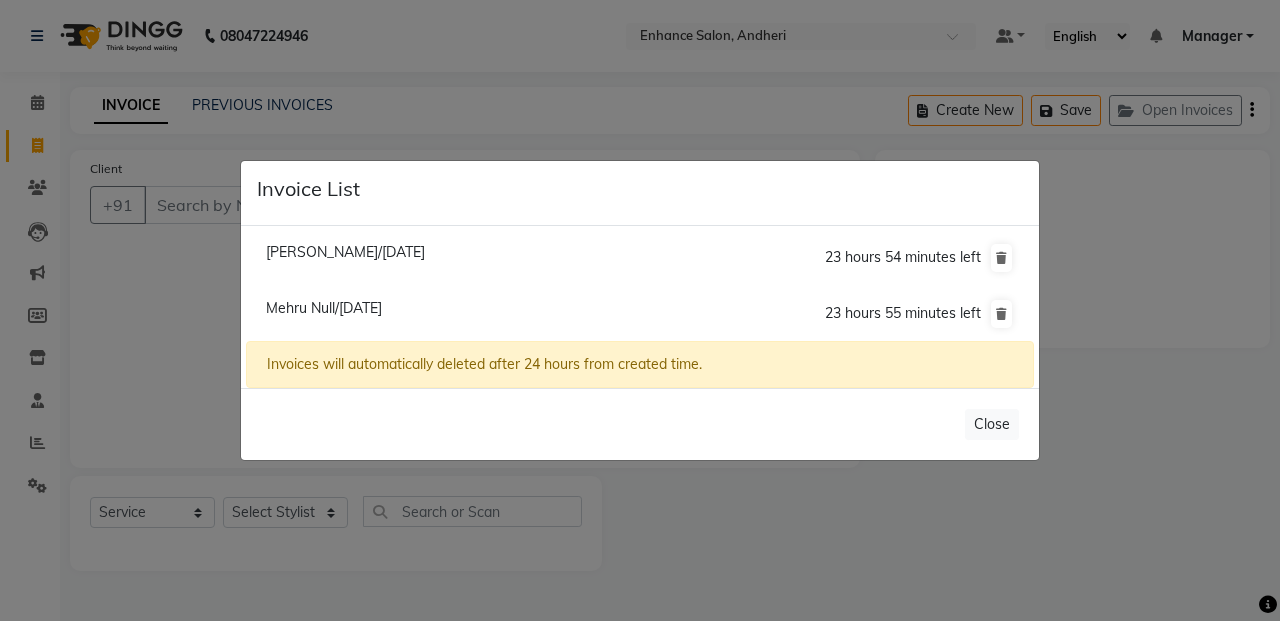 click on "Vidhi Jeswani/13 July 2025  23 hours 54 minutes left" 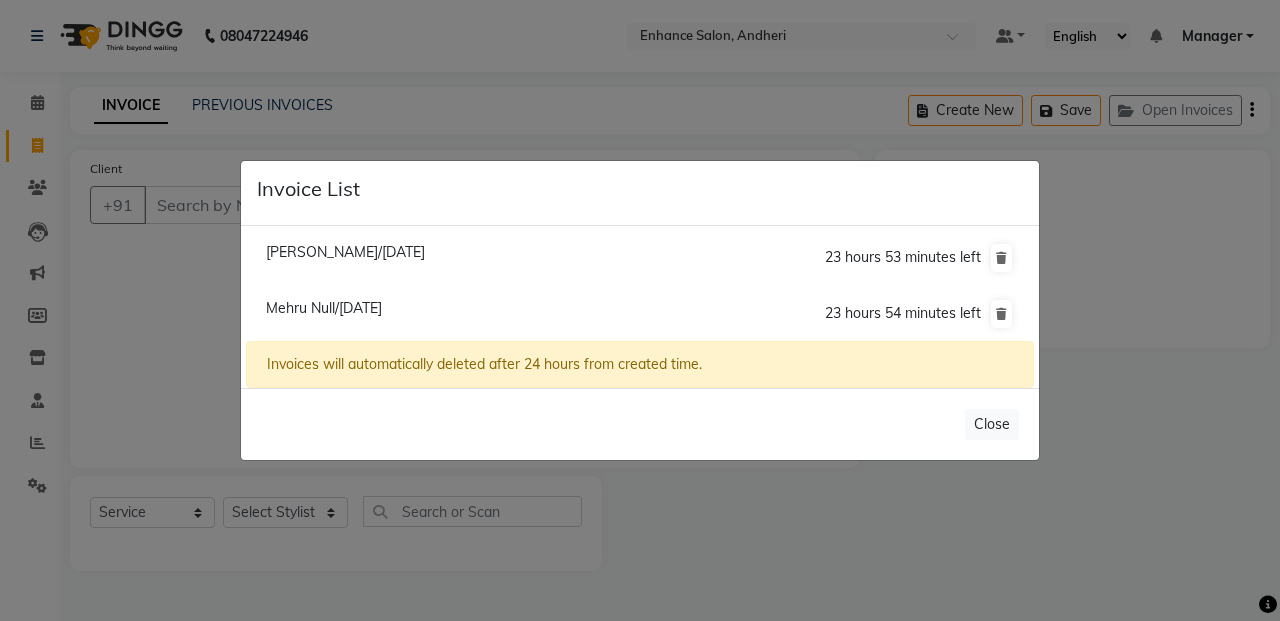 click on "Vidhi Jeswani/13 July 2025" 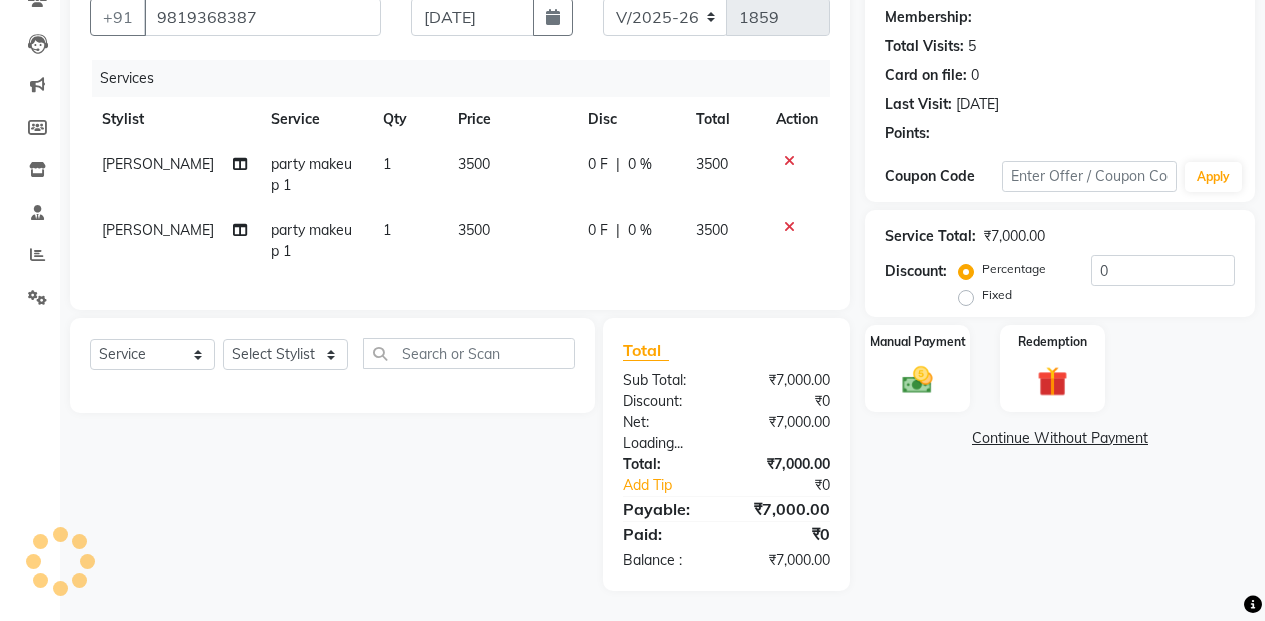 scroll, scrollTop: 182, scrollLeft: 0, axis: vertical 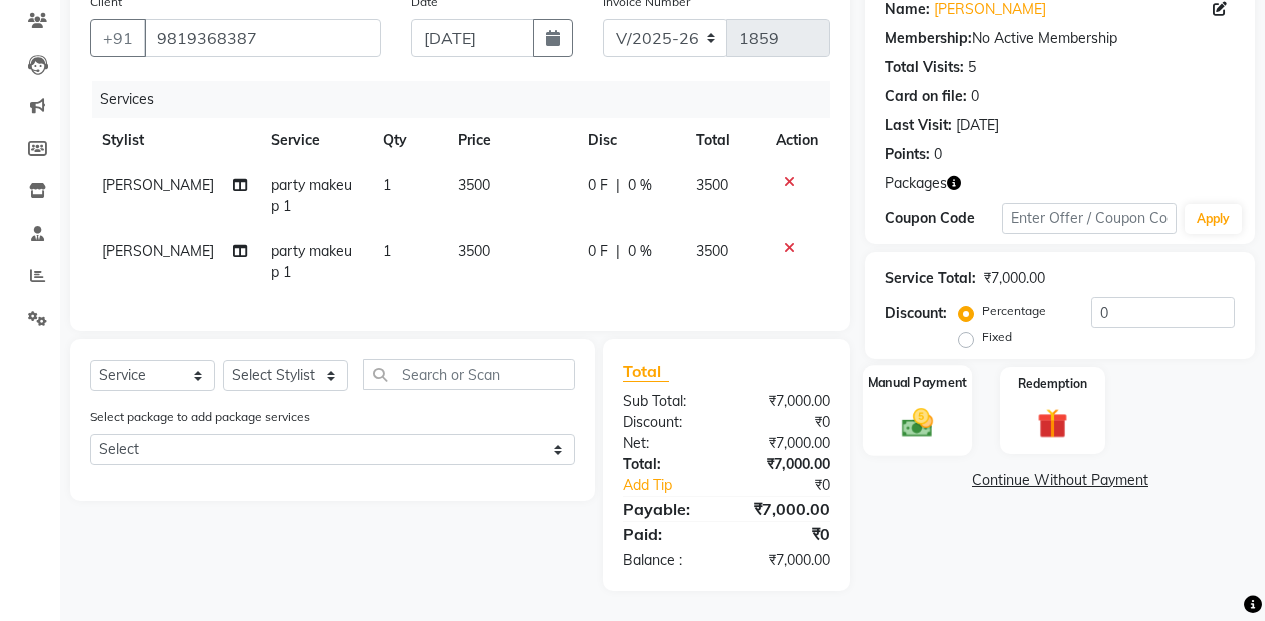 click on "Manual Payment" 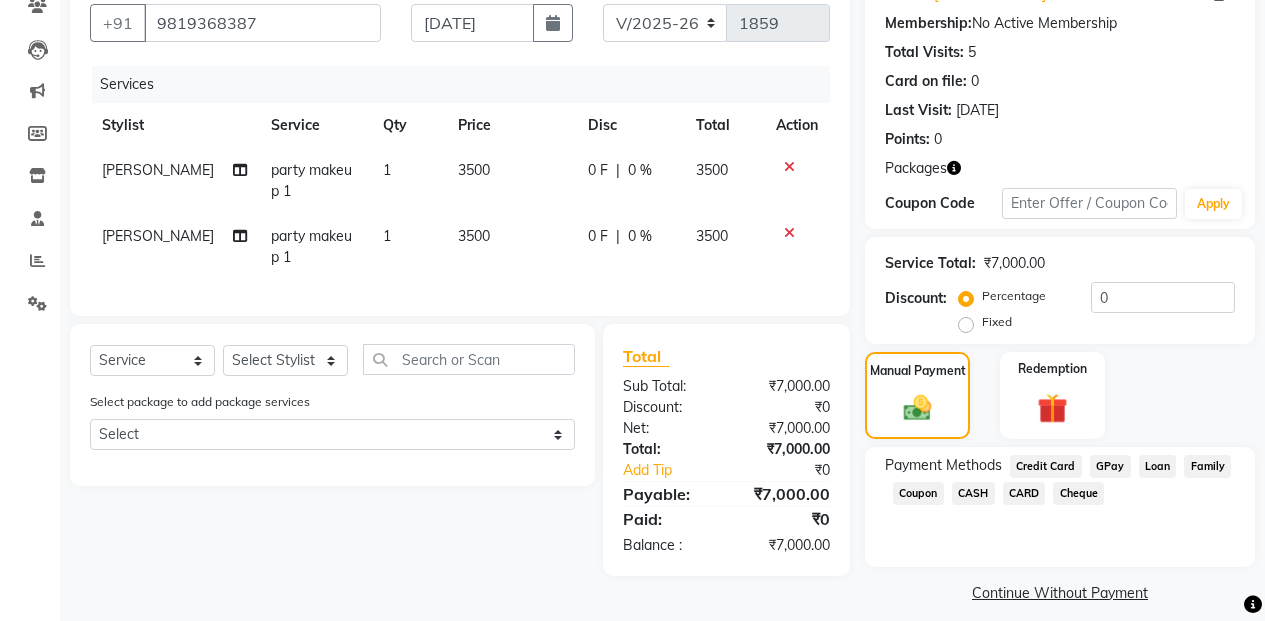 click on "CASH" 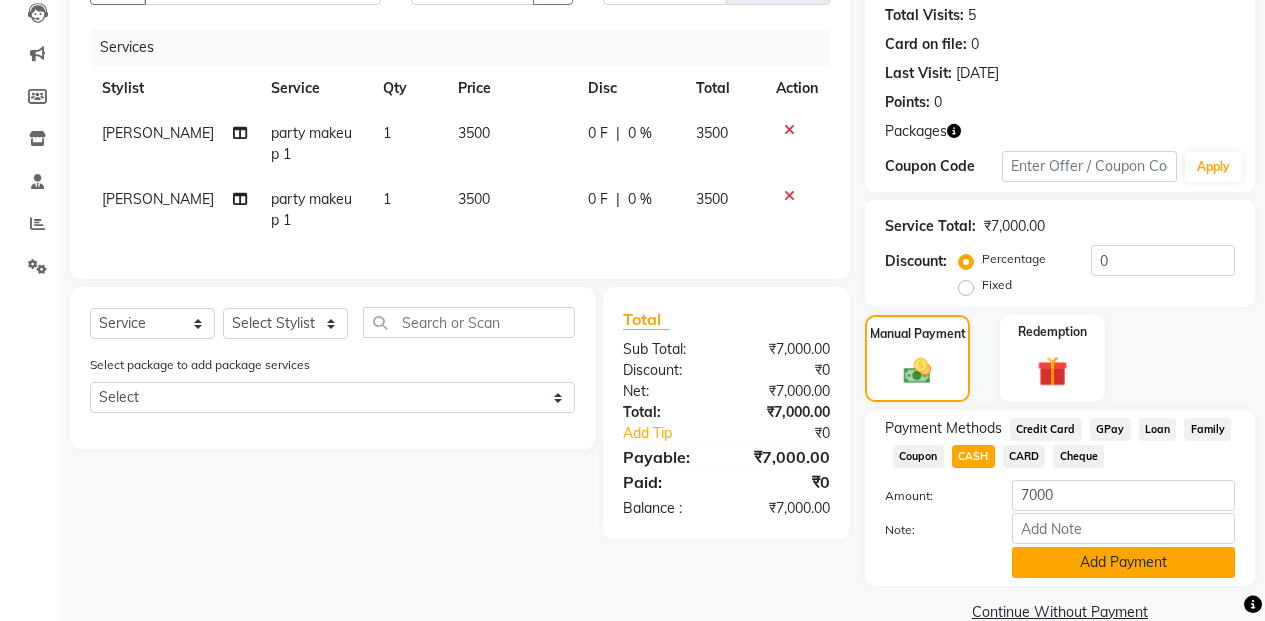 scroll, scrollTop: 255, scrollLeft: 0, axis: vertical 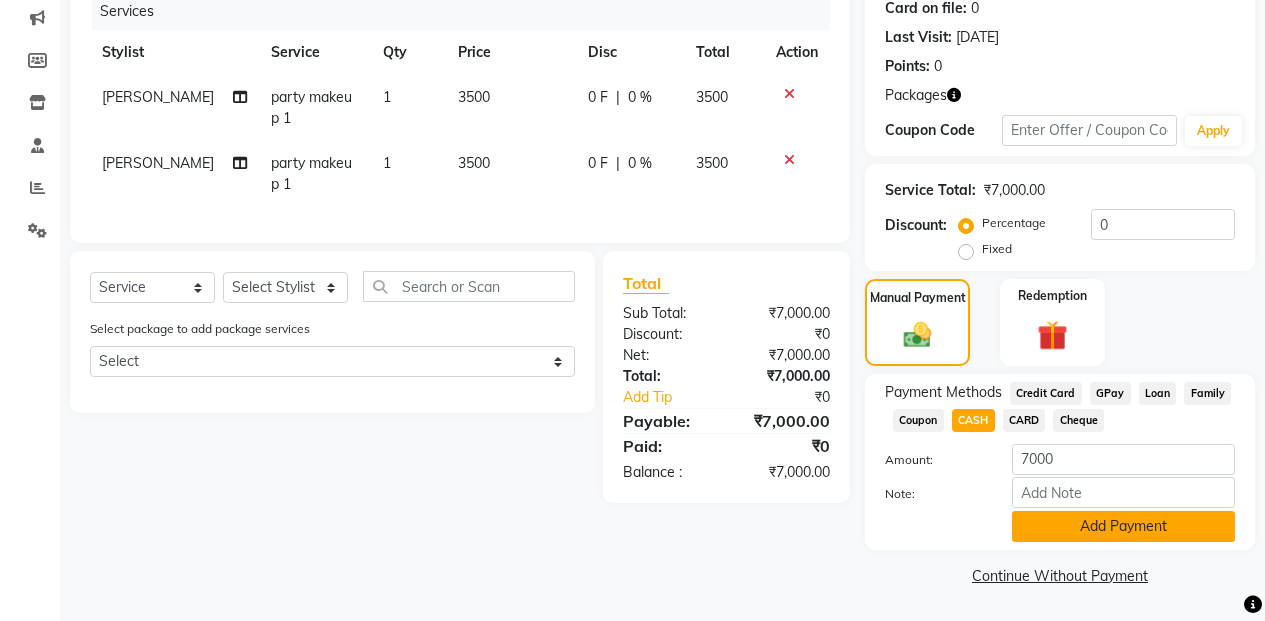 click on "Add Payment" 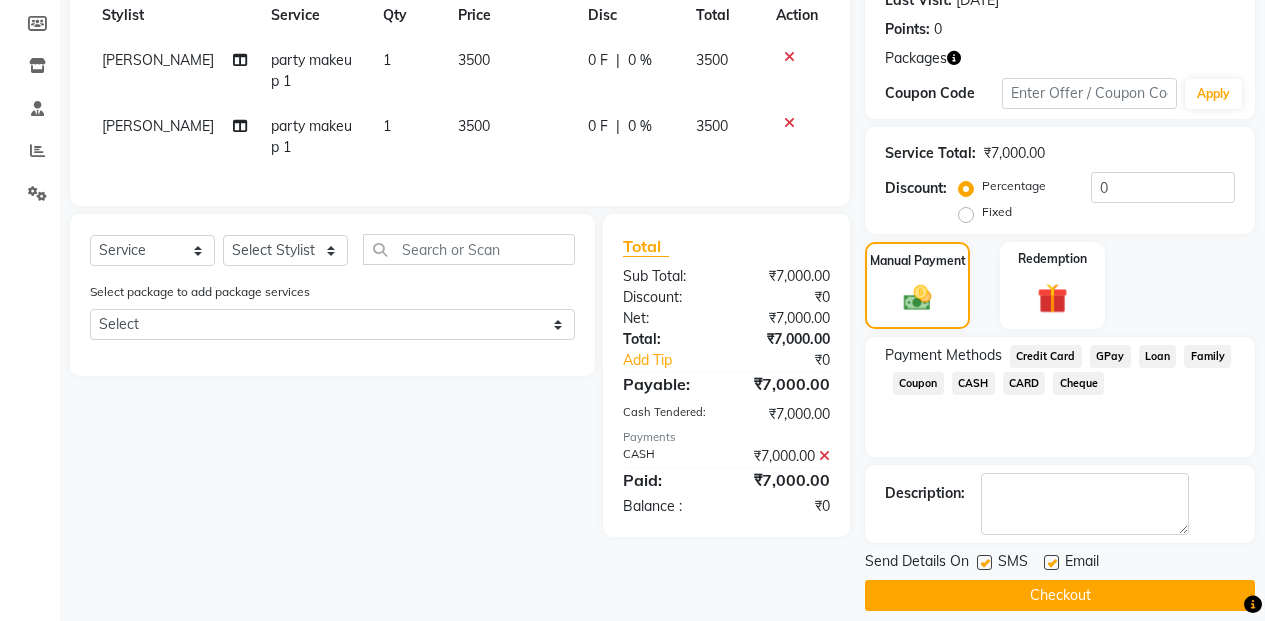scroll, scrollTop: 312, scrollLeft: 0, axis: vertical 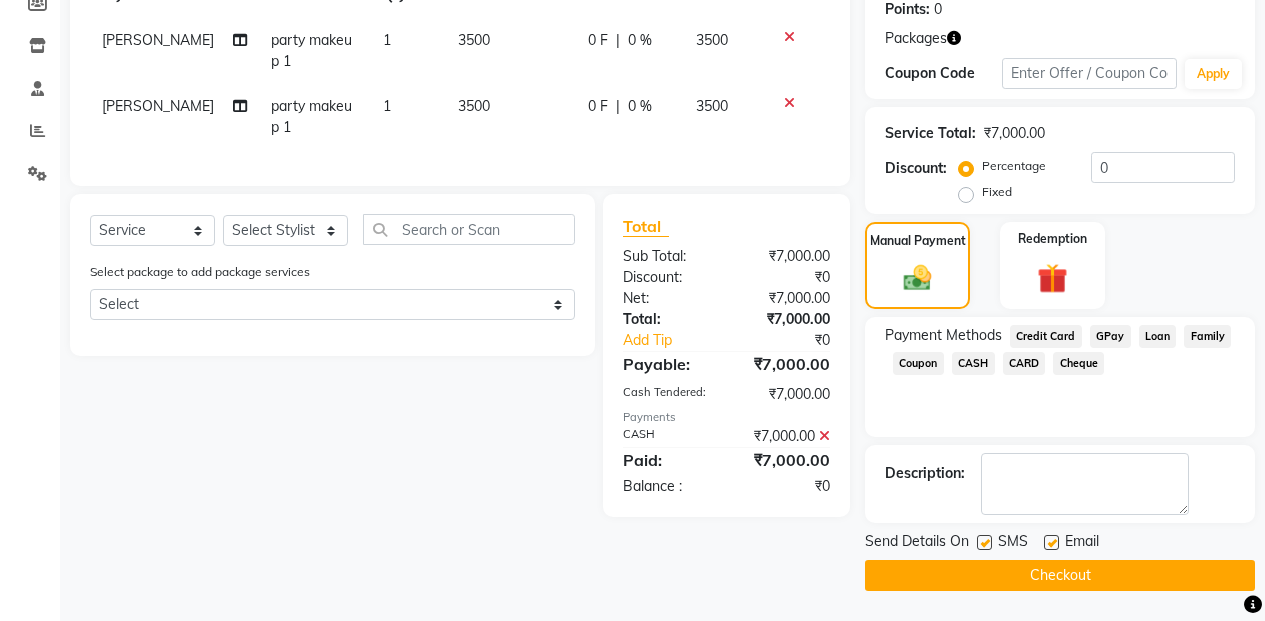 click on "Checkout" 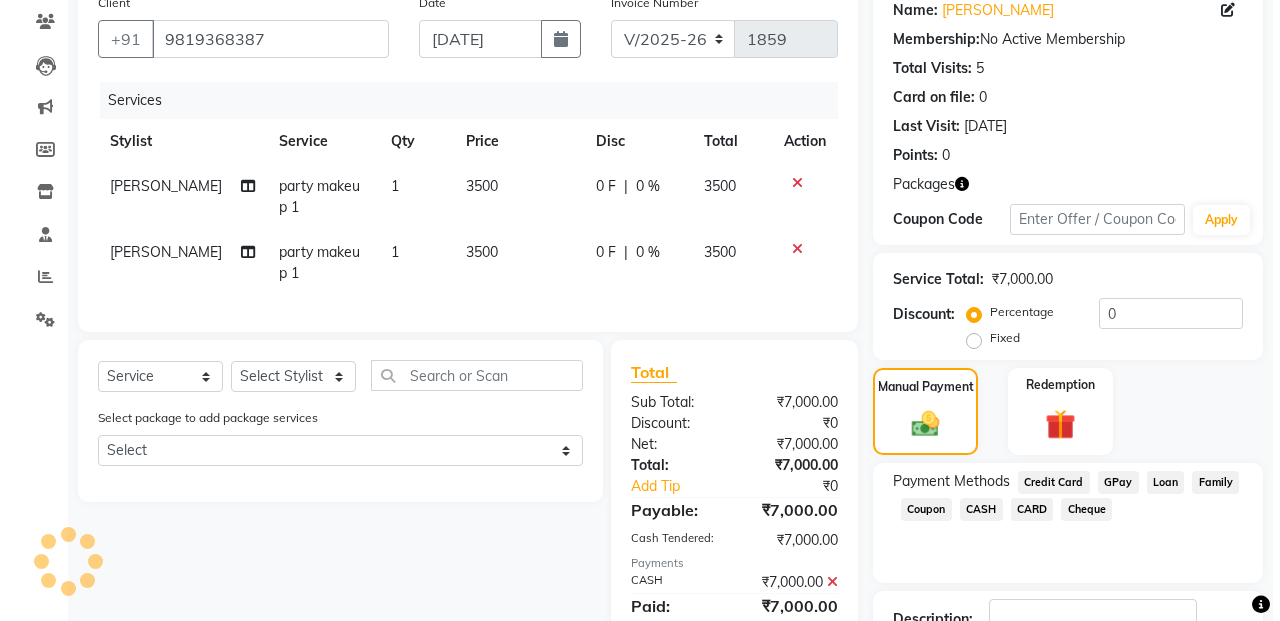 scroll, scrollTop: 0, scrollLeft: 0, axis: both 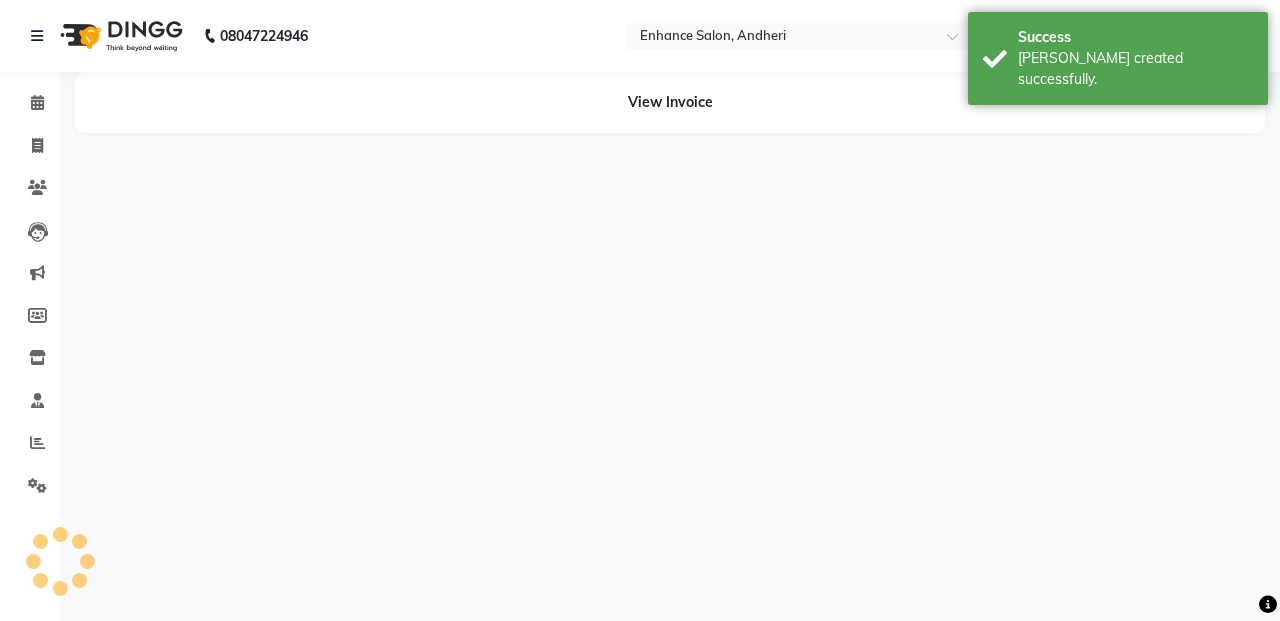 select on "61730" 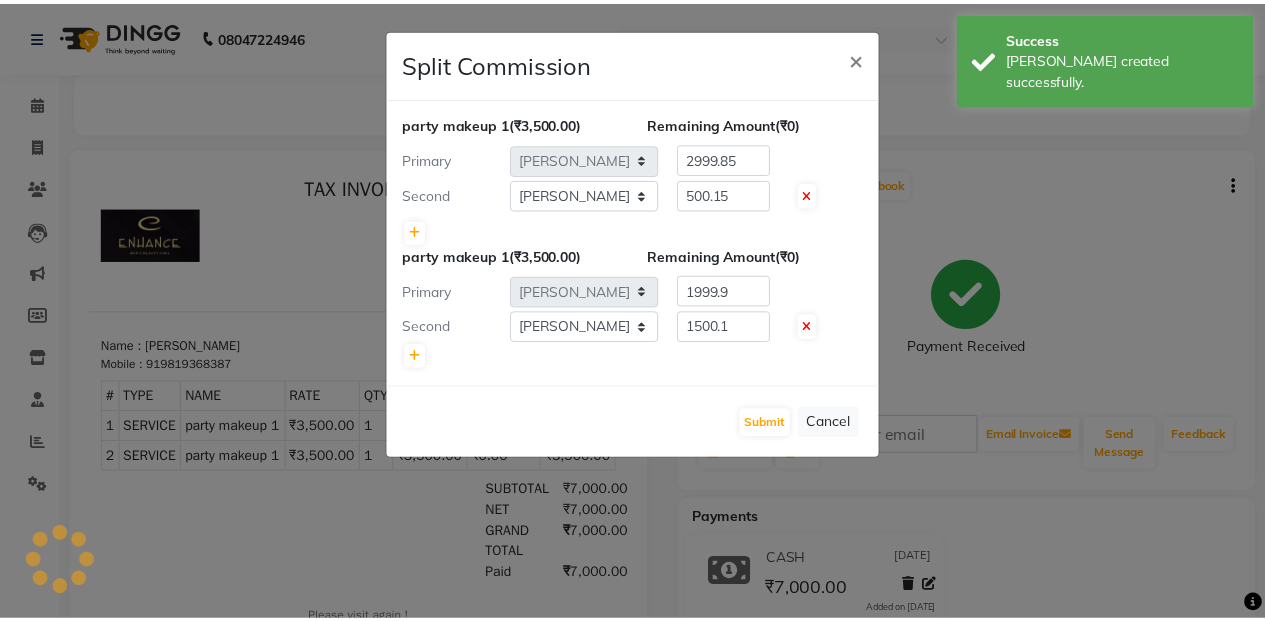 scroll, scrollTop: 0, scrollLeft: 0, axis: both 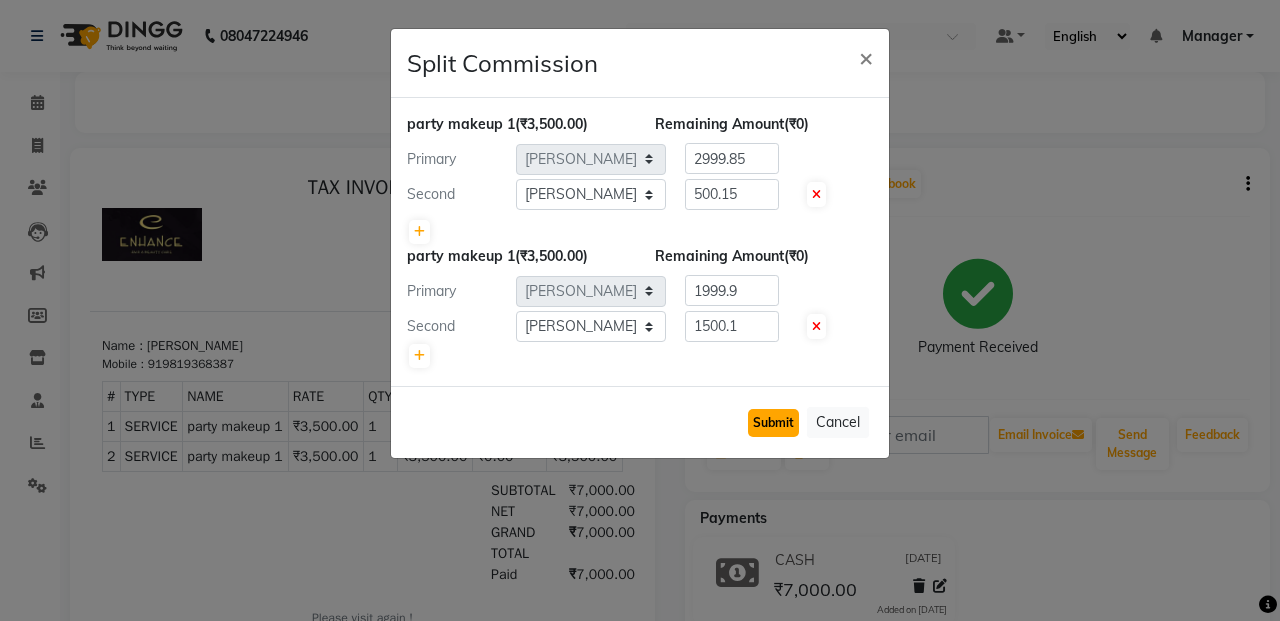 click on "Submit" 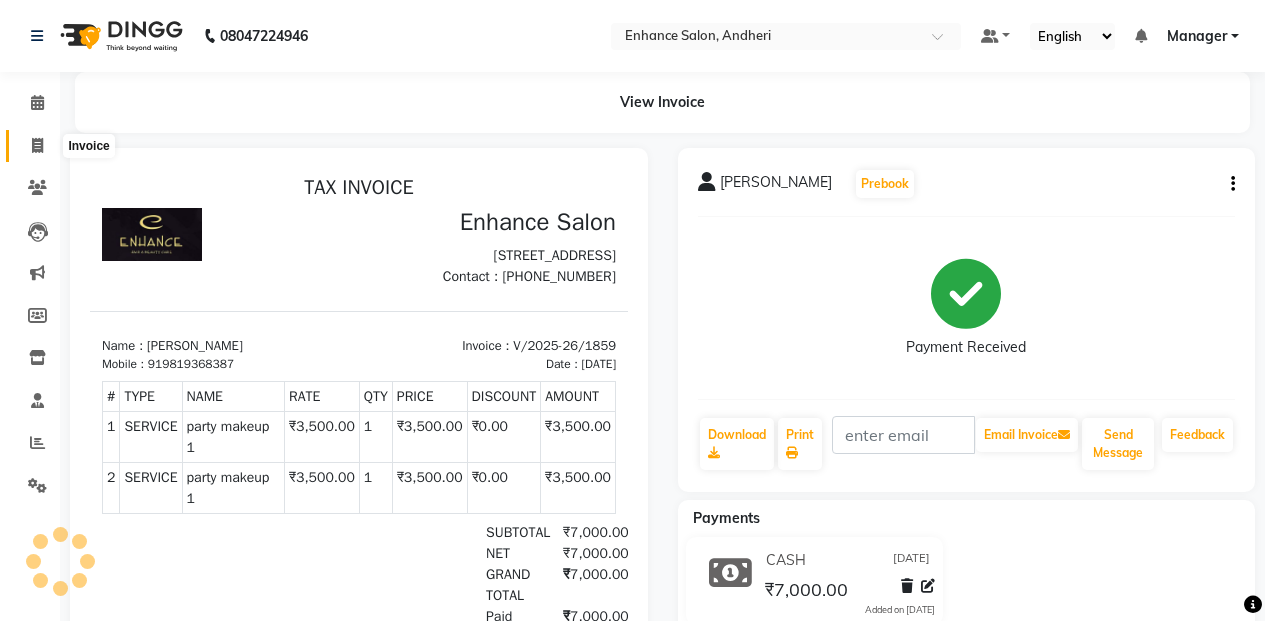 click 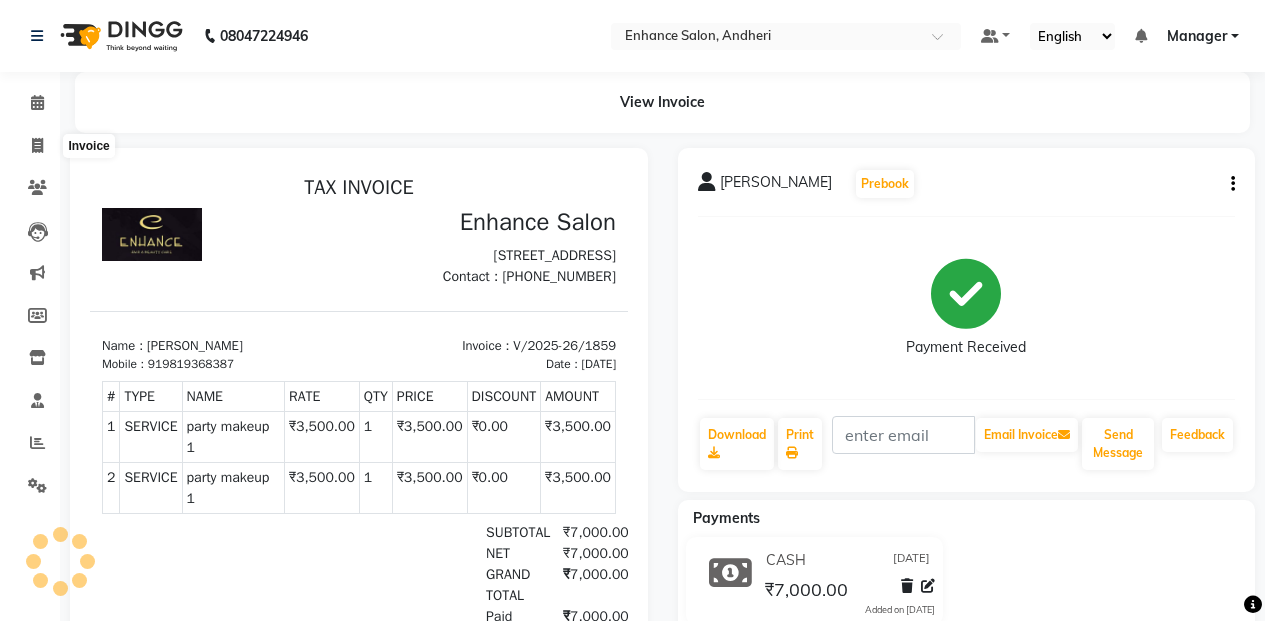 select on "service" 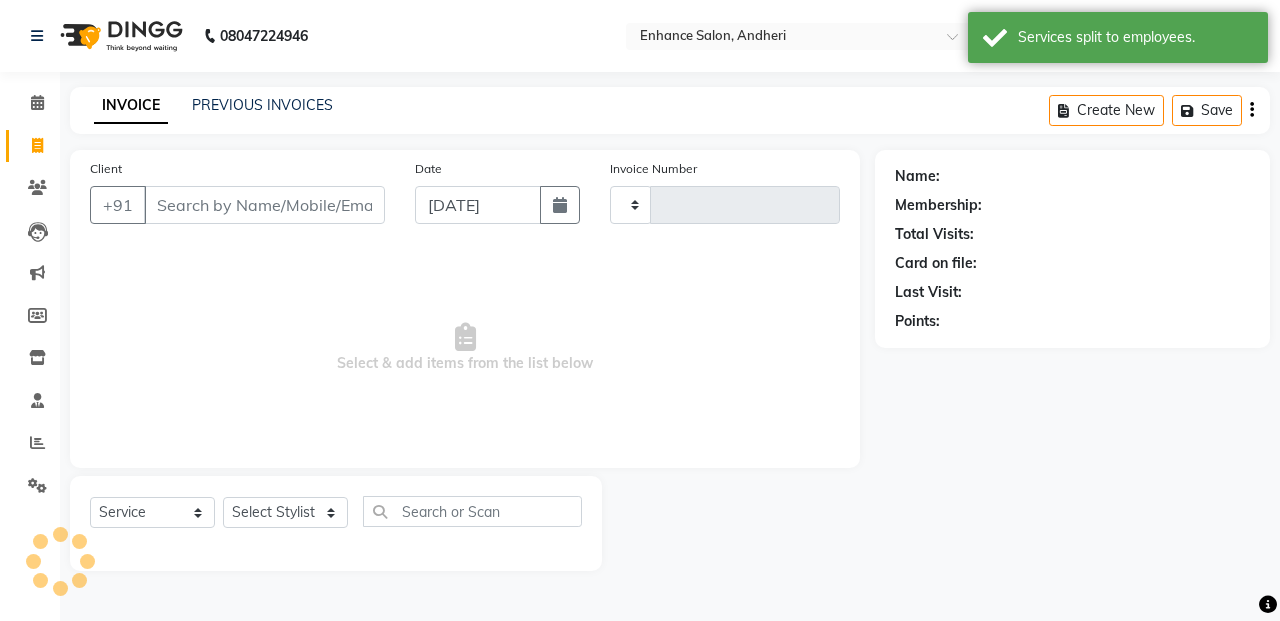 type on "1860" 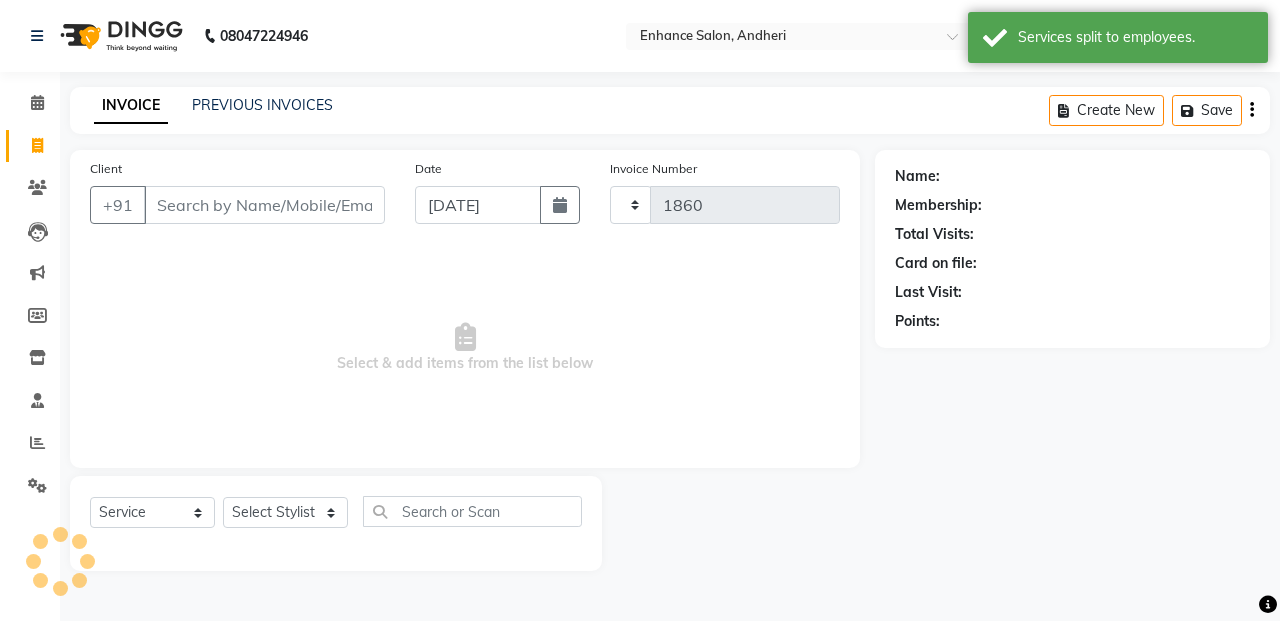 select on "7236" 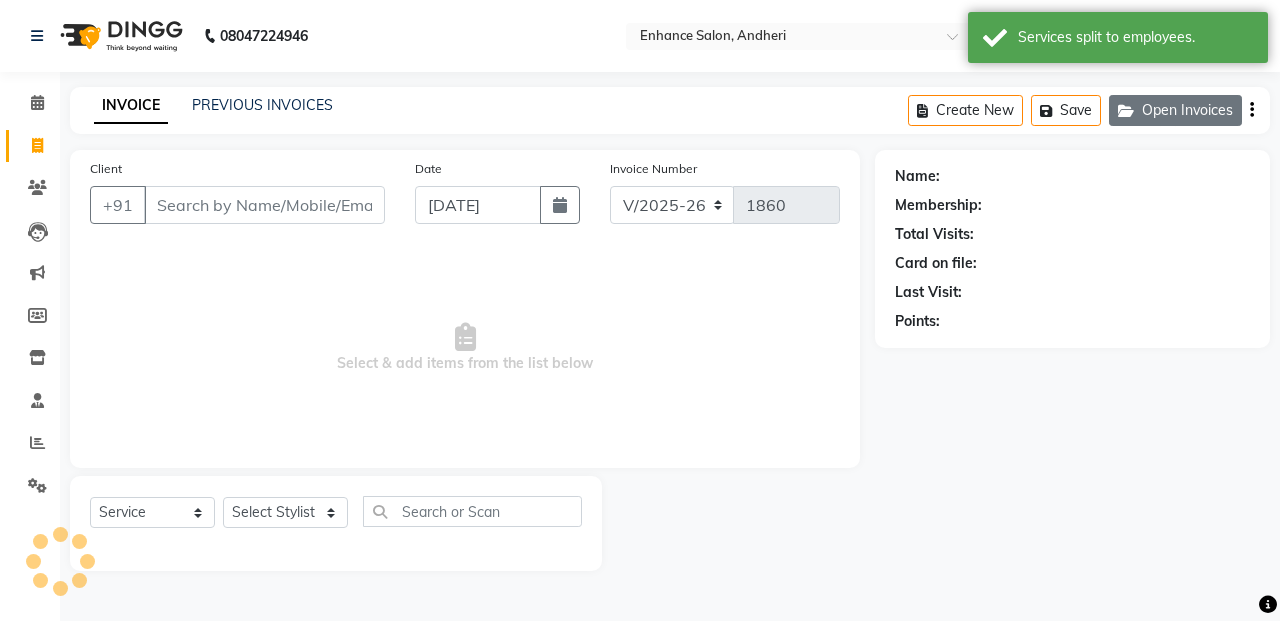 click on "Open Invoices" 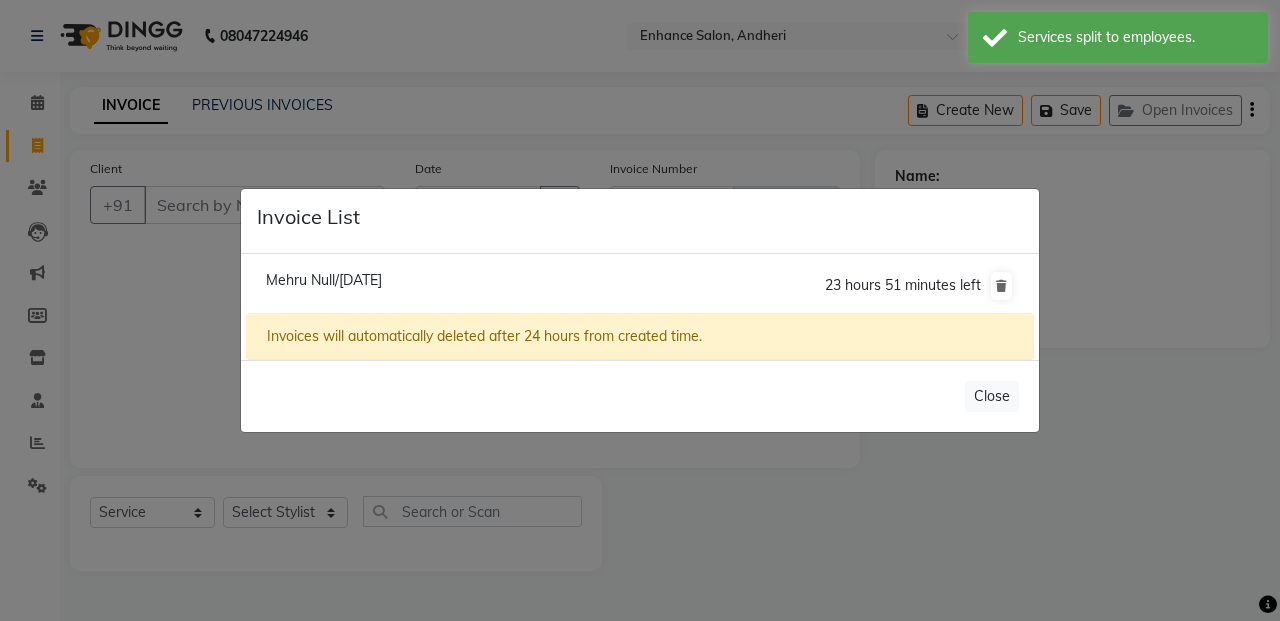 click on "Mehru Null/13 July 2025" 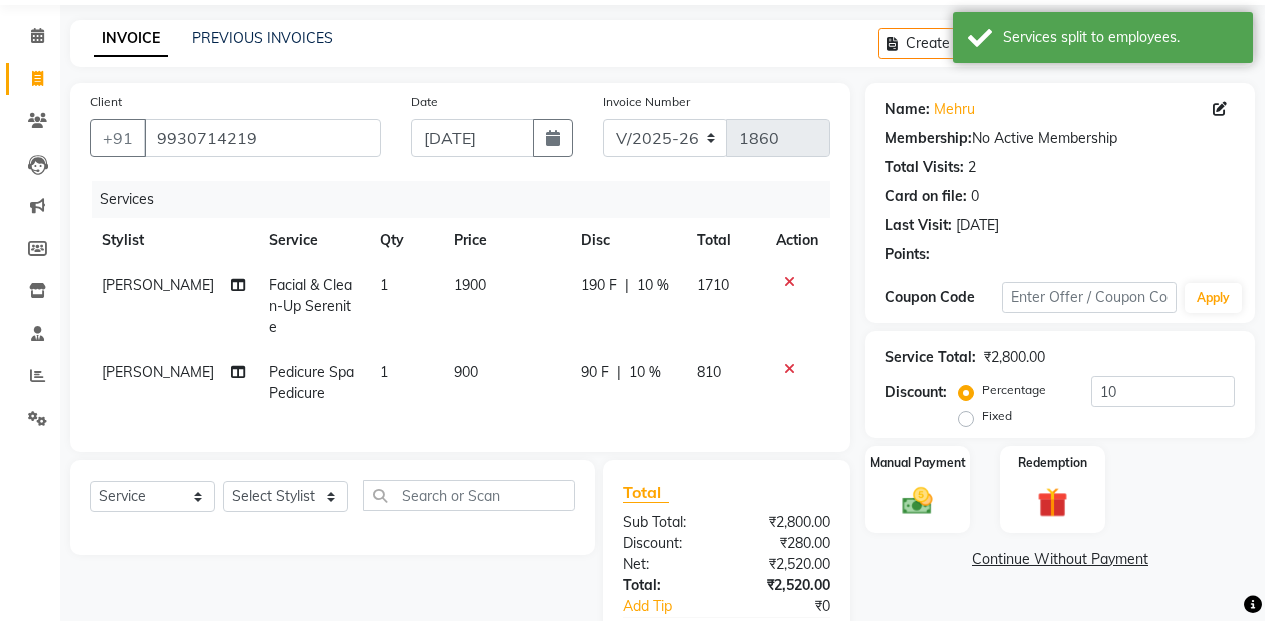 scroll, scrollTop: 182, scrollLeft: 0, axis: vertical 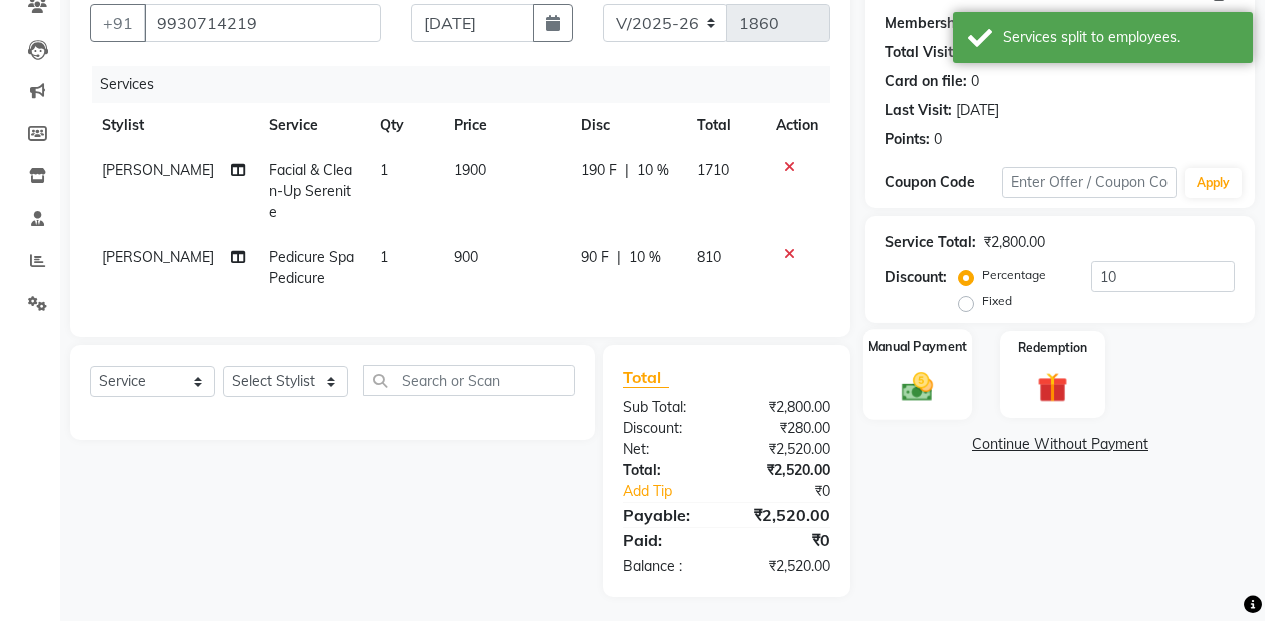 click 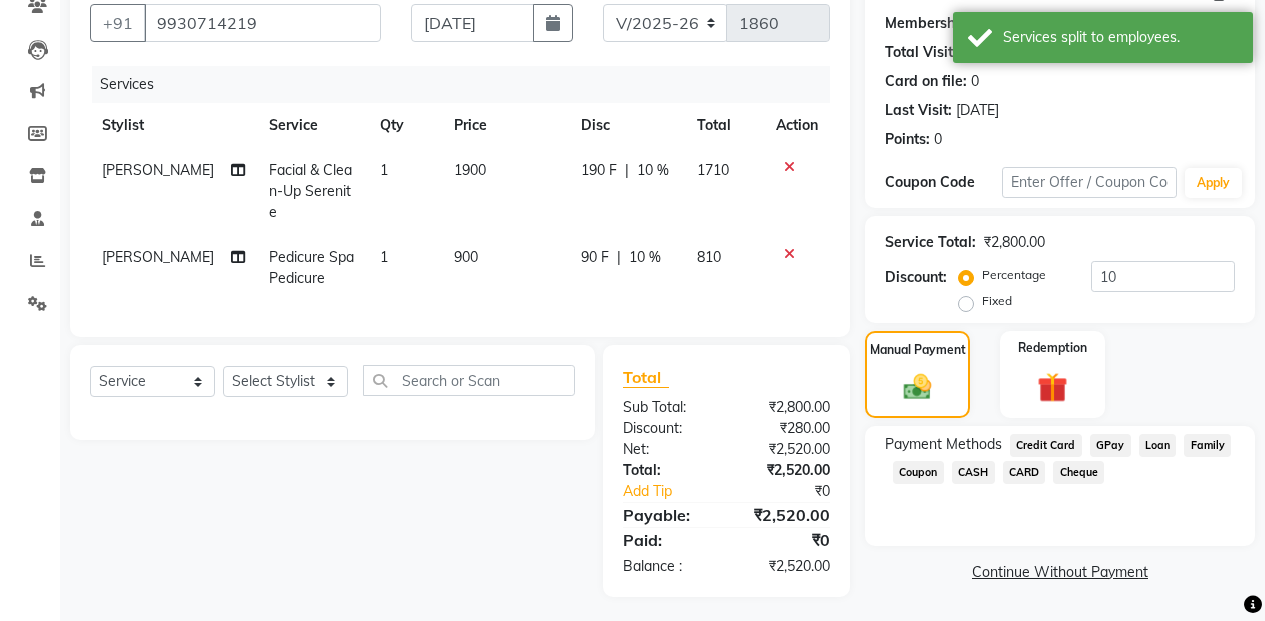 click on "CARD" 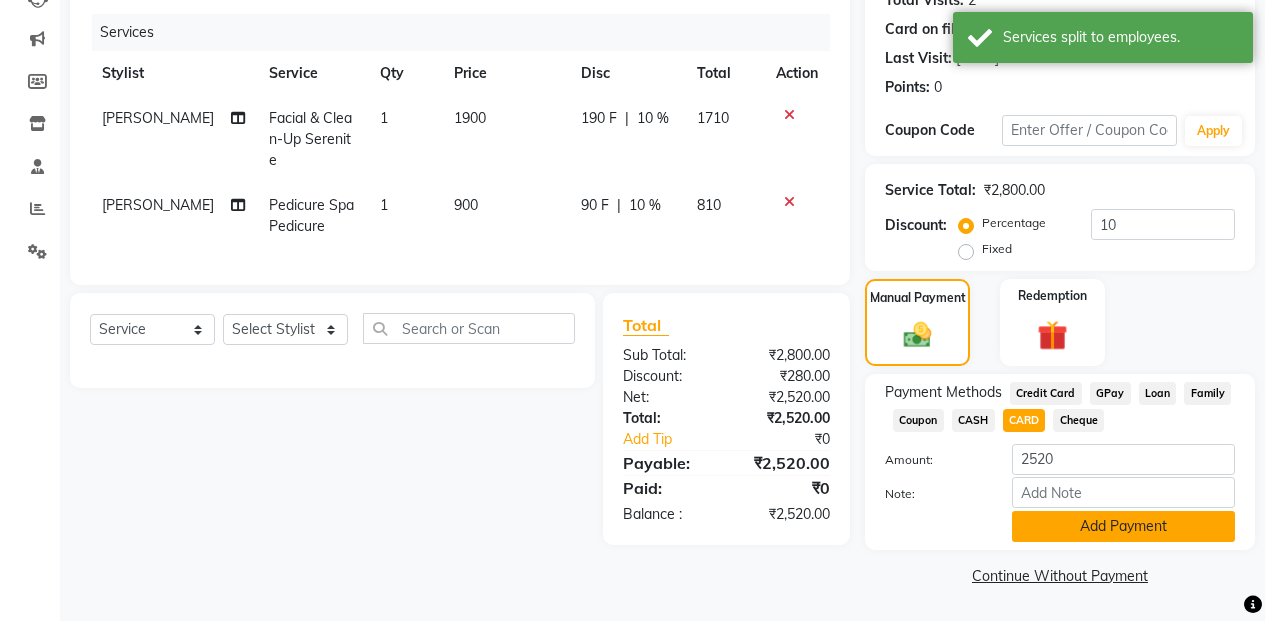 click on "Add Payment" 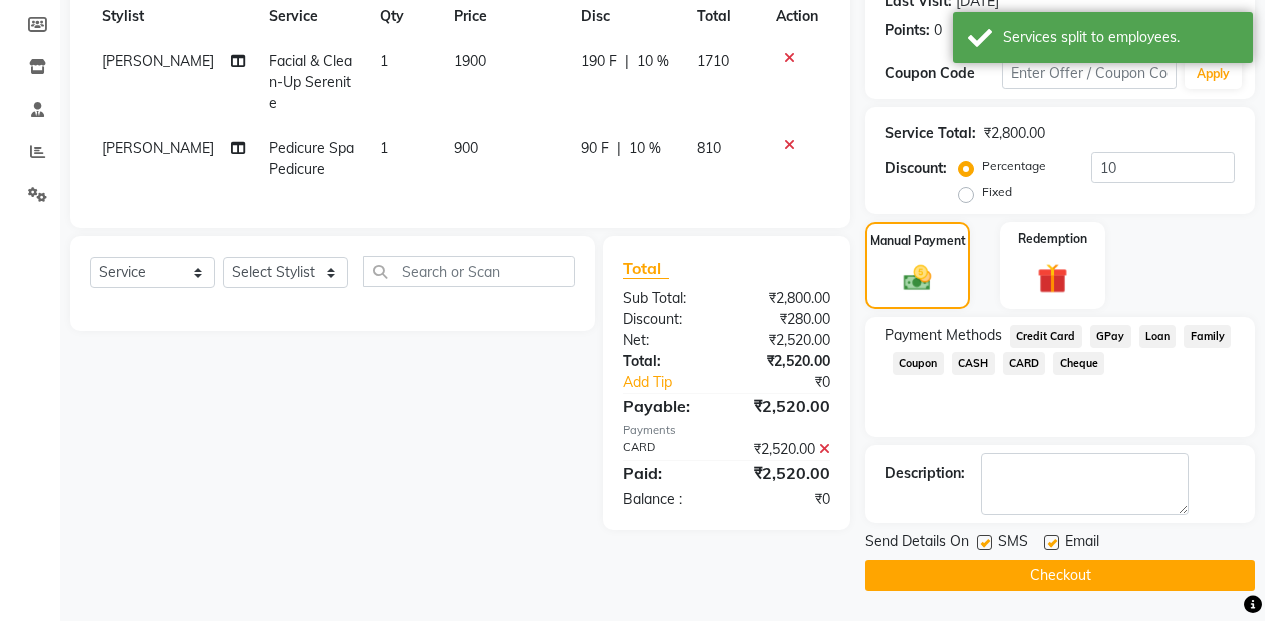 drag, startPoint x: 1022, startPoint y: 568, endPoint x: 934, endPoint y: 514, distance: 103.24728 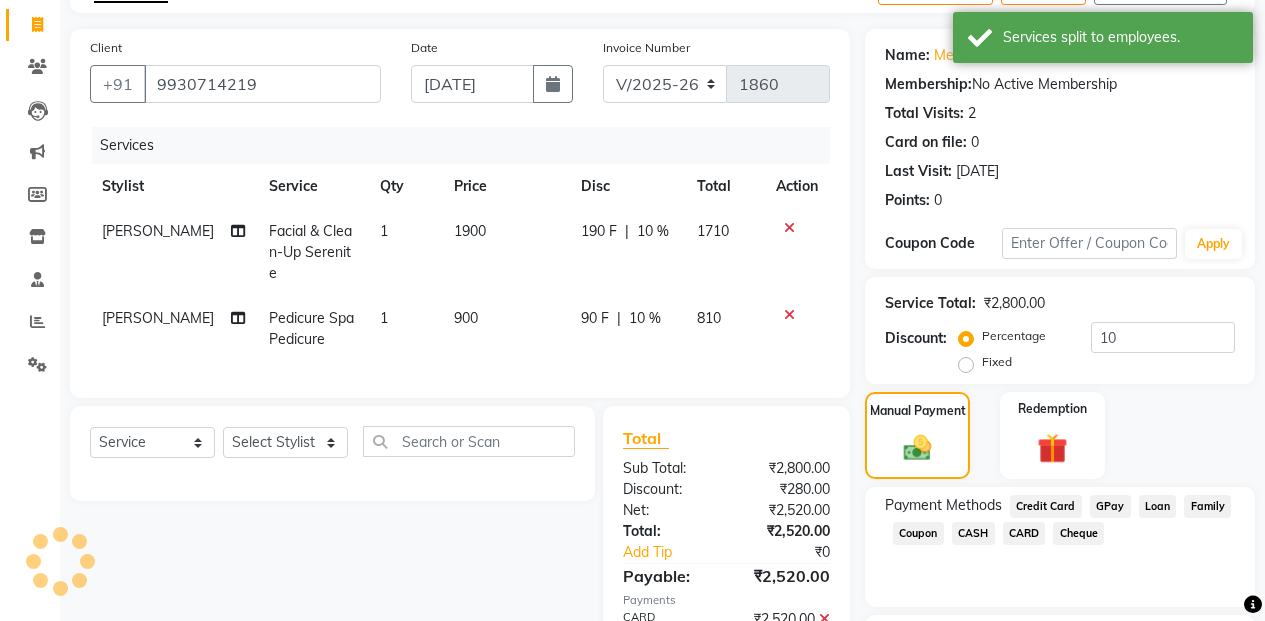 scroll, scrollTop: 0, scrollLeft: 0, axis: both 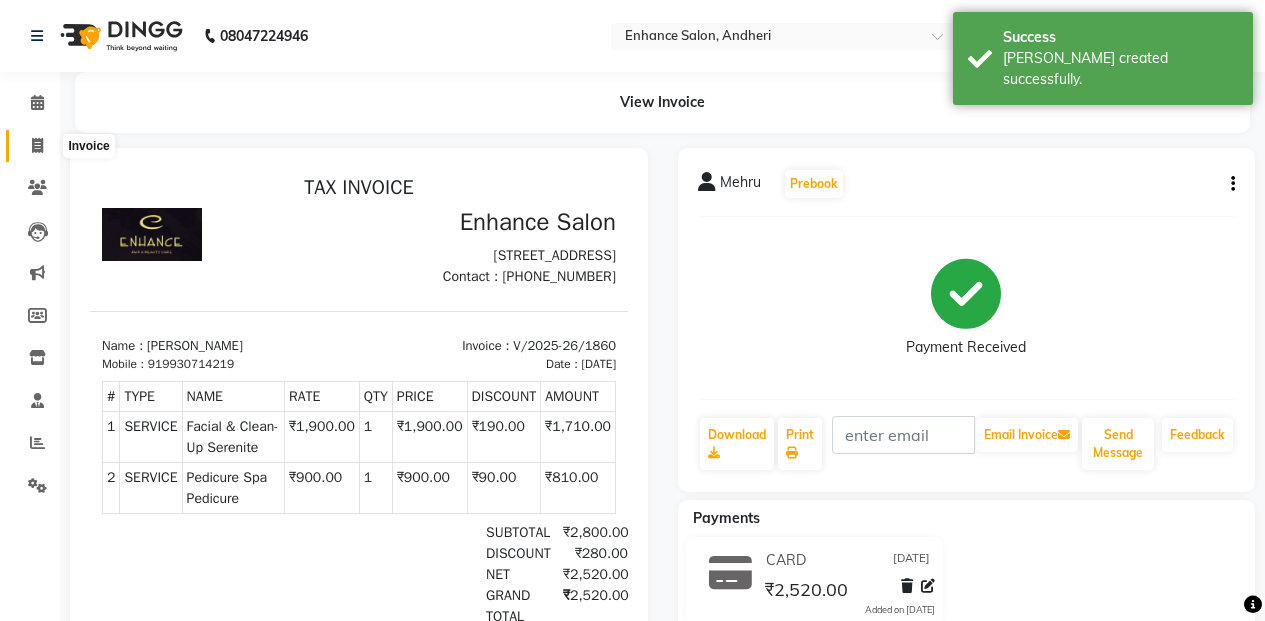 click 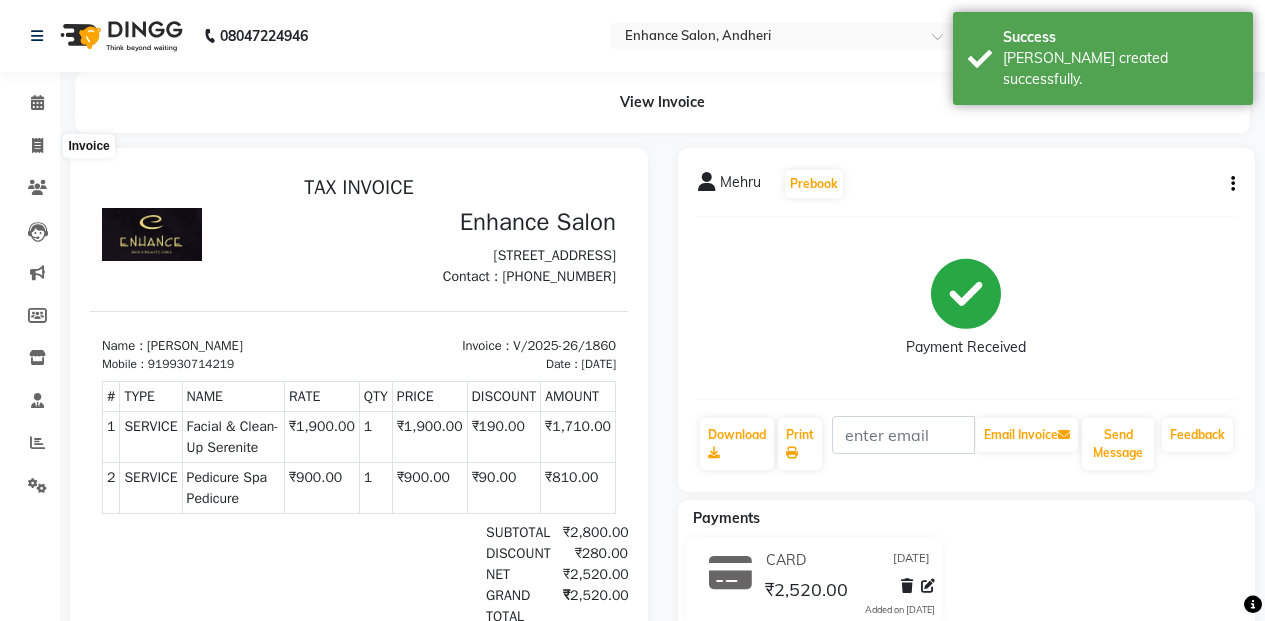 select on "service" 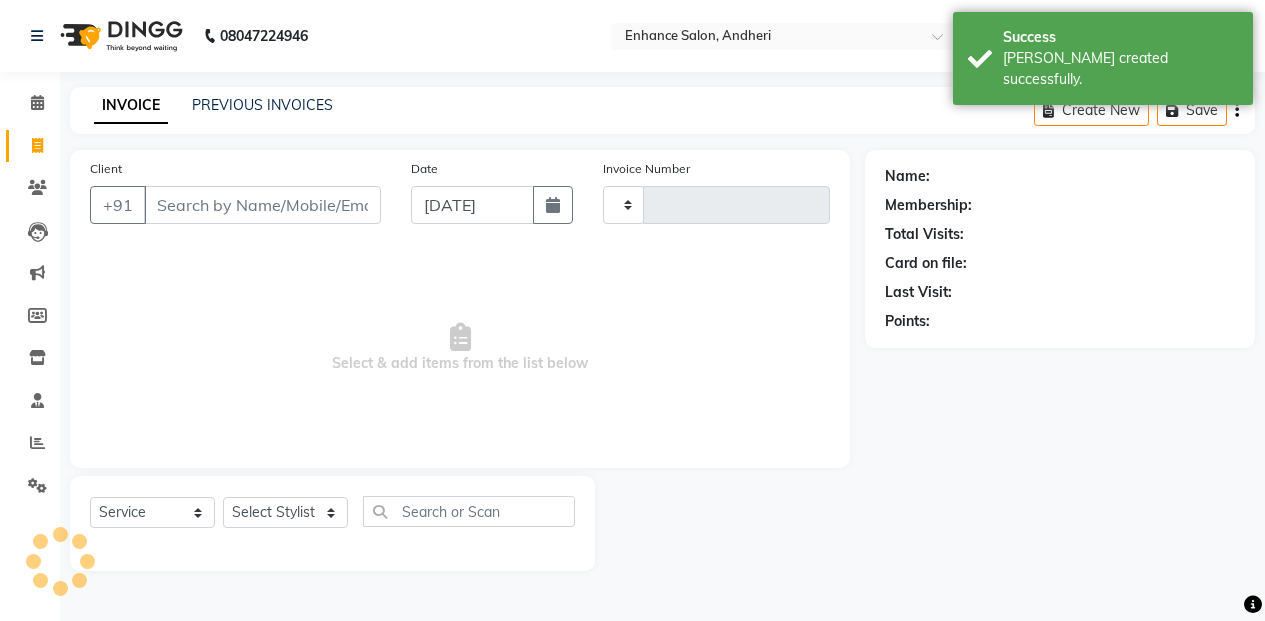 type on "1861" 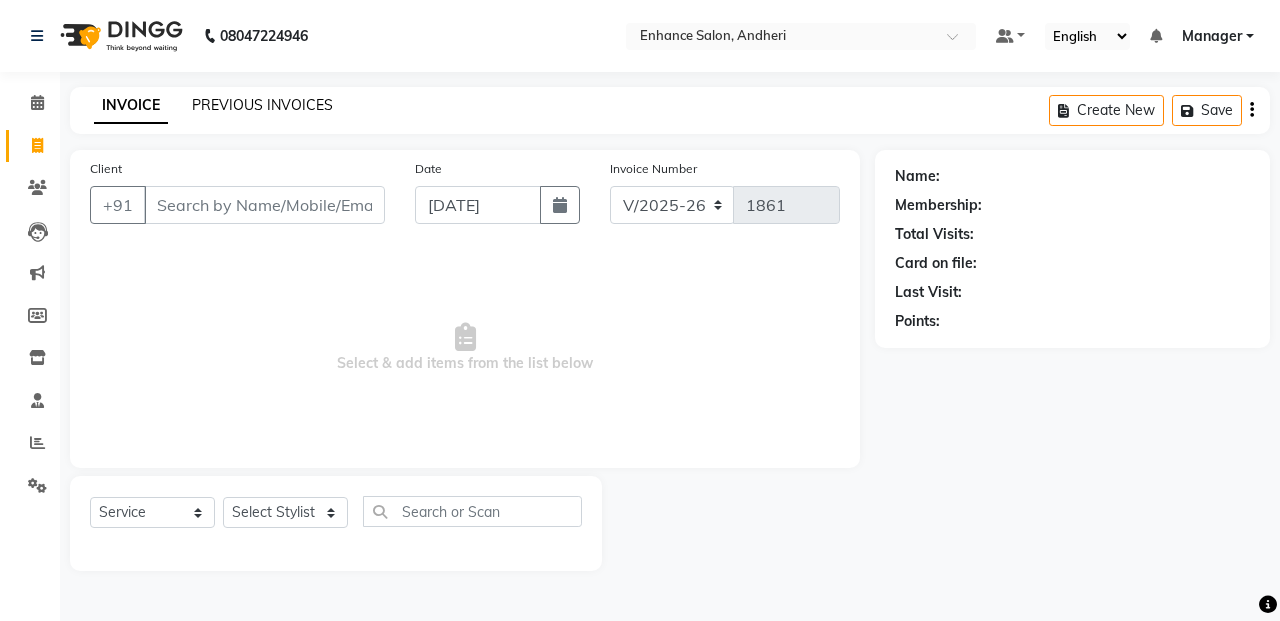 click on "PREVIOUS INVOICES" 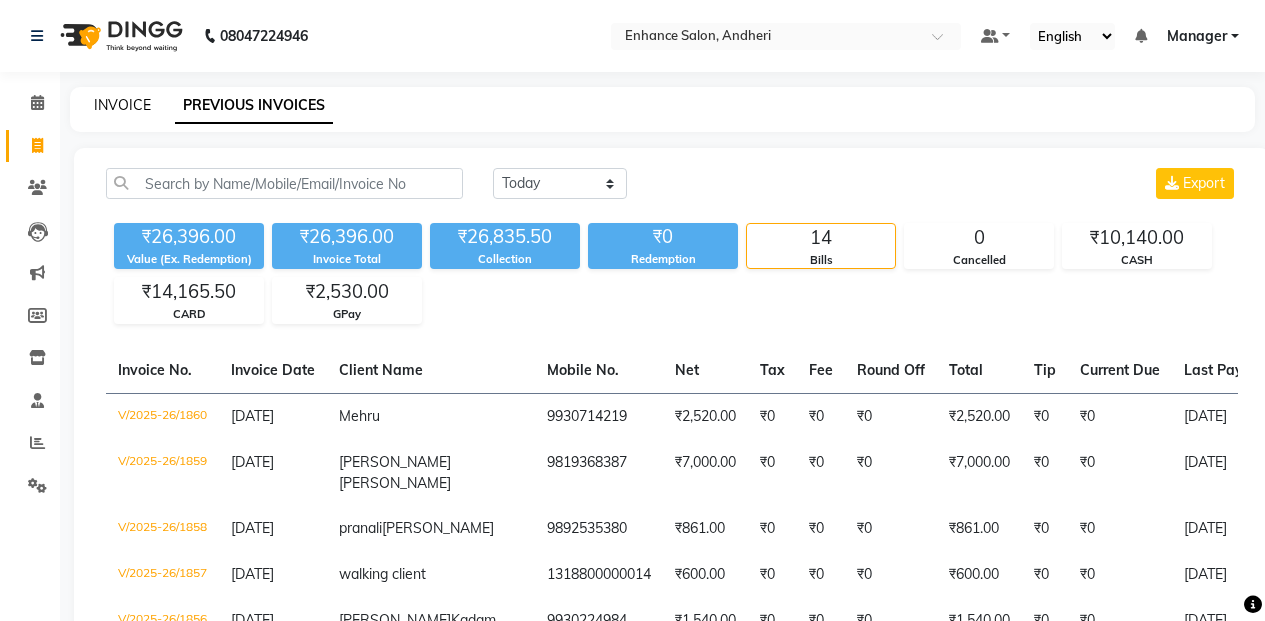 click on "INVOICE" 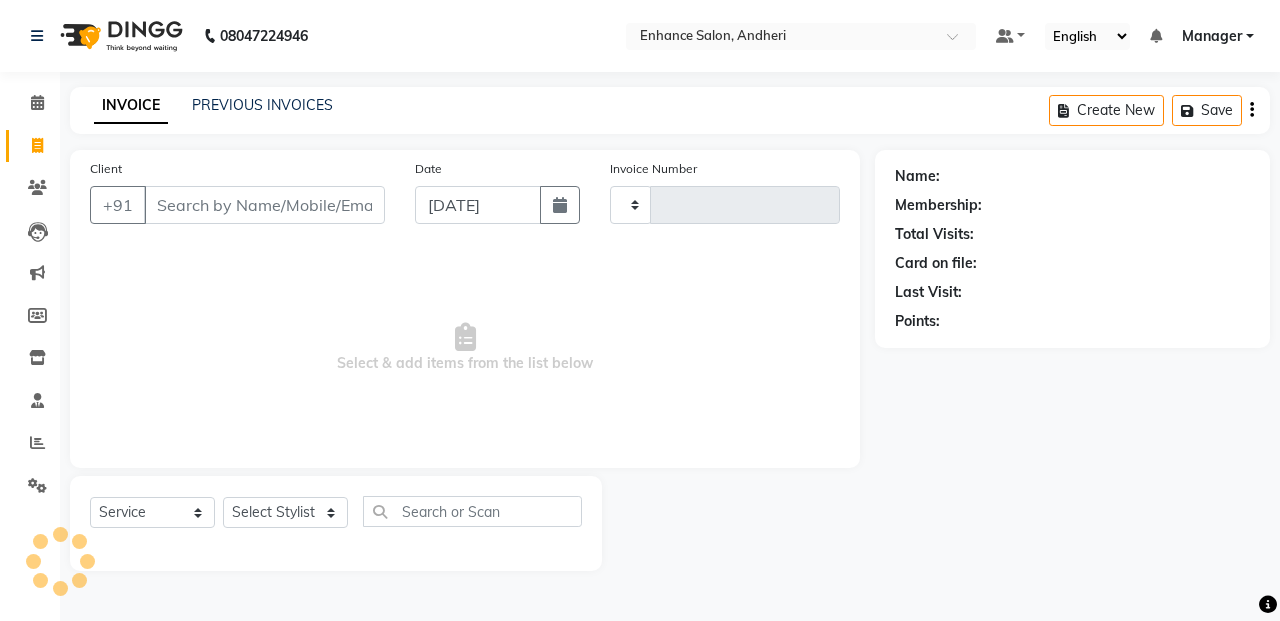 type on "1861" 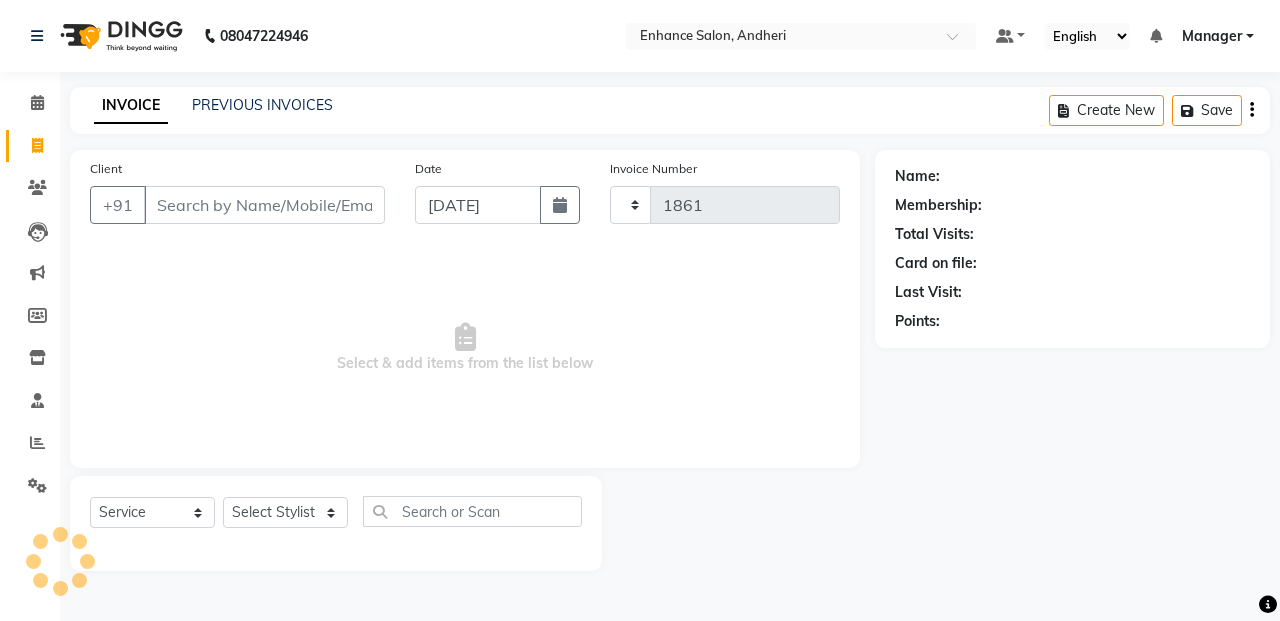 select on "7236" 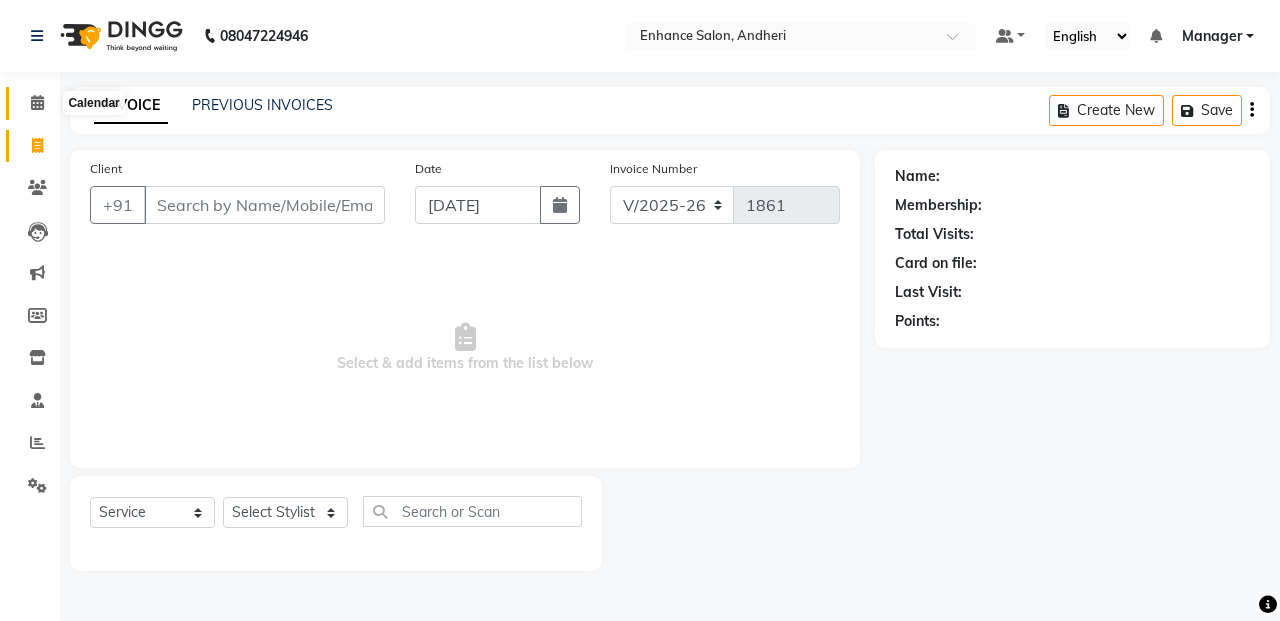 click 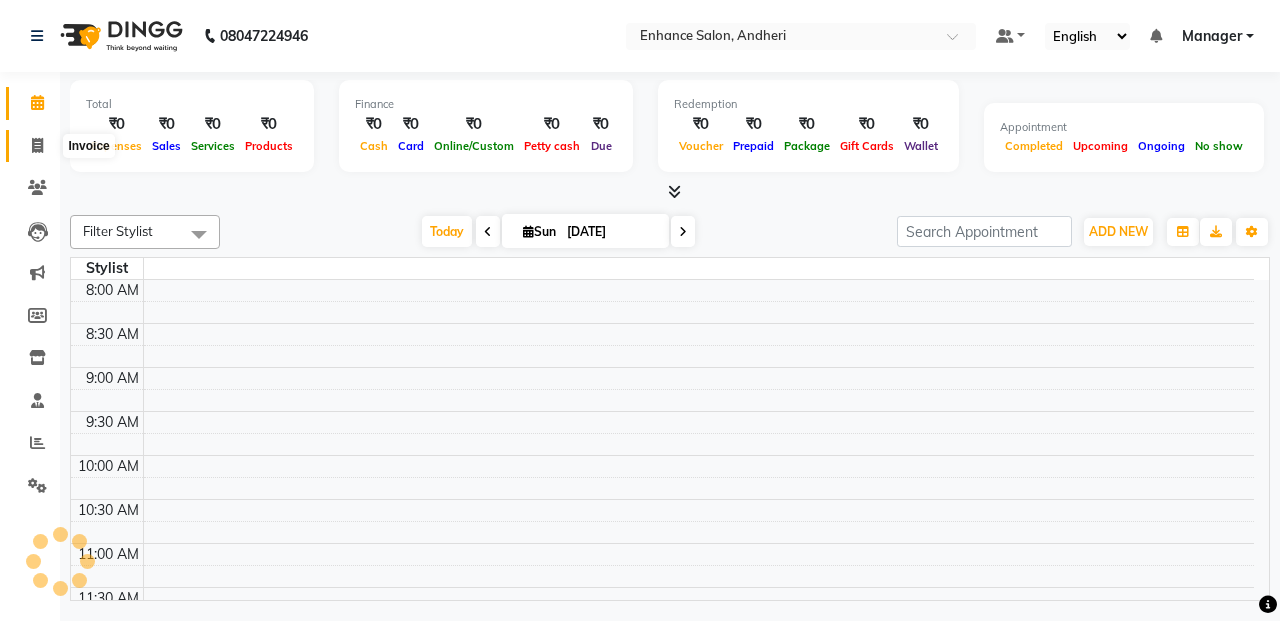 click 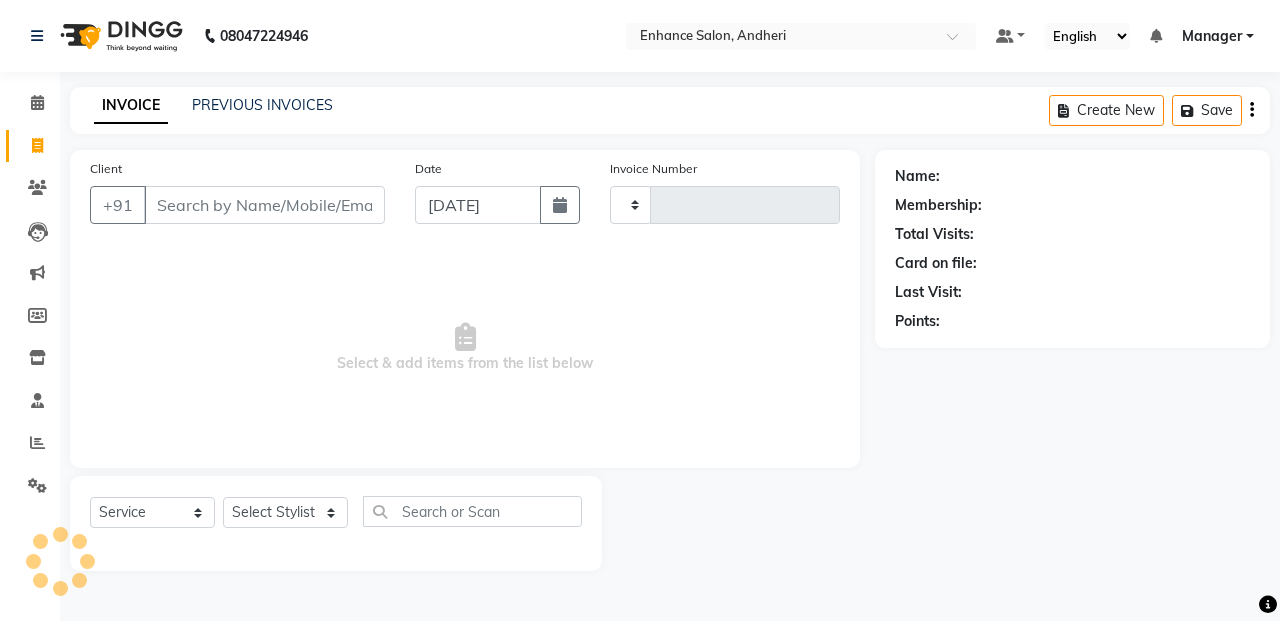 type on "1861" 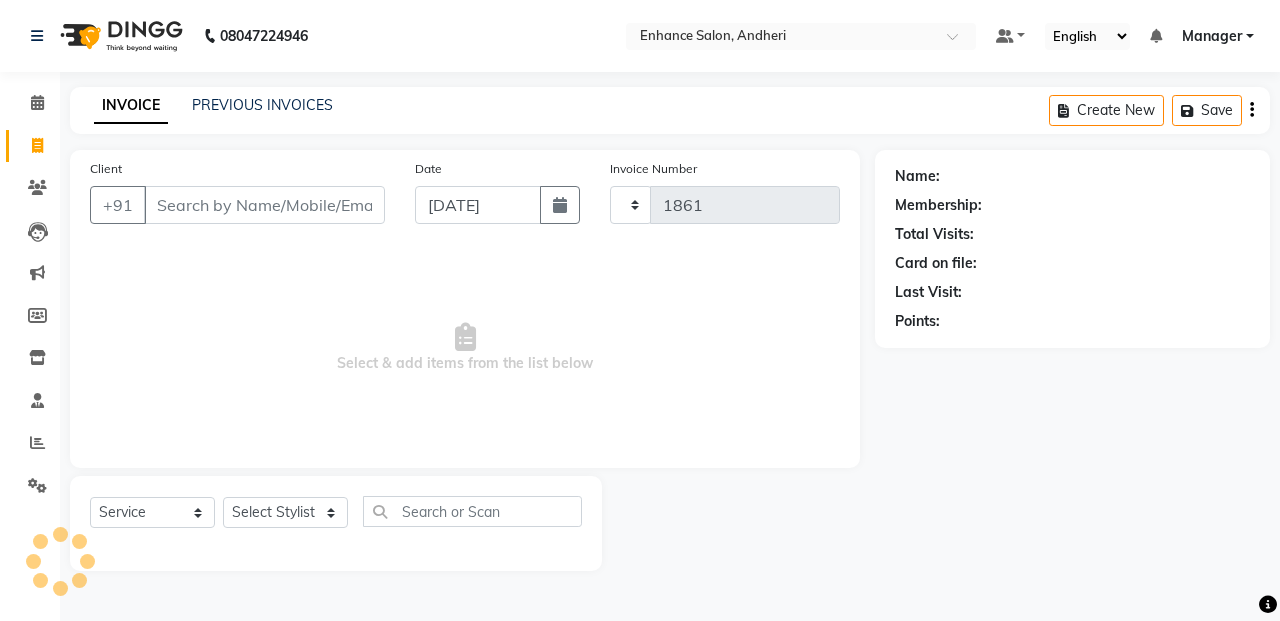 select on "7236" 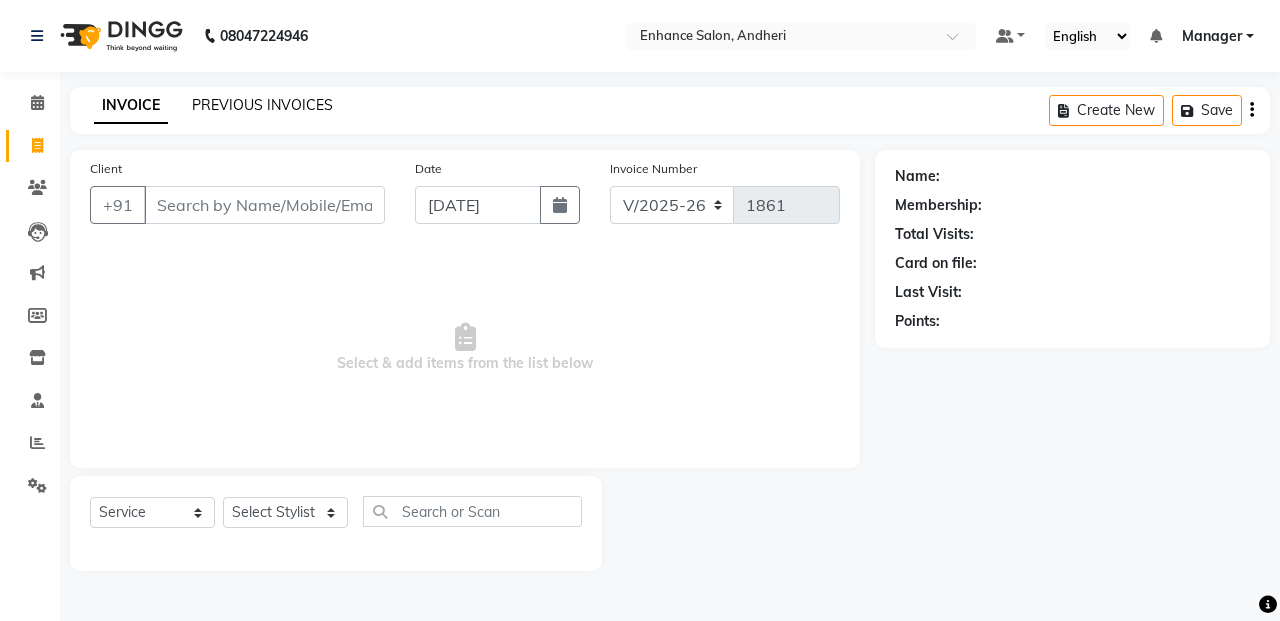 click on "PREVIOUS INVOICES" 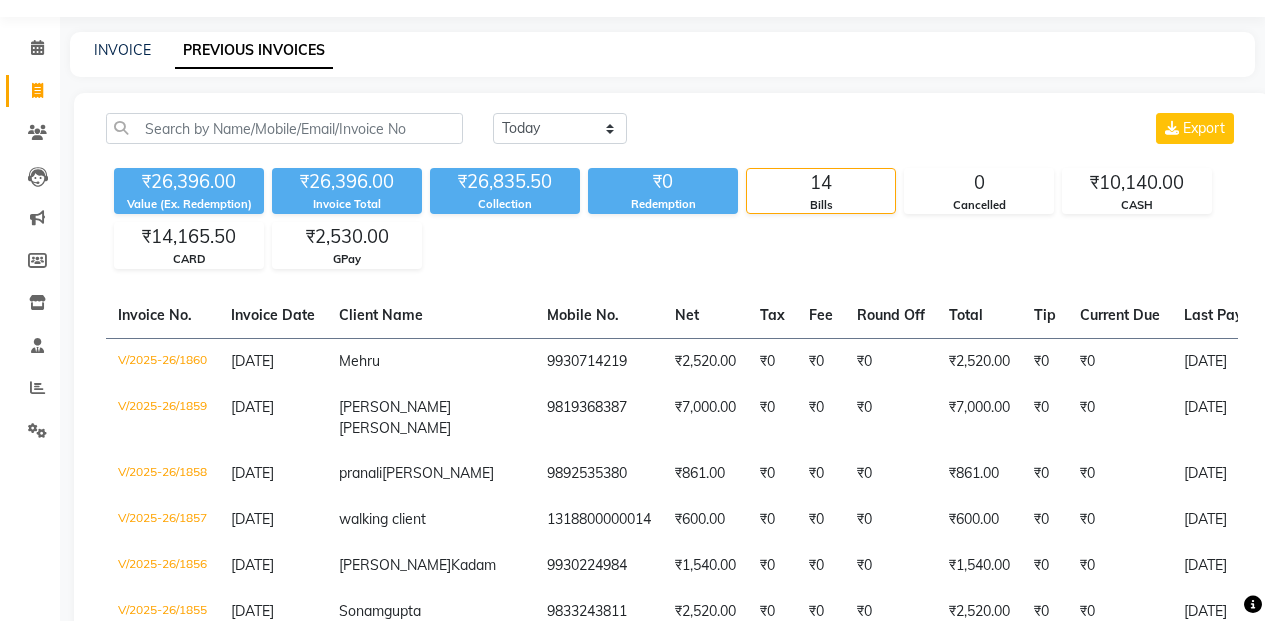 scroll, scrollTop: 200, scrollLeft: 0, axis: vertical 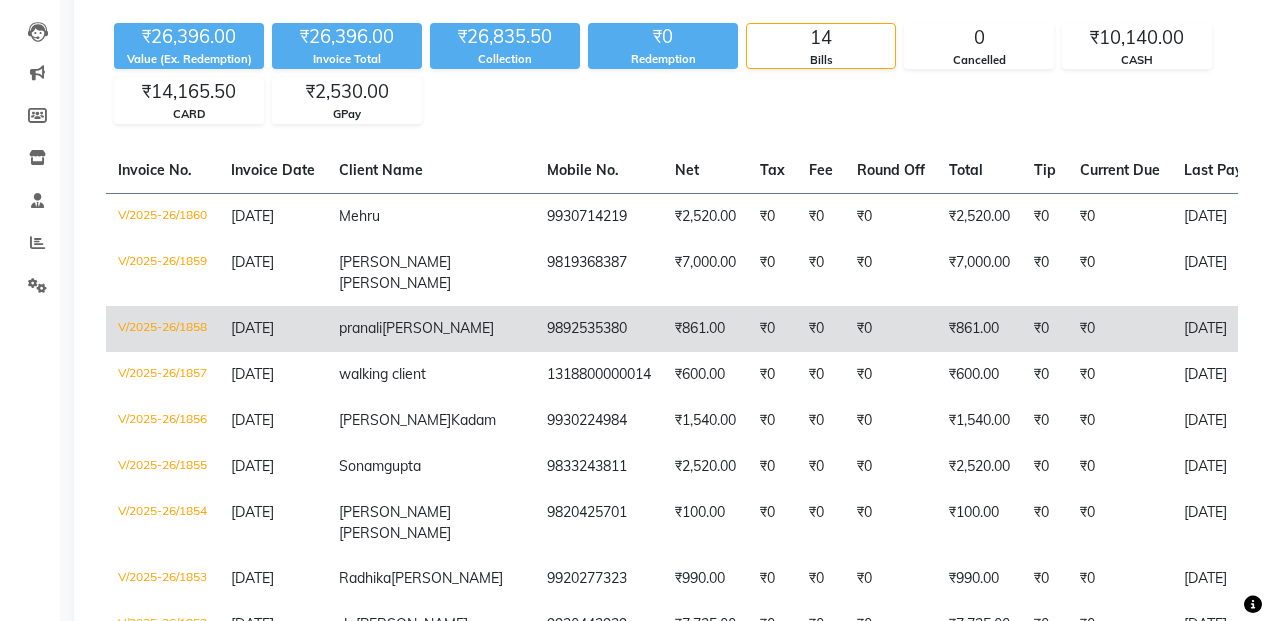 click on "[PERSON_NAME]" 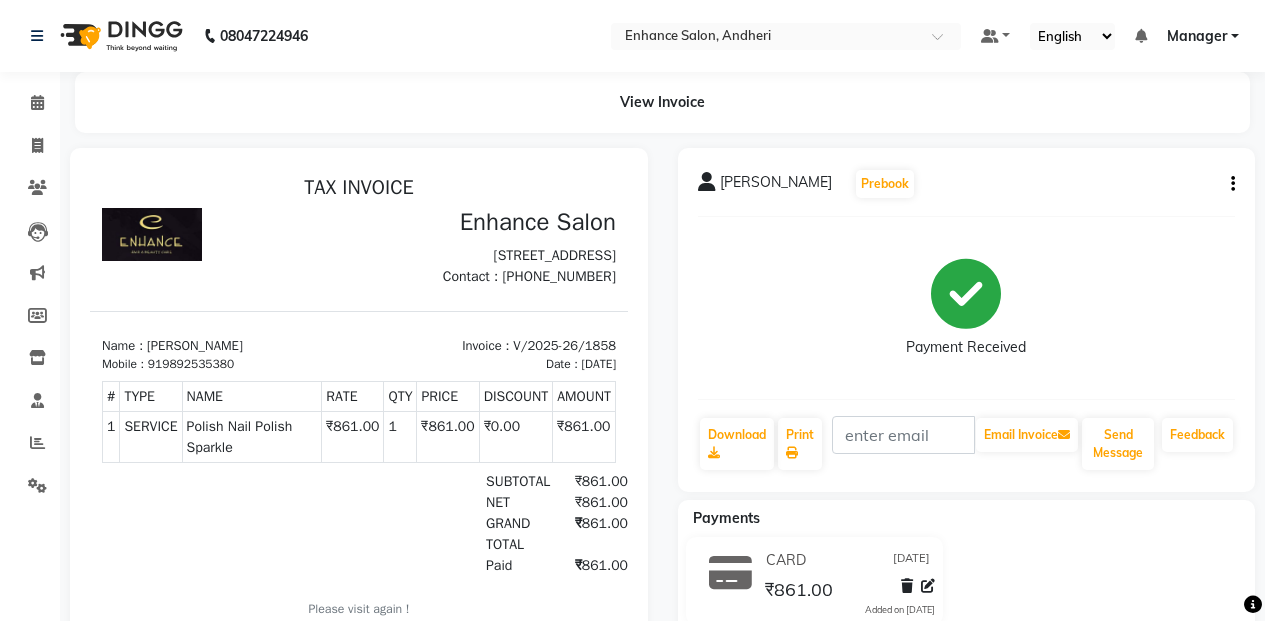 scroll, scrollTop: 0, scrollLeft: 0, axis: both 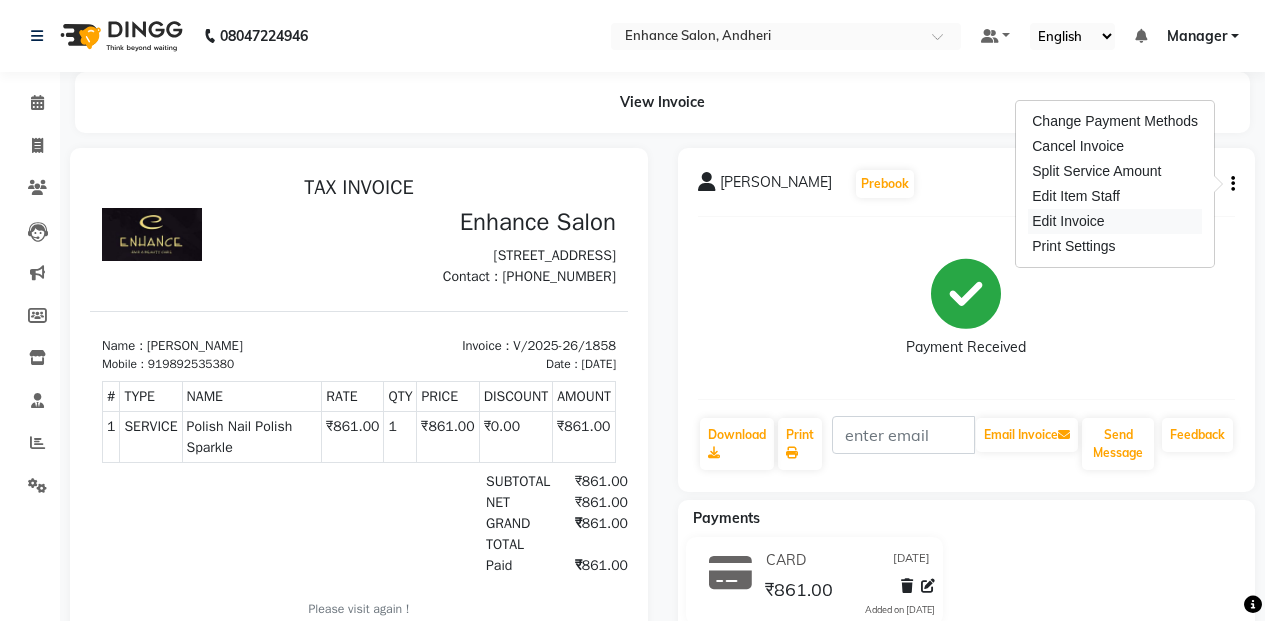 click on "Edit Invoice" at bounding box center [1115, 221] 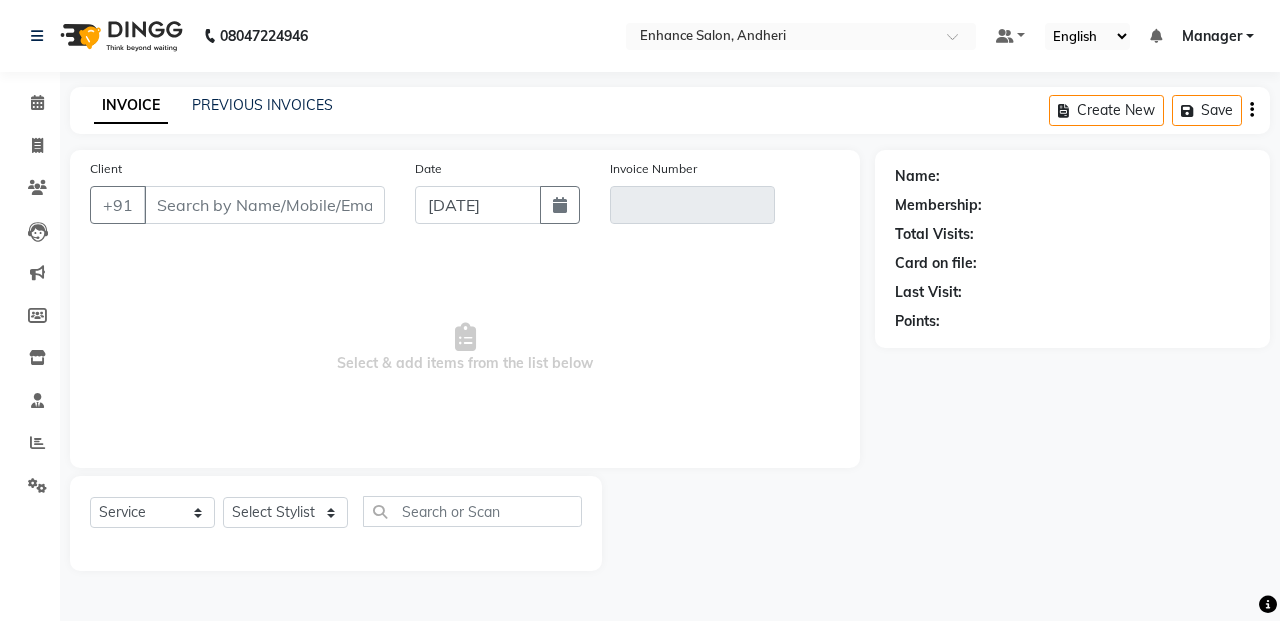 type on "9892535380" 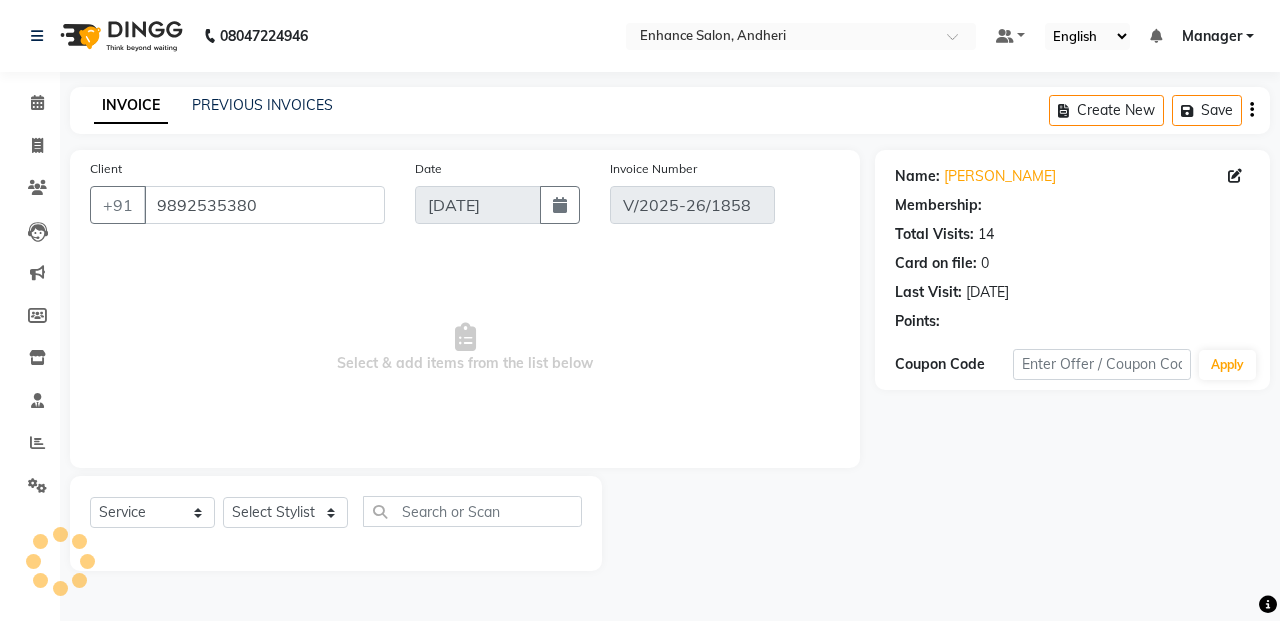 select on "select" 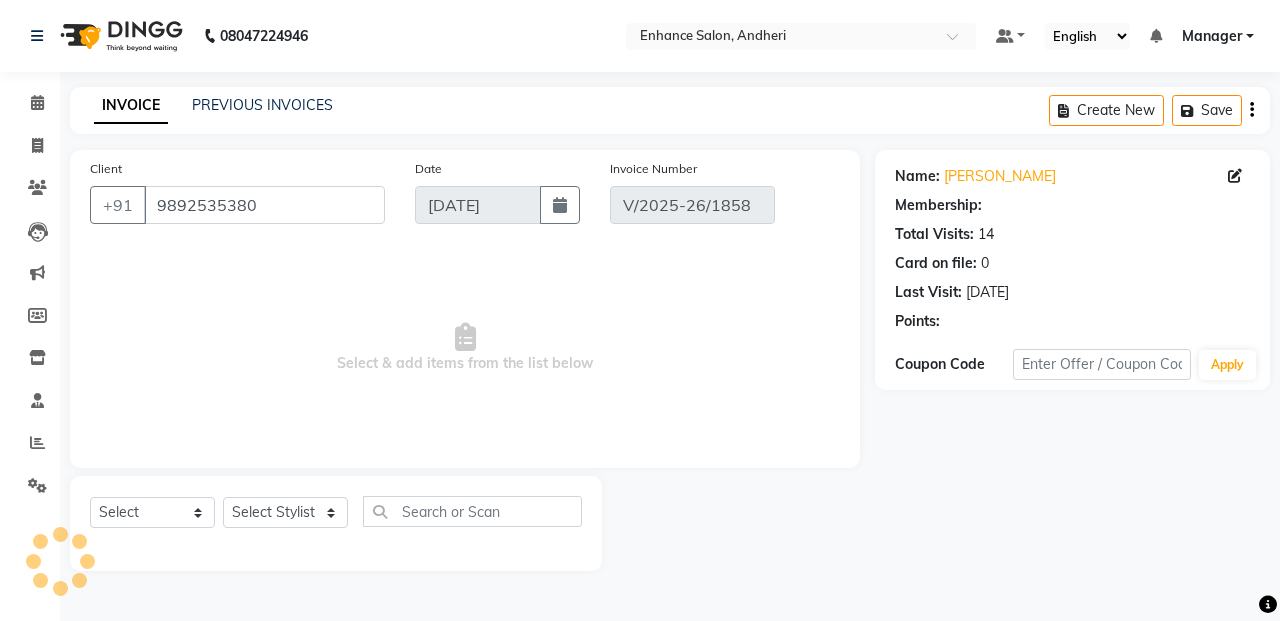 select on "1: Object" 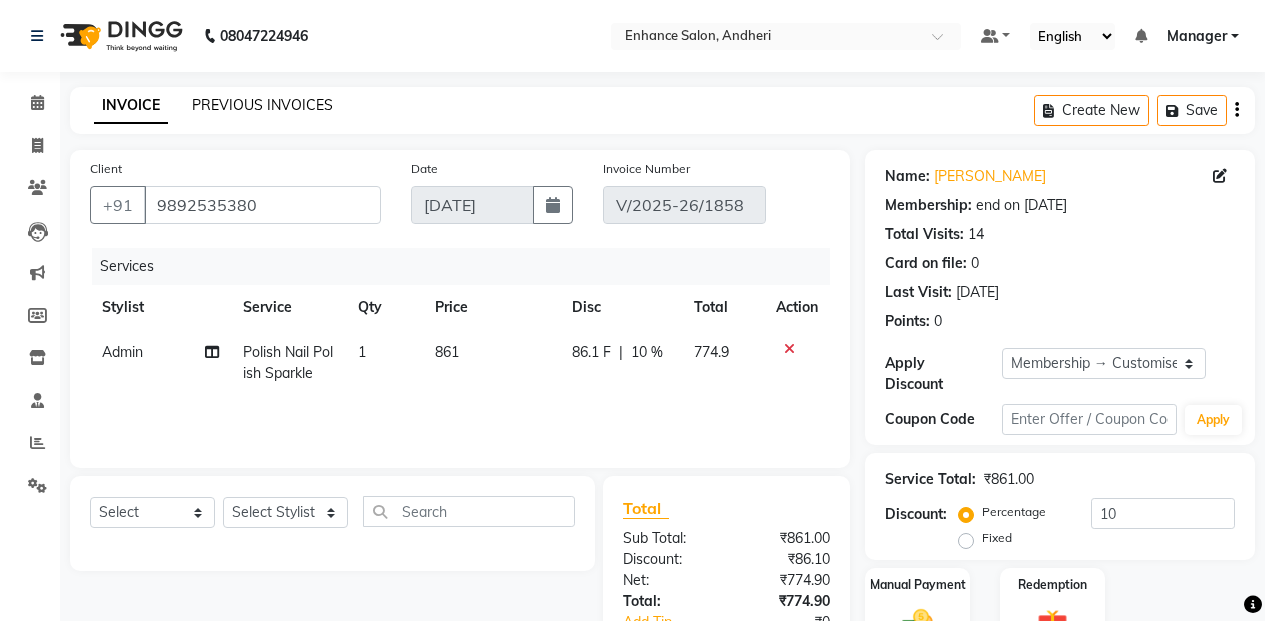 click on "PREVIOUS INVOICES" 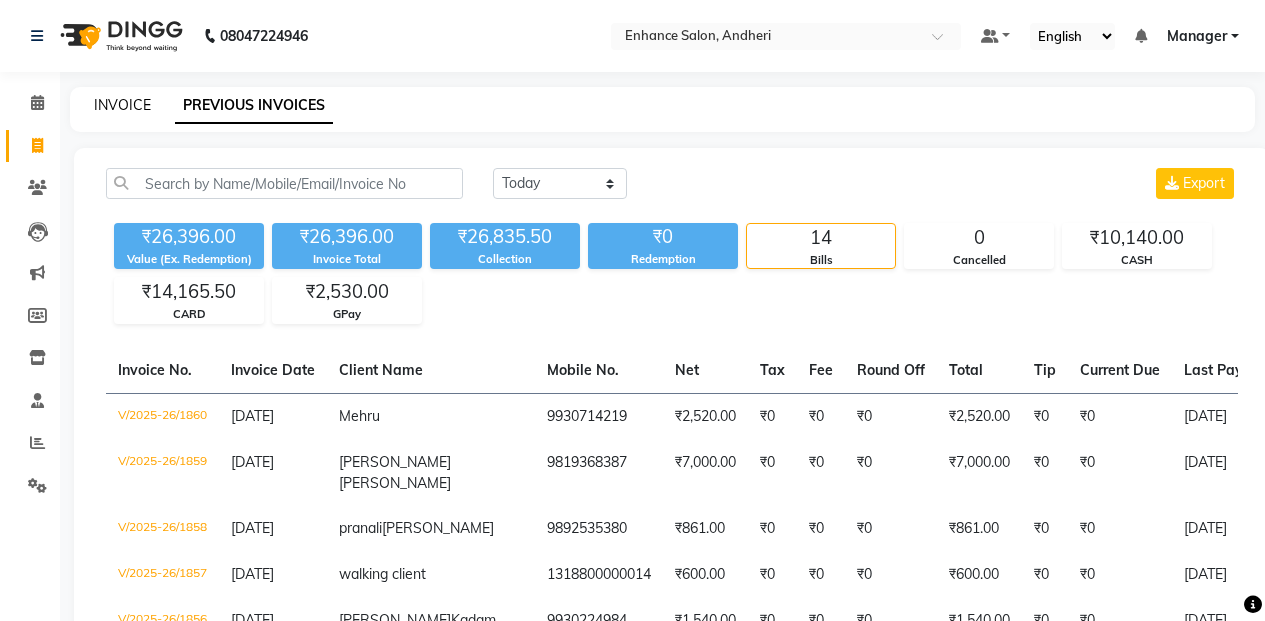 click on "INVOICE" 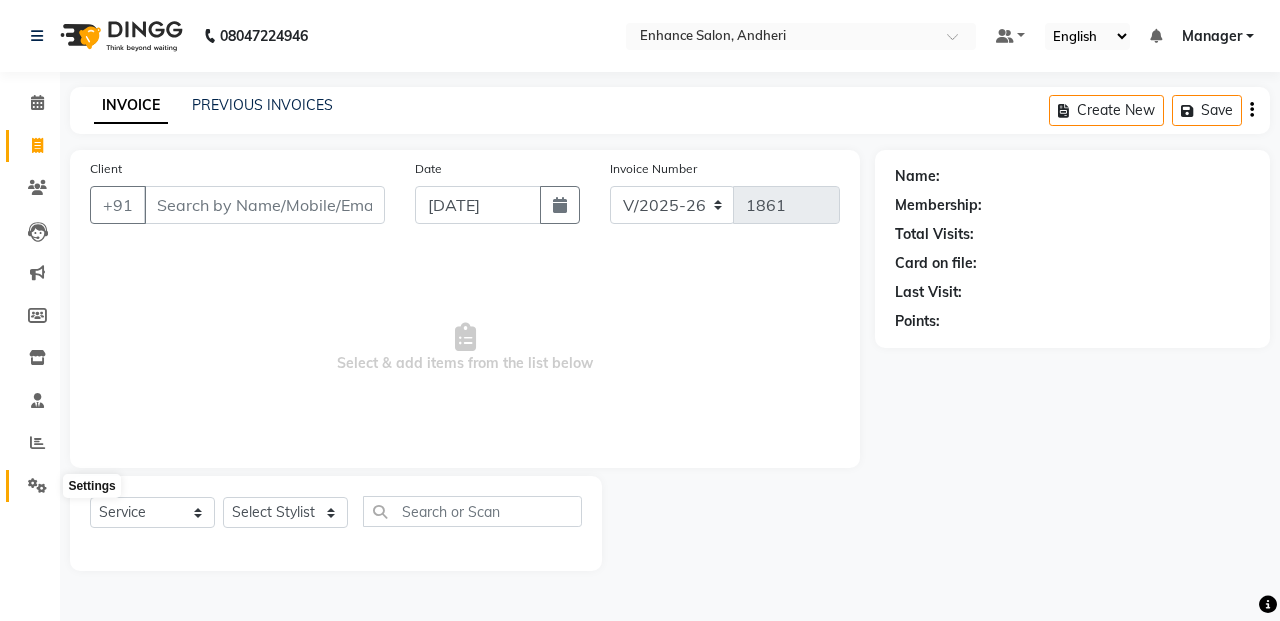 click 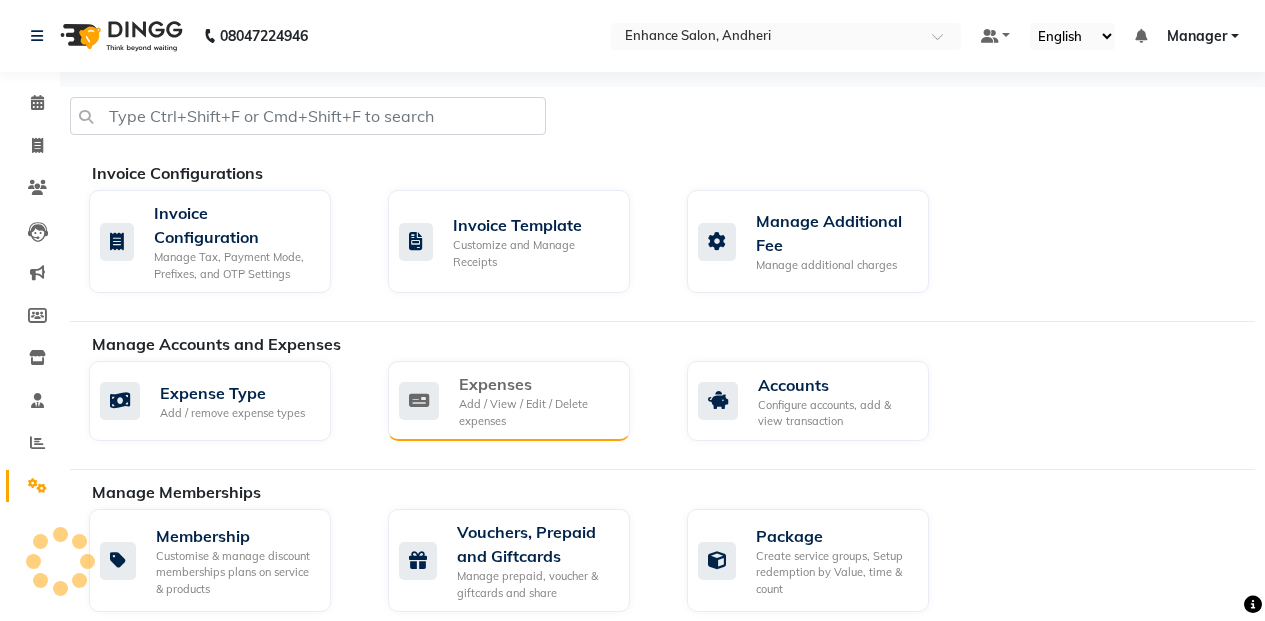 click on "Expenses" 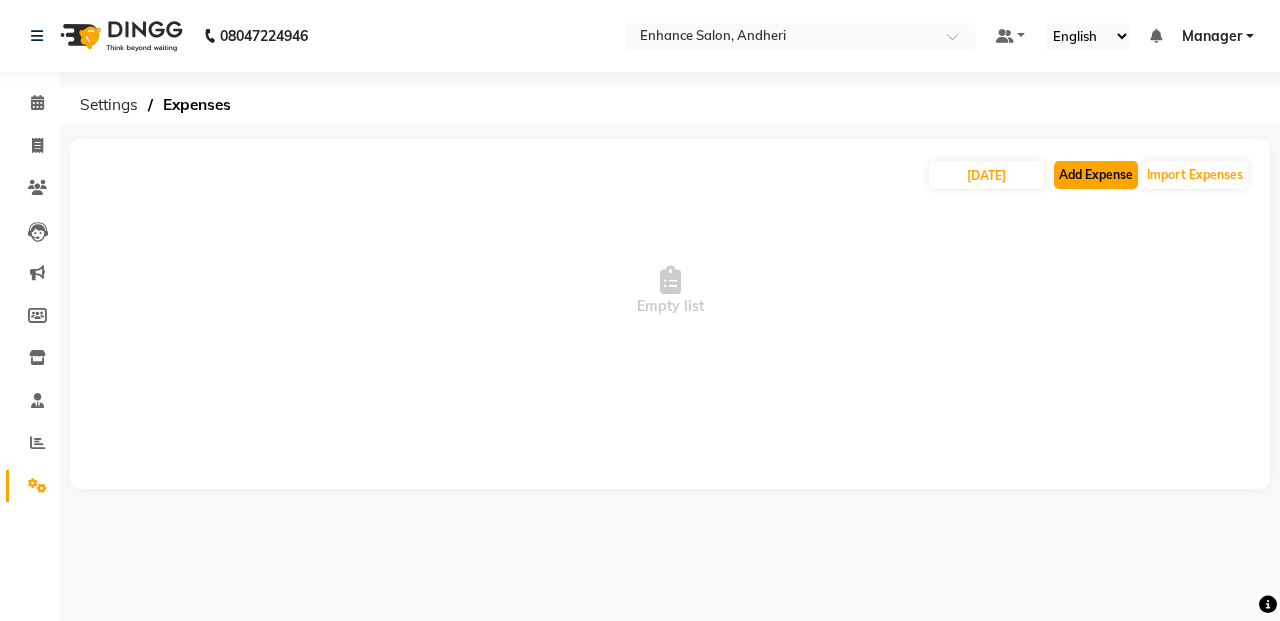 click on "Add Expense" 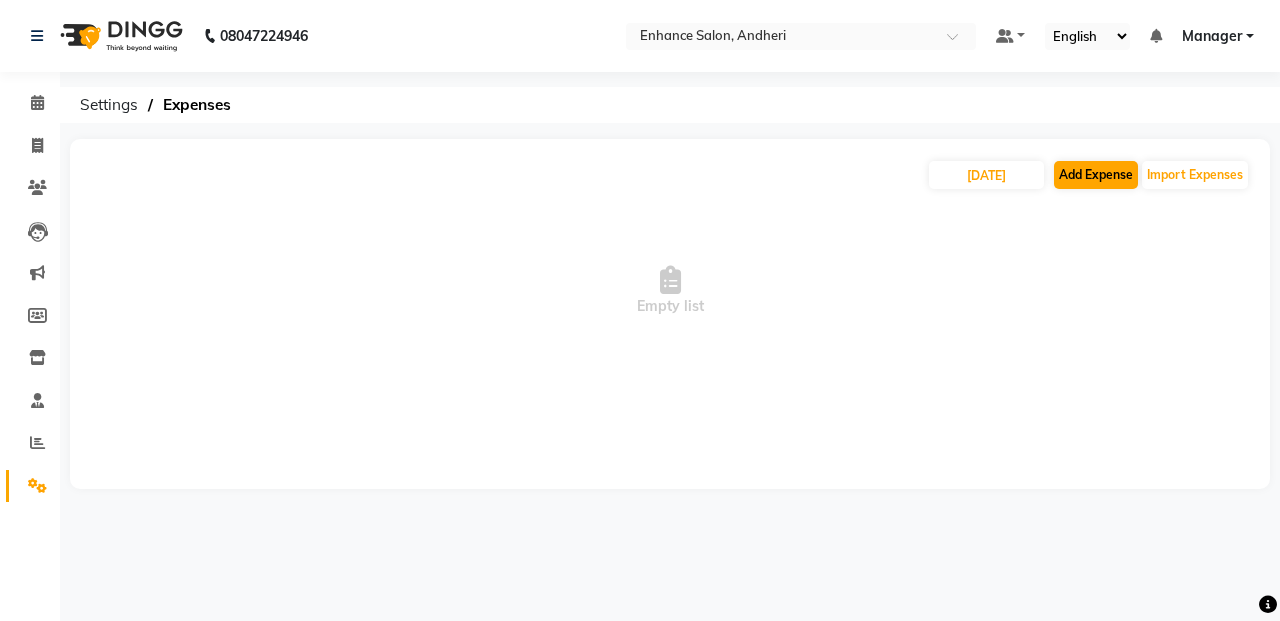 select on "1" 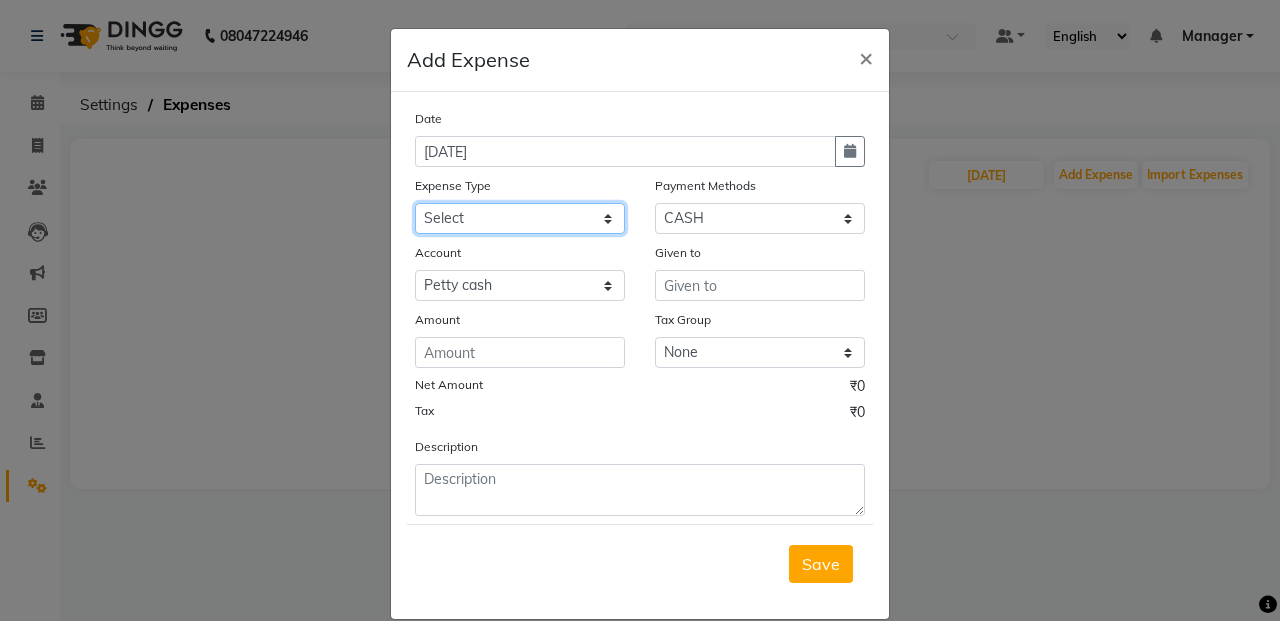 click on "Select Advance Salary Air Condition Rouf Aroma auto money Beauty Bazaar Beauty Palace Beauty Zone Blue sky bombino Botox cell phone Client Snack dejado nails deja returned Dhobi Dione Dmart electrician Electricity Equipment Eyelash Floractive Fragnace general store getwell medical GST Laundry Loreal Maintenance Mali Mayur Milk Shake Miscellaneous Other overtime Pantry Product Ranu Nails Raza computer Rent restaurant Return money Salary Satnique serenite shefali shivshankar Soaked Social Media Staff Snacks stationary sweeper Tax Tea Manoj Tea & Refreshment Tip toiletry Utilities Water Bill wax we fast" 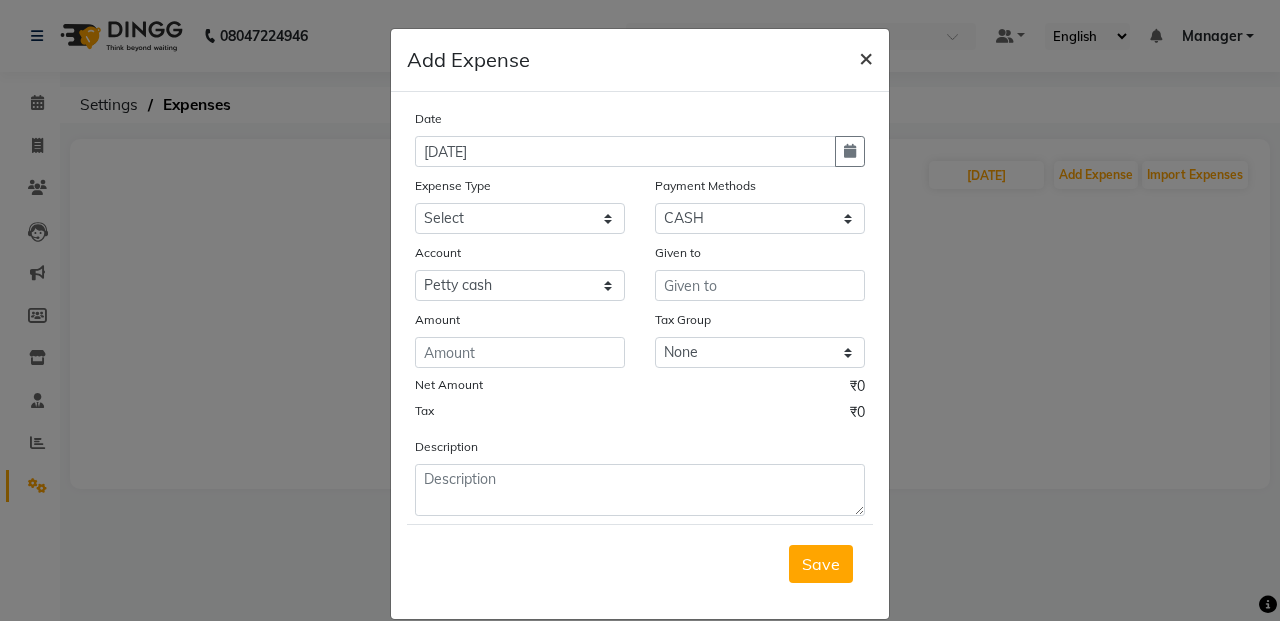 click on "×" 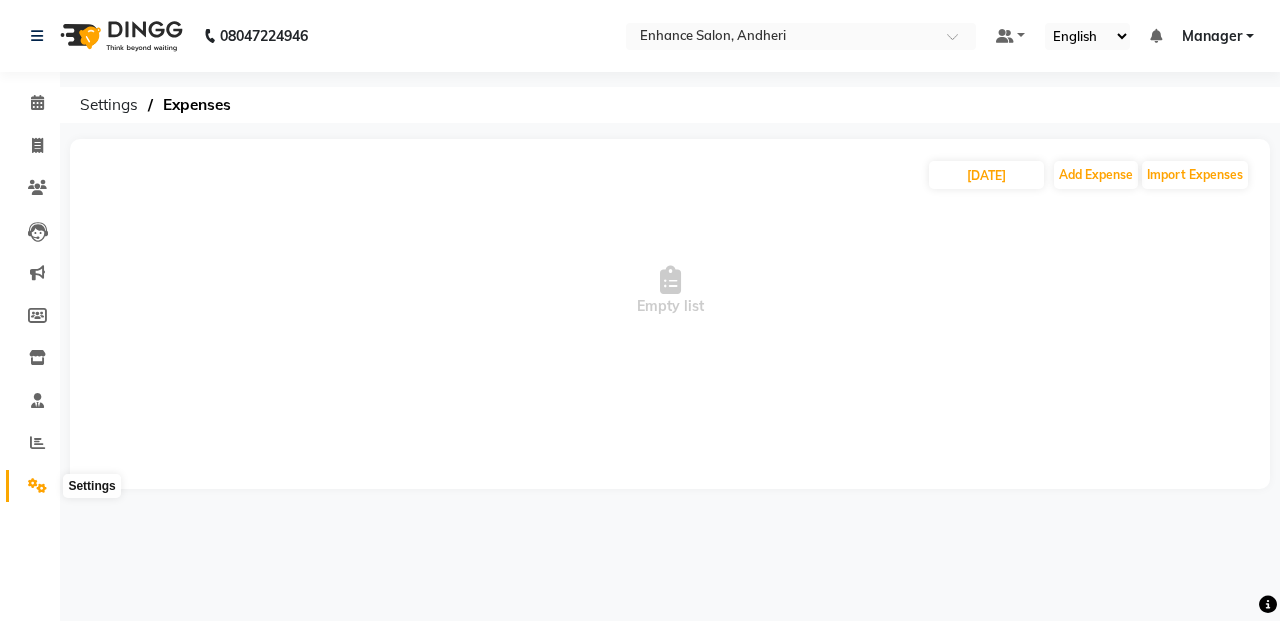 drag, startPoint x: 41, startPoint y: 487, endPoint x: 99, endPoint y: 469, distance: 60.728905 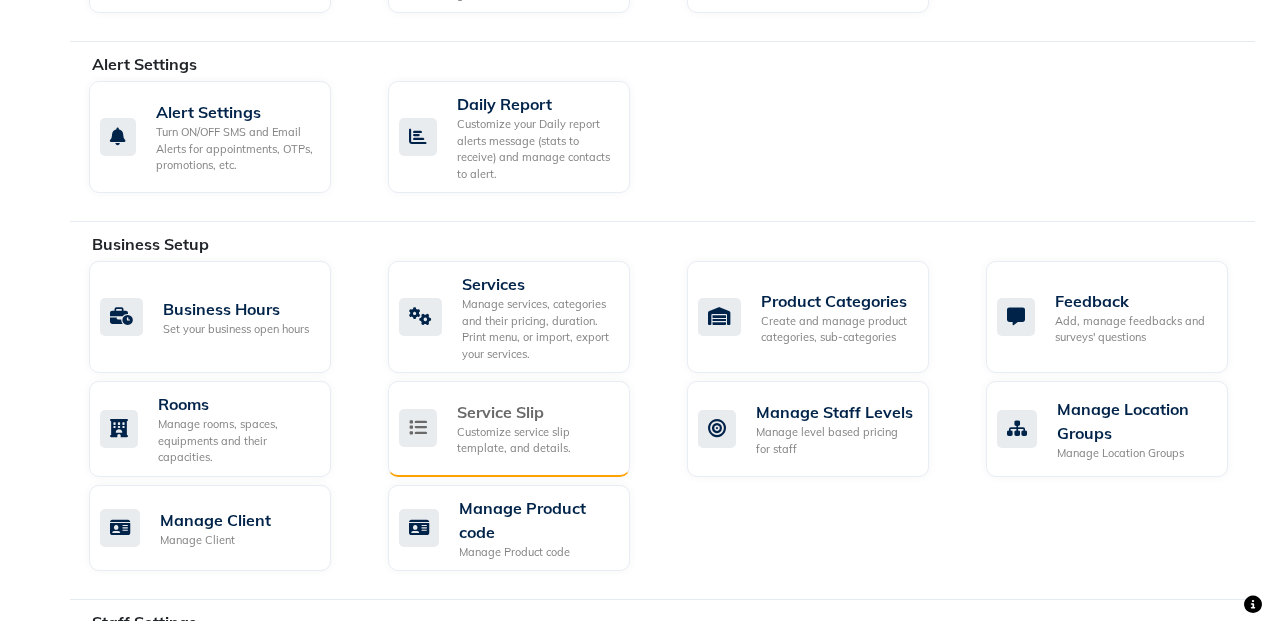 scroll, scrollTop: 600, scrollLeft: 0, axis: vertical 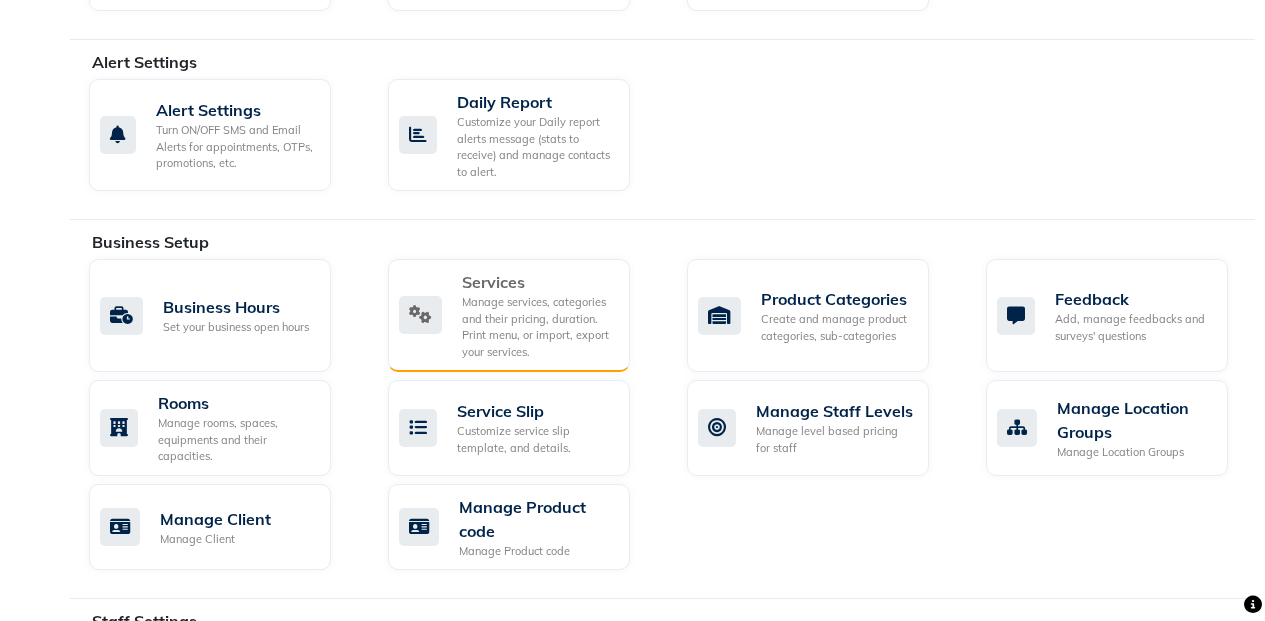click on "Manage services, categories and their pricing, duration. Print menu, or import, export your services." 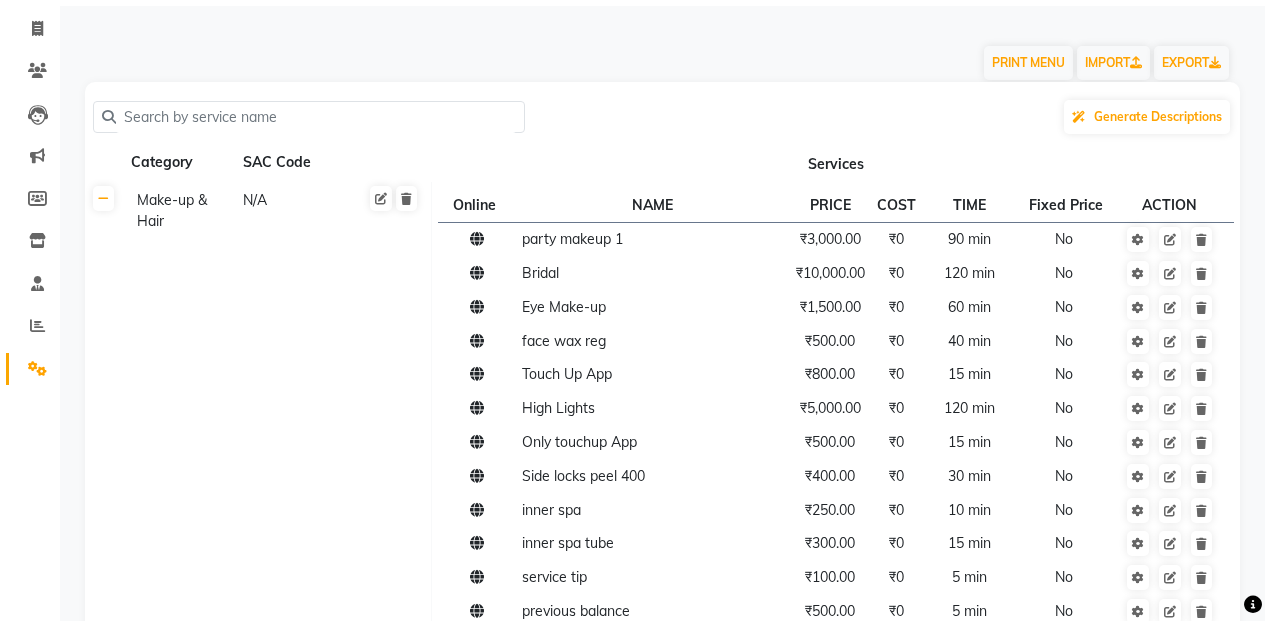scroll, scrollTop: 0, scrollLeft: 0, axis: both 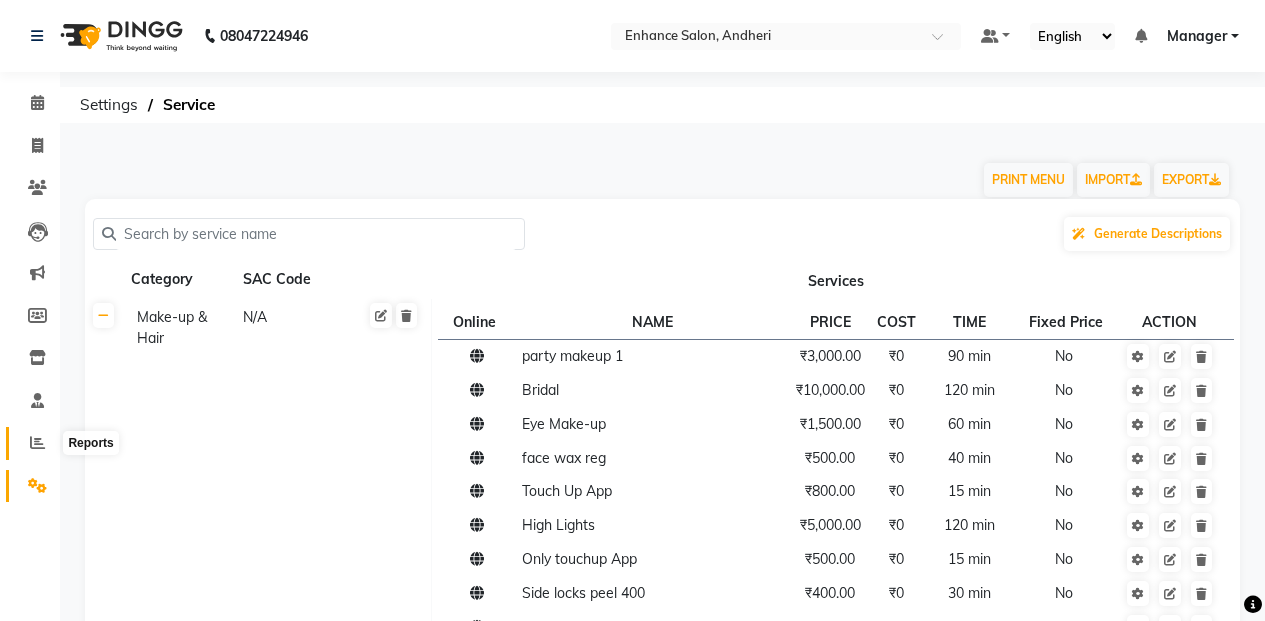 click 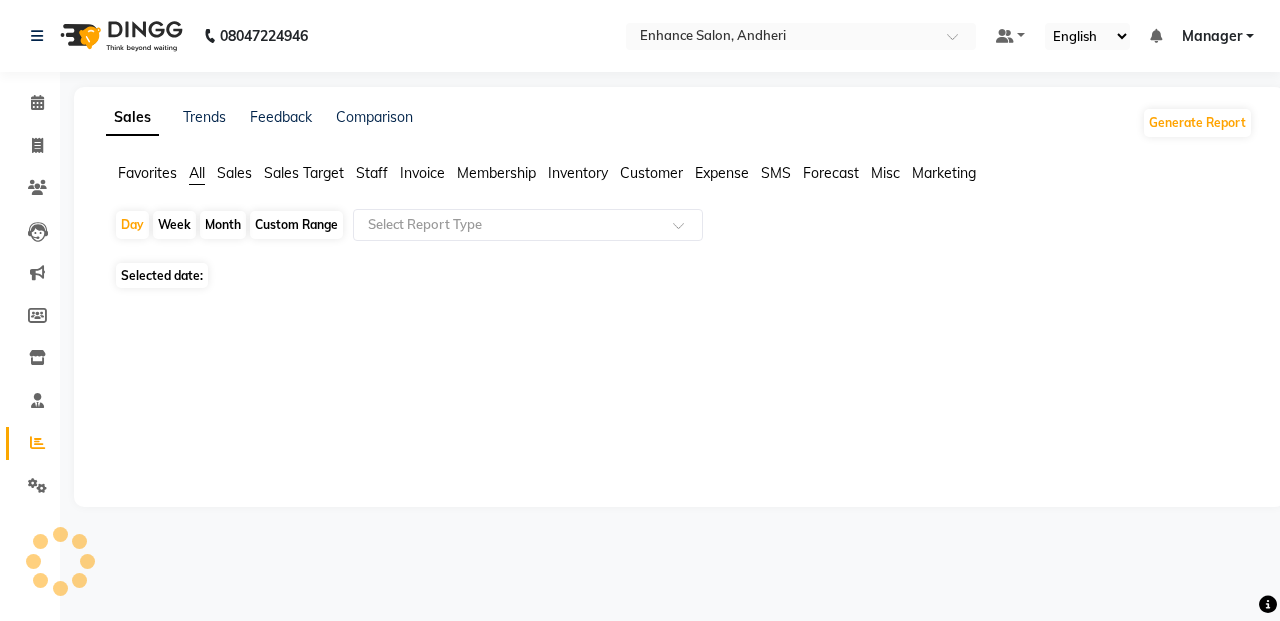 click on "Reports" 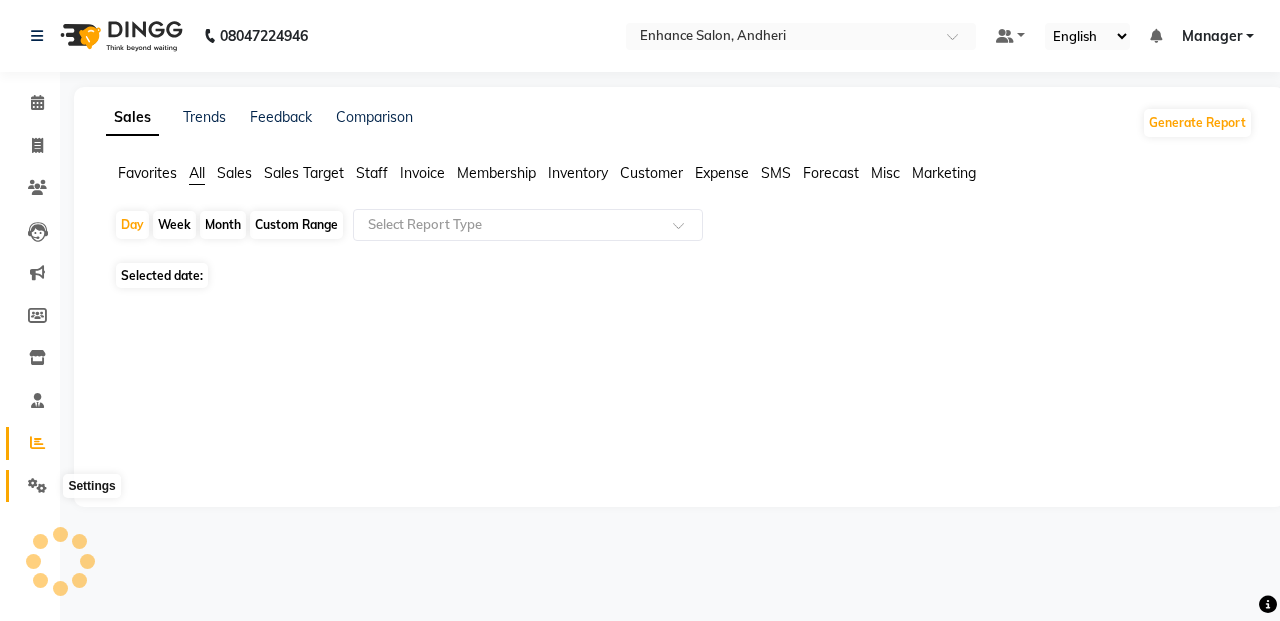 click 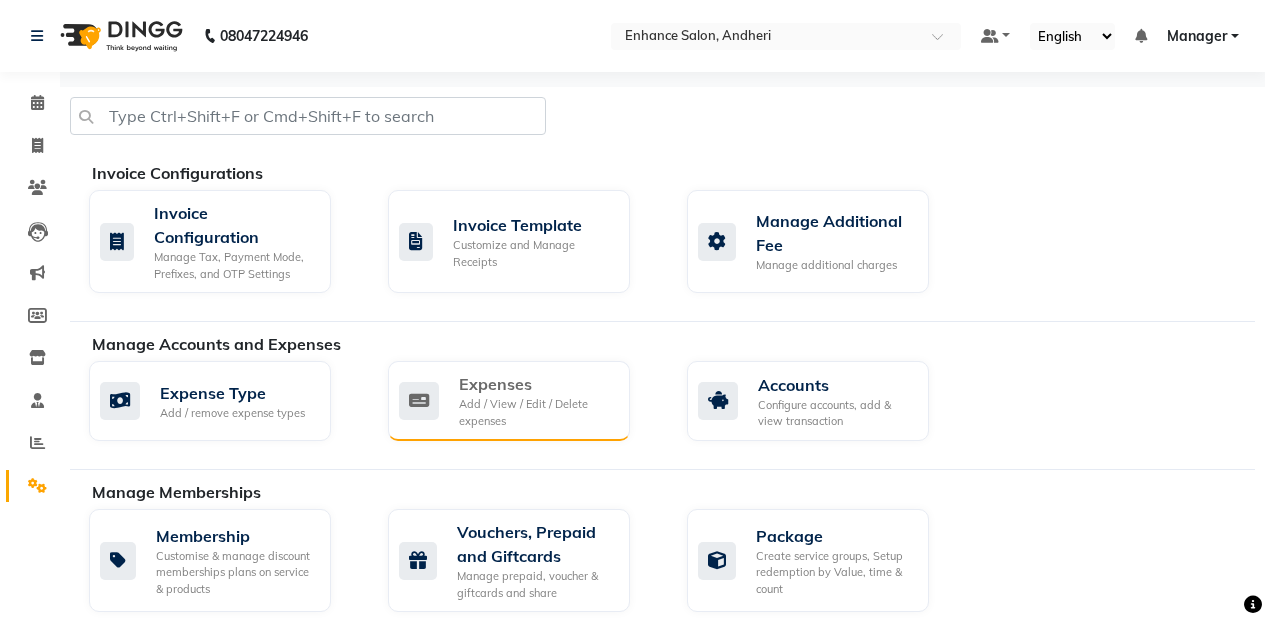 click on "Expenses" 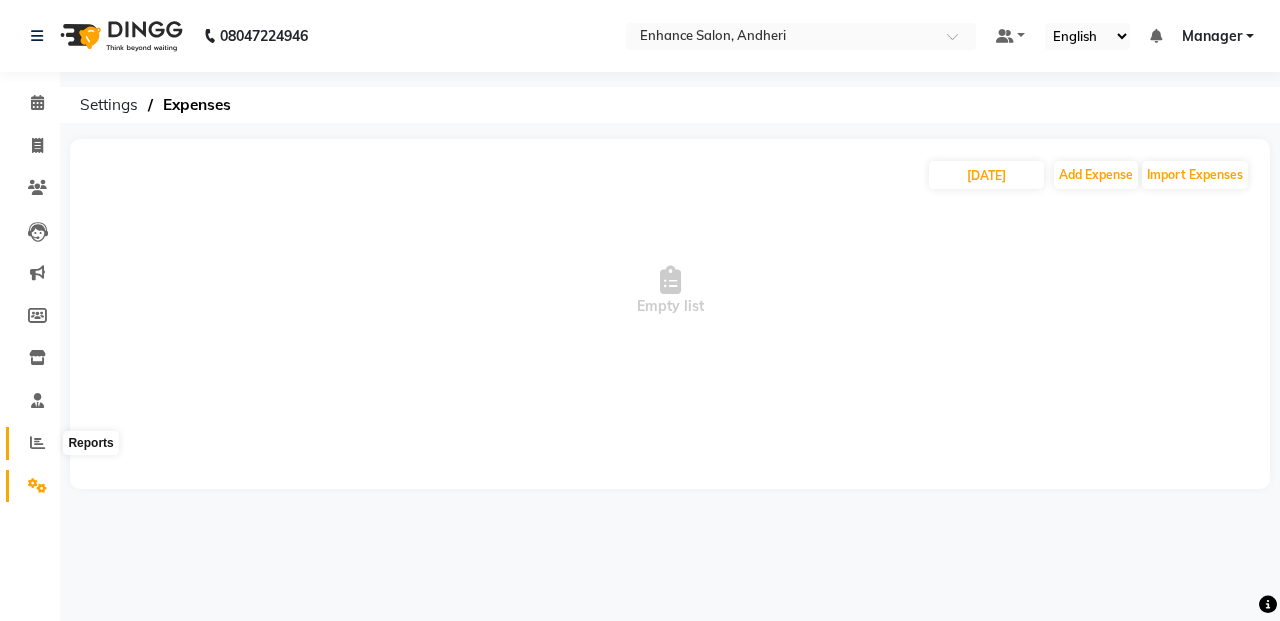 click 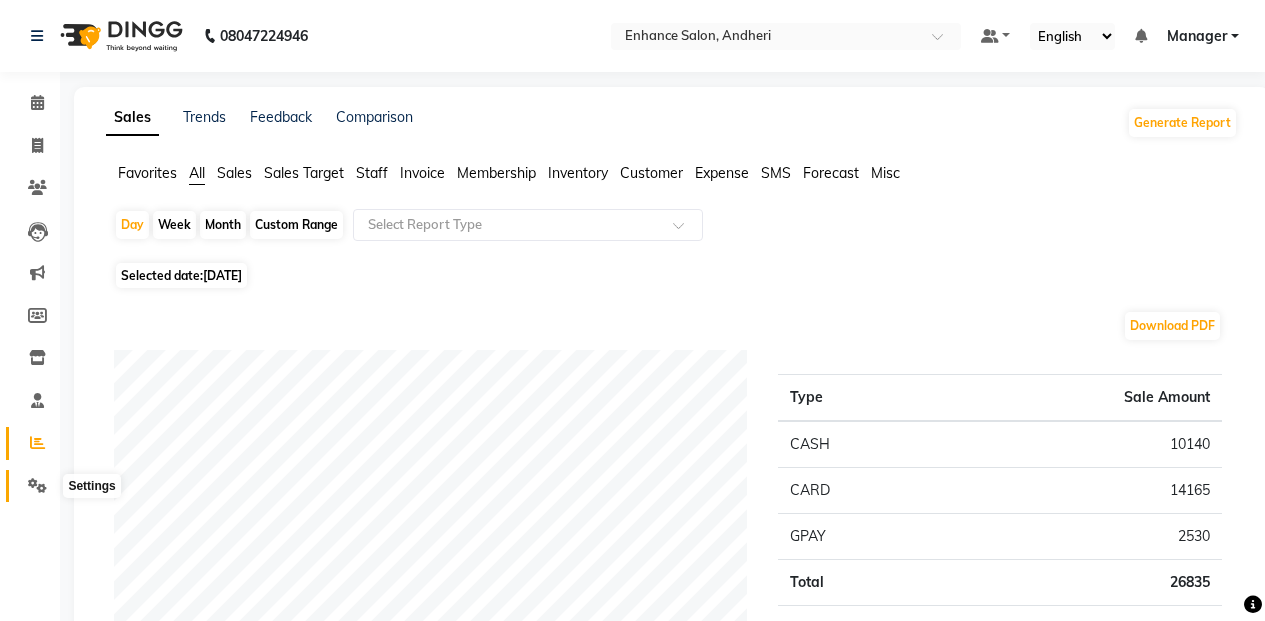 click 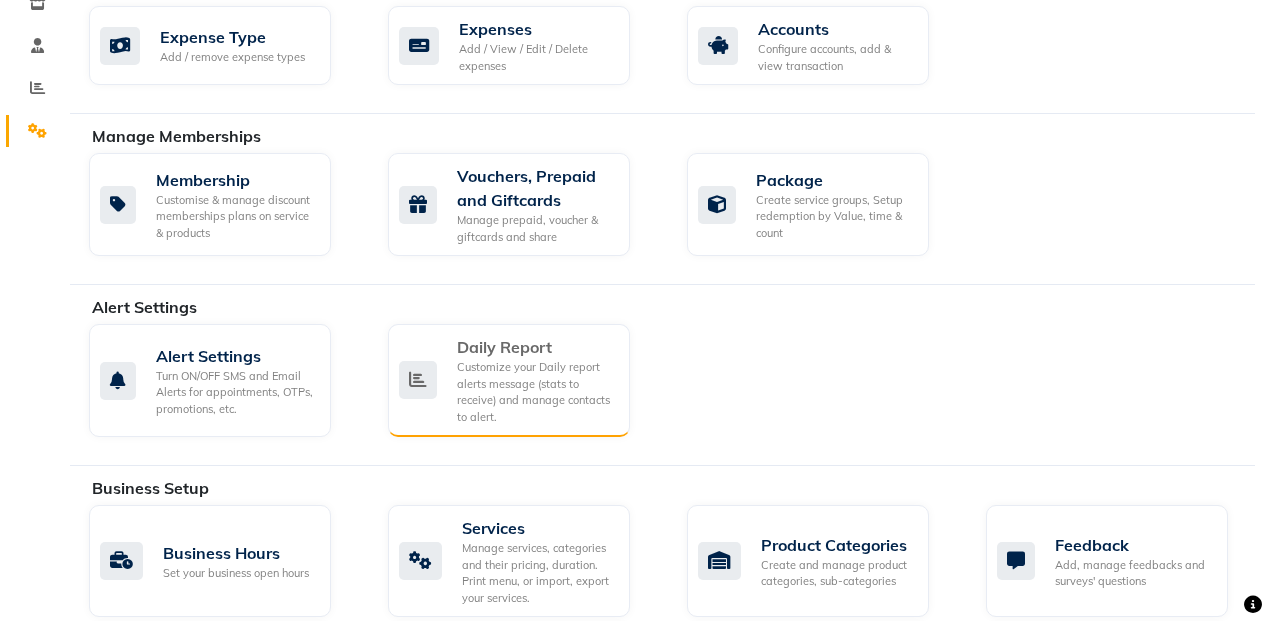 scroll, scrollTop: 400, scrollLeft: 0, axis: vertical 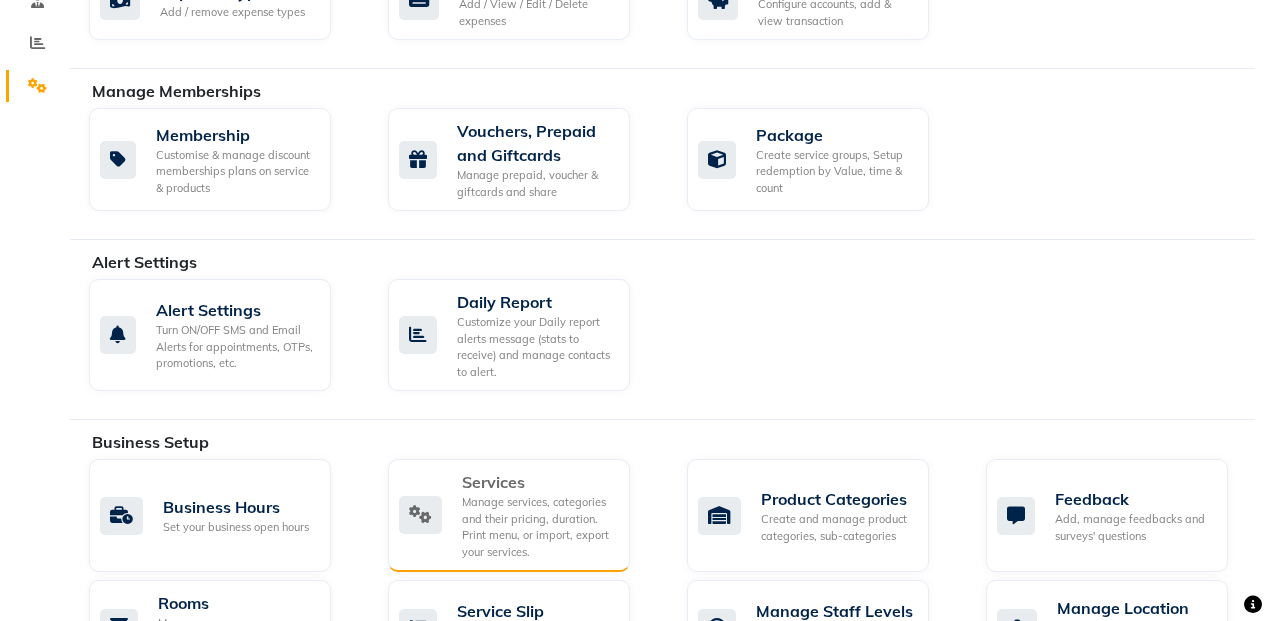 click on "Services" 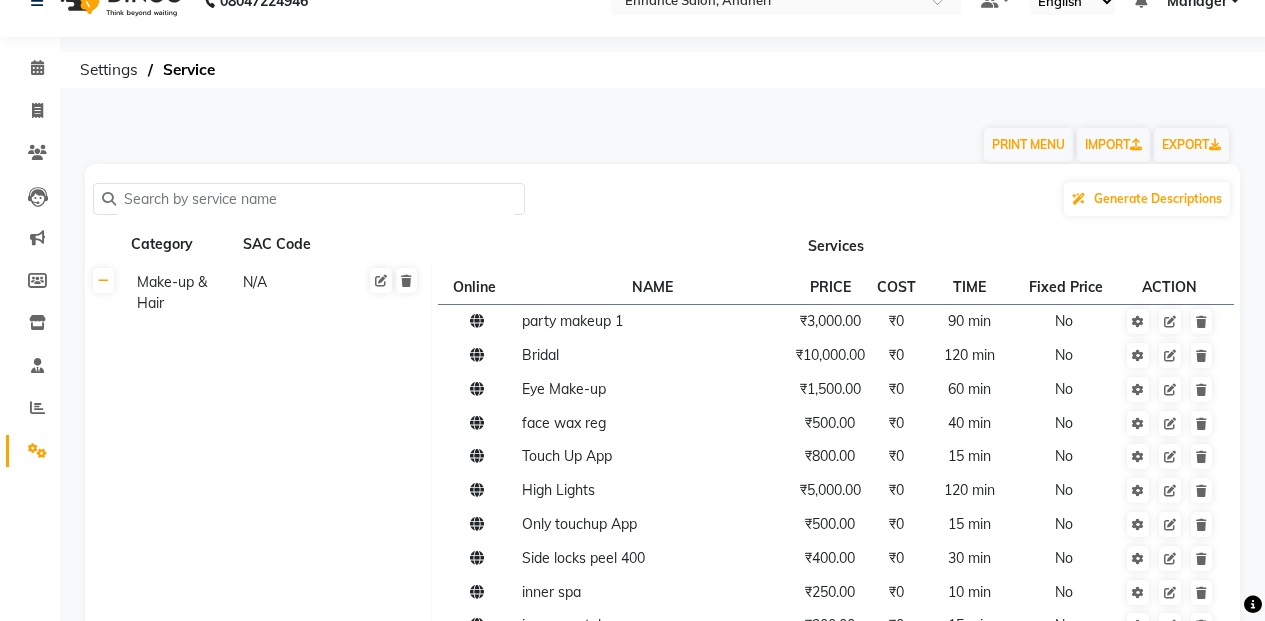 scroll, scrollTop: 0, scrollLeft: 0, axis: both 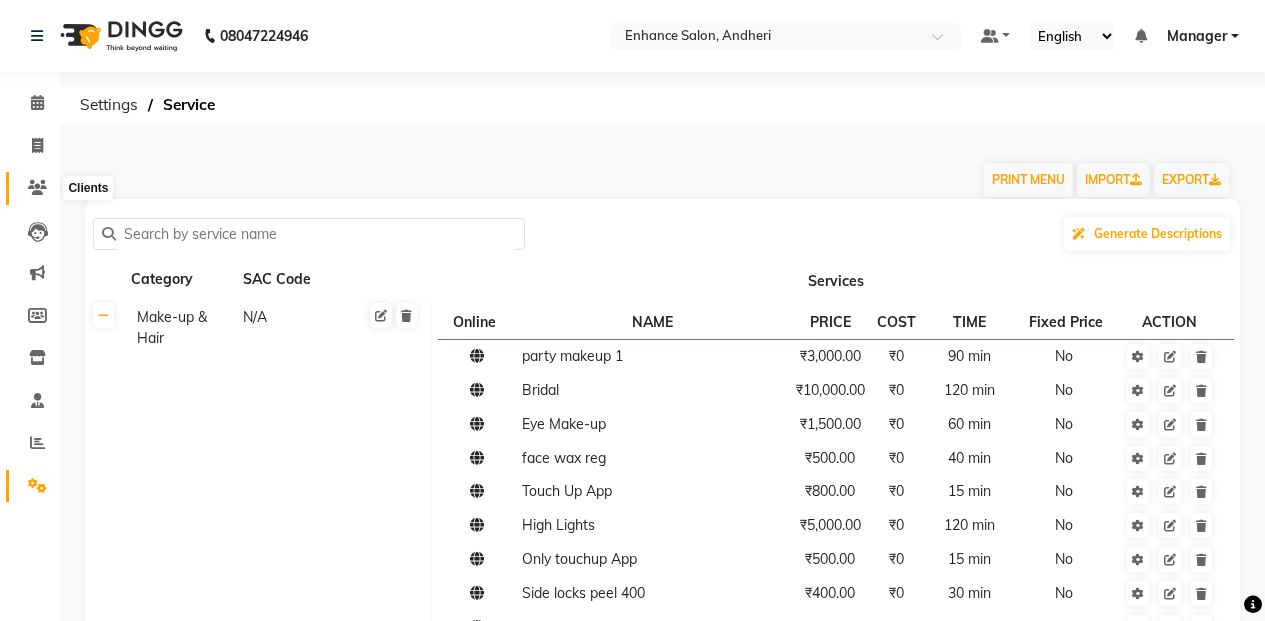 click 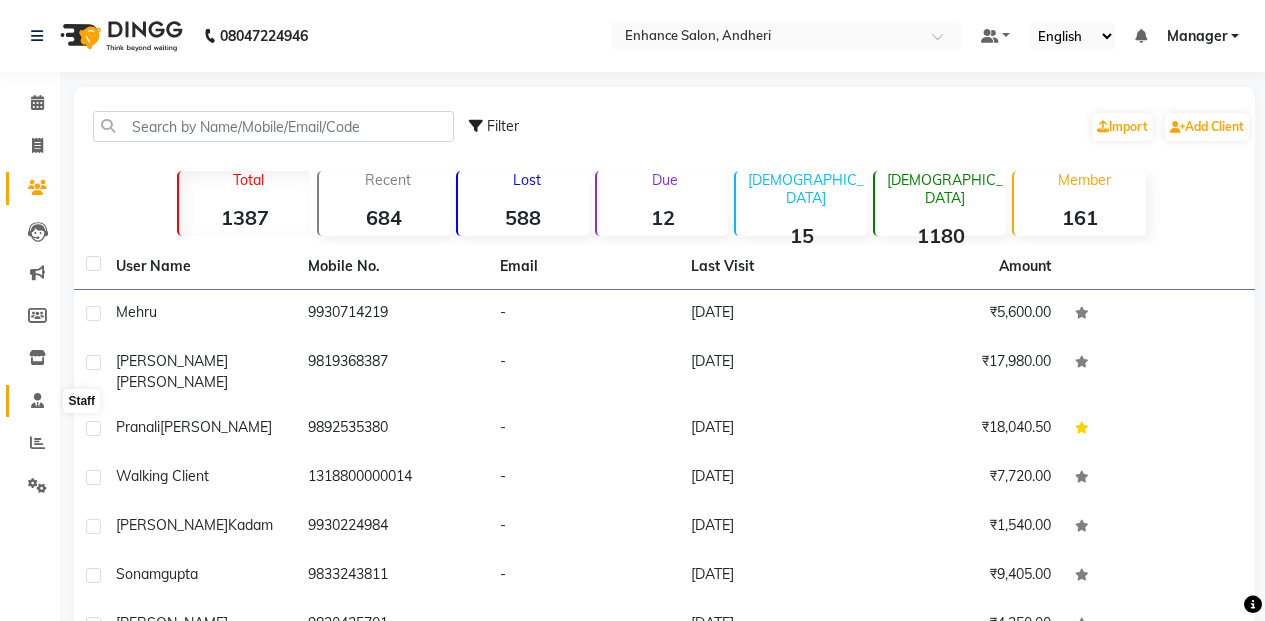 click 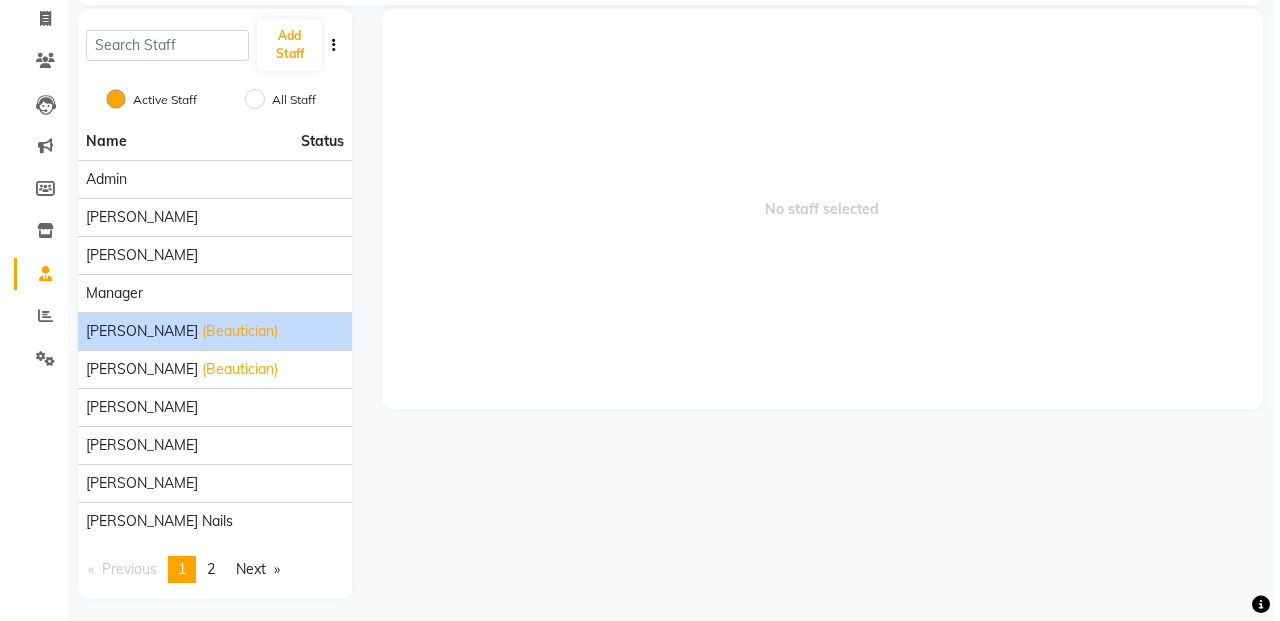 scroll, scrollTop: 135, scrollLeft: 0, axis: vertical 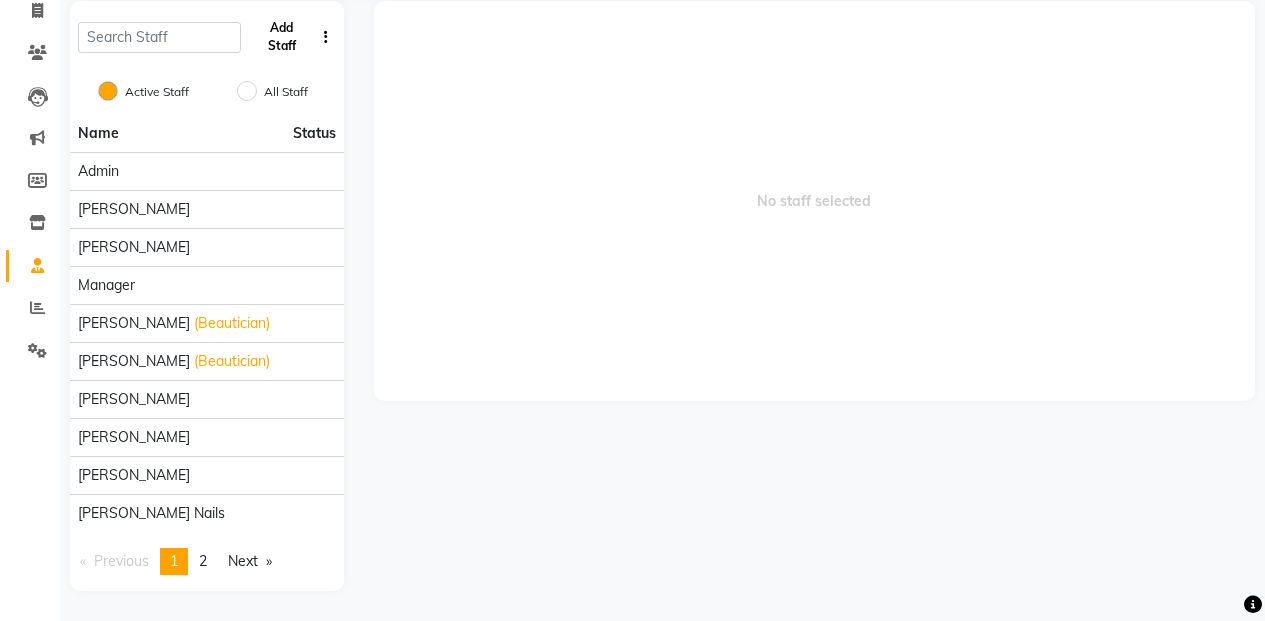 click on "Add Staff" 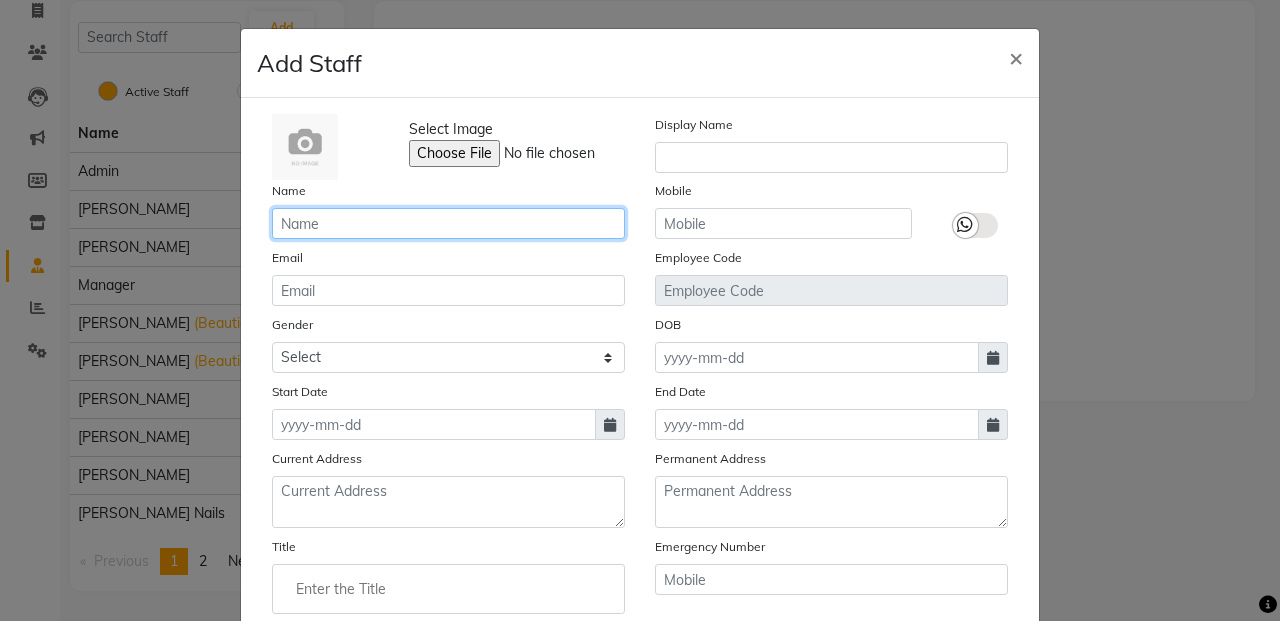 click 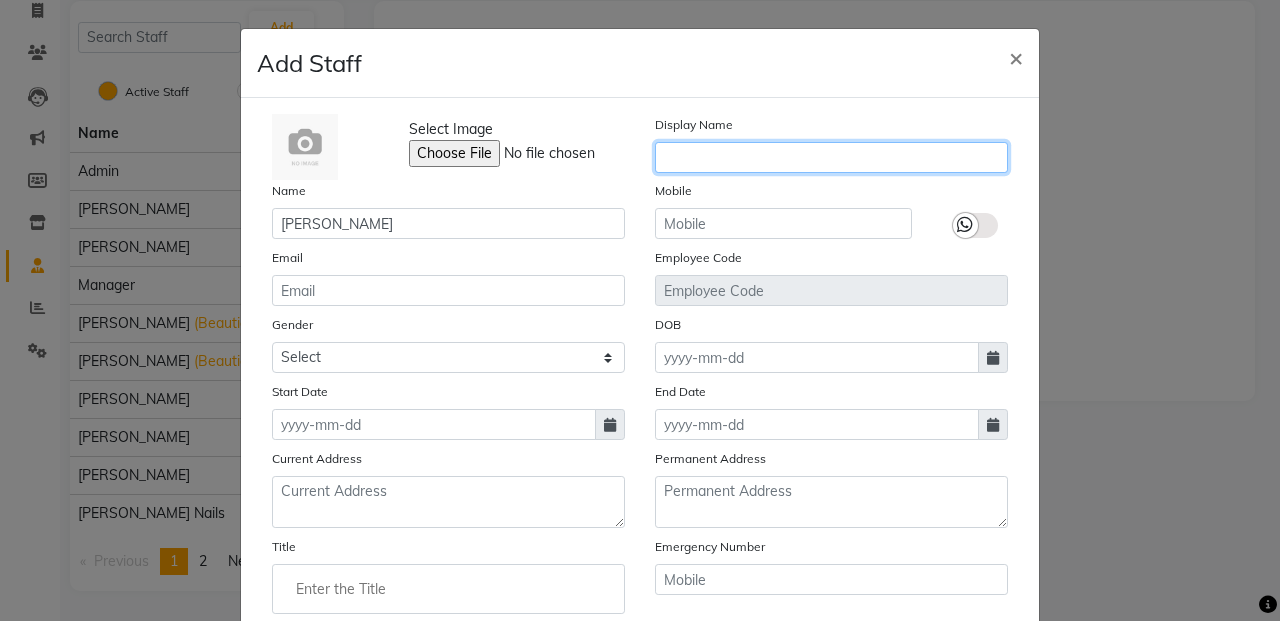 click 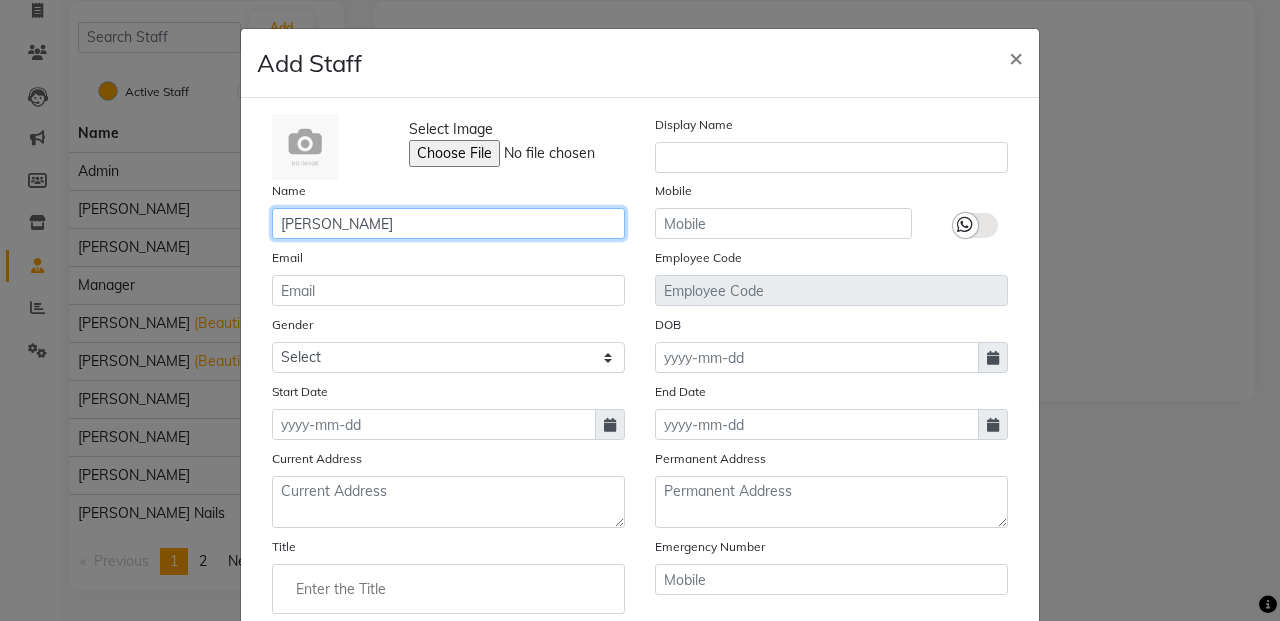 click on "Arifa" 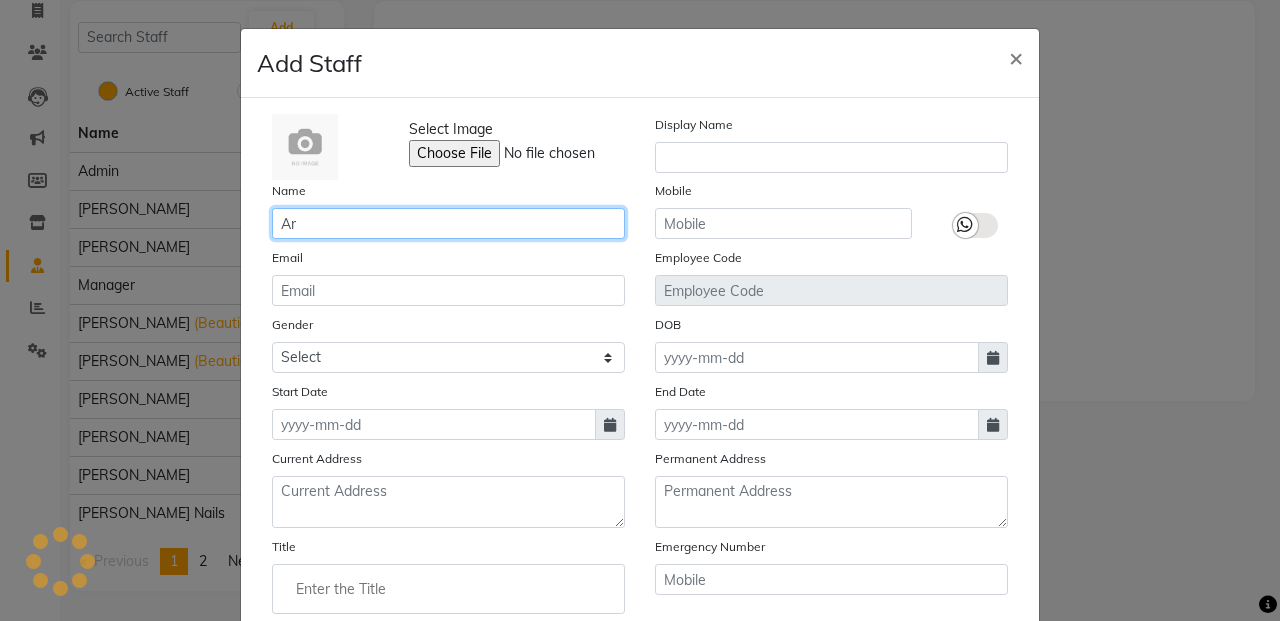 type on "A" 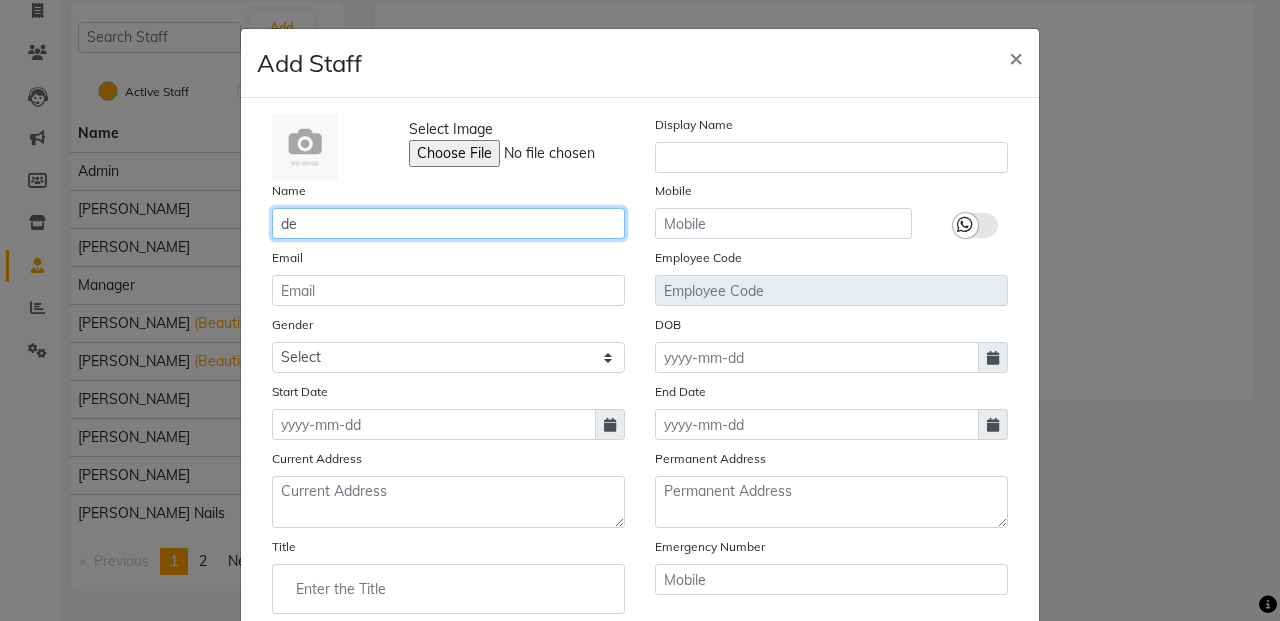 type on "d" 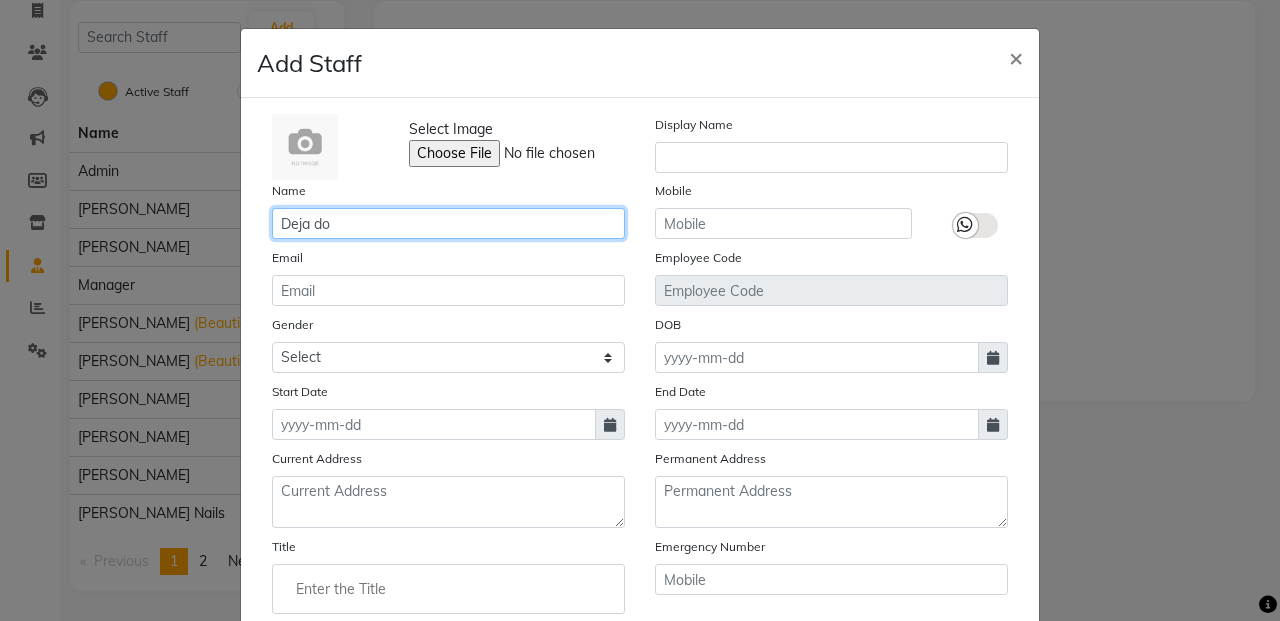 type on "Deja do" 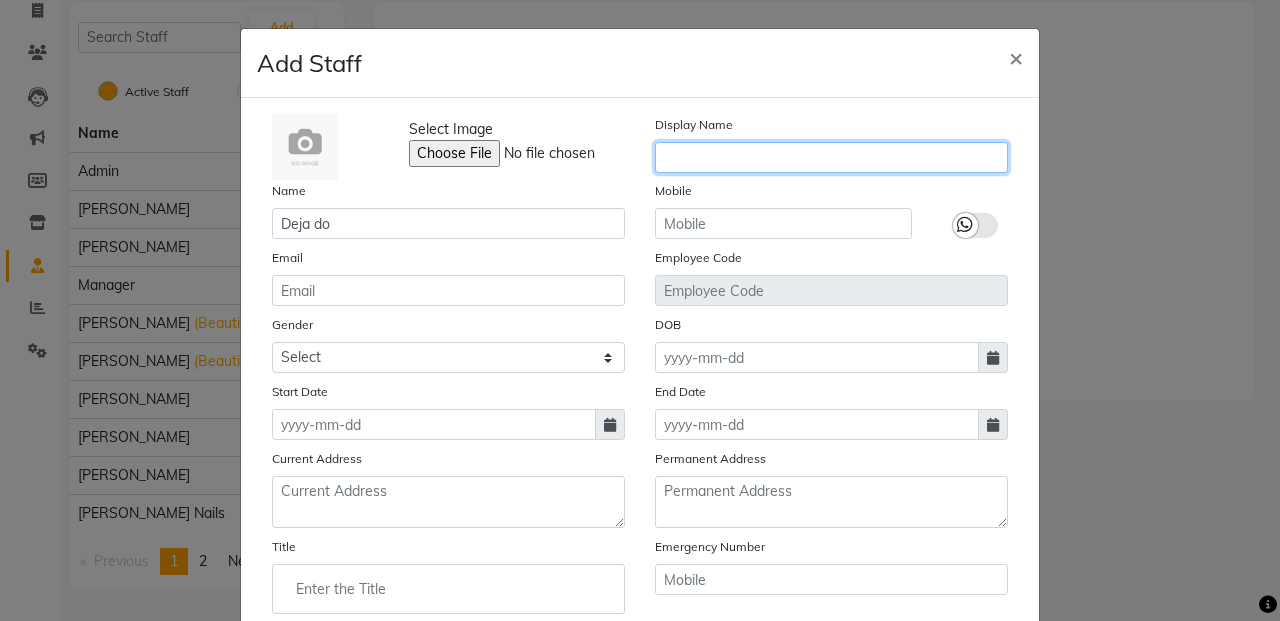 click 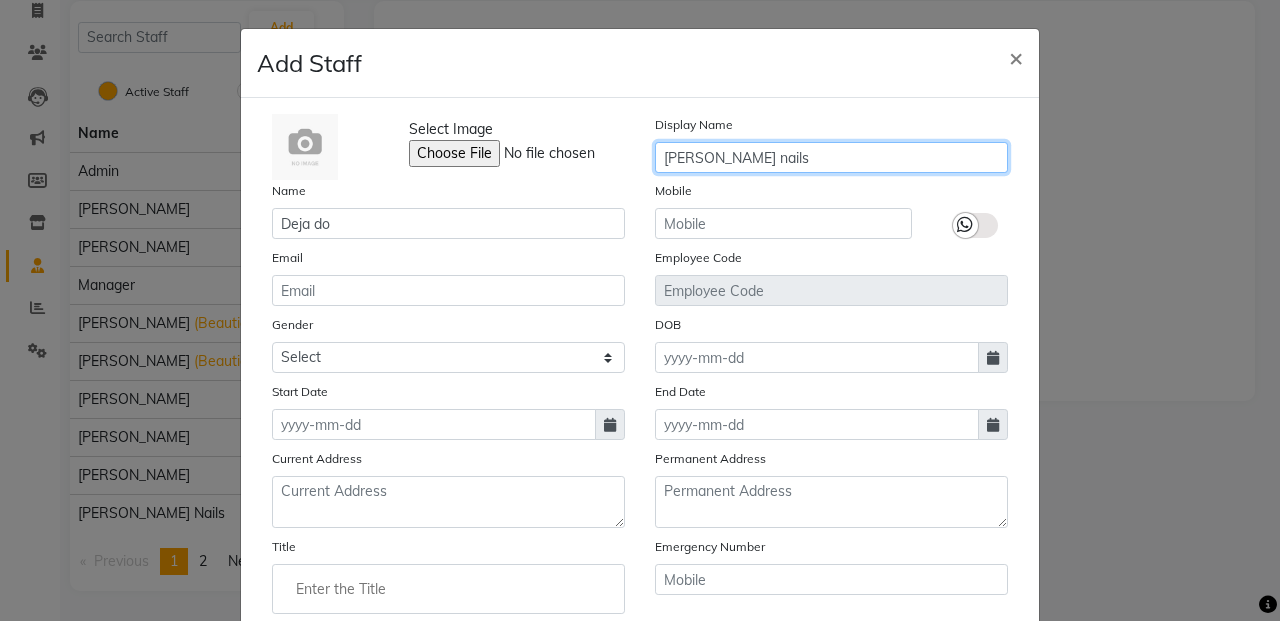 type on "Arifa nails" 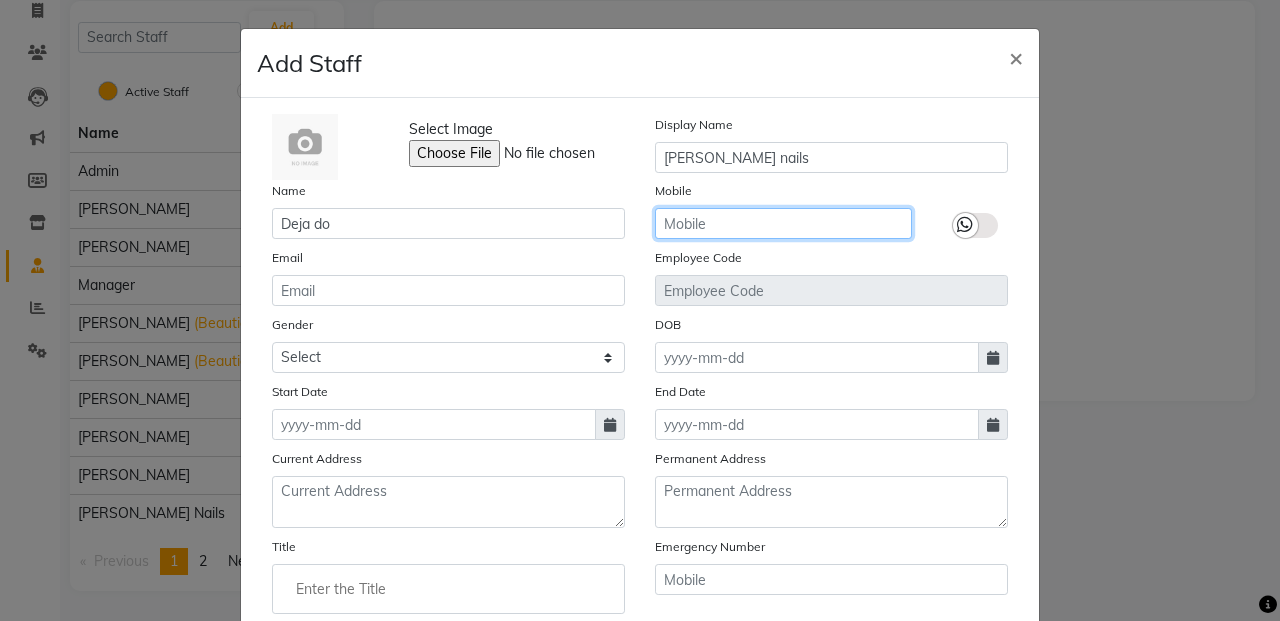 click 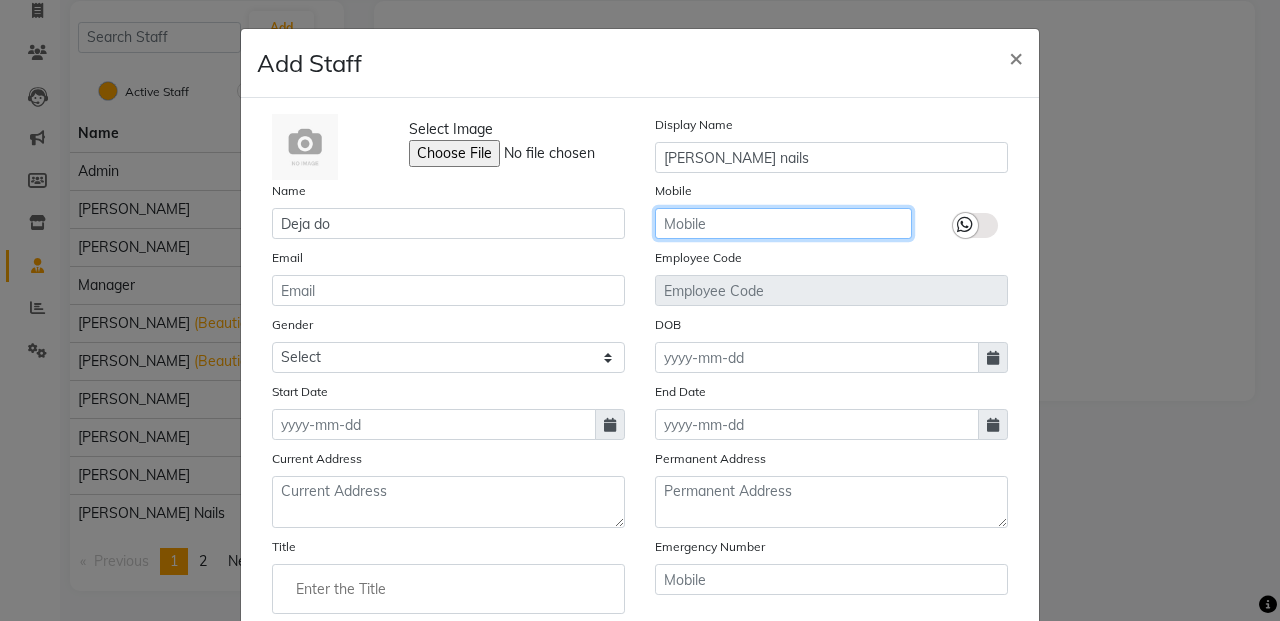 type on "09819018045" 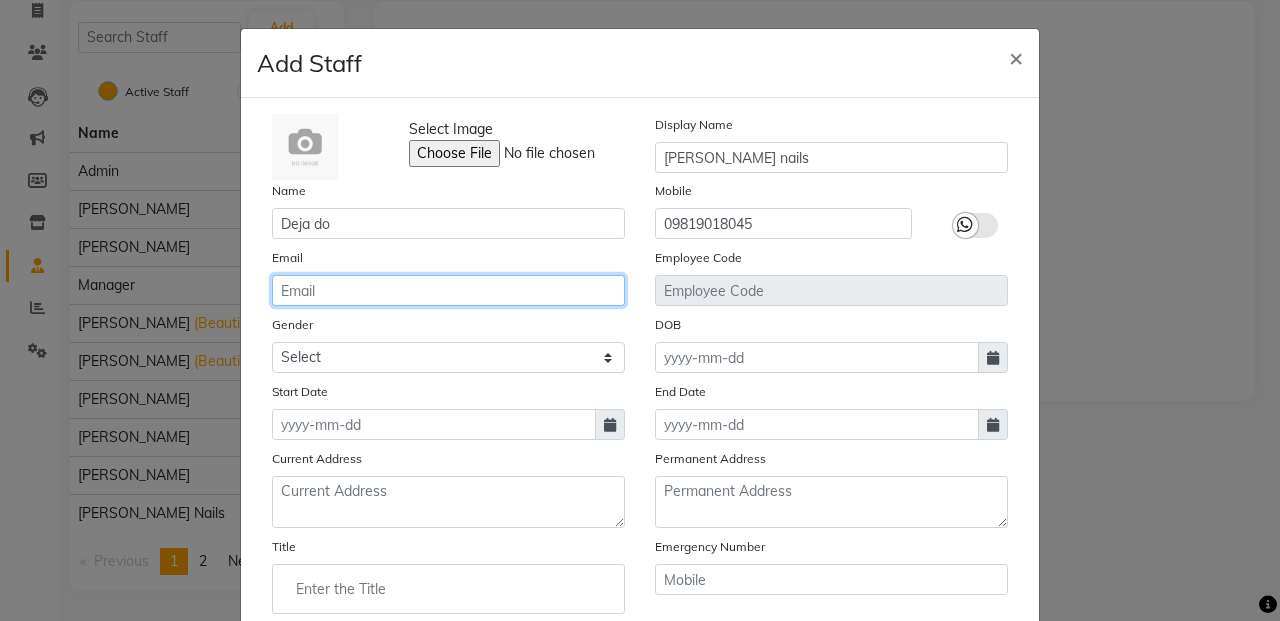type on "rupanisakina@gmail.com" 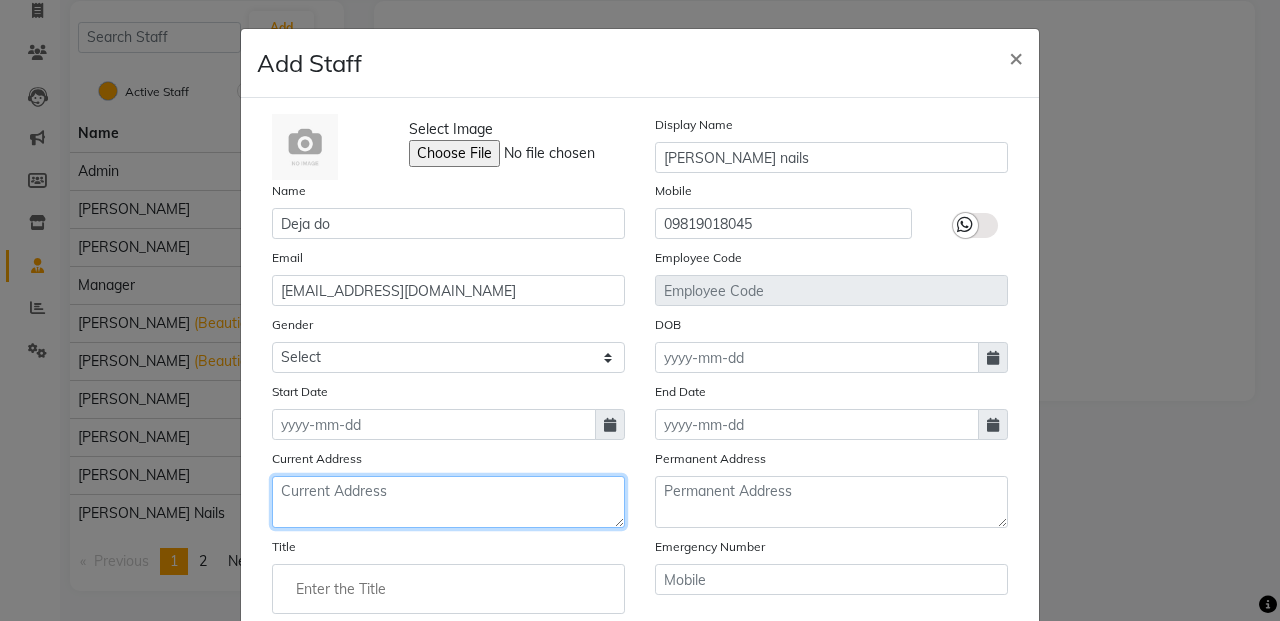 type on "28 gautam view" 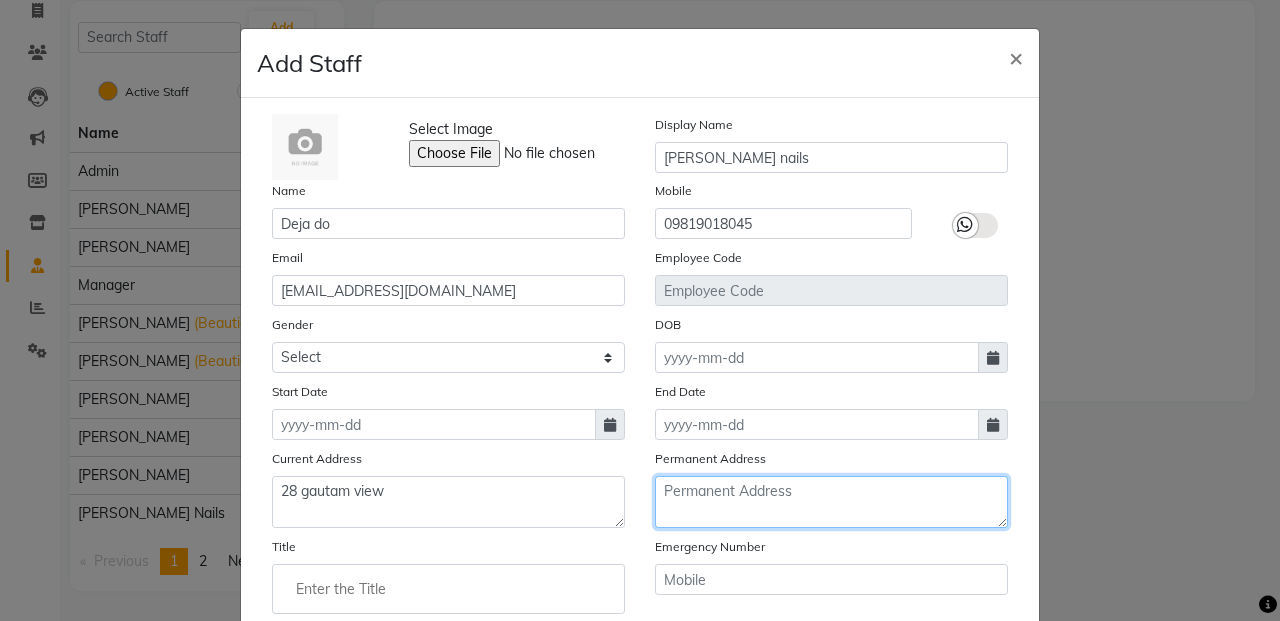 type on "28 gautam view" 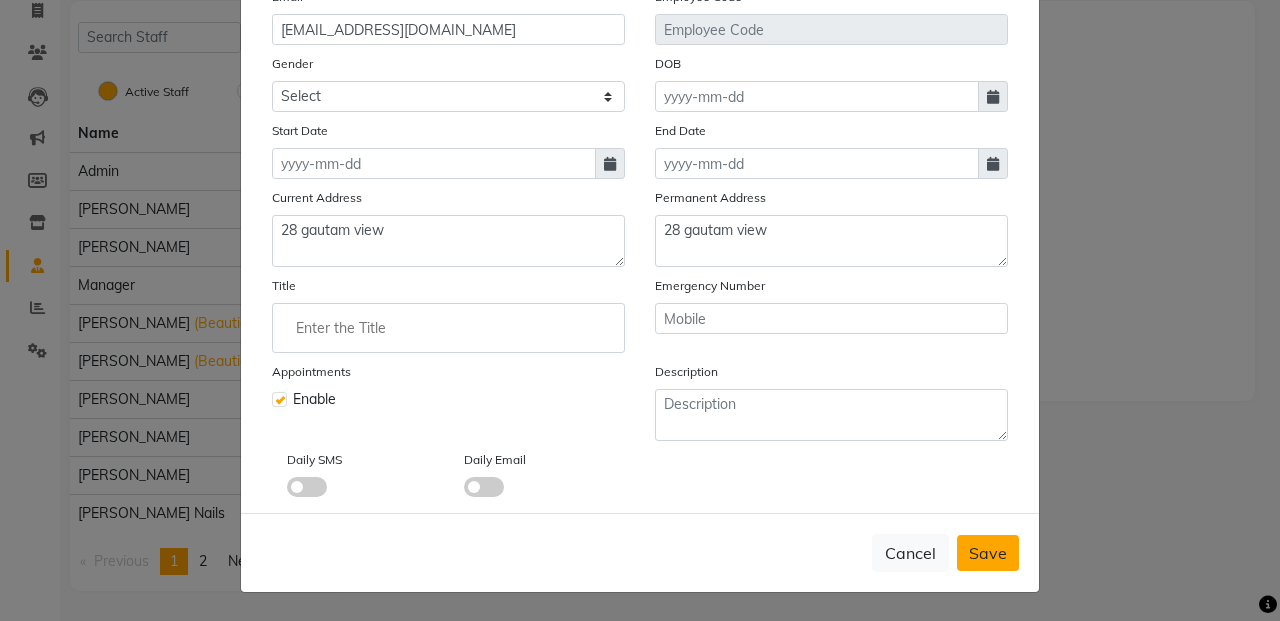 click on "Save" at bounding box center [988, 553] 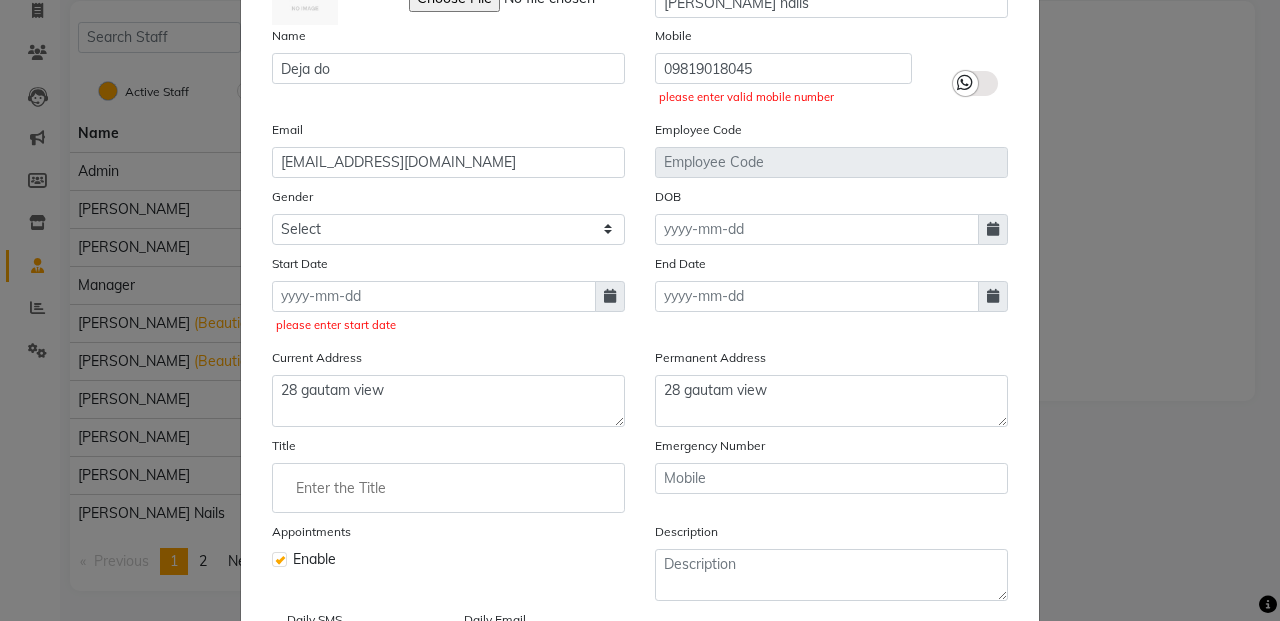 scroll, scrollTop: 0, scrollLeft: 0, axis: both 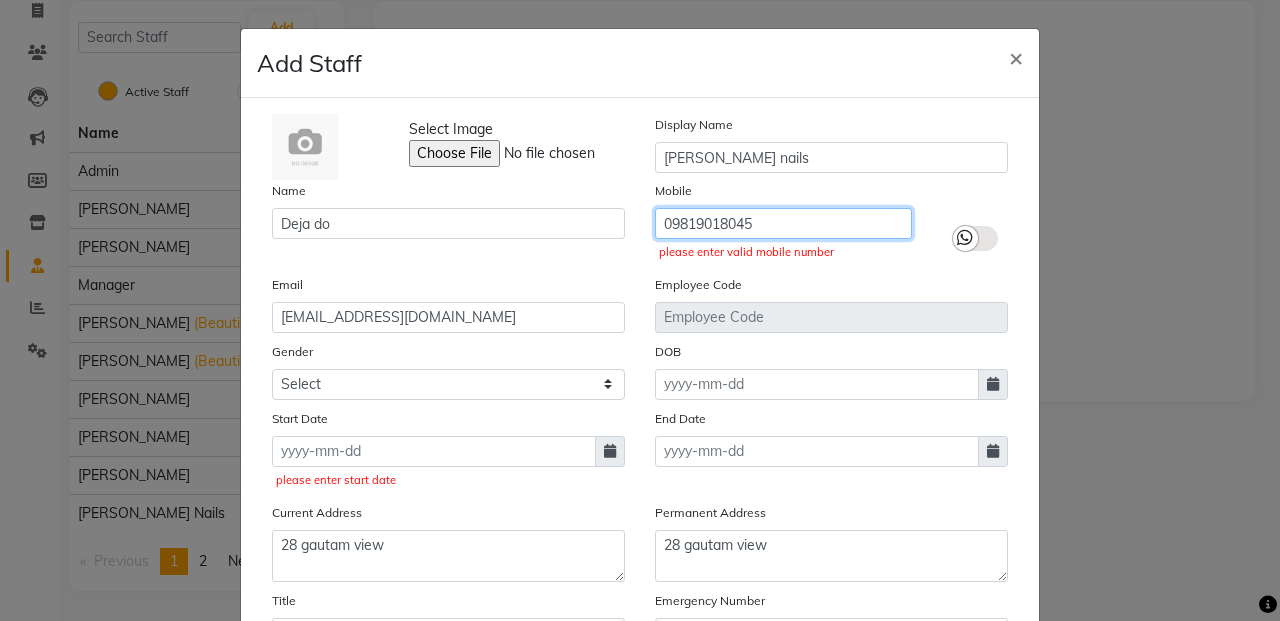 click on "09819018045" 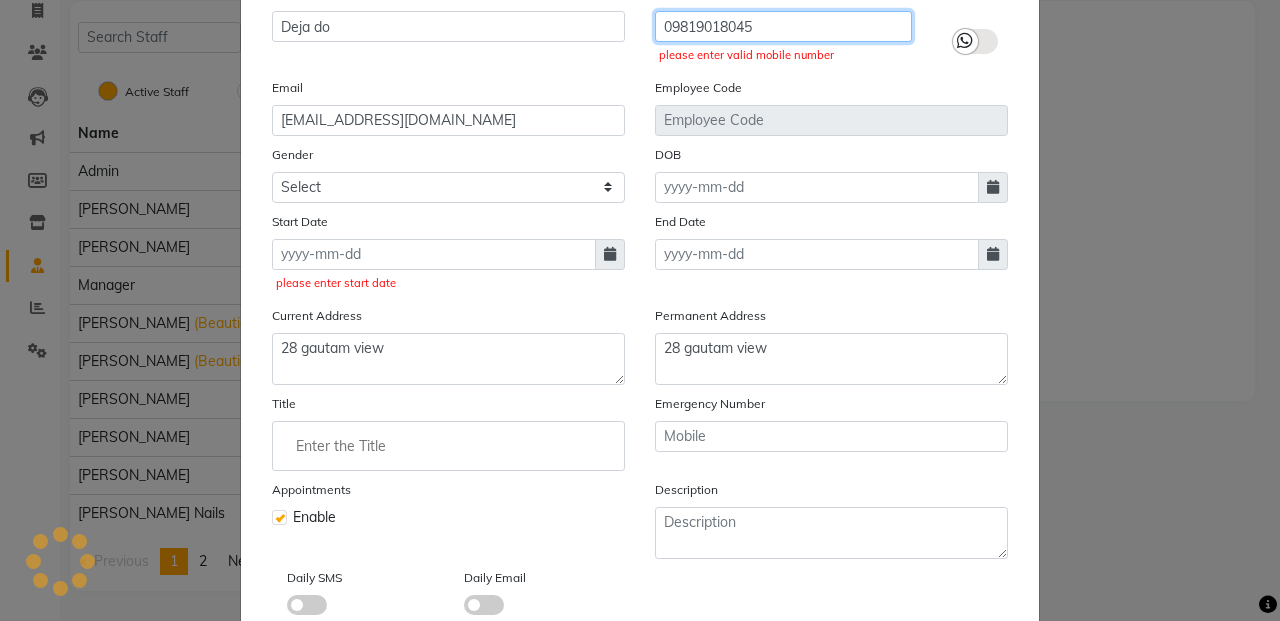 scroll, scrollTop: 315, scrollLeft: 0, axis: vertical 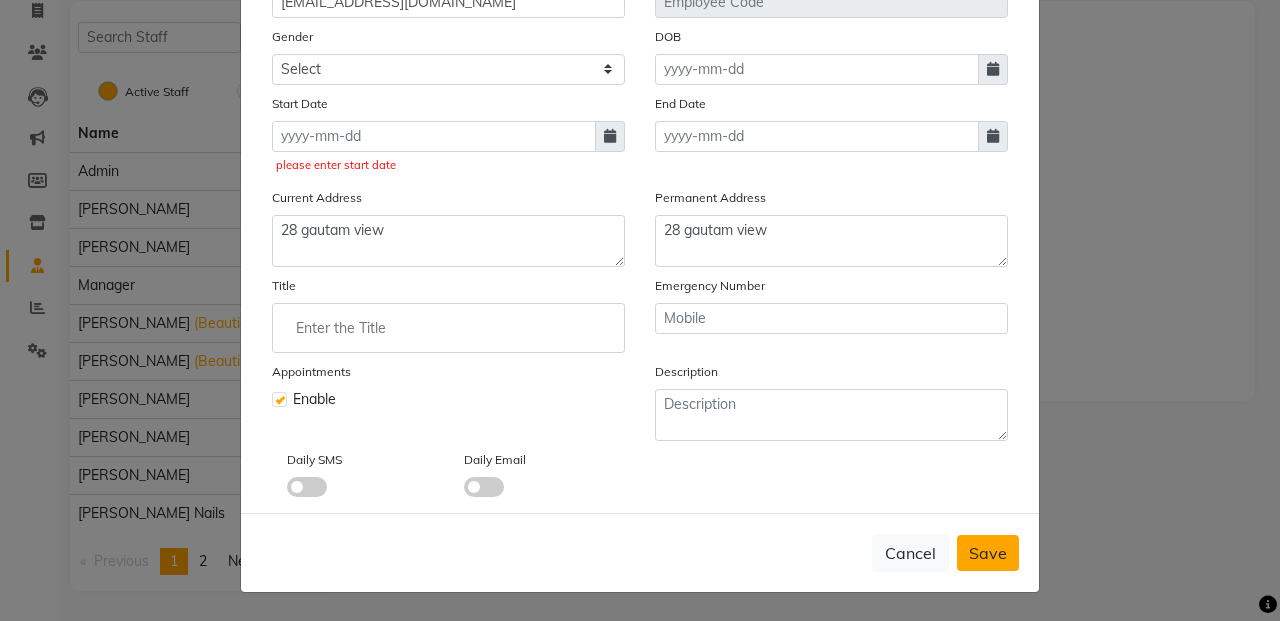 click on "Save" at bounding box center (988, 553) 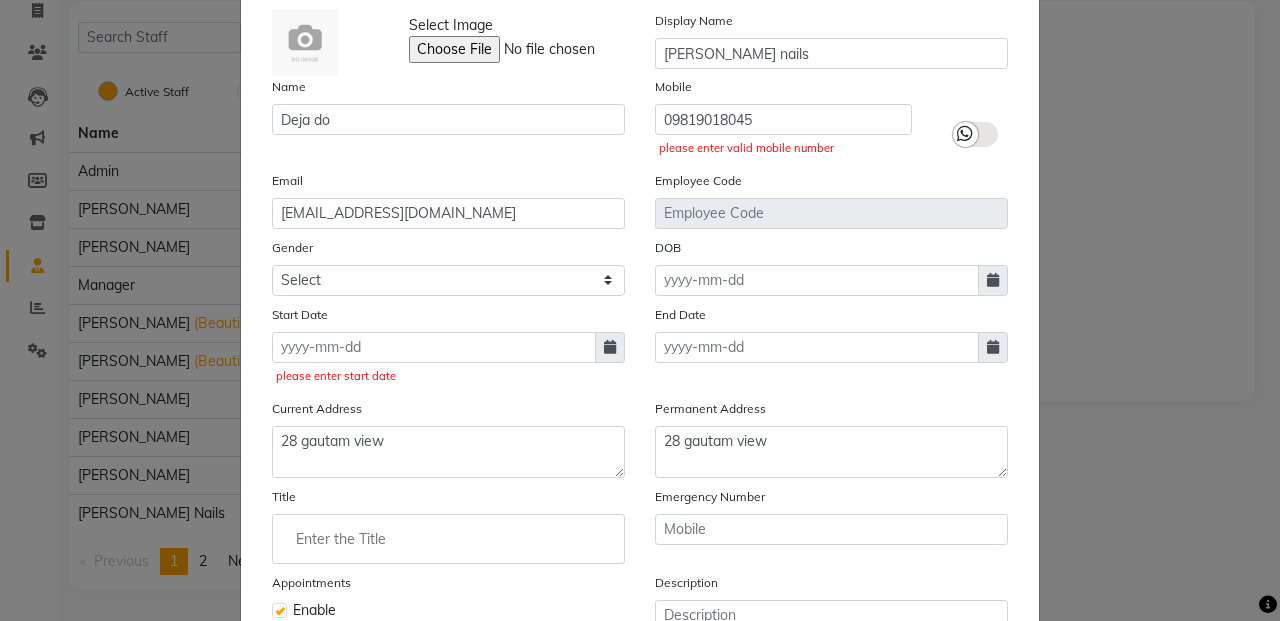 scroll, scrollTop: 0, scrollLeft: 0, axis: both 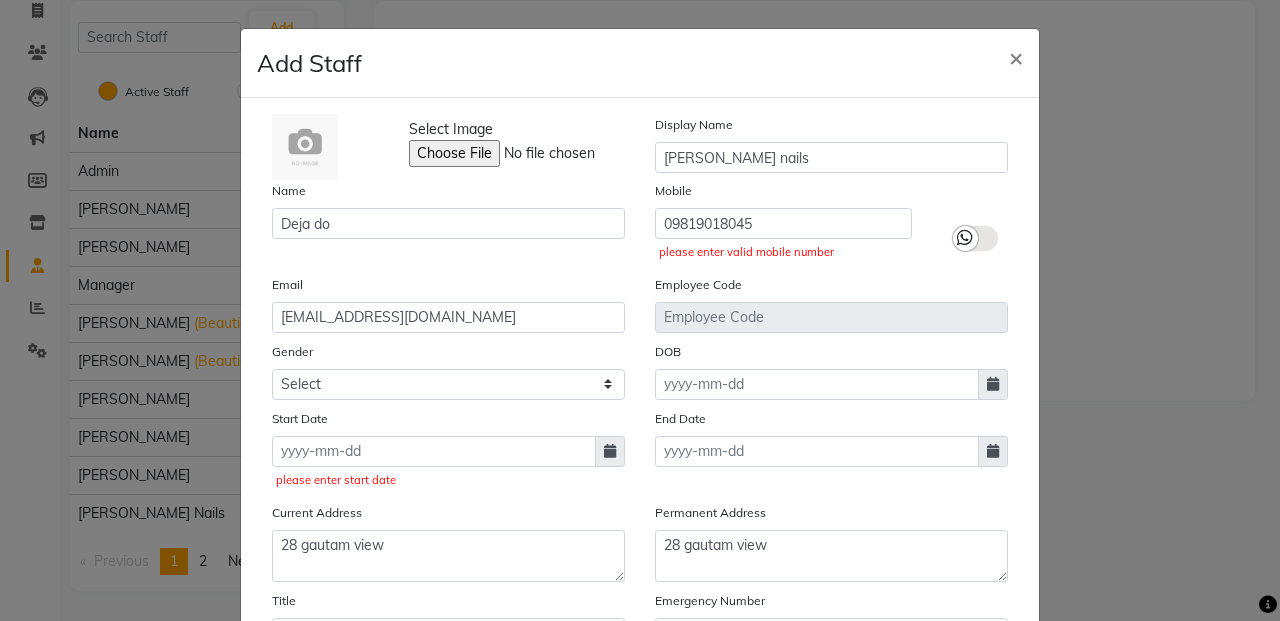 click 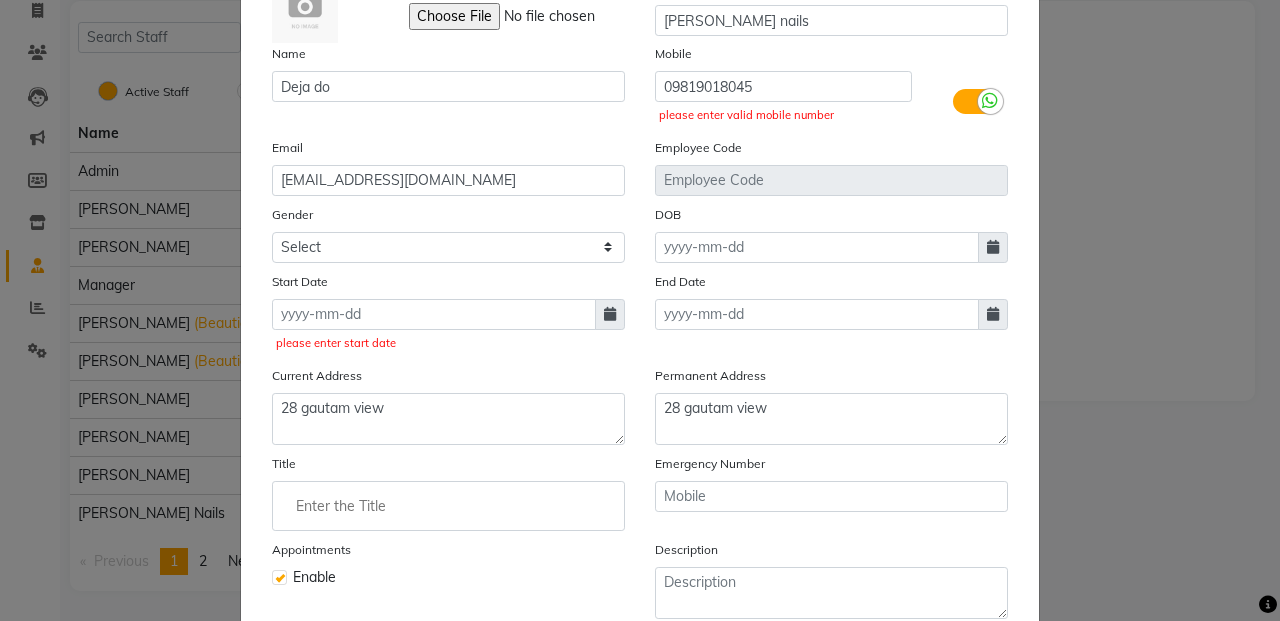 scroll, scrollTop: 315, scrollLeft: 0, axis: vertical 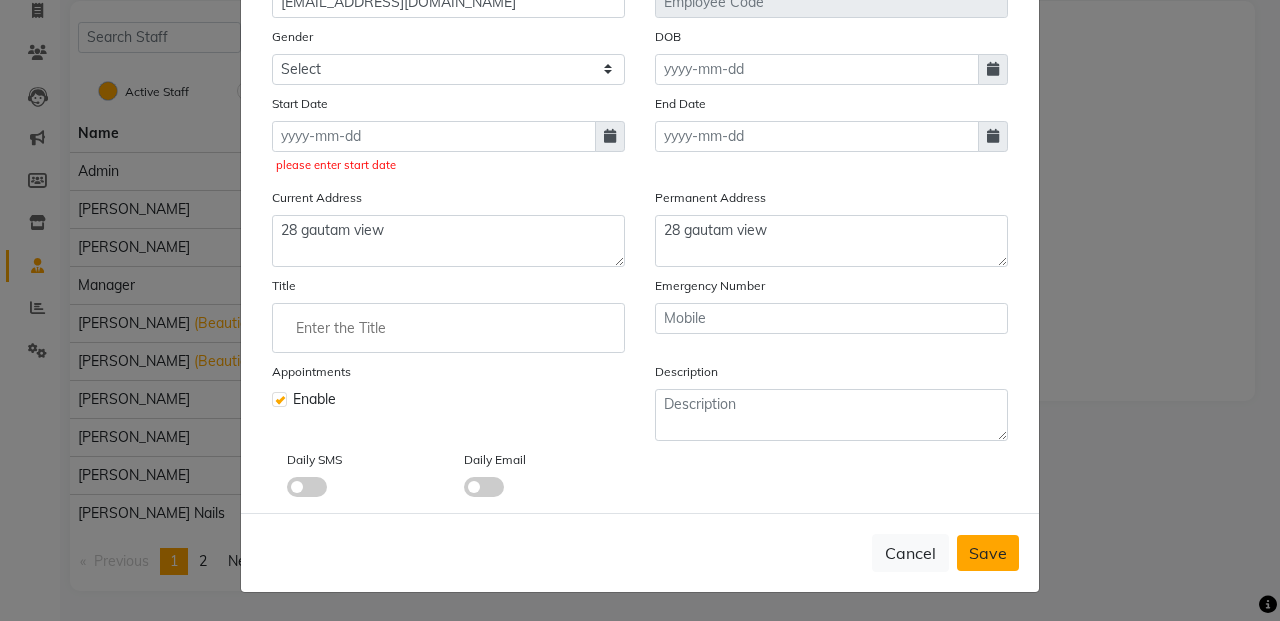 click on "Save" at bounding box center [988, 553] 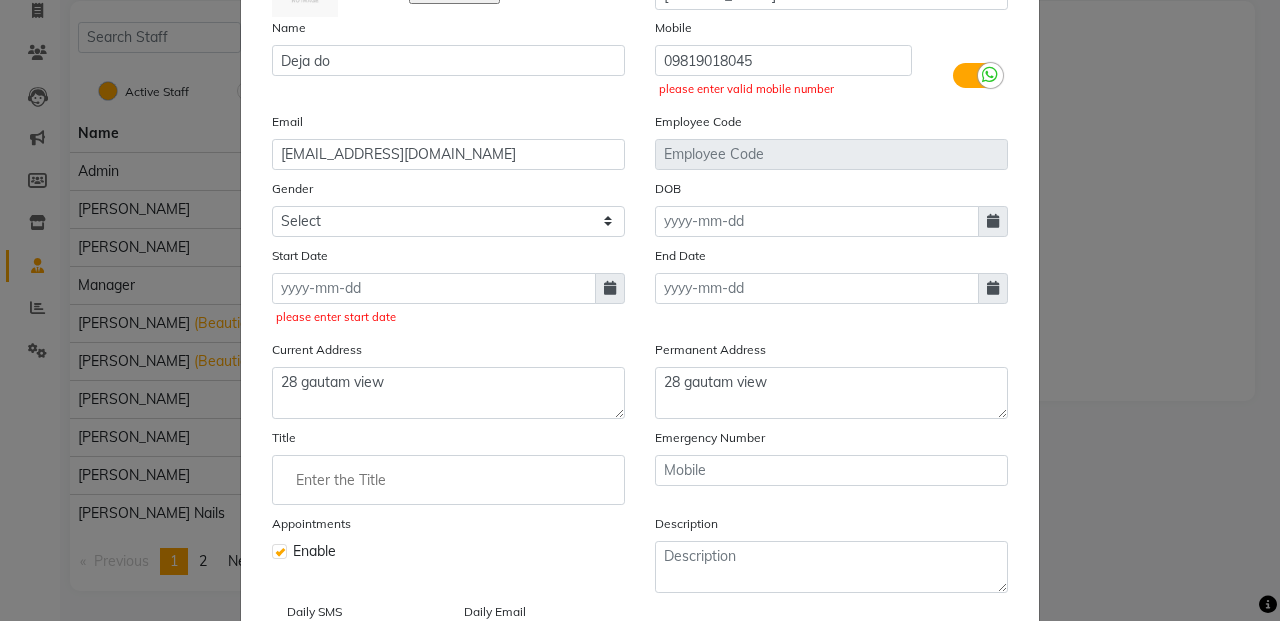 scroll, scrollTop: 0, scrollLeft: 0, axis: both 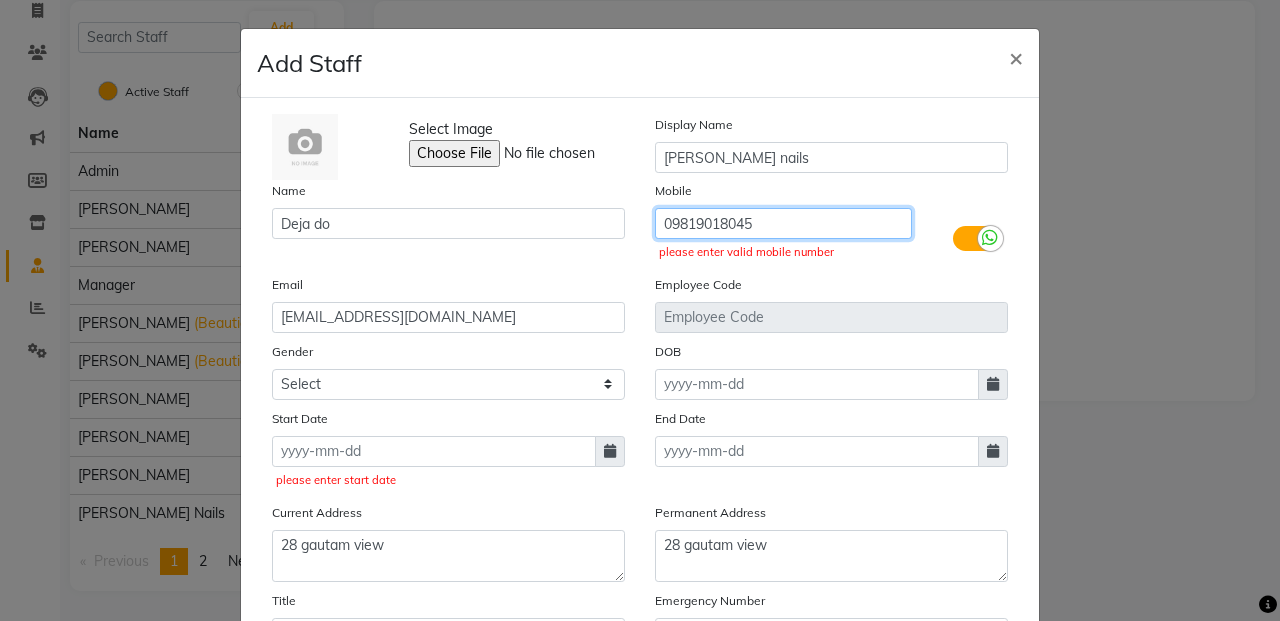 click on "09819018045" 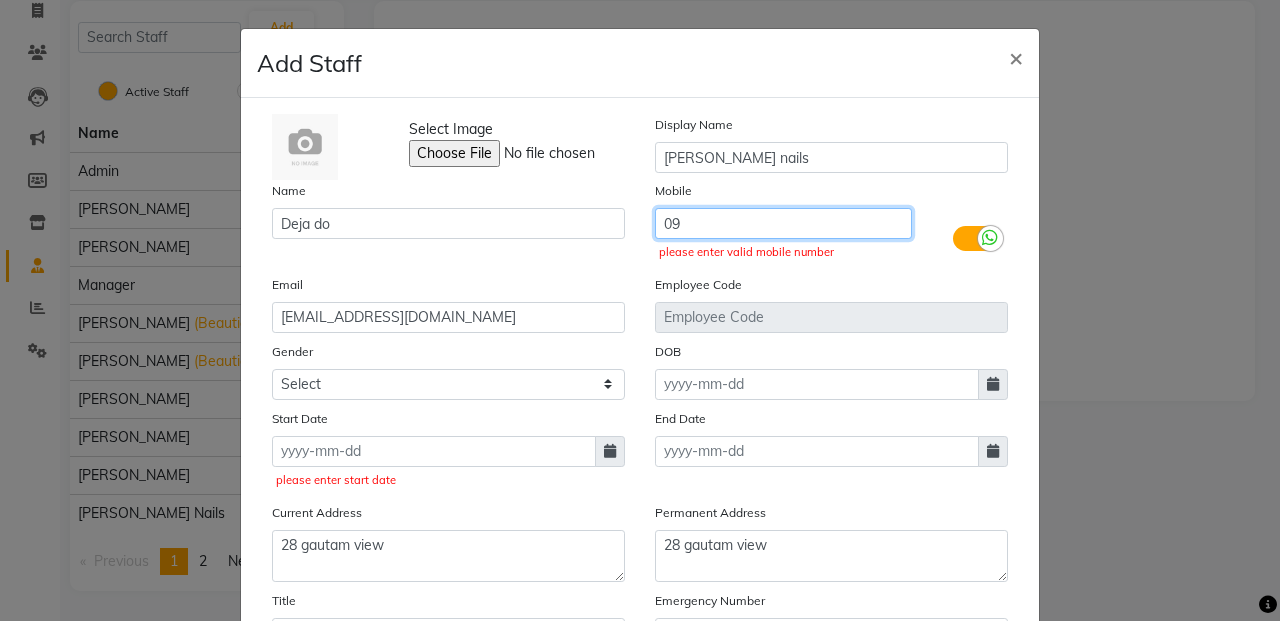 type on "0" 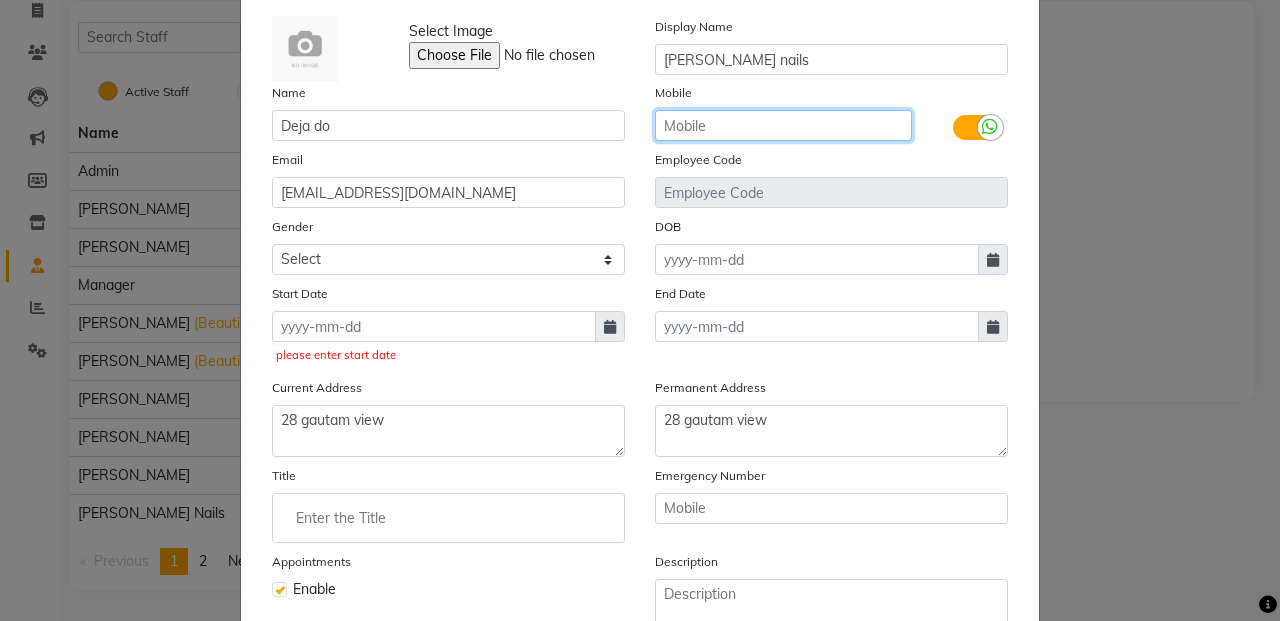 scroll, scrollTop: 288, scrollLeft: 0, axis: vertical 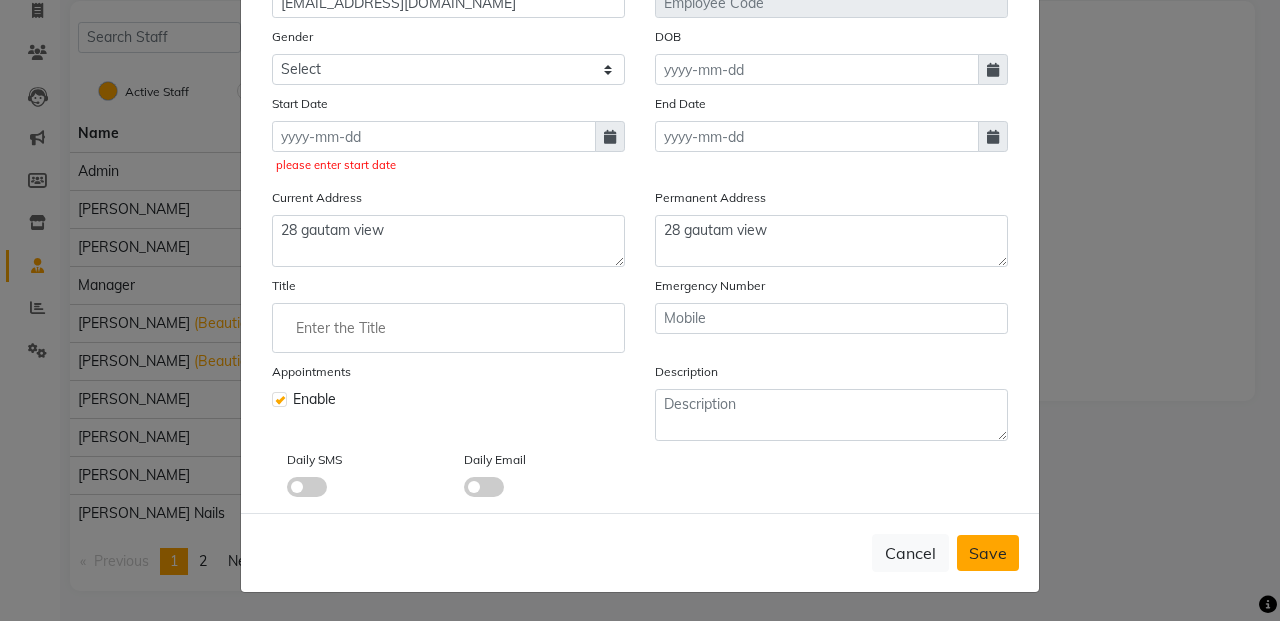 type 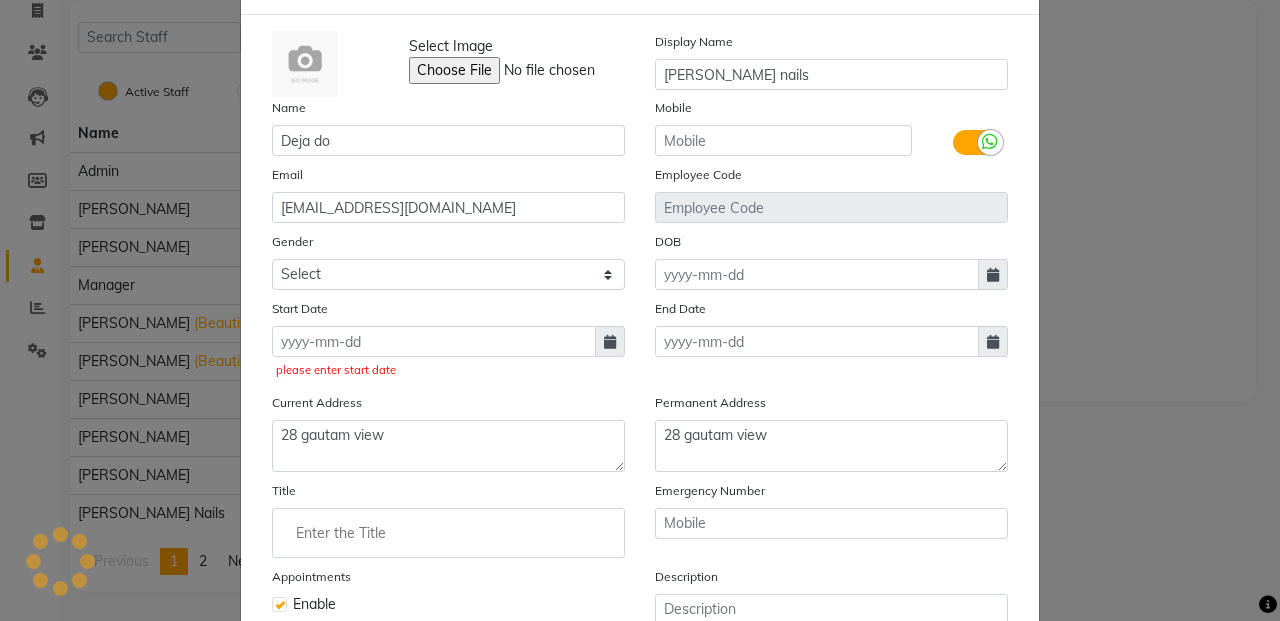 scroll, scrollTop: 0, scrollLeft: 0, axis: both 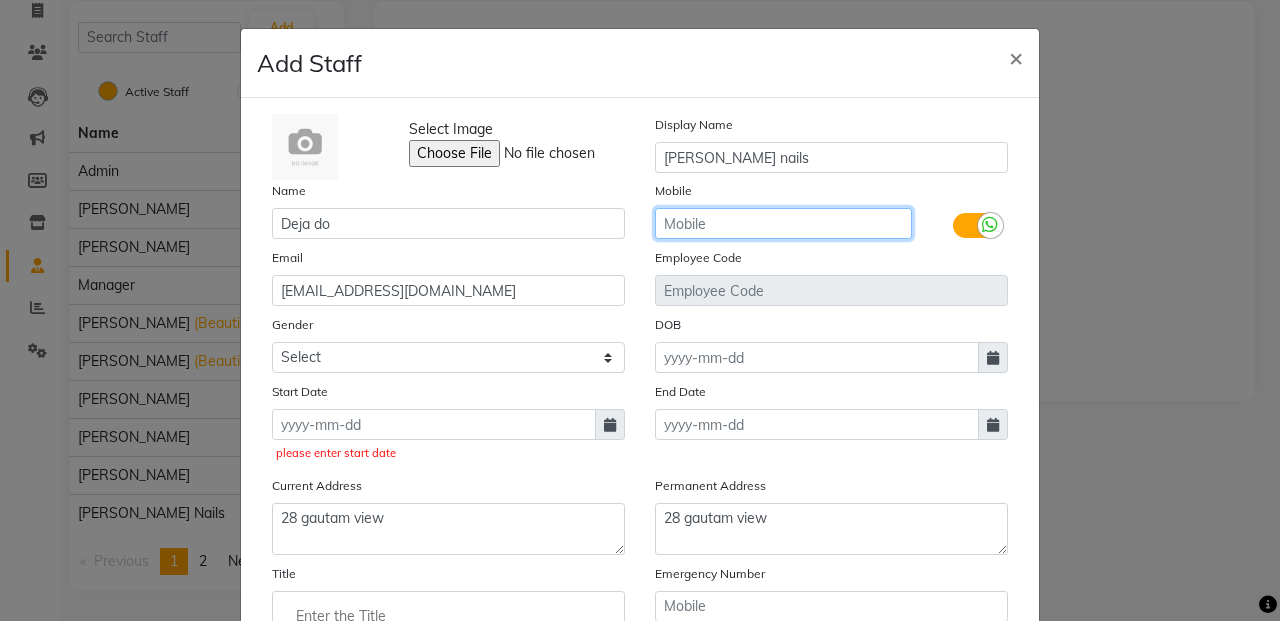 click 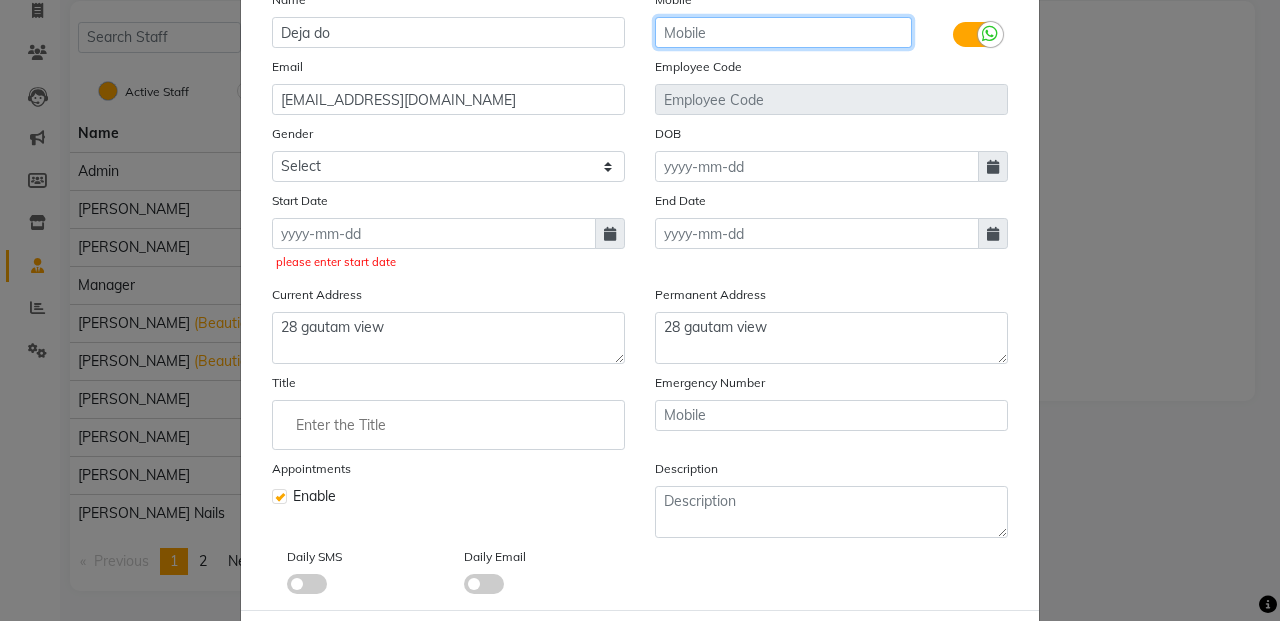 scroll, scrollTop: 288, scrollLeft: 0, axis: vertical 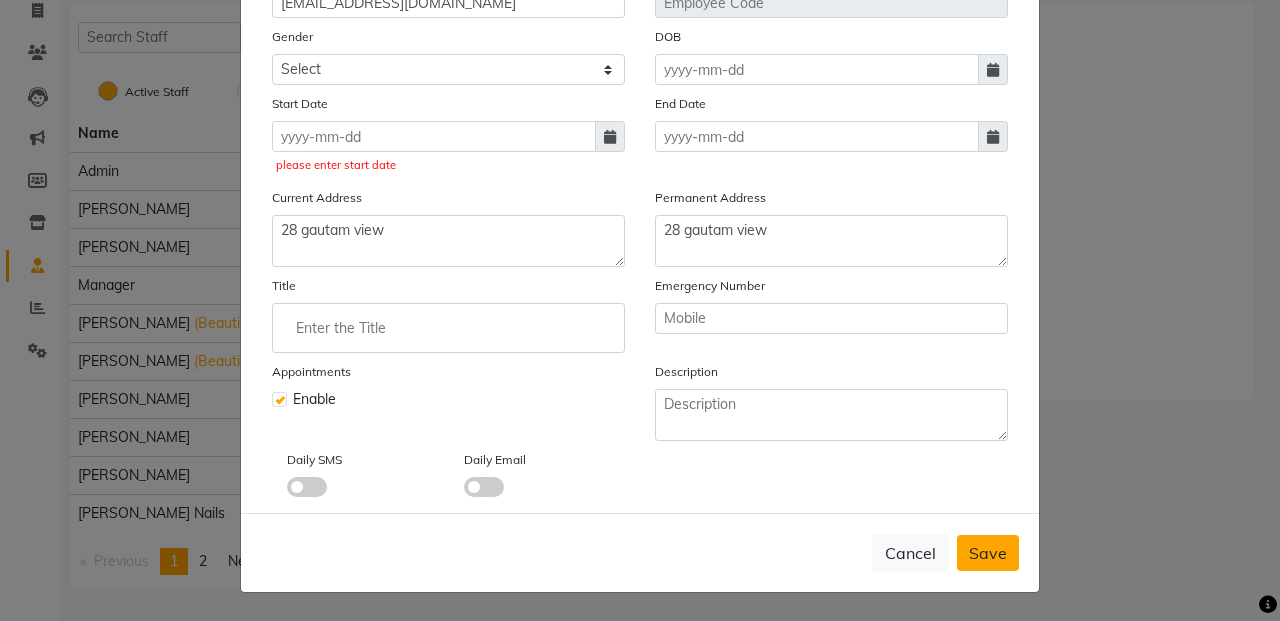 click on "Save" at bounding box center [988, 553] 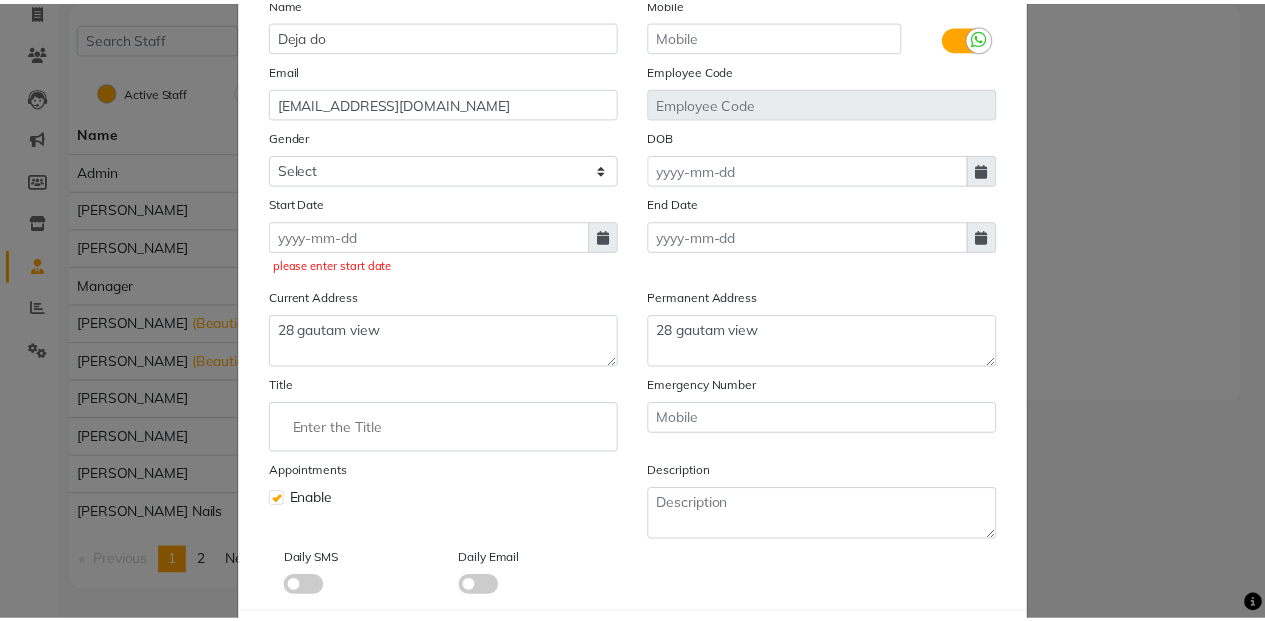 scroll, scrollTop: 0, scrollLeft: 0, axis: both 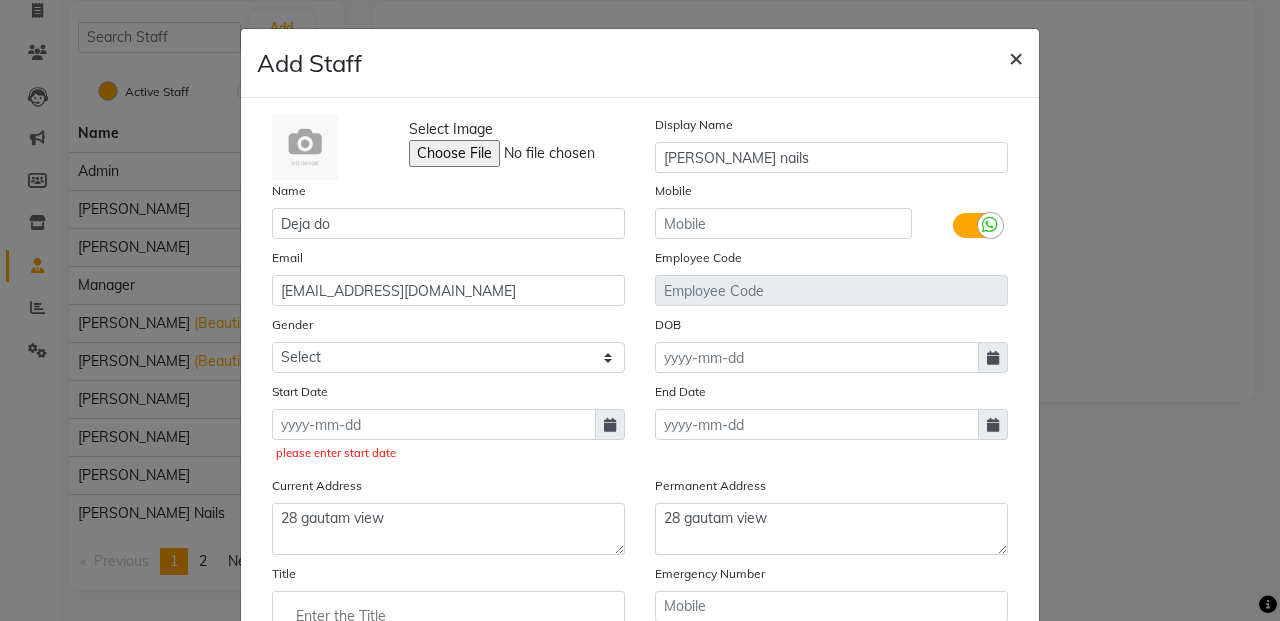 click on "×" 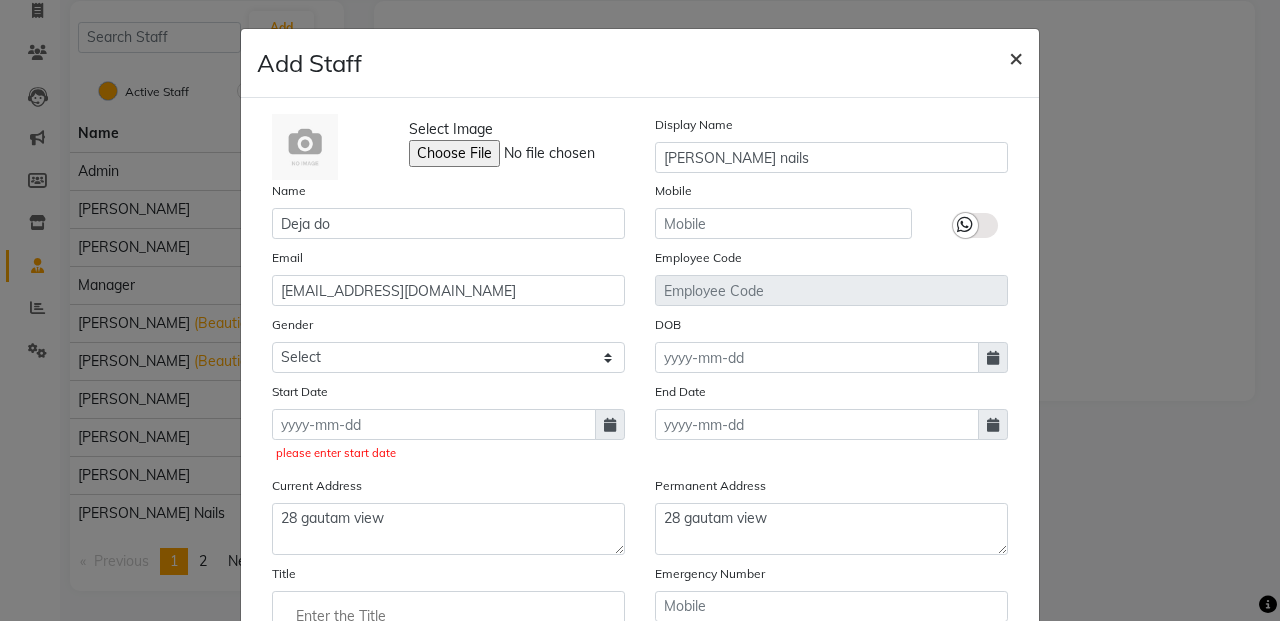 type 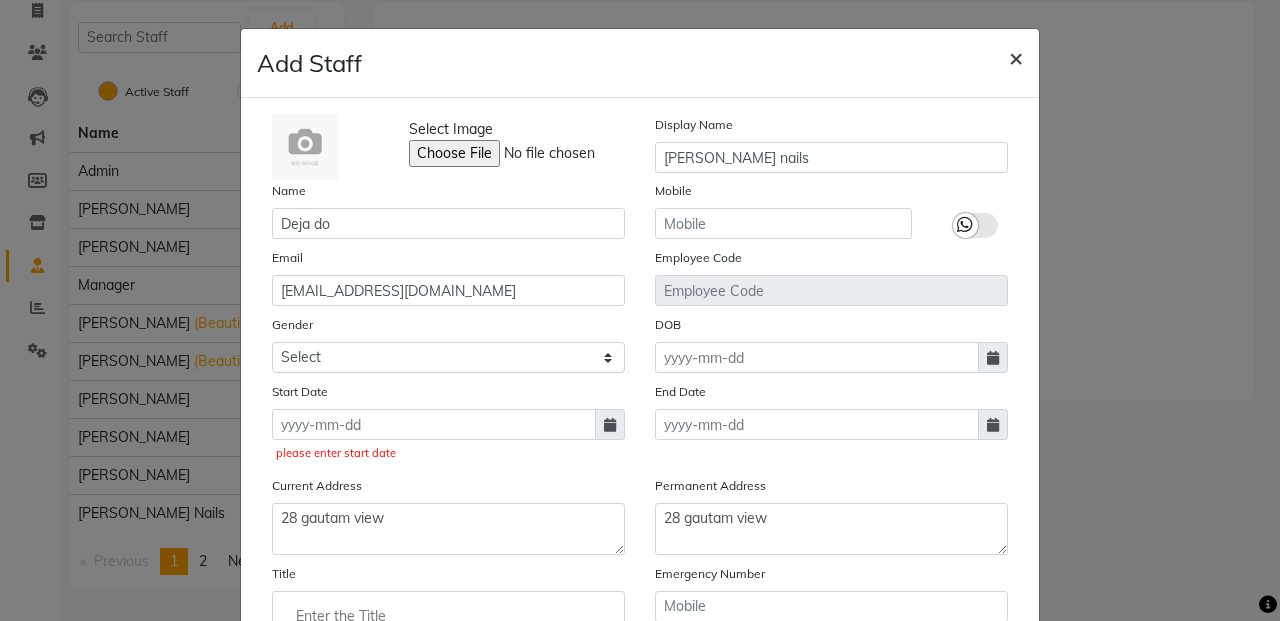 type 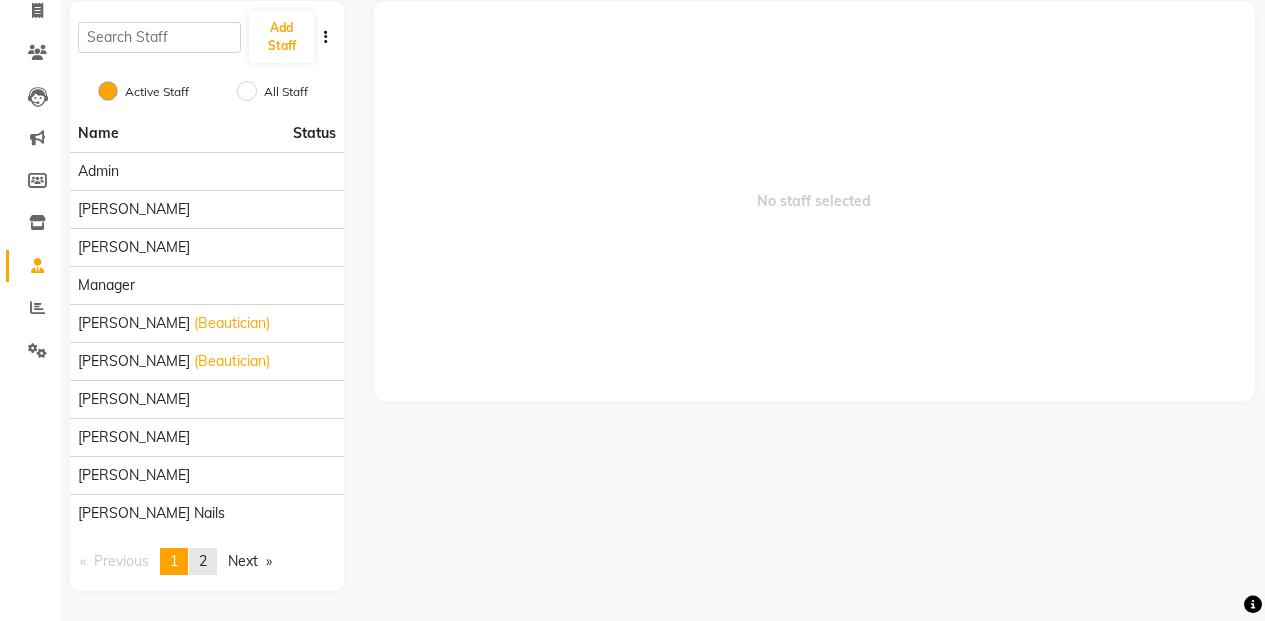click on "page  2" at bounding box center (203, 561) 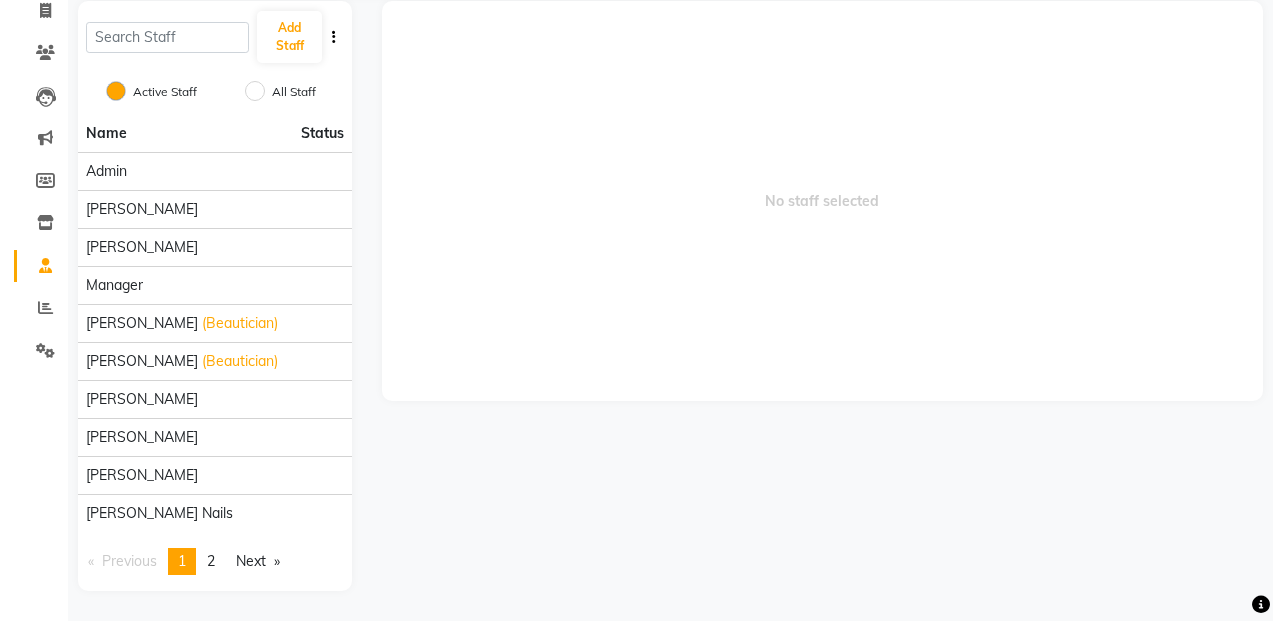 scroll, scrollTop: 0, scrollLeft: 0, axis: both 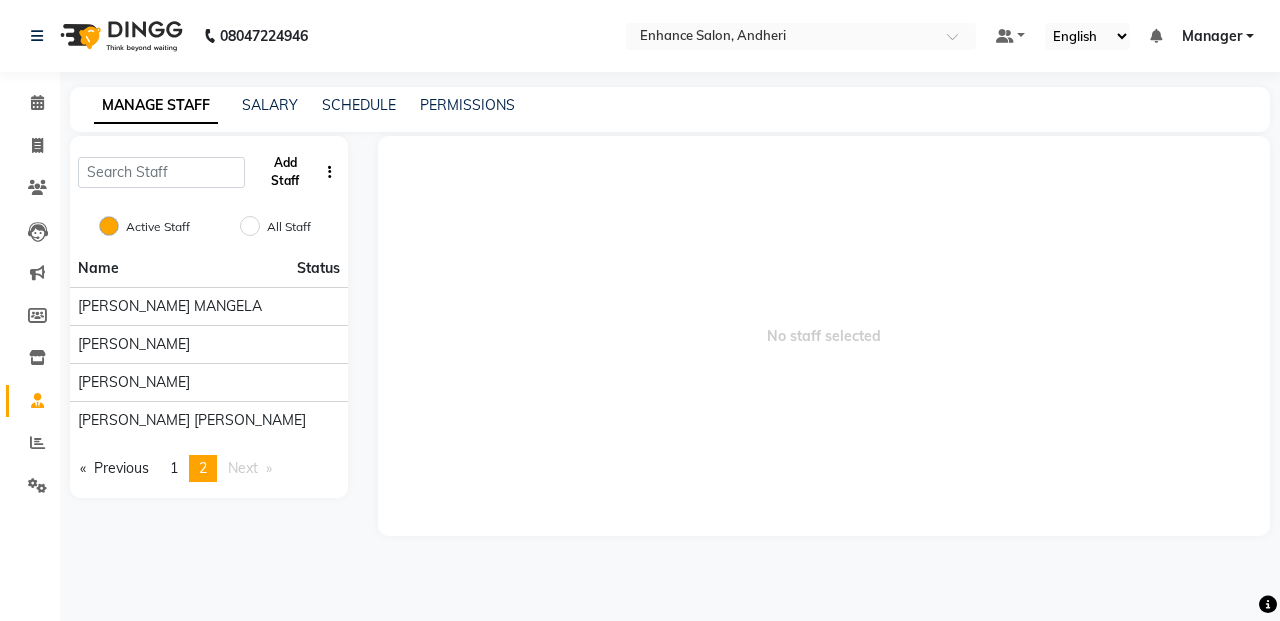 click on "Add Staff" 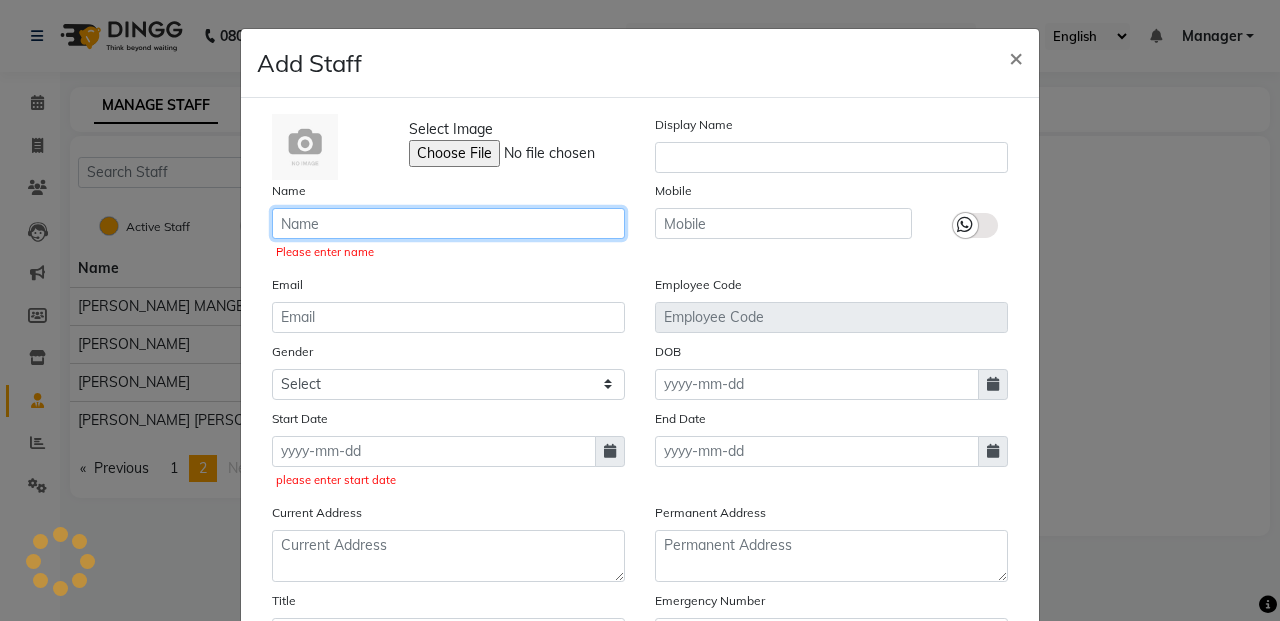 click 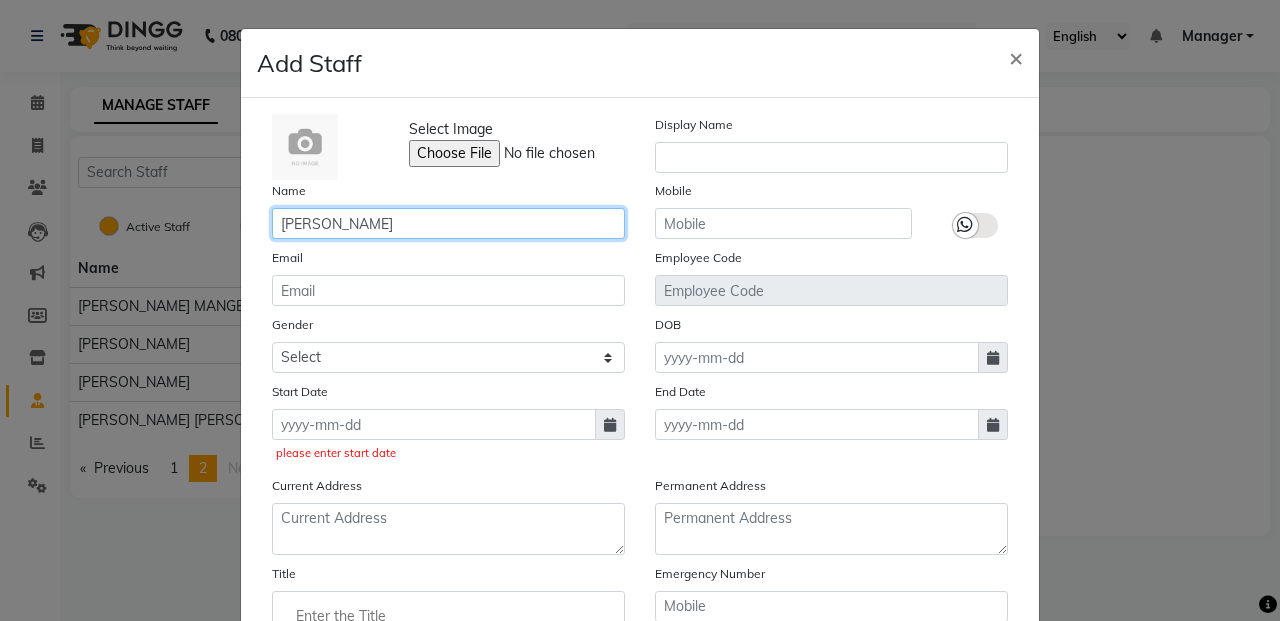 type on "Arifa" 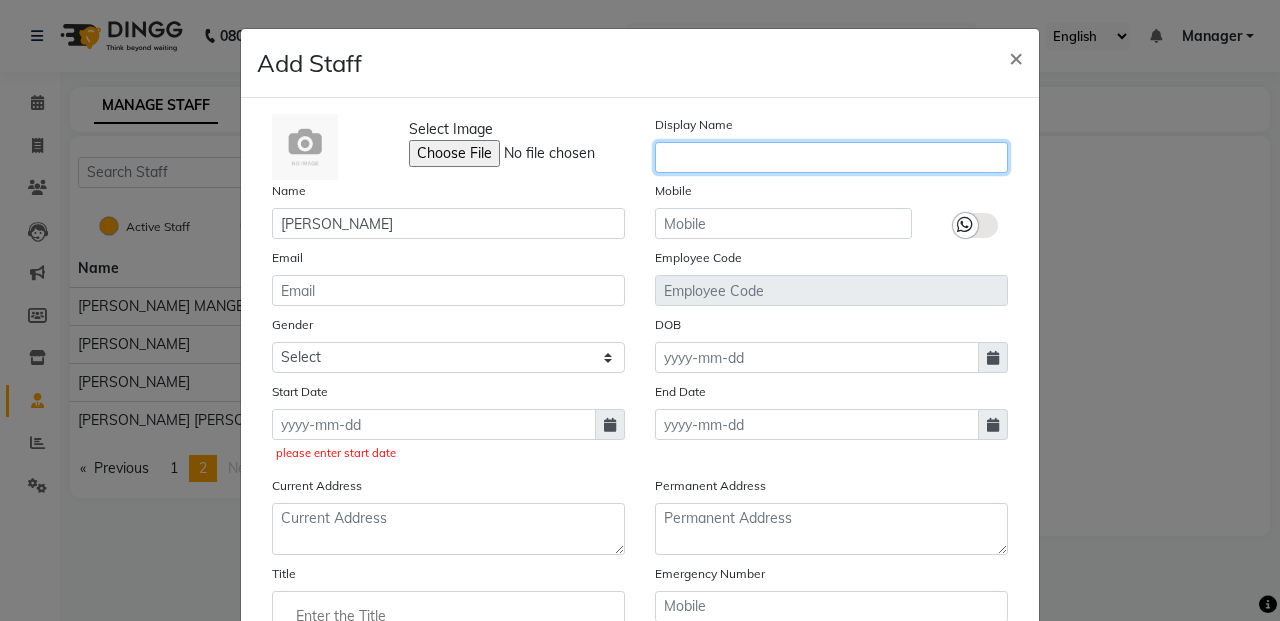 click 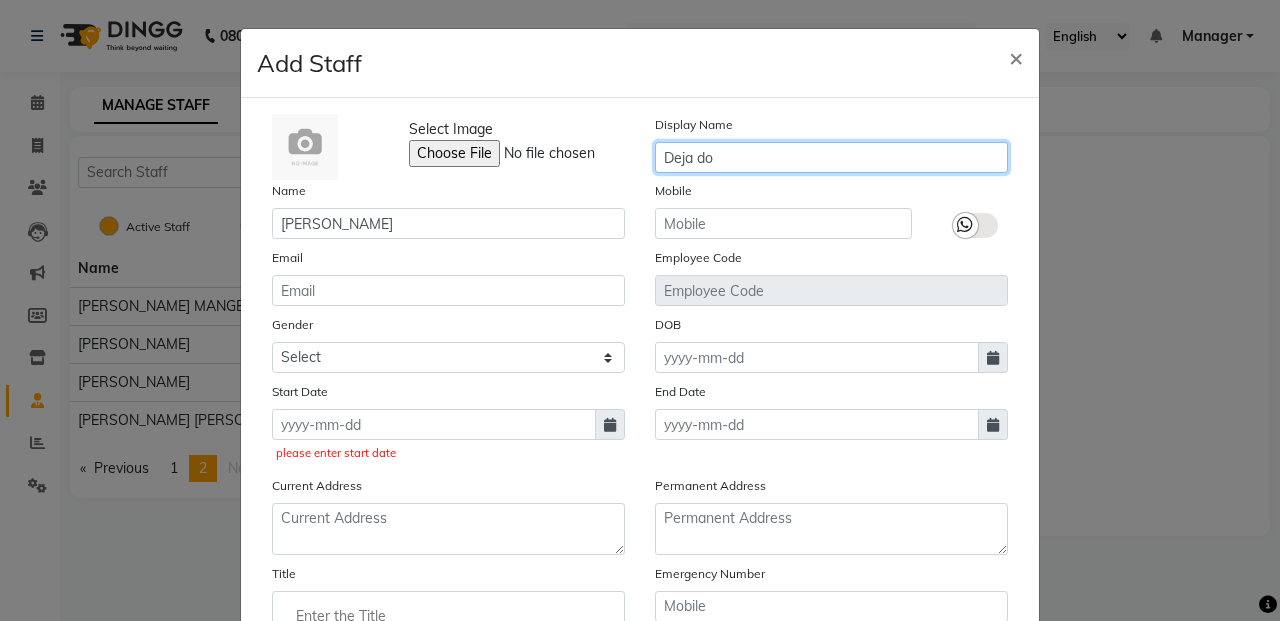 type on "Deja do" 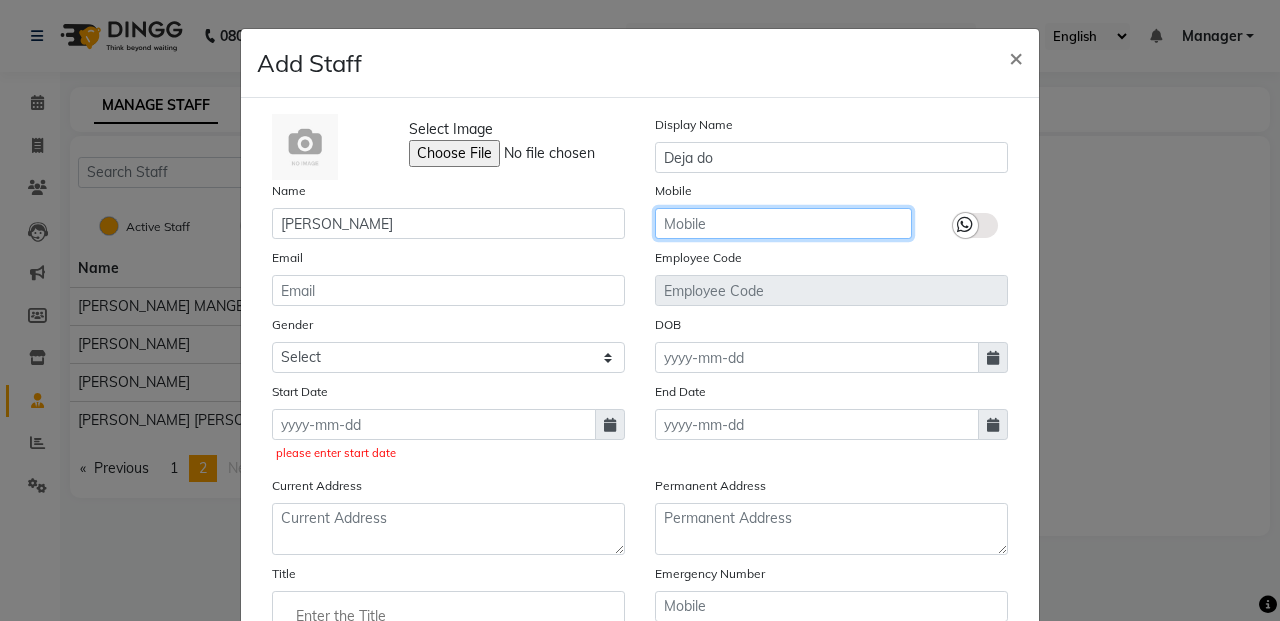 click 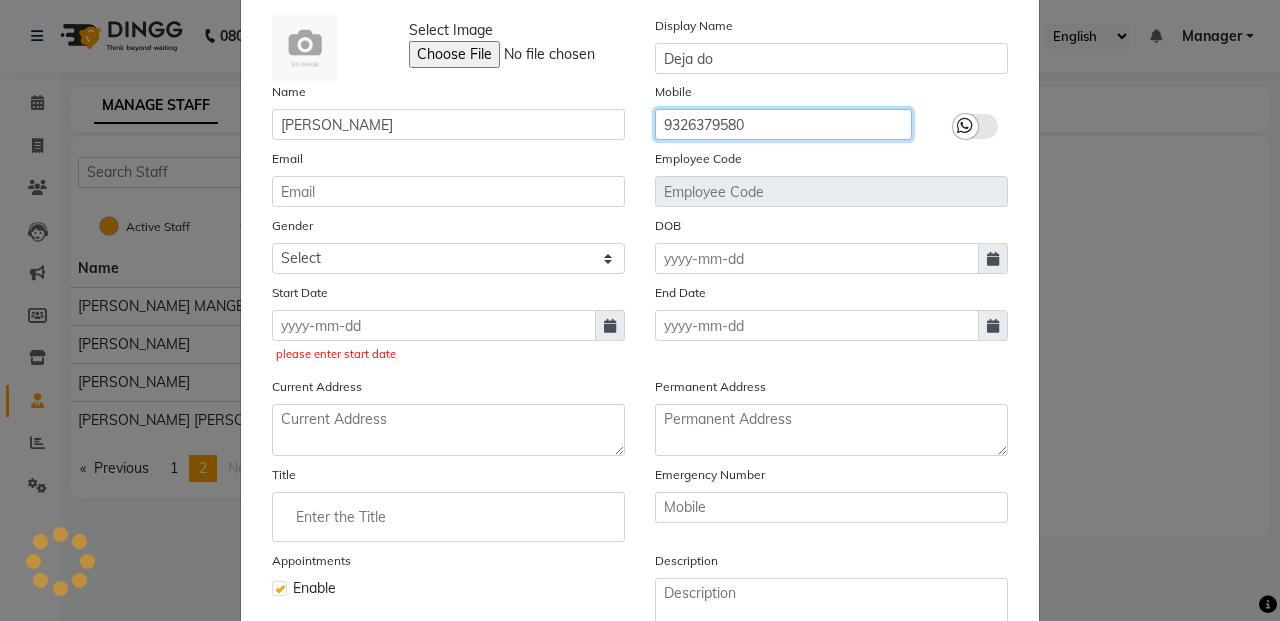 scroll, scrollTop: 288, scrollLeft: 0, axis: vertical 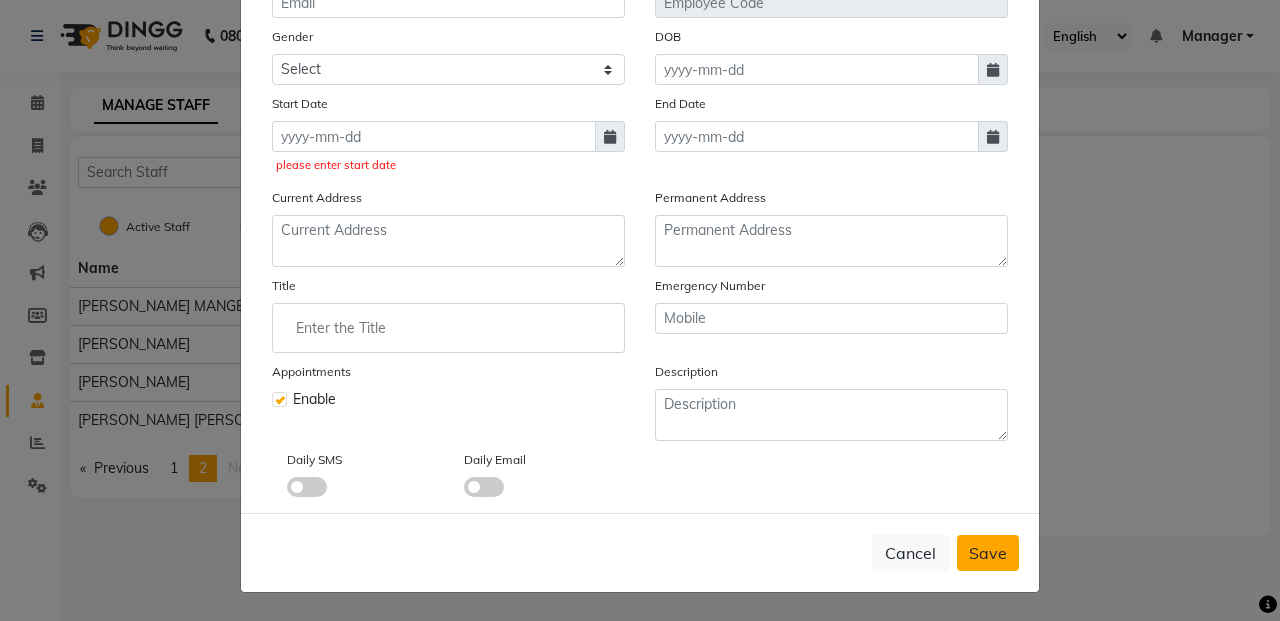 type on "9326379580" 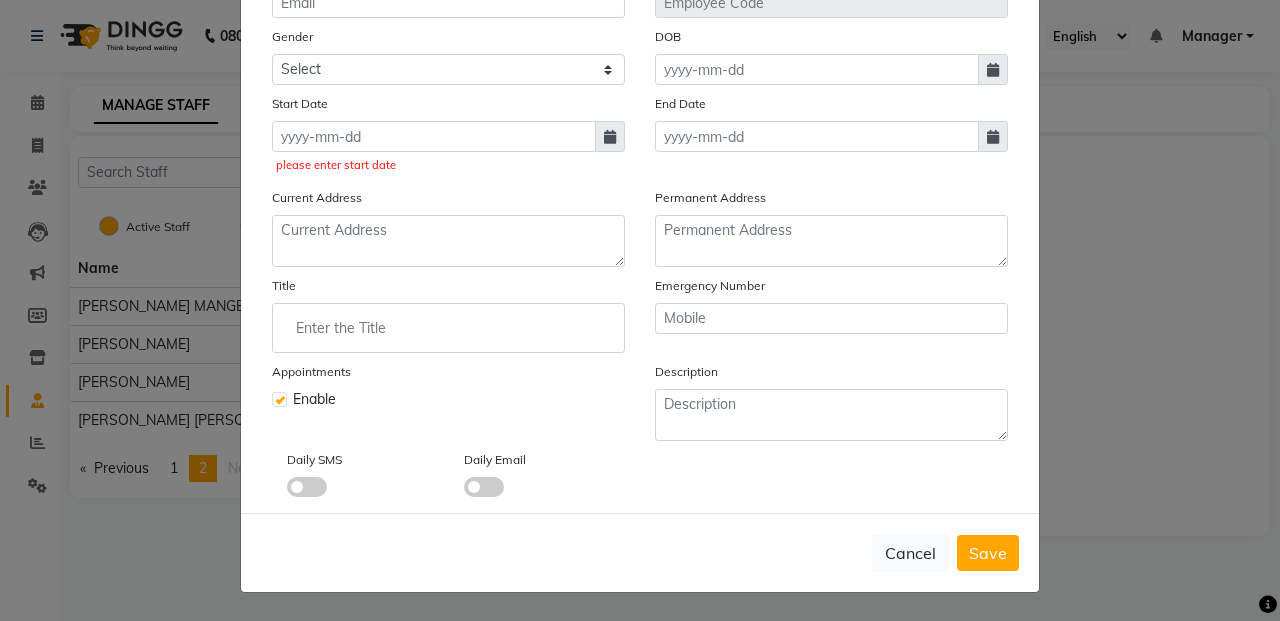 click 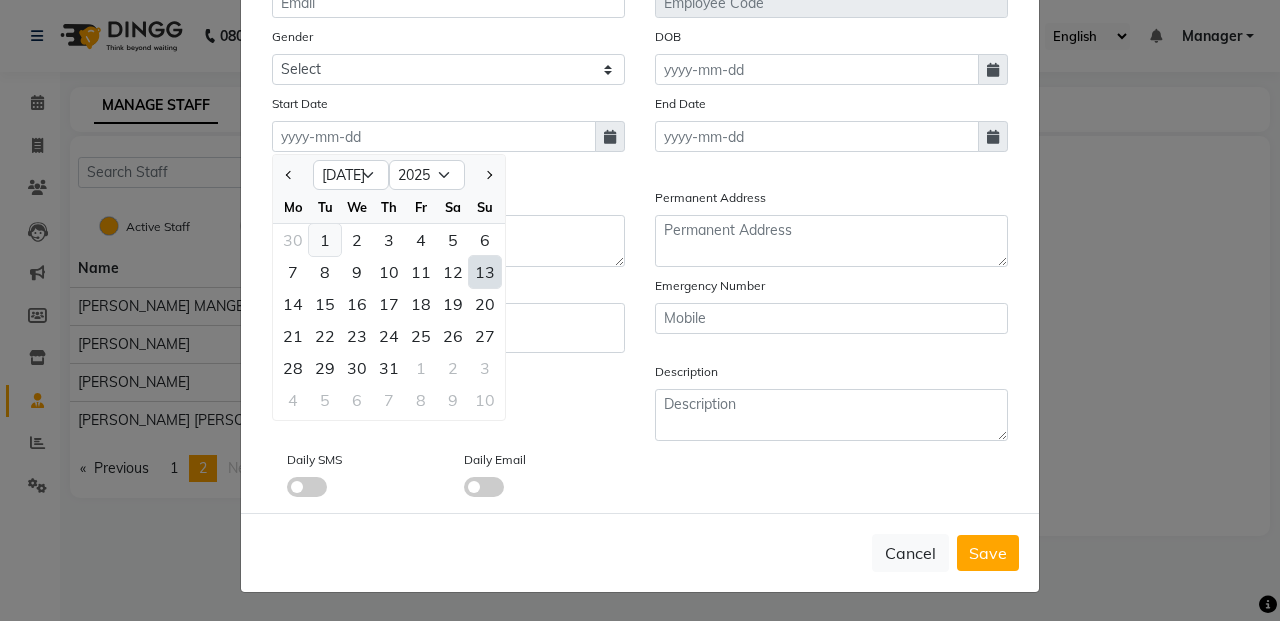 click on "1" 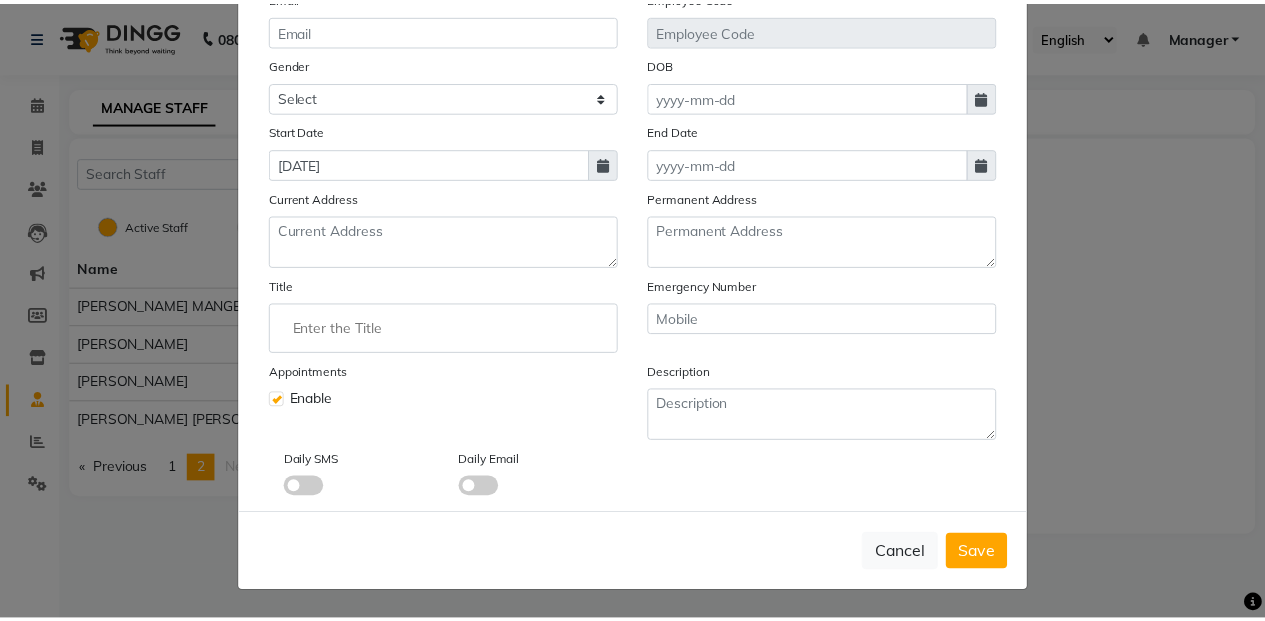 scroll, scrollTop: 261, scrollLeft: 0, axis: vertical 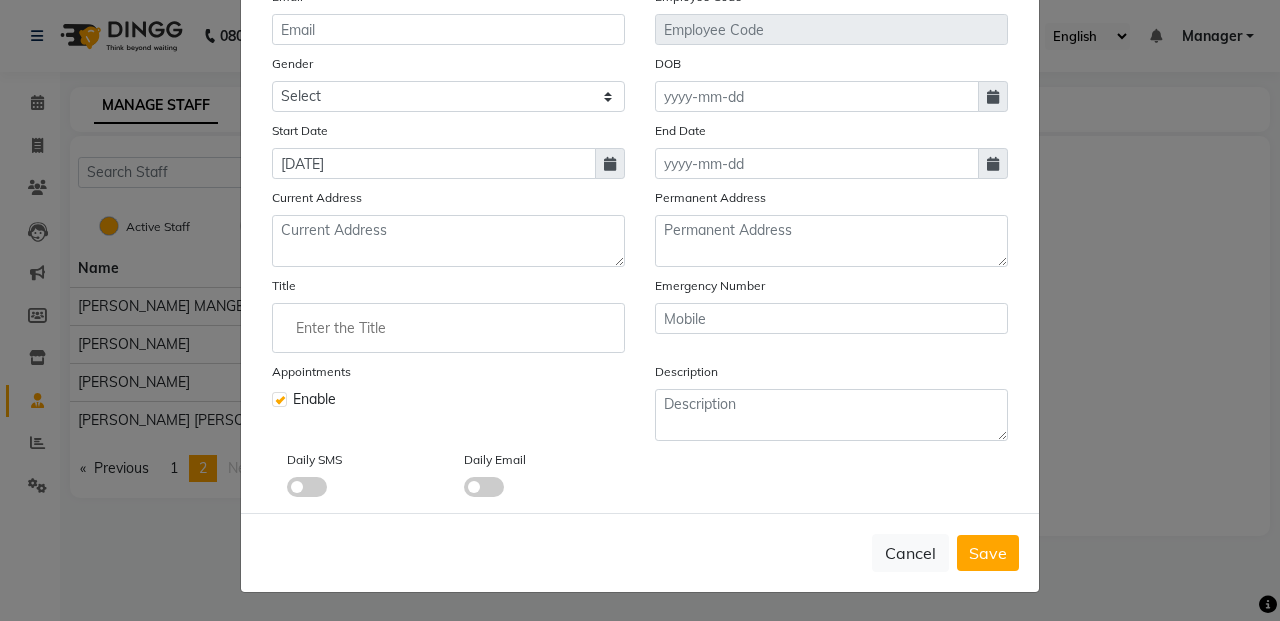 click 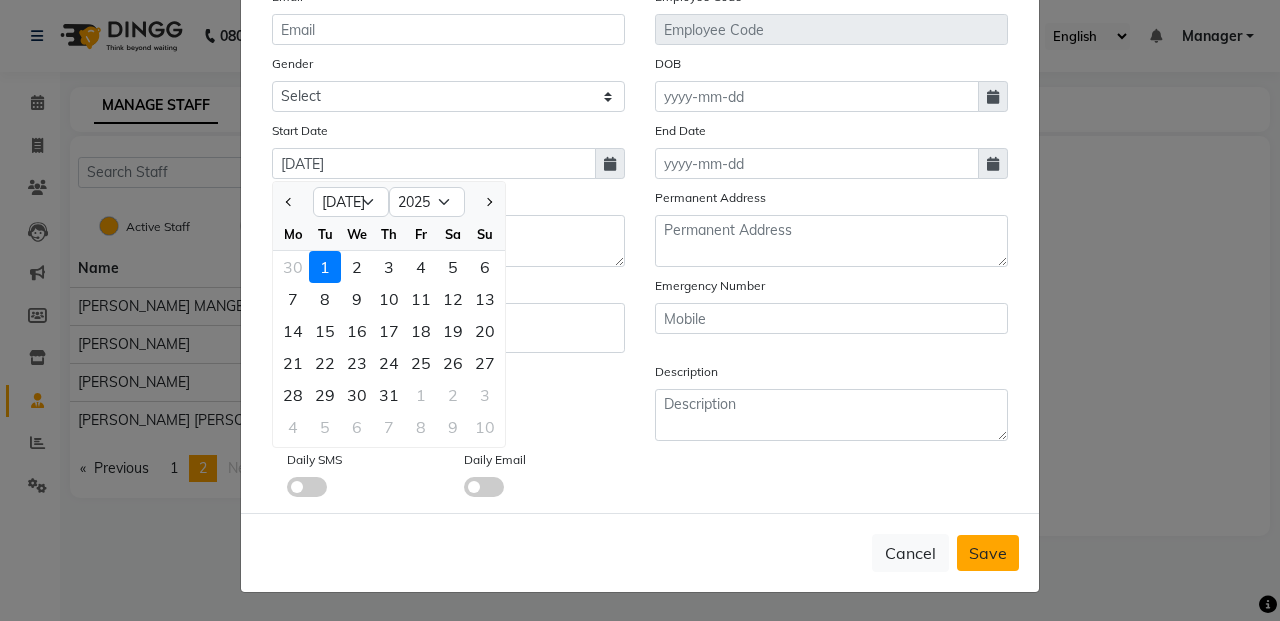 click on "Save" at bounding box center (988, 553) 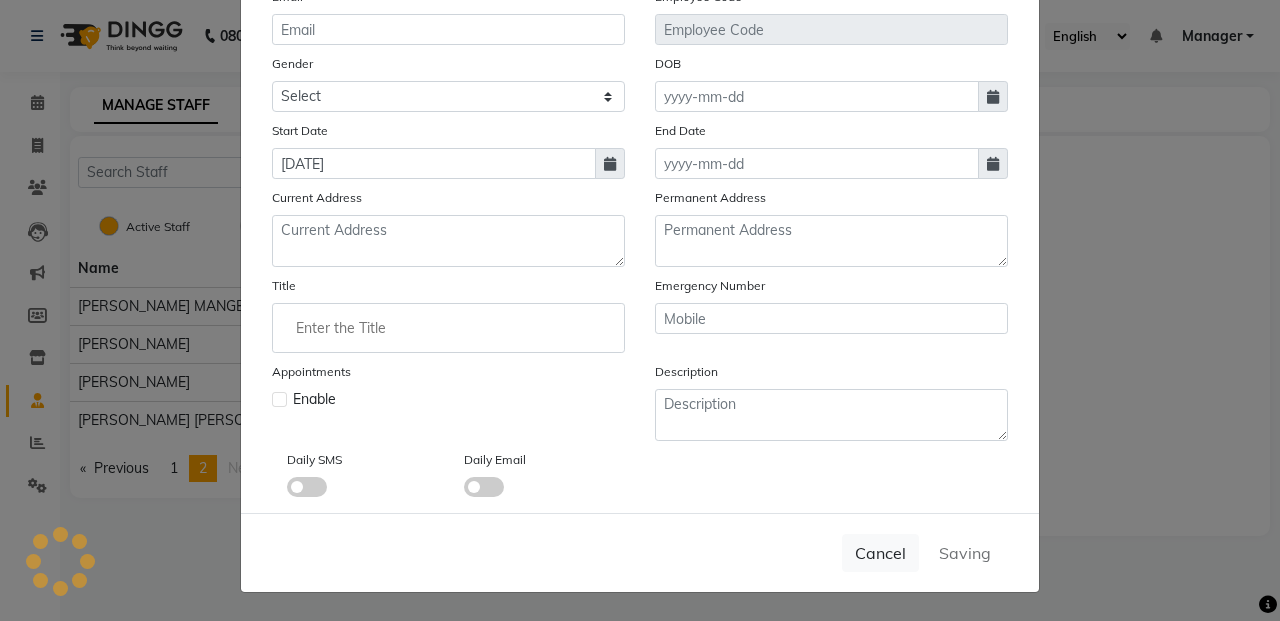 type 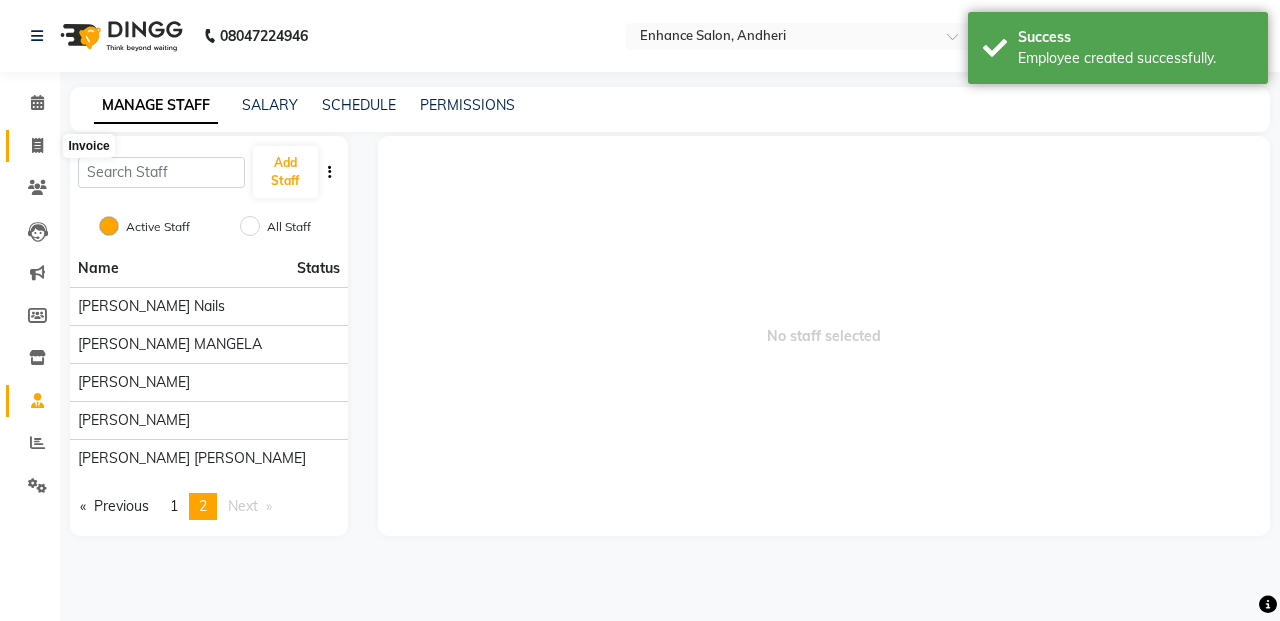 click 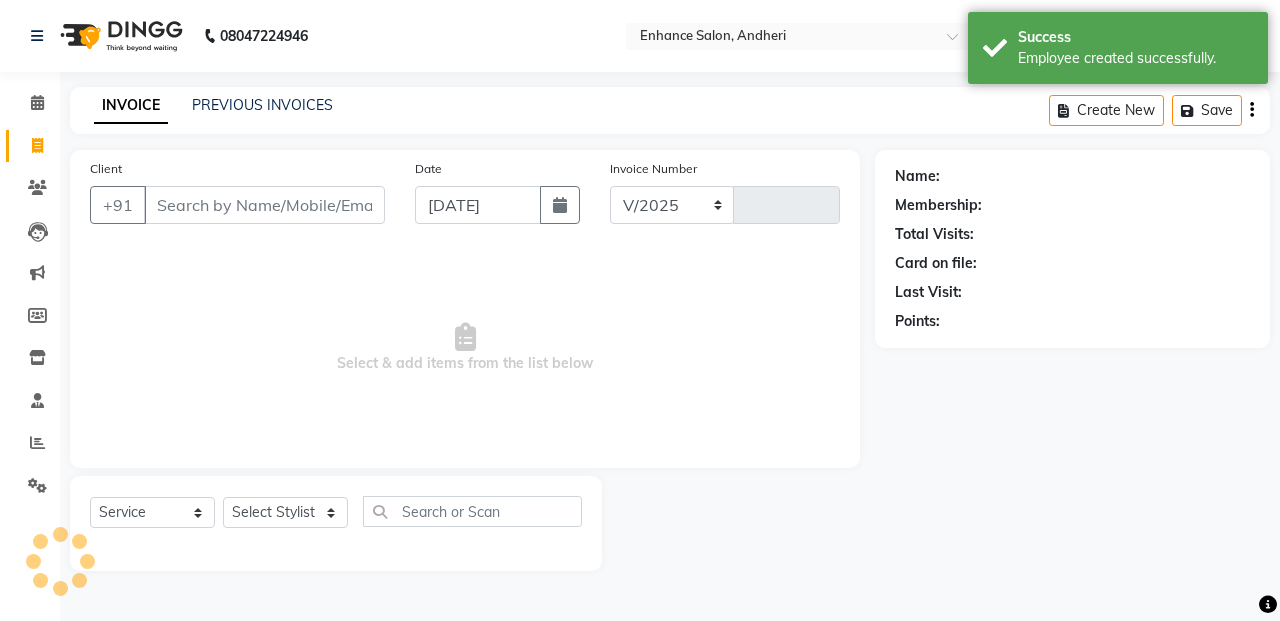 select on "7236" 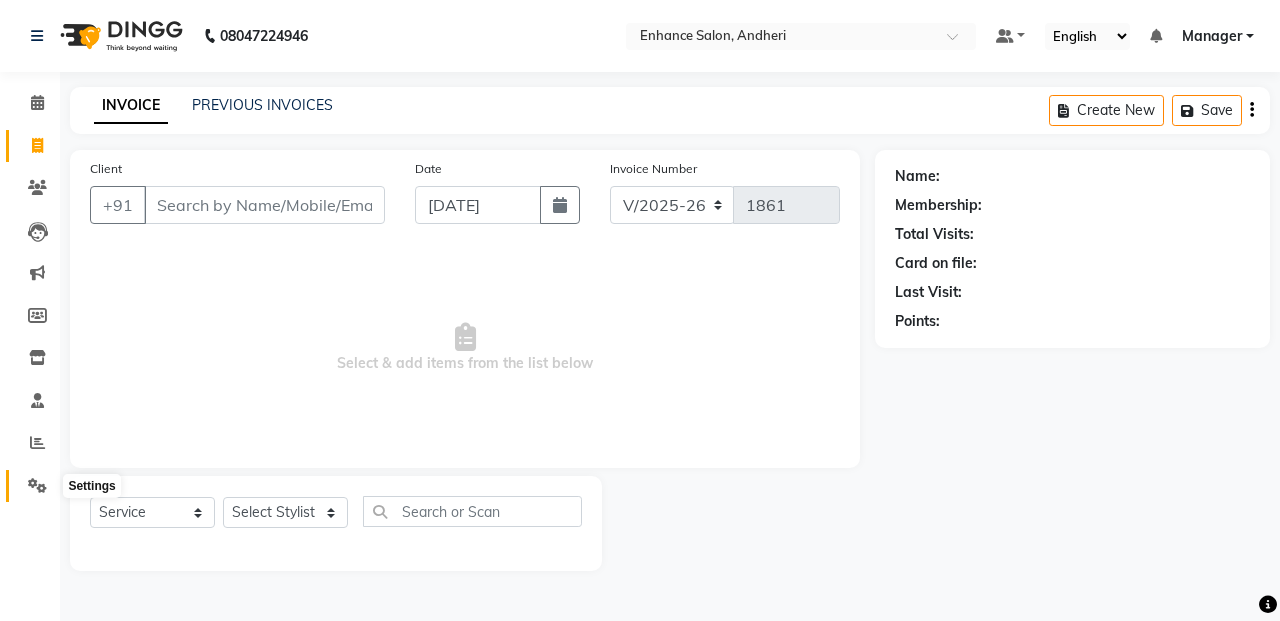 click 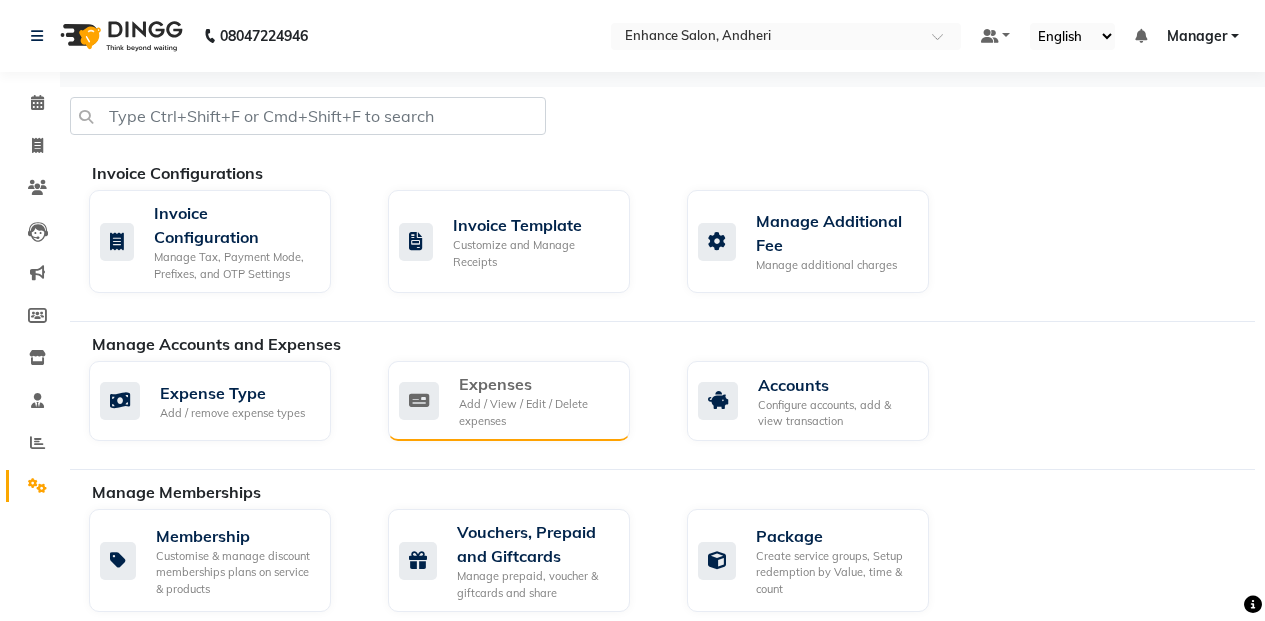 click on "Expenses" 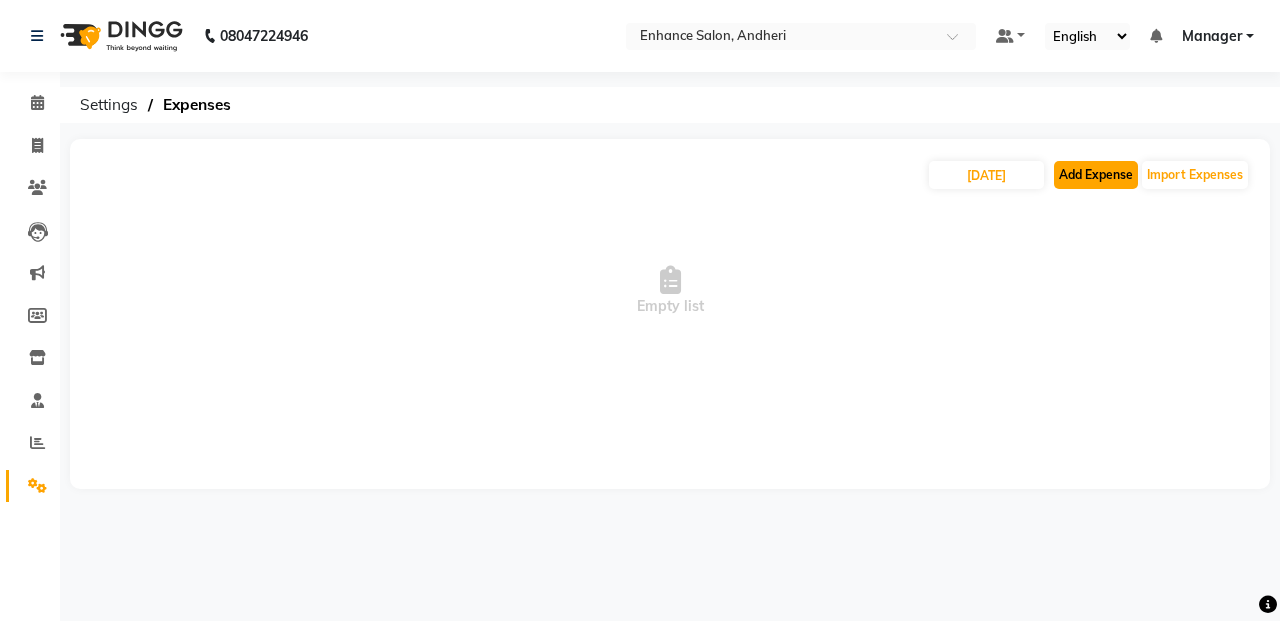 click on "Add Expense" 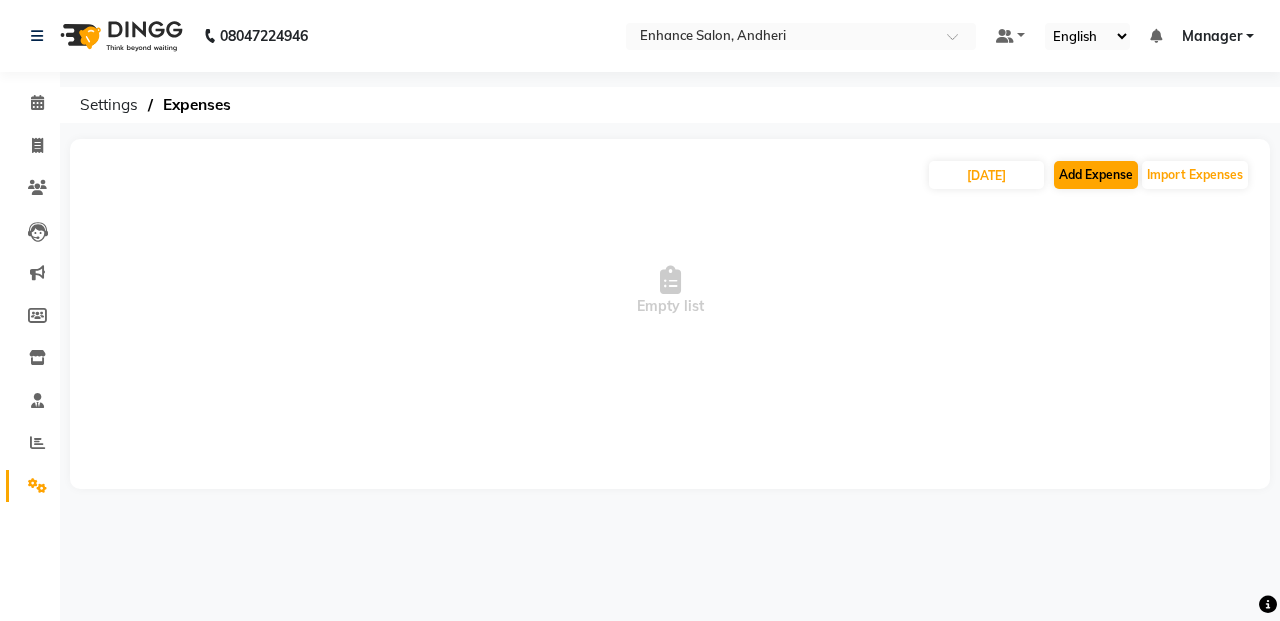 select on "1" 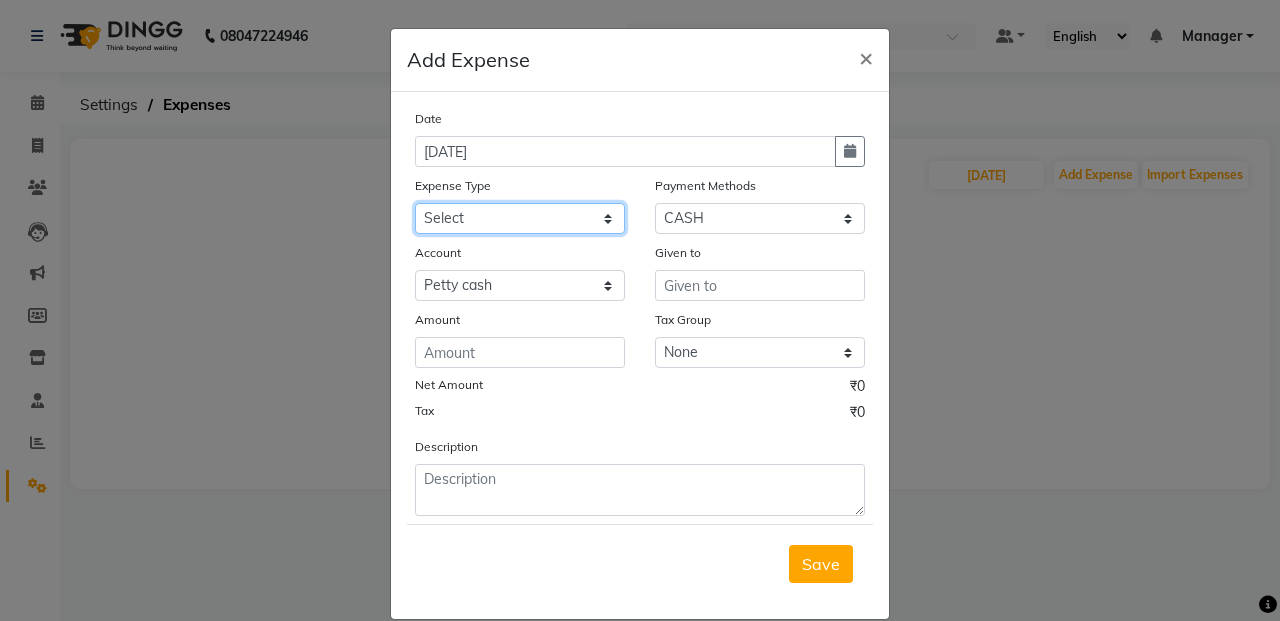 click on "Select Advance Salary Air Condition Rouf Aroma auto money Beauty Bazaar Beauty Palace Beauty Zone Blue sky bombino Botox cell phone Client Snack dejado nails deja returned Dhobi Dione Dmart electrician Electricity Equipment Eyelash Floractive Fragnace general store getwell medical GST Laundry Loreal Maintenance Mali Mayur Milk Shake Miscellaneous Other overtime Pantry Product Ranu Nails Raza computer Rent restaurant Return money Salary Satnique serenite shefali shivshankar Soaked Social Media Staff Snacks stationary sweeper Tax Tea Manoj Tea & Refreshment Tip toiletry Utilities Water Bill wax we fast" 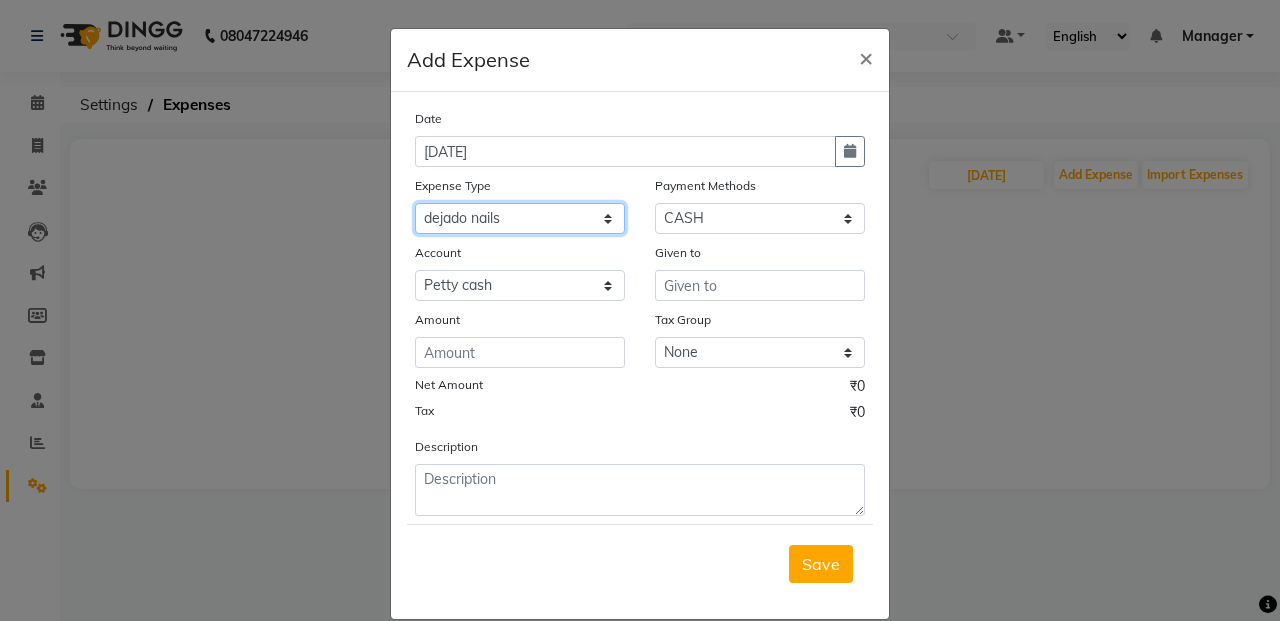 click on "Select Advance Salary Air Condition Rouf Aroma auto money Beauty Bazaar Beauty Palace Beauty Zone Blue sky bombino Botox cell phone Client Snack dejado nails deja returned Dhobi Dione Dmart electrician Electricity Equipment Eyelash Floractive Fragnace general store getwell medical GST Laundry Loreal Maintenance Mali Mayur Milk Shake Miscellaneous Other overtime Pantry Product Ranu Nails Raza computer Rent restaurant Return money Salary Satnique serenite shefali shivshankar Soaked Social Media Staff Snacks stationary sweeper Tax Tea Manoj Tea & Refreshment Tip toiletry Utilities Water Bill wax we fast" 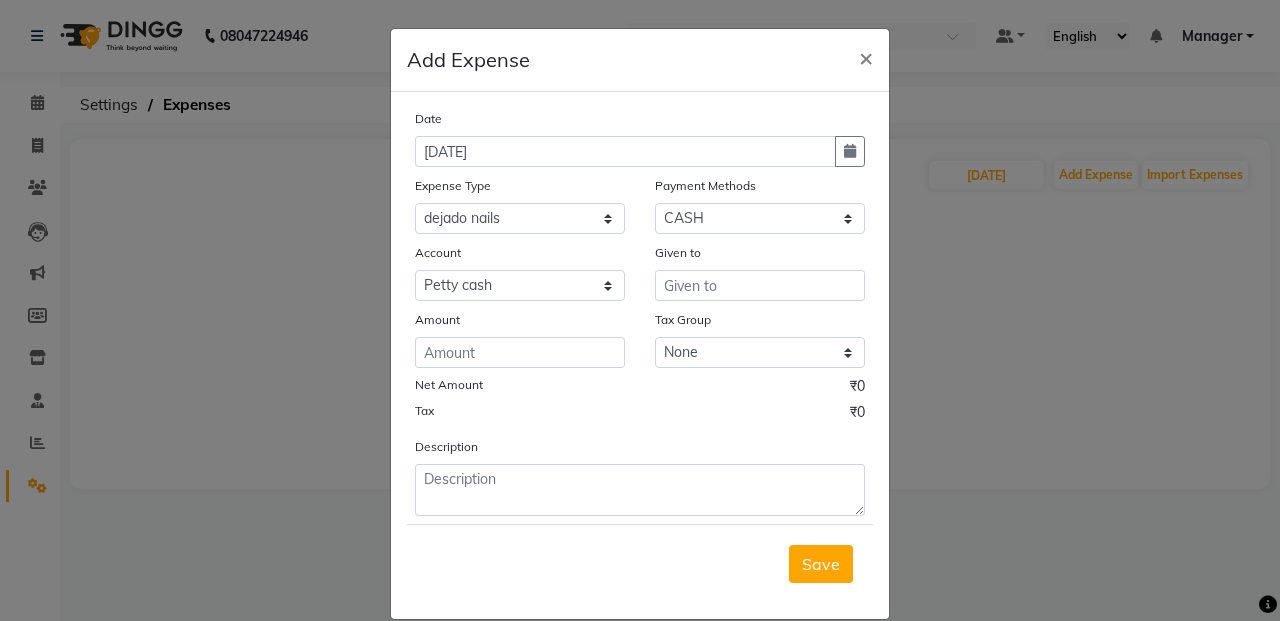 click on "Date 13-07-2025 Expense Type Select Advance Salary Air Condition Rouf Aroma auto money Beauty Bazaar Beauty Palace Beauty Zone Blue sky bombino Botox cell phone Client Snack dejado nails deja returned Dhobi Dione Dmart electrician Electricity Equipment Eyelash Floractive Fragnace general store getwell medical GST Laundry Loreal Maintenance Mali Mayur Milk Shake Miscellaneous Other overtime Pantry Product Ranu Nails Raza computer Rent restaurant Return money Salary Satnique serenite shefali shivshankar Soaked Social Media Staff Snacks stationary sweeper Tax Tea Manoj Tea & Refreshment Tip toiletry Utilities Water Bill wax we fast Payment Methods Select Credit Card Wallet GPay Prepaid Loan Points Family Gift Card Coupon Voucher Package CASH CARD Cheque Account Select Petty cash Default account Given to Amount Tax Group None GST Net Amount ₹0 Tax ₹0 Description" 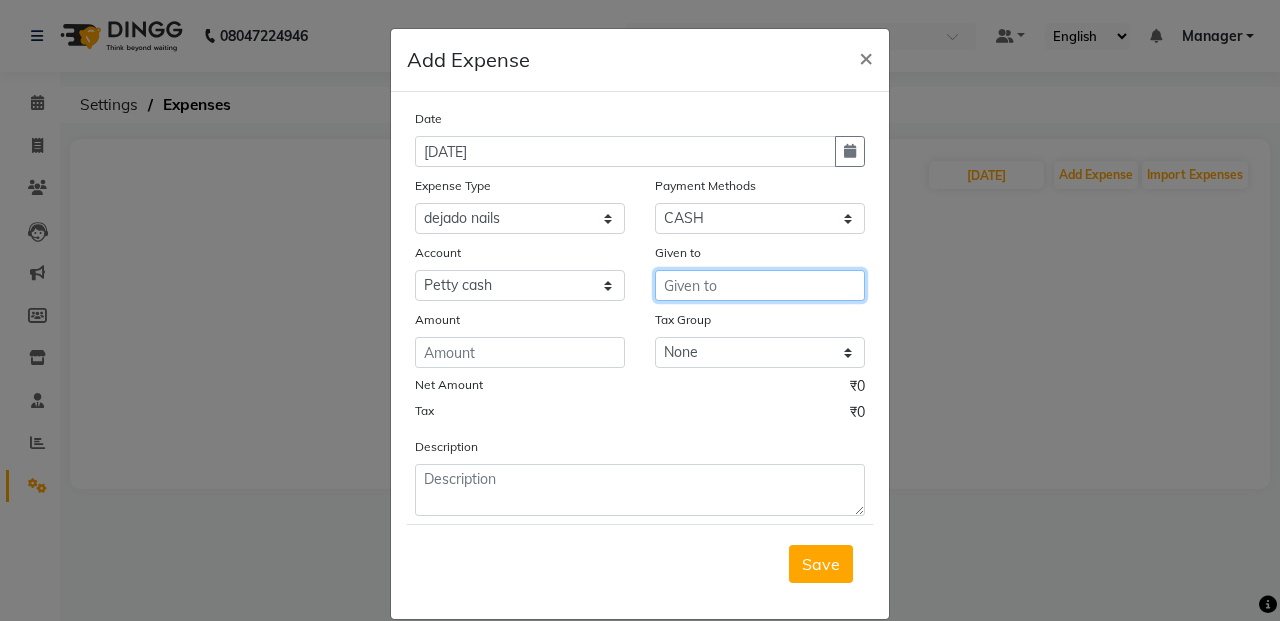 click at bounding box center (760, 285) 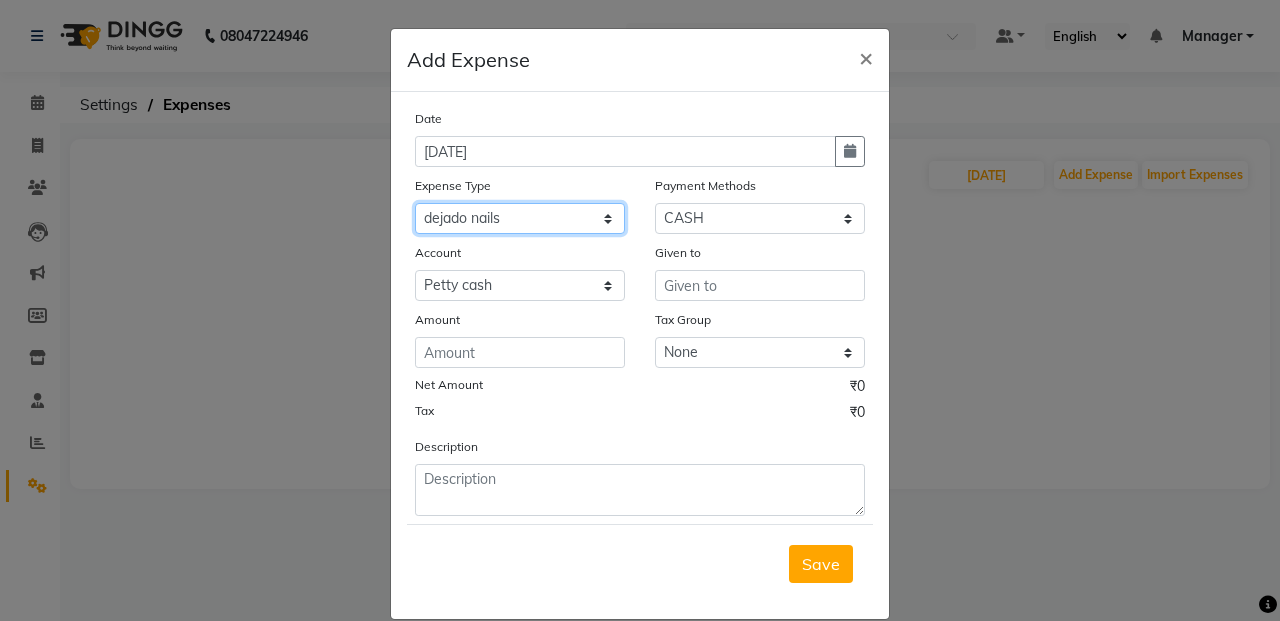 click on "Select Advance Salary Air Condition Rouf Aroma auto money Beauty Bazaar Beauty Palace Beauty Zone Blue sky bombino Botox cell phone Client Snack dejado nails deja returned Dhobi Dione Dmart electrician Electricity Equipment Eyelash Floractive Fragnace general store getwell medical GST Laundry Loreal Maintenance Mali Mayur Milk Shake Miscellaneous Other overtime Pantry Product Ranu Nails Raza computer Rent restaurant Return money Salary Satnique serenite shefali shivshankar Soaked Social Media Staff Snacks stationary sweeper Tax Tea Manoj Tea & Refreshment Tip toiletry Utilities Water Bill wax we fast" 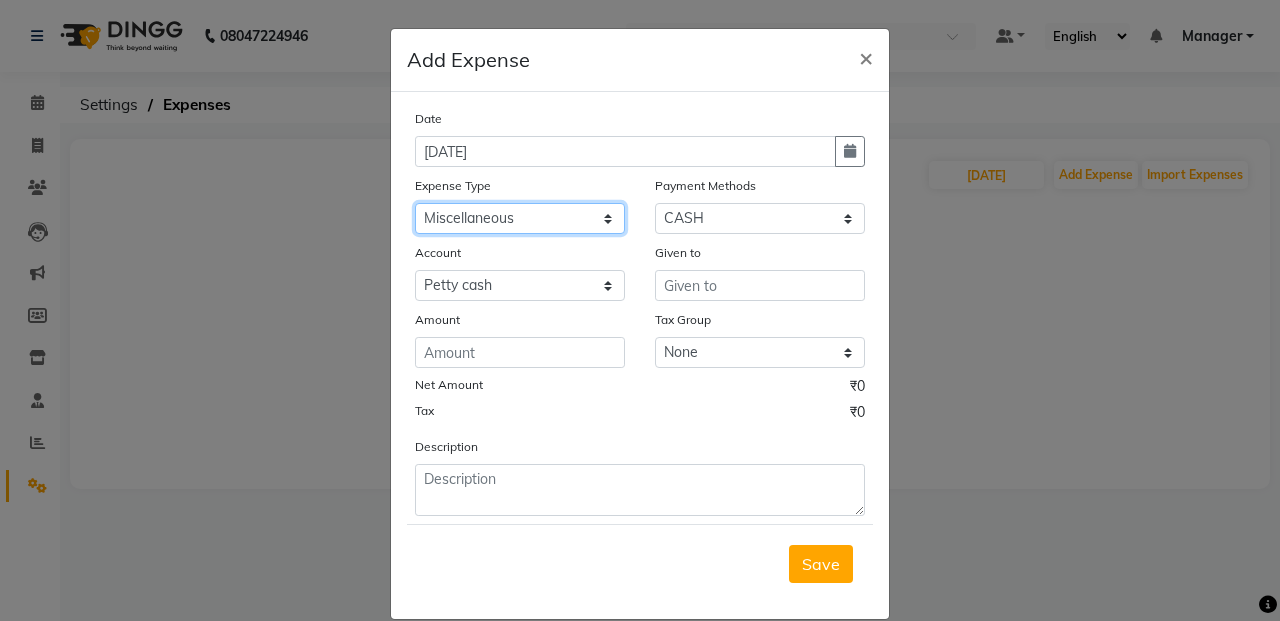 click on "Select Advance Salary Air Condition Rouf Aroma auto money Beauty Bazaar Beauty Palace Beauty Zone Blue sky bombino Botox cell phone Client Snack dejado nails deja returned Dhobi Dione Dmart electrician Electricity Equipment Eyelash Floractive Fragnace general store getwell medical GST Laundry Loreal Maintenance Mali Mayur Milk Shake Miscellaneous Other overtime Pantry Product Ranu Nails Raza computer Rent restaurant Return money Salary Satnique serenite shefali shivshankar Soaked Social Media Staff Snacks stationary sweeper Tax Tea Manoj Tea & Refreshment Tip toiletry Utilities Water Bill wax we fast" 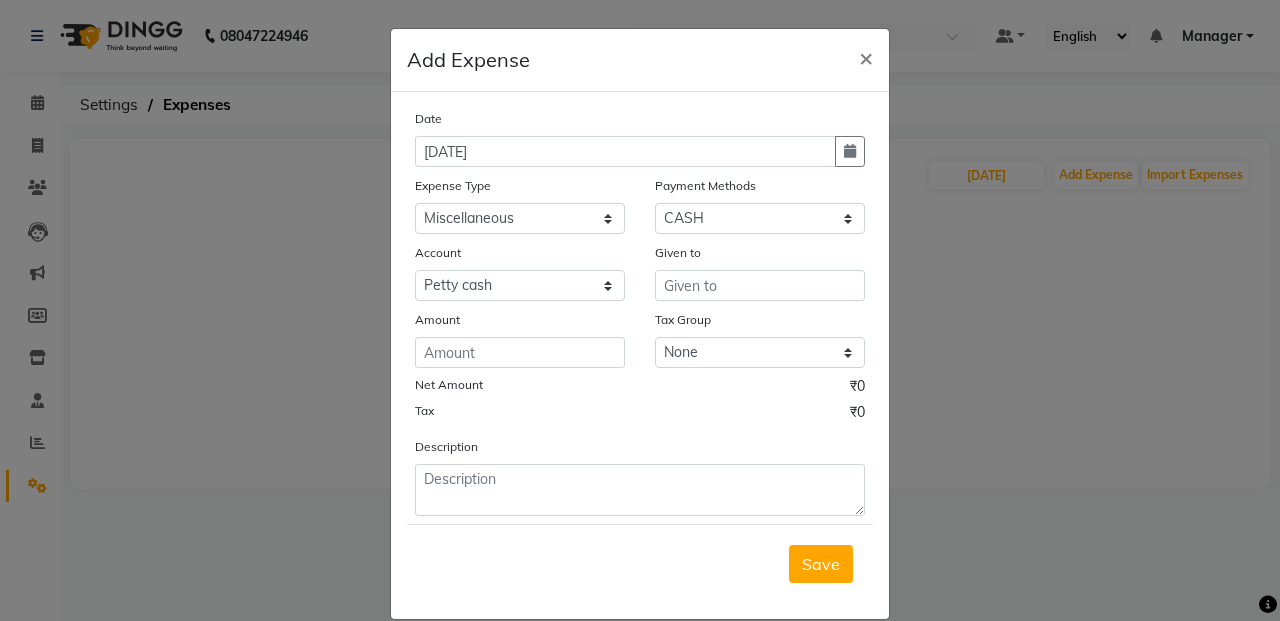 click on "Given to" 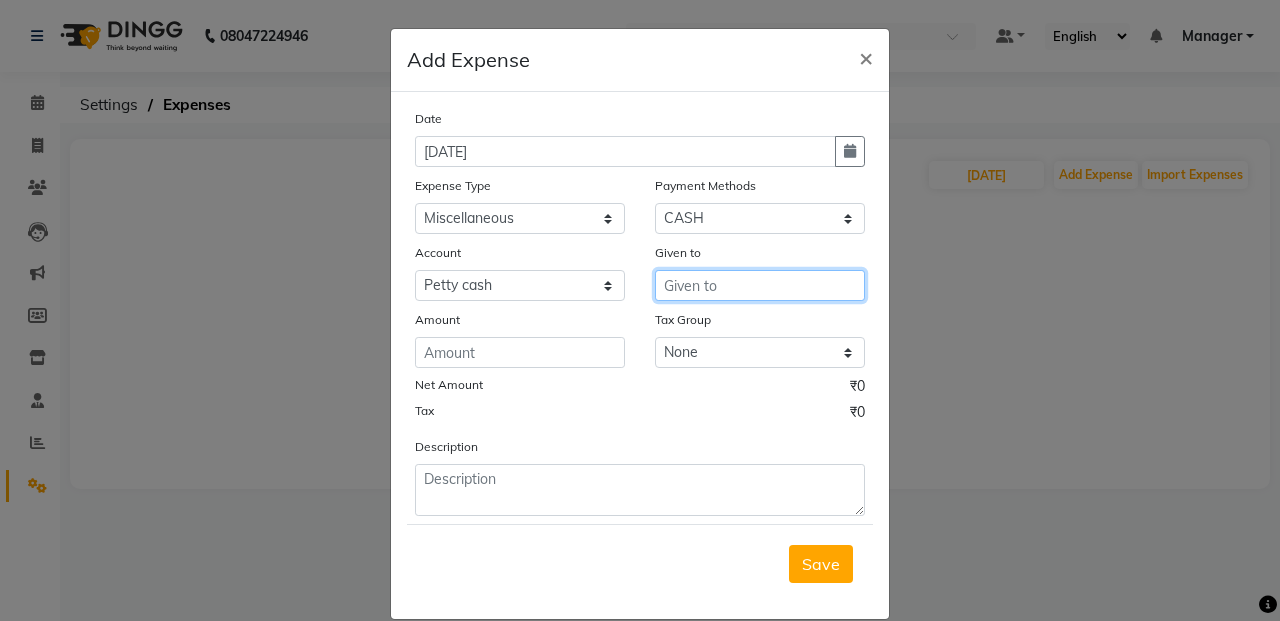 click at bounding box center [760, 285] 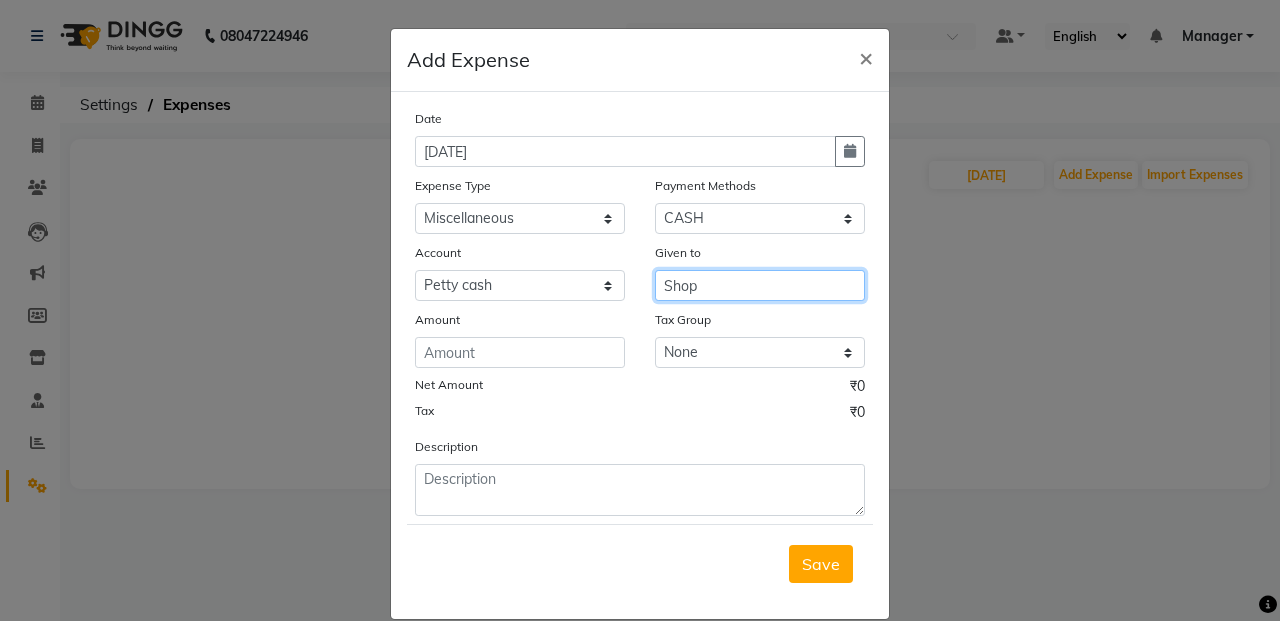 type on "Shop" 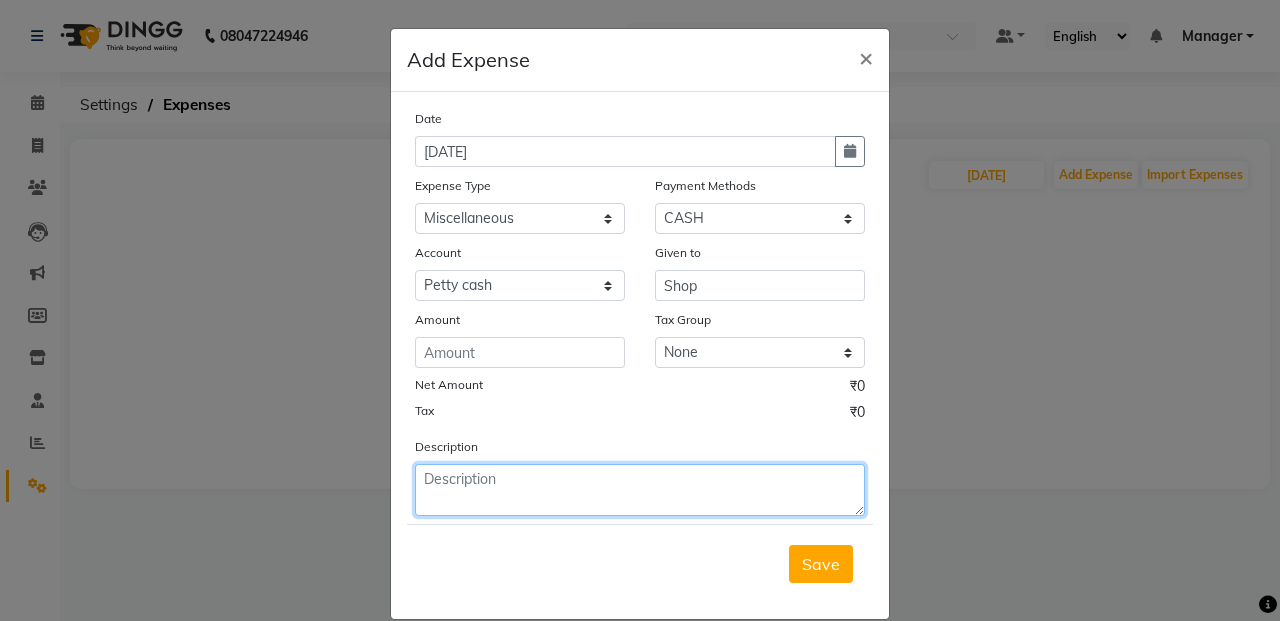click 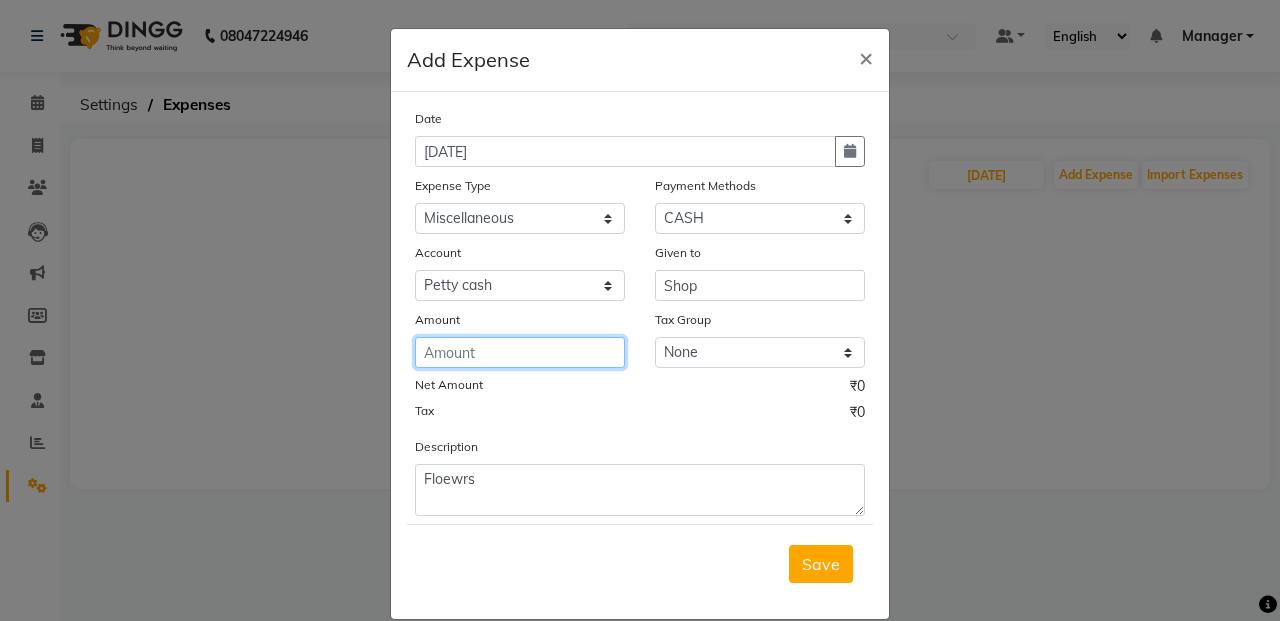 click 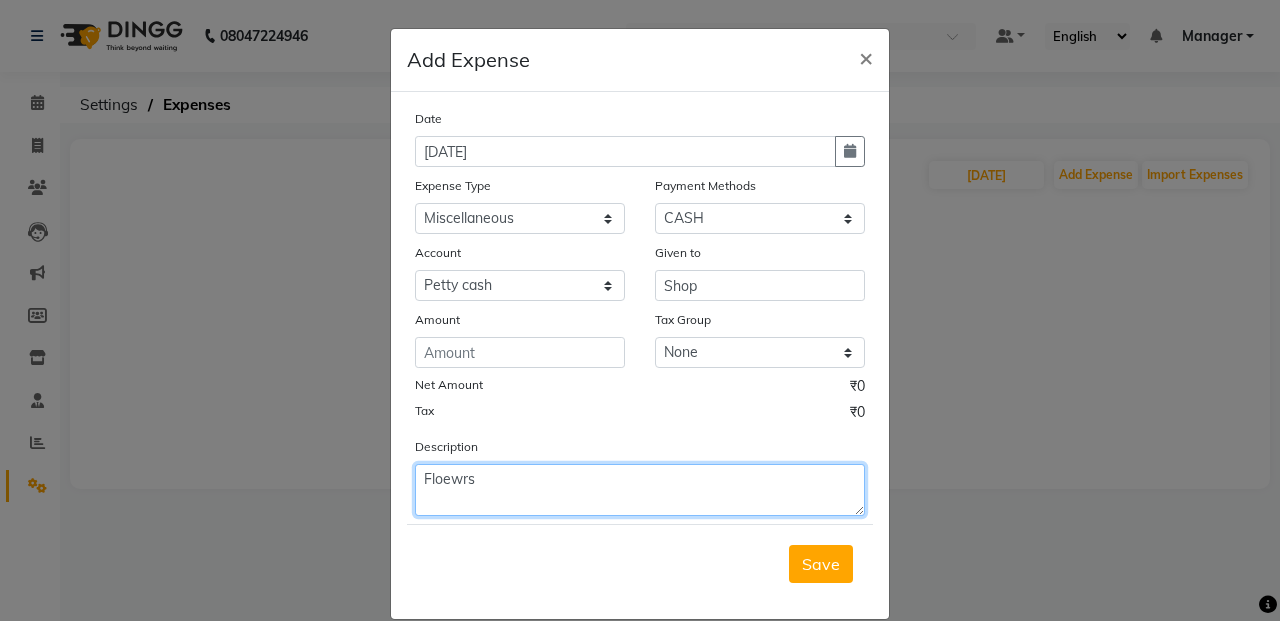 click on "Floewrs" 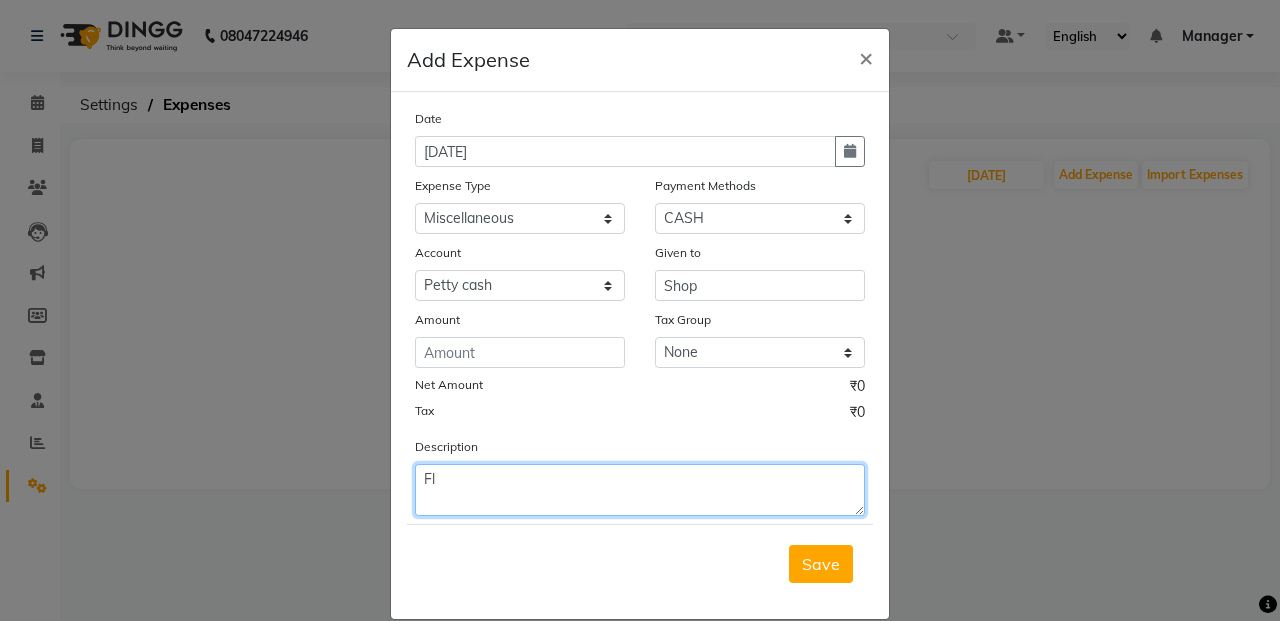 type on "F" 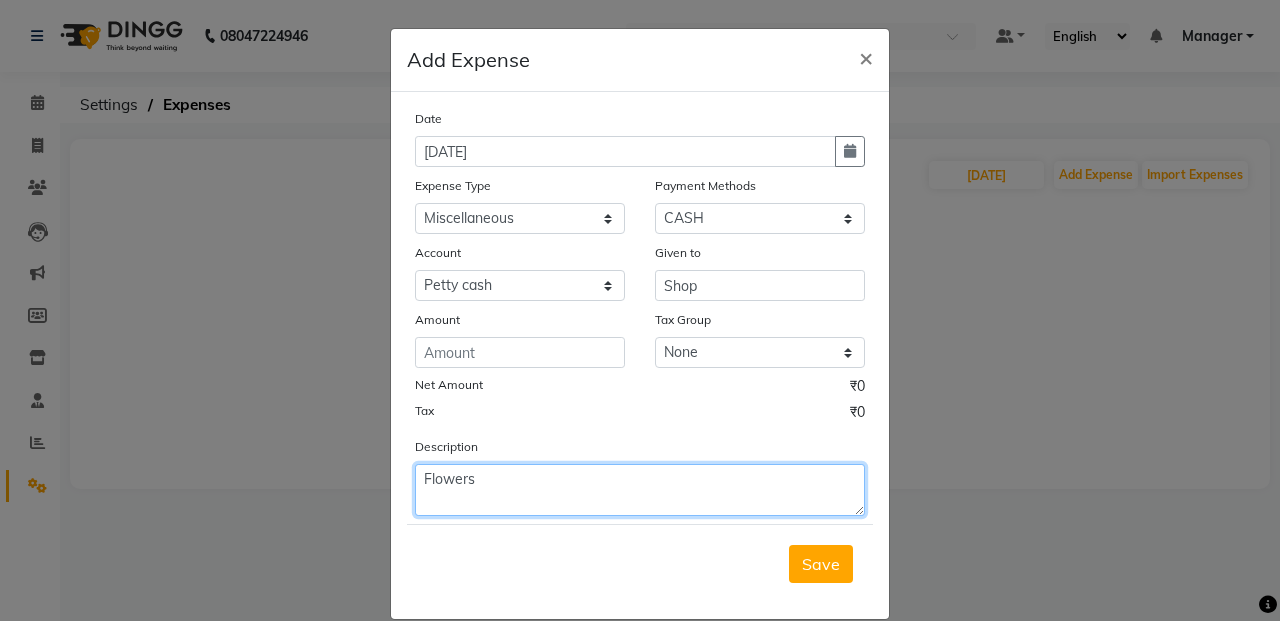 type on "Flowers" 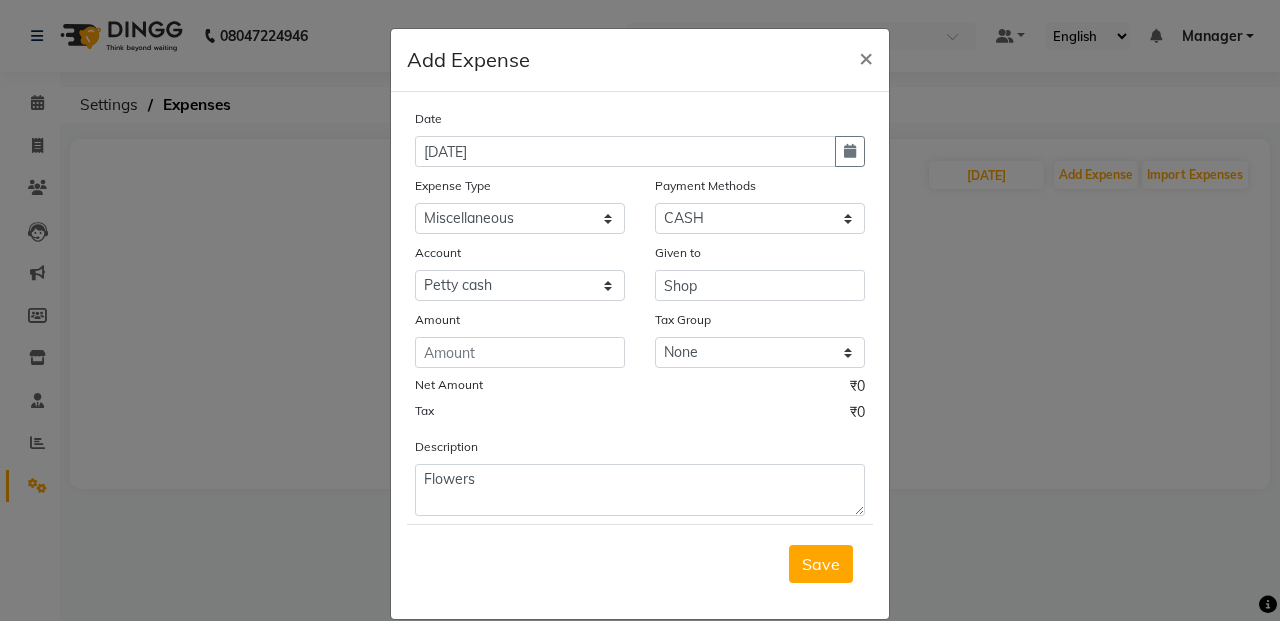 click on "Date 13-07-2025 Expense Type Select Advance Salary Air Condition Rouf Aroma auto money Beauty Bazaar Beauty Palace Beauty Zone Blue sky bombino Botox cell phone Client Snack dejado nails deja returned Dhobi Dione Dmart electrician Electricity Equipment Eyelash Floractive Fragnace general store getwell medical GST Laundry Loreal Maintenance Mali Mayur Milk Shake Miscellaneous Other overtime Pantry Product Ranu Nails Raza computer Rent restaurant Return money Salary Satnique serenite shefali shivshankar Soaked Social Media Staff Snacks stationary sweeper Tax Tea Manoj Tea & Refreshment Tip toiletry Utilities Water Bill wax we fast Payment Methods Select Credit Card Wallet GPay Prepaid Loan Points Family Gift Card Coupon Voucher Package CASH CARD Cheque Account Select Petty cash Default account Given to Shop Amount Tax Group None GST Net Amount ₹0 Tax ₹0 Description Flowers" 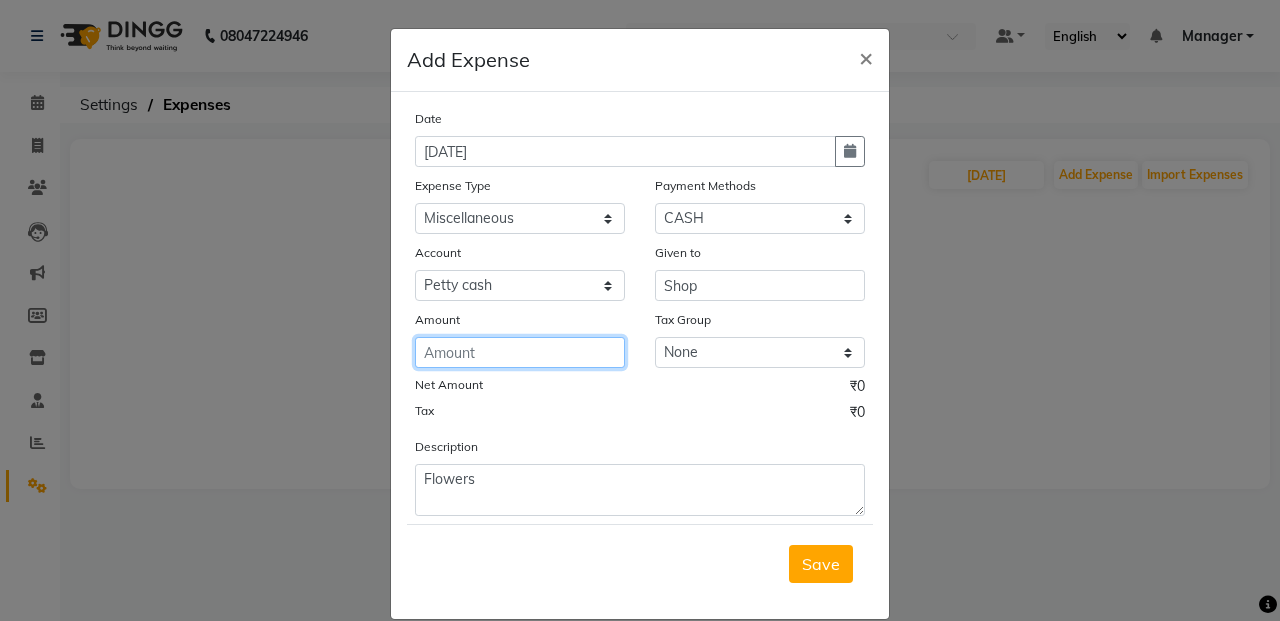 click 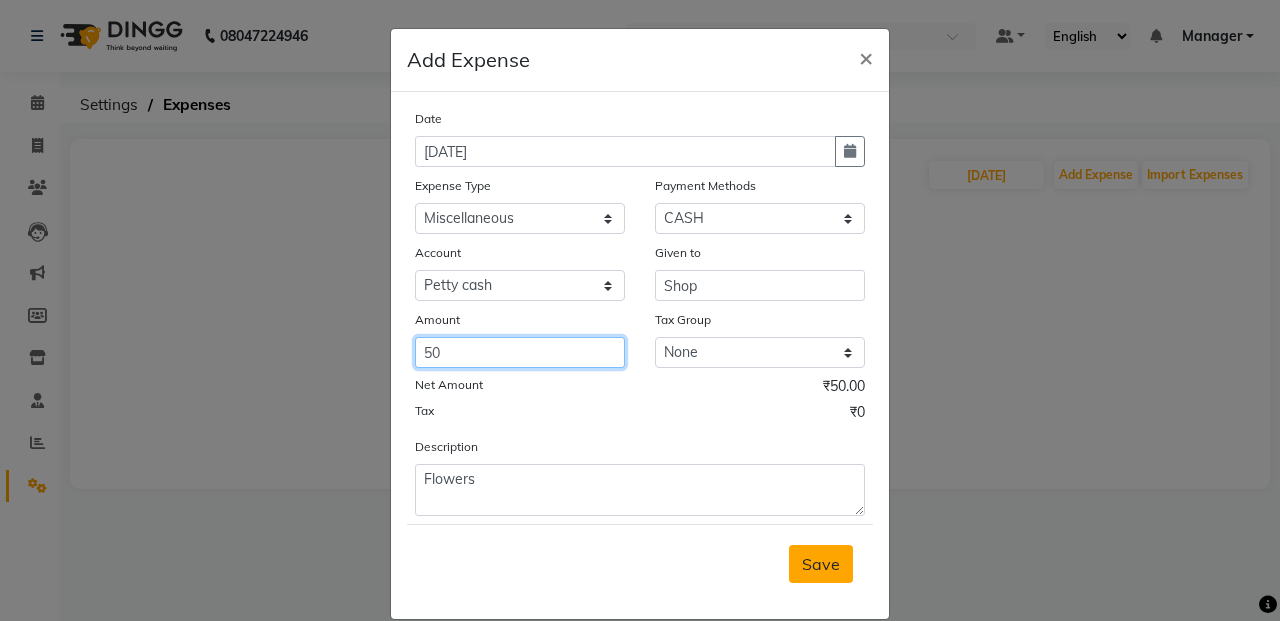 type on "50" 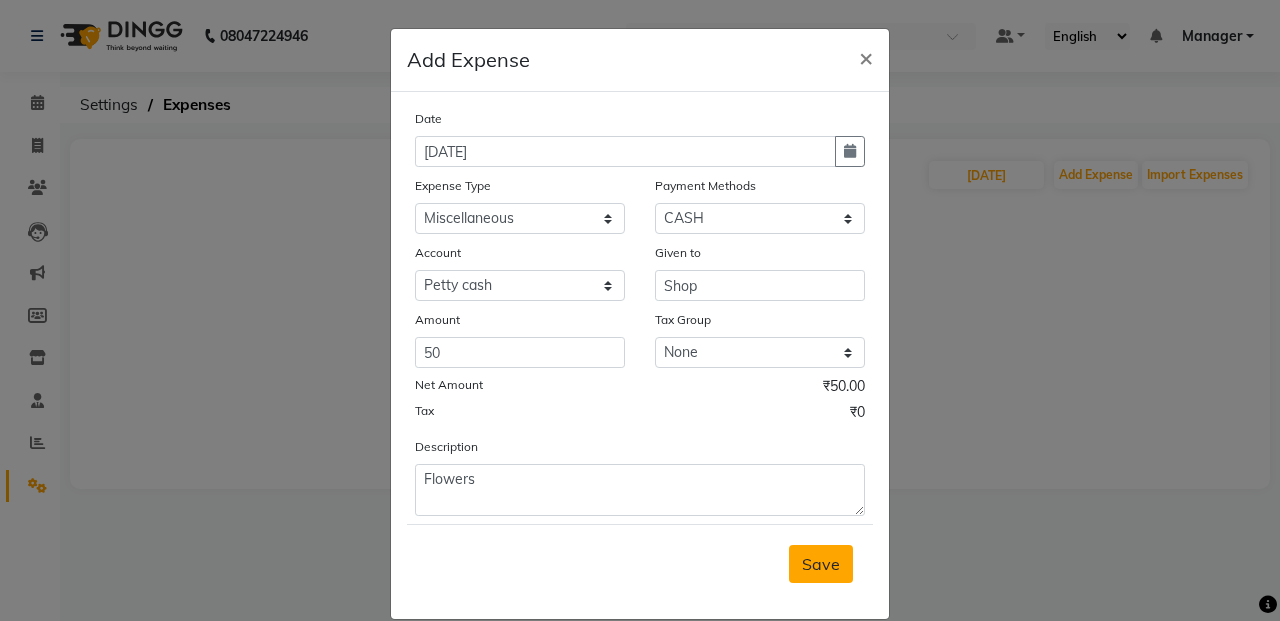 click on "Save" at bounding box center (821, 564) 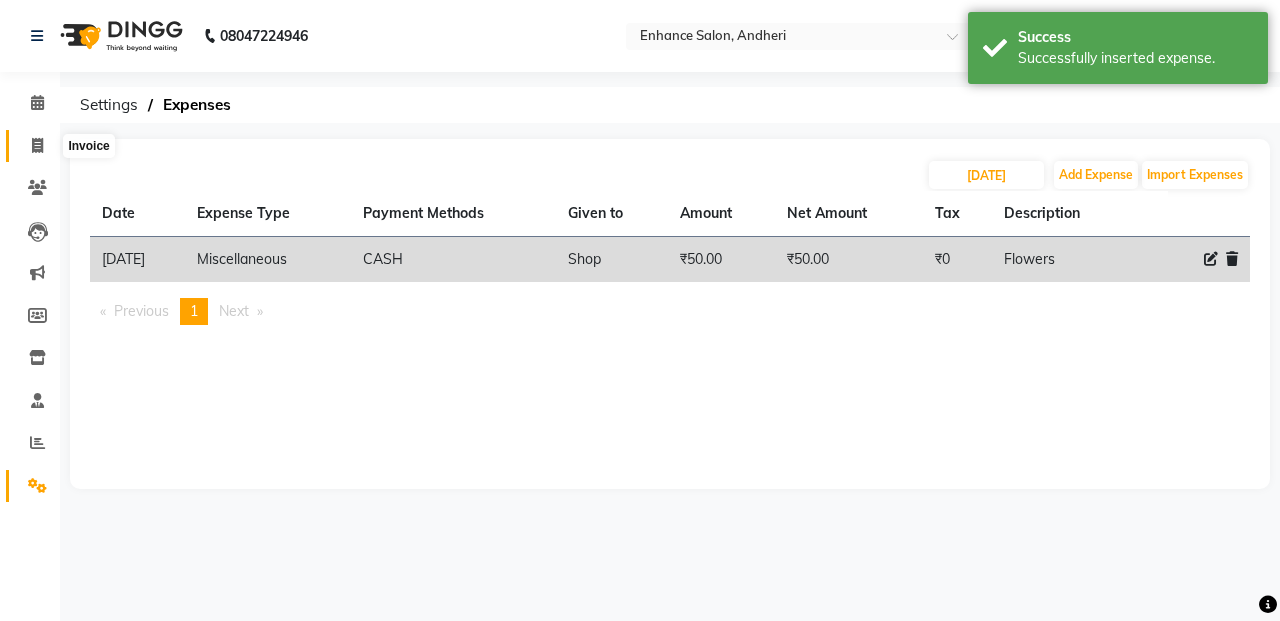 click 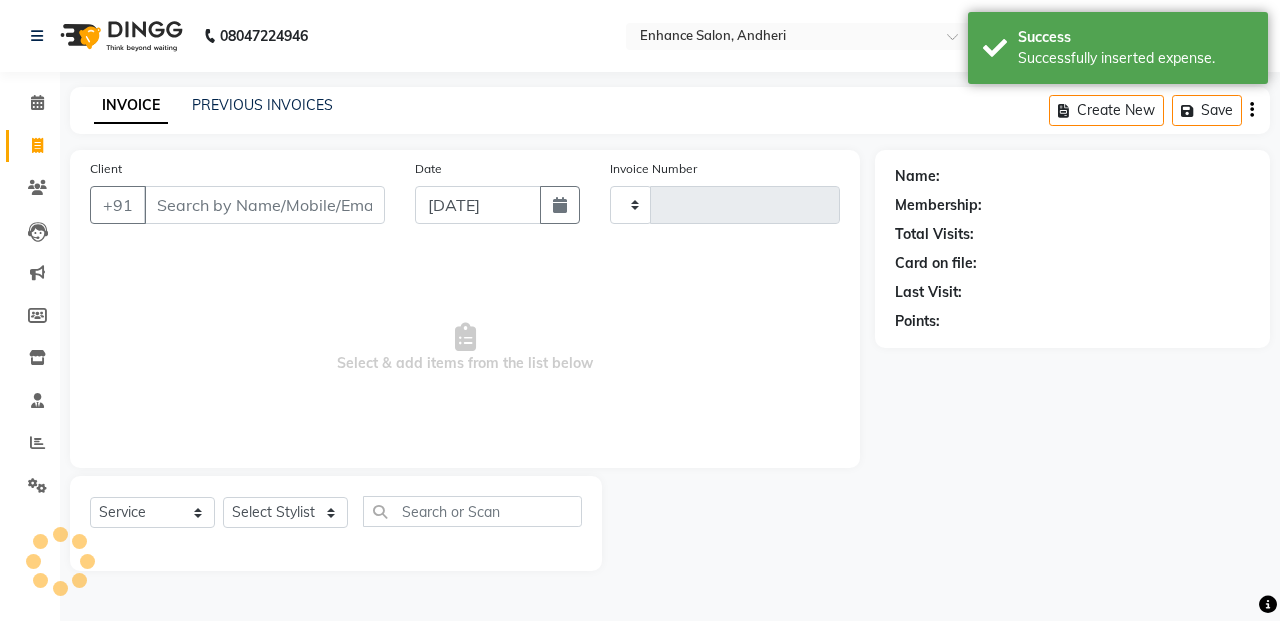 type on "1861" 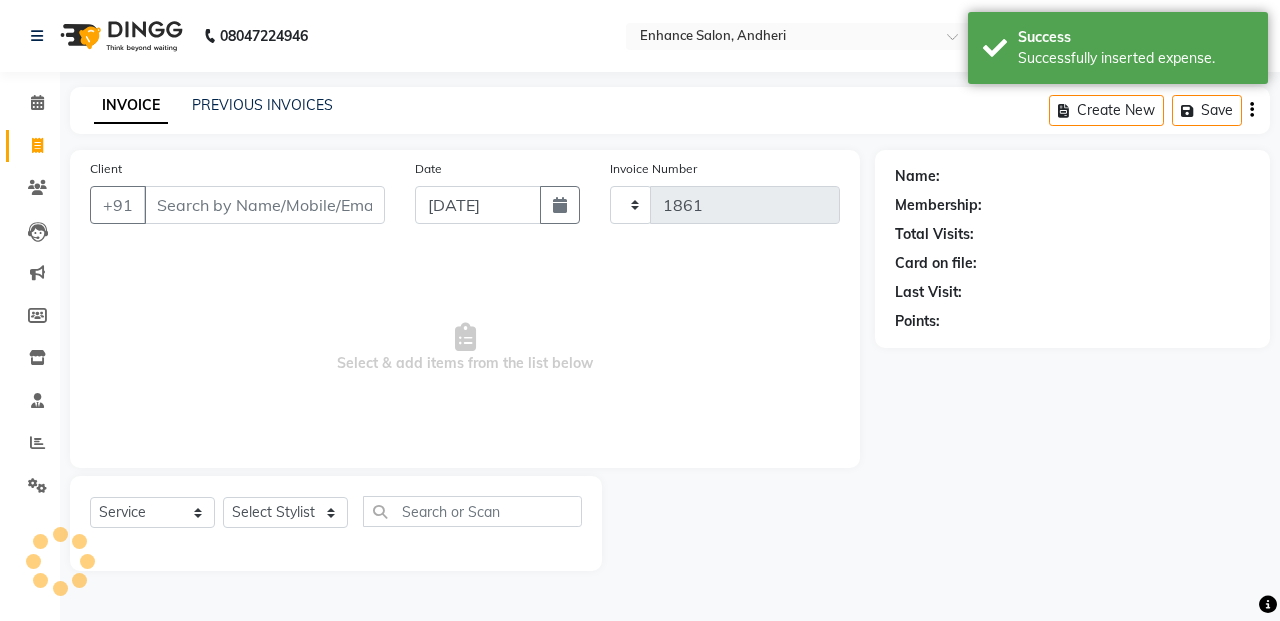 select on "7236" 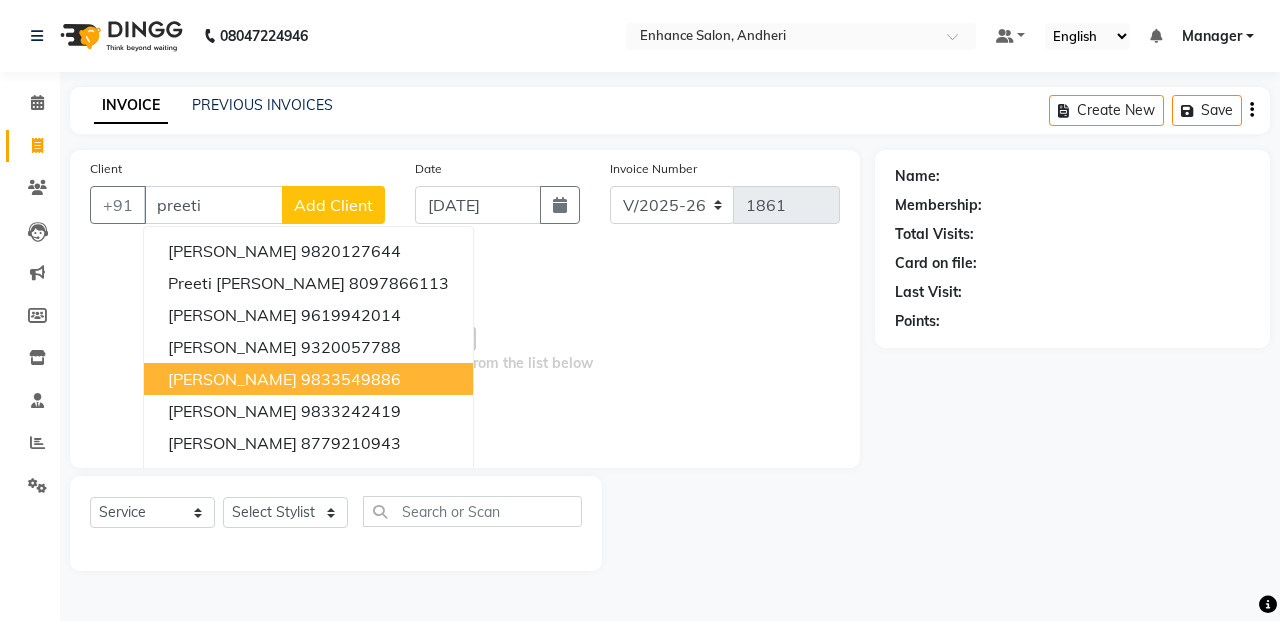click on "Preeti Nagda" at bounding box center (232, 379) 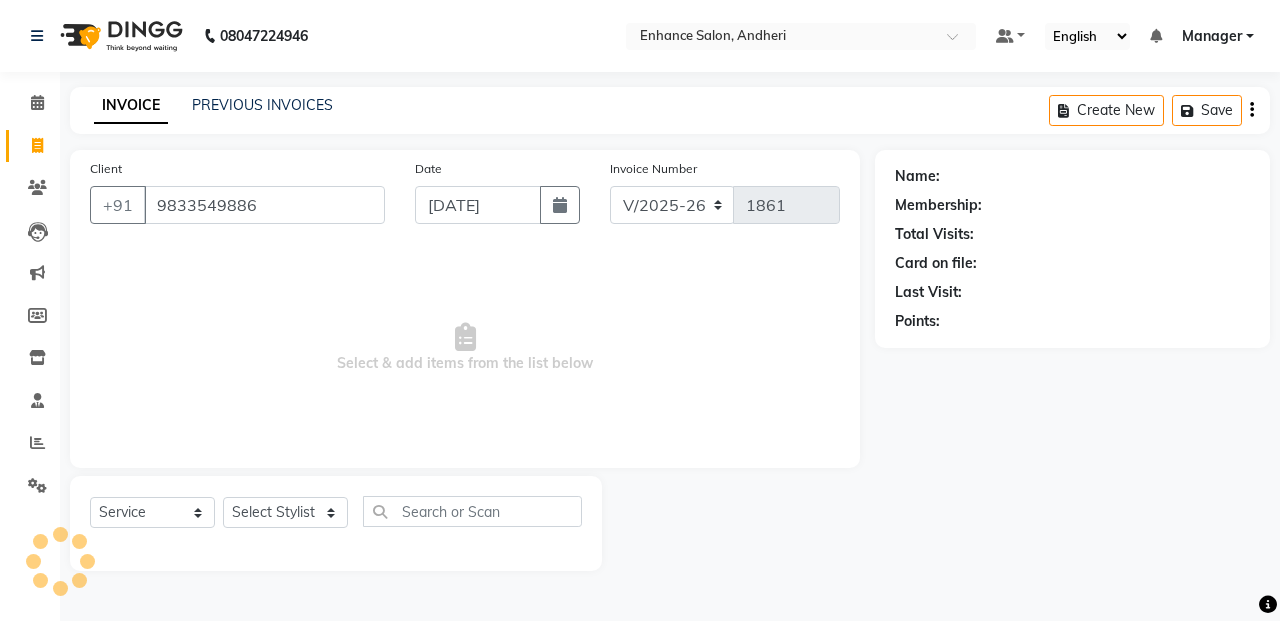 type on "9833549886" 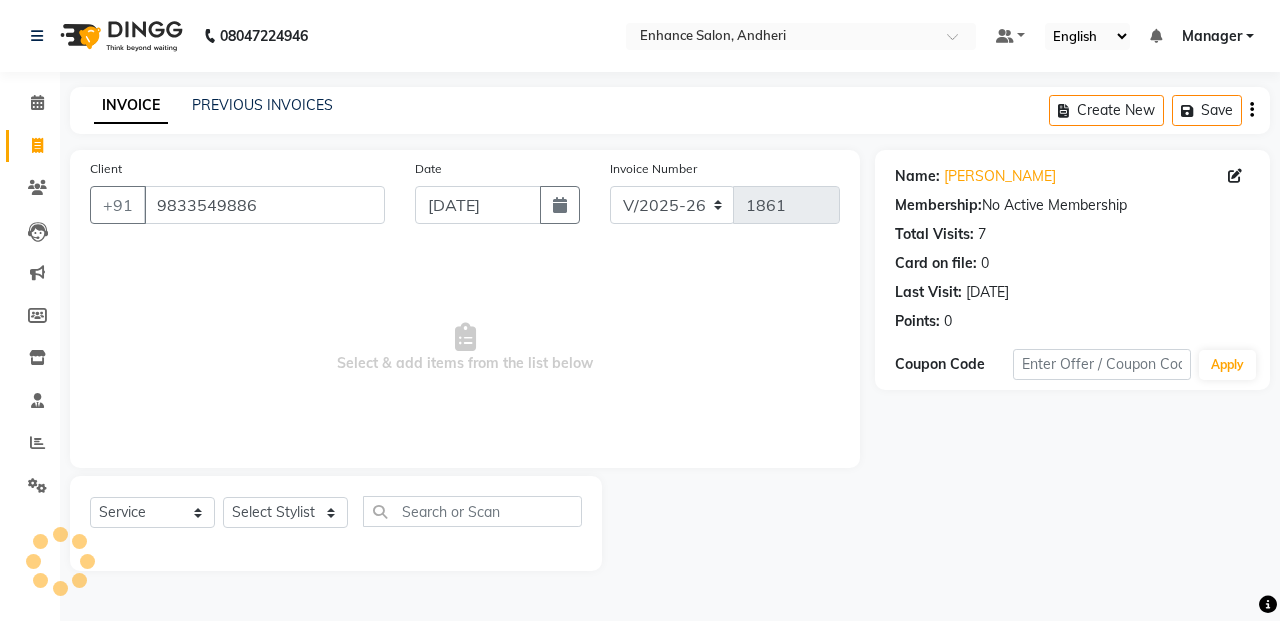click on "Select  Service  Product  Membership  Package Voucher Prepaid Gift Card  Select Stylist Admin Arifa  ESHA CHAUHAN FARIDA SHAIKH Manager MEENA MISALKAR Minal NAMYA SALIAN POONAM KATEL RACHNA SAWANT Ranu nails REEMA MANGELA SHAMINA SHAIKH SHEFALI SHETTY TABU SHAIKH" 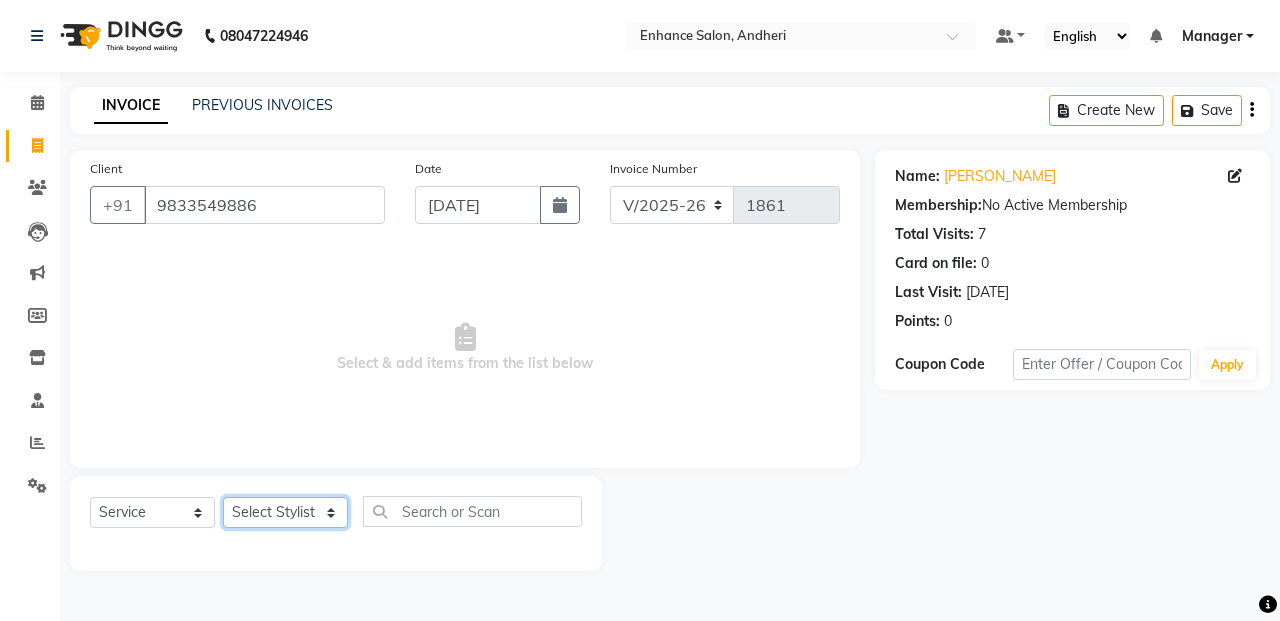 click on "Select Stylist Admin Arifa  ESHA CHAUHAN FARIDA SHAIKH Manager MEENA MISALKAR Minal NAMYA SALIAN POONAM KATEL RACHNA SAWANT Ranu nails REEMA MANGELA SHAMINA SHAIKH SHEFALI SHETTY TABU SHAIKH" 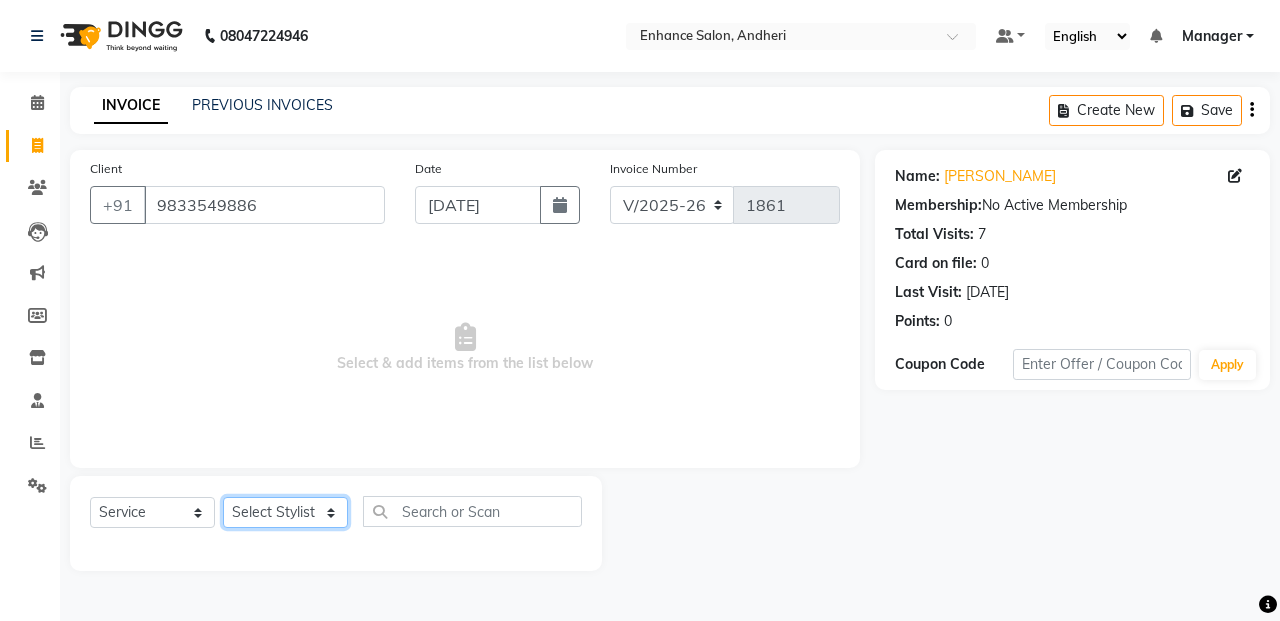 select on "61729" 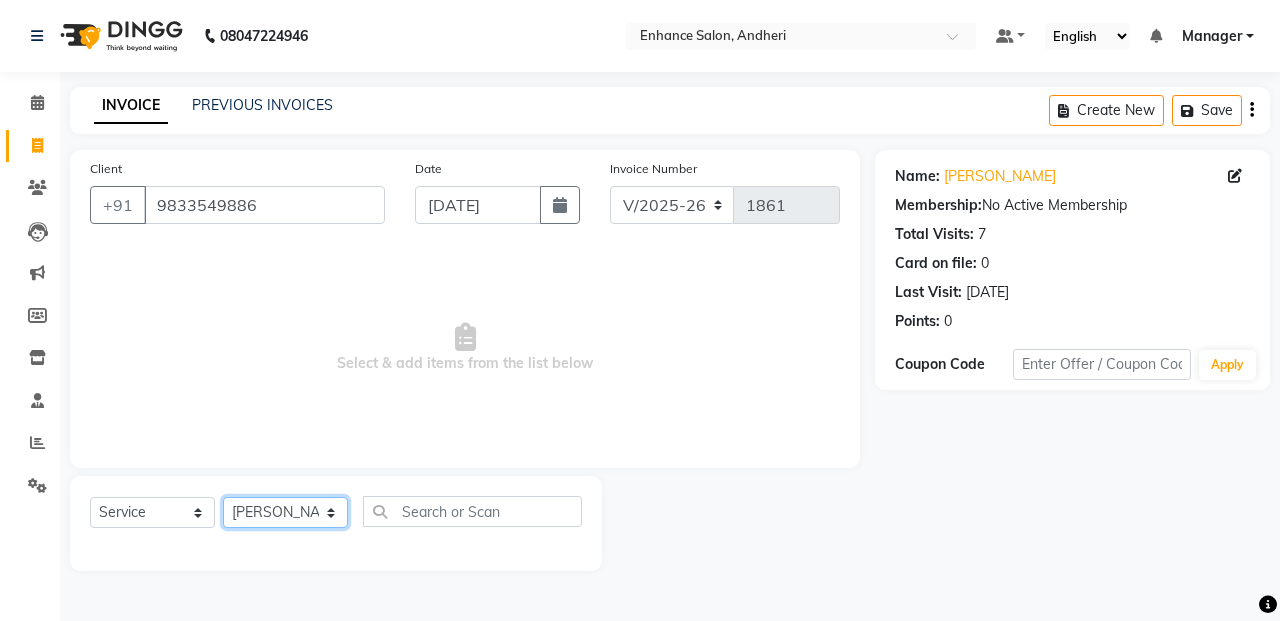 click on "Select Stylist Admin Arifa  ESHA CHAUHAN FARIDA SHAIKH Manager MEENA MISALKAR Minal NAMYA SALIAN POONAM KATEL RACHNA SAWANT Ranu nails REEMA MANGELA SHAMINA SHAIKH SHEFALI SHETTY TABU SHAIKH" 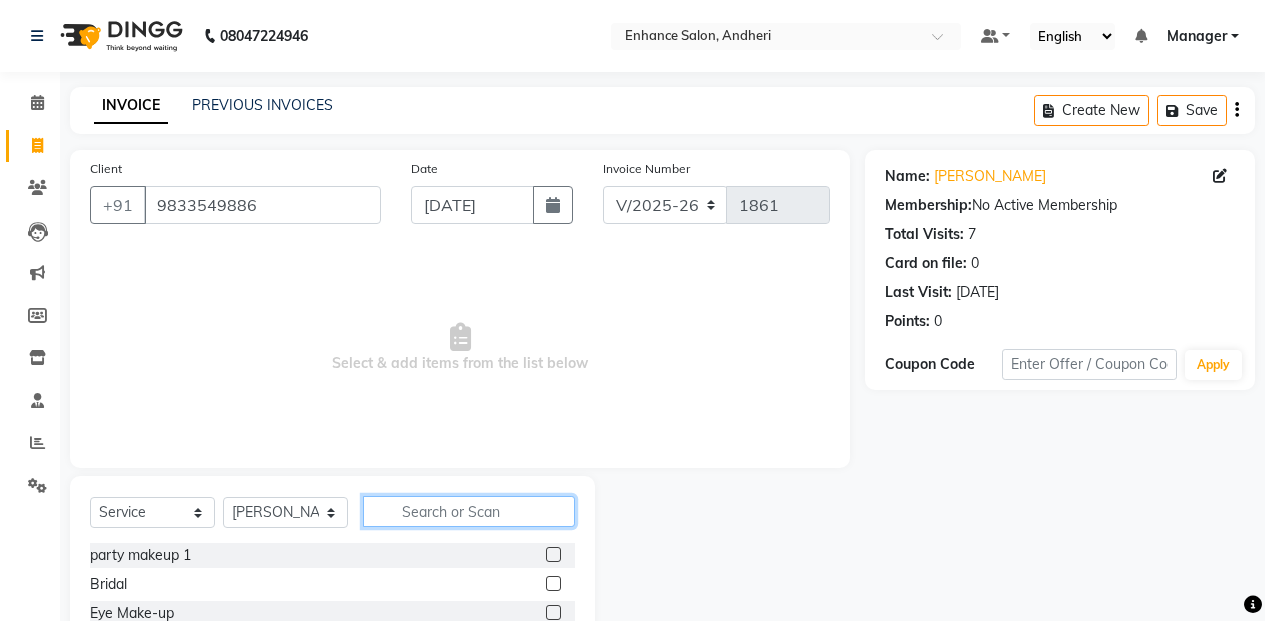 click 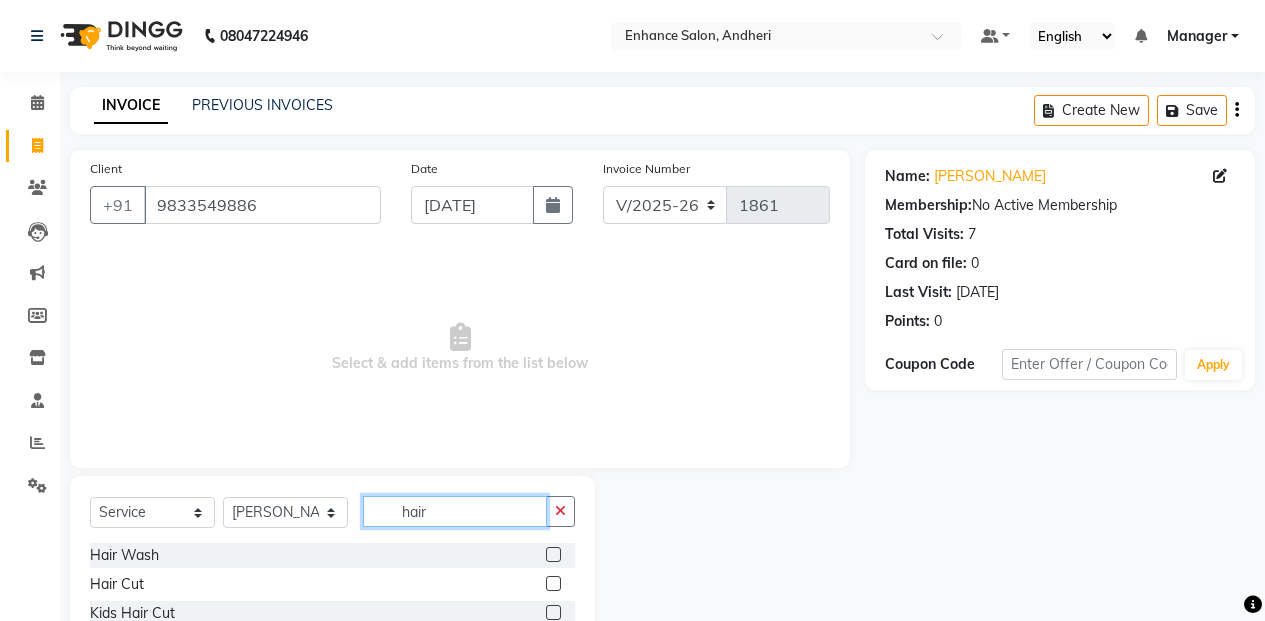 type on "hair" 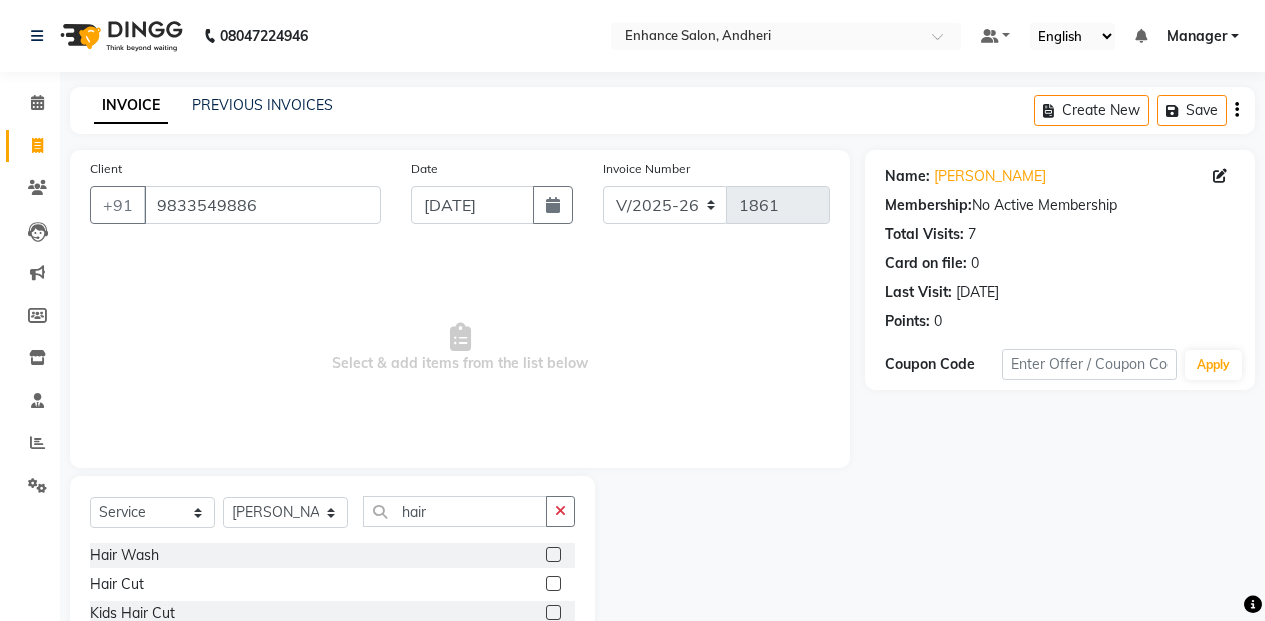 click 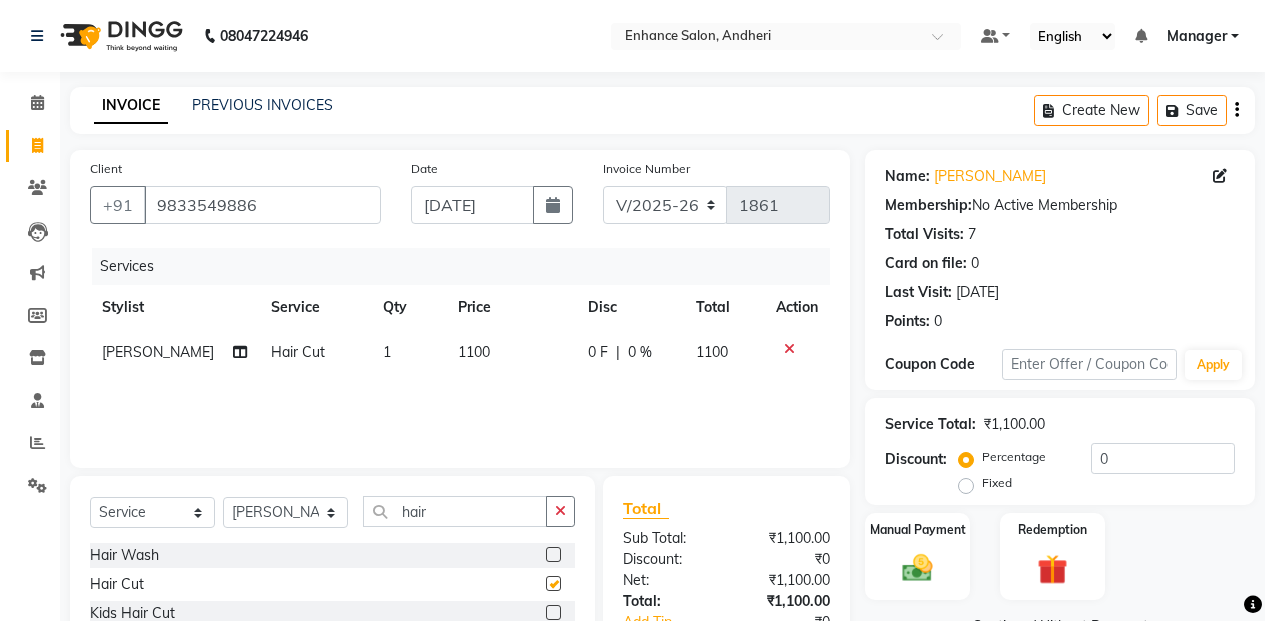 checkbox on "false" 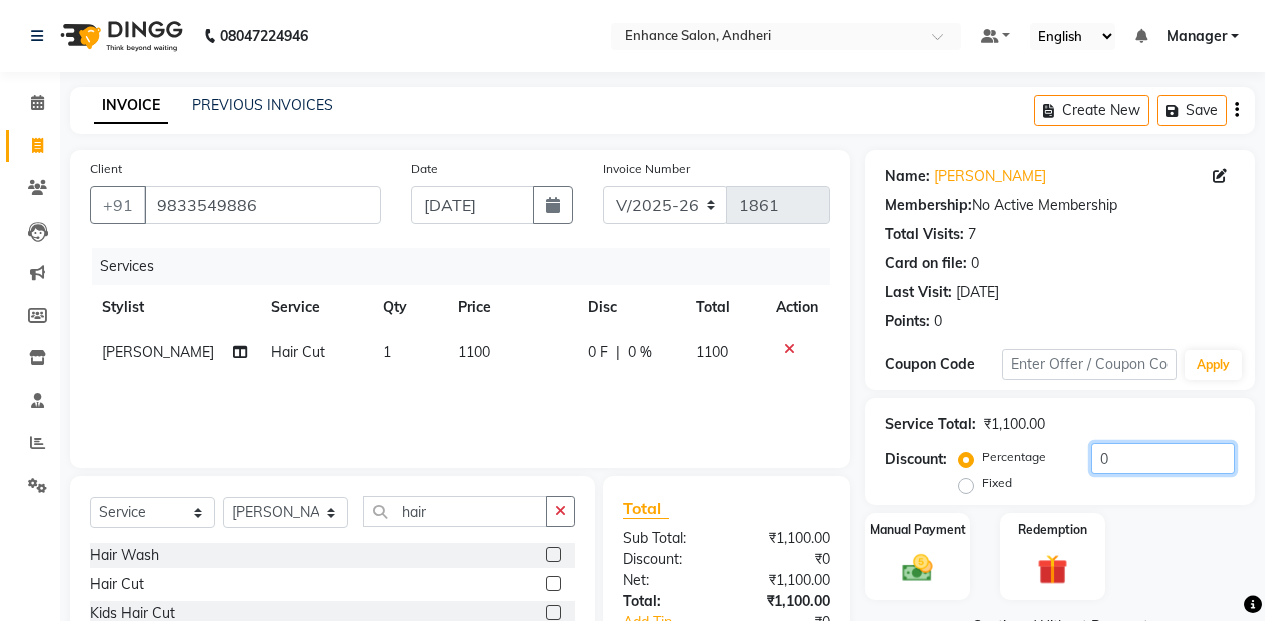 click on "0" 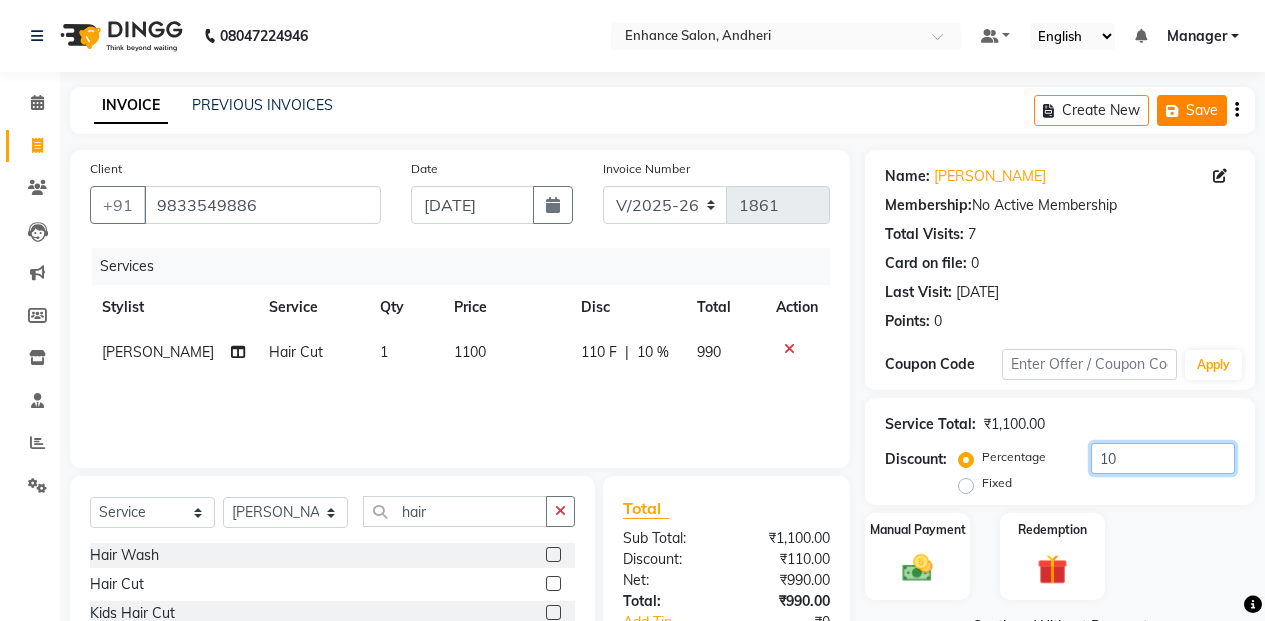 type on "10" 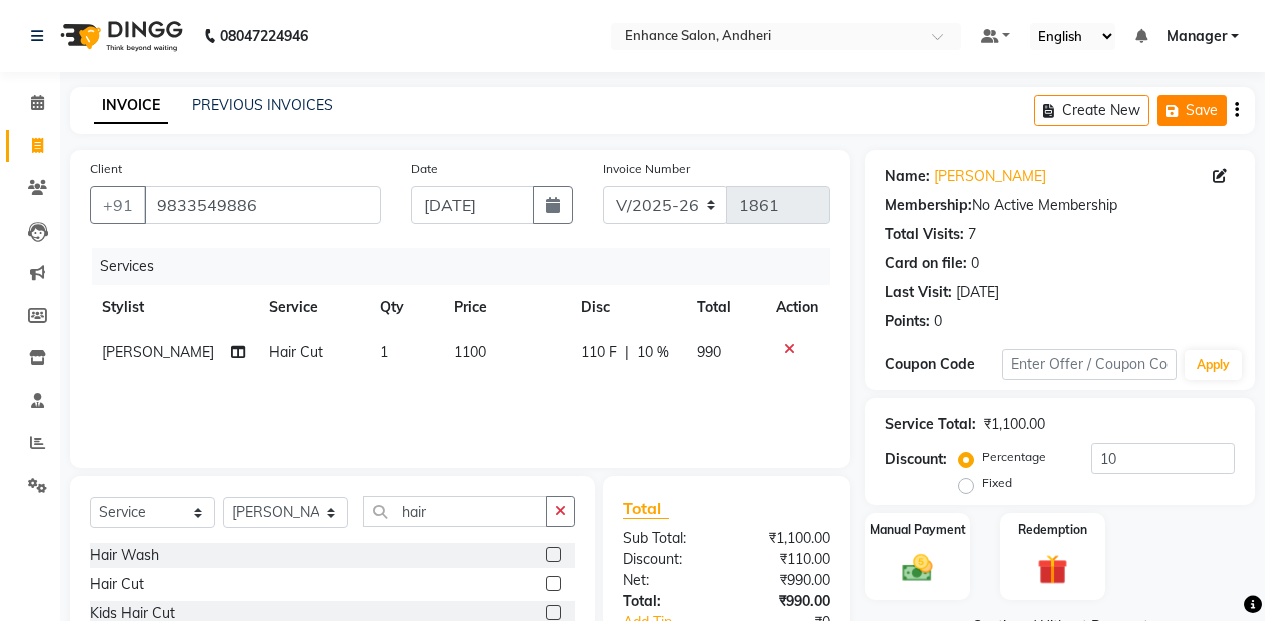 click on "Save" 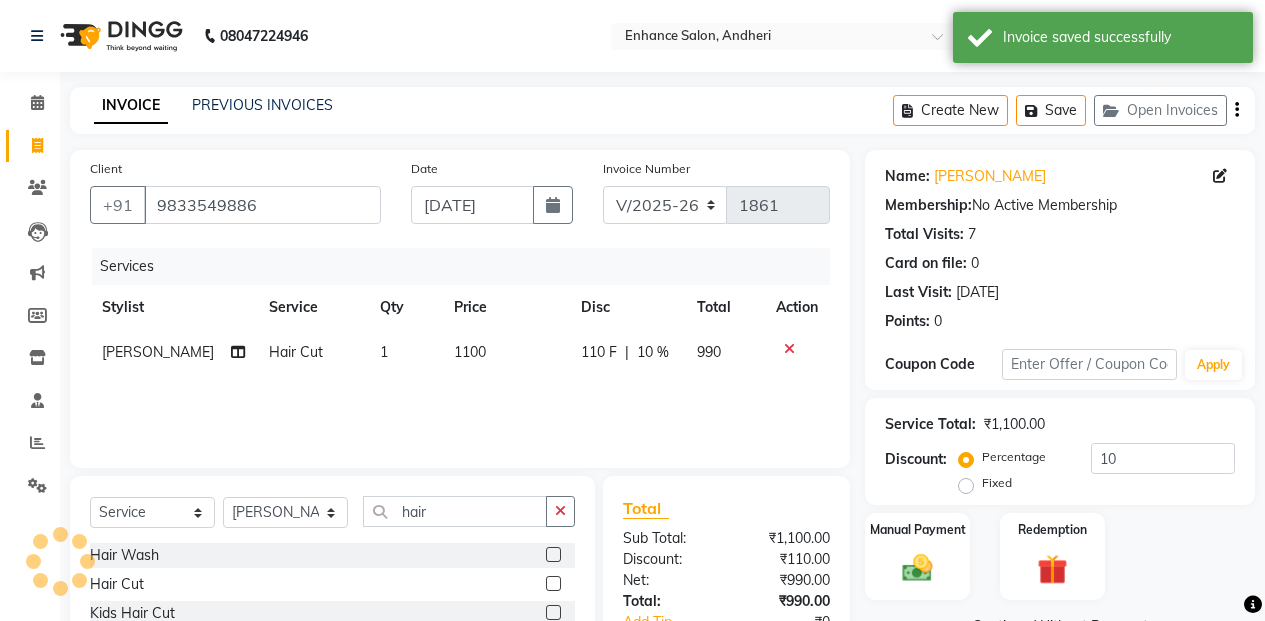 click on "PREVIOUS INVOICES" 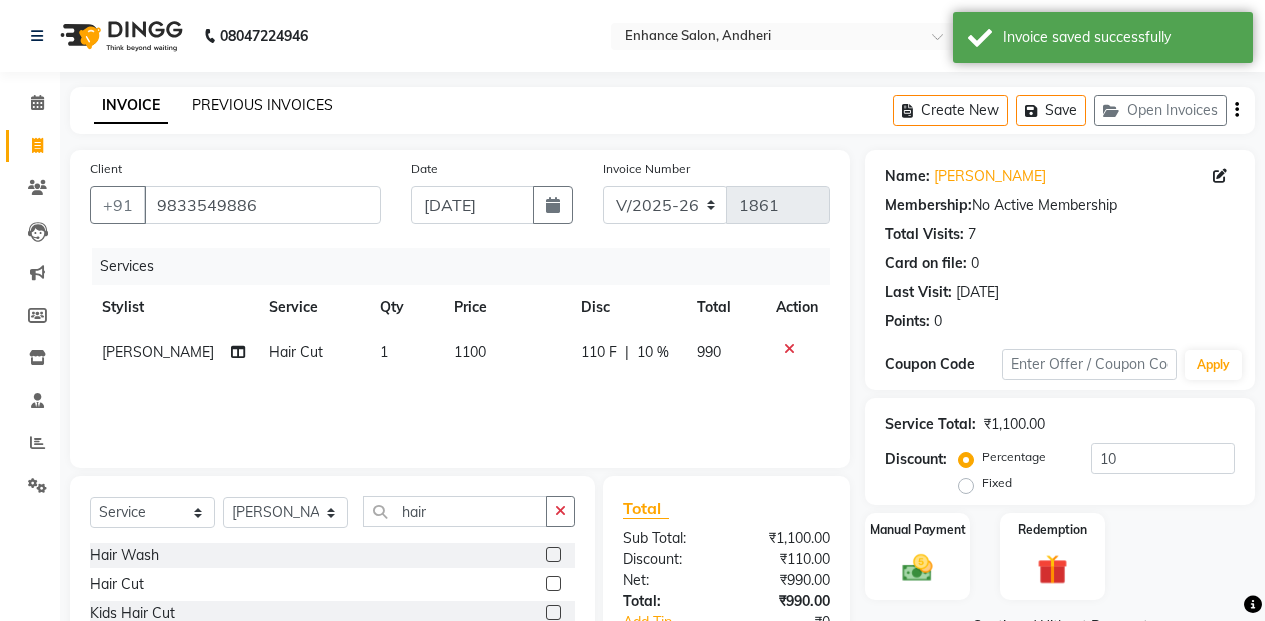click on "PREVIOUS INVOICES" 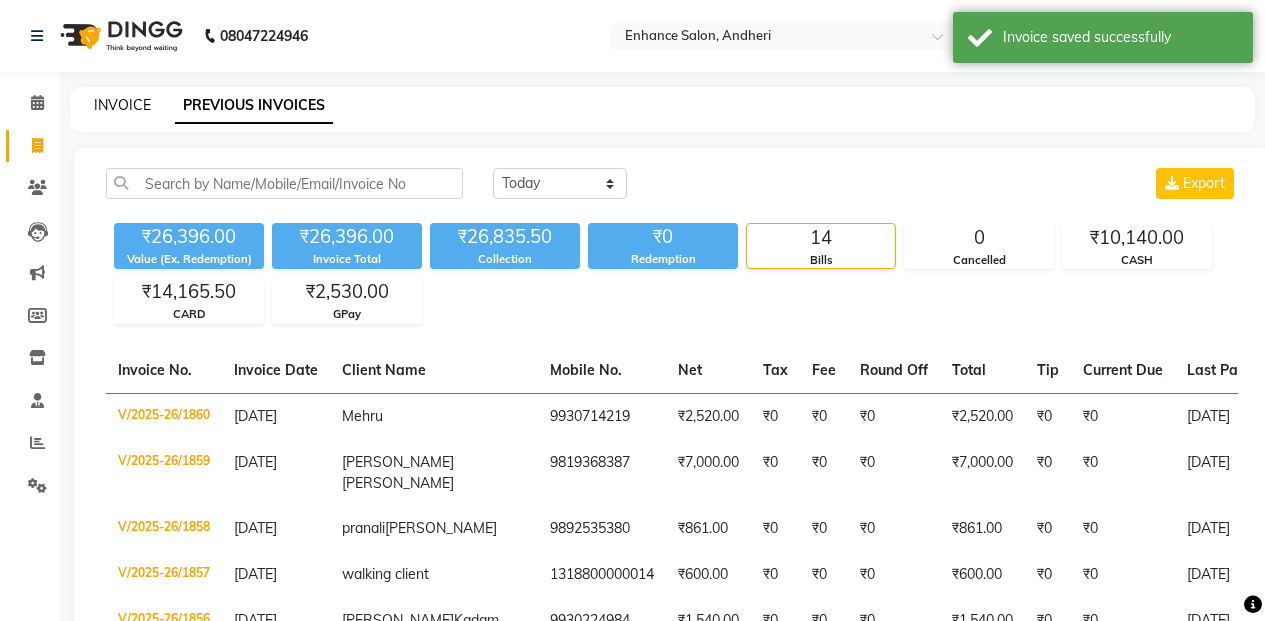click on "INVOICE" 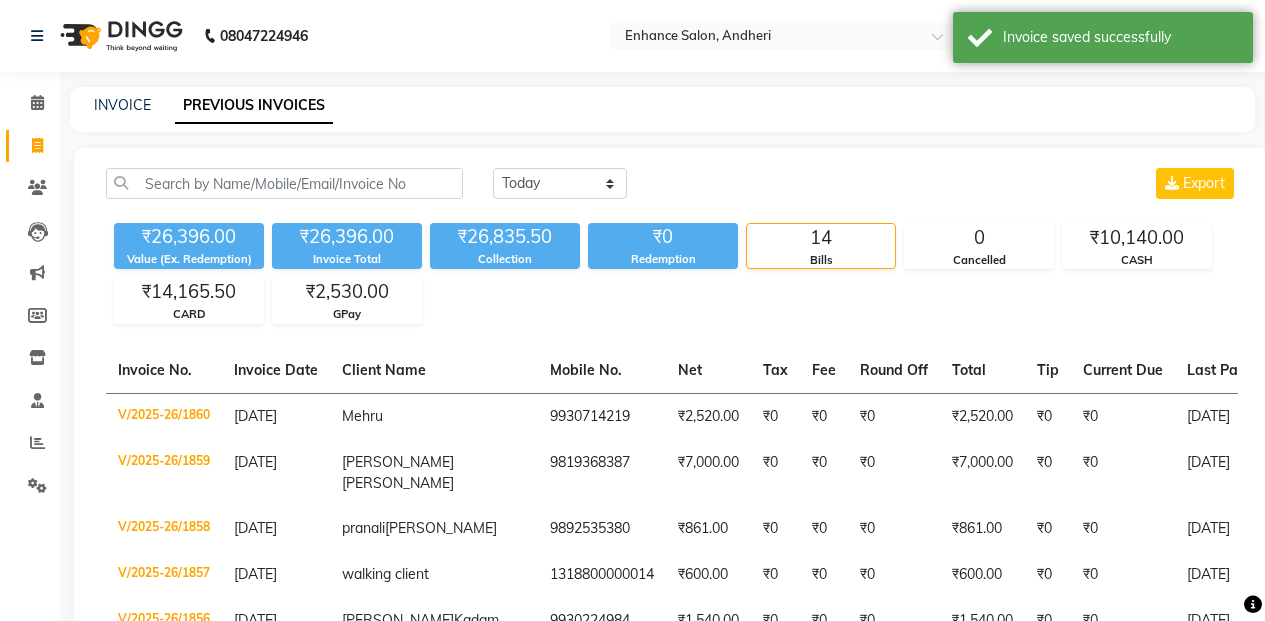 select on "7236" 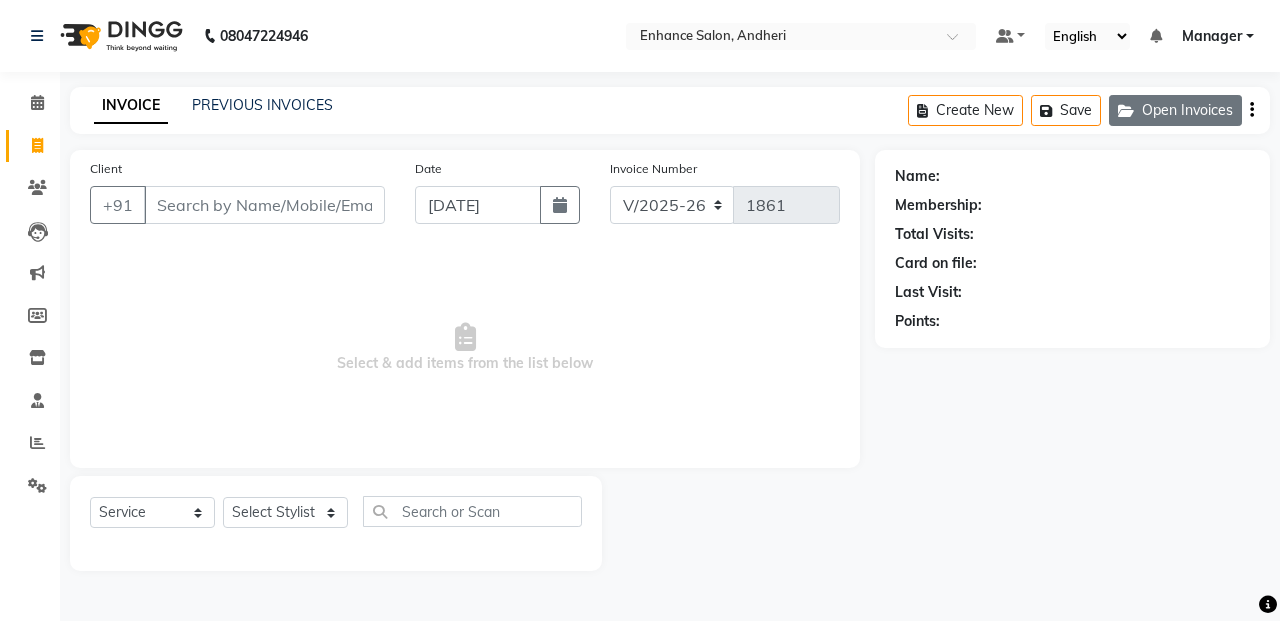 click on "Open Invoices" 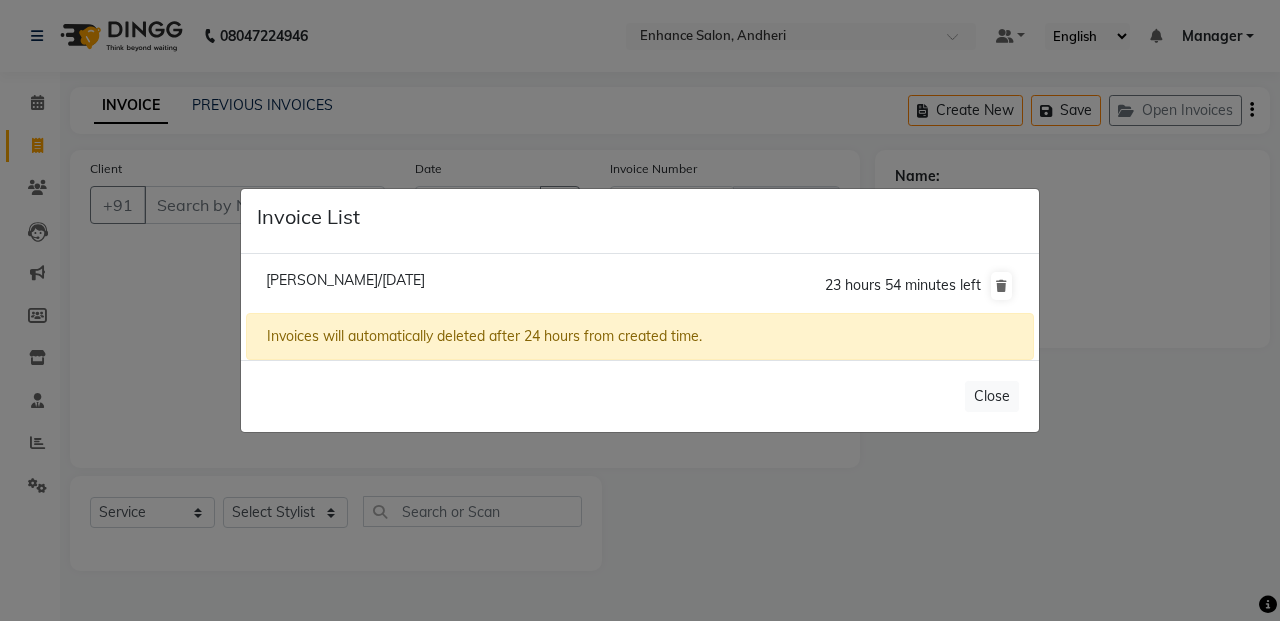 click on "Preeti Nagda/13 July 2025" 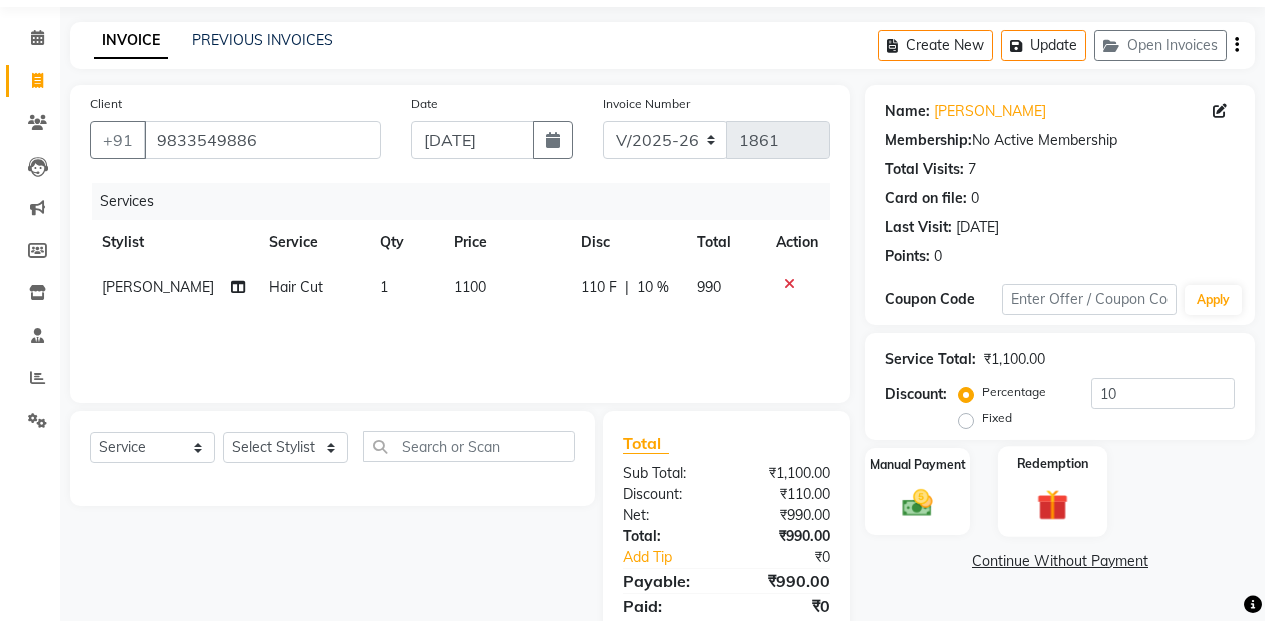 scroll, scrollTop: 100, scrollLeft: 0, axis: vertical 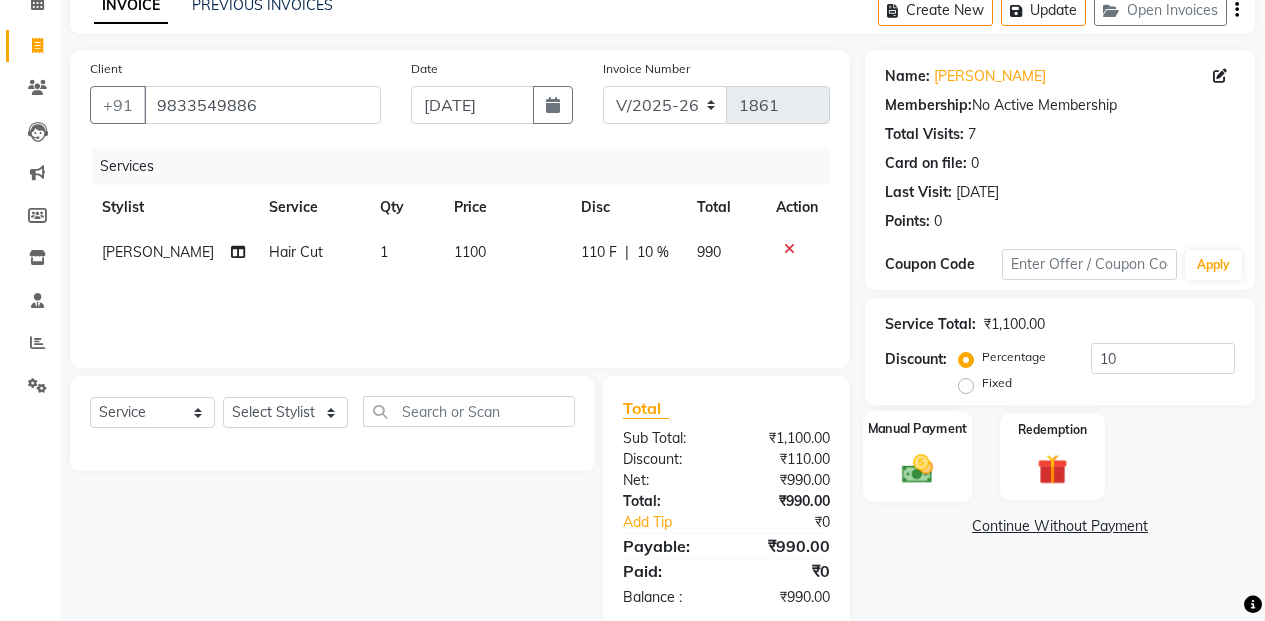 click on "Manual Payment" 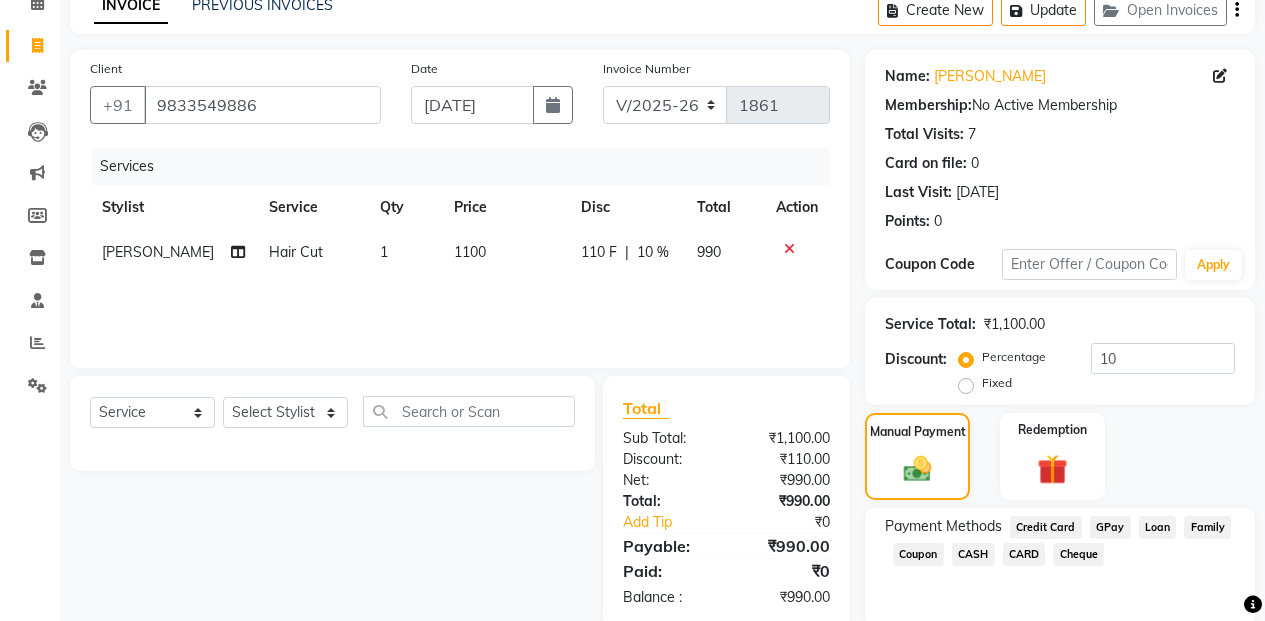 click on "GPay" 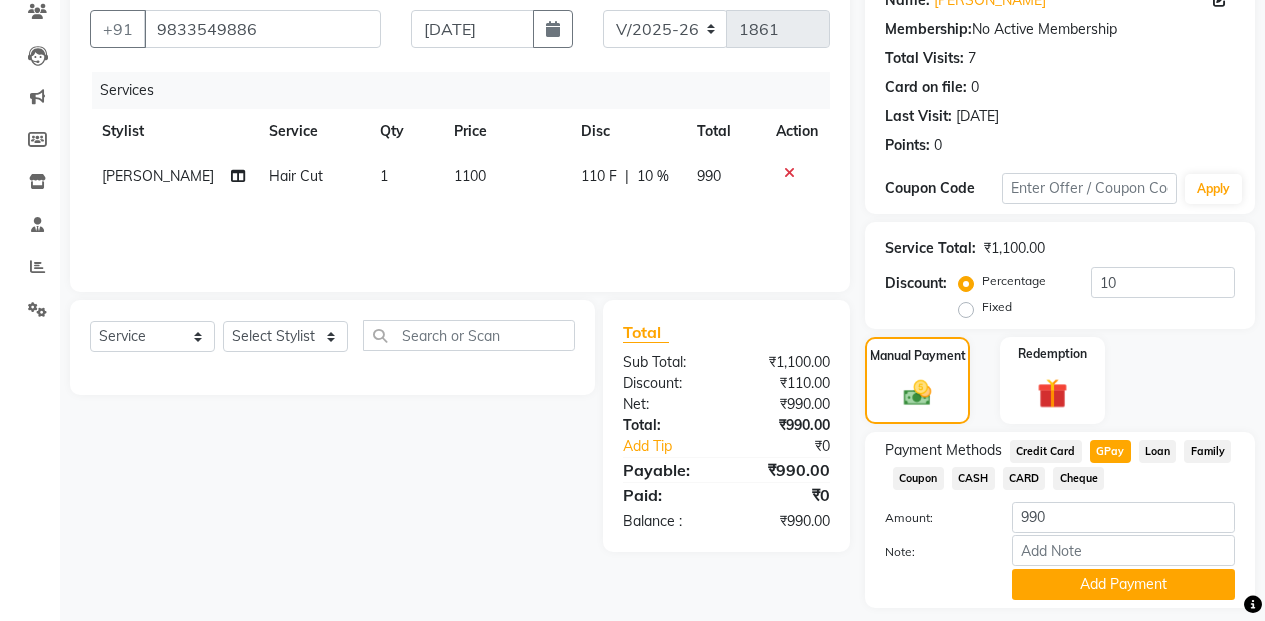 scroll, scrollTop: 234, scrollLeft: 0, axis: vertical 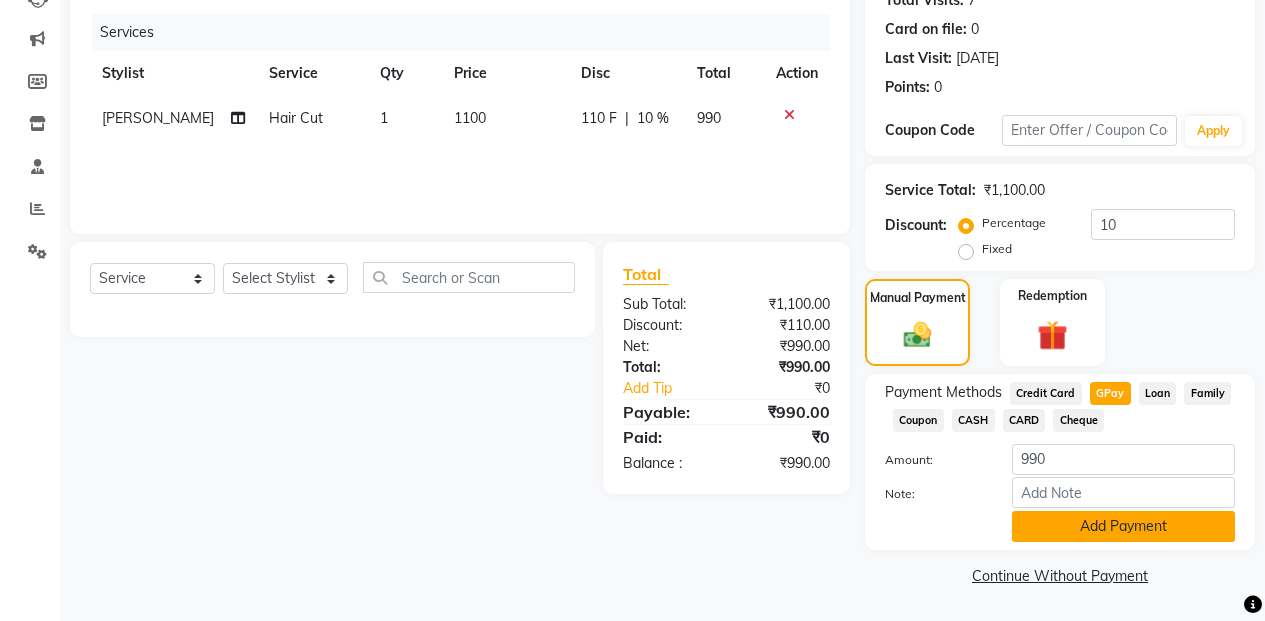 click on "Add Payment" 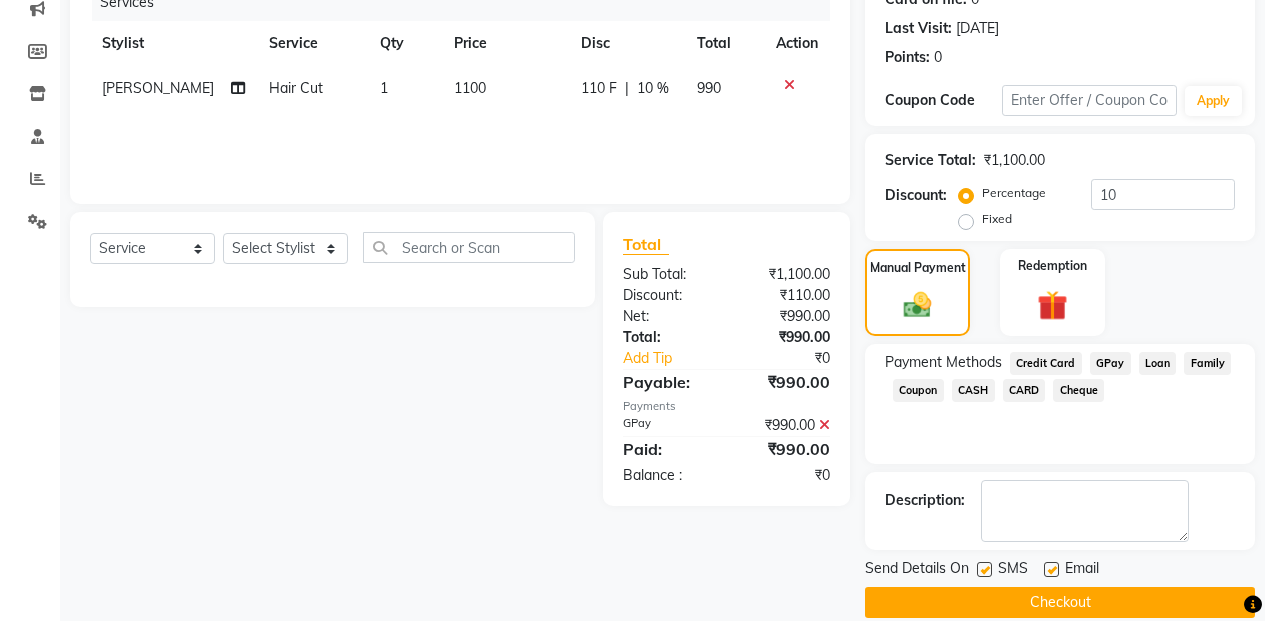 scroll, scrollTop: 291, scrollLeft: 0, axis: vertical 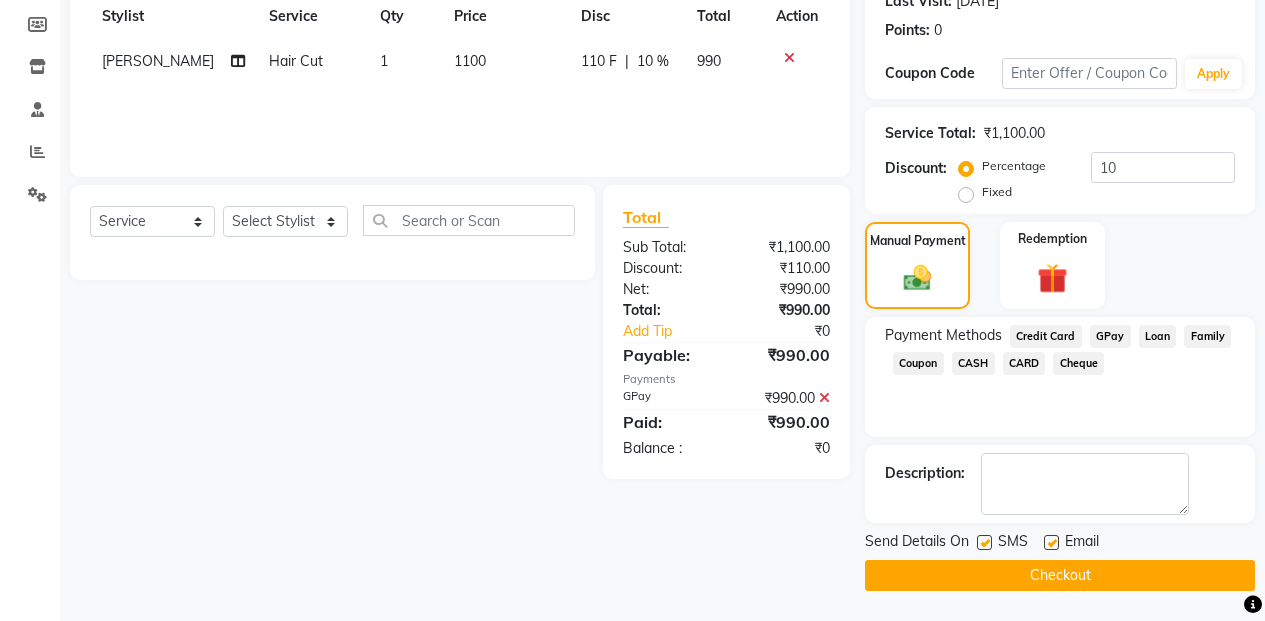 click on "Checkout" 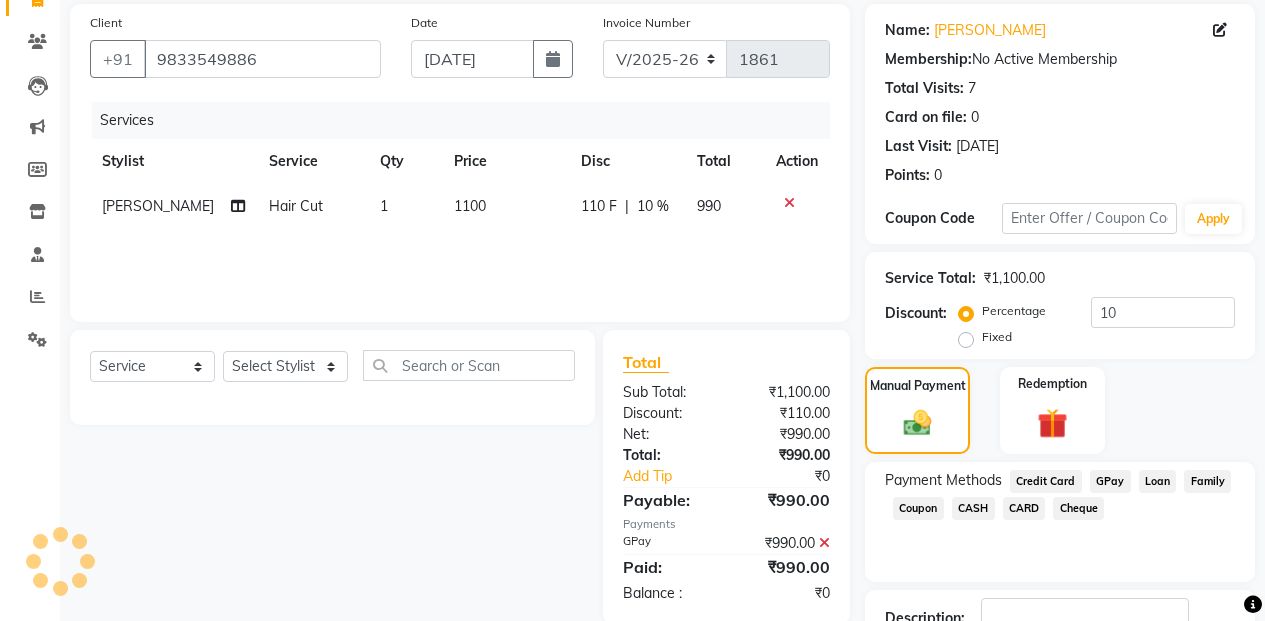scroll, scrollTop: 291, scrollLeft: 0, axis: vertical 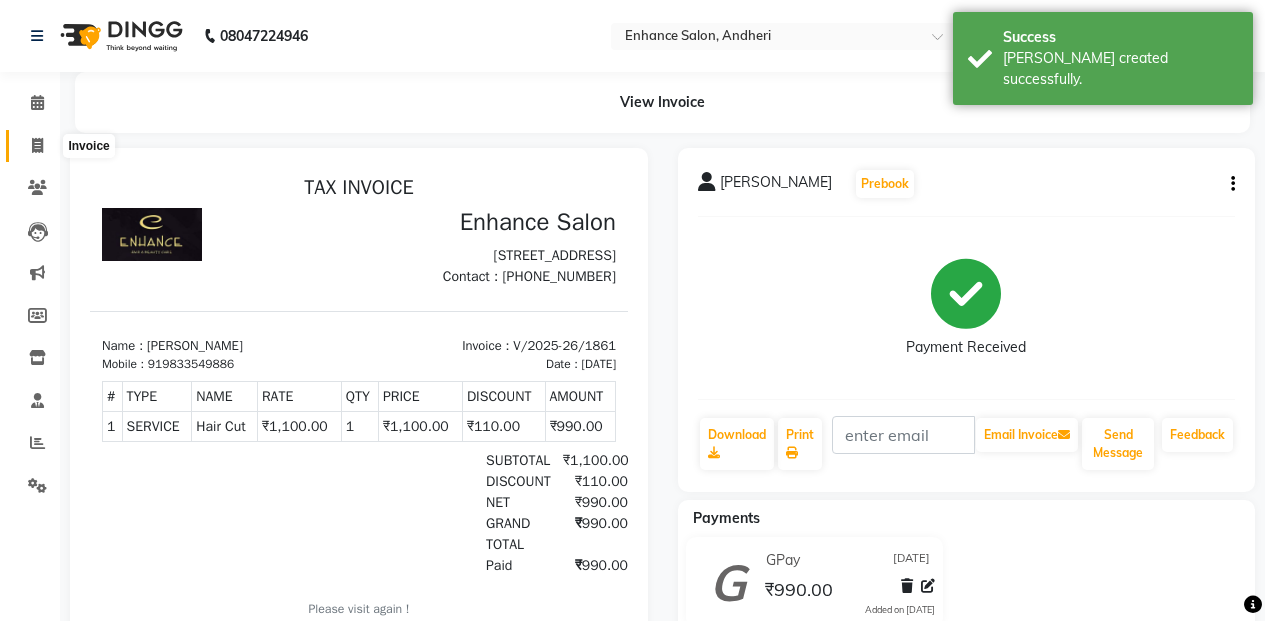 click 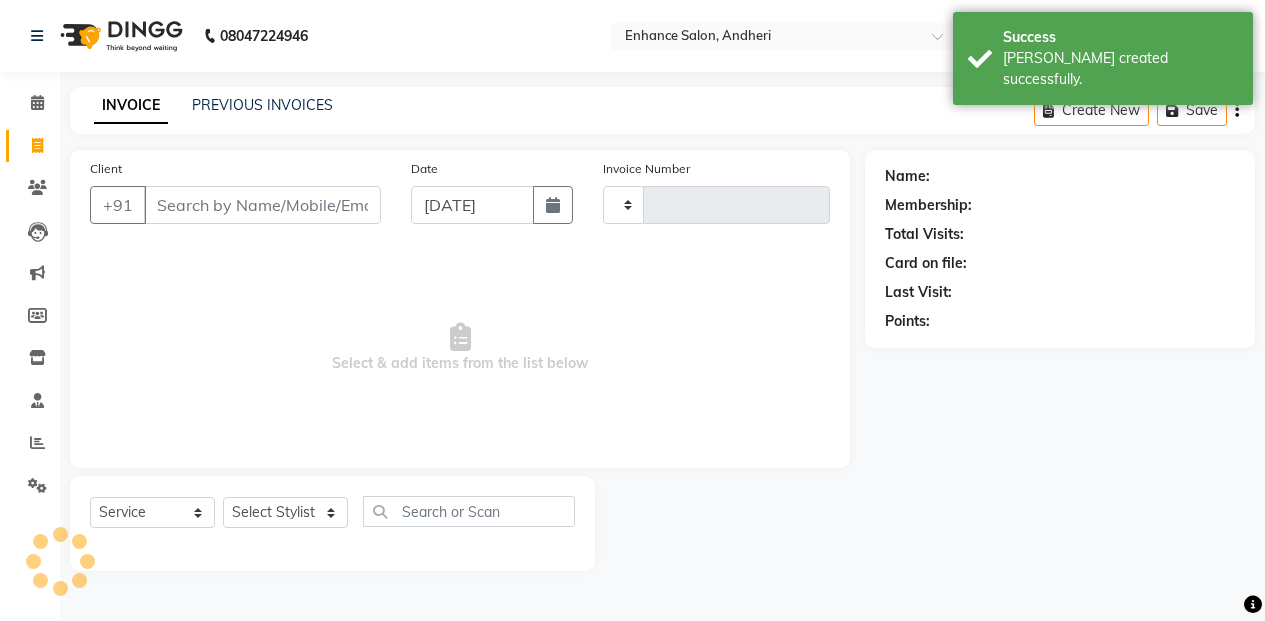 type on "1862" 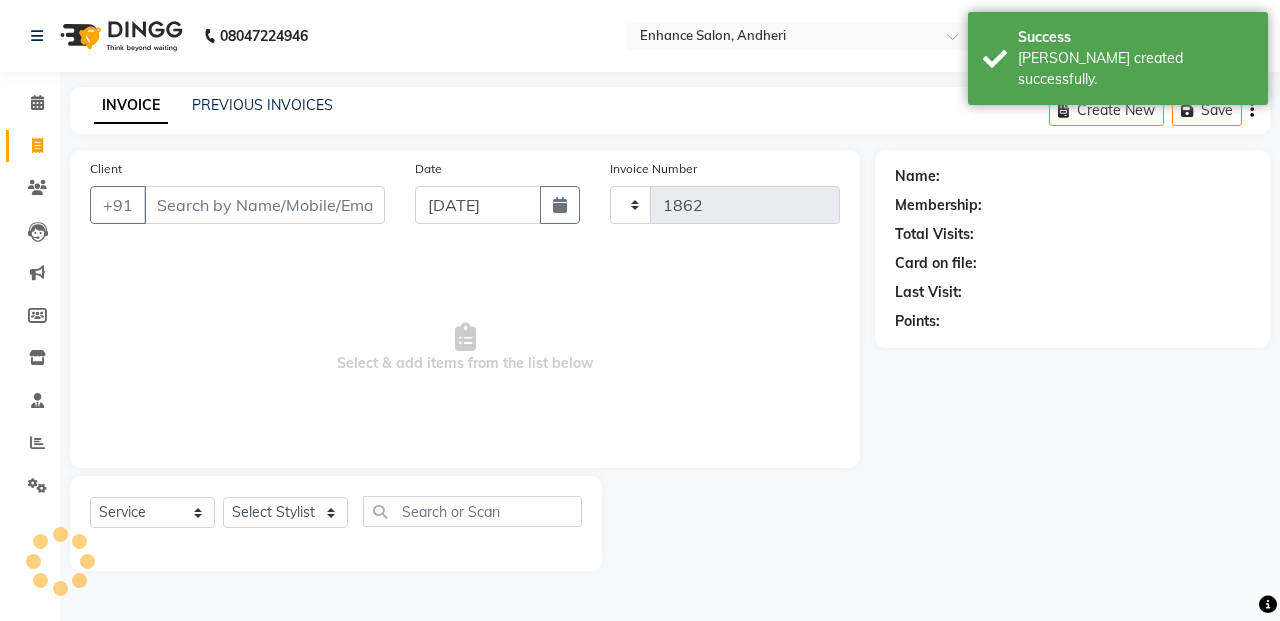 select on "7236" 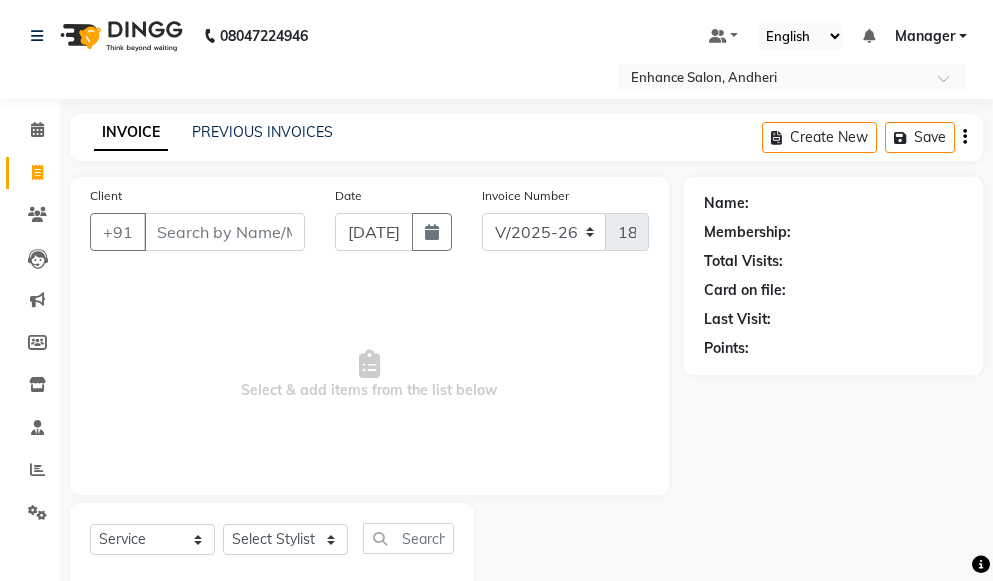 drag, startPoint x: 522, startPoint y: 10, endPoint x: 492, endPoint y: -10, distance: 36.05551 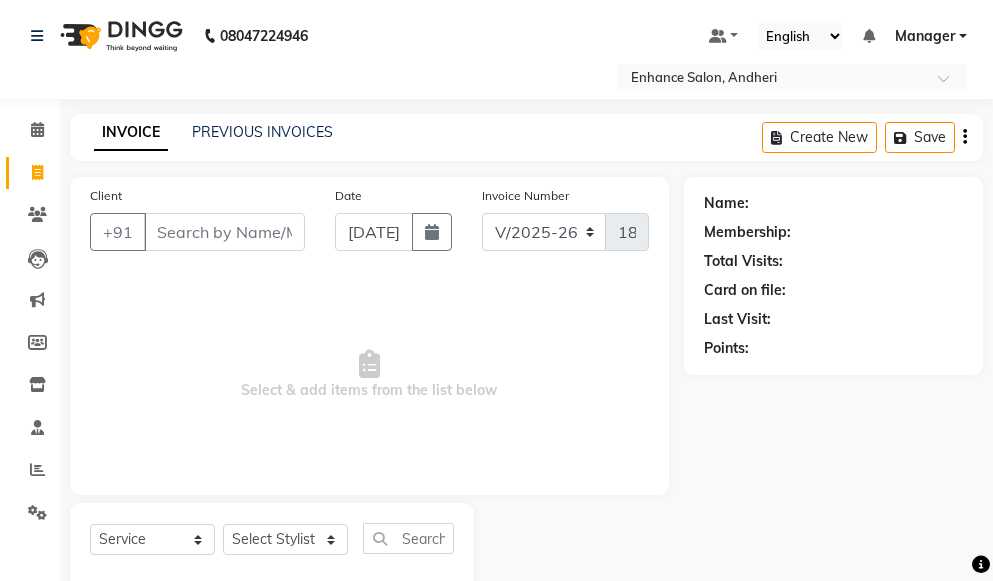 drag, startPoint x: 499, startPoint y: 47, endPoint x: 496, endPoint y: 22, distance: 25.179358 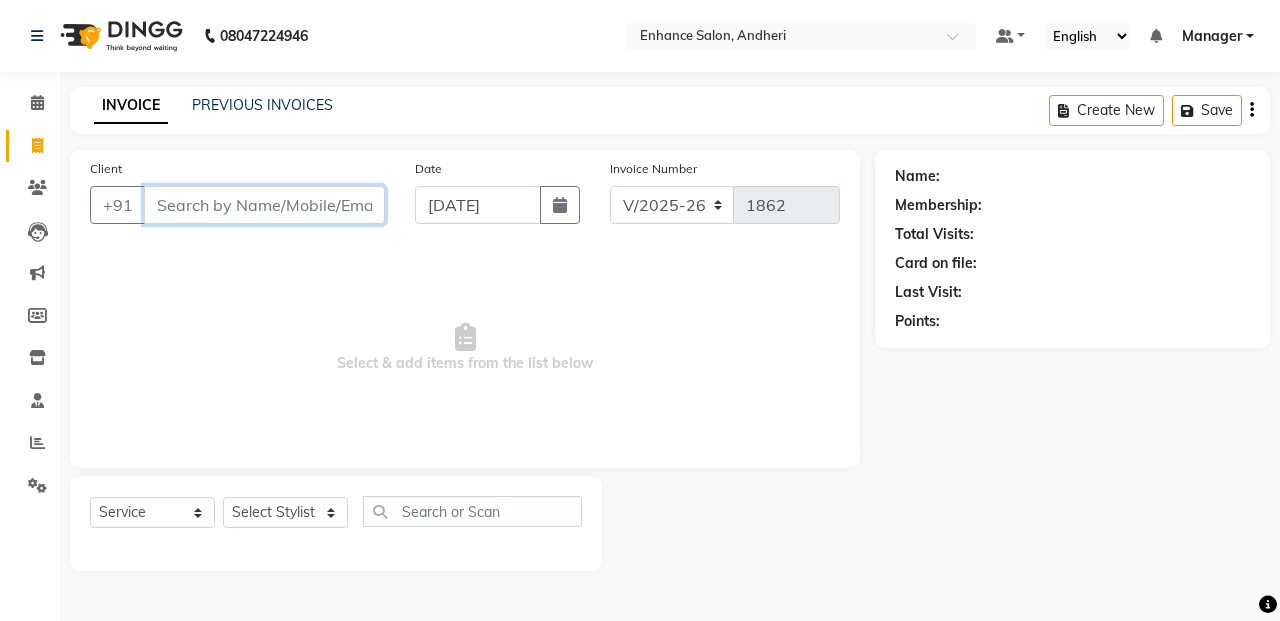 click on "Client" at bounding box center [264, 205] 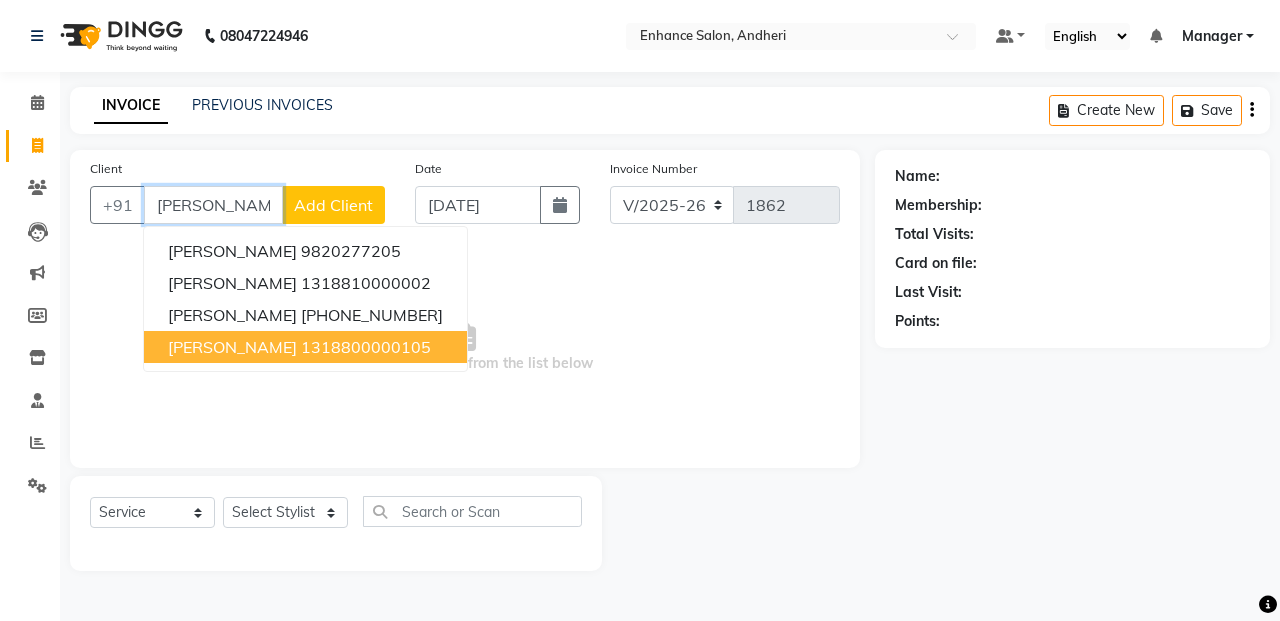 click on "kapila Rathod  1318800000105" at bounding box center (305, 347) 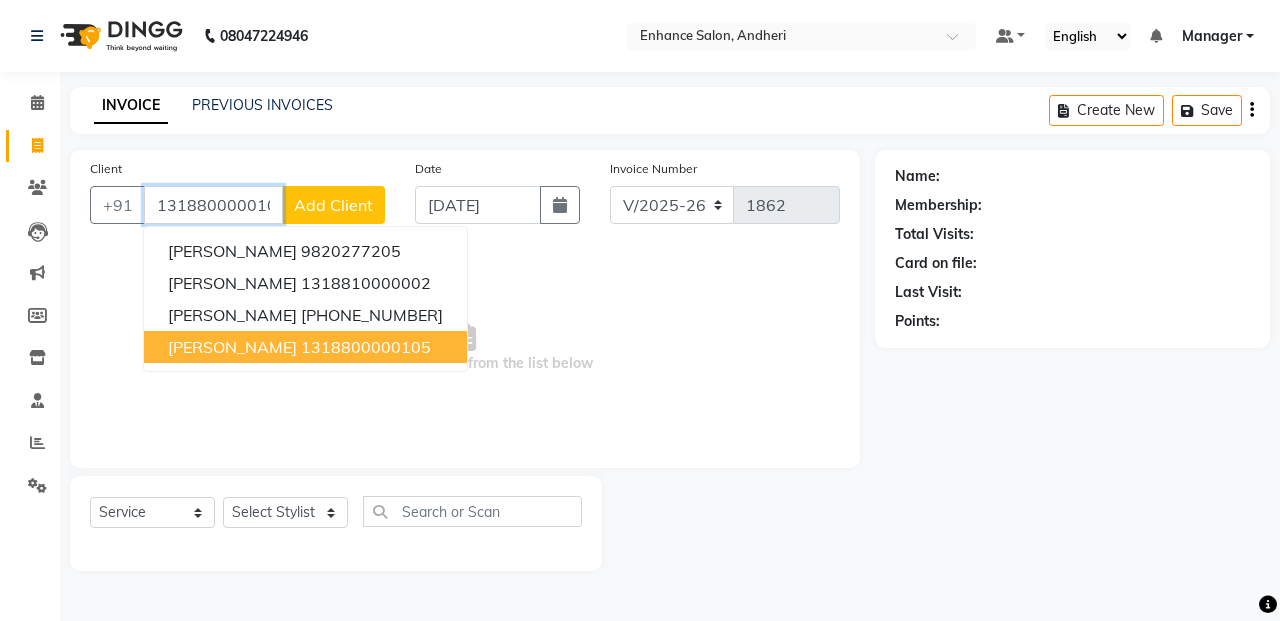 type on "1318800000105" 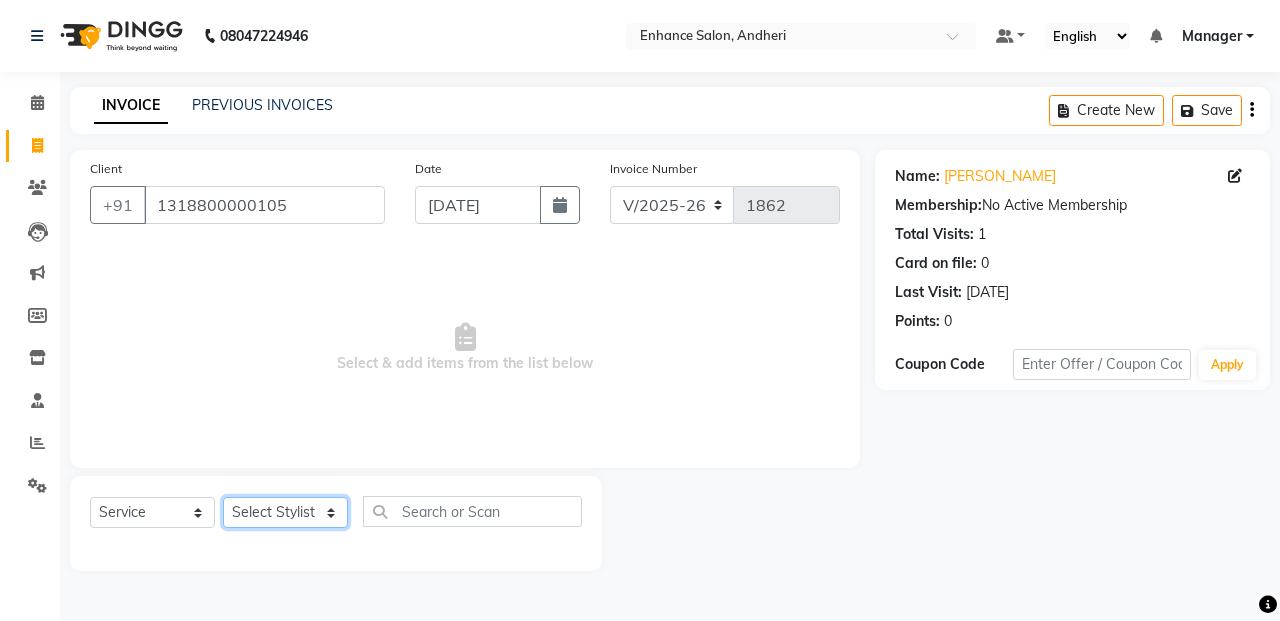 click on "Select Stylist Admin Arifa  ESHA CHAUHAN FARIDA SHAIKH Manager MEENA MISALKAR Minal NAMYA SALIAN POONAM KATEL RACHNA SAWANT Ranu nails REEMA MANGELA SHAMINA SHAIKH SHEFALI SHETTY TABU SHAIKH" 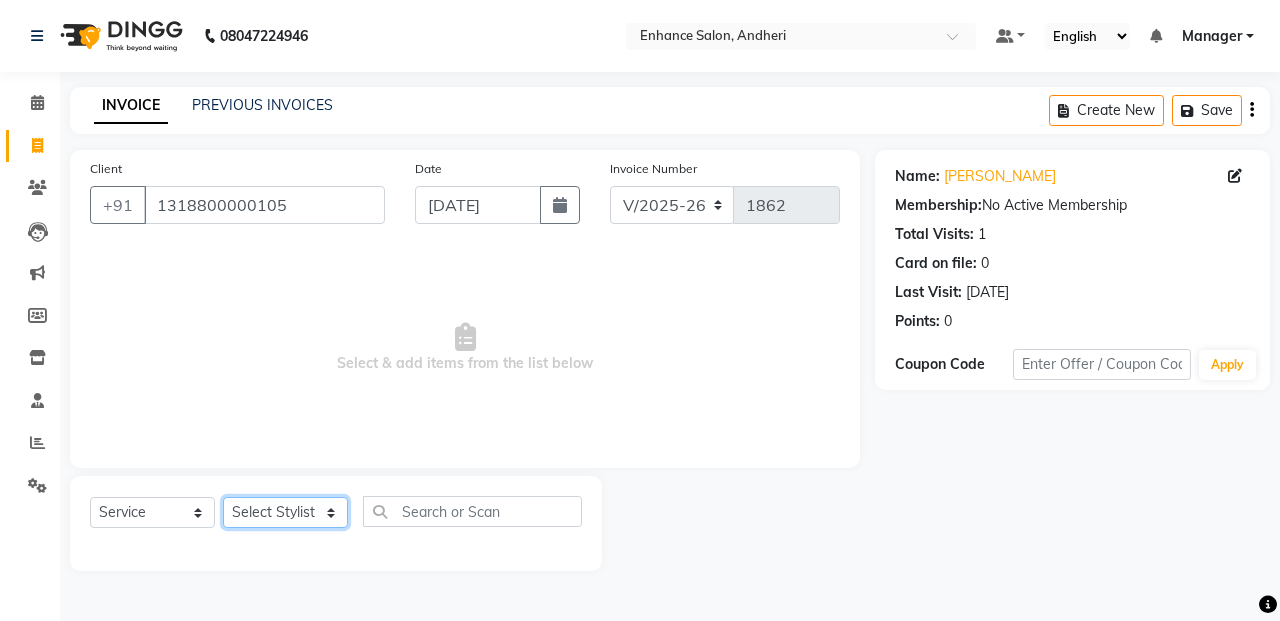 select on "61735" 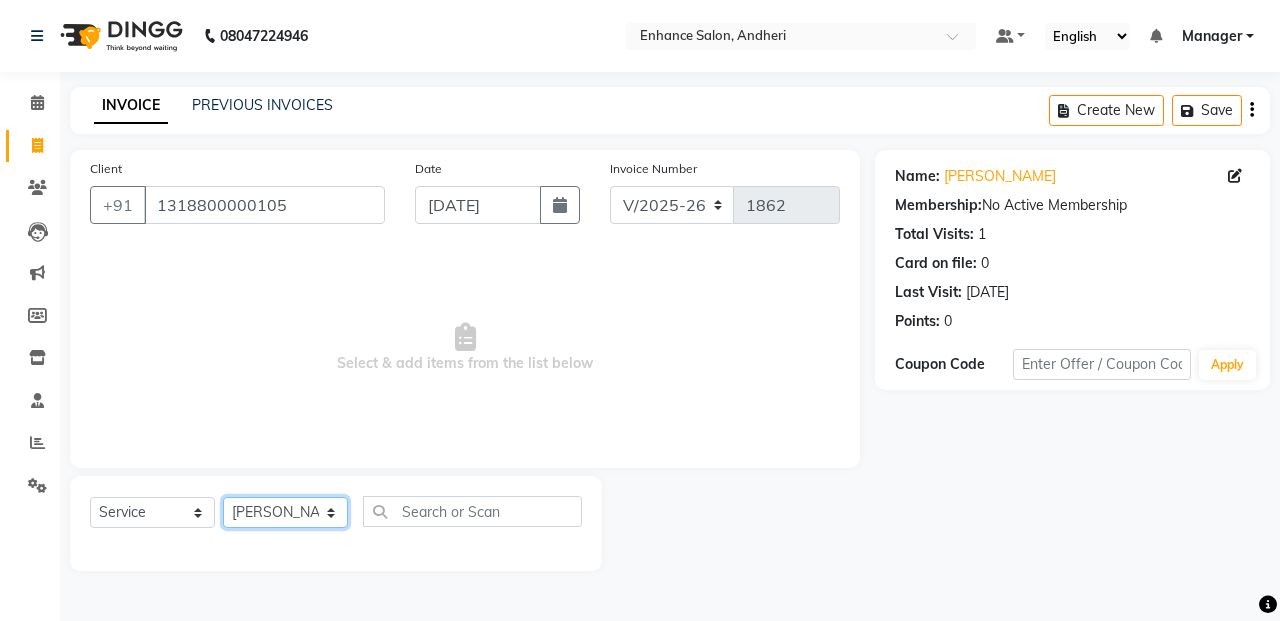 click on "Select Stylist Admin Arifa  ESHA CHAUHAN FARIDA SHAIKH Manager MEENA MISALKAR Minal NAMYA SALIAN POONAM KATEL RACHNA SAWANT Ranu nails REEMA MANGELA SHAMINA SHAIKH SHEFALI SHETTY TABU SHAIKH" 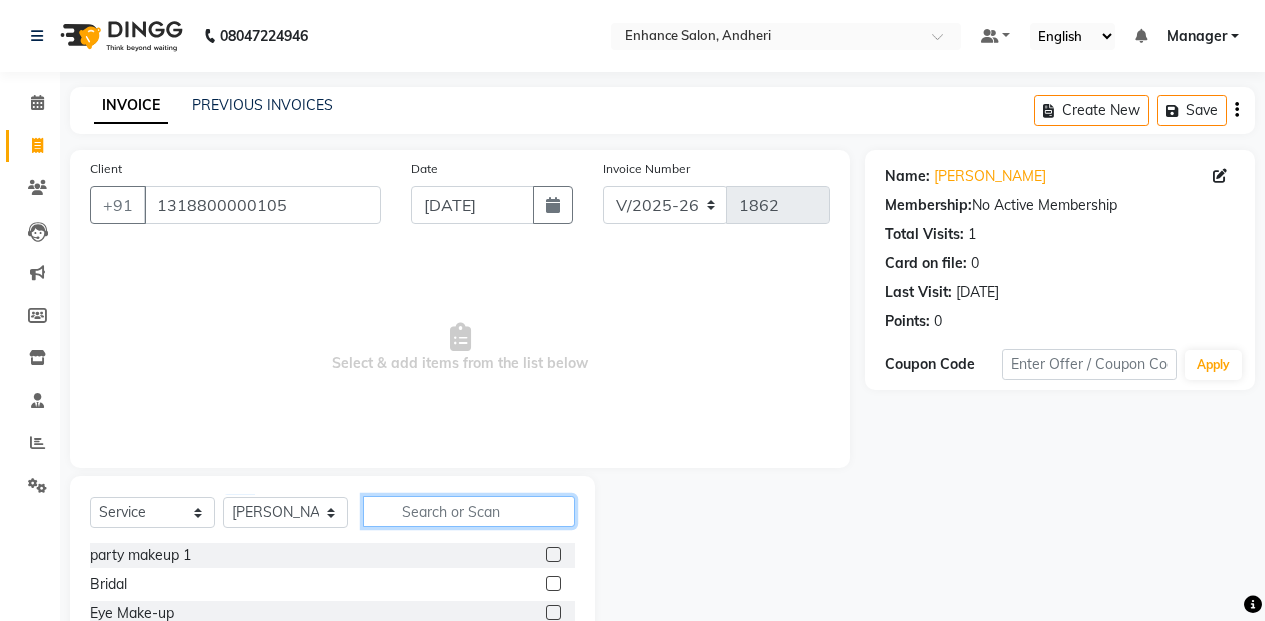 click 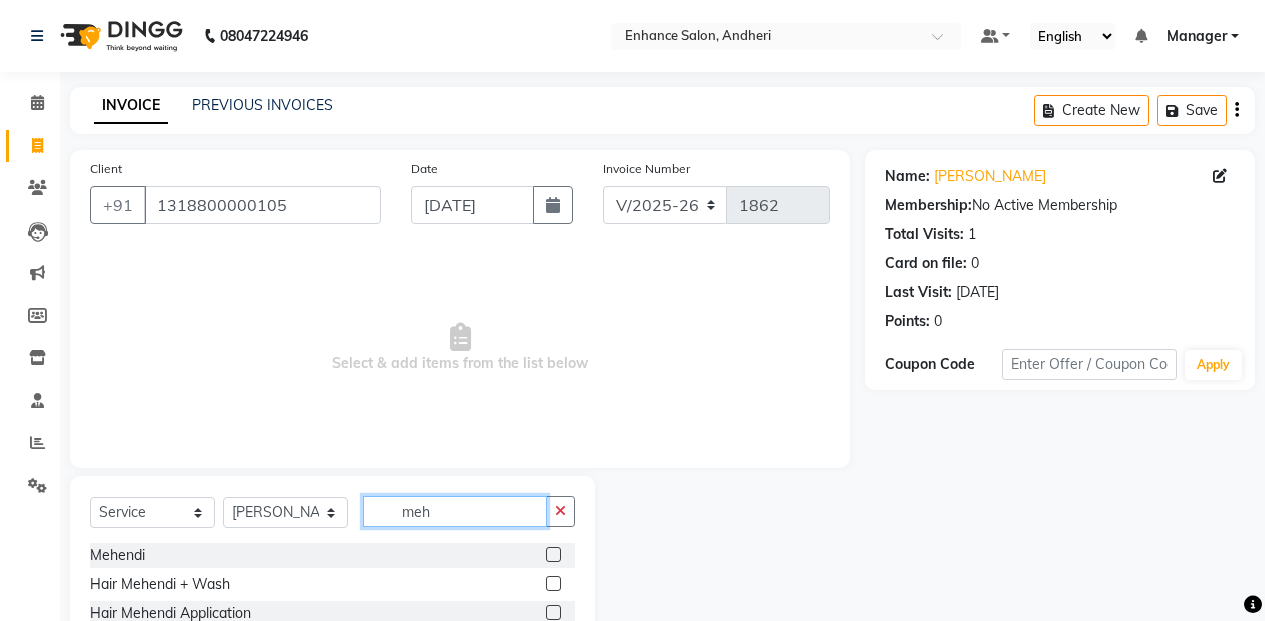 type on "meh" 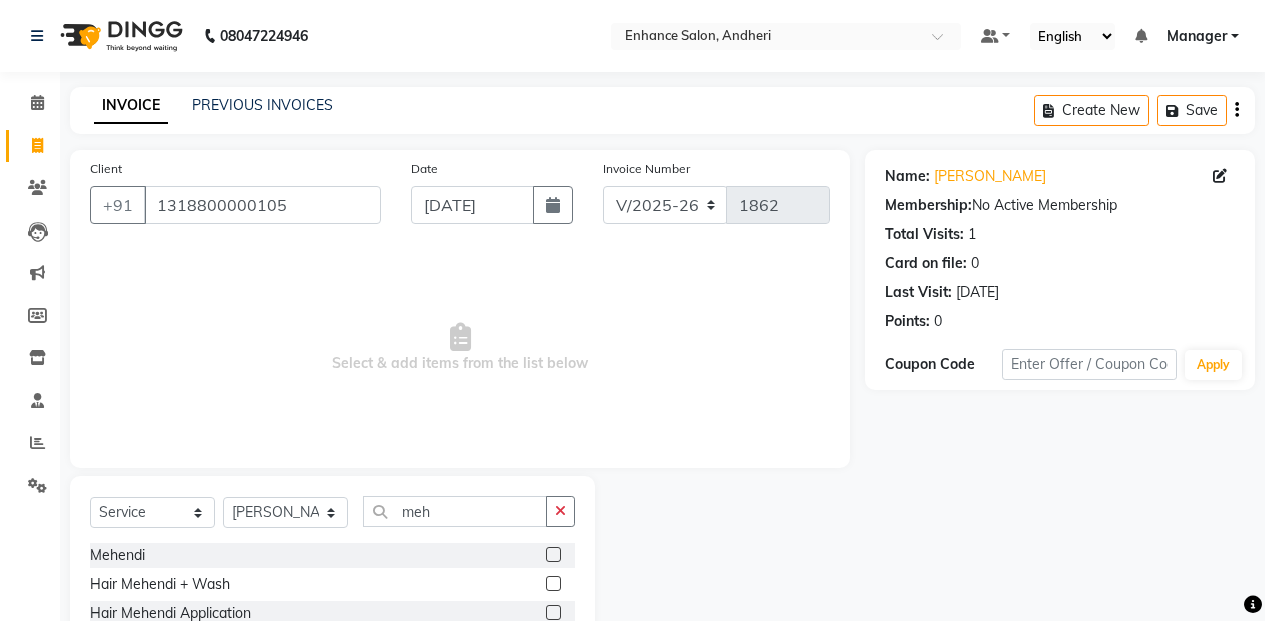 click 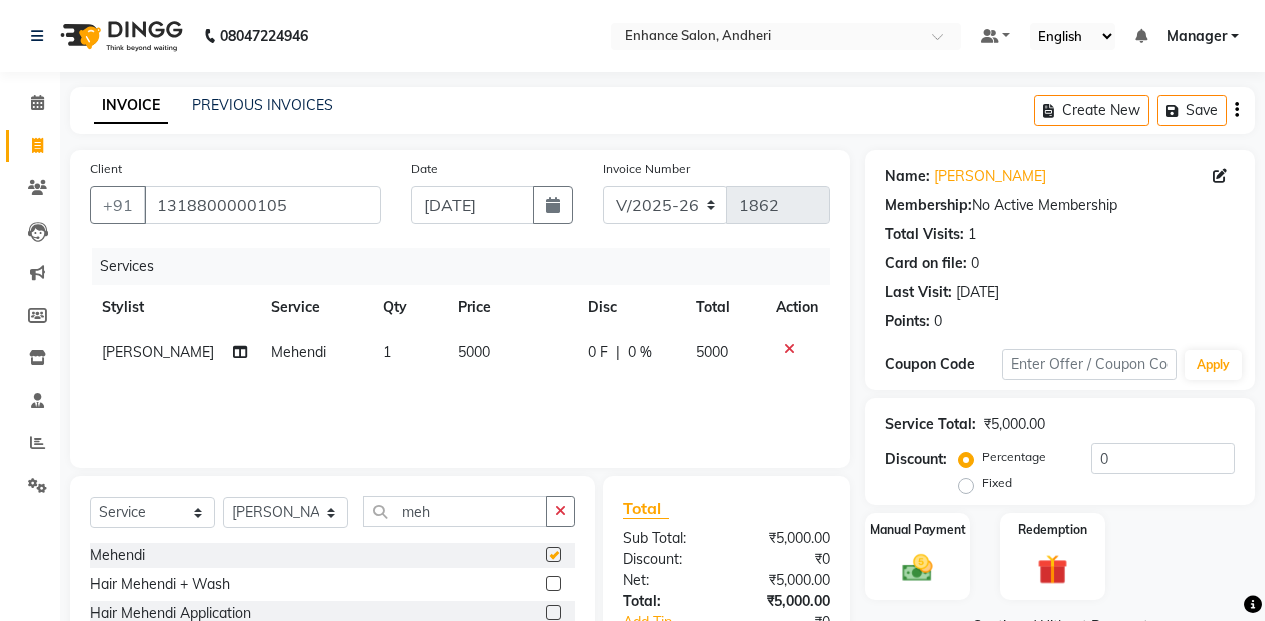 checkbox on "false" 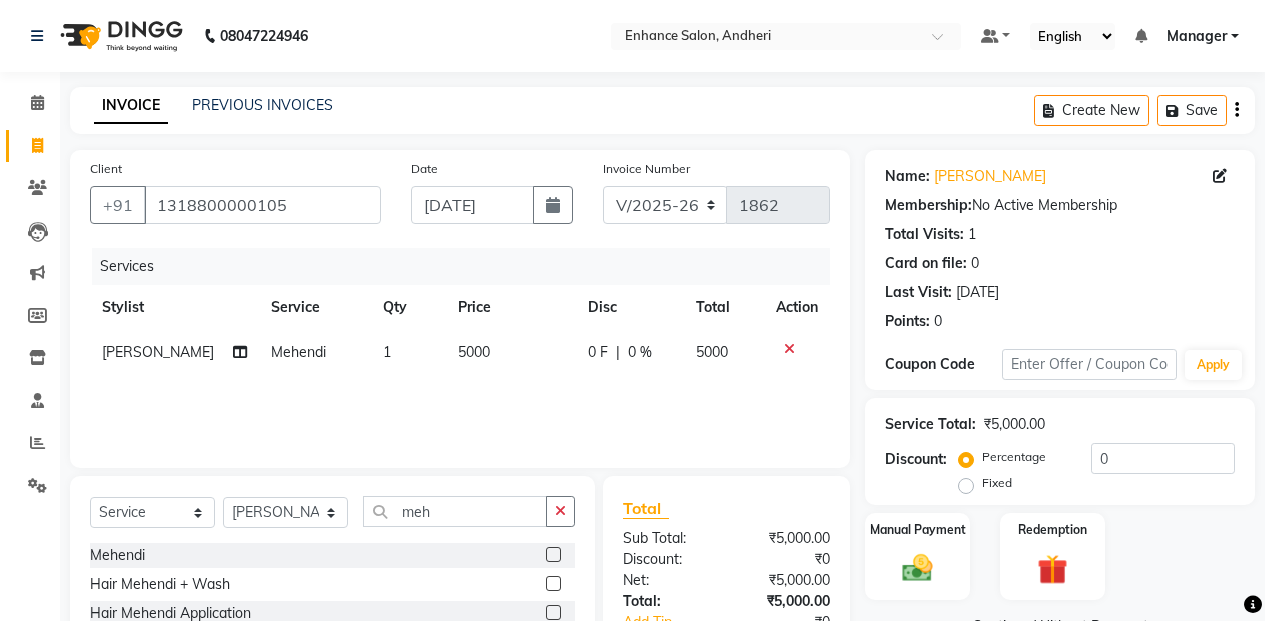 click 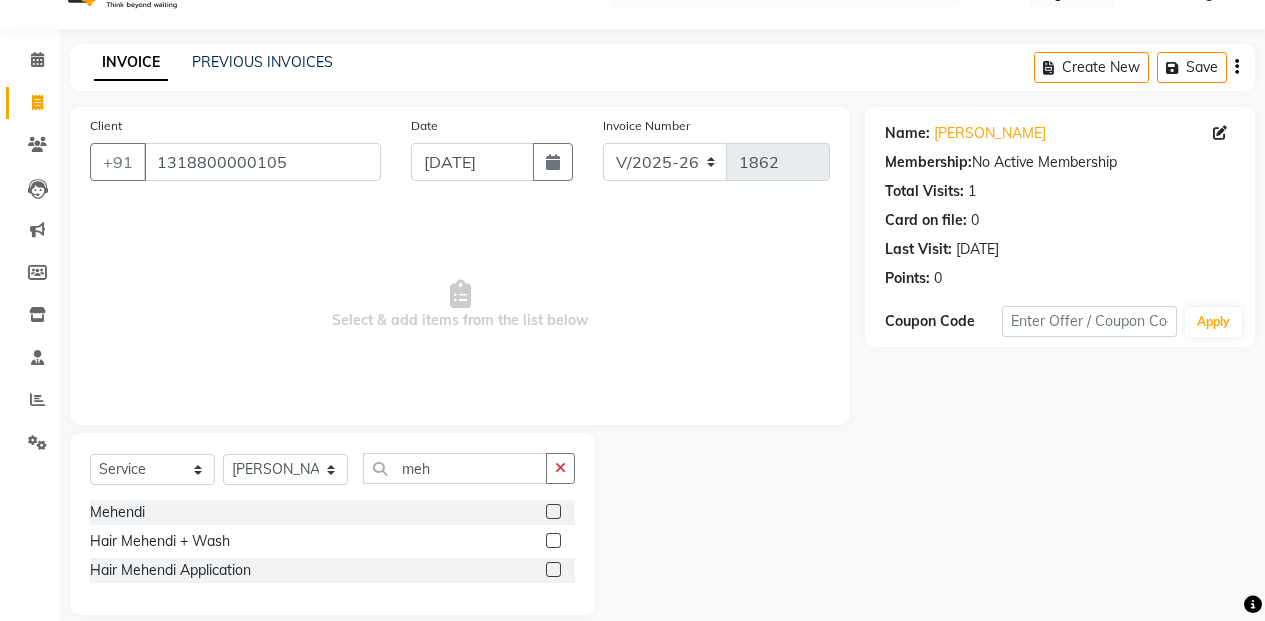 scroll, scrollTop: 67, scrollLeft: 0, axis: vertical 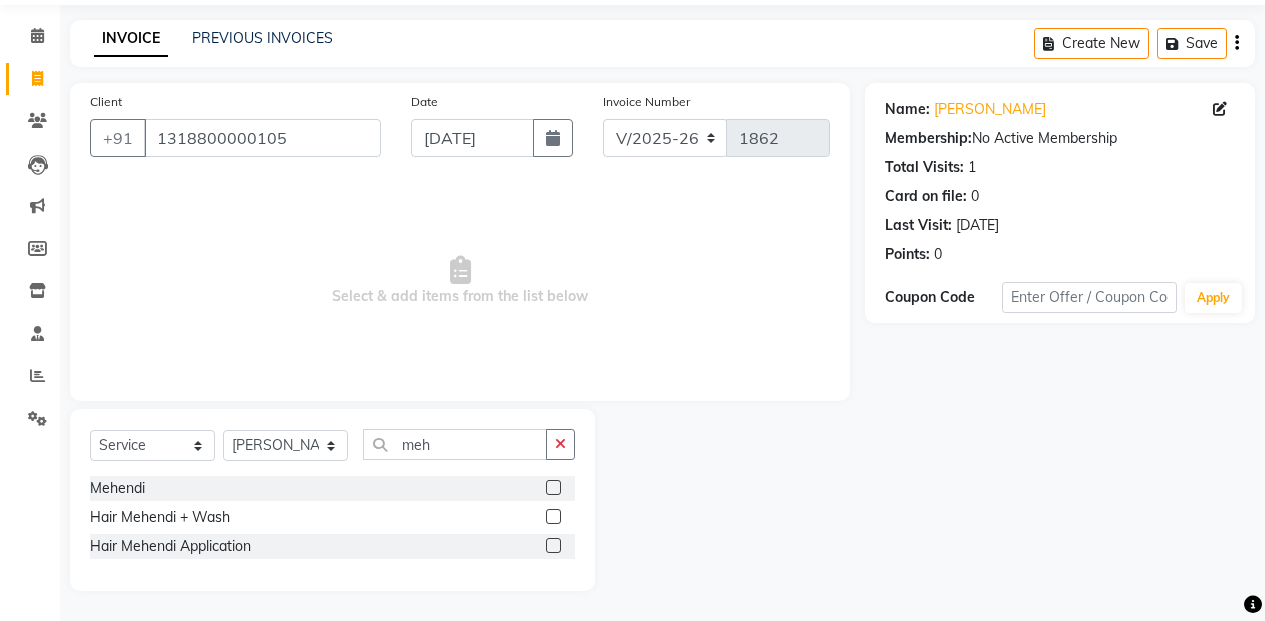 click 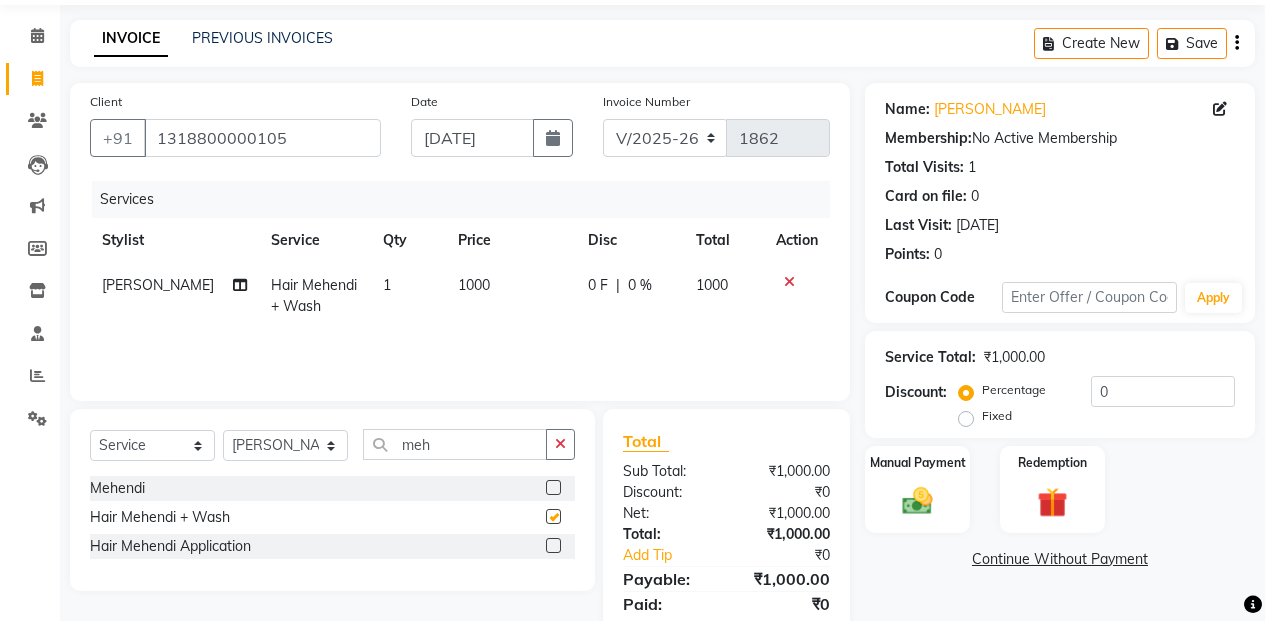 checkbox on "false" 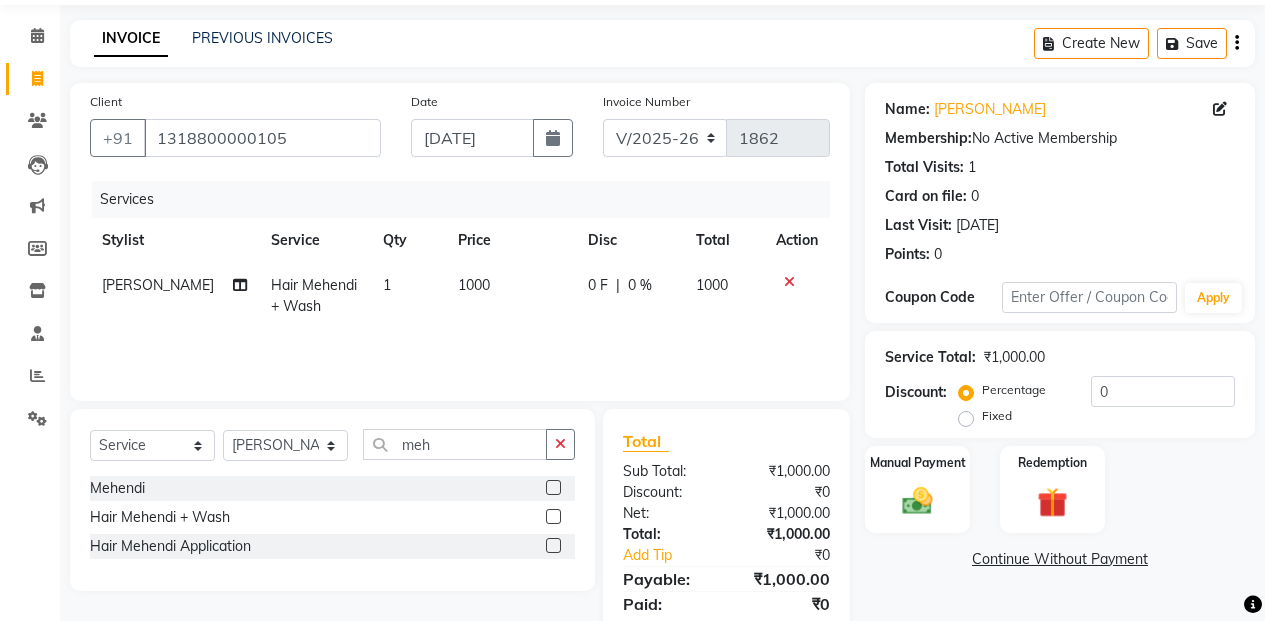 click on "1000" 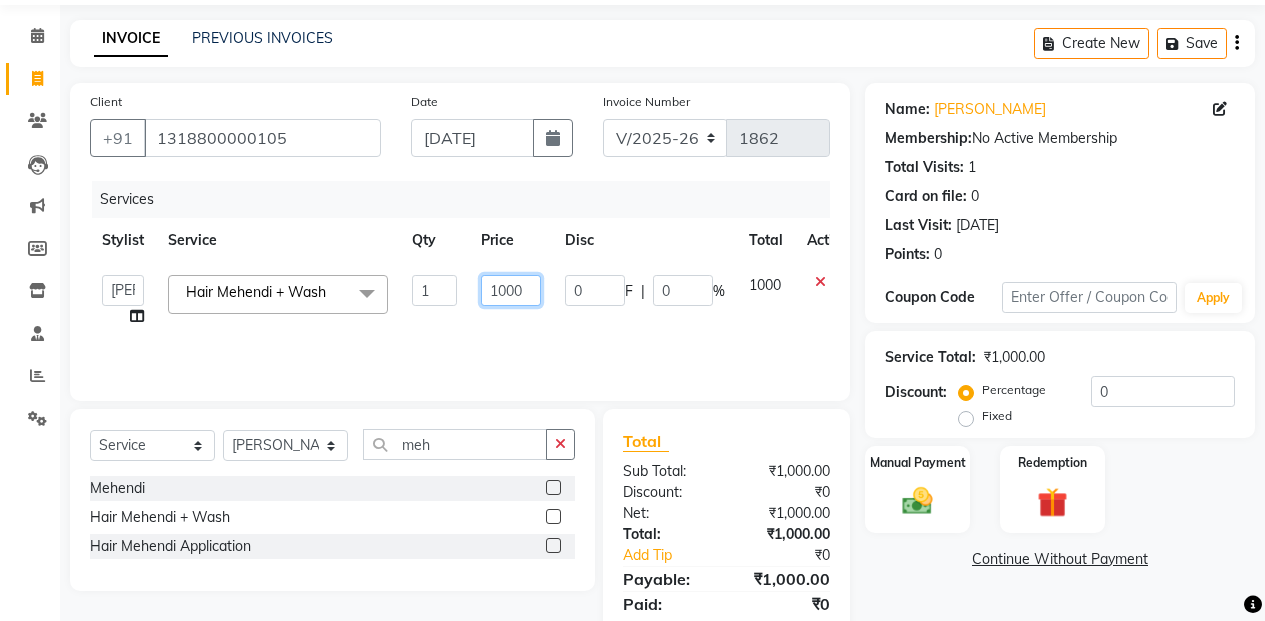 click on "1000" 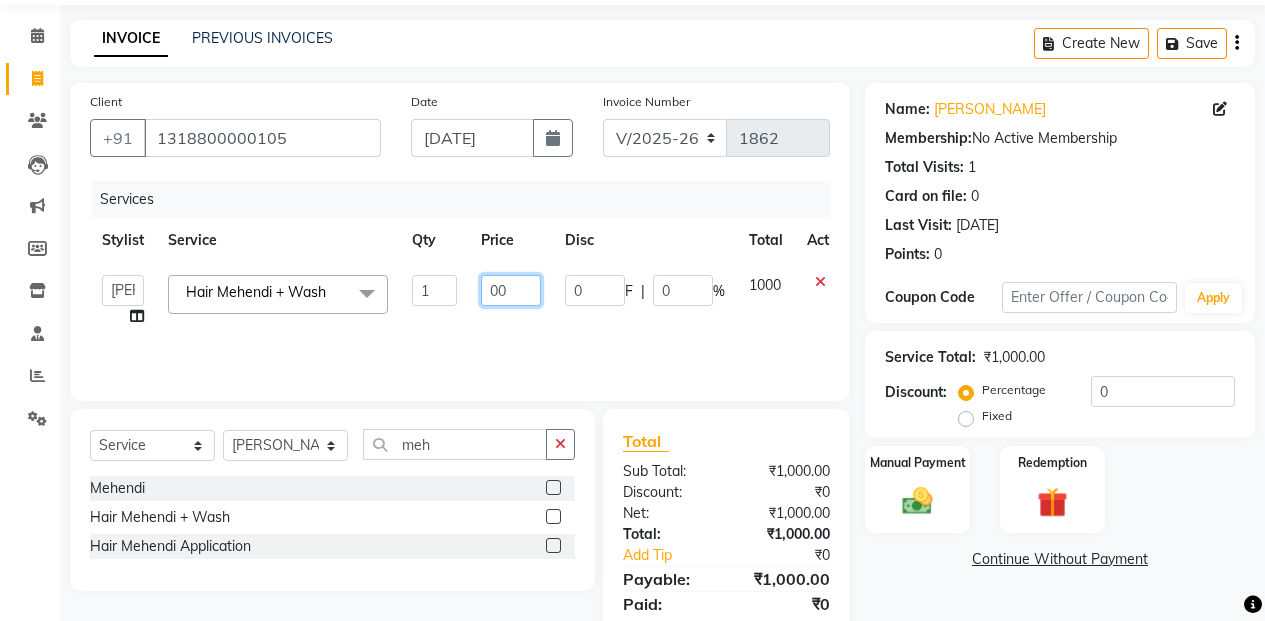 type on "800" 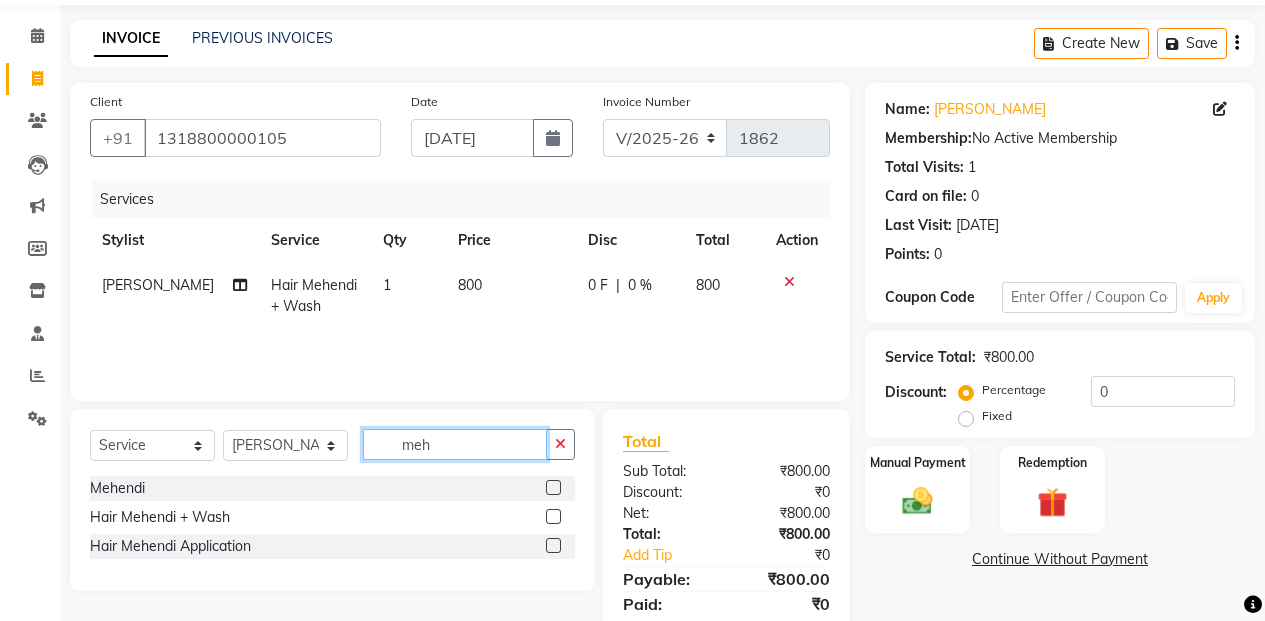 click on "meh" 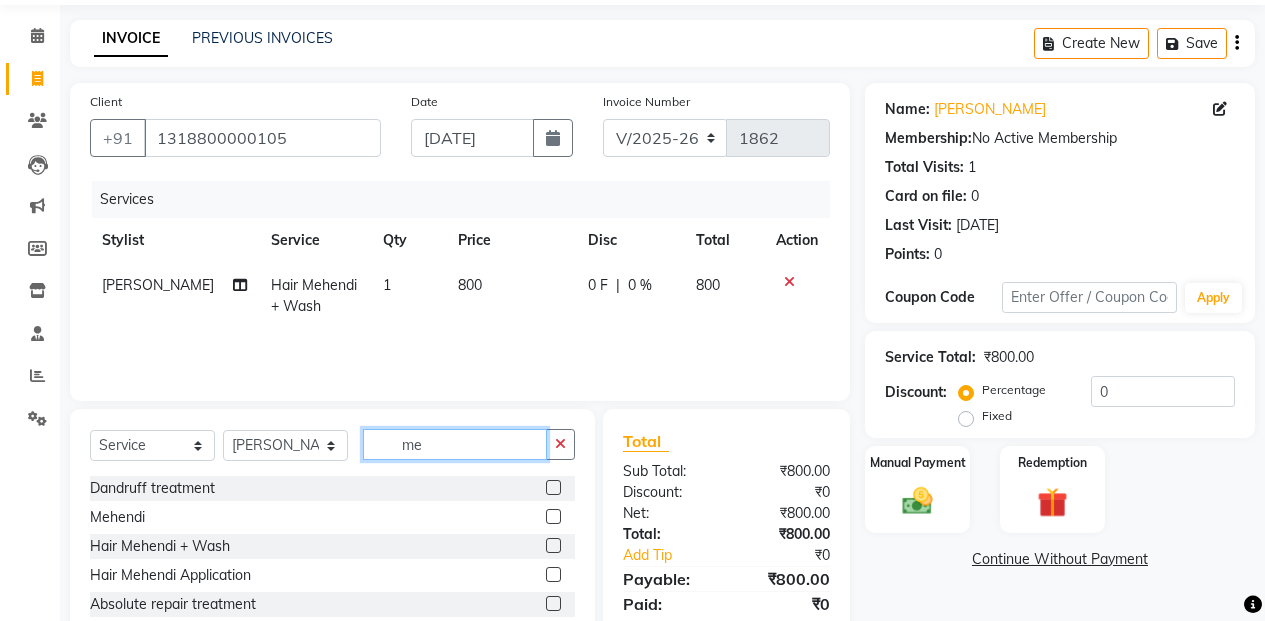type on "m" 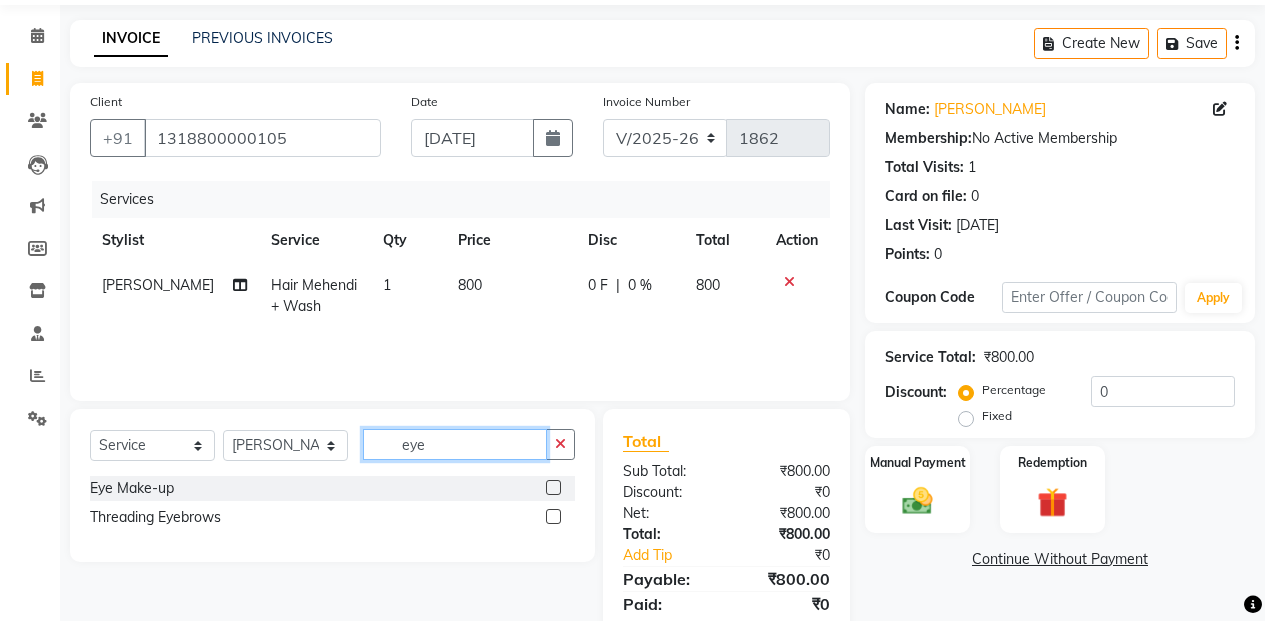 type on "eye" 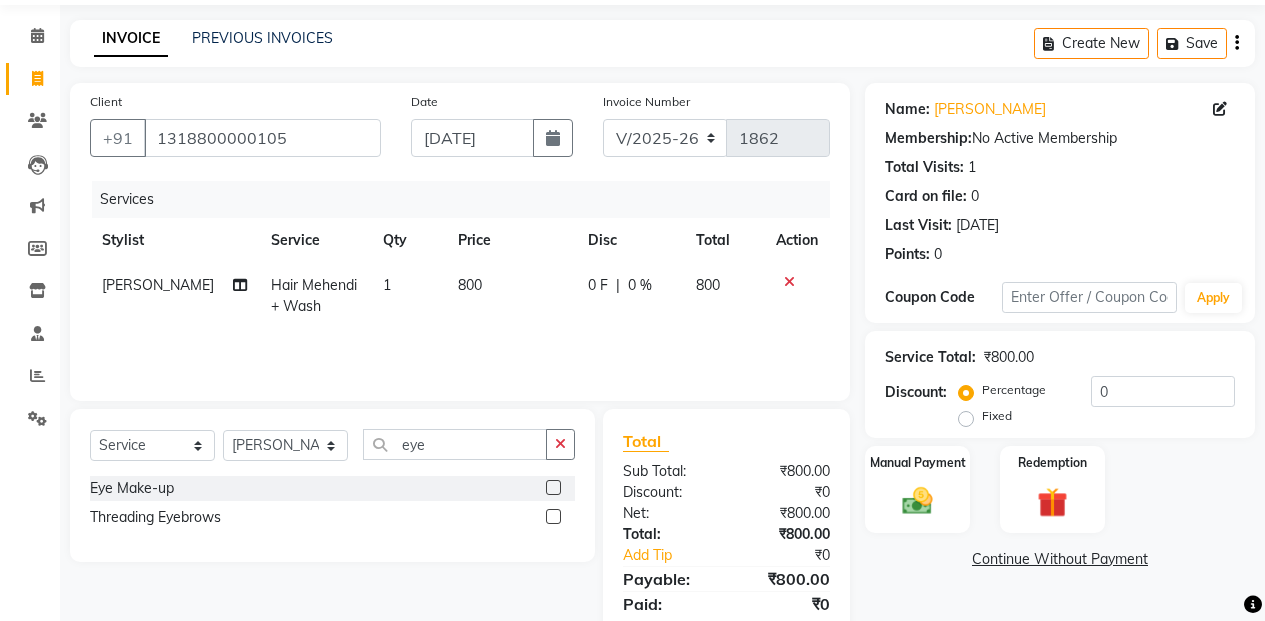 click 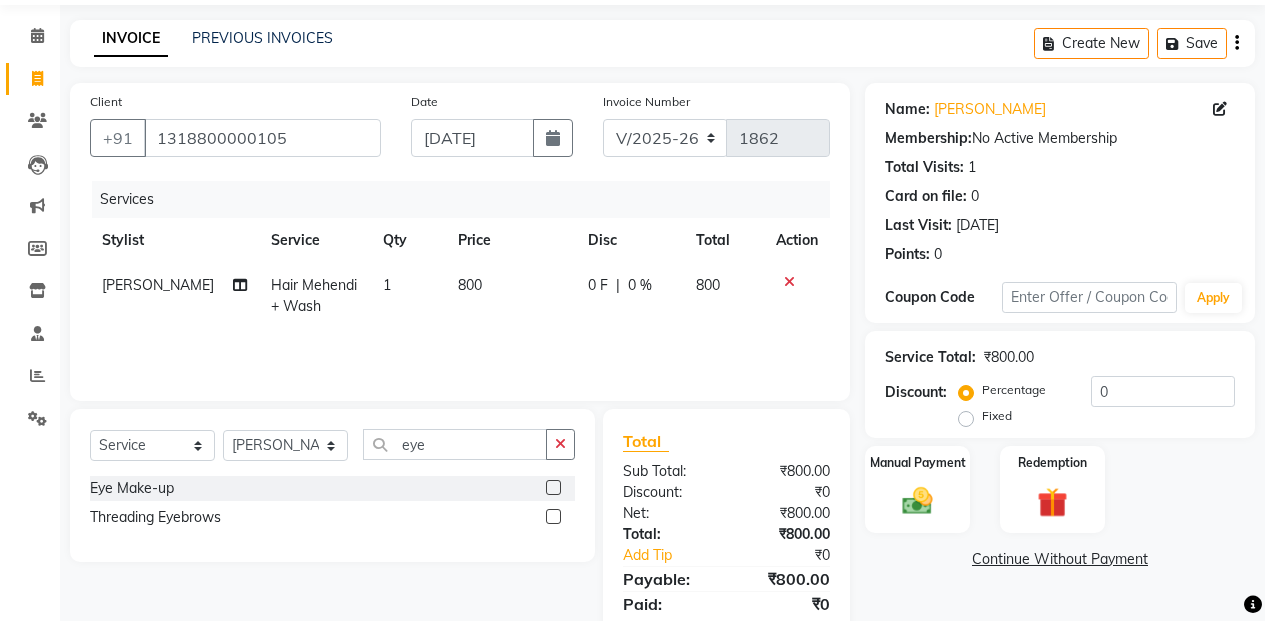 click at bounding box center (552, 517) 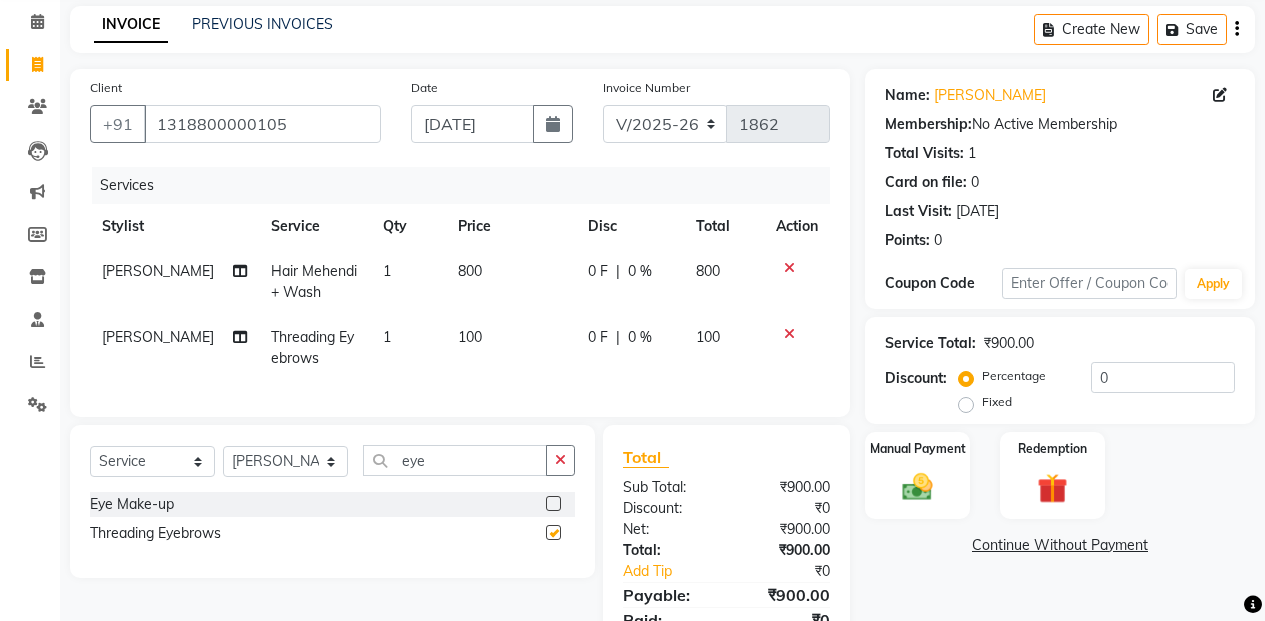 scroll, scrollTop: 182, scrollLeft: 0, axis: vertical 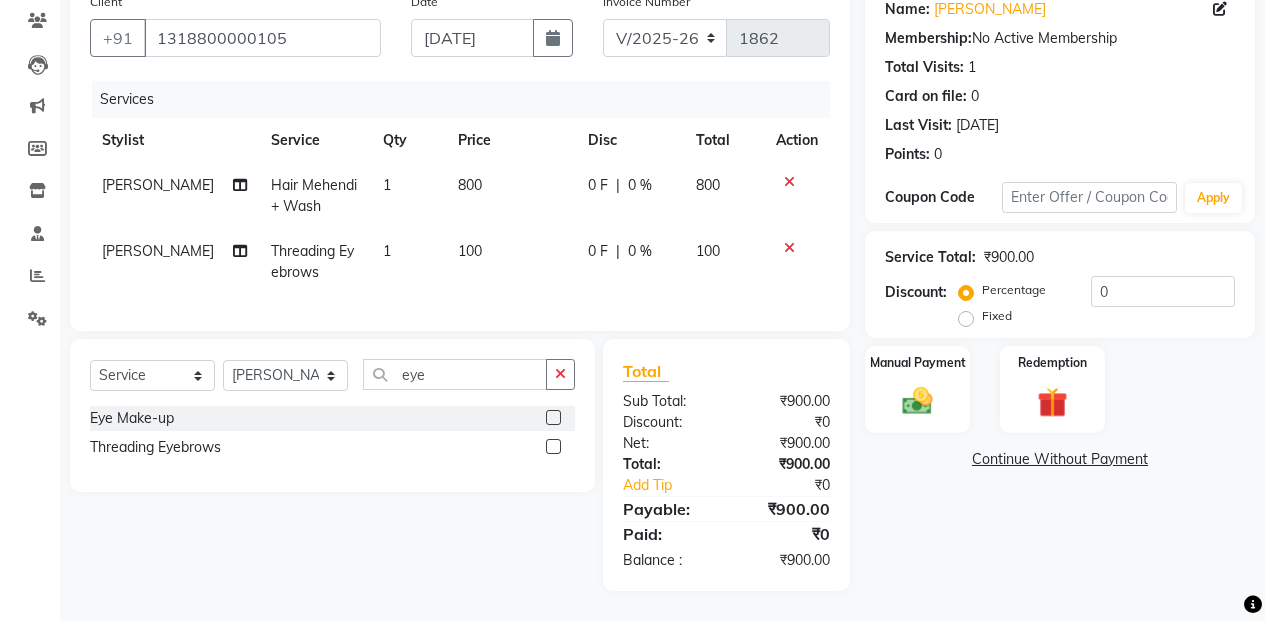 checkbox on "false" 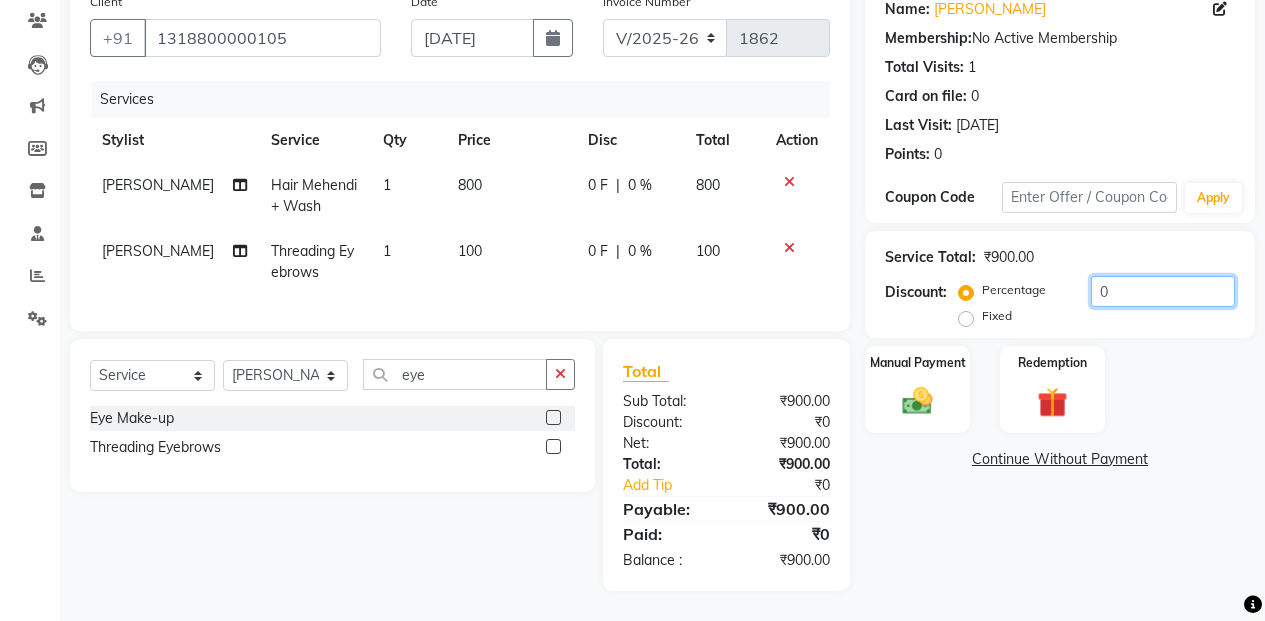 click on "0" 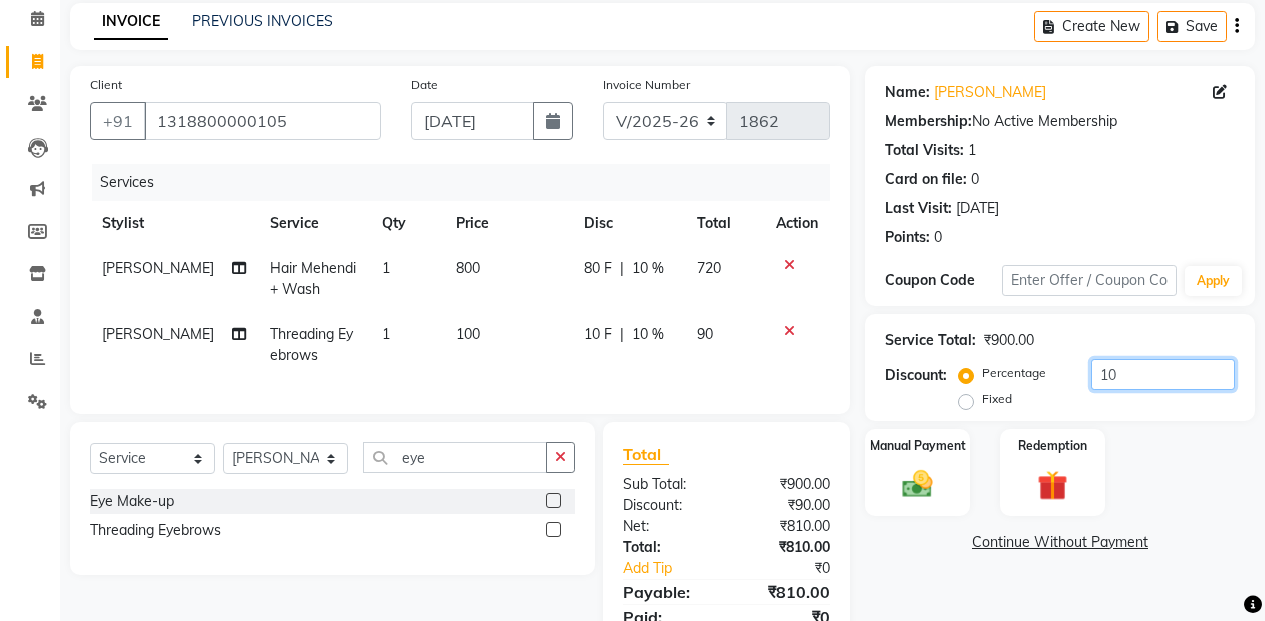 scroll, scrollTop: 0, scrollLeft: 0, axis: both 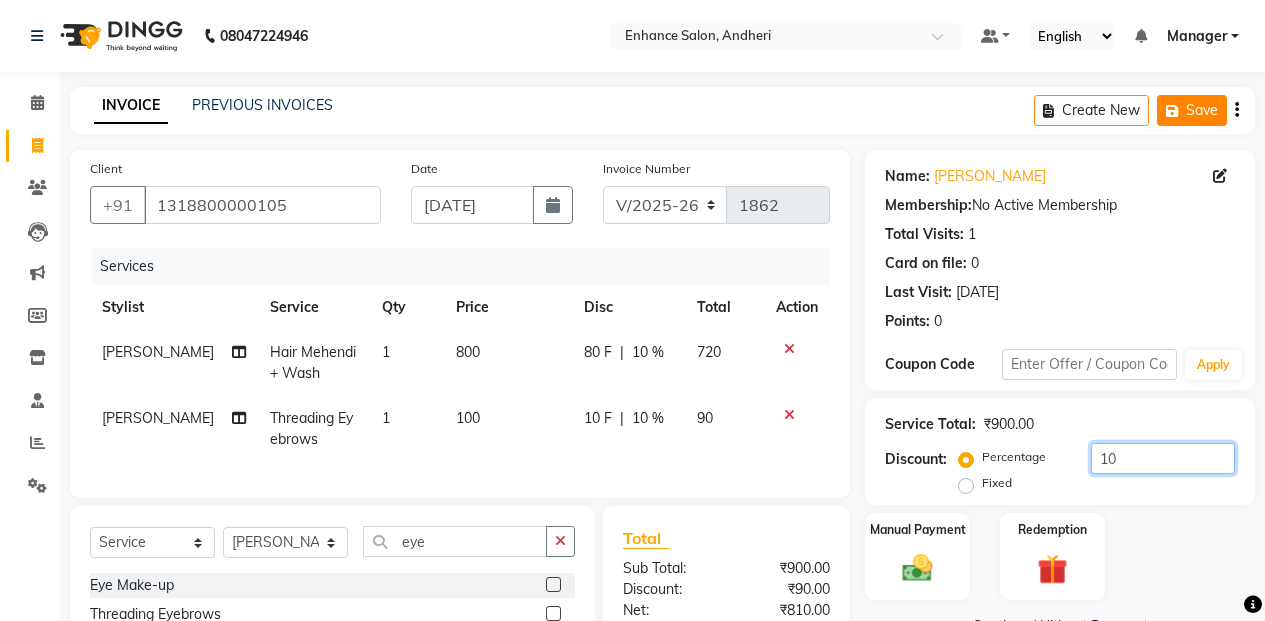 type on "10" 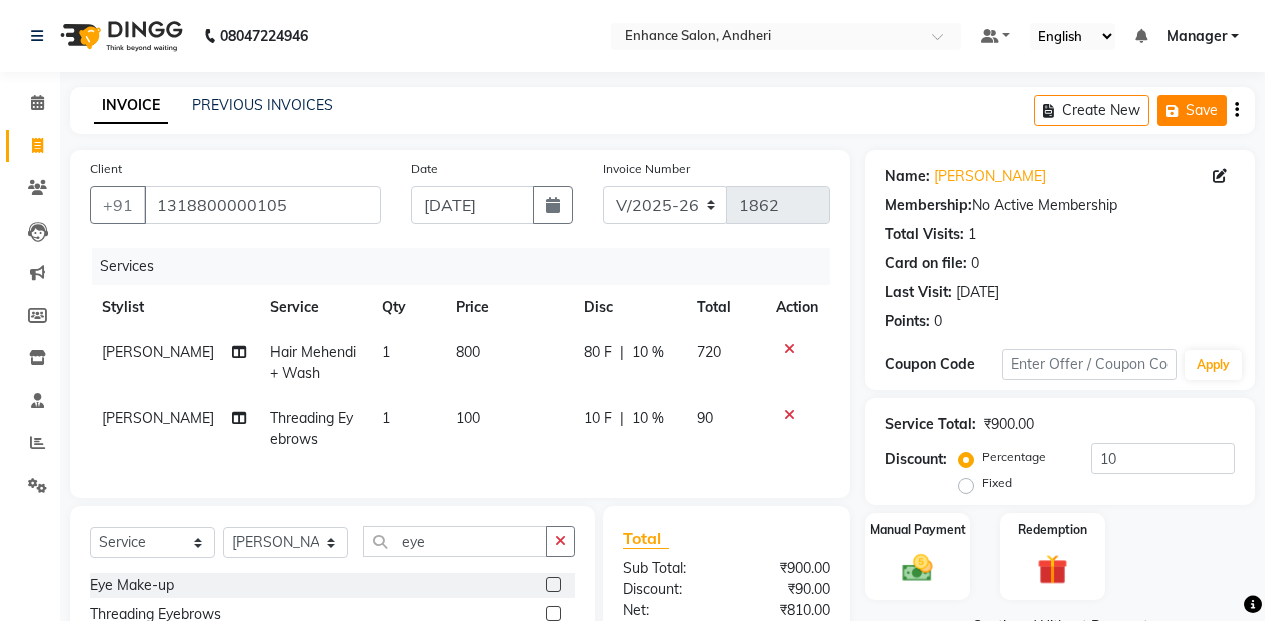 click on "Save" 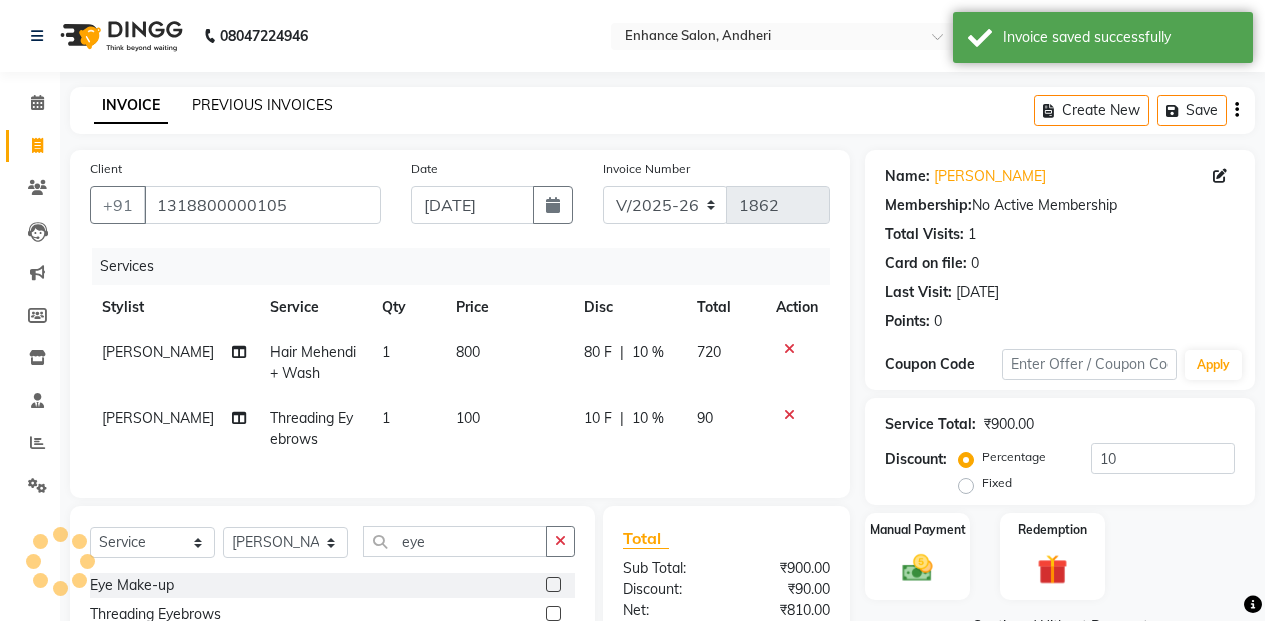 click on "PREVIOUS INVOICES" 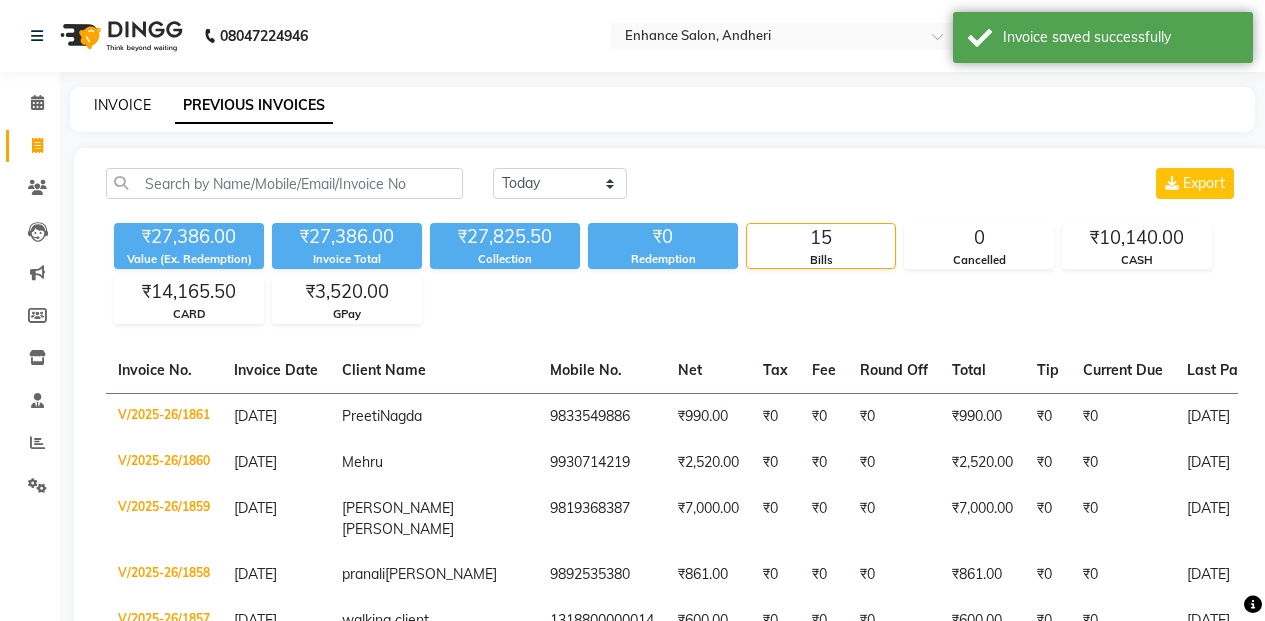 click on "INVOICE" 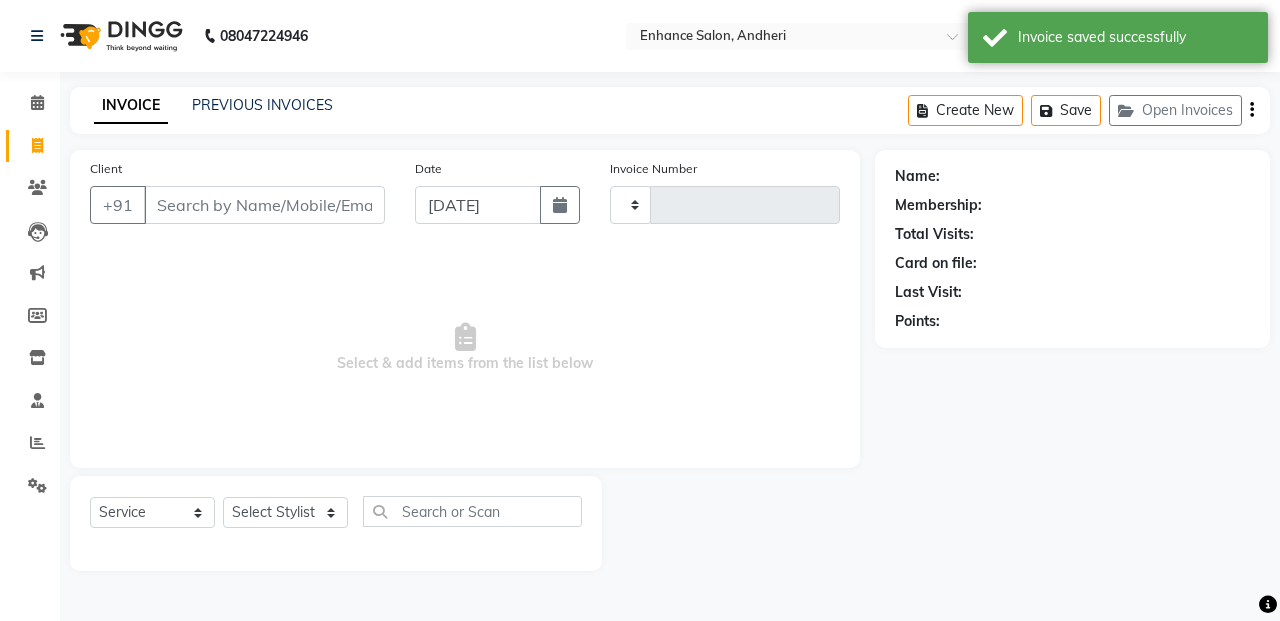 type on "1862" 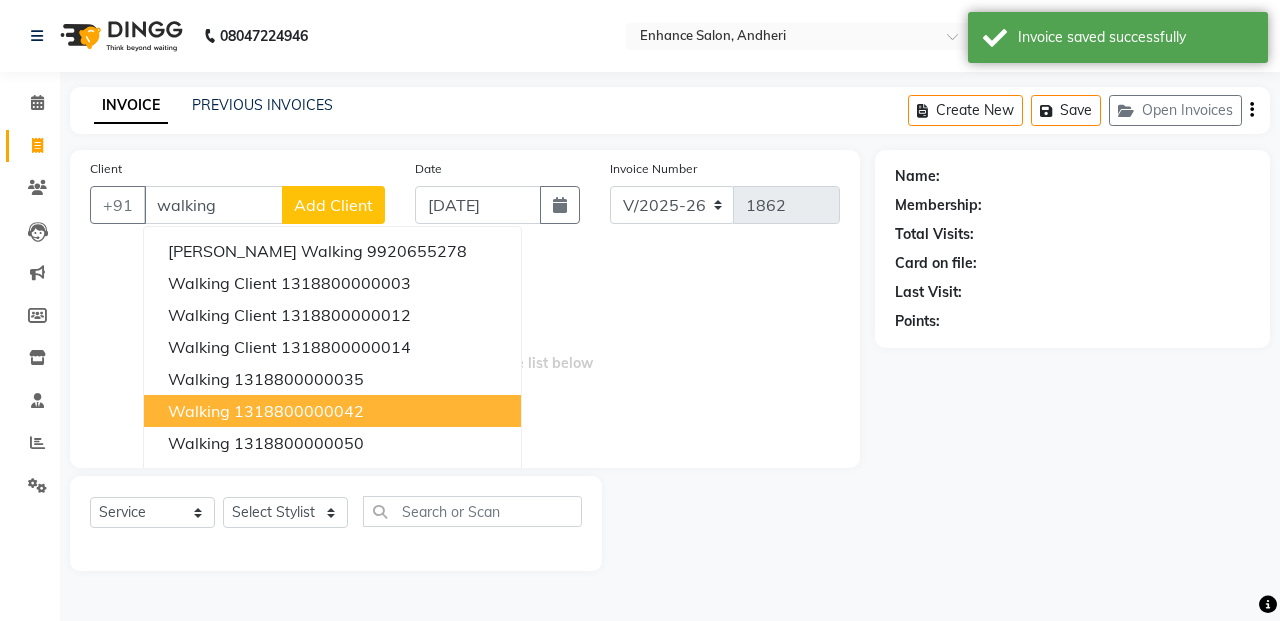 click on "walking  1318800000042" at bounding box center [332, 411] 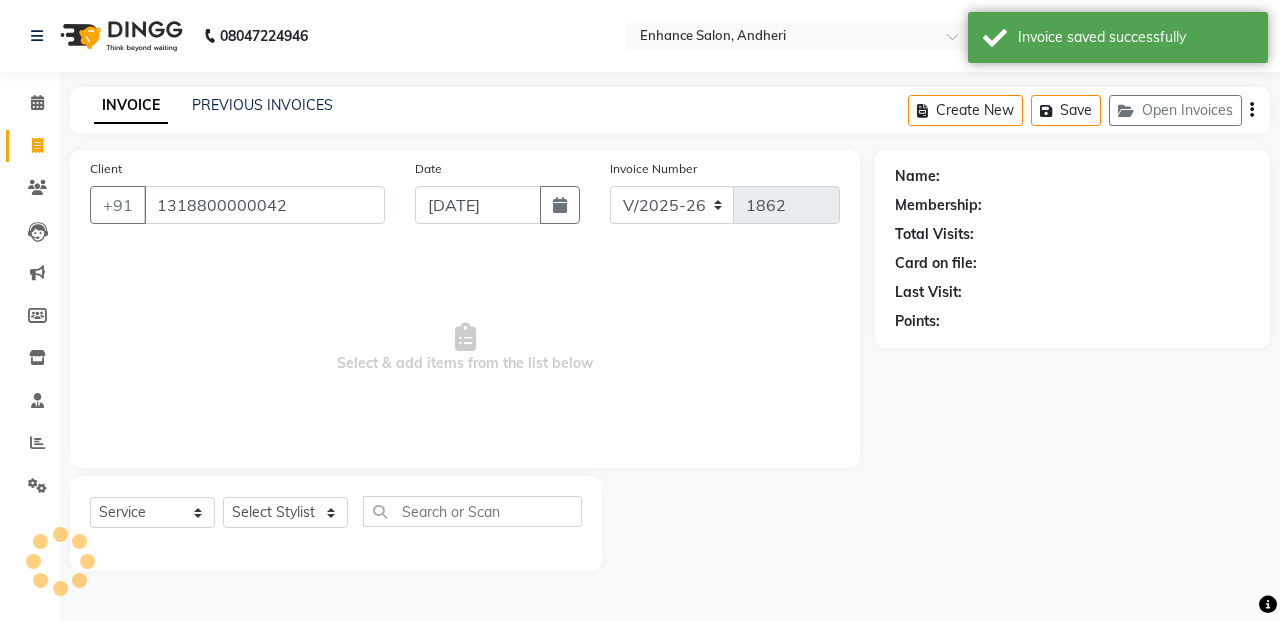 type on "1318800000042" 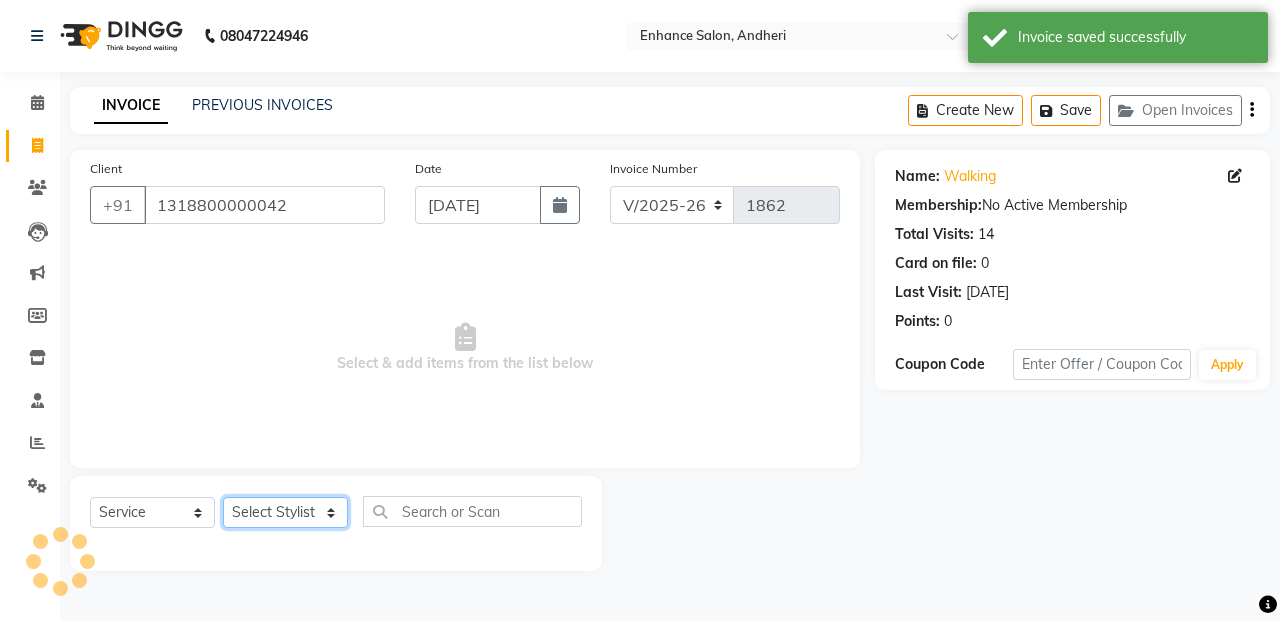 click on "Select Stylist Admin Arifa  ESHA CHAUHAN FARIDA SHAIKH Manager MEENA MISALKAR Minal NAMYA SALIAN POONAM KATEL RACHNA SAWANT Ranu nails REEMA MANGELA SHAMINA SHAIKH SHEFALI SHETTY TABU SHAIKH" 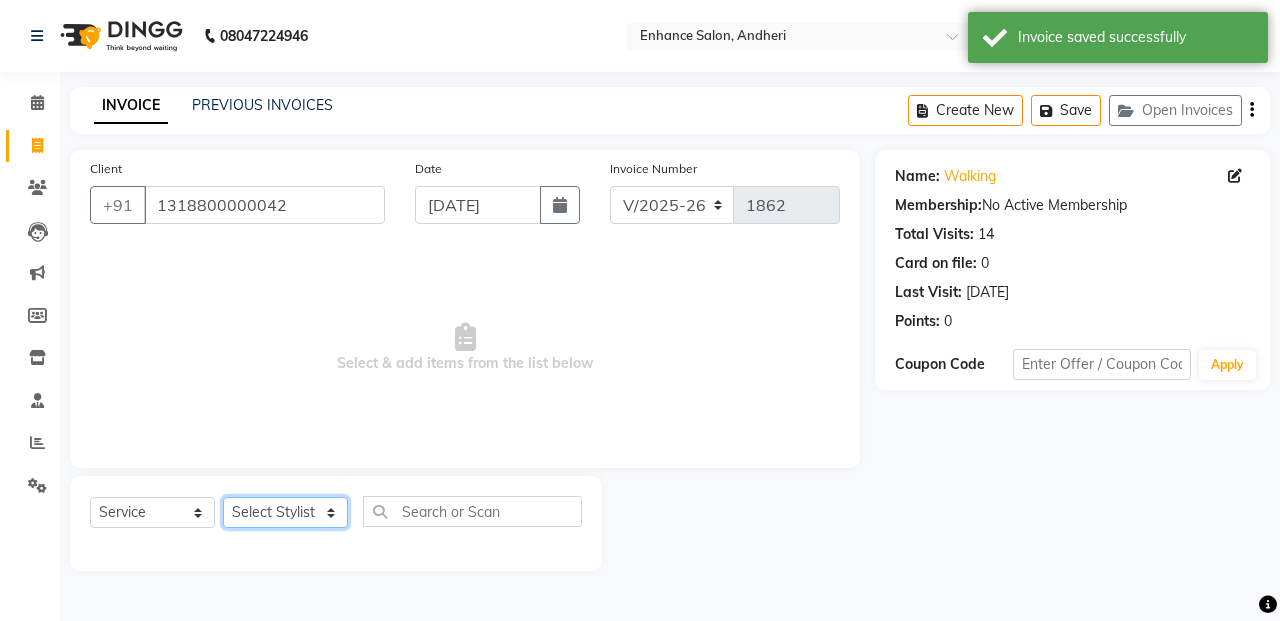 select on "79056" 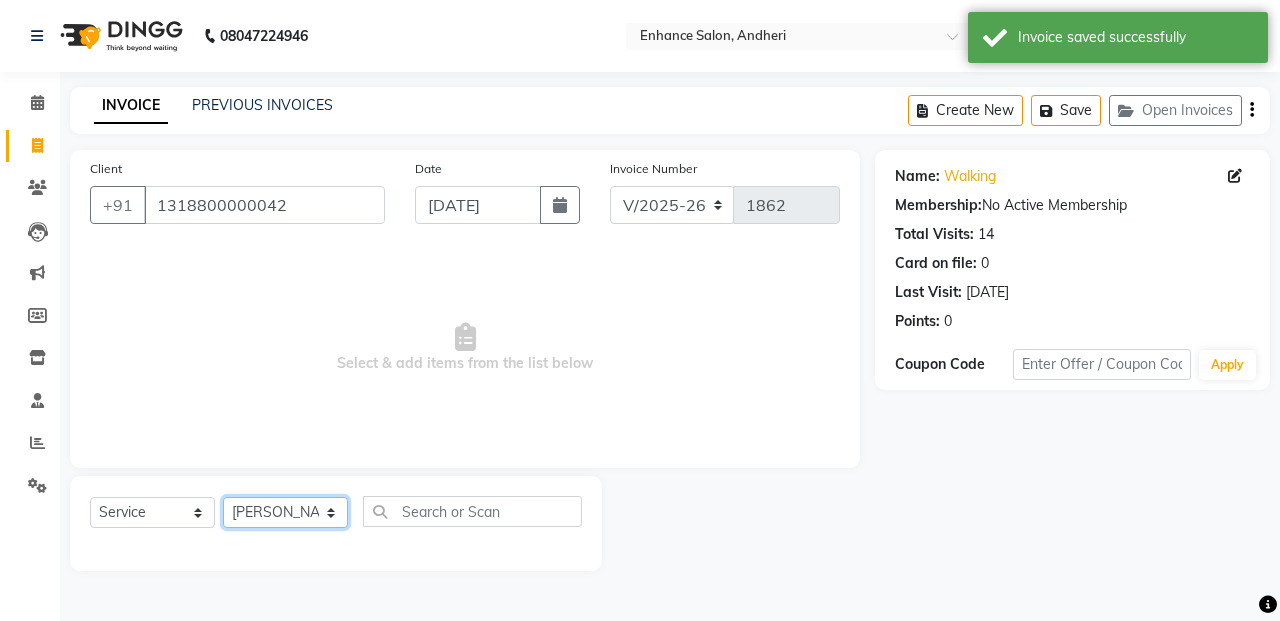click on "Select Stylist Admin Arifa  ESHA CHAUHAN FARIDA SHAIKH Manager MEENA MISALKAR Minal NAMYA SALIAN POONAM KATEL RACHNA SAWANT Ranu nails REEMA MANGELA SHAMINA SHAIKH SHEFALI SHETTY TABU SHAIKH" 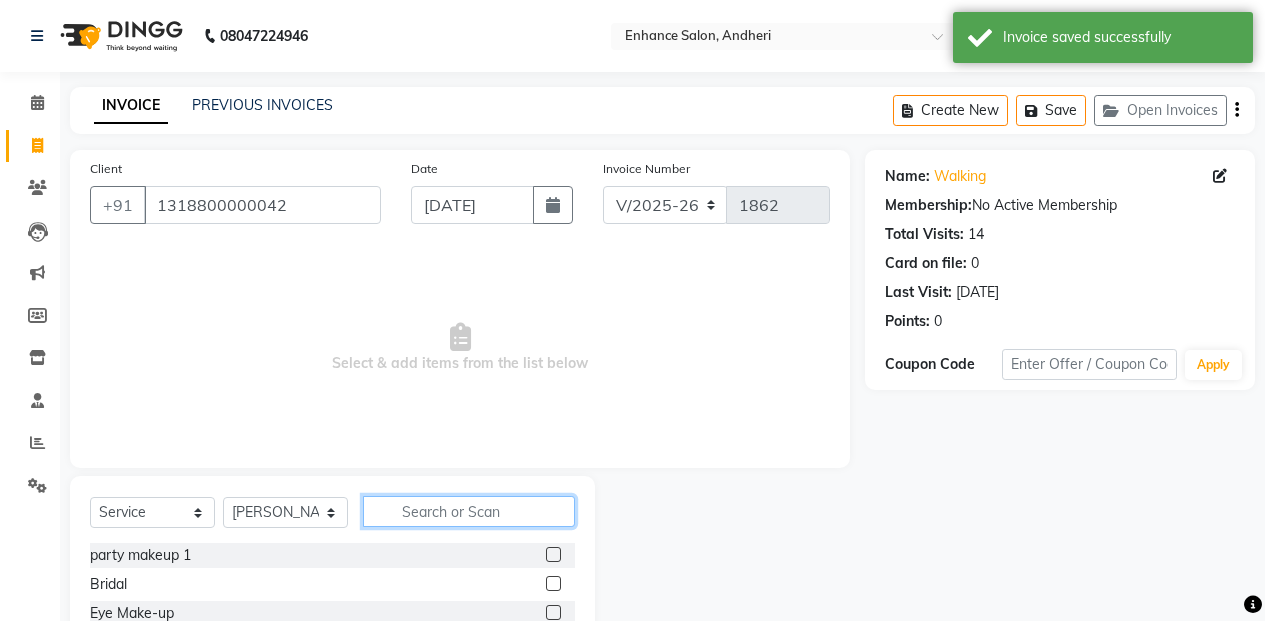 click 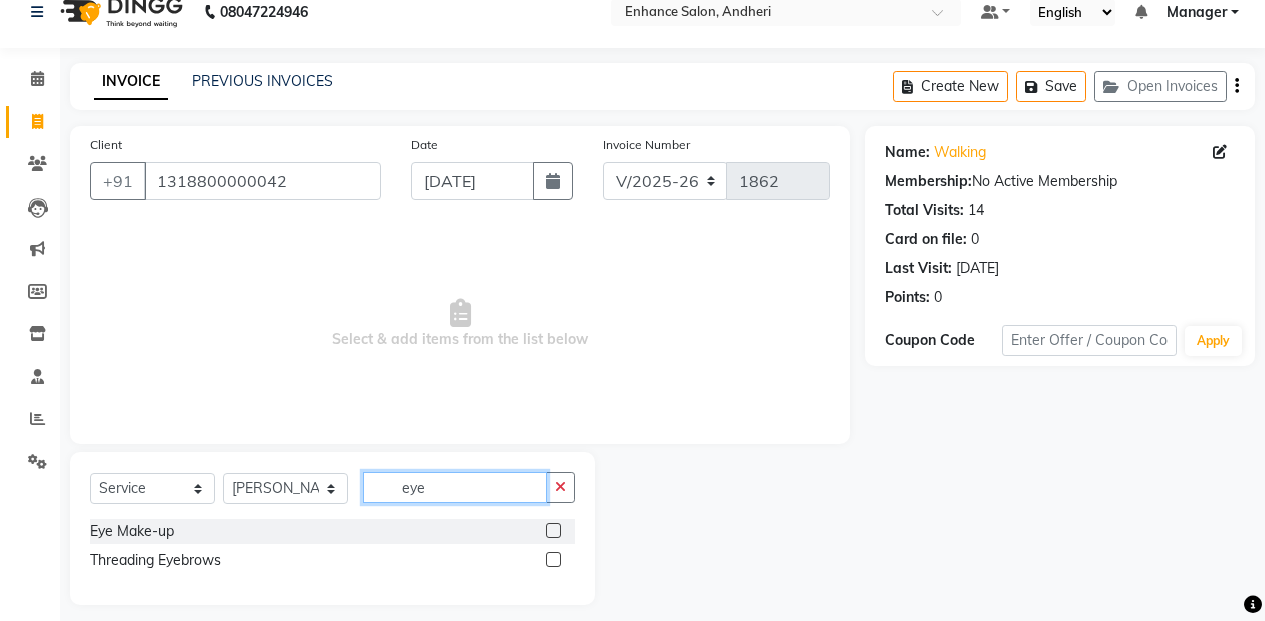scroll, scrollTop: 38, scrollLeft: 0, axis: vertical 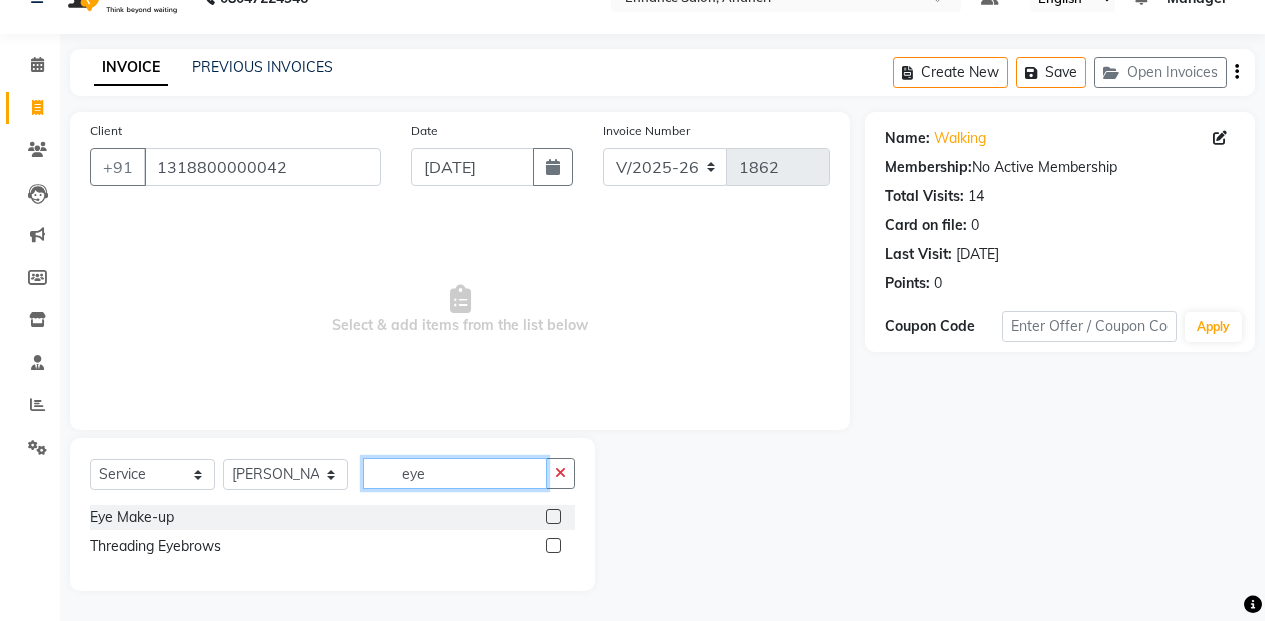 type on "eye" 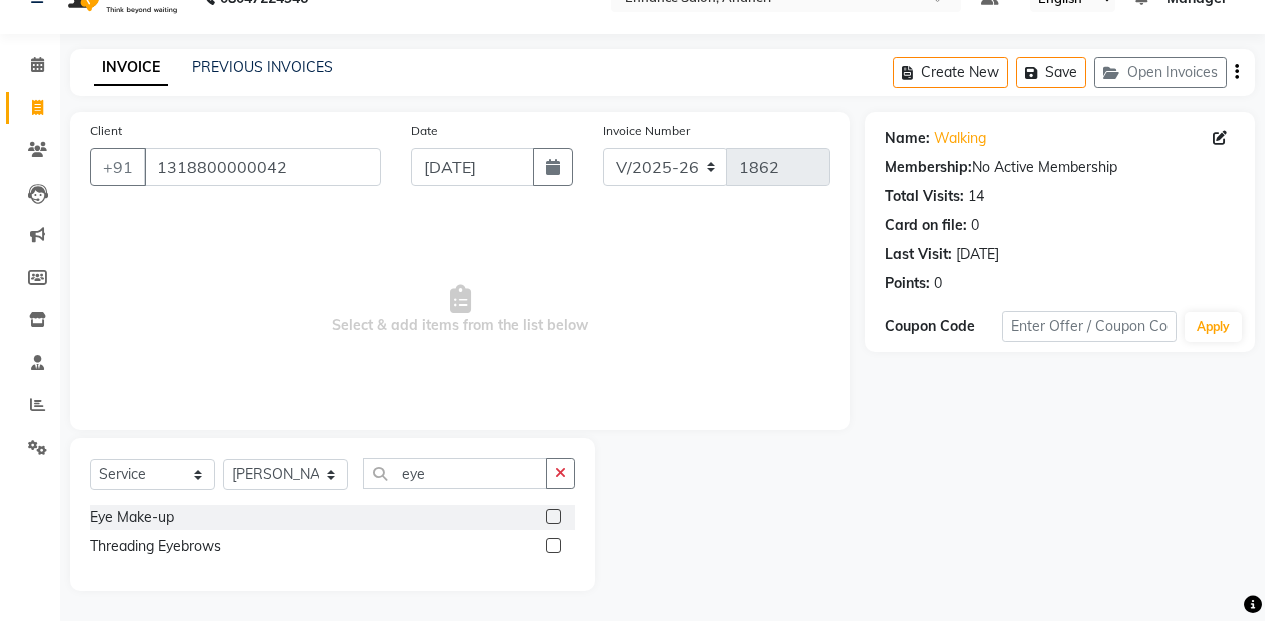 click 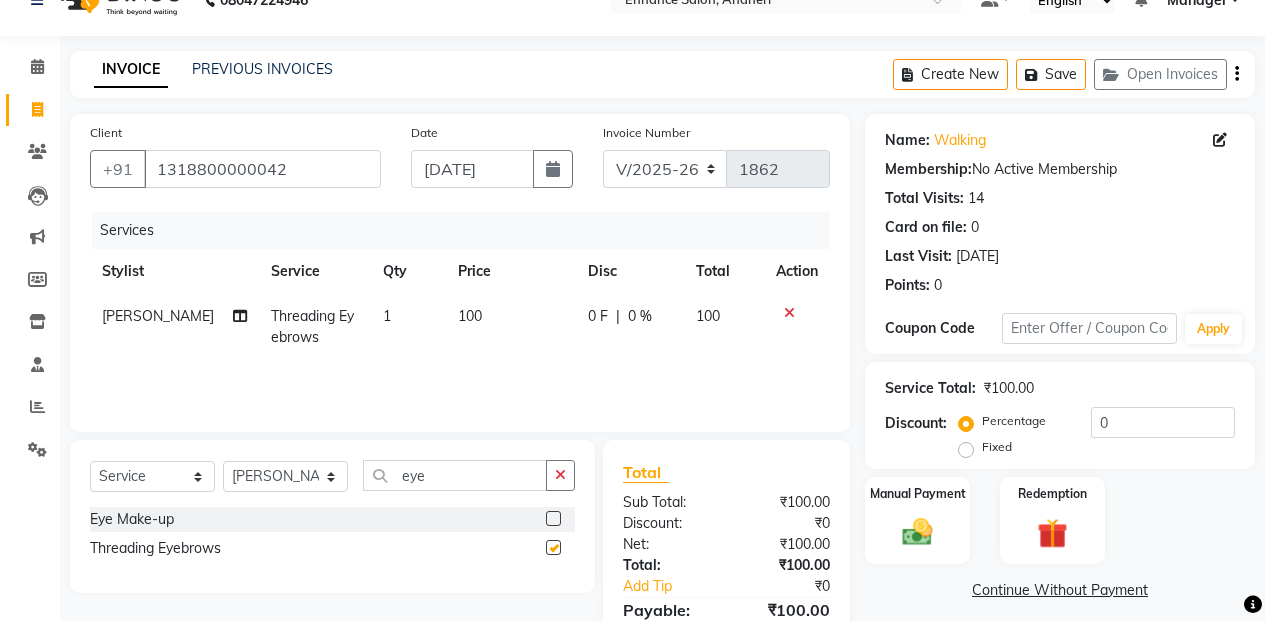 scroll, scrollTop: 0, scrollLeft: 0, axis: both 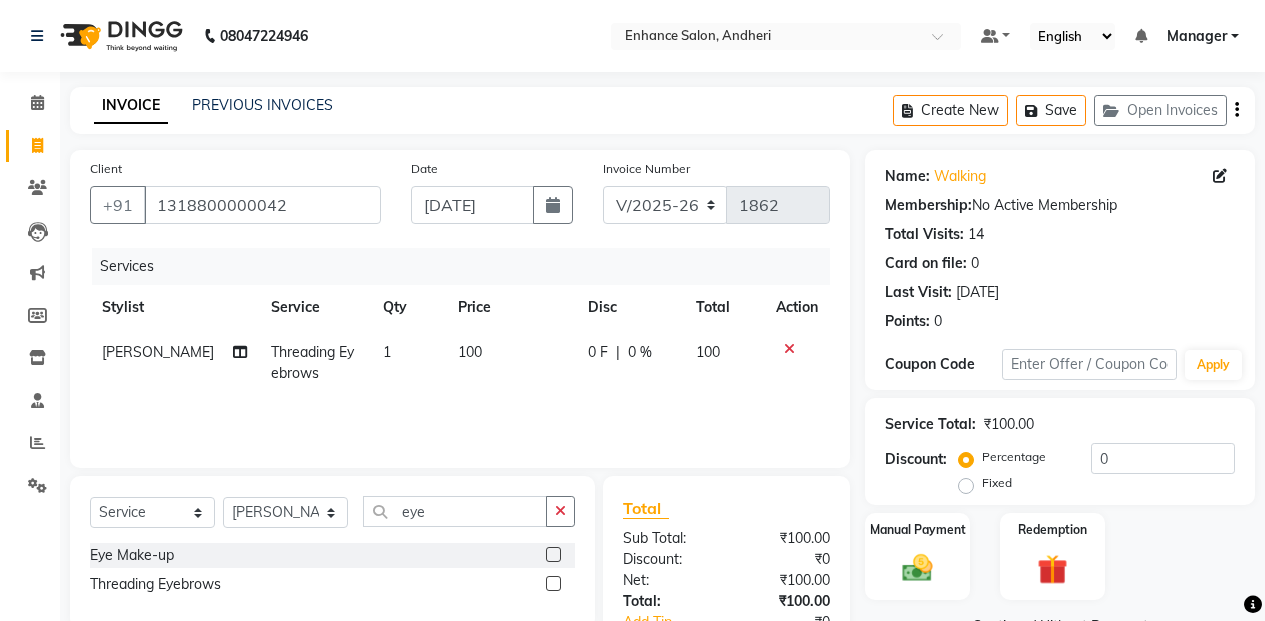 checkbox on "false" 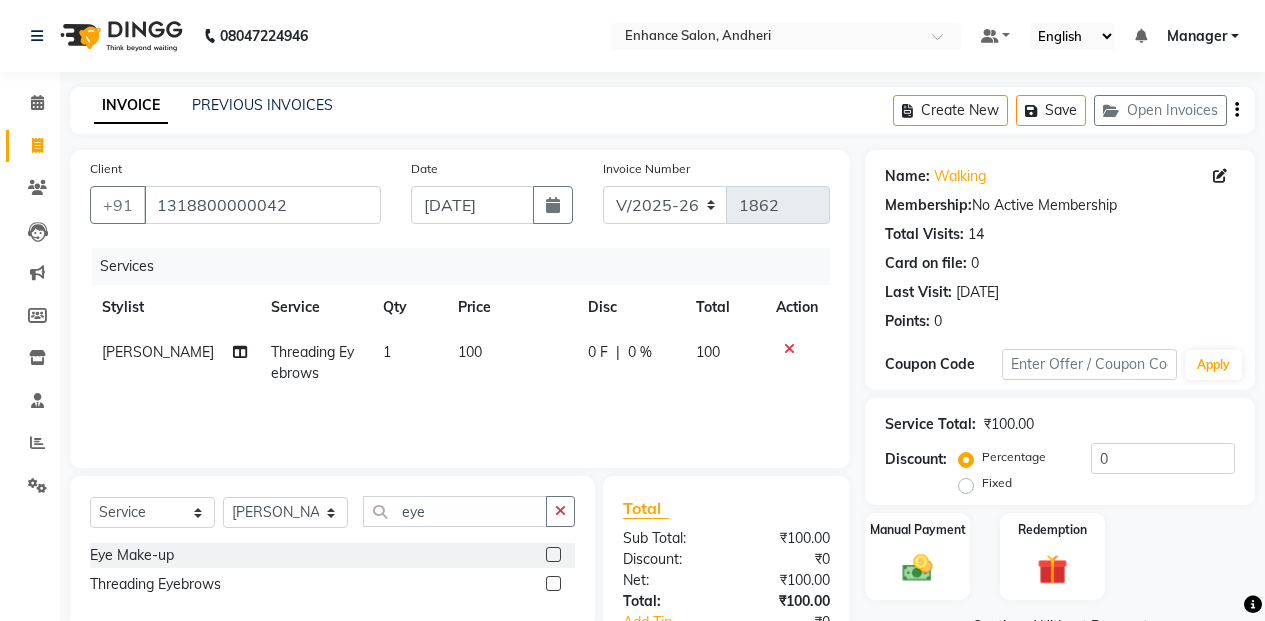 click on "INVOICE PREVIOUS INVOICES Create New   Save   Open Invoices" 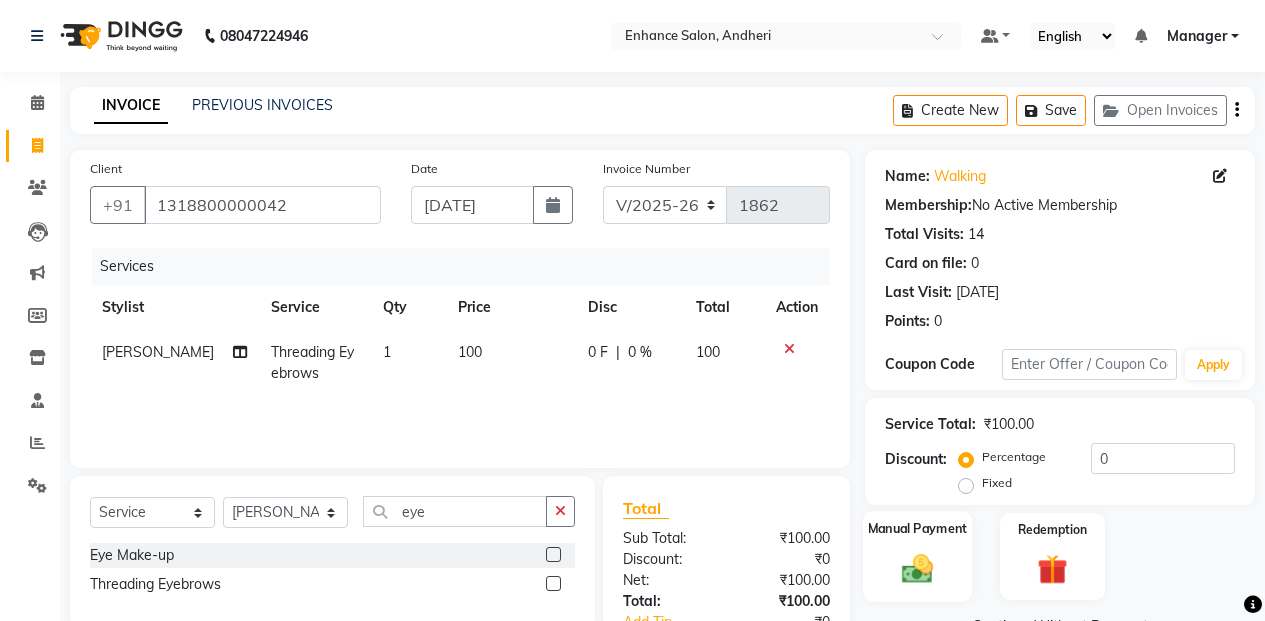 click on "Manual Payment" 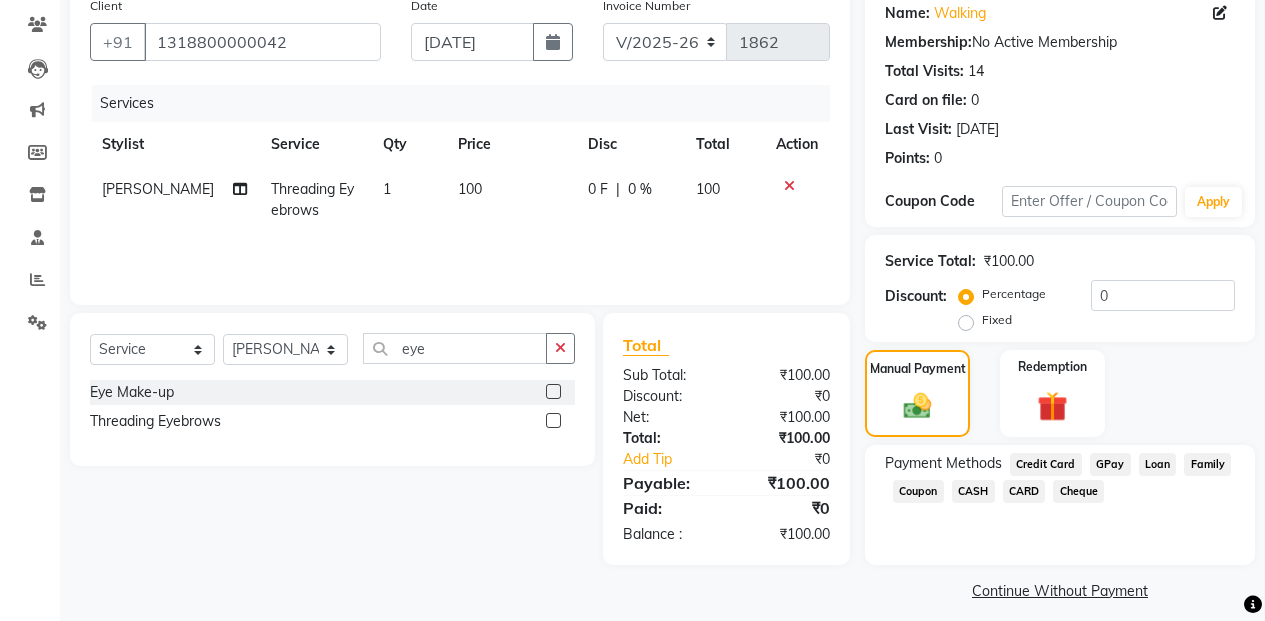 scroll, scrollTop: 178, scrollLeft: 0, axis: vertical 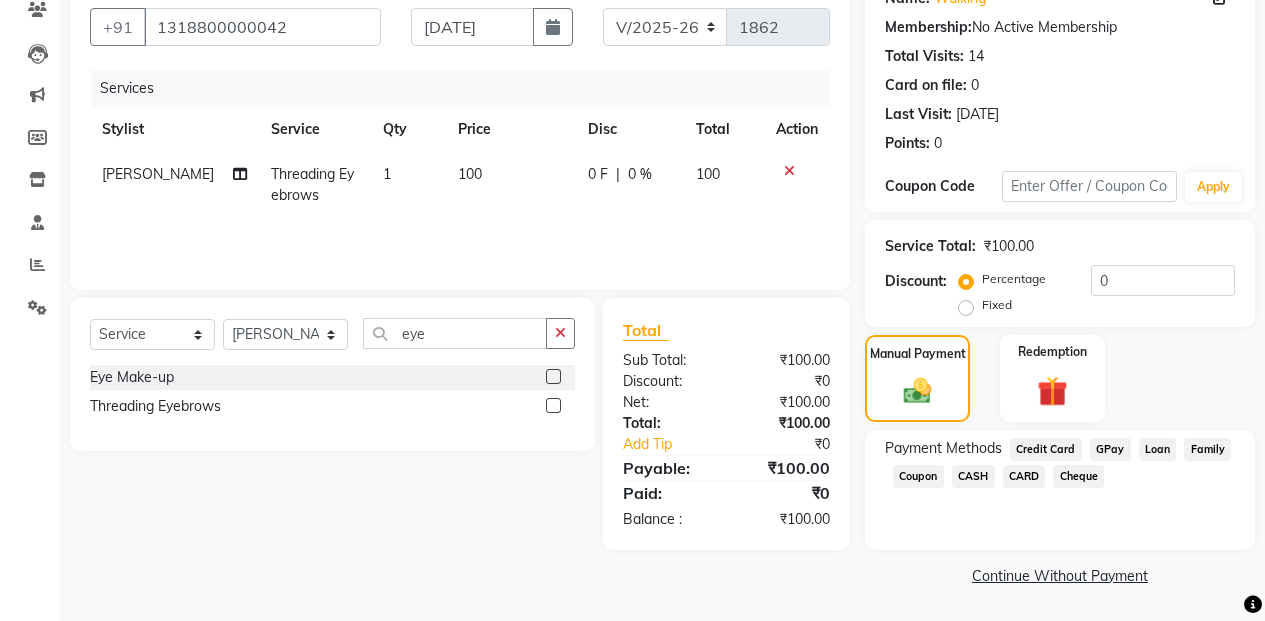 click on "GPay" 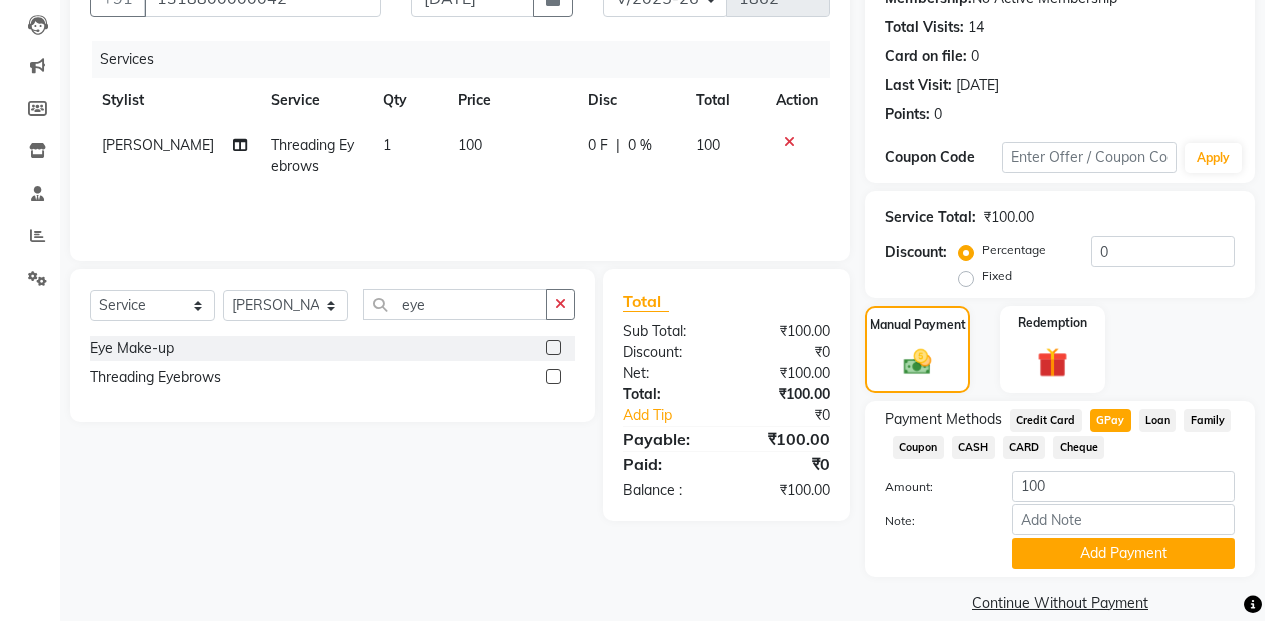 scroll, scrollTop: 234, scrollLeft: 0, axis: vertical 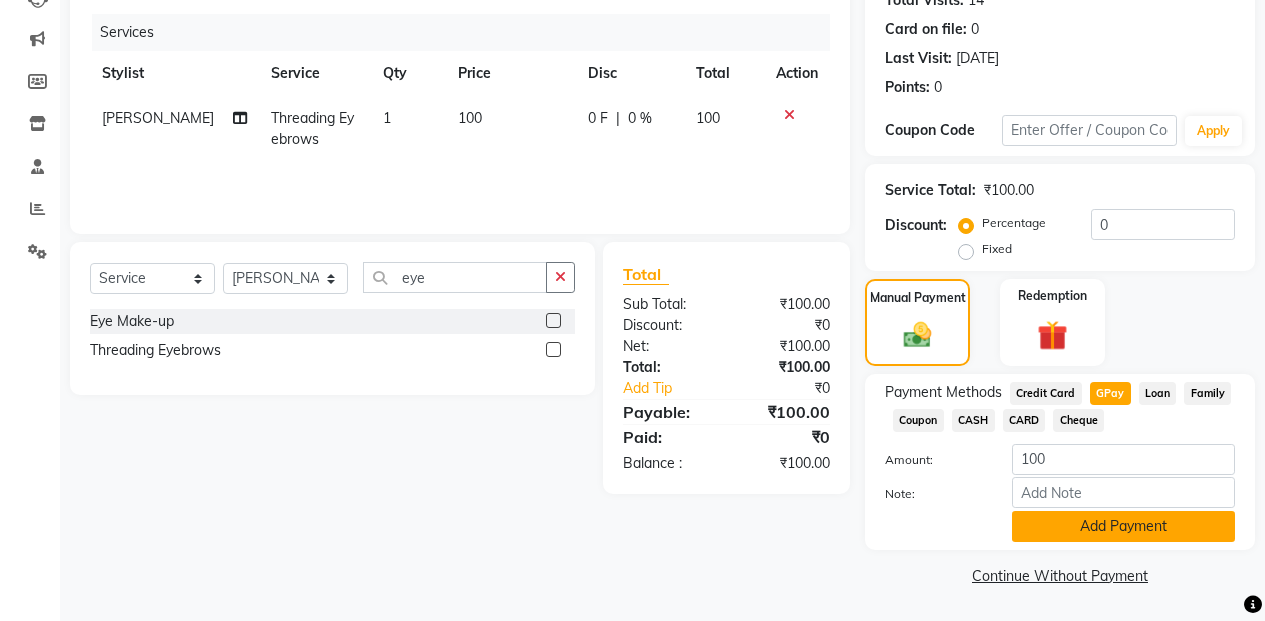 click on "Add Payment" 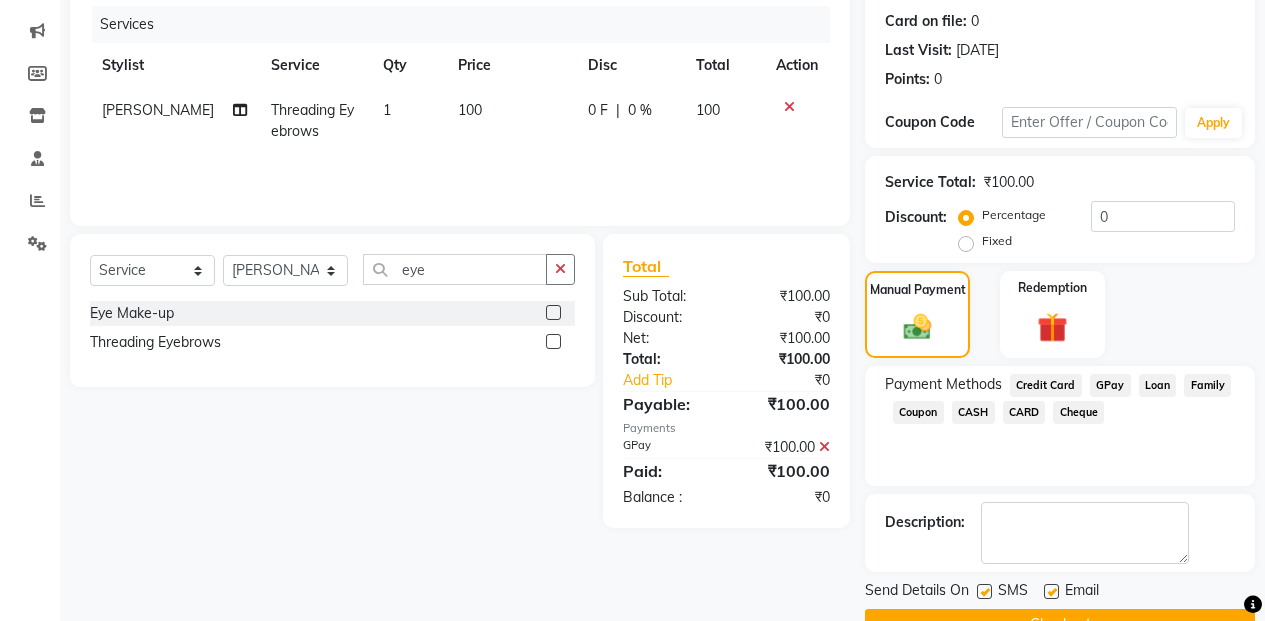 scroll, scrollTop: 291, scrollLeft: 0, axis: vertical 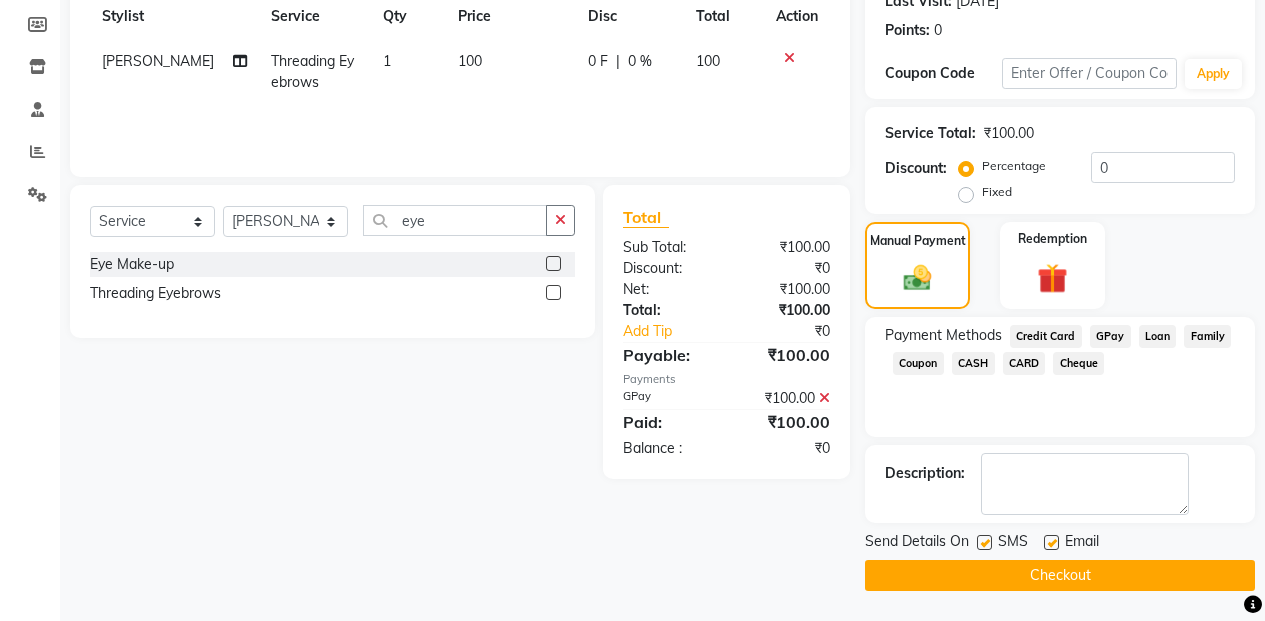 click on "Checkout" 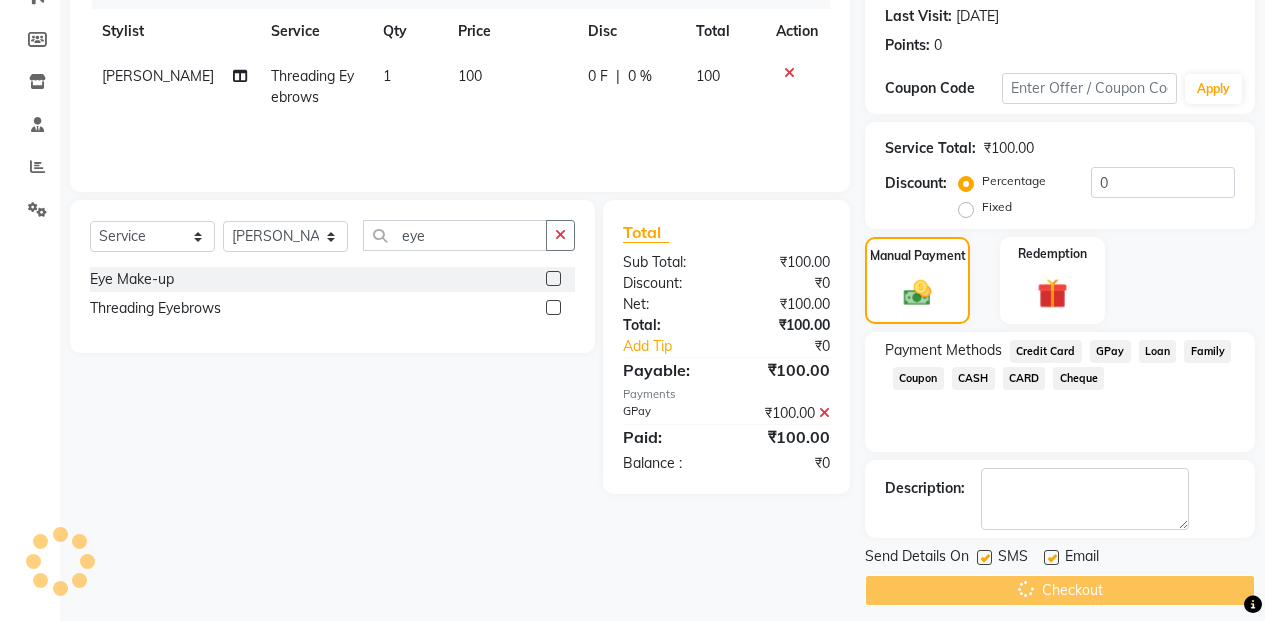 scroll, scrollTop: 0, scrollLeft: 0, axis: both 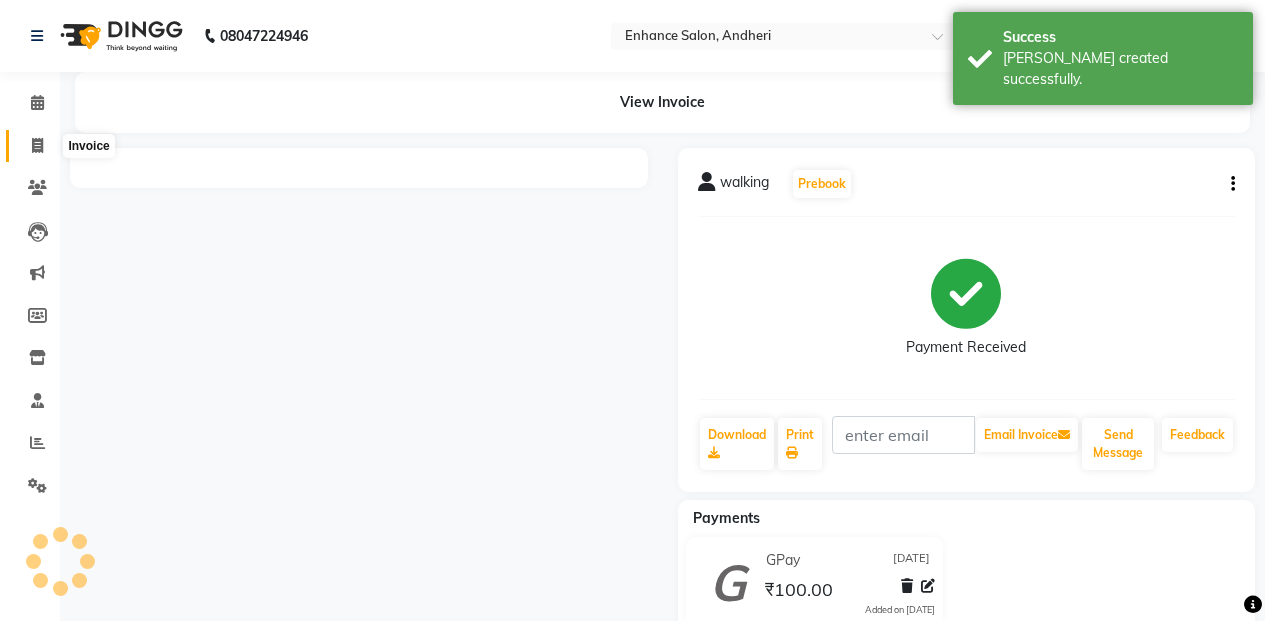 click 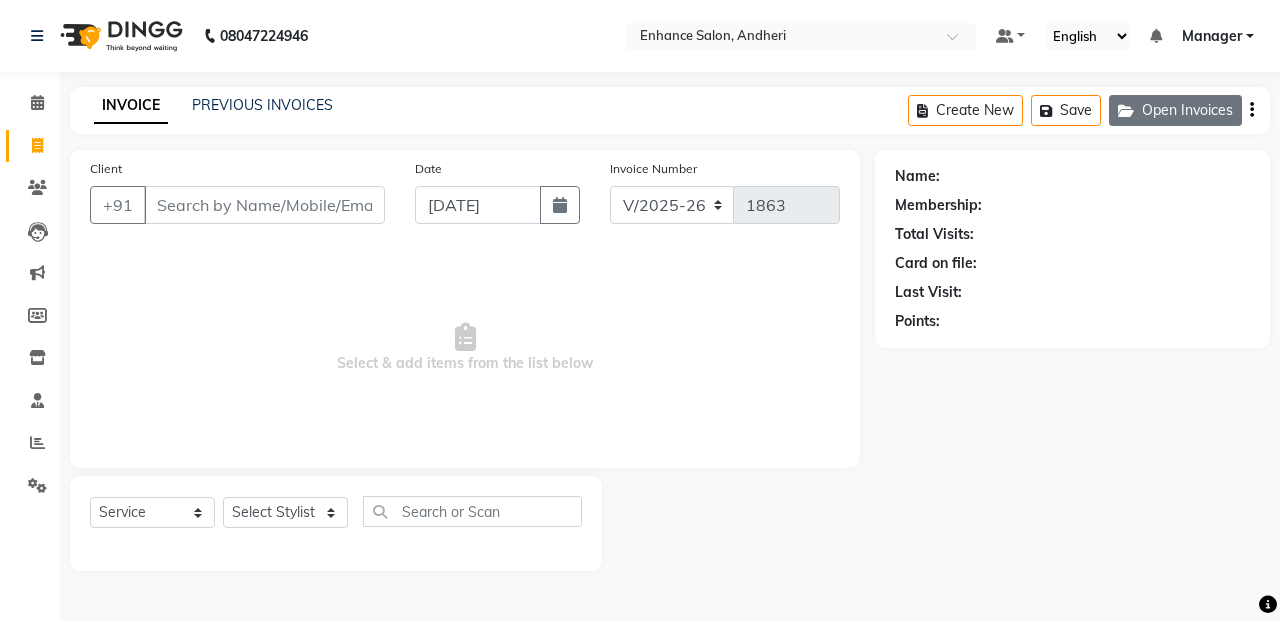 click 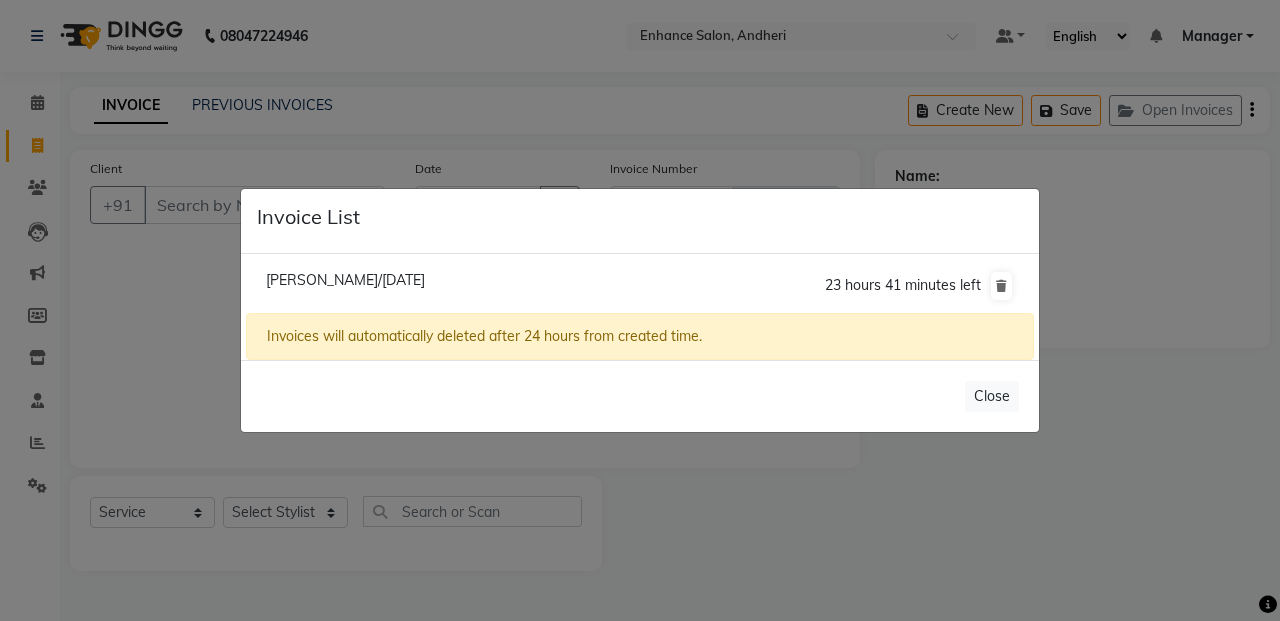 click on "Invoice List  Kapila Rathod/13 July 2025  23 hours 41 minutes left  Invoices will automatically deleted after 24 hours from created time.   Close" 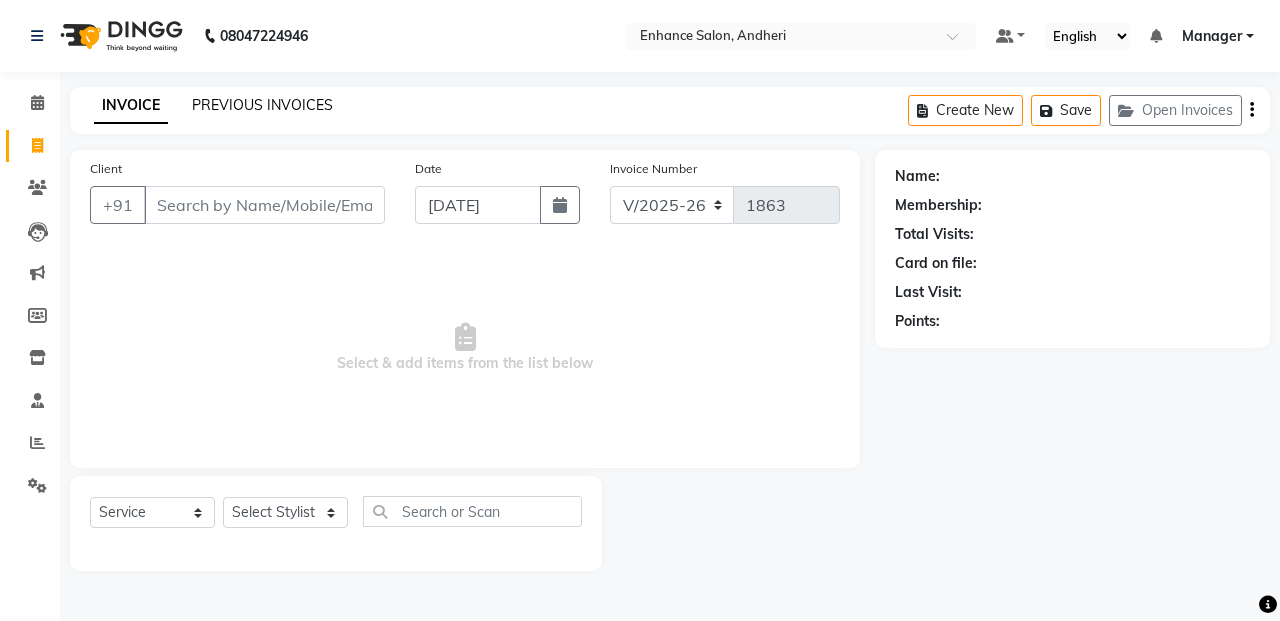 click on "PREVIOUS INVOICES" 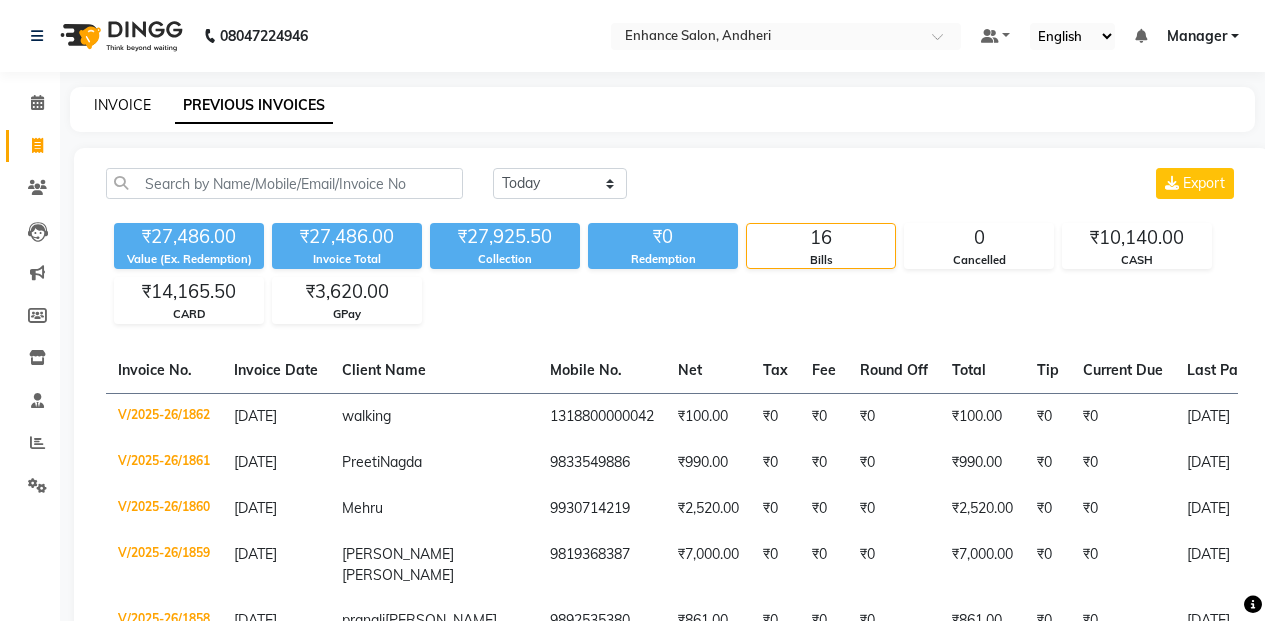 click on "INVOICE" 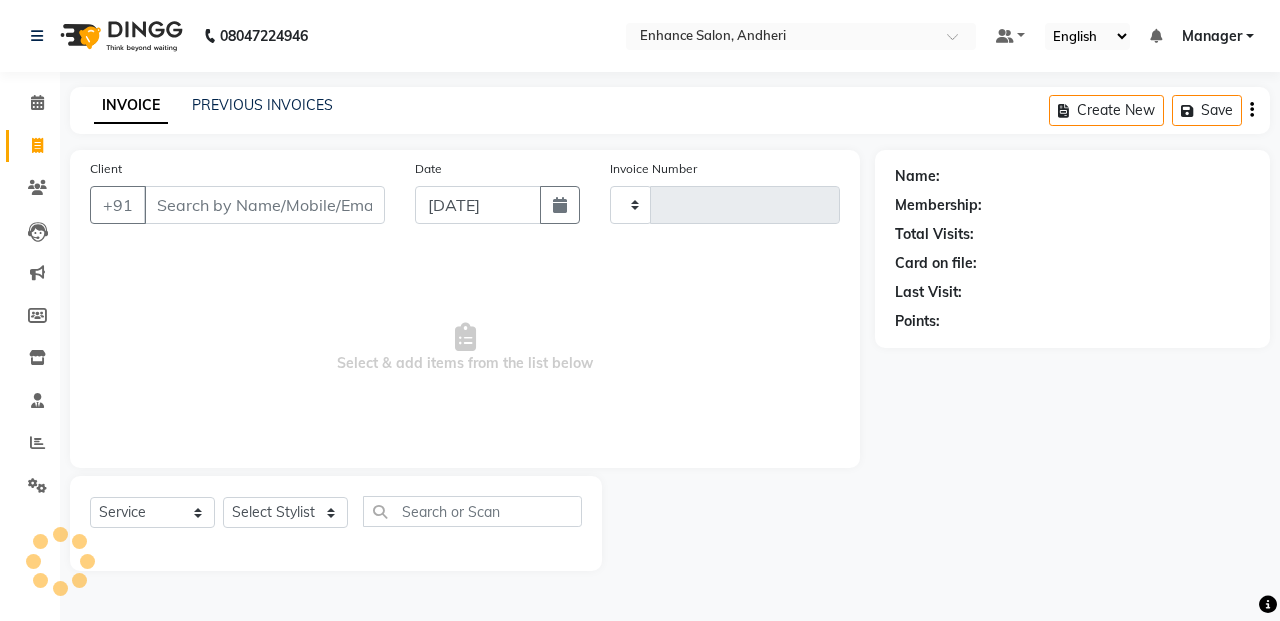 type on "1863" 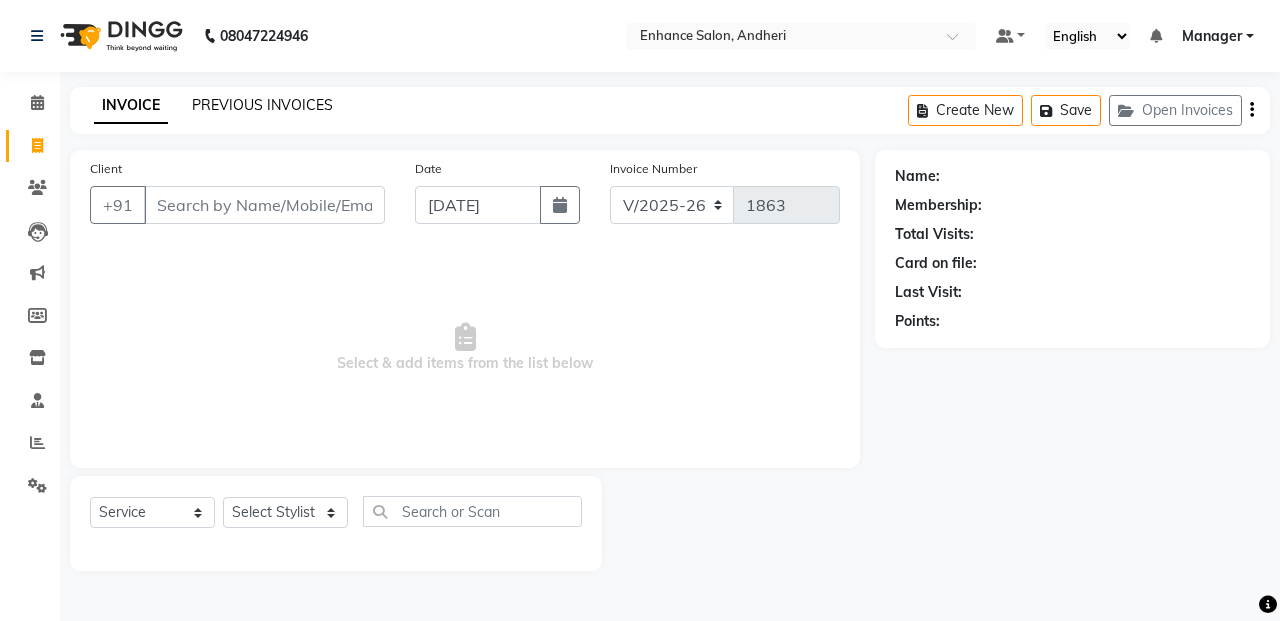 click on "PREVIOUS INVOICES" 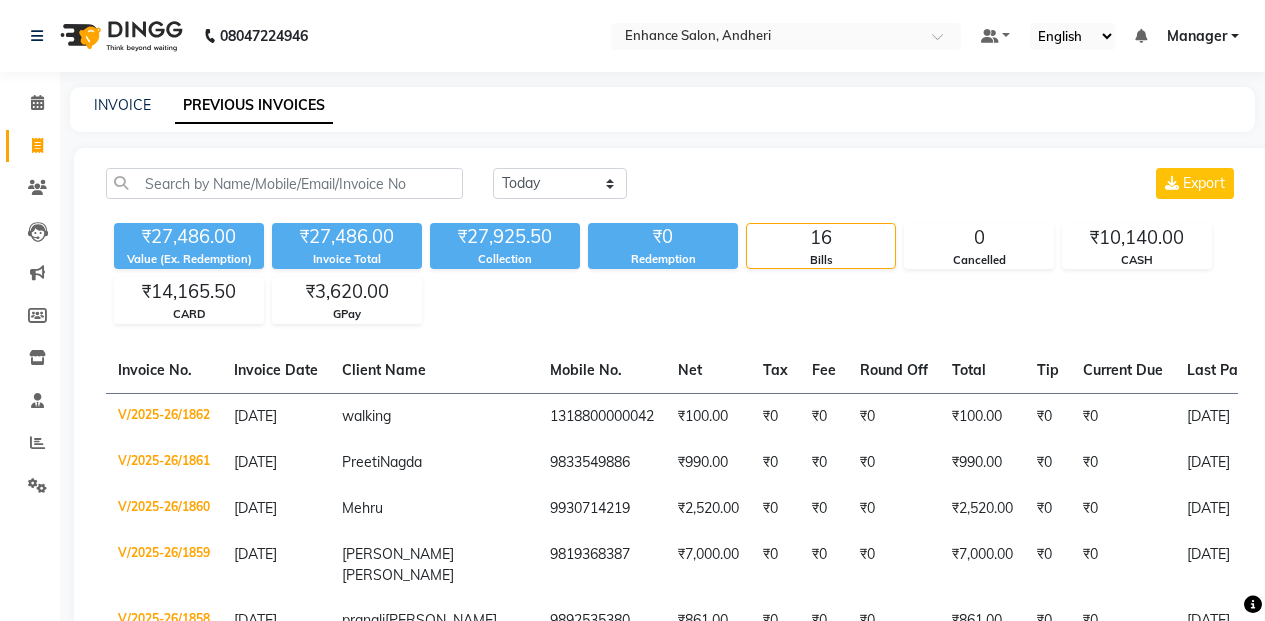 click on "INVOICE PREVIOUS INVOICES" 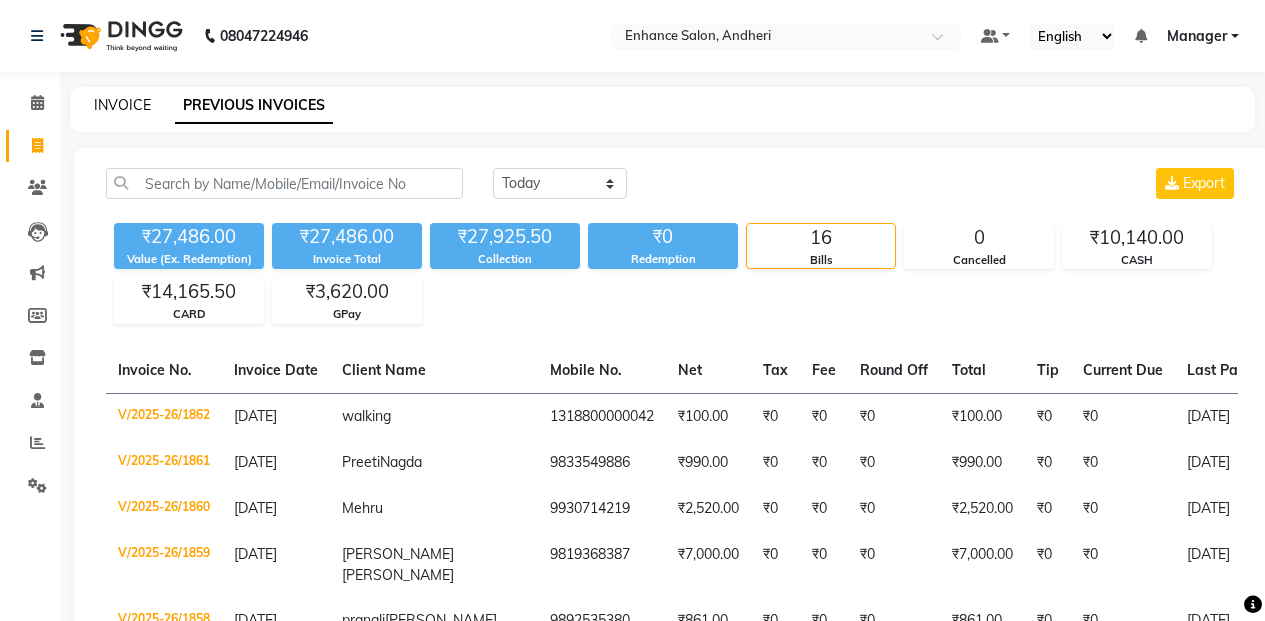 click on "INVOICE" 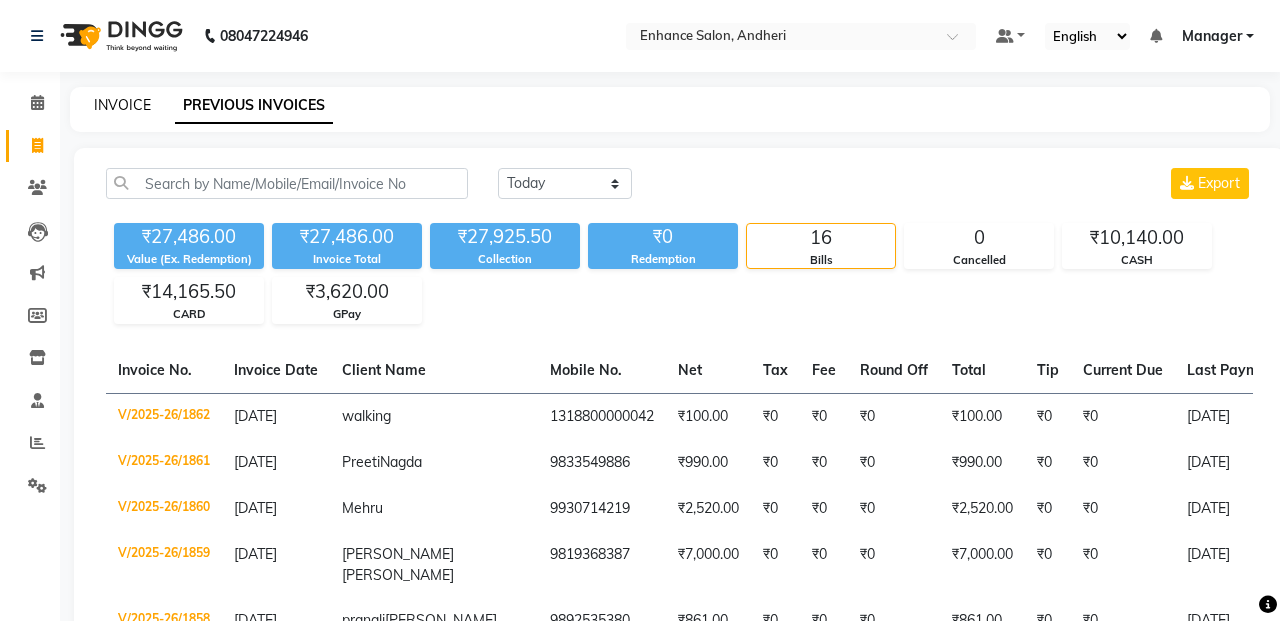 select on "service" 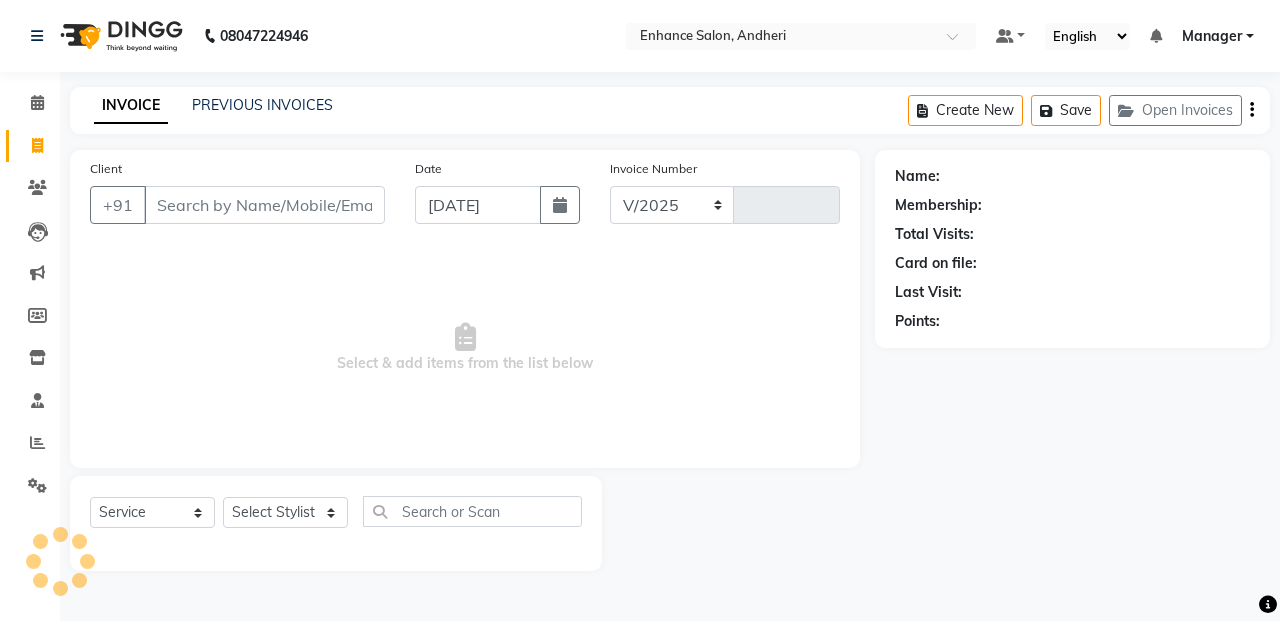 select on "7236" 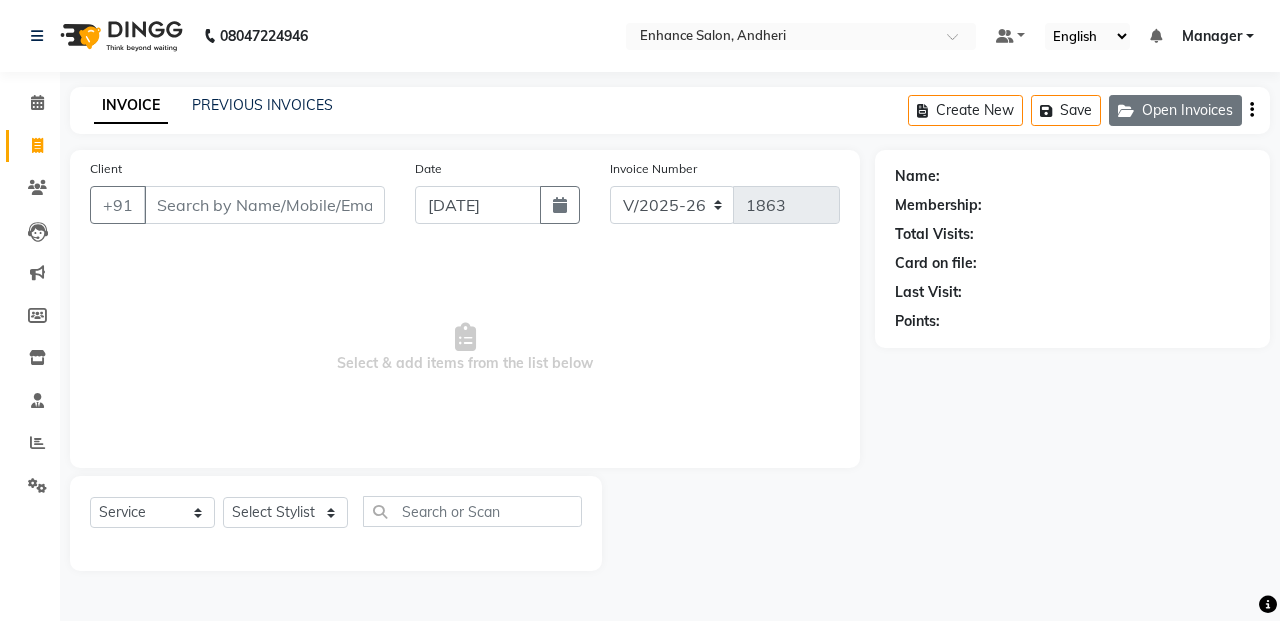 click on "Open Invoices" 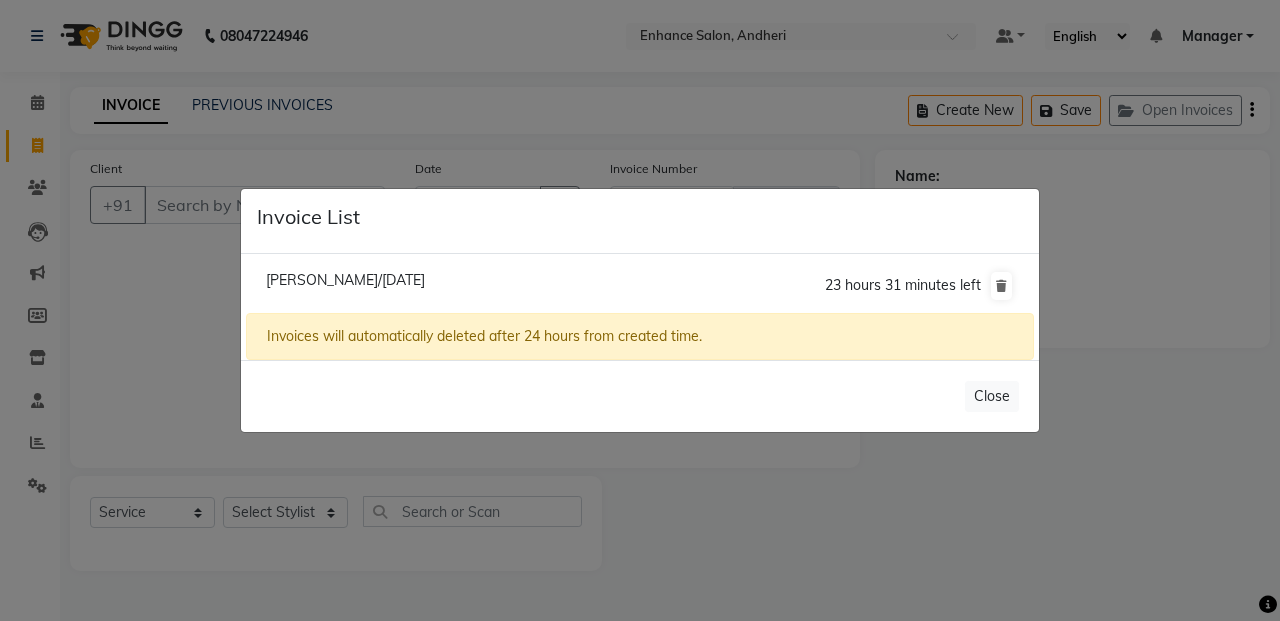 click on "Kapila Rathod/13 July 2025  23 hours 31 minutes left" 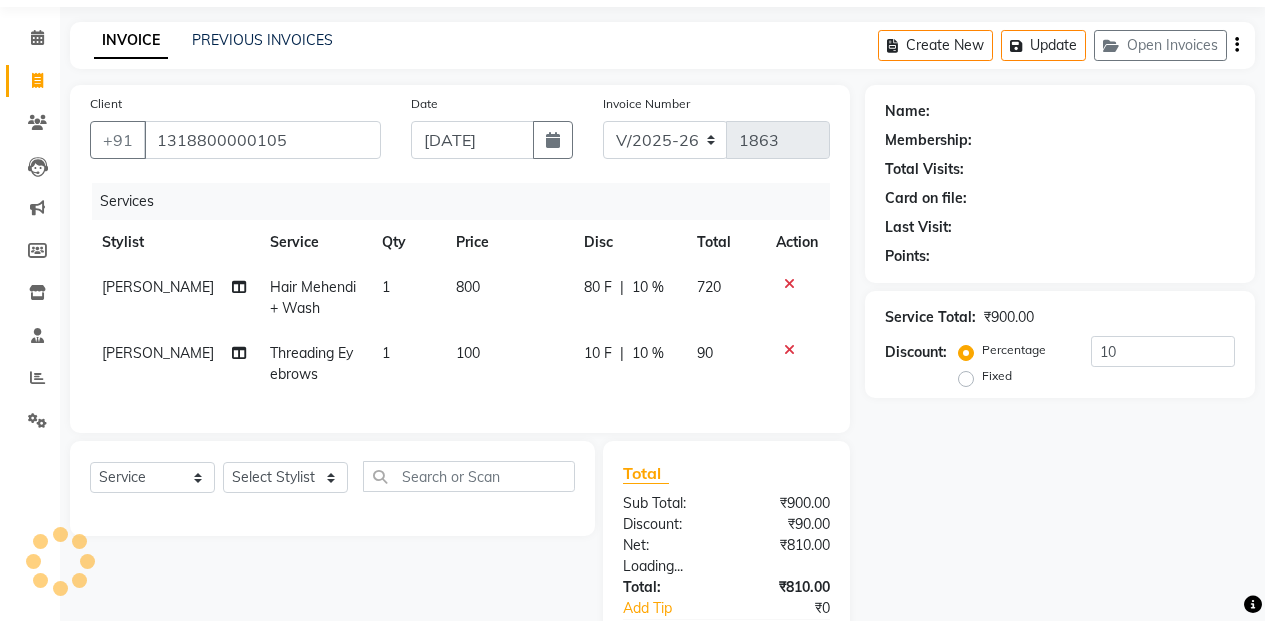 scroll, scrollTop: 100, scrollLeft: 0, axis: vertical 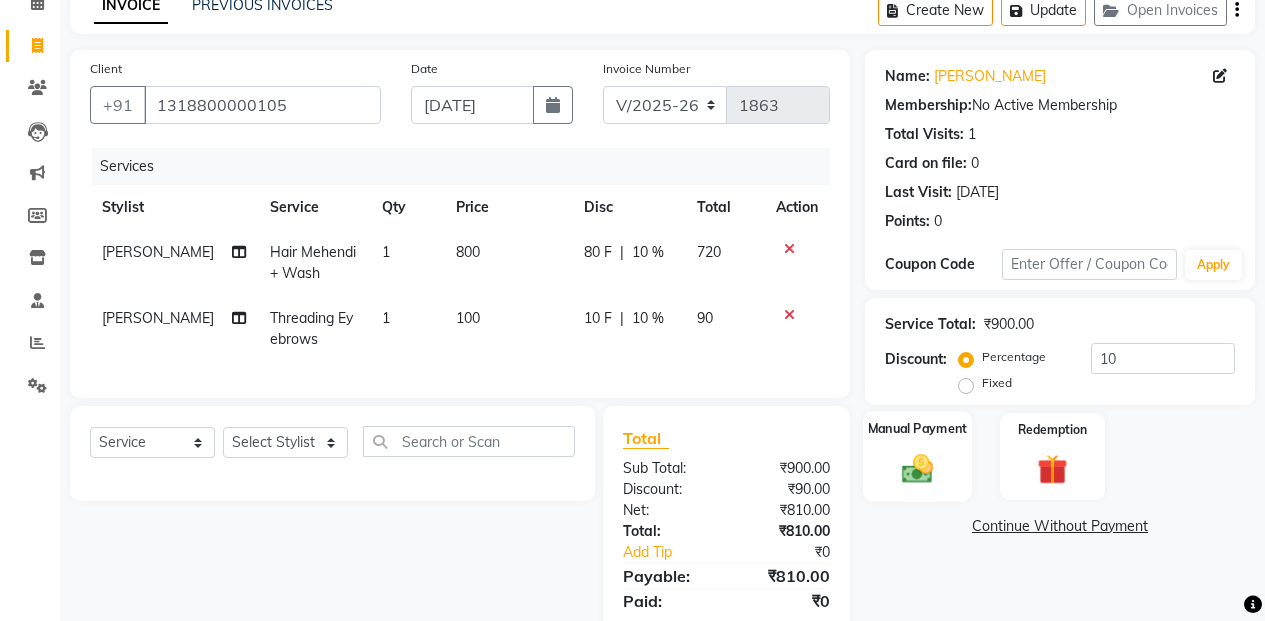 click 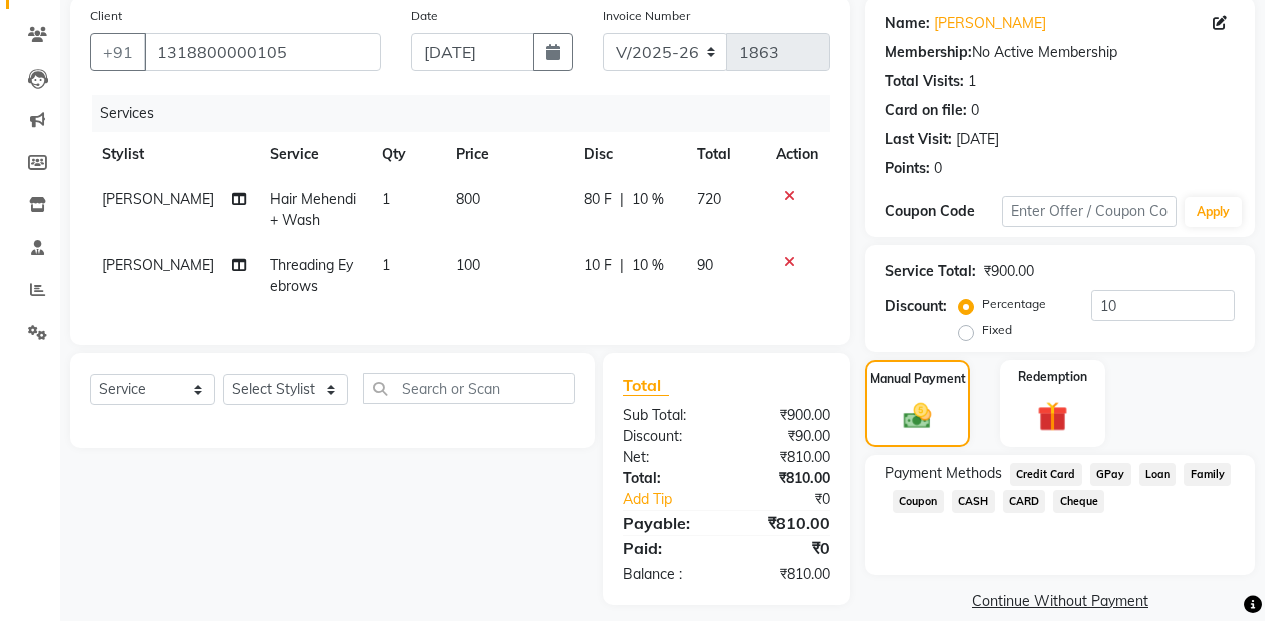 scroll, scrollTop: 182, scrollLeft: 0, axis: vertical 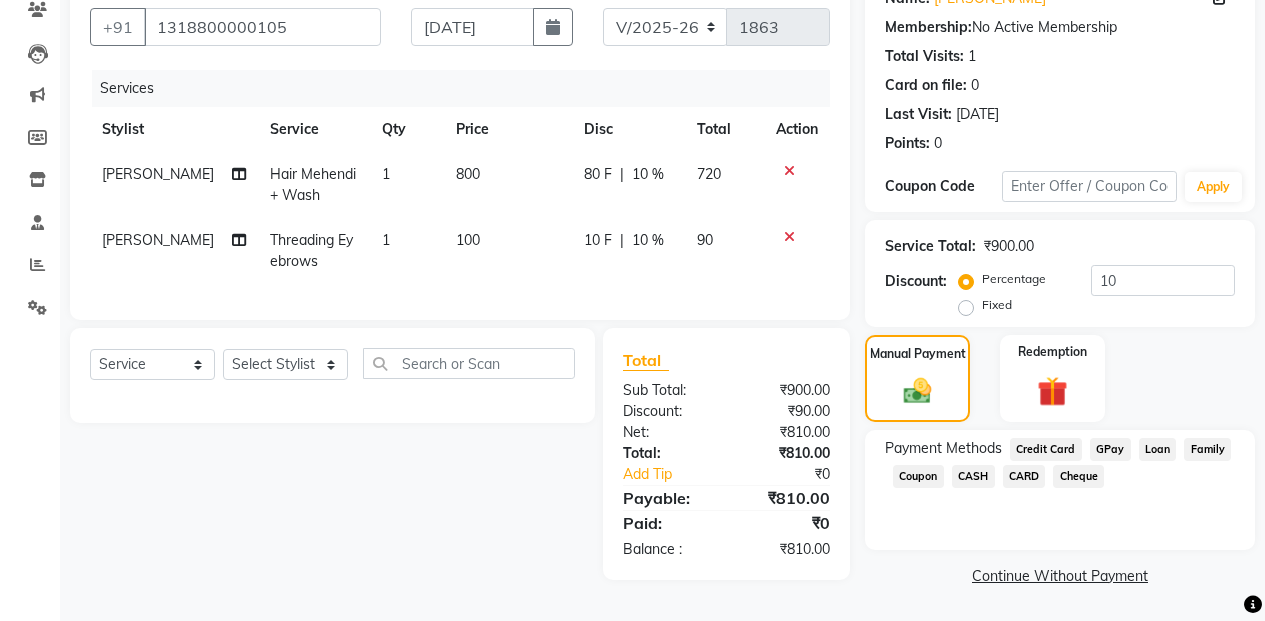 click on "GPay" 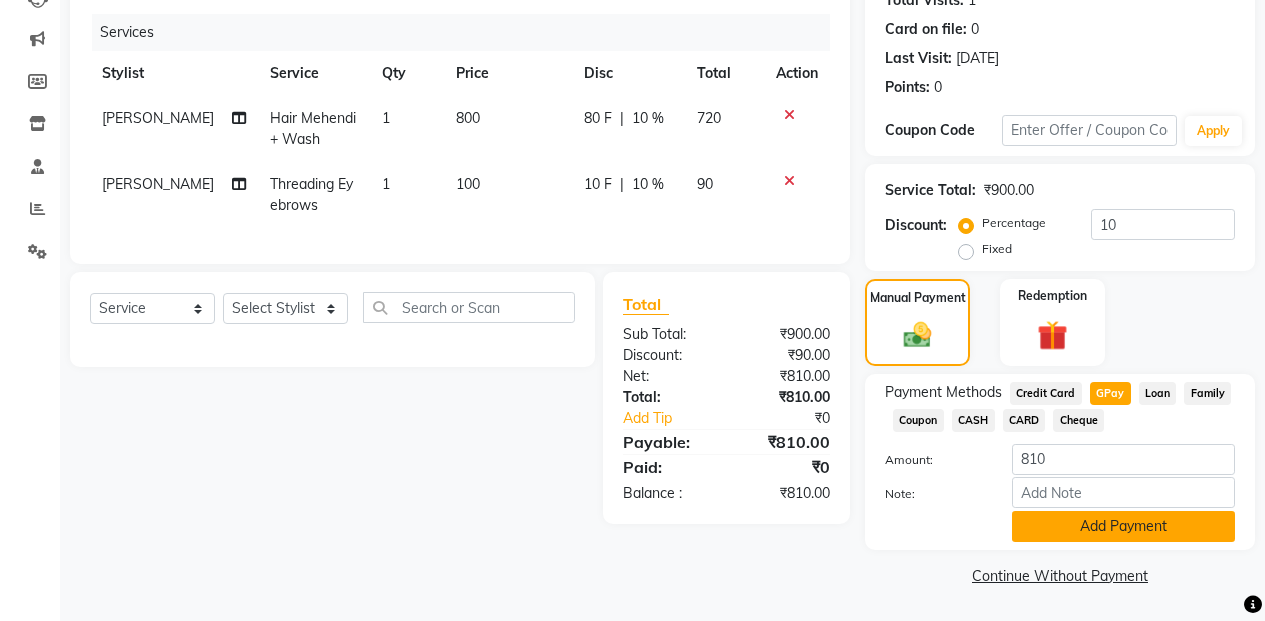 click on "Add Payment" 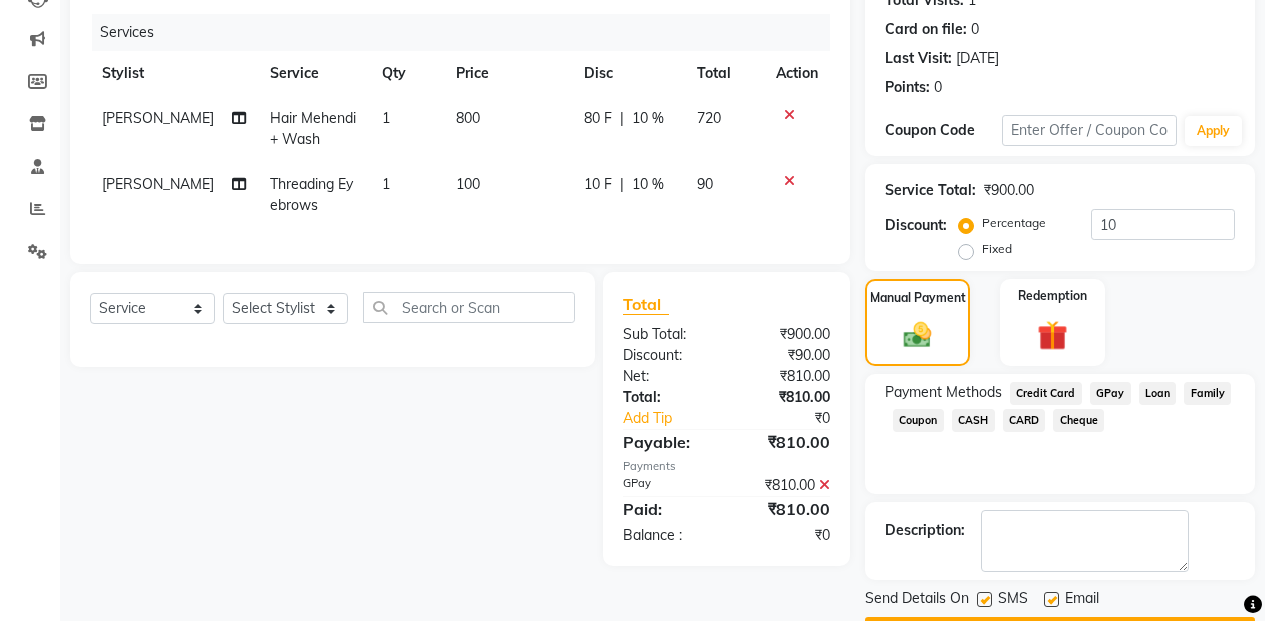 scroll, scrollTop: 291, scrollLeft: 0, axis: vertical 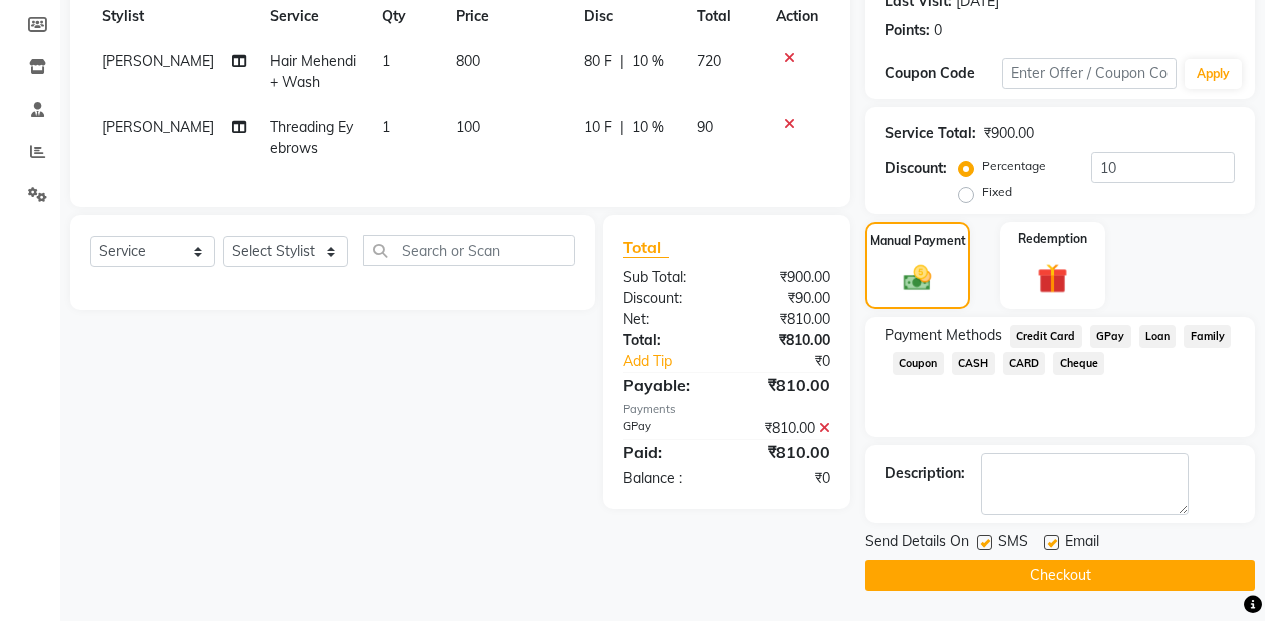 click on "Checkout" 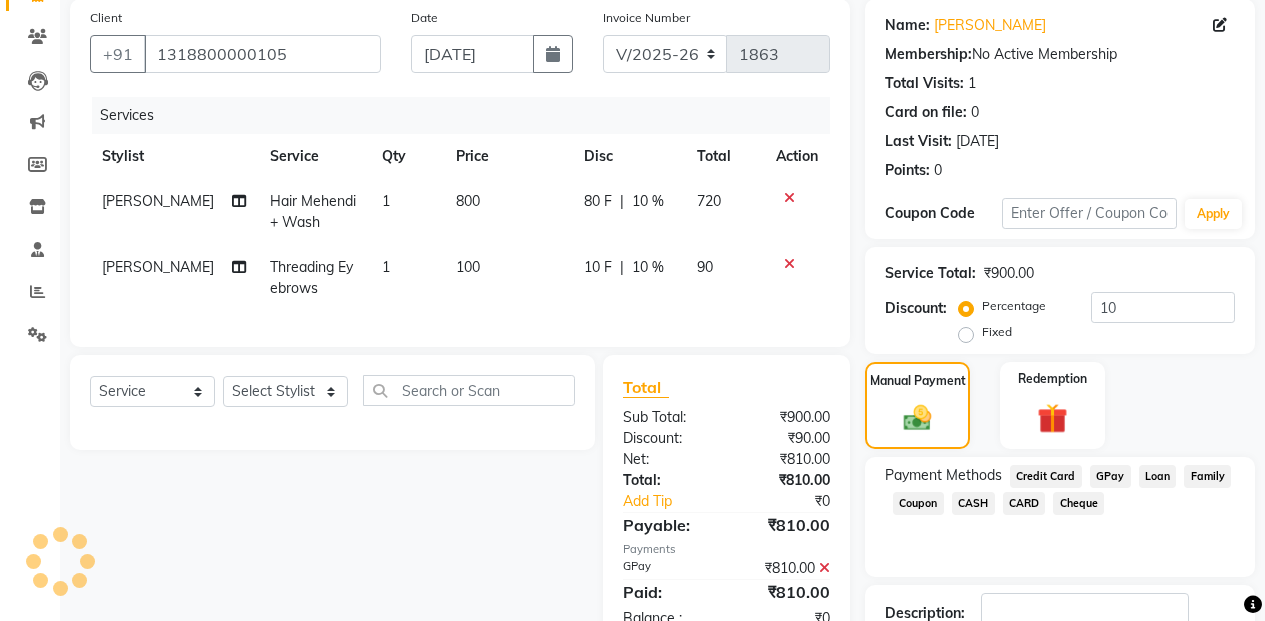 scroll, scrollTop: 30, scrollLeft: 0, axis: vertical 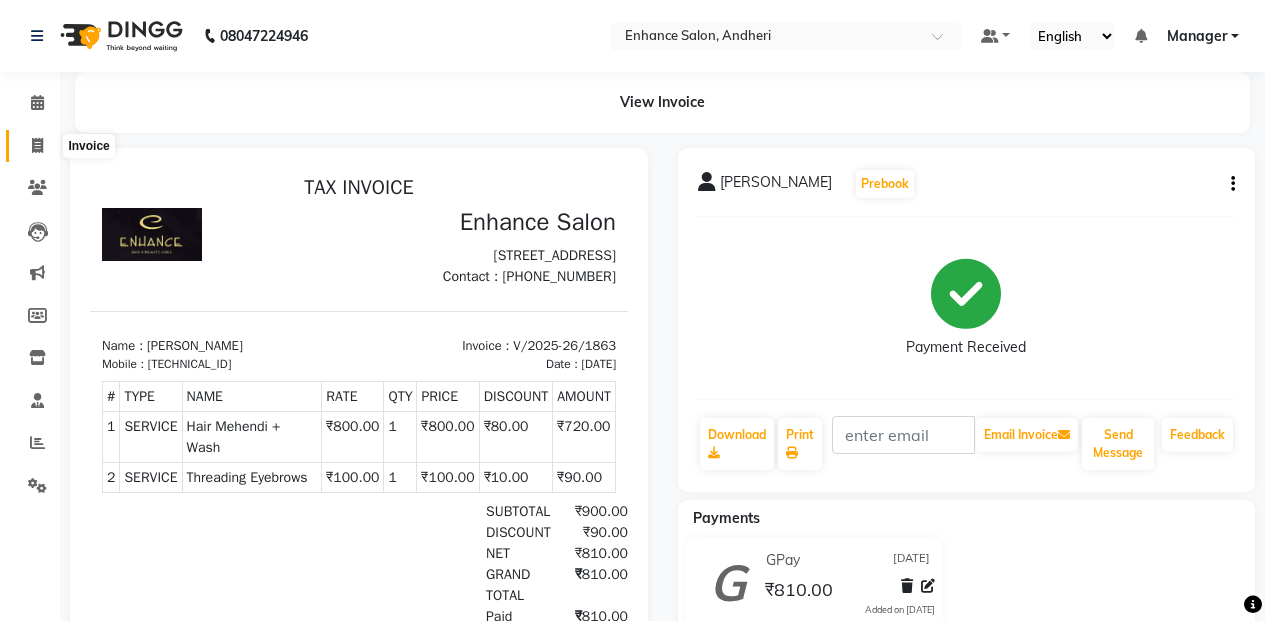 click 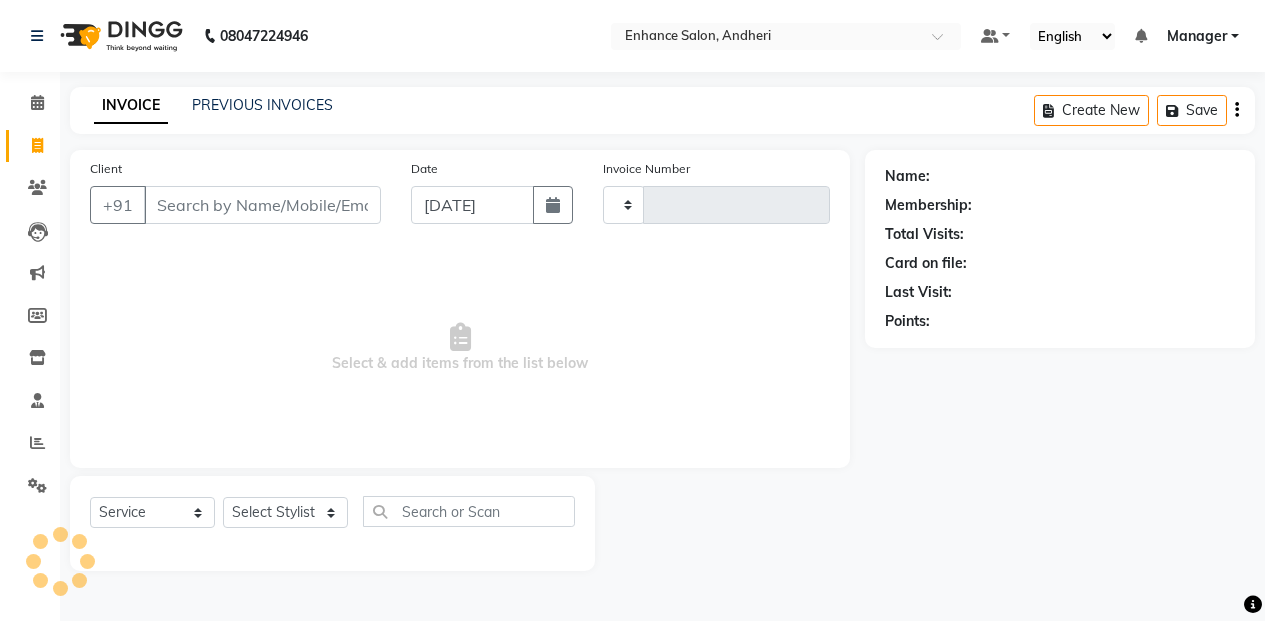 type on "1864" 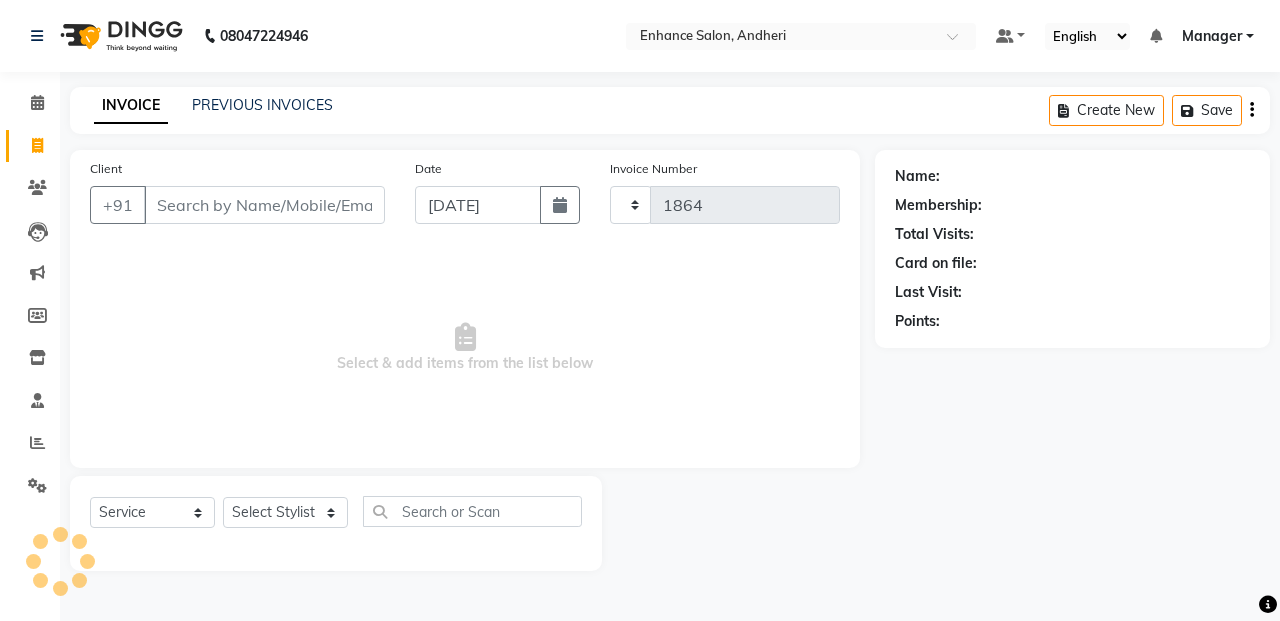 select on "7236" 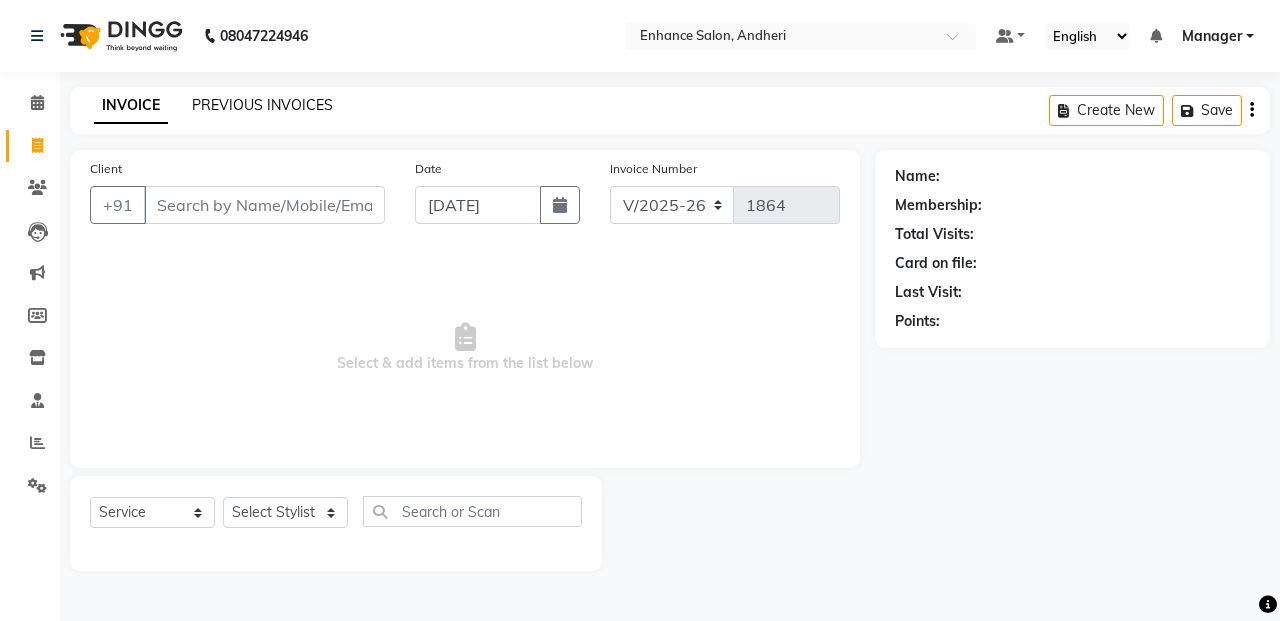 click on "PREVIOUS INVOICES" 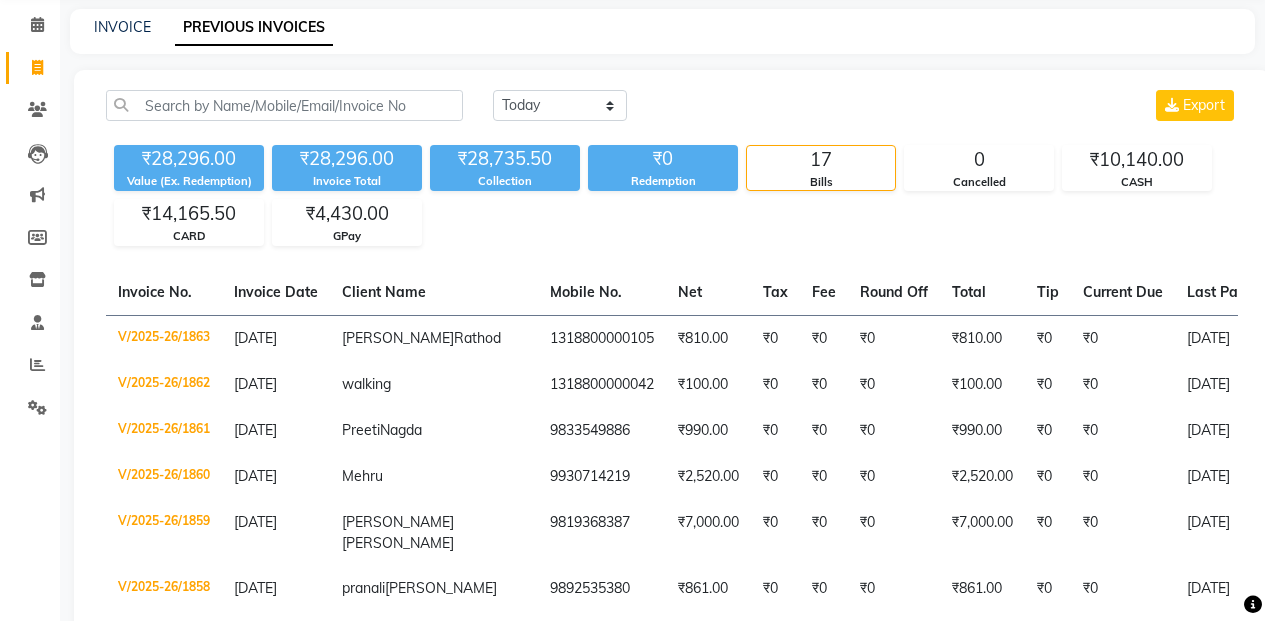 scroll, scrollTop: 0, scrollLeft: 0, axis: both 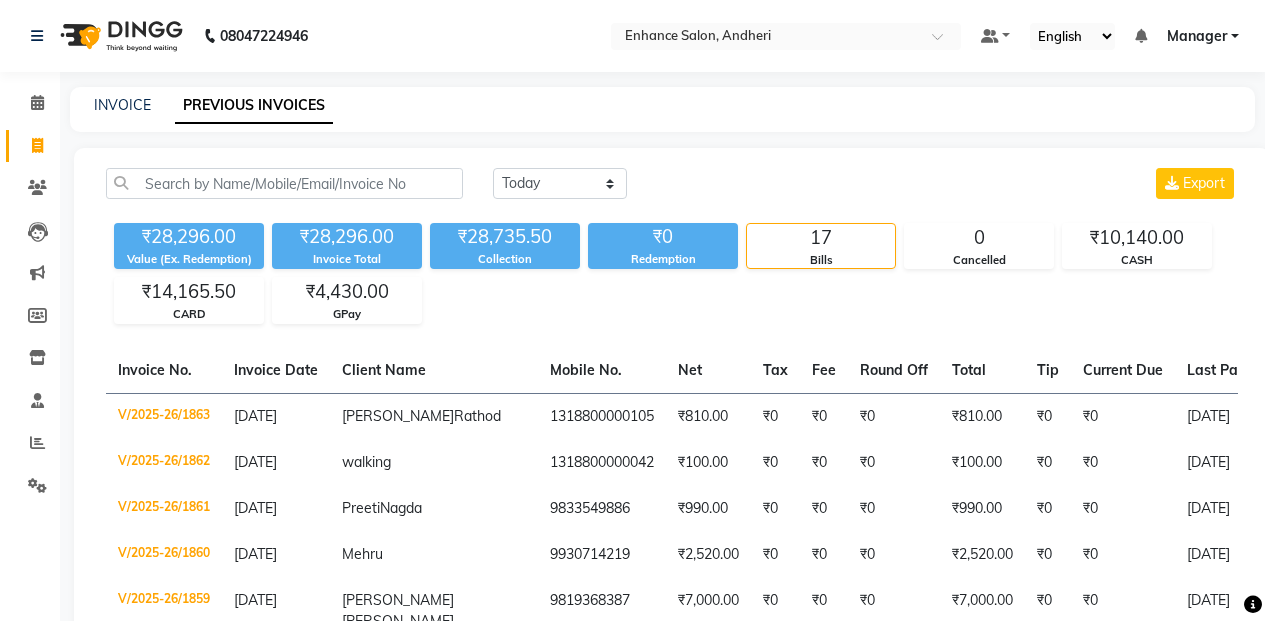 click on "INVOICE PREVIOUS INVOICES" 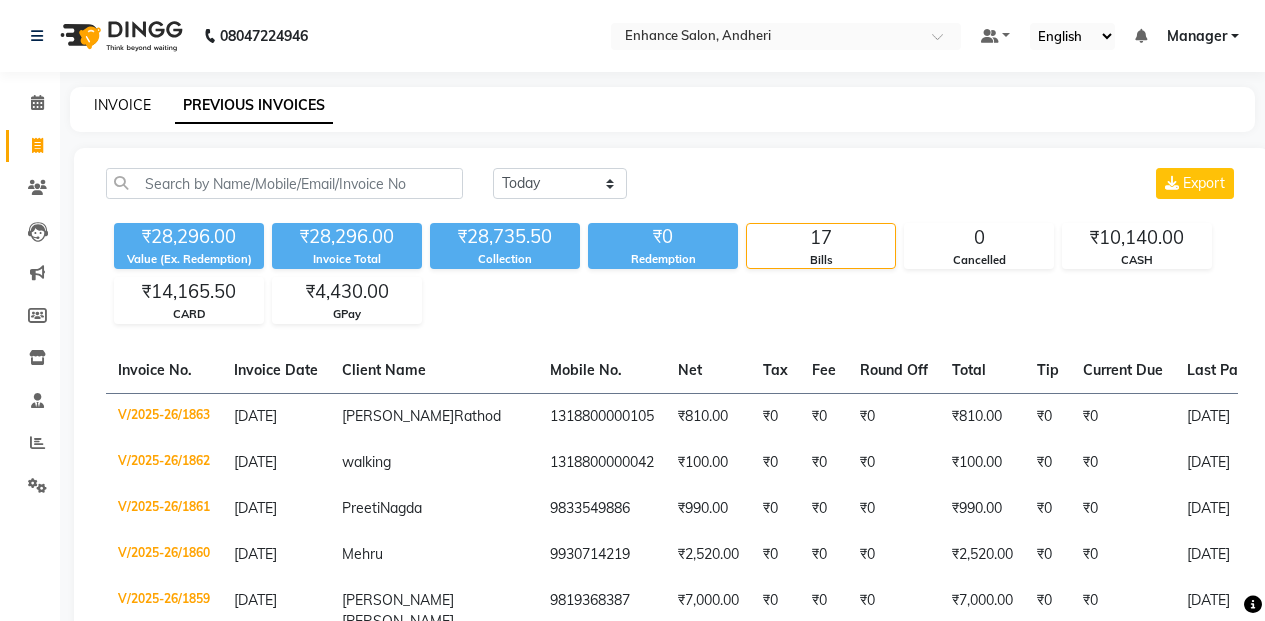 click on "INVOICE" 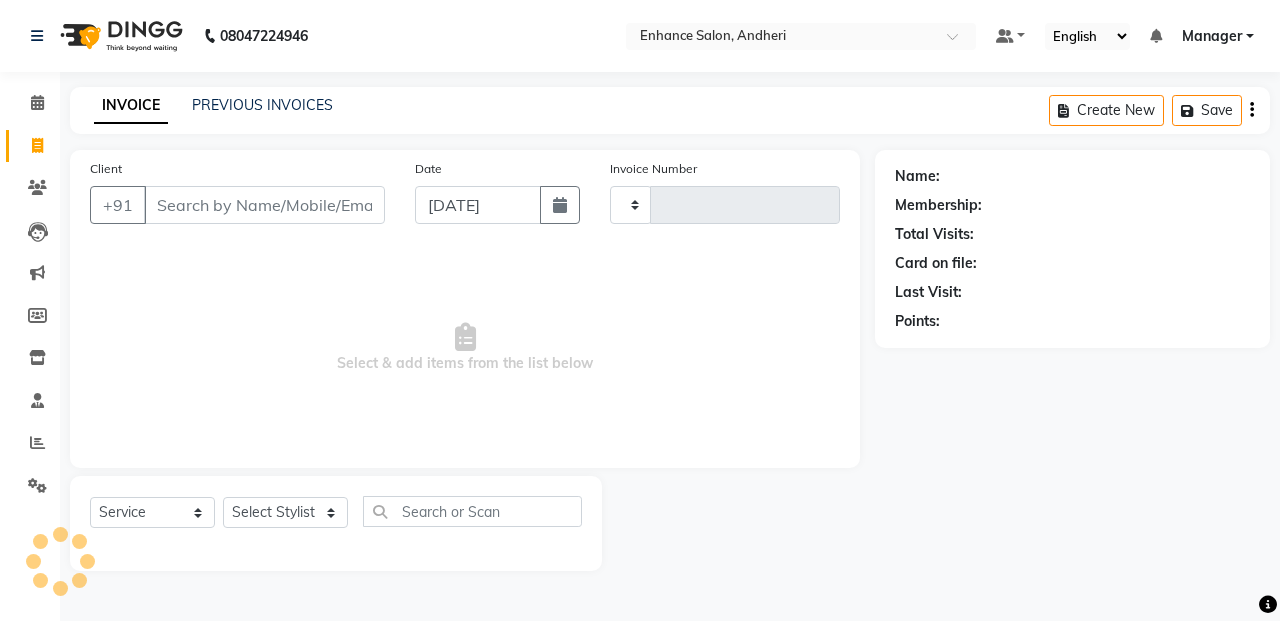 type on "1864" 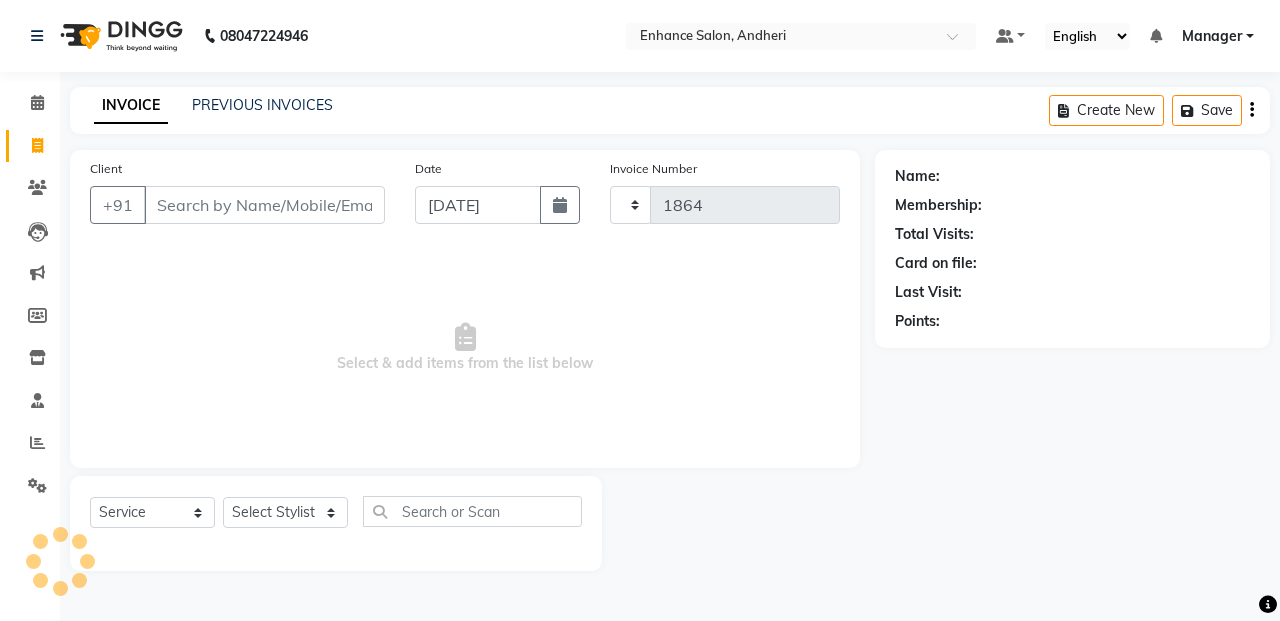 select on "7236" 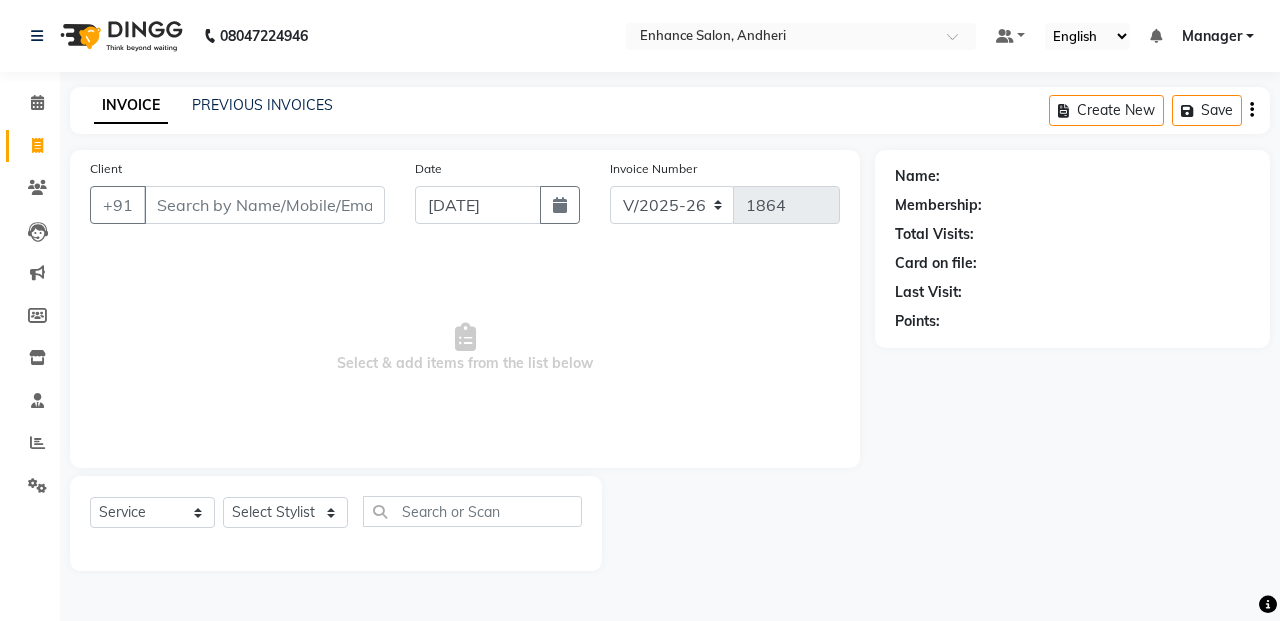 drag, startPoint x: 119, startPoint y: 111, endPoint x: 299, endPoint y: 120, distance: 180.22485 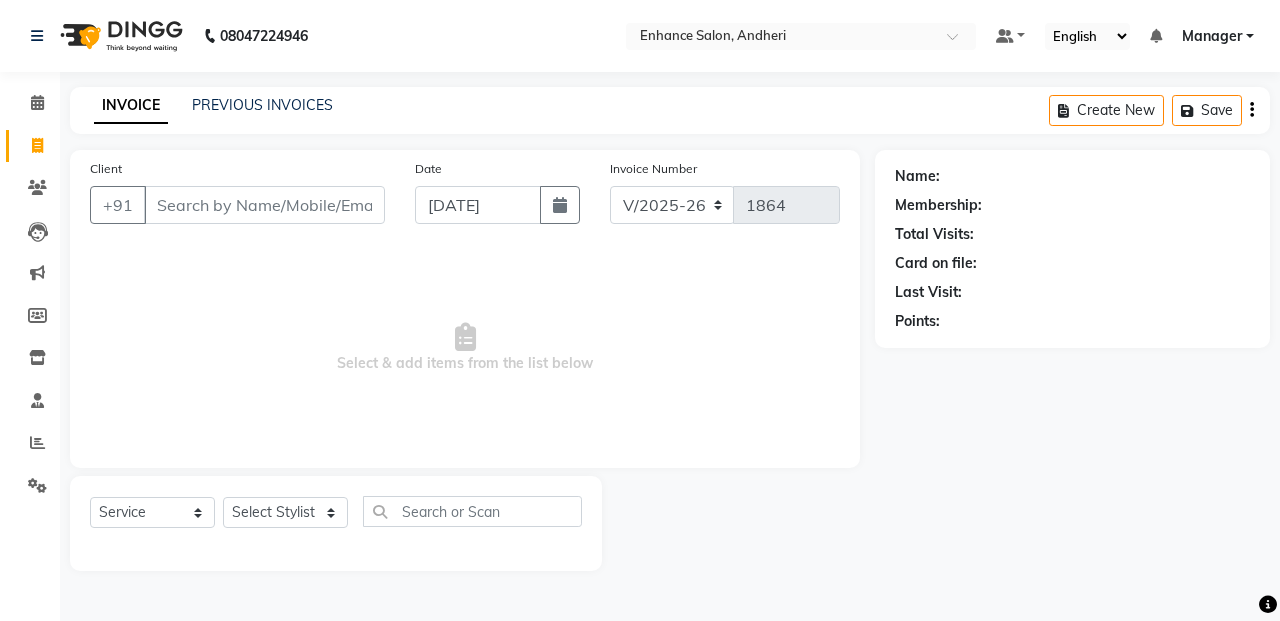 click on "Client +91" 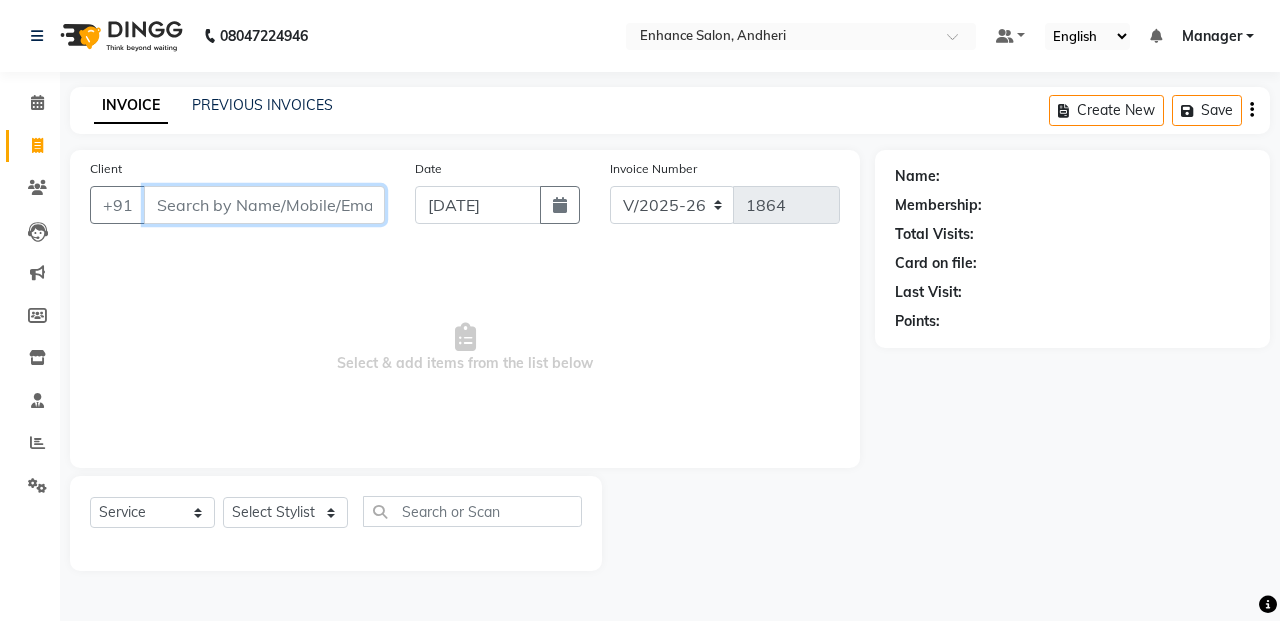 click on "Client" at bounding box center (264, 205) 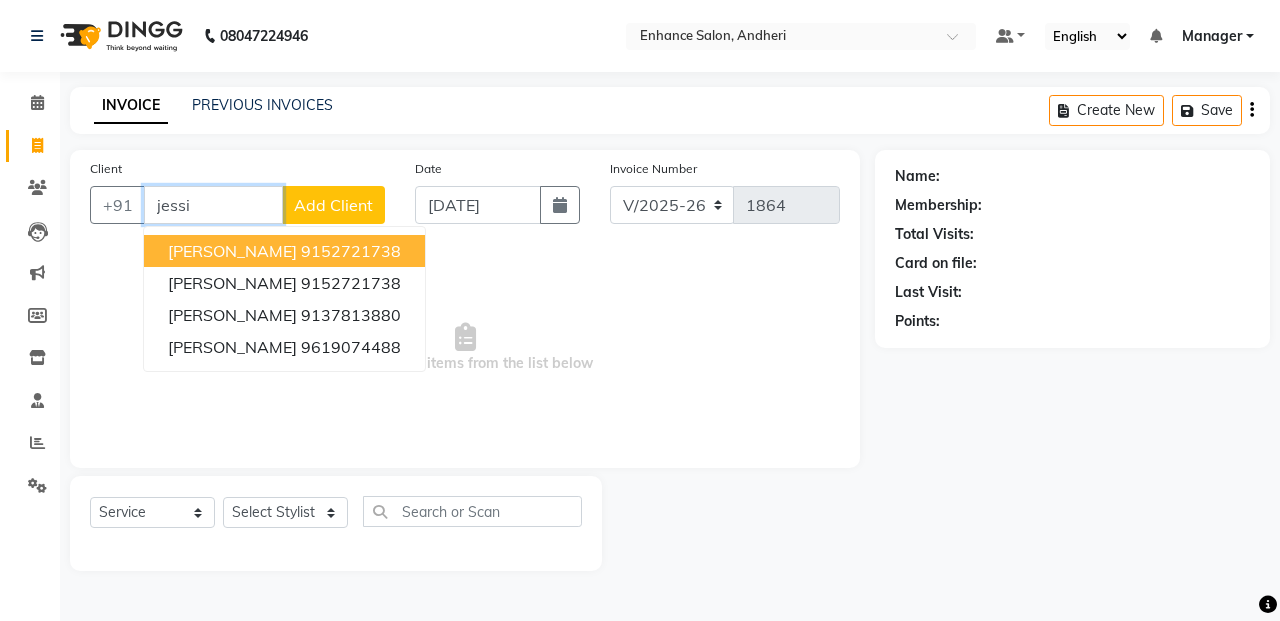 click on "9152721738" at bounding box center (351, 251) 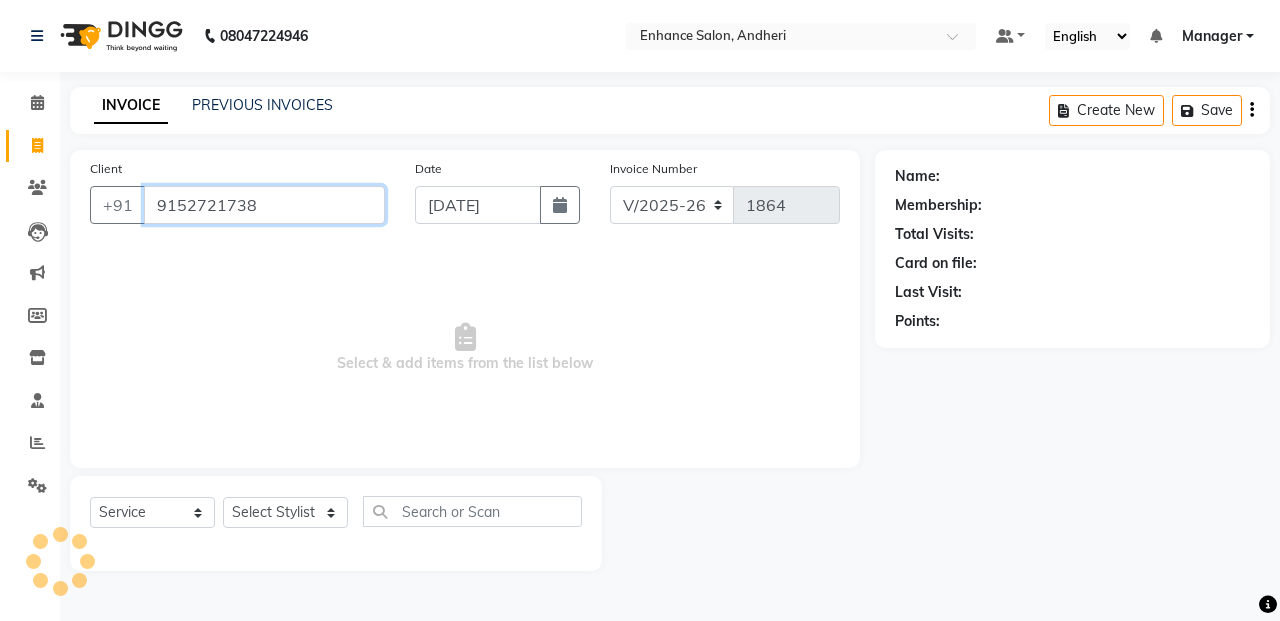 type on "9152721738" 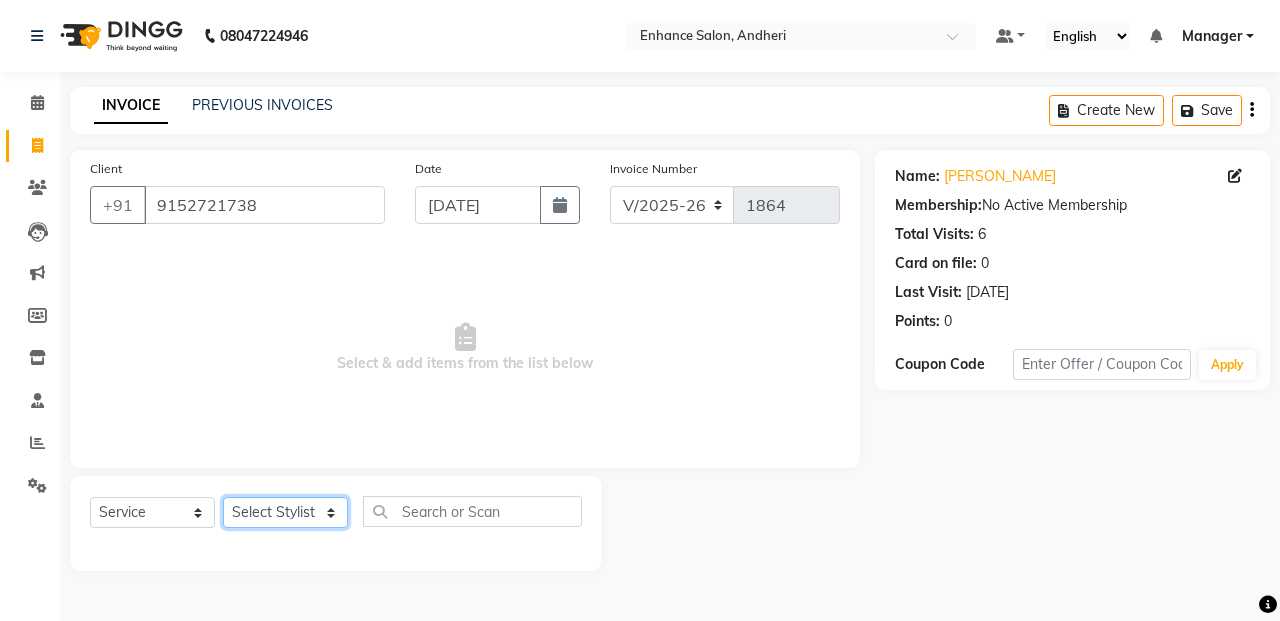 click on "Select Stylist Admin Arifa  ESHA CHAUHAN FARIDA SHAIKH Manager MEENA MISALKAR Minal NAMYA SALIAN POONAM KATEL RACHNA SAWANT Ranu nails REEMA MANGELA SHAMINA SHAIKH SHEFALI SHETTY TABU SHAIKH" 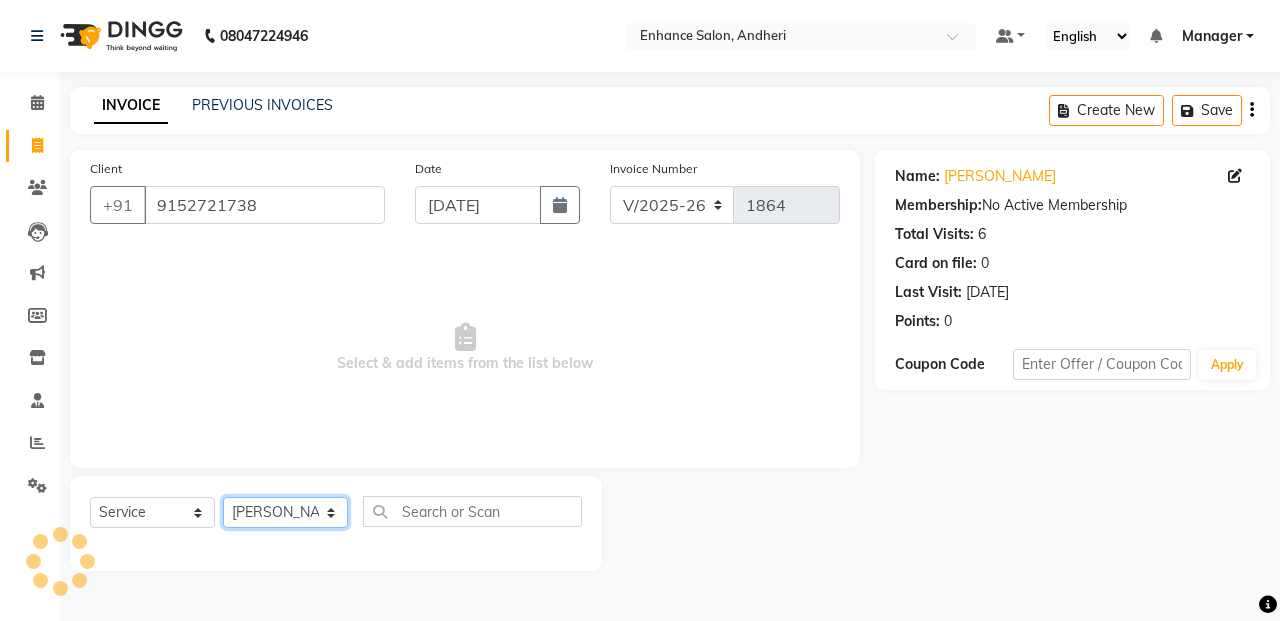 click on "Select Stylist Admin Arifa  ESHA CHAUHAN FARIDA SHAIKH Manager MEENA MISALKAR Minal NAMYA SALIAN POONAM KATEL RACHNA SAWANT Ranu nails REEMA MANGELA SHAMINA SHAIKH SHEFALI SHETTY TABU SHAIKH" 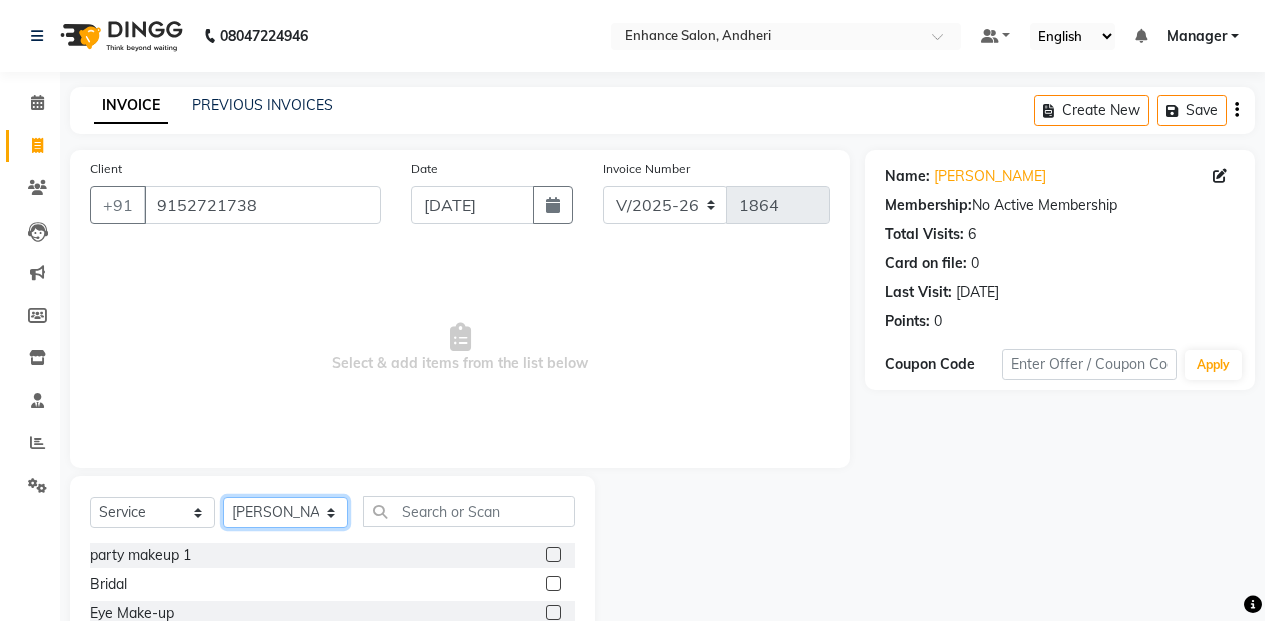 click on "Select Stylist Admin Arifa  ESHA CHAUHAN FARIDA SHAIKH Manager MEENA MISALKAR Minal NAMYA SALIAN POONAM KATEL RACHNA SAWANT Ranu nails REEMA MANGELA SHAMINA SHAIKH SHEFALI SHETTY TABU SHAIKH" 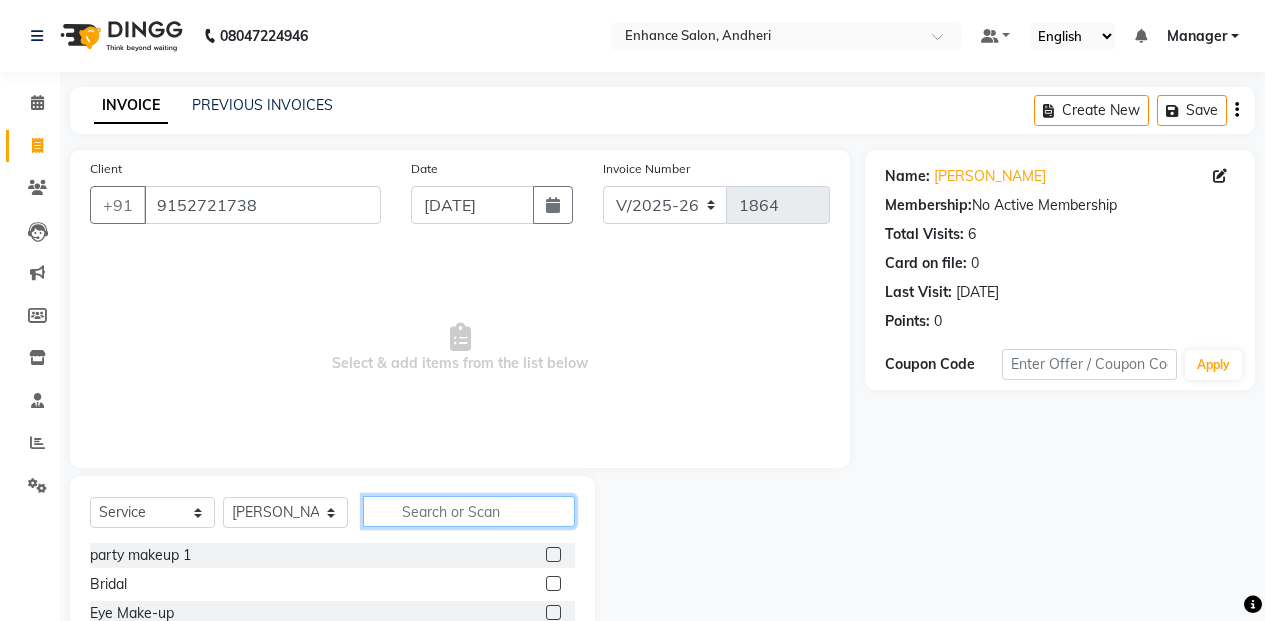 click 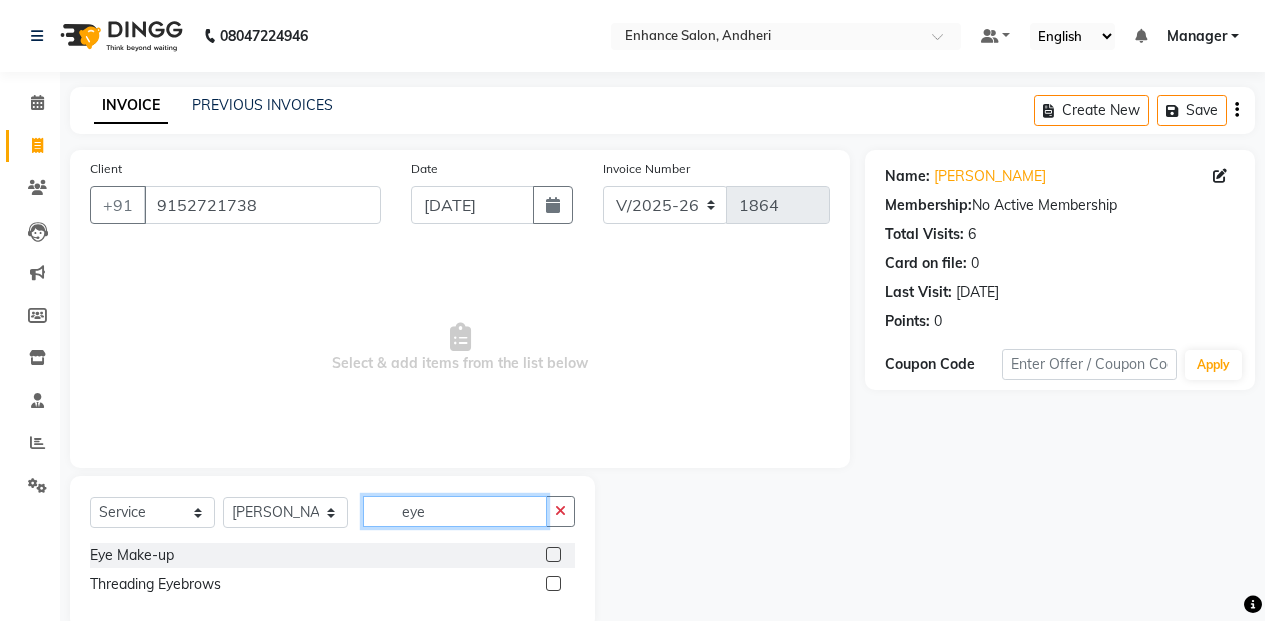 type on "eye" 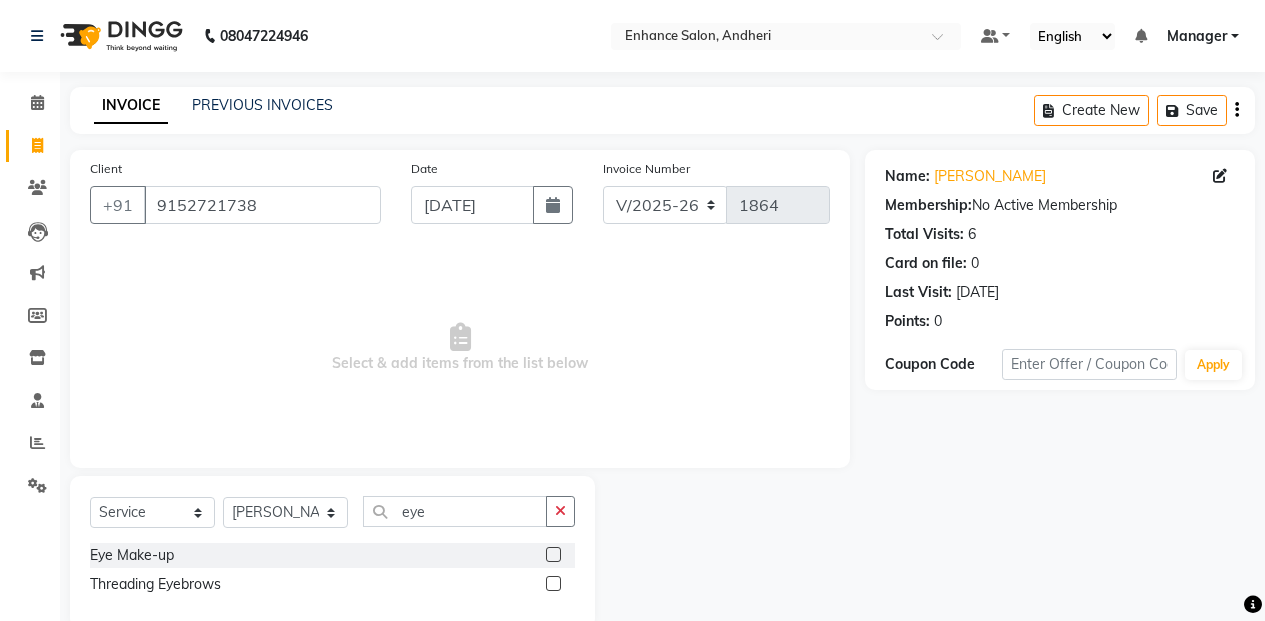 click 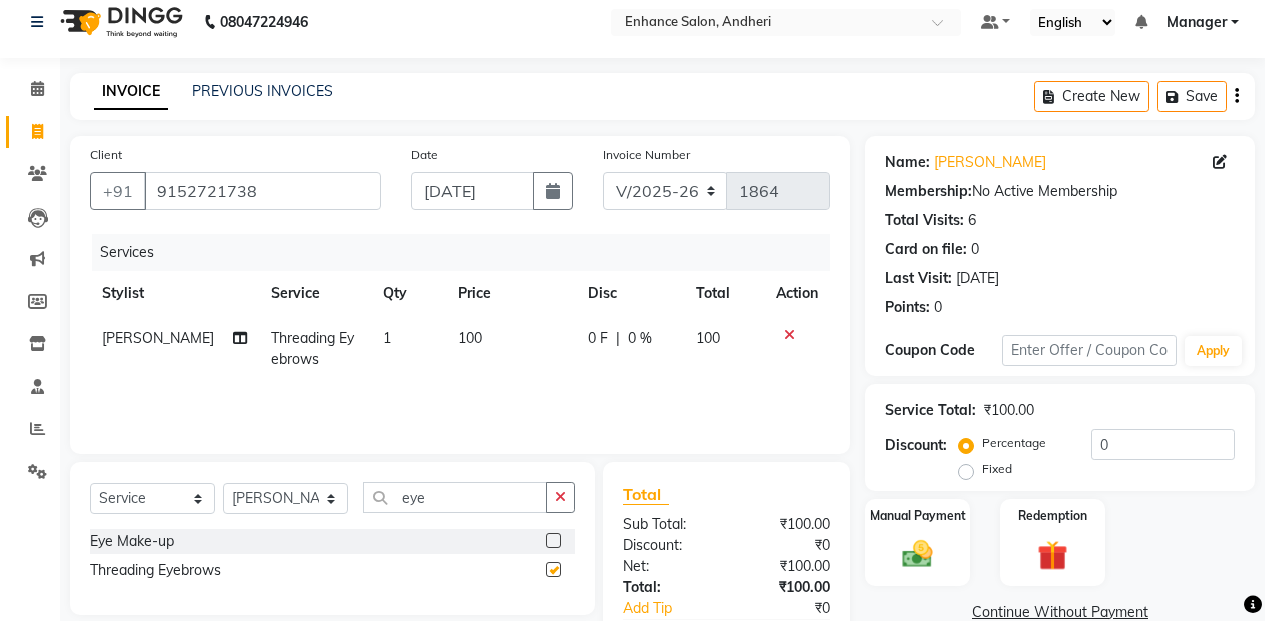 scroll, scrollTop: 137, scrollLeft: 0, axis: vertical 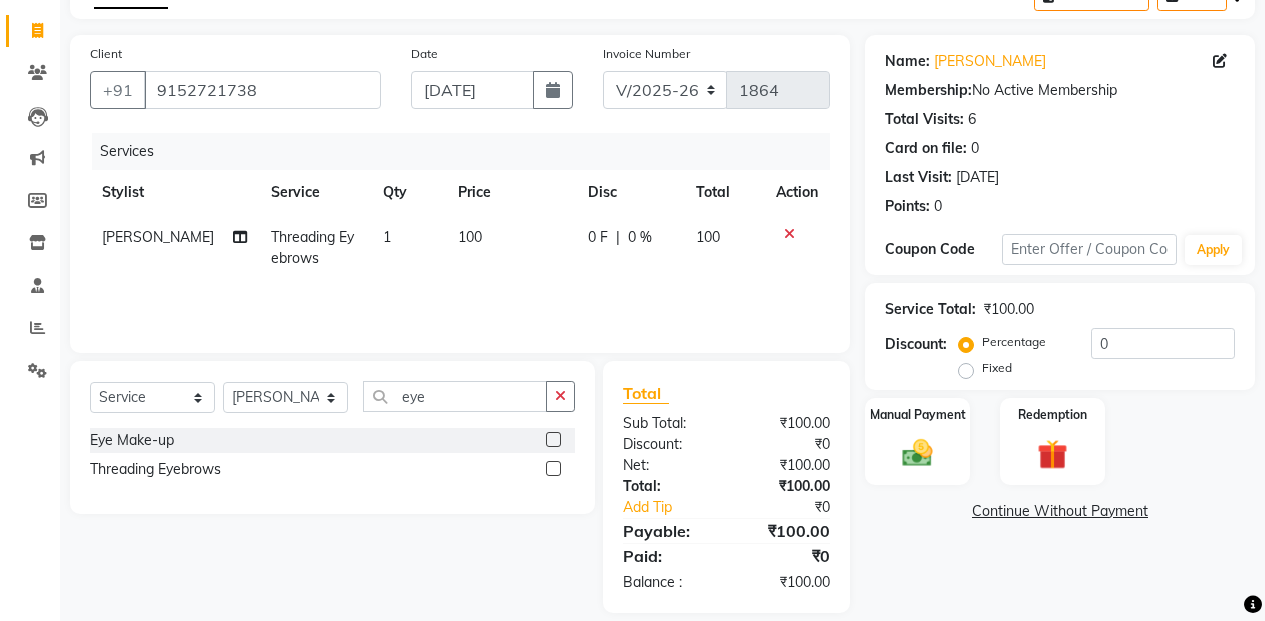 checkbox on "false" 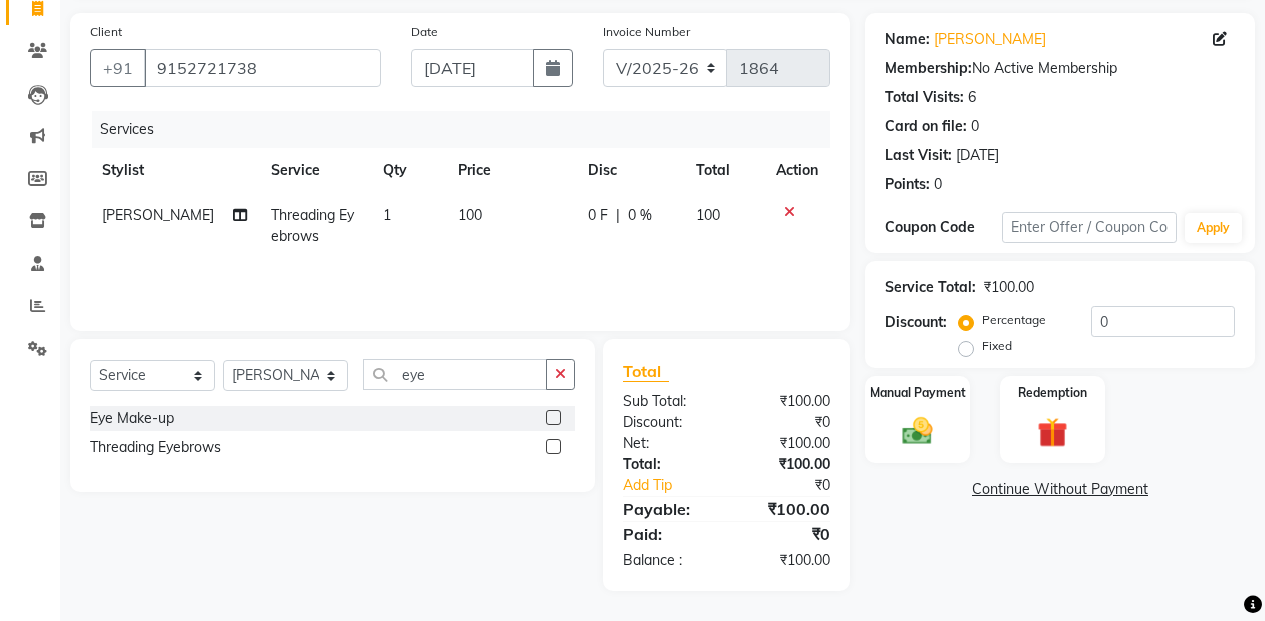 click on "Name: Jessica Dodani Membership:  No Active Membership  Total Visits:  6 Card on file:  0 Last Visit:   12-06-2025 Points:   0  Coupon Code Apply Service Total:  ₹100.00  Discount:  Percentage   Fixed  0 Manual Payment Redemption  Continue Without Payment" 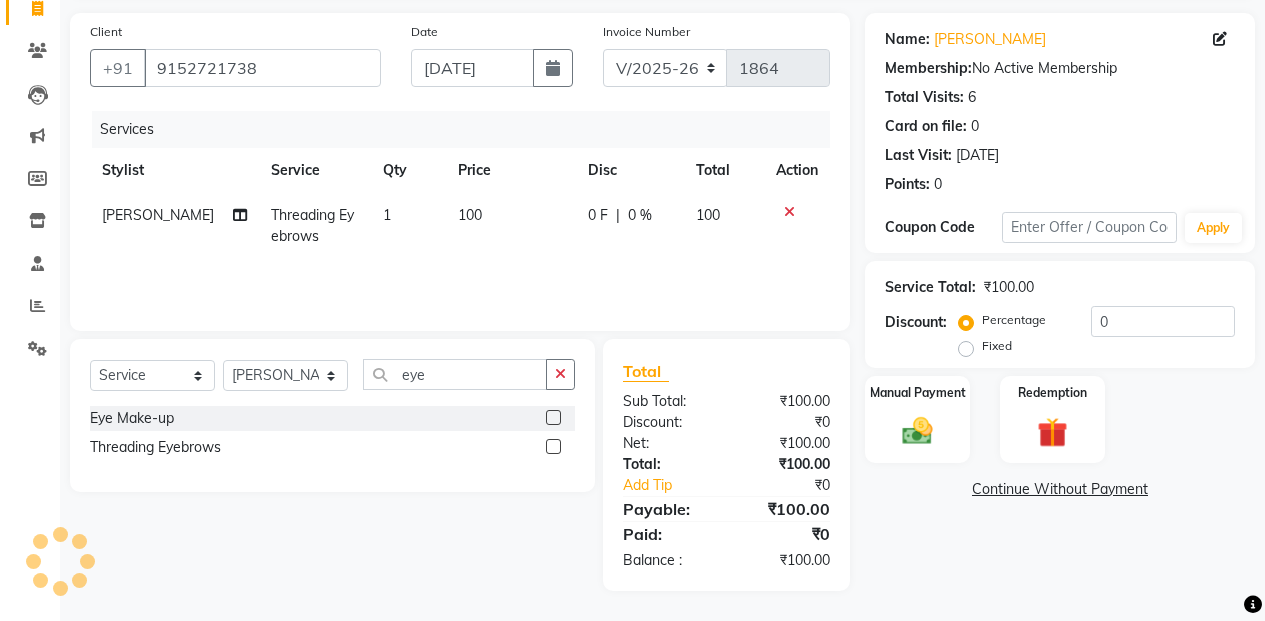 click on "Name: Jessica Dodani Membership:  No Active Membership  Total Visits:  6 Card on file:  0 Last Visit:   12-06-2025 Points:   0  Coupon Code Apply Service Total:  ₹100.00  Discount:  Percentage   Fixed  0 Manual Payment Redemption  Continue Without Payment" 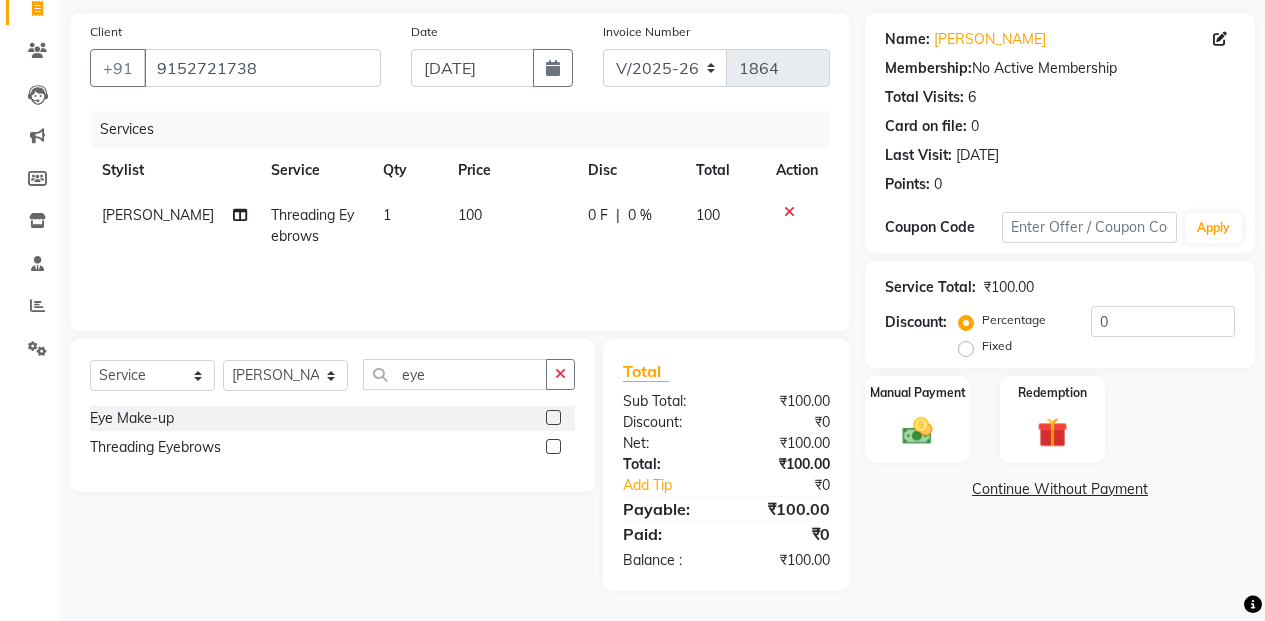 drag, startPoint x: 885, startPoint y: 510, endPoint x: 546, endPoint y: 403, distance: 355.4856 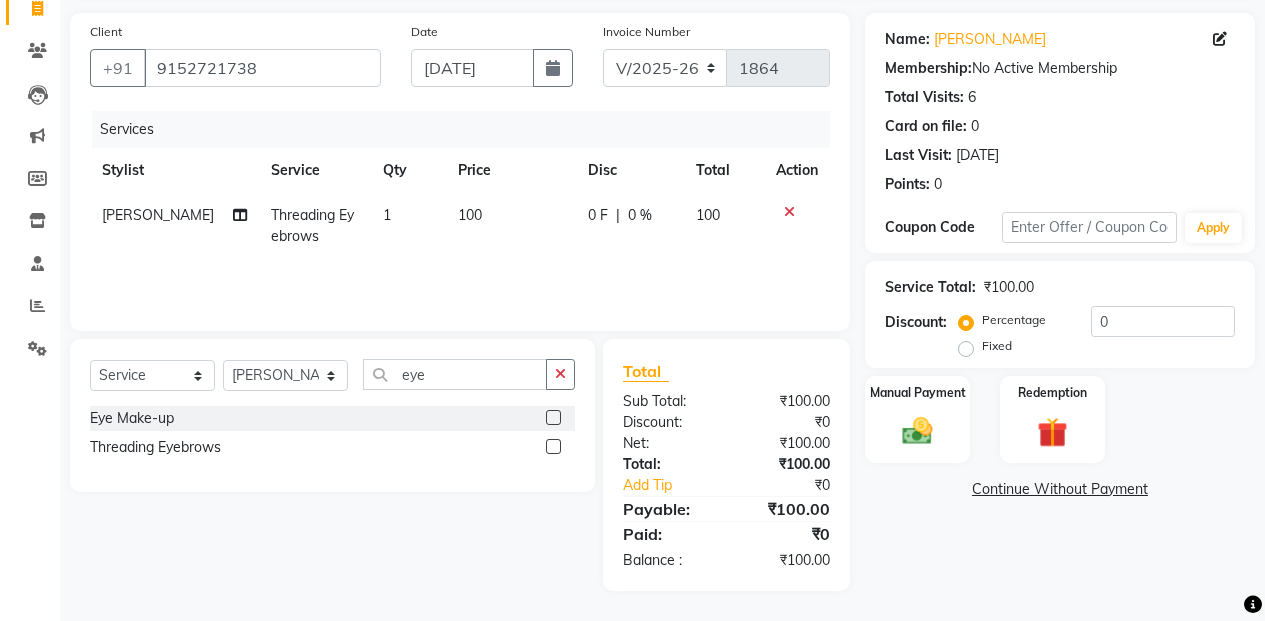 click on "Name: Jessica Dodani Membership:  No Active Membership  Total Visits:  6 Card on file:  0 Last Visit:   12-06-2025 Points:   0  Coupon Code Apply Service Total:  ₹100.00  Discount:  Percentage   Fixed  0 Manual Payment Redemption  Continue Without Payment" 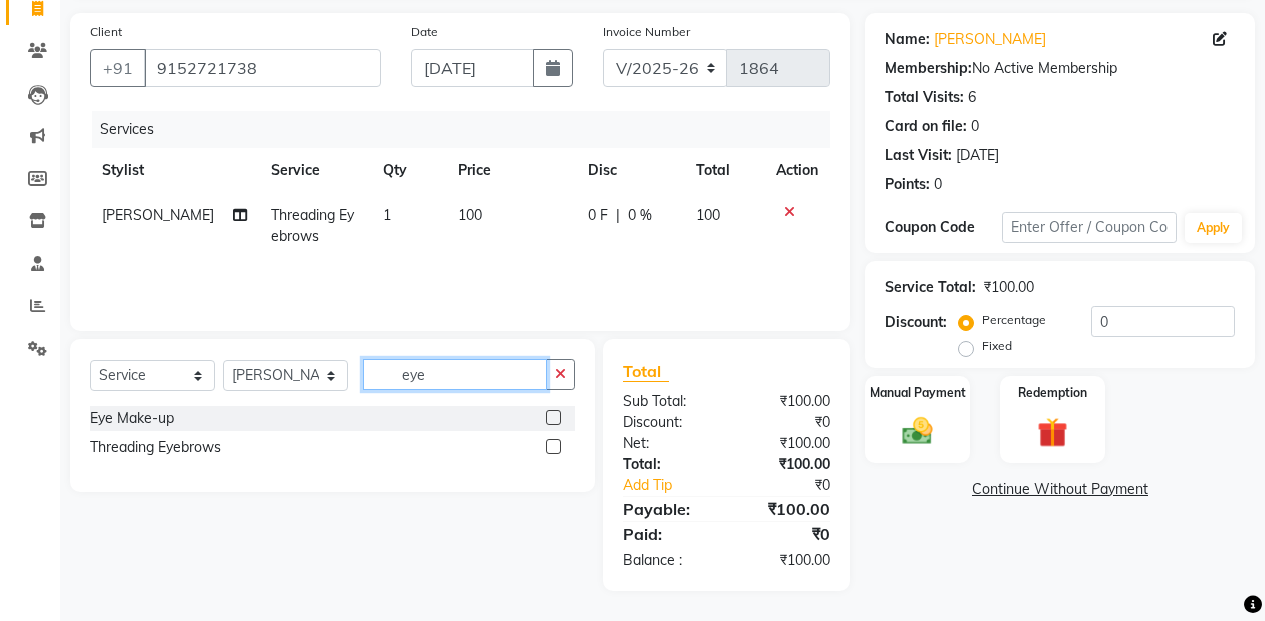 click on "eye" 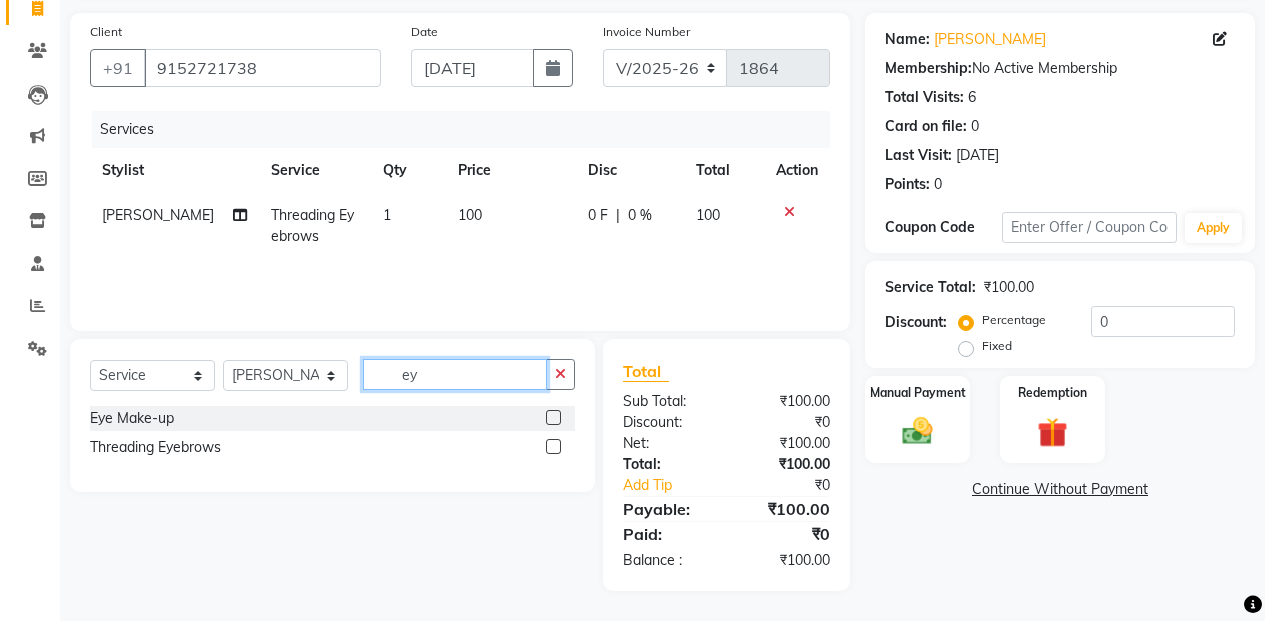 type on "e" 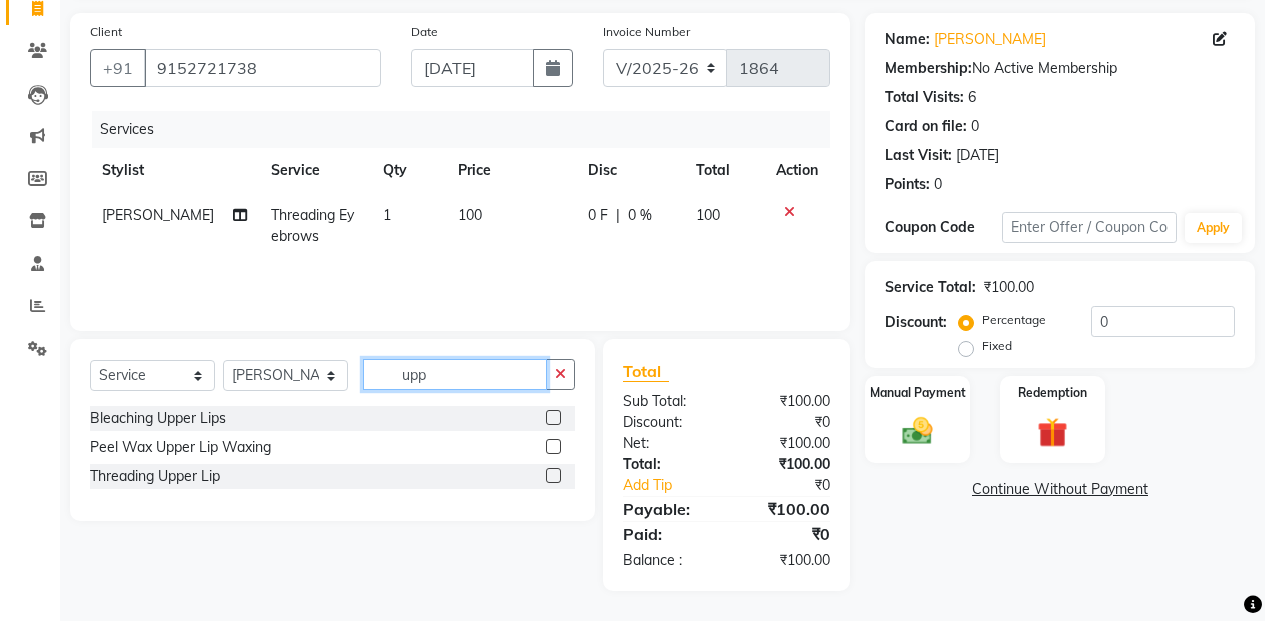 type on "upp" 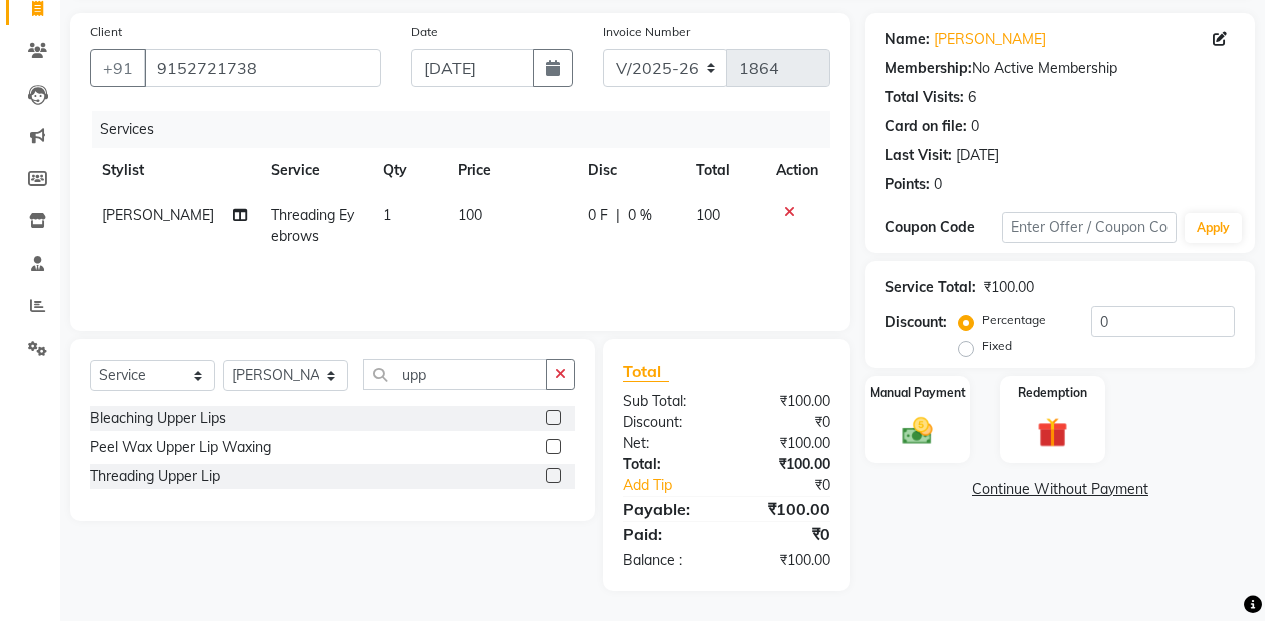 click 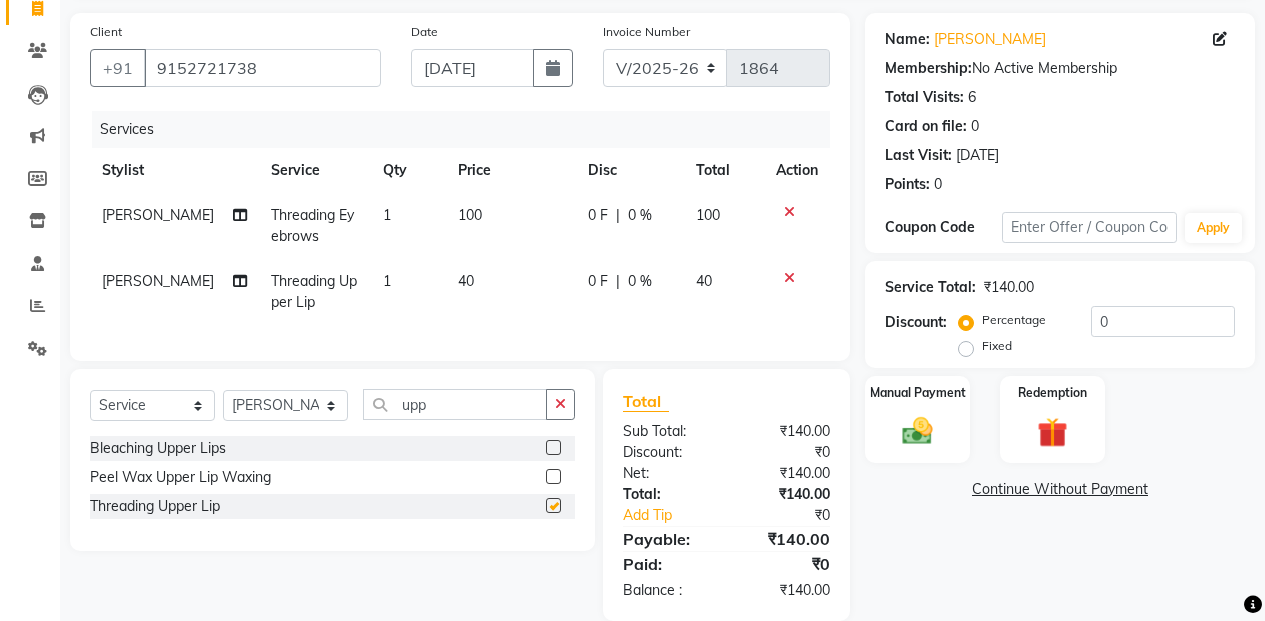 checkbox on "false" 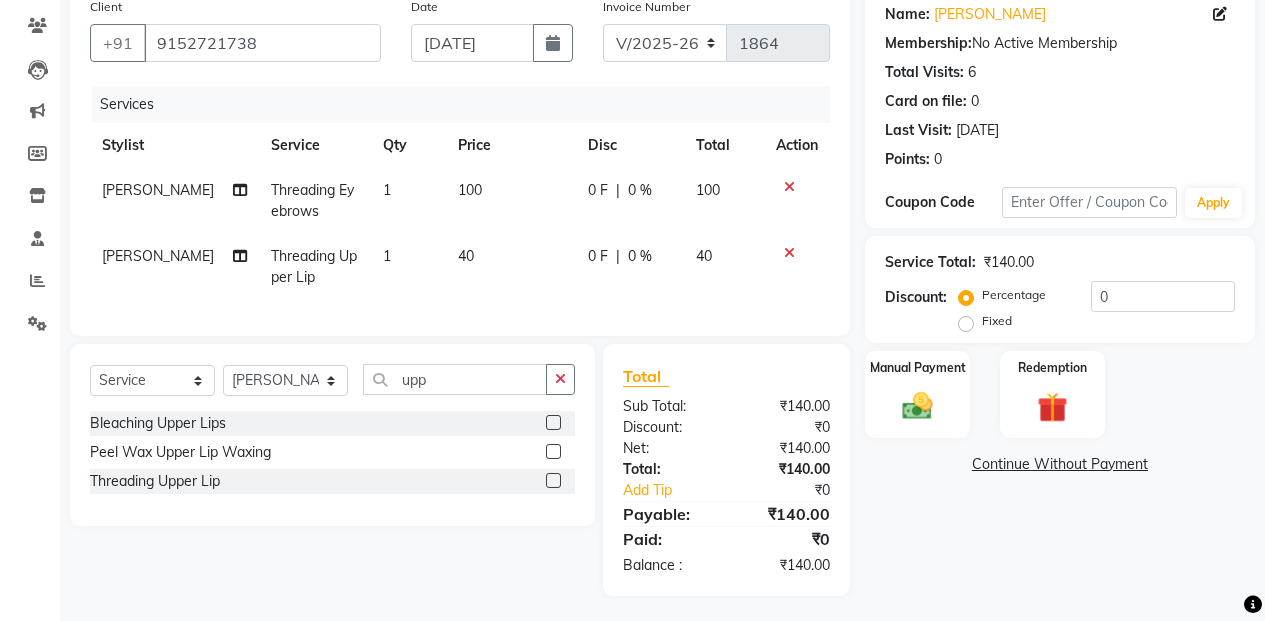 scroll, scrollTop: 182, scrollLeft: 0, axis: vertical 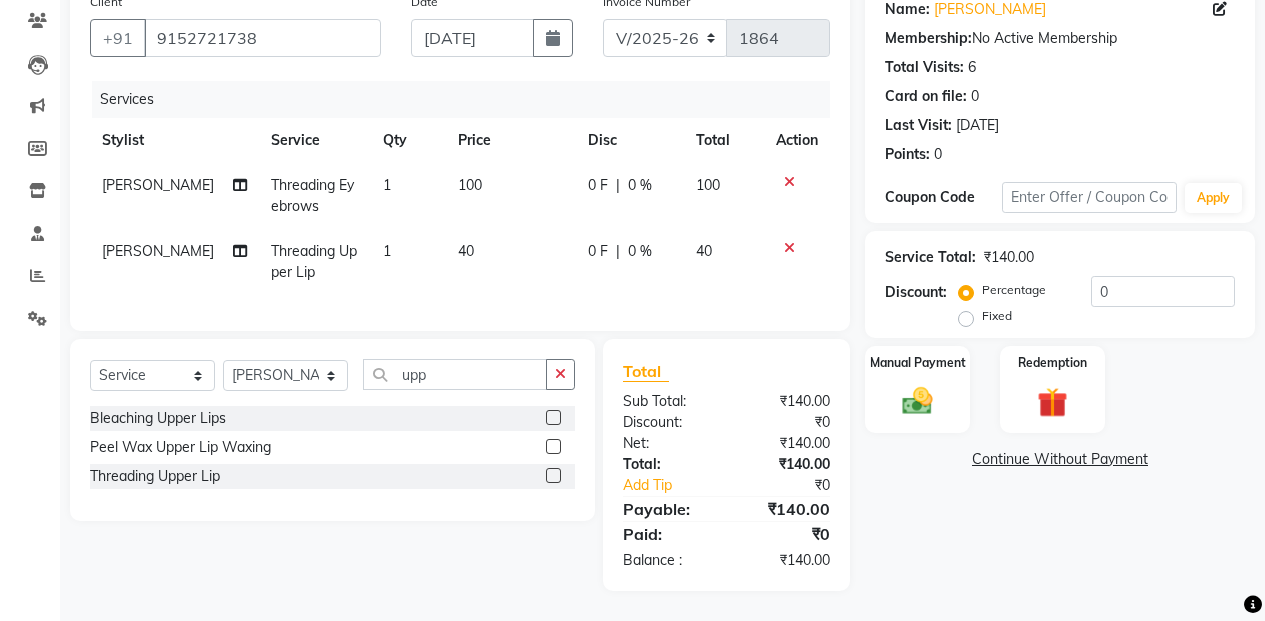 click on "Name: Jessica Dodani Membership:  No Active Membership  Total Visits:  6 Card on file:  0 Last Visit:   12-06-2025 Points:   0  Coupon Code Apply Service Total:  ₹140.00  Discount:  Percentage   Fixed  0 Manual Payment Redemption  Continue Without Payment" 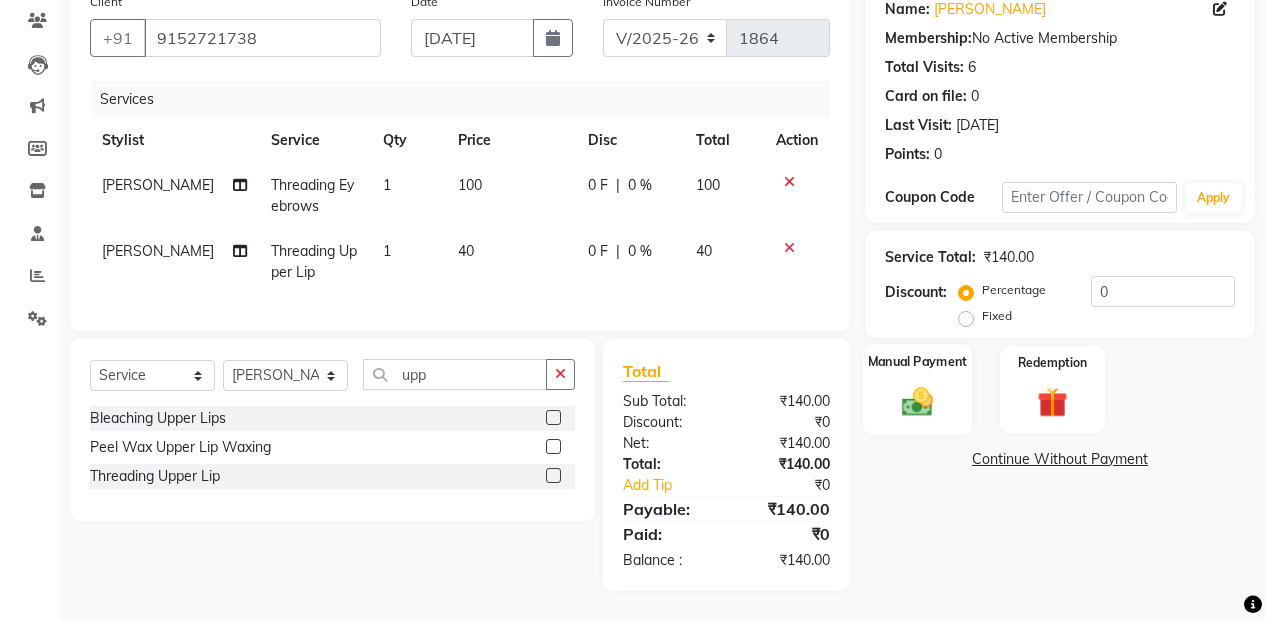 click on "Manual Payment" 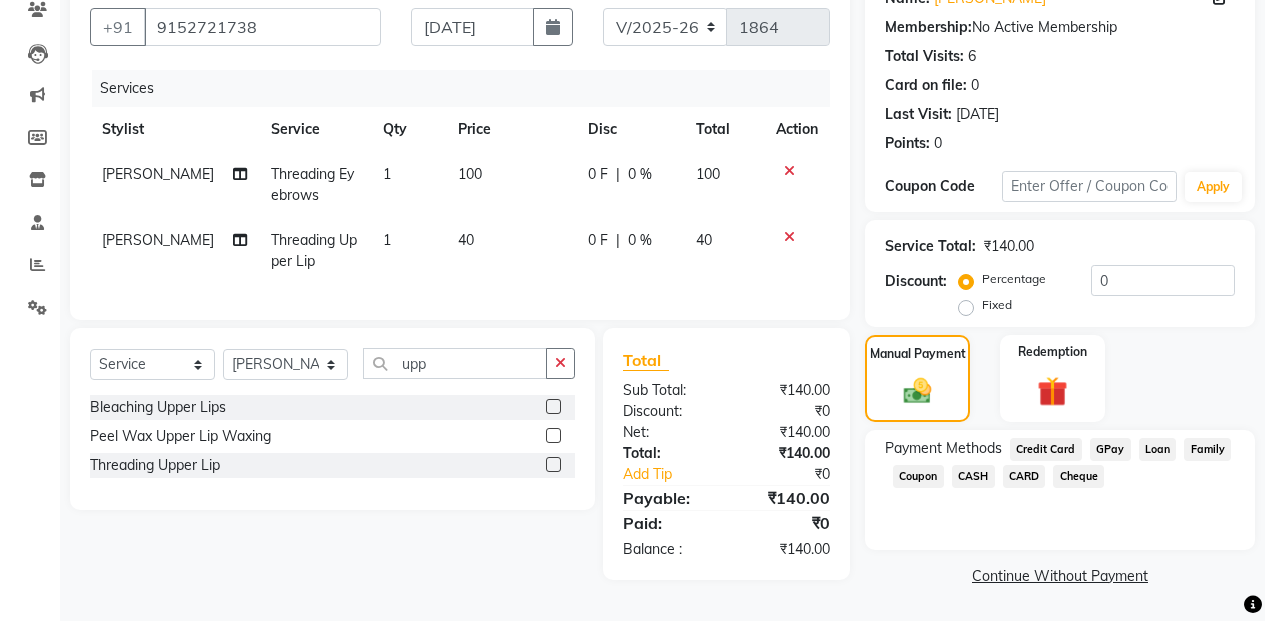 click on "CASH" 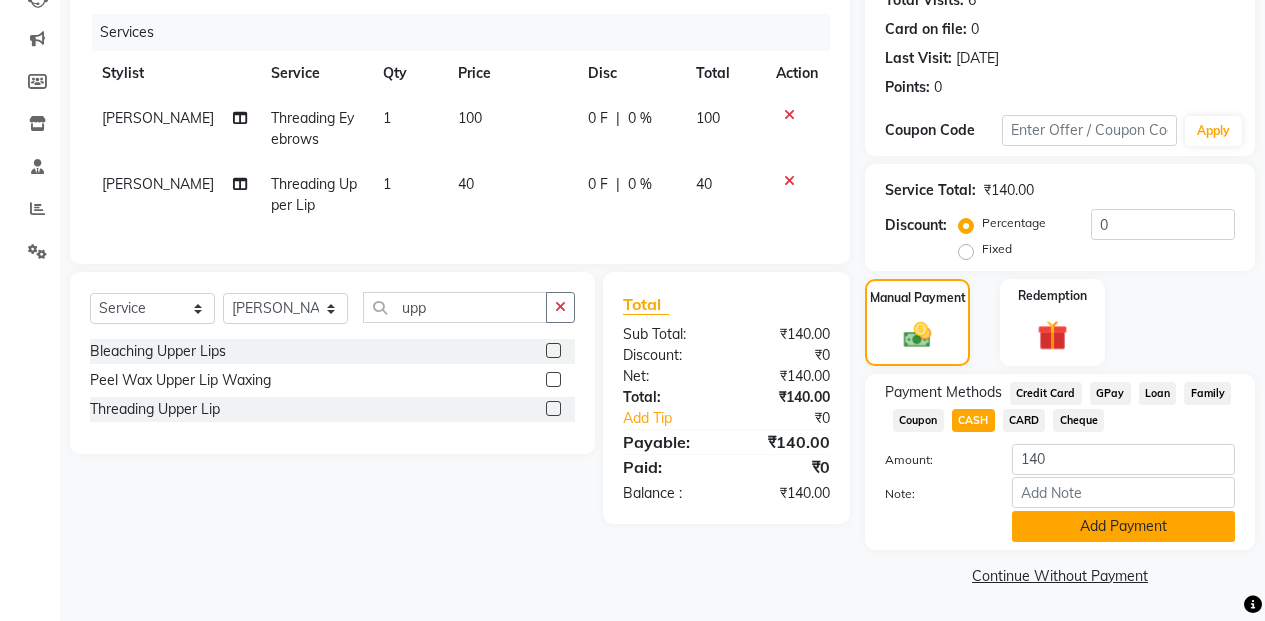 click on "Add Payment" 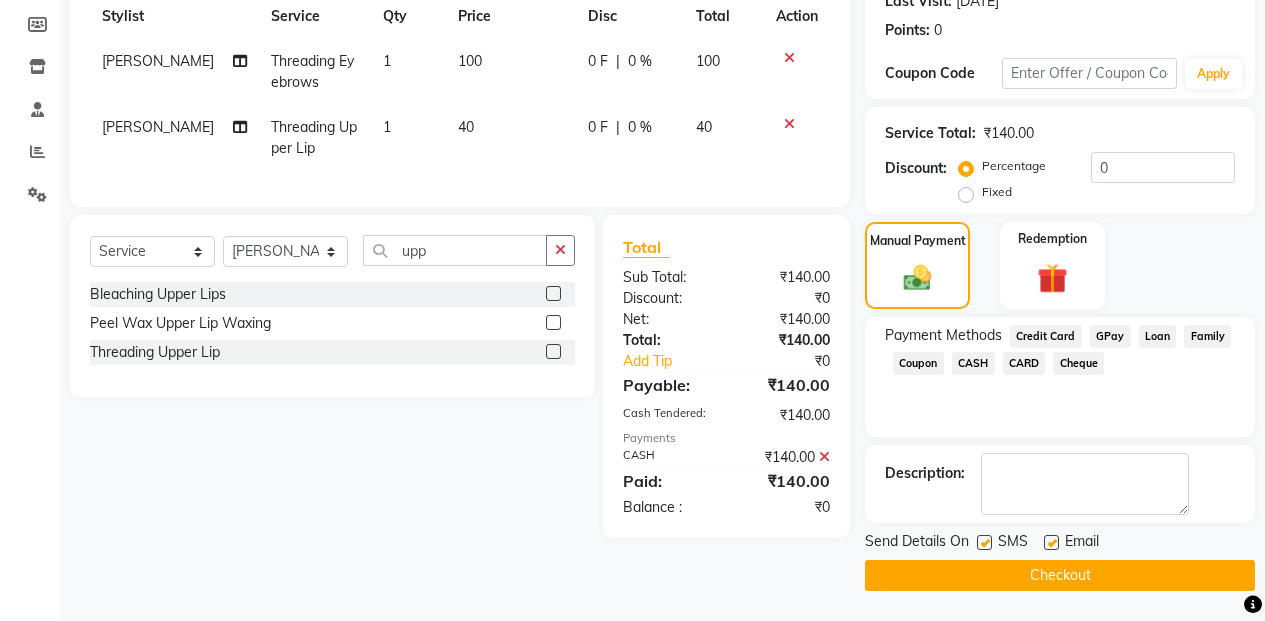 click on "Checkout" 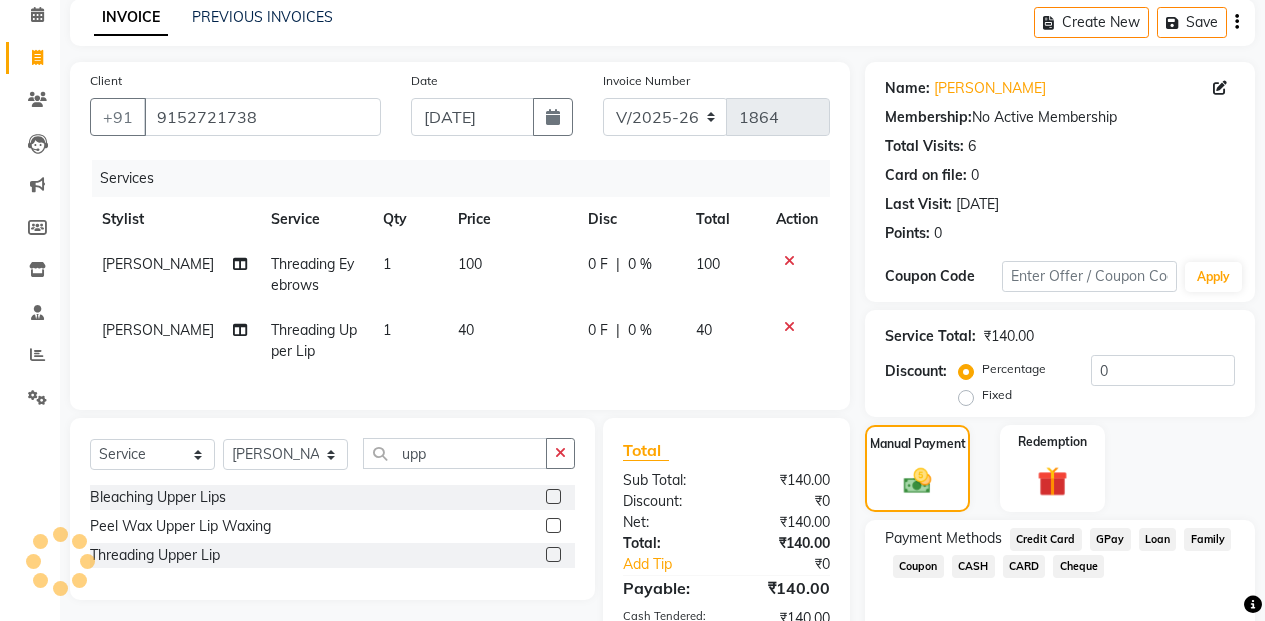 scroll, scrollTop: 0, scrollLeft: 0, axis: both 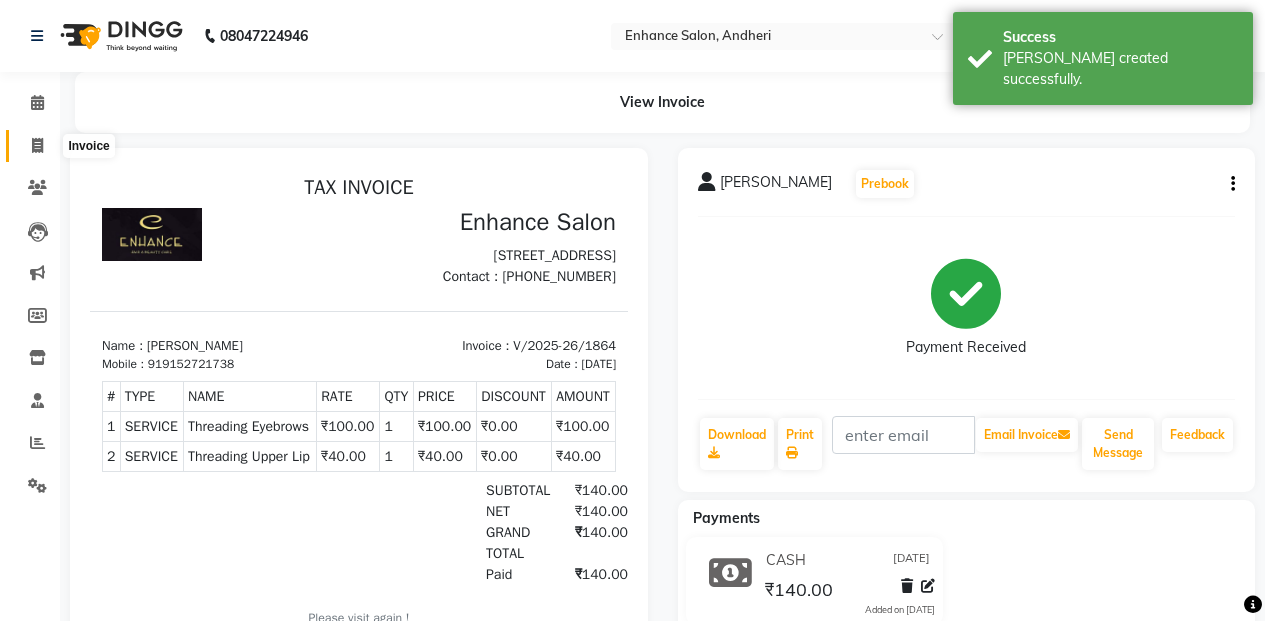 click 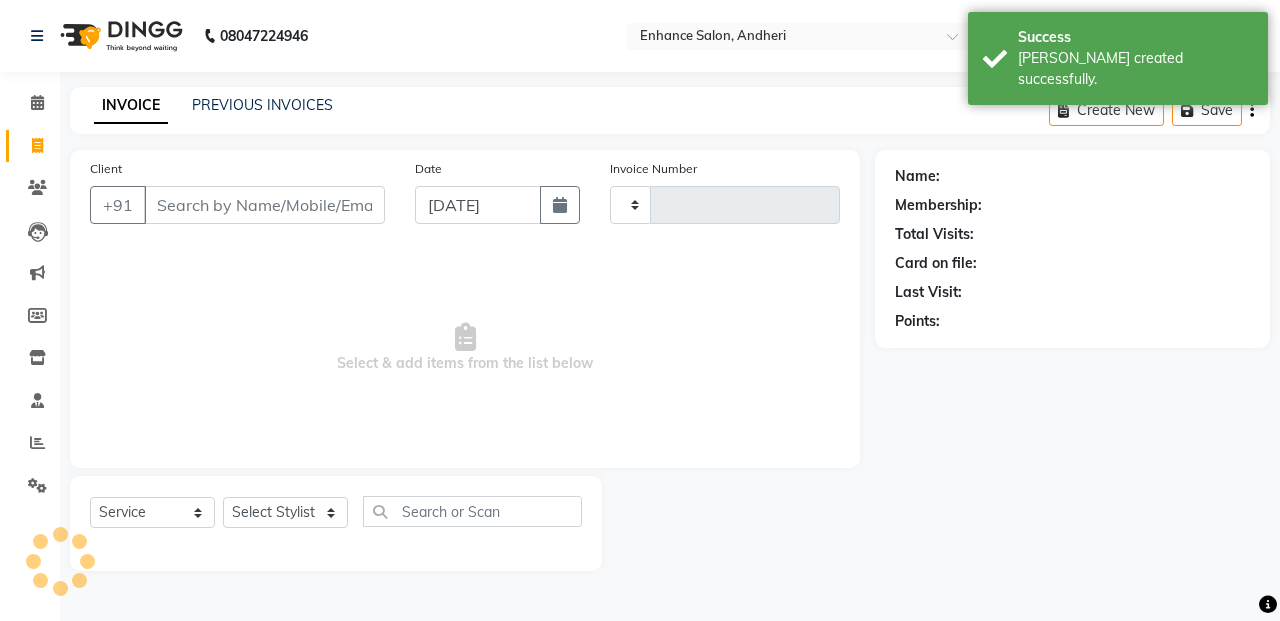 type on "1865" 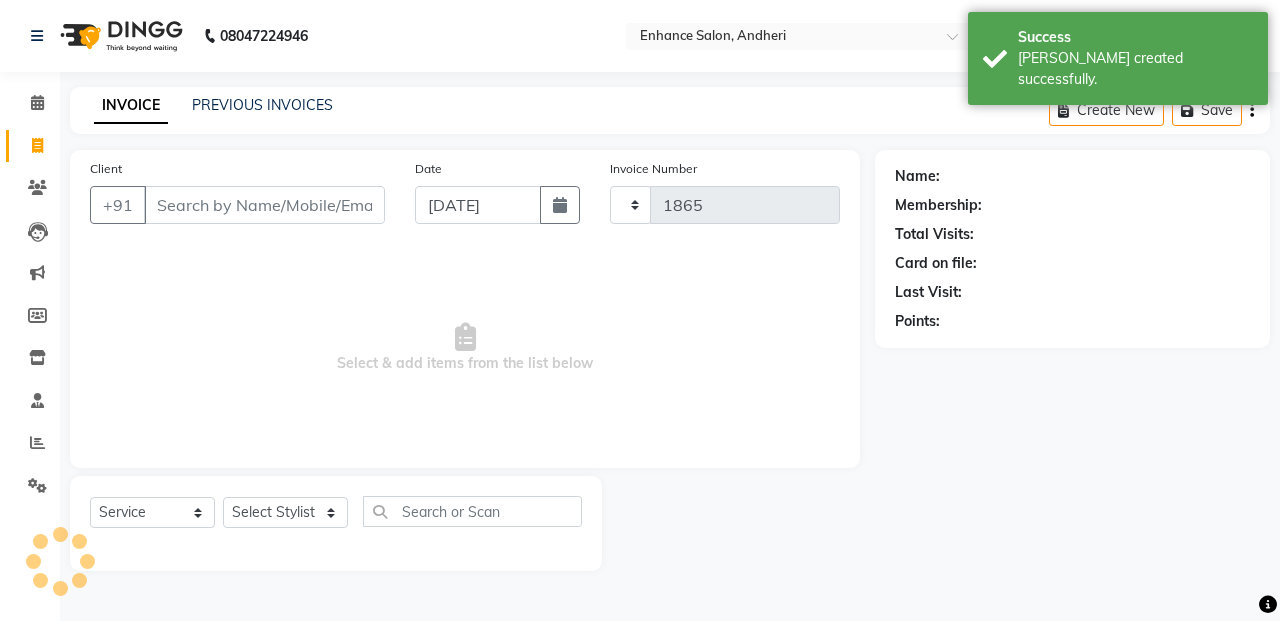 select on "7236" 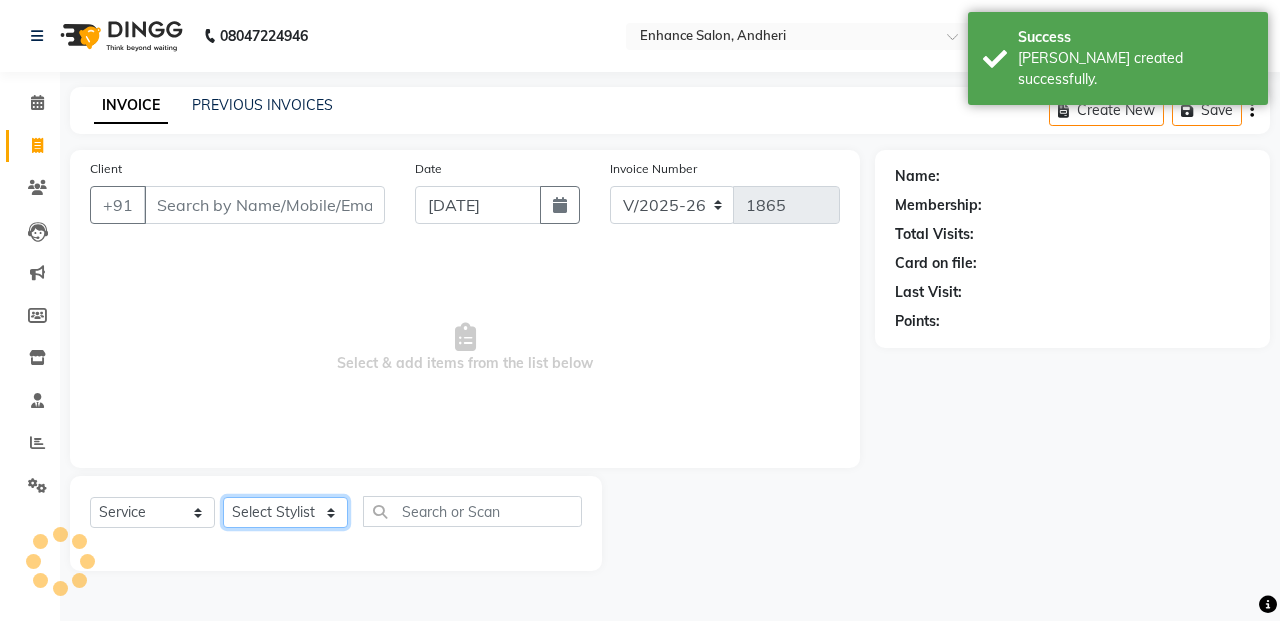 click on "Select Stylist" 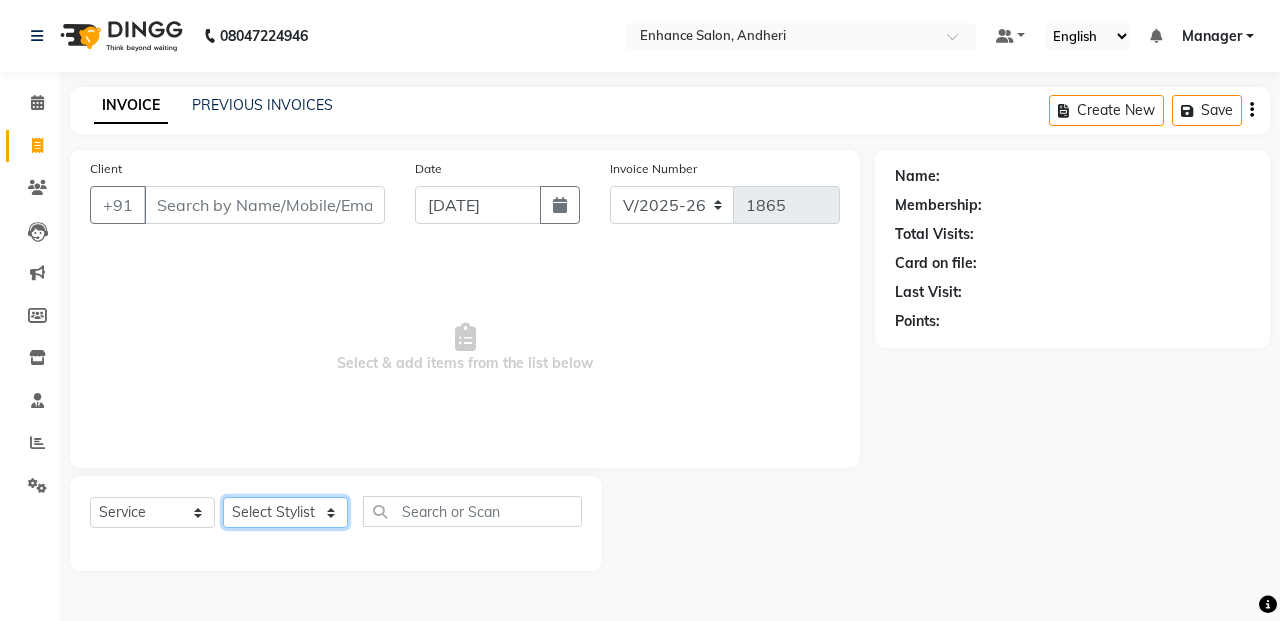 select on "61735" 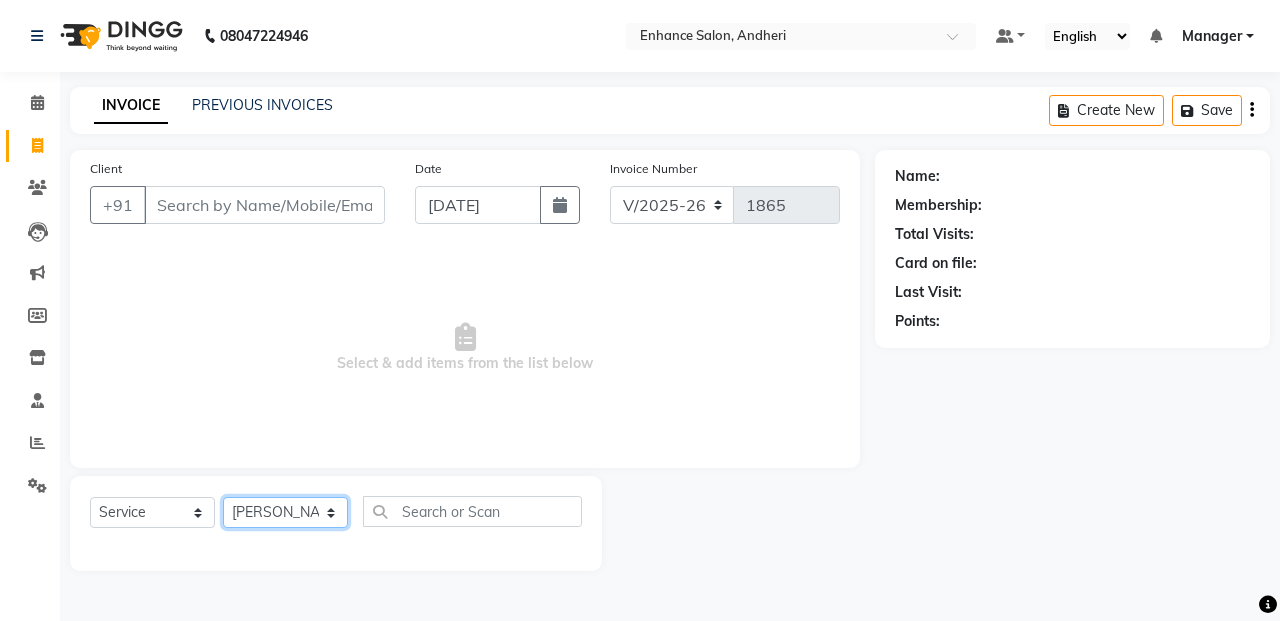 click on "Select Stylist Admin Arifa  ESHA CHAUHAN FARIDA SHAIKH Manager MEENA MISALKAR Minal NAMYA SALIAN POONAM KATEL RACHNA SAWANT Ranu nails REEMA MANGELA SHAMINA SHAIKH SHEFALI SHETTY TABU SHAIKH" 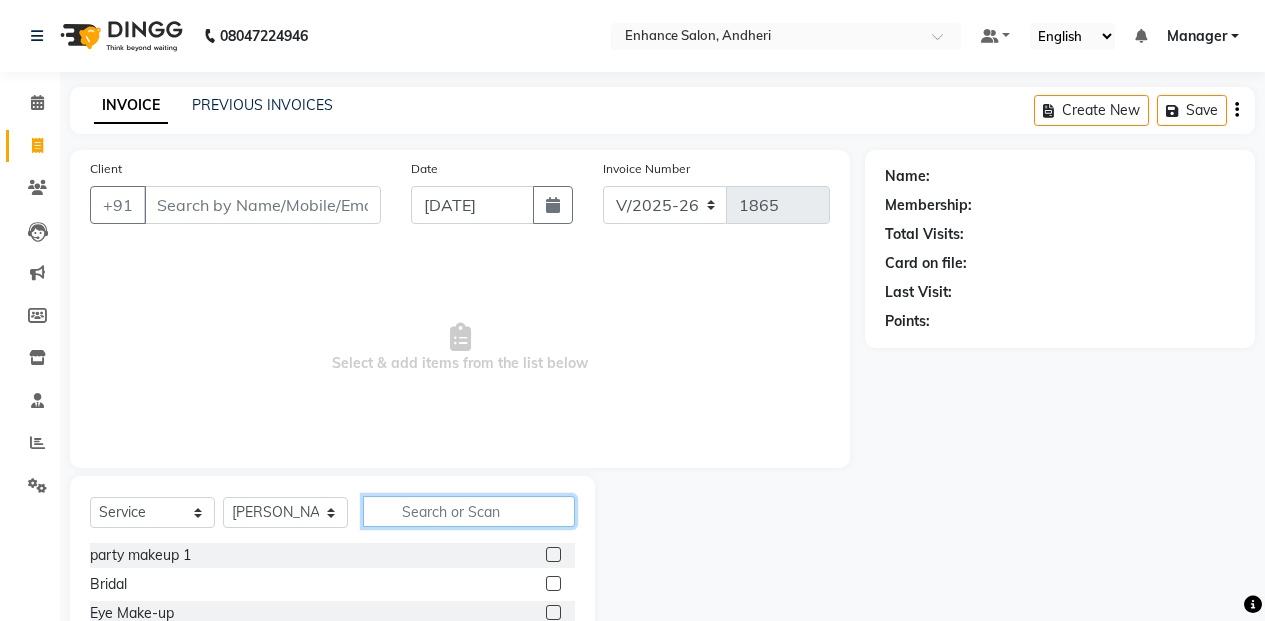 click 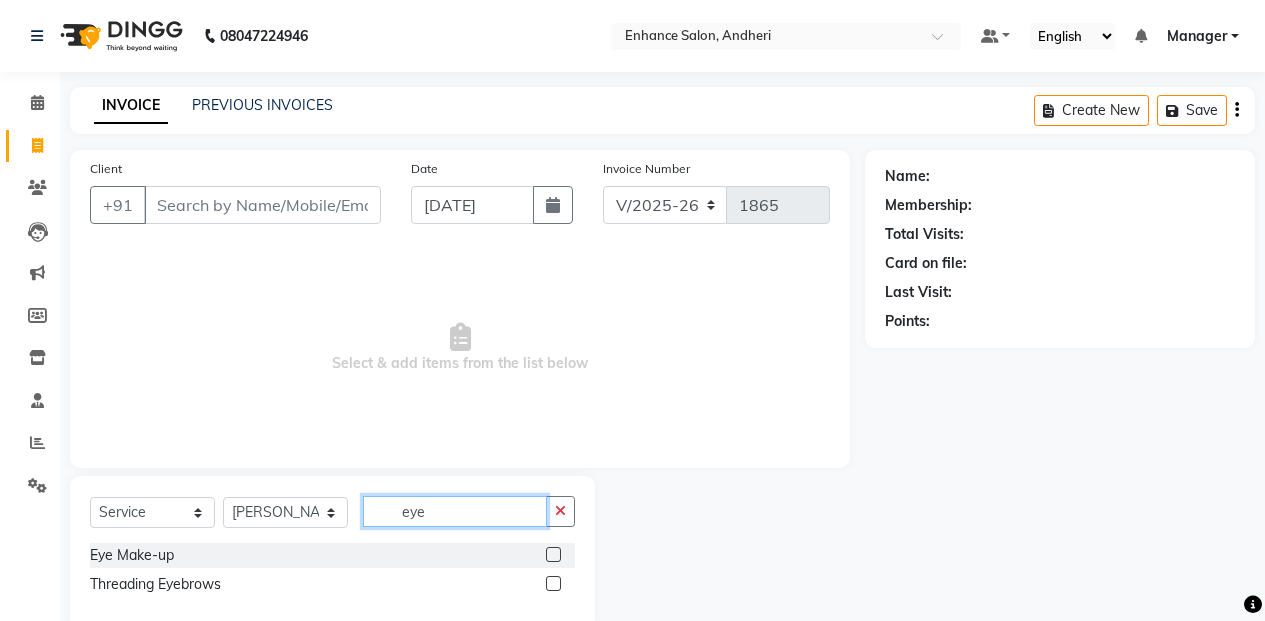 type on "eye" 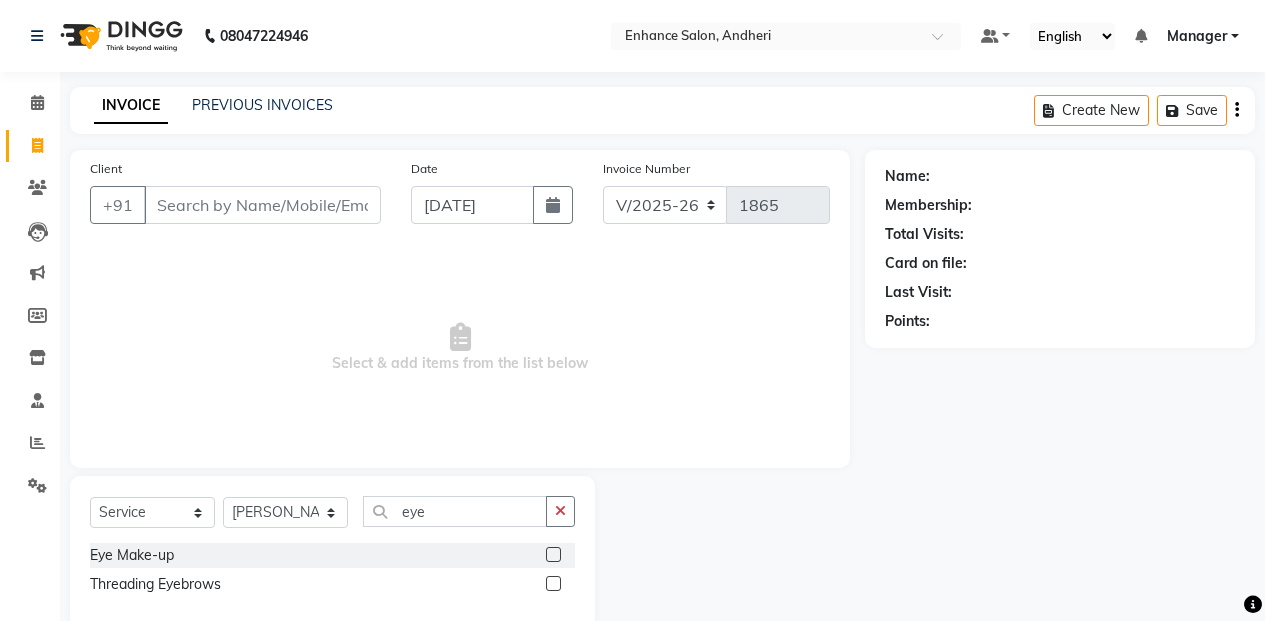 click 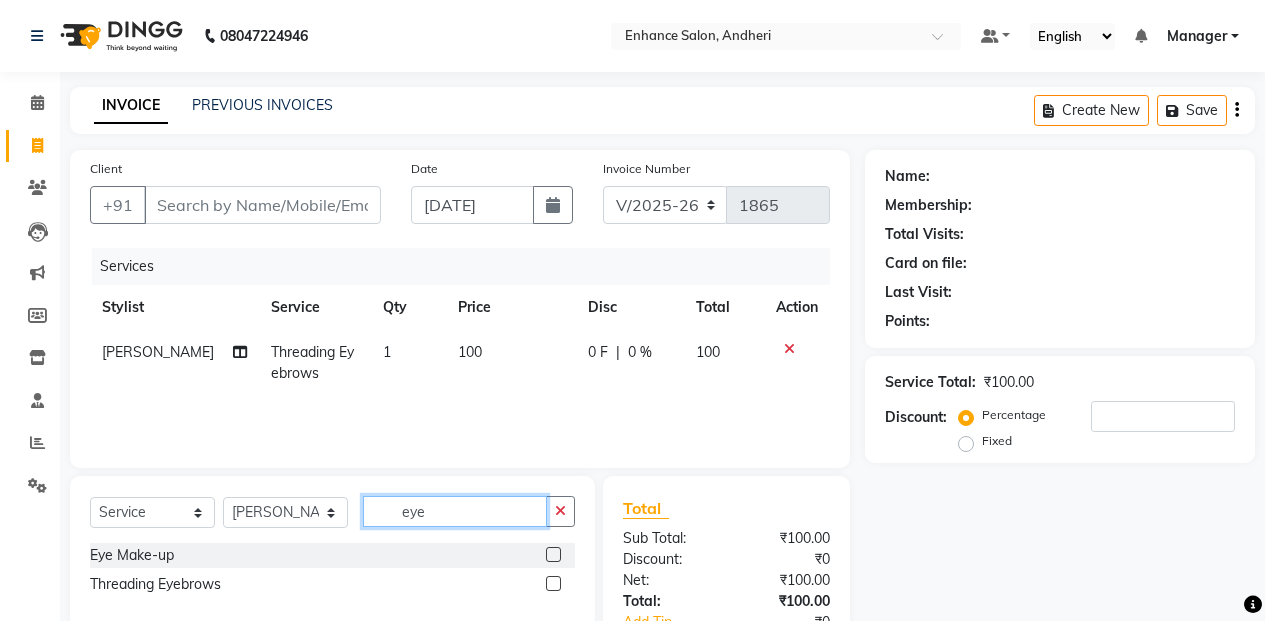 checkbox on "false" 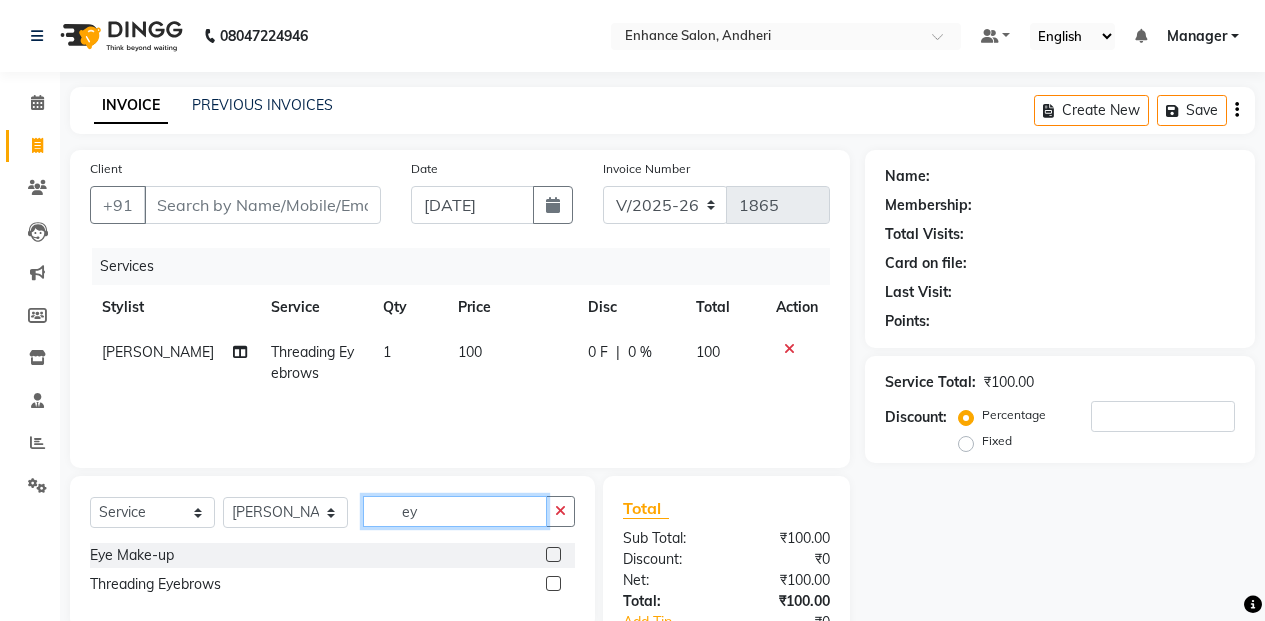type on "e" 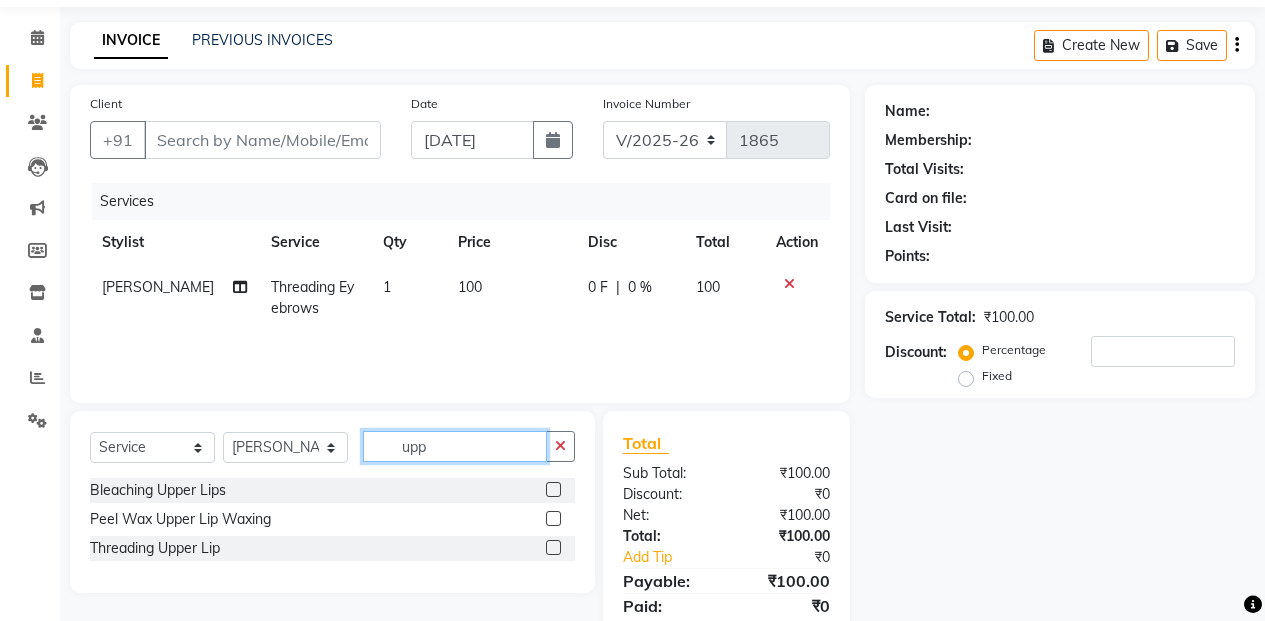 scroll, scrollTop: 100, scrollLeft: 0, axis: vertical 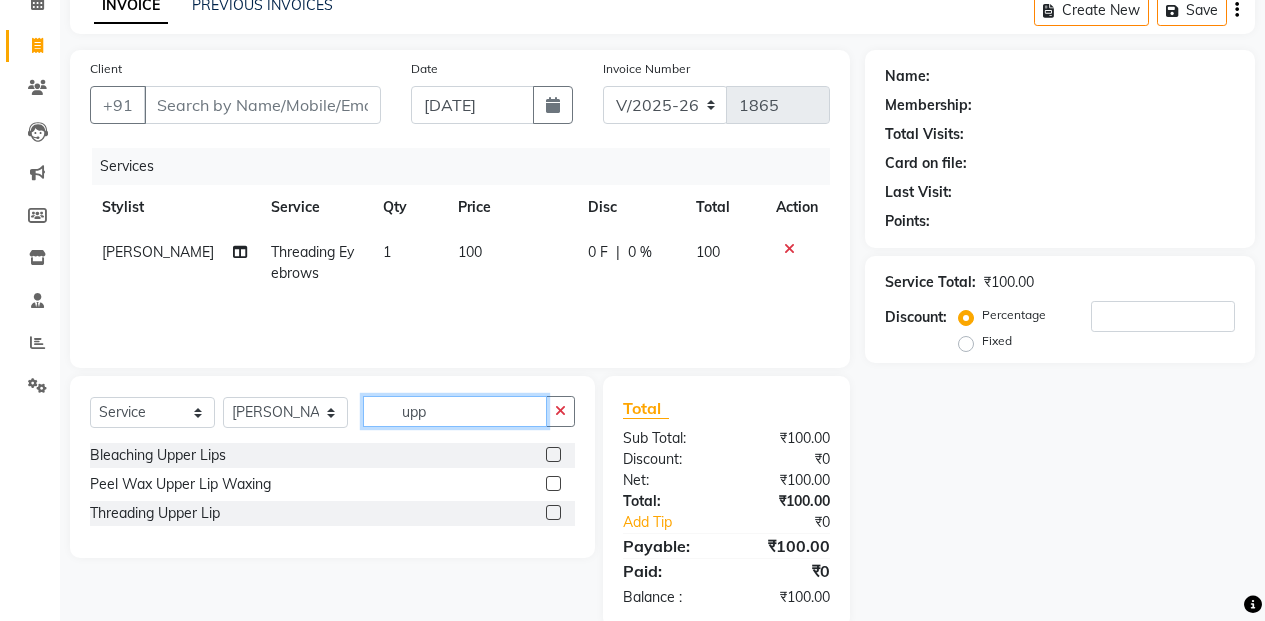 type on "upp" 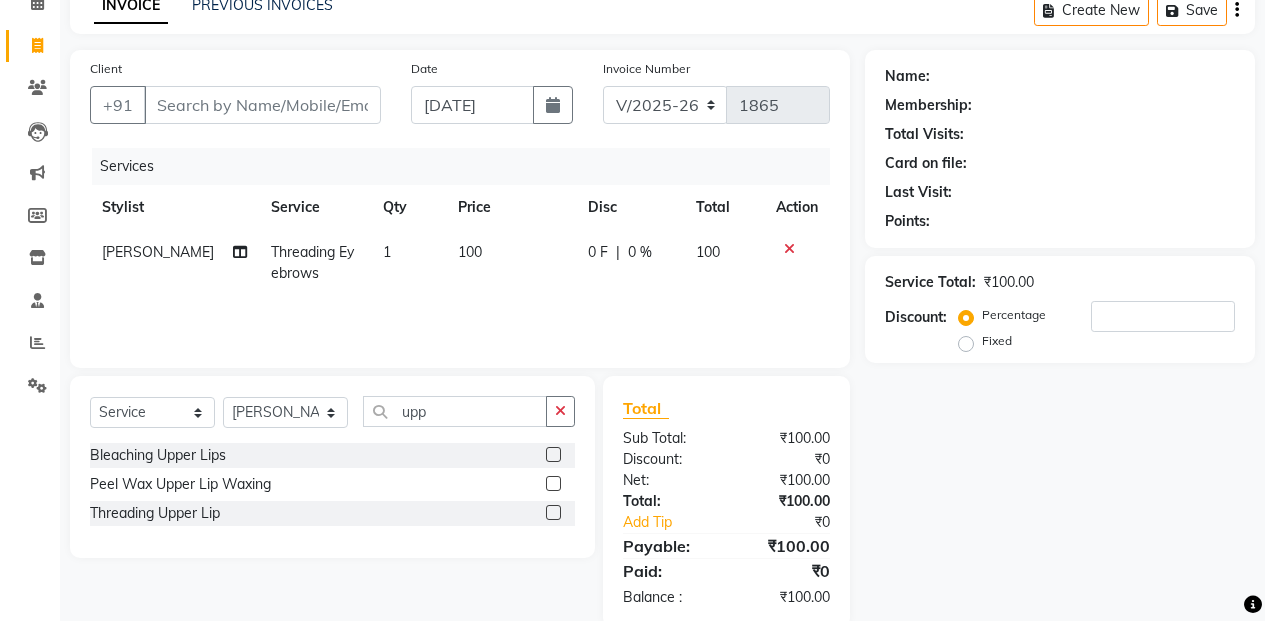 click 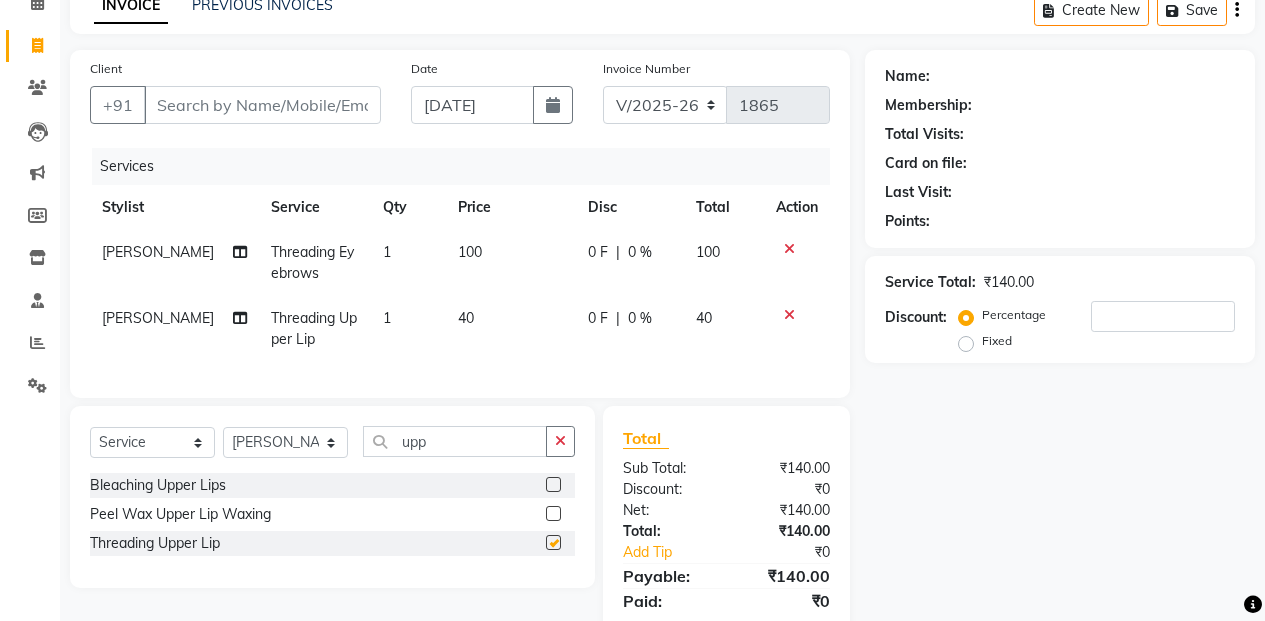 checkbox on "false" 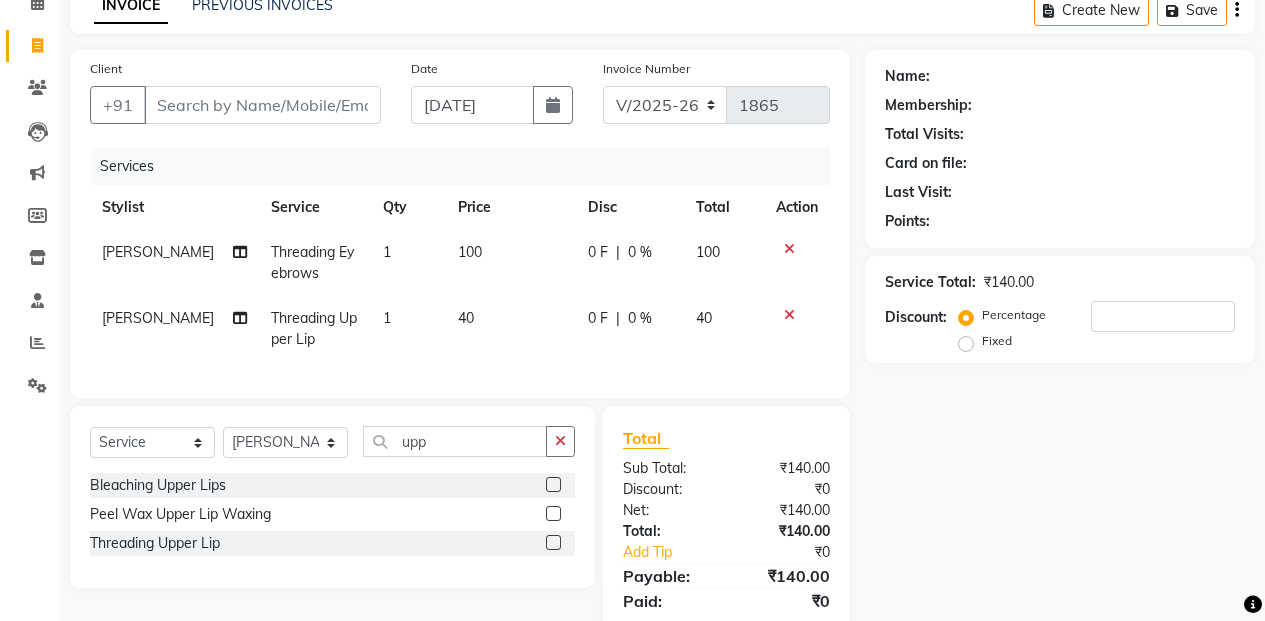 click on "Select  Service  Product  Membership  Package Voucher Prepaid Gift Card  Select Stylist Admin Arifa  ESHA CHAUHAN FARIDA SHAIKH Manager MEENA MISALKAR Minal NAMYA SALIAN POONAM KATEL RACHNA SAWANT Ranu nails REEMA MANGELA SHAMINA SHAIKH SHEFALI SHETTY TABU SHAIKH upp" 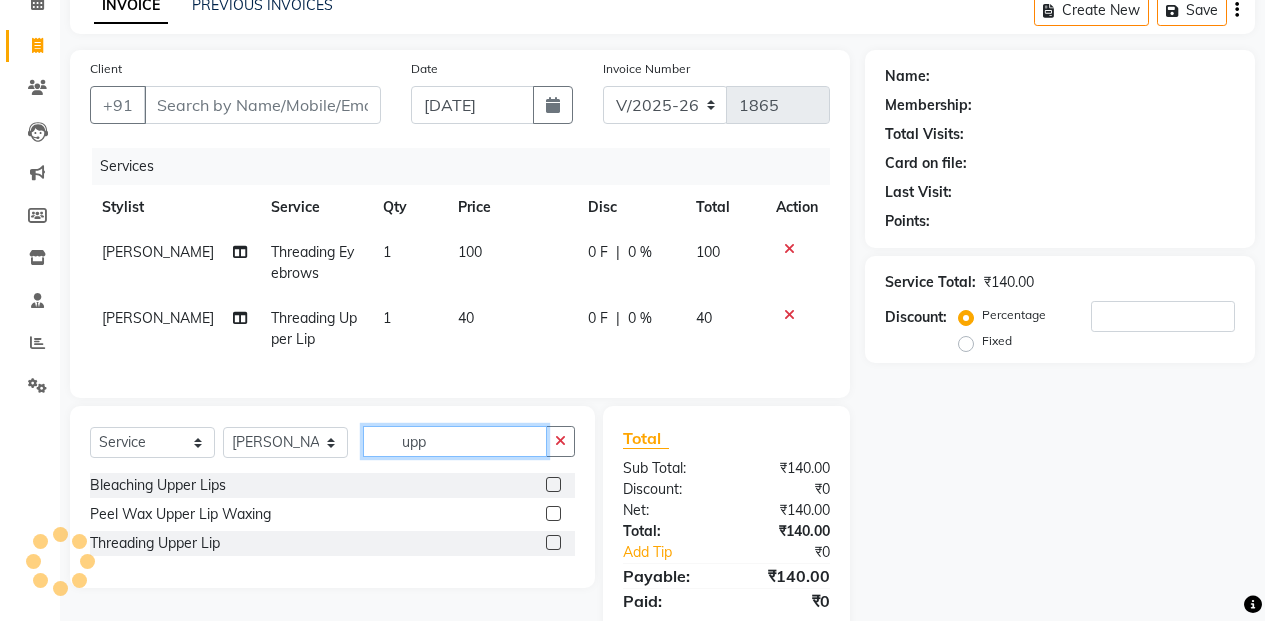 click on "upp" 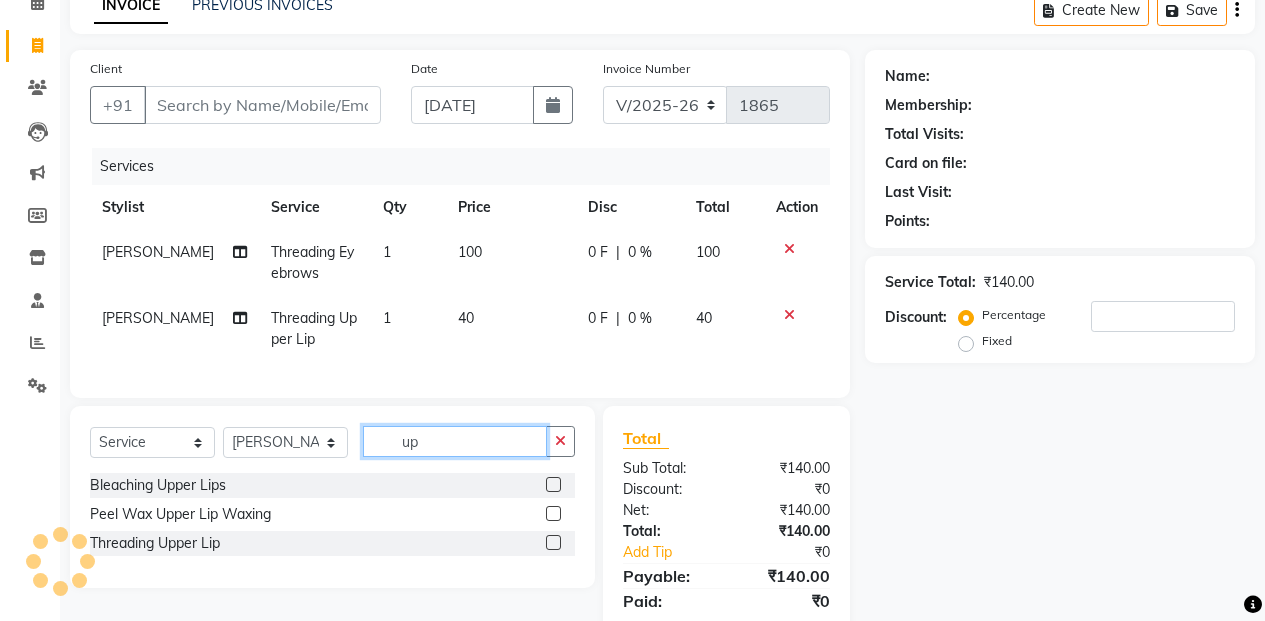 type on "u" 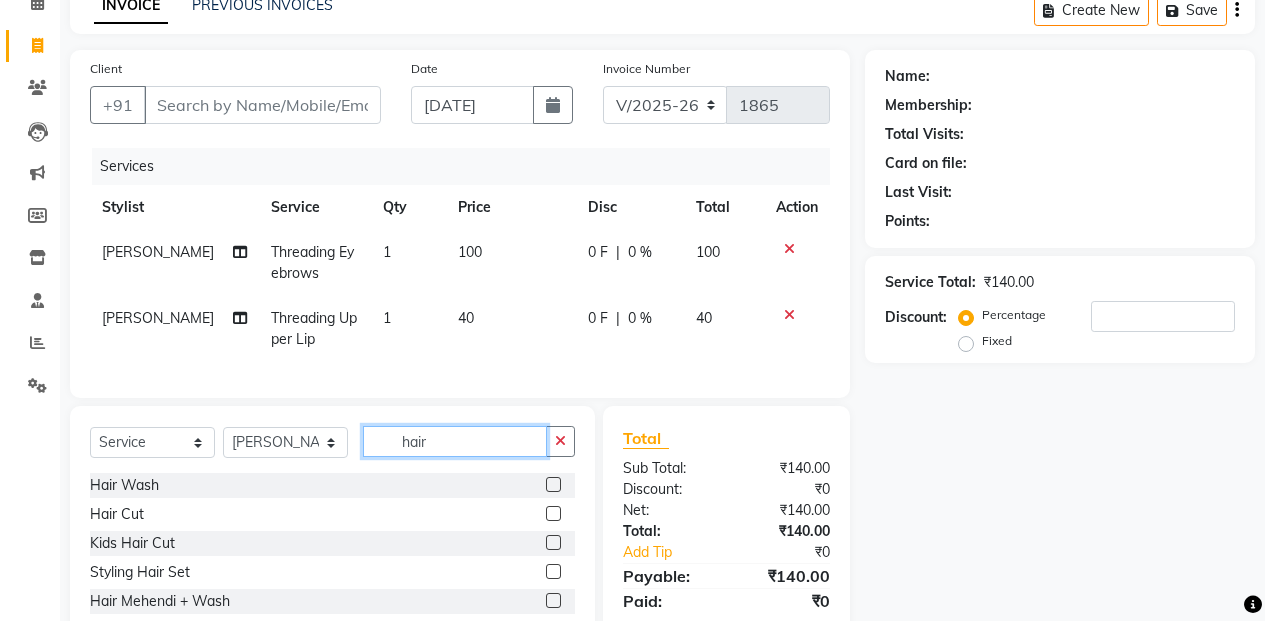 type on "hair" 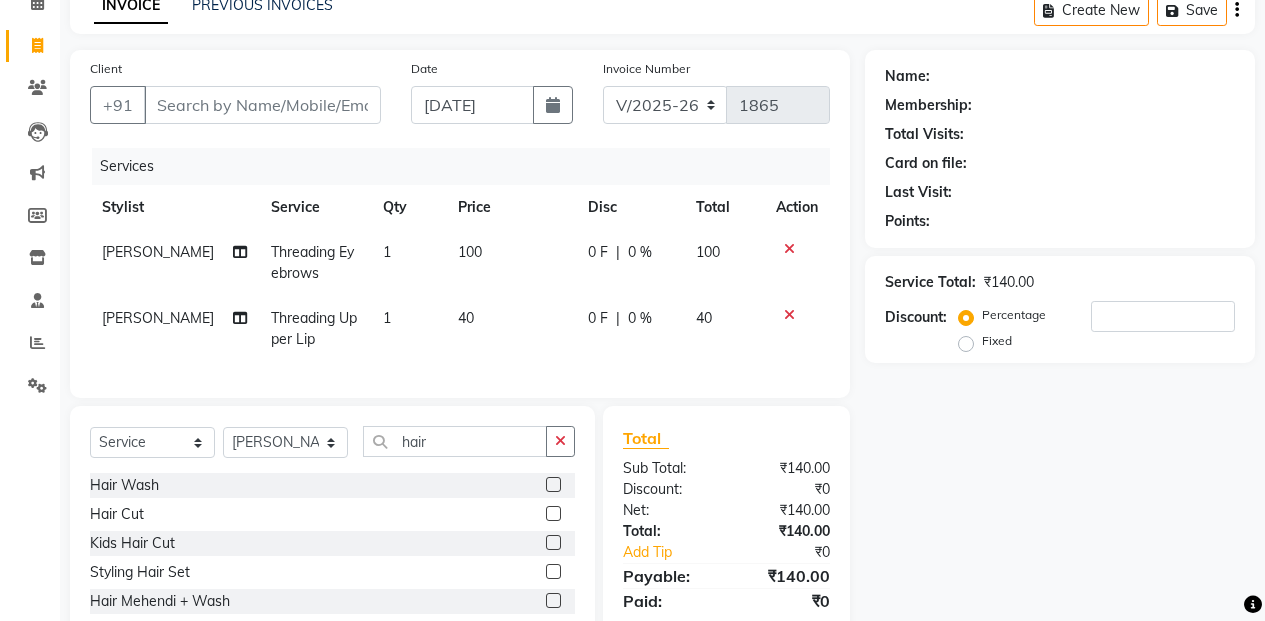click 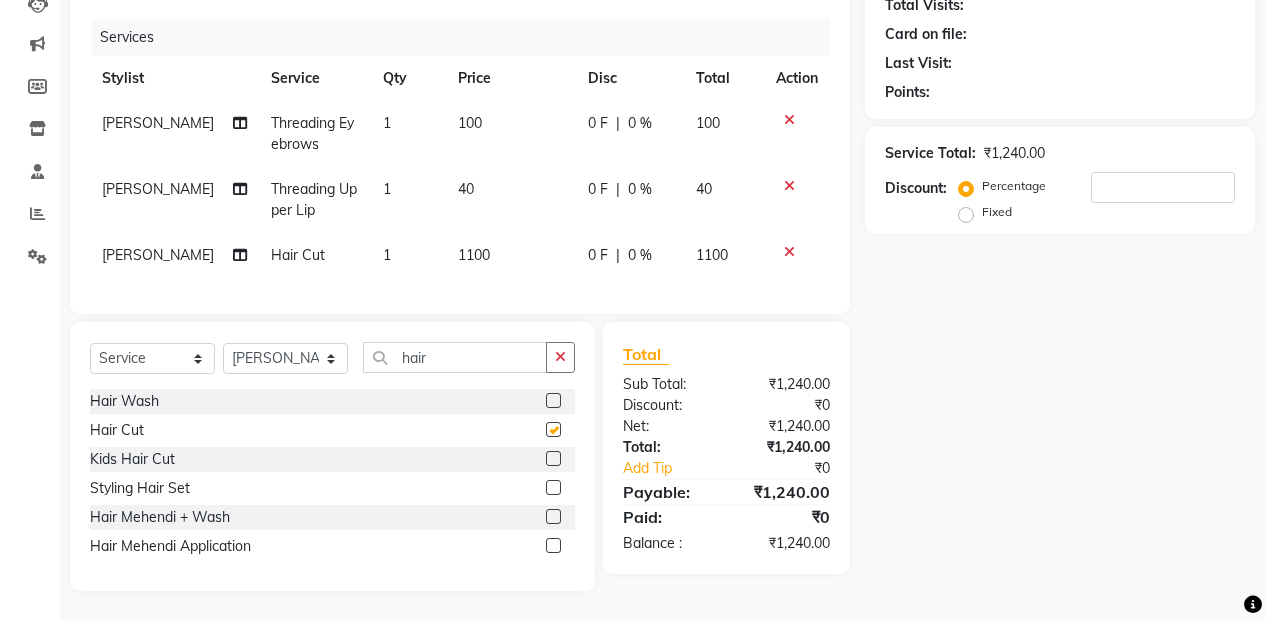 checkbox on "false" 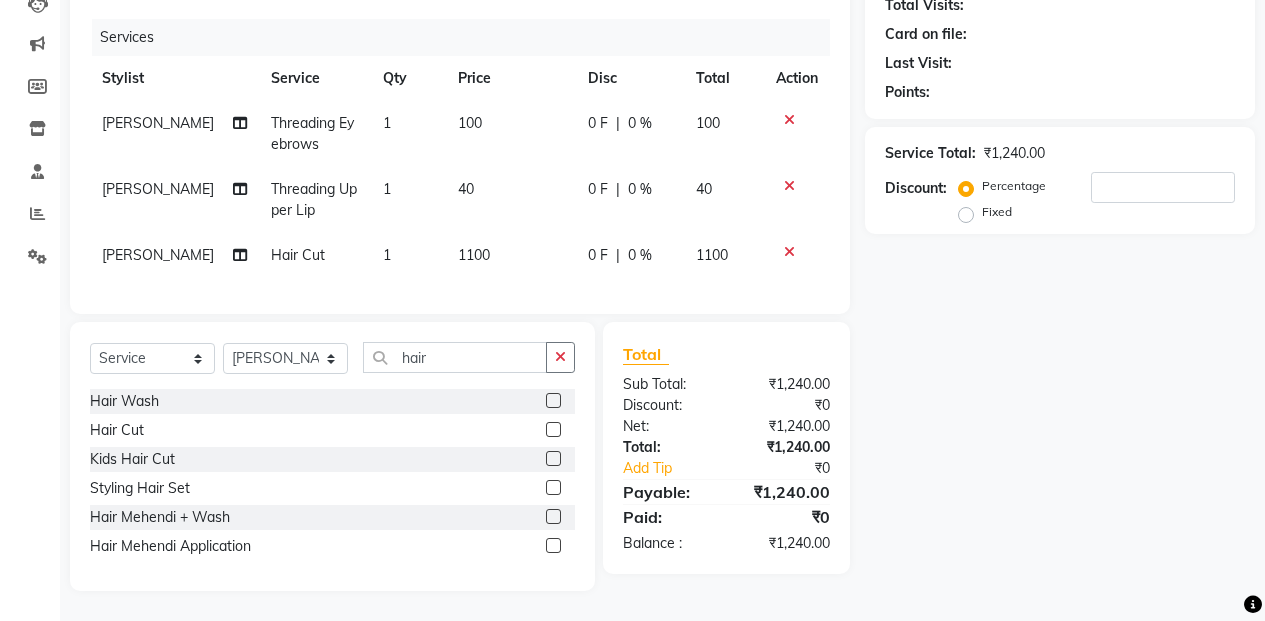 scroll, scrollTop: 244, scrollLeft: 0, axis: vertical 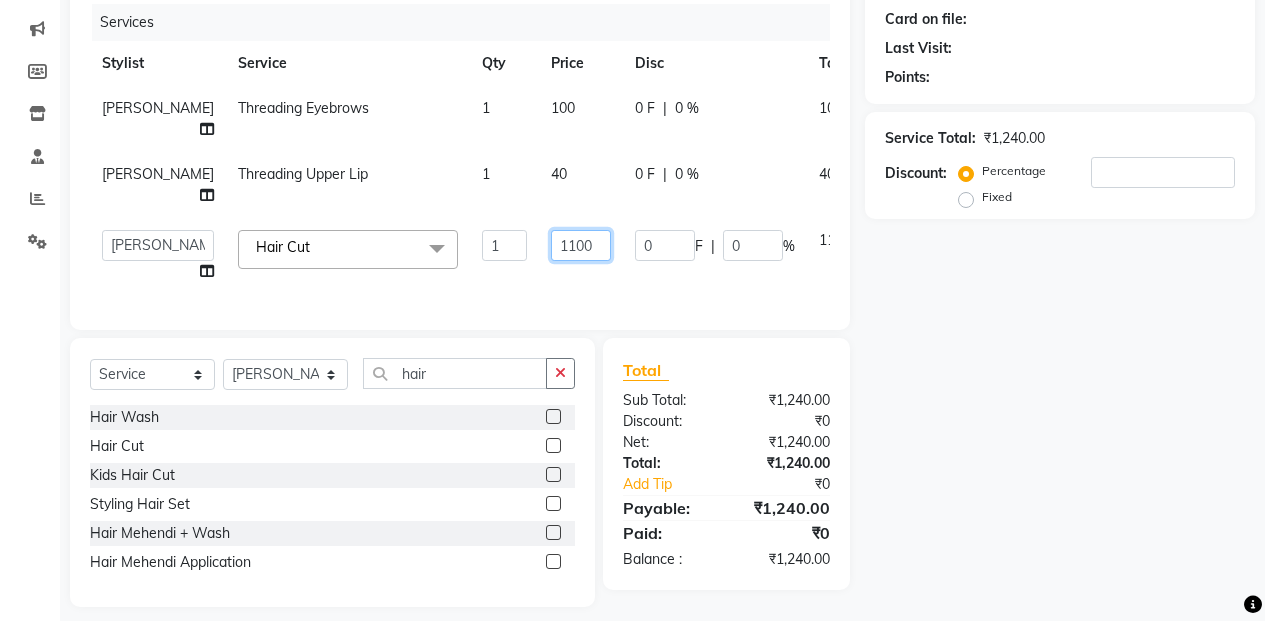 click on "1100" 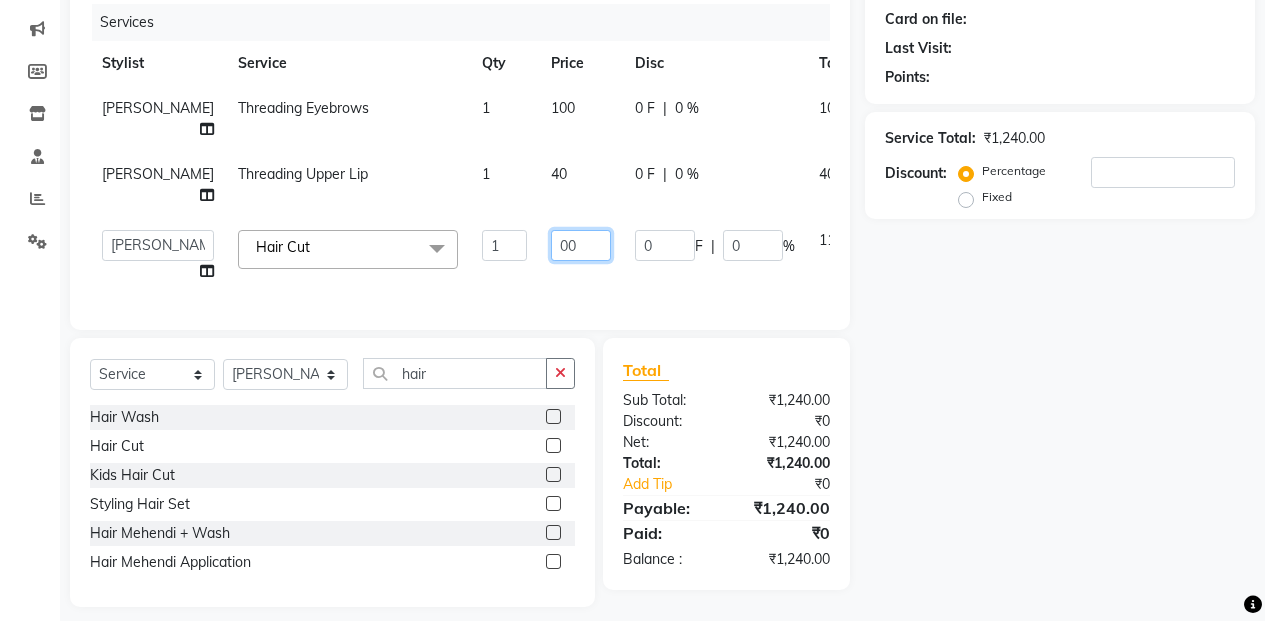 type on "500" 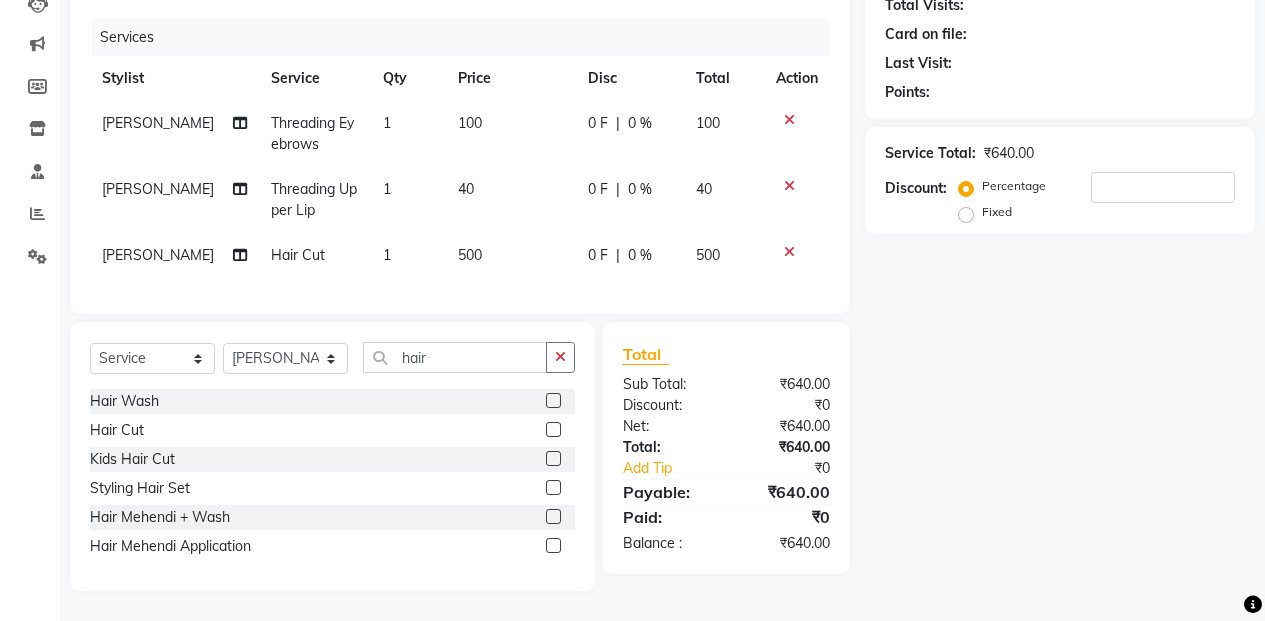 scroll, scrollTop: 244, scrollLeft: 0, axis: vertical 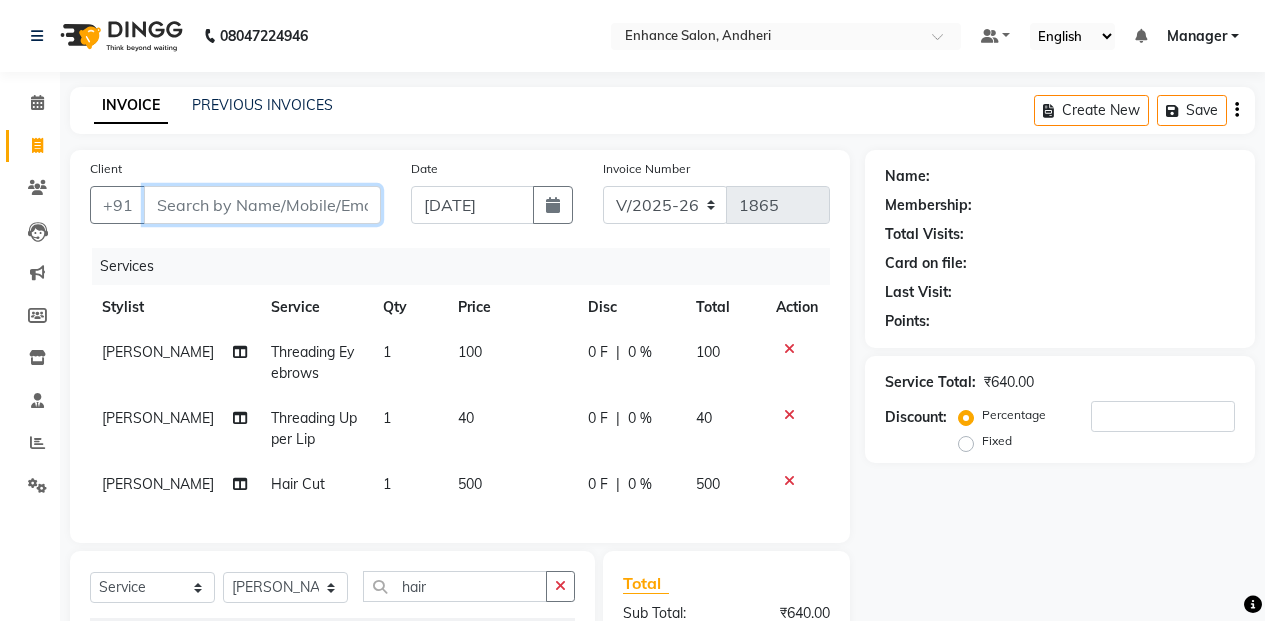 click on "Client" at bounding box center (262, 205) 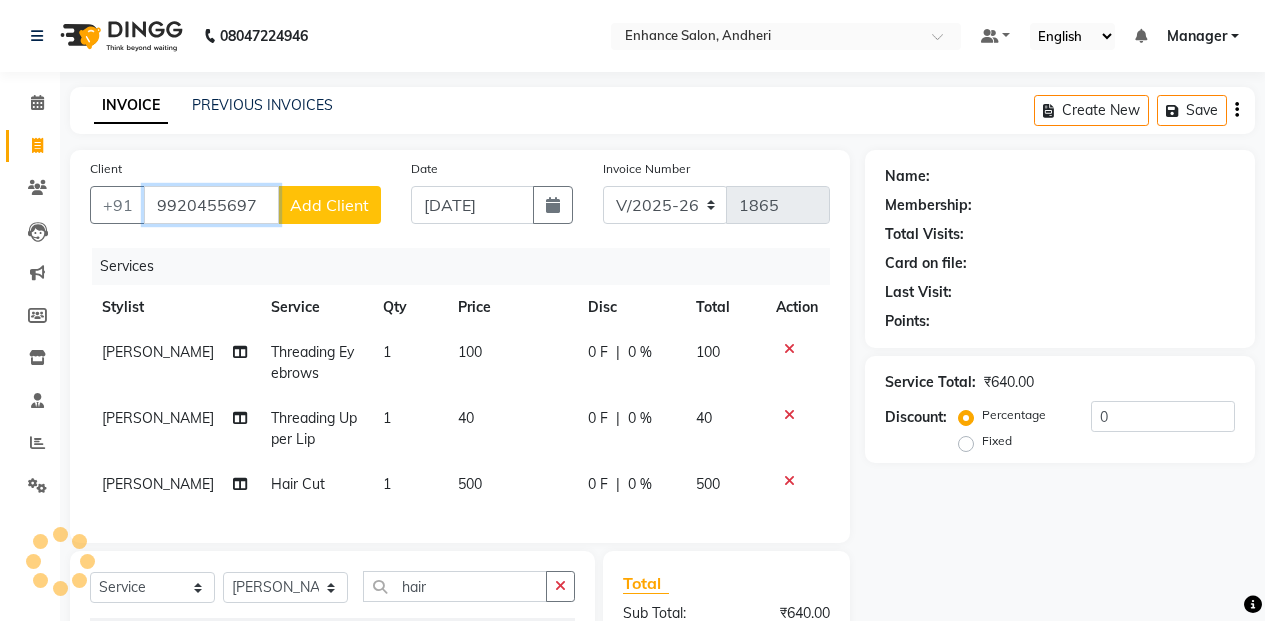 type on "9920455697" 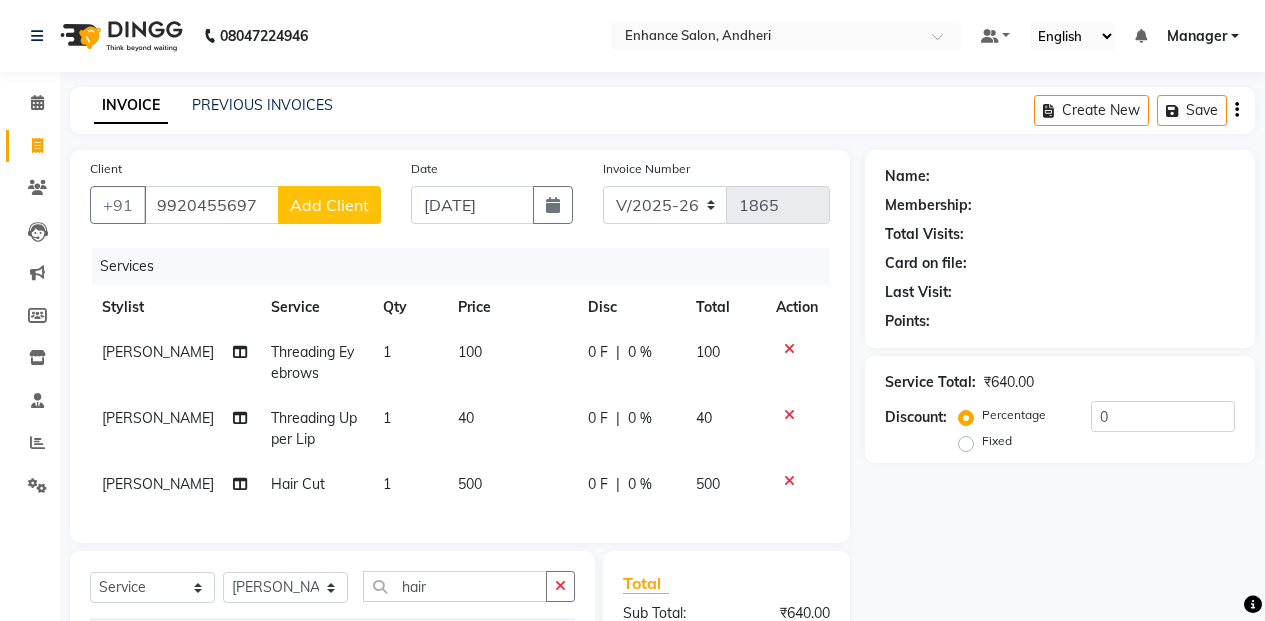click on "Add Client" 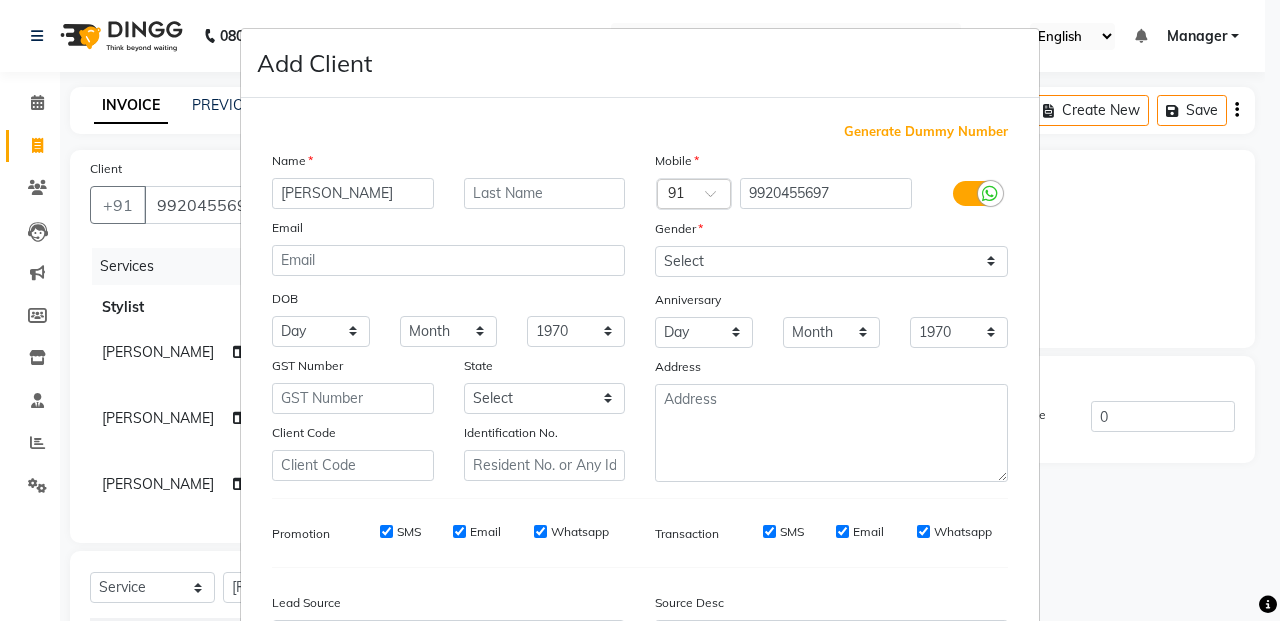 type on "Yasmin" 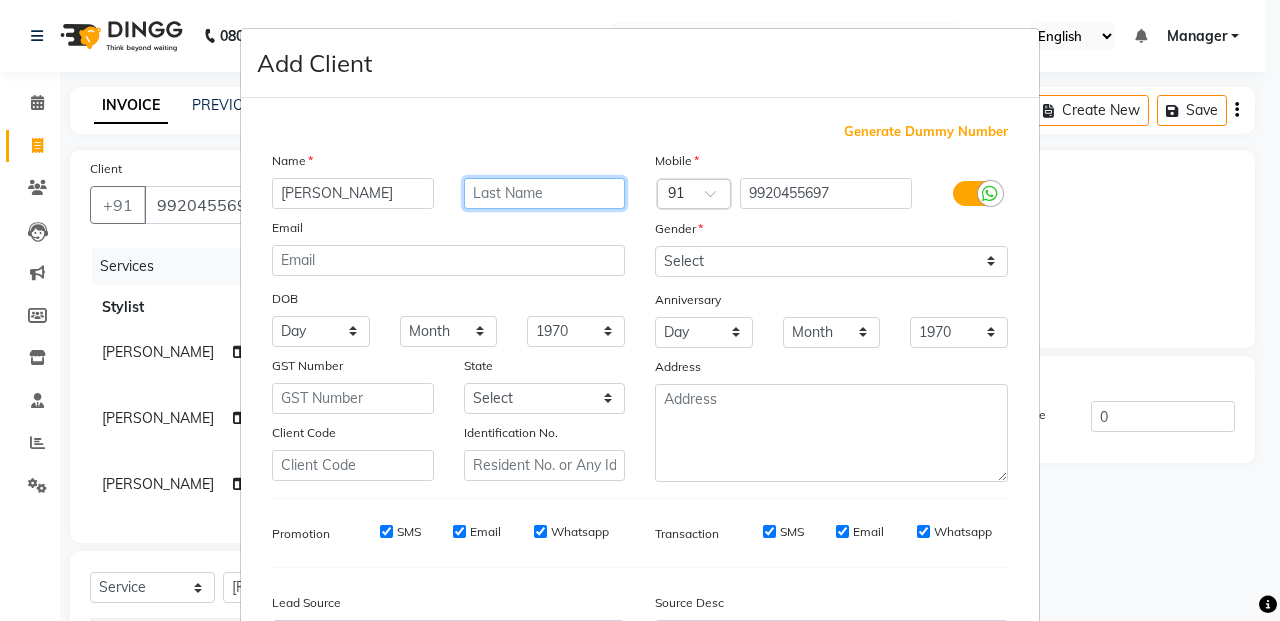drag, startPoint x: 487, startPoint y: 177, endPoint x: 494, endPoint y: 201, distance: 25 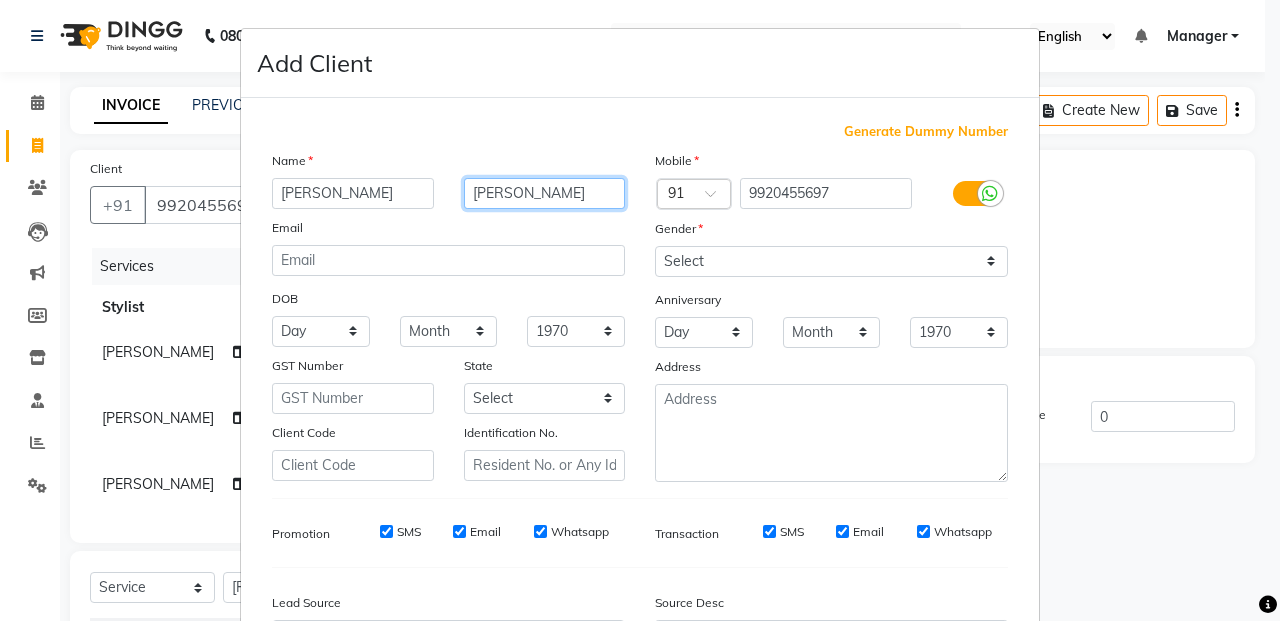 type on "Parkar" 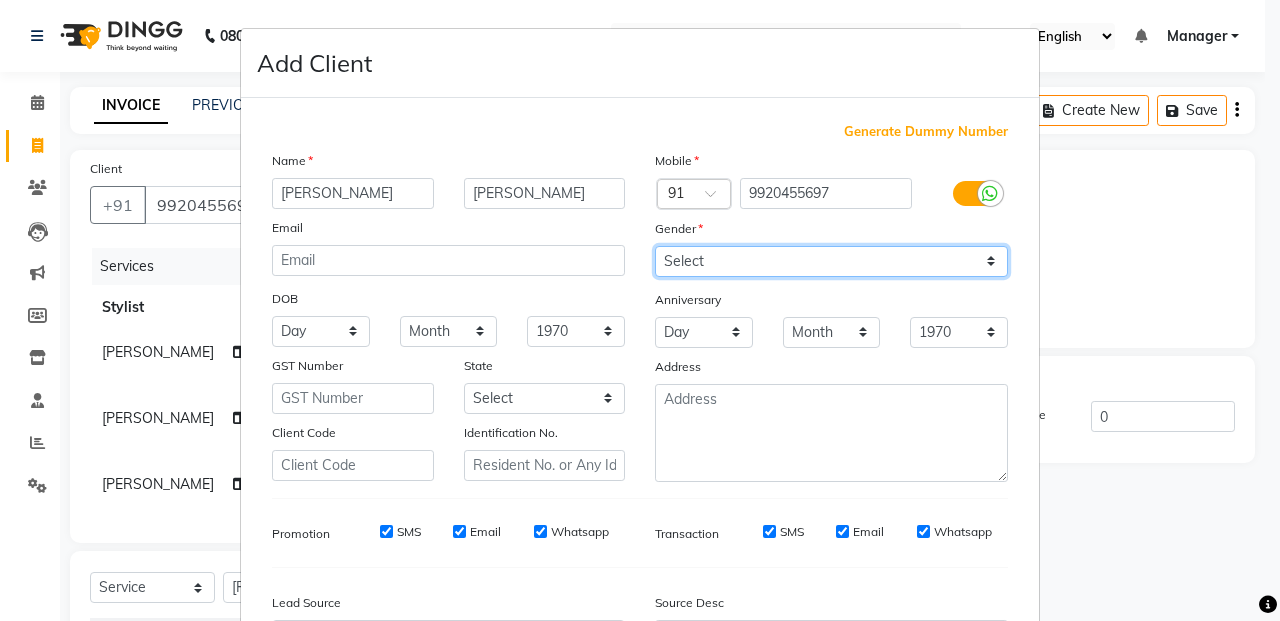 click on "Select Male Female Other Prefer Not To Say" at bounding box center (831, 261) 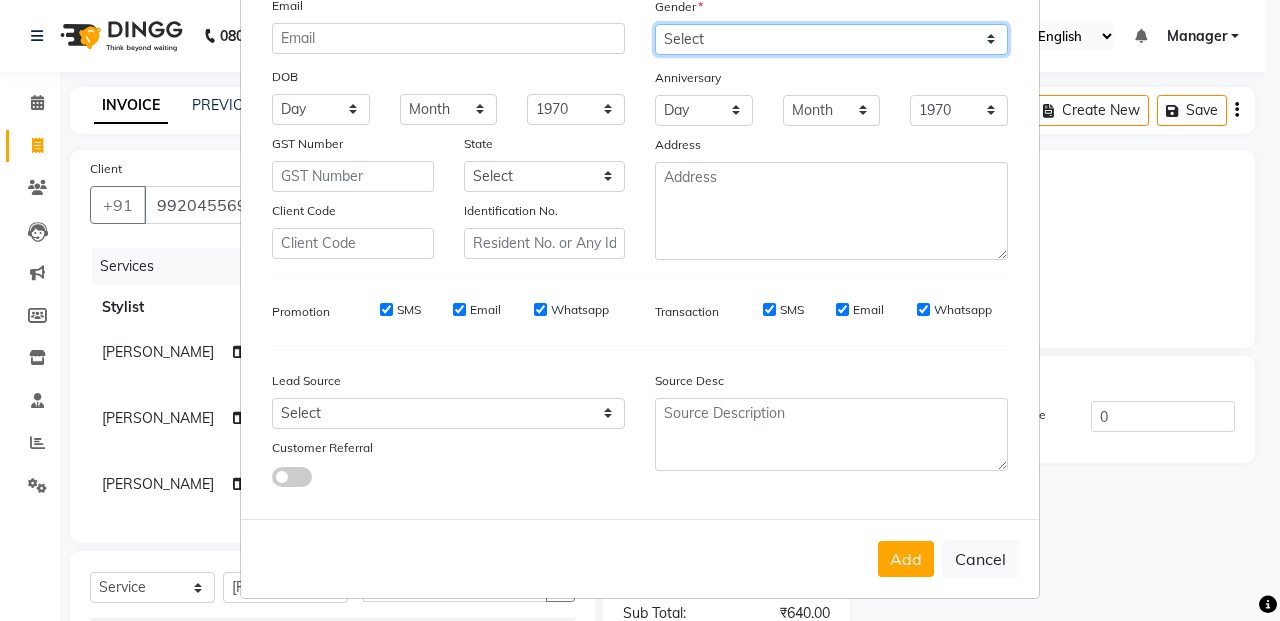 scroll, scrollTop: 228, scrollLeft: 0, axis: vertical 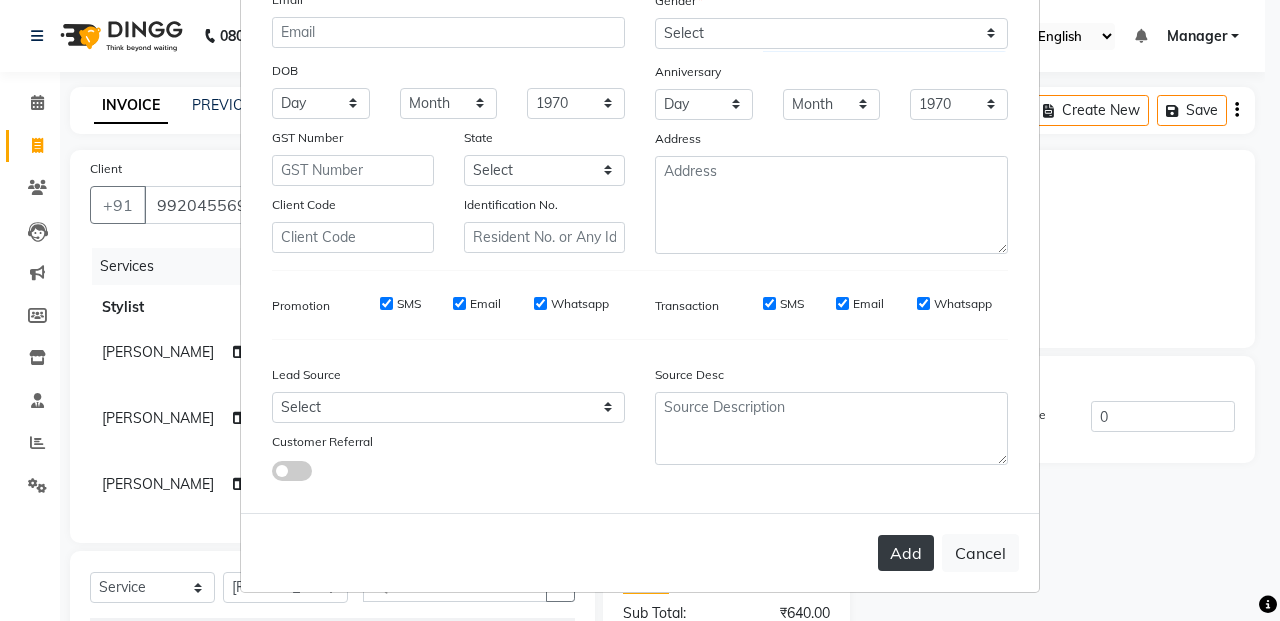 click on "Add" at bounding box center [906, 553] 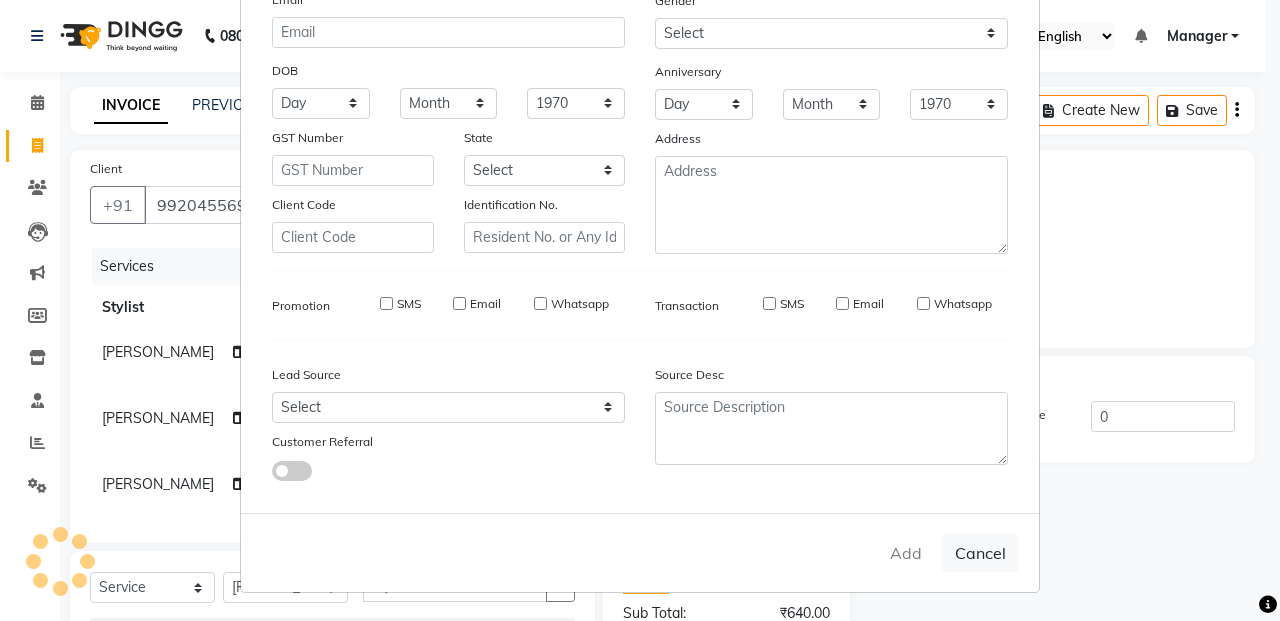 type 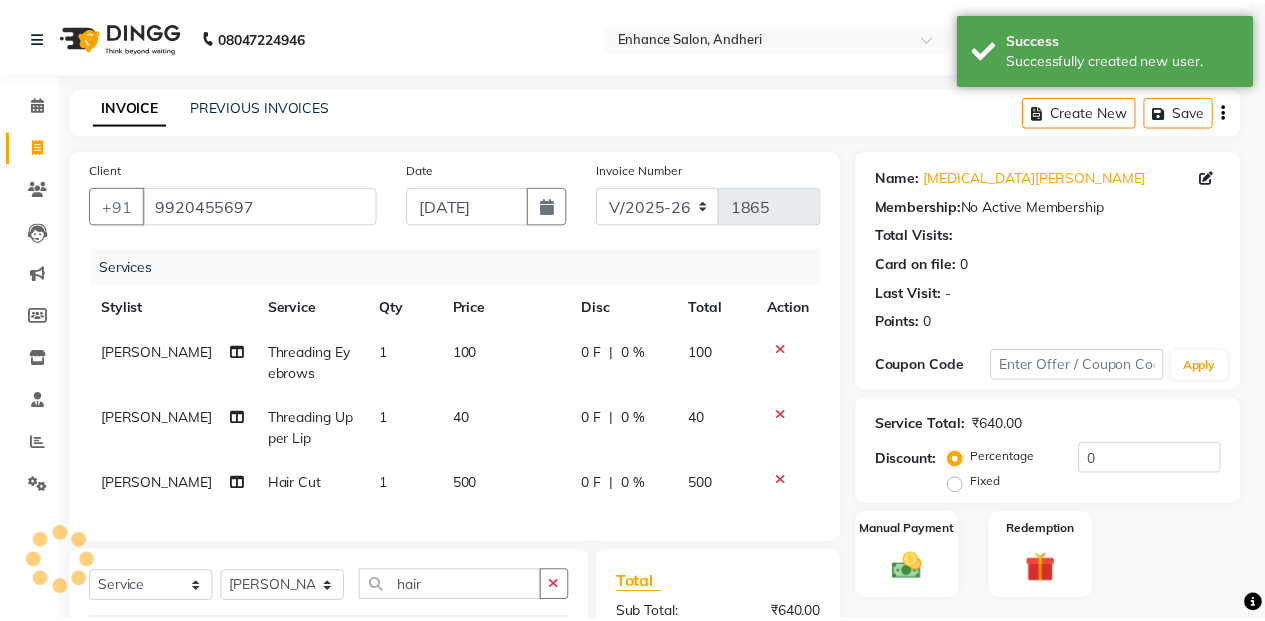 scroll, scrollTop: 0, scrollLeft: 0, axis: both 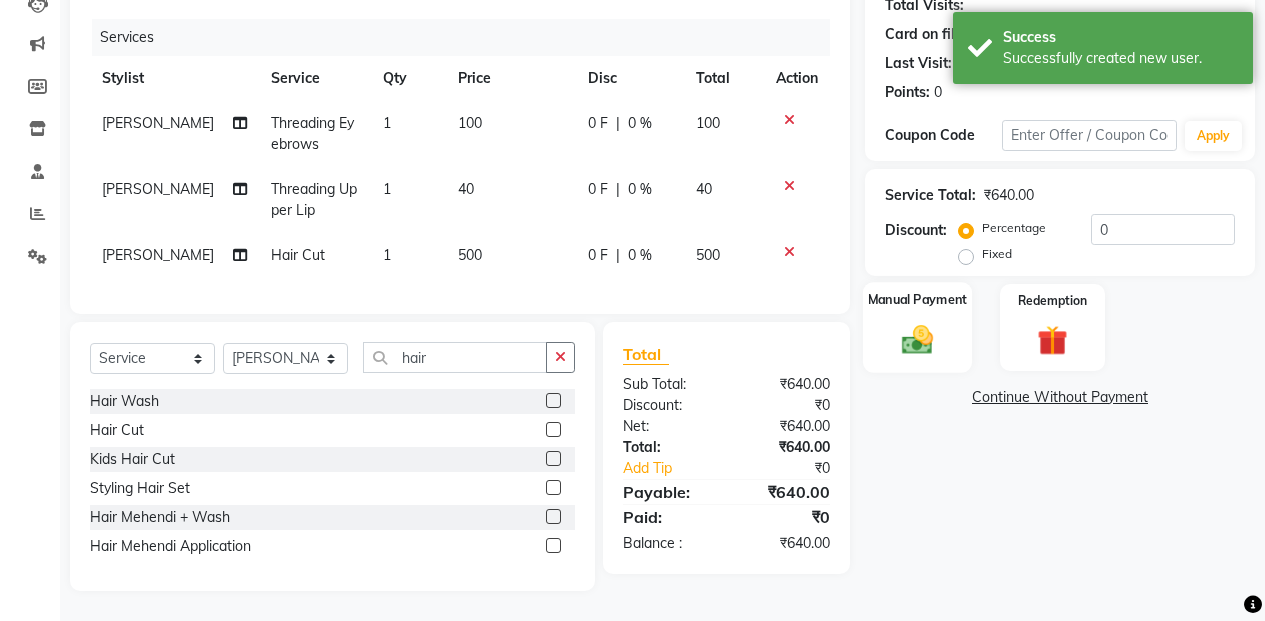 click 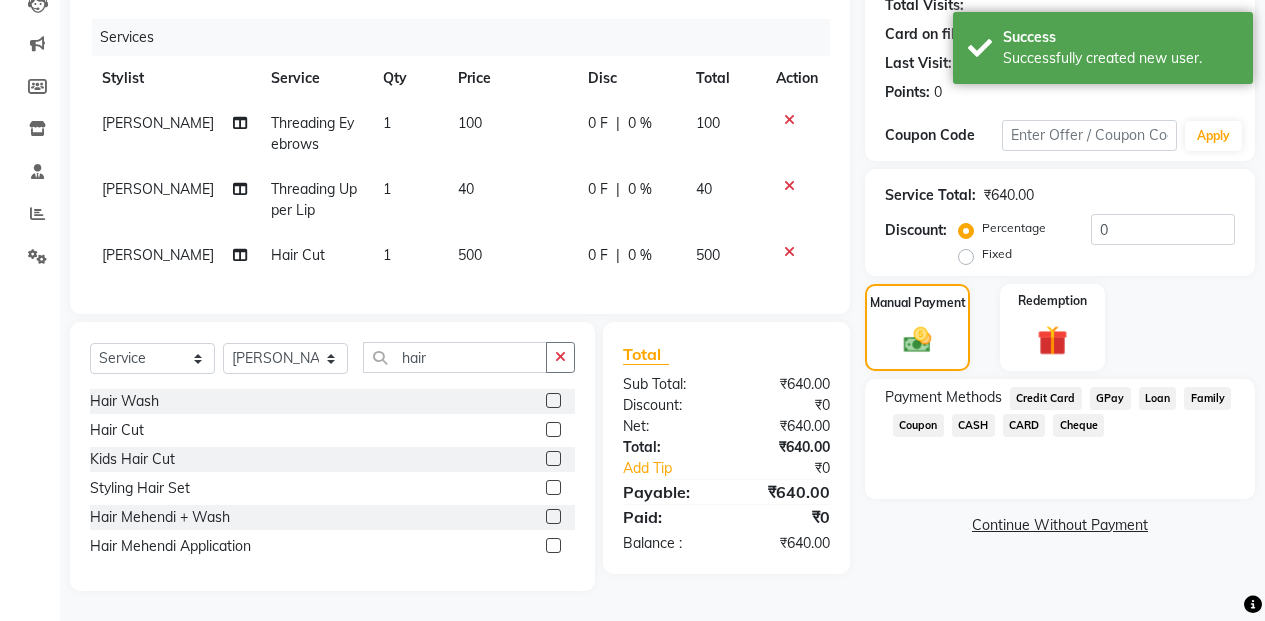 click on "CASH" 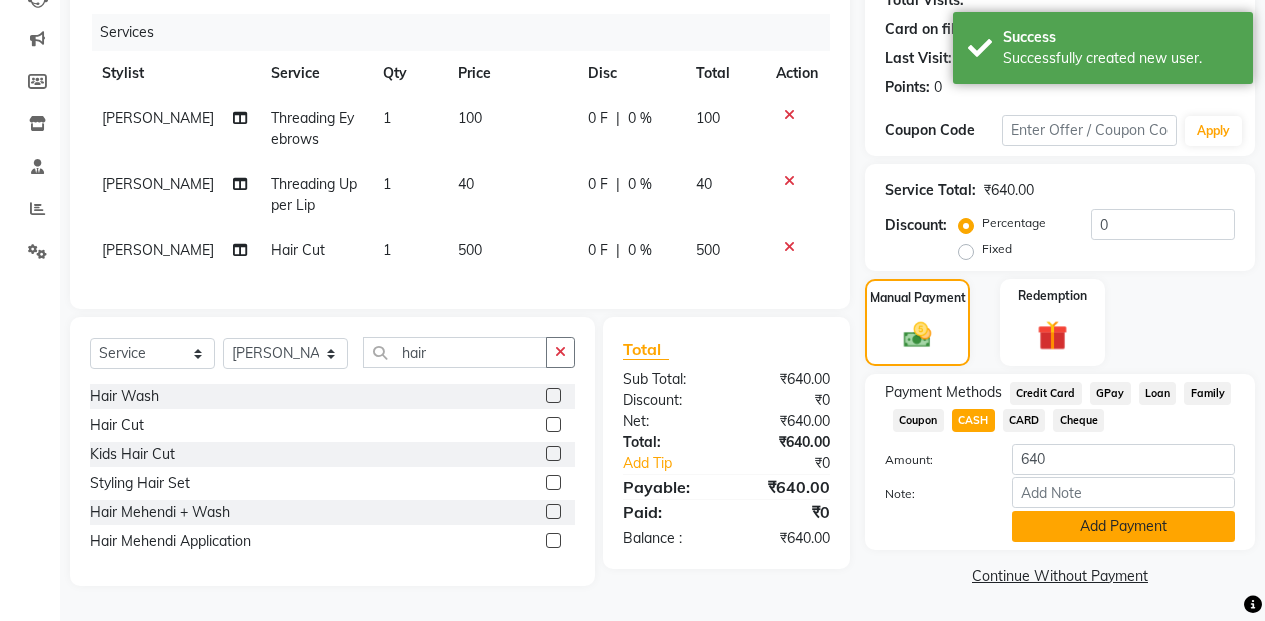 click on "Add Payment" 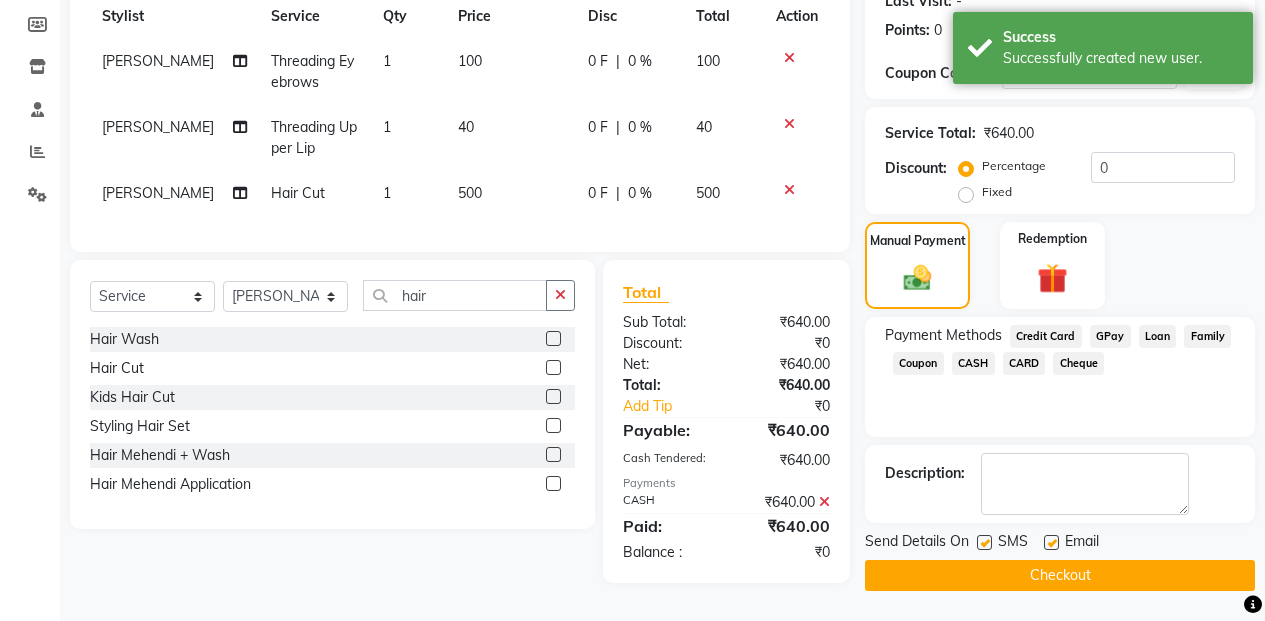 click on "Checkout" 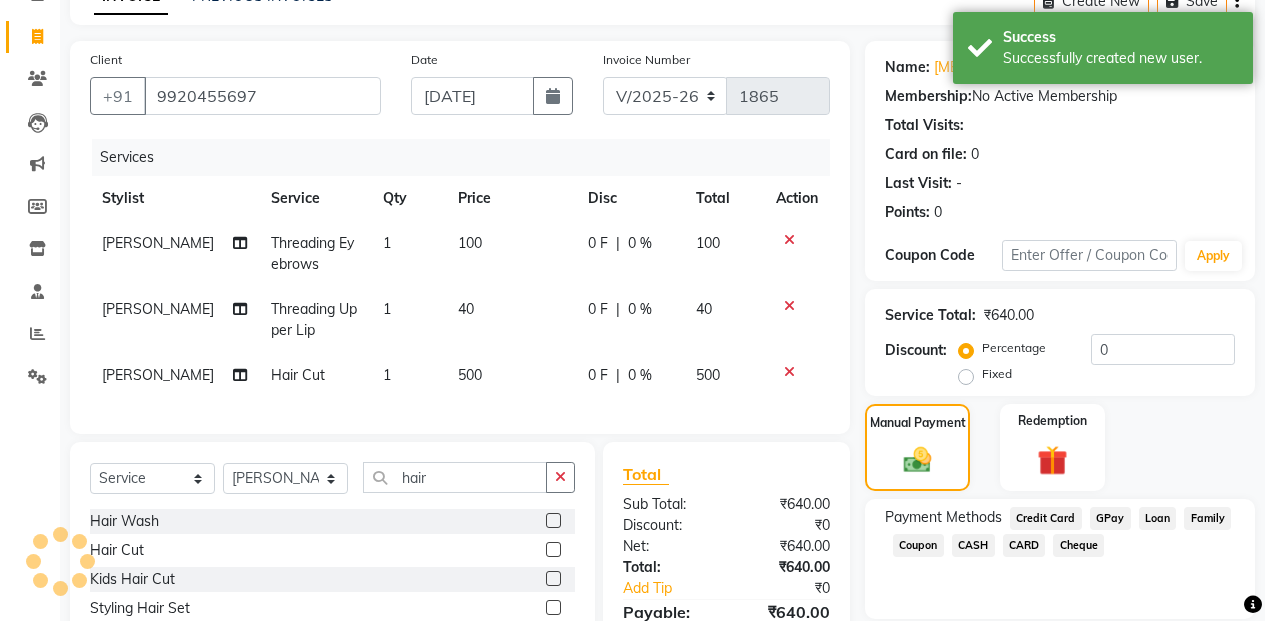 scroll, scrollTop: 0, scrollLeft: 0, axis: both 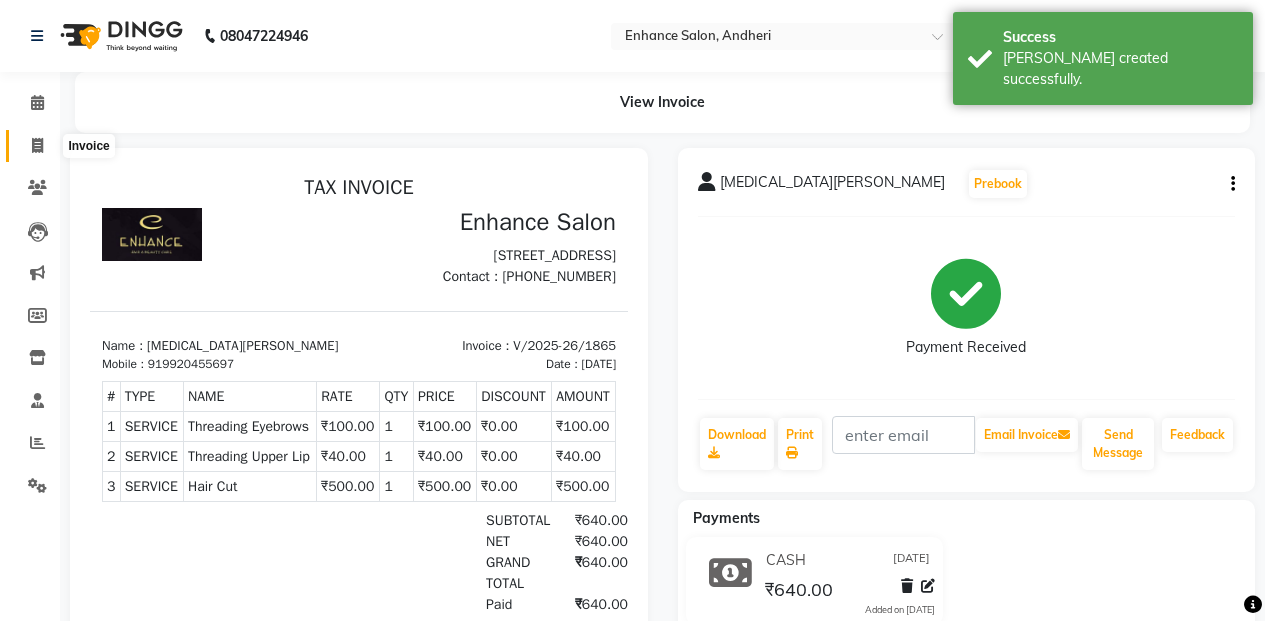 click 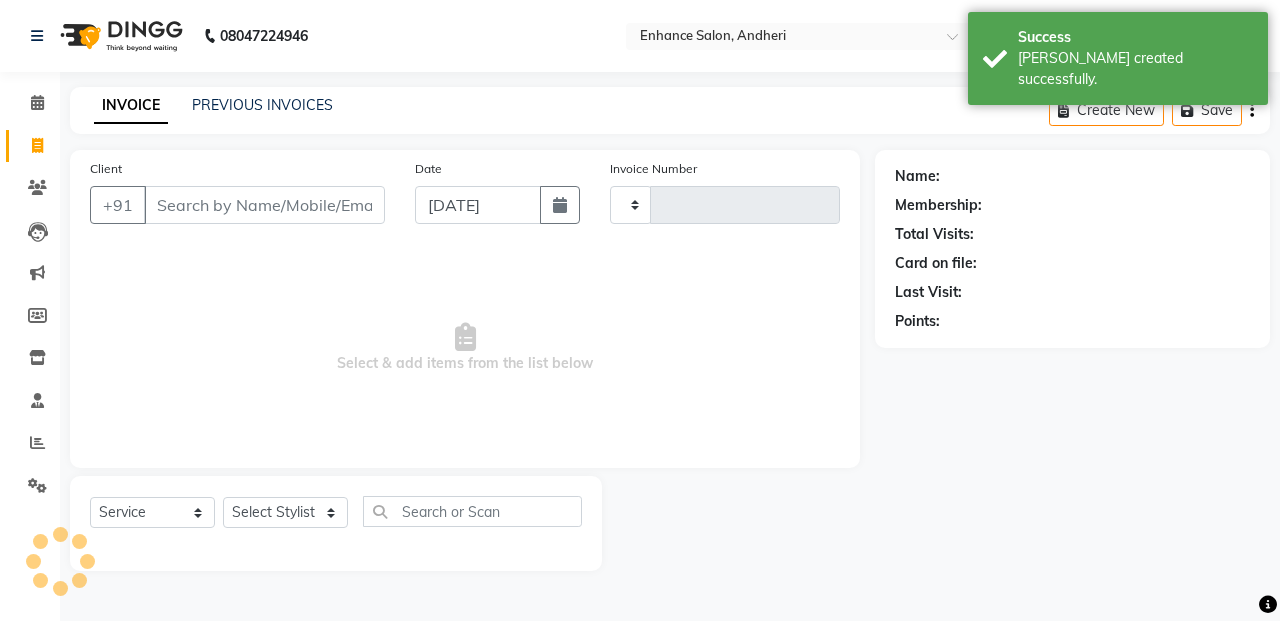 type on "1866" 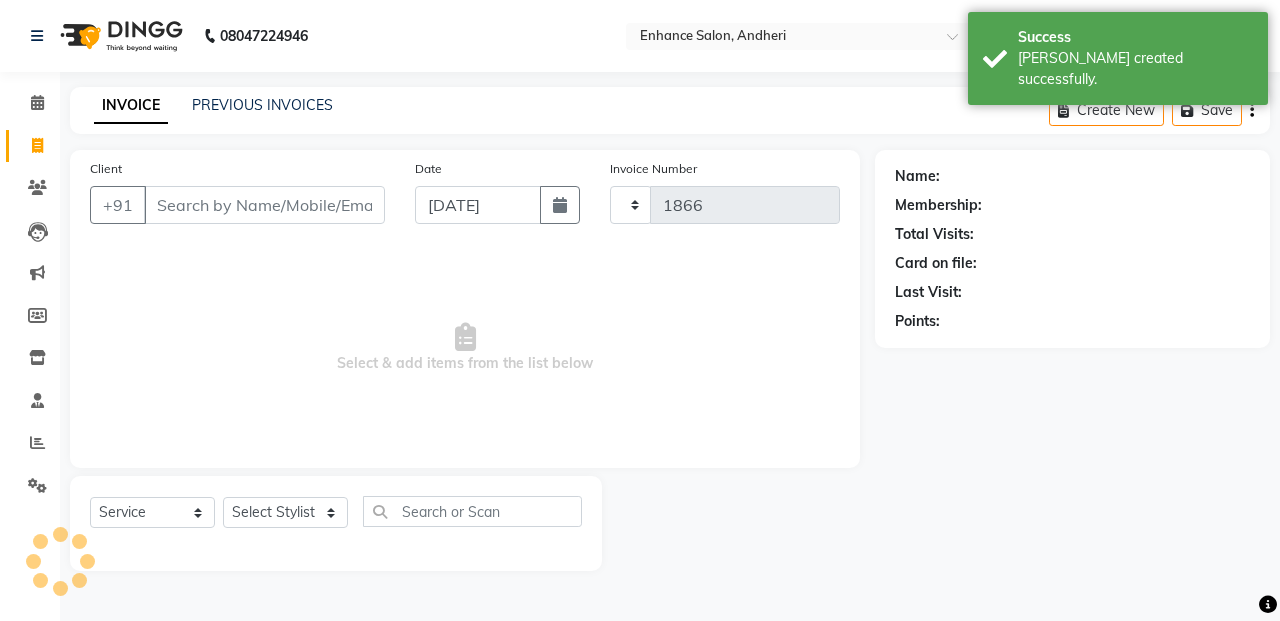 select on "7236" 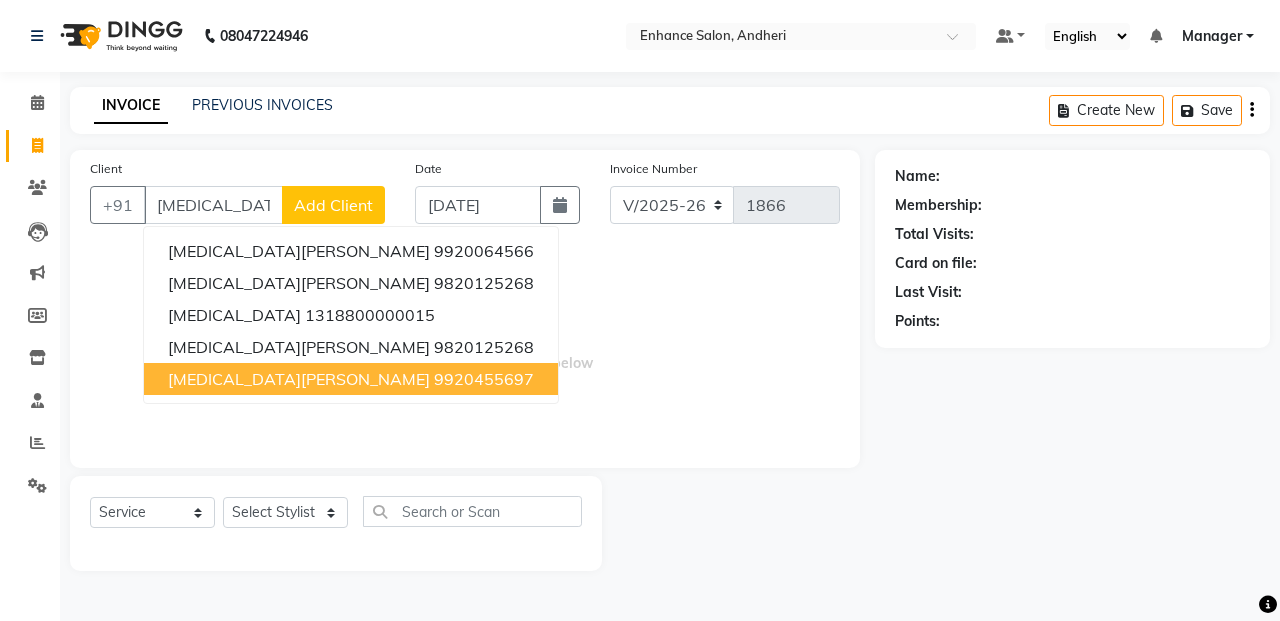 click on "Yasmin Parkar  9920455697" at bounding box center [351, 379] 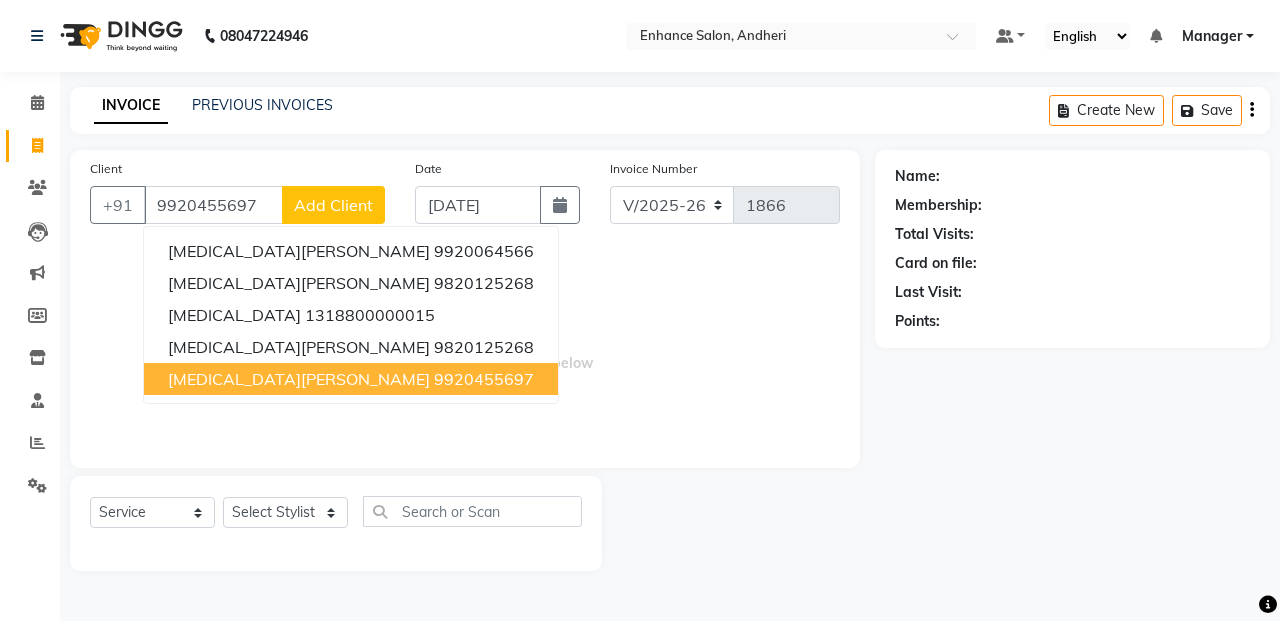 type on "9920455697" 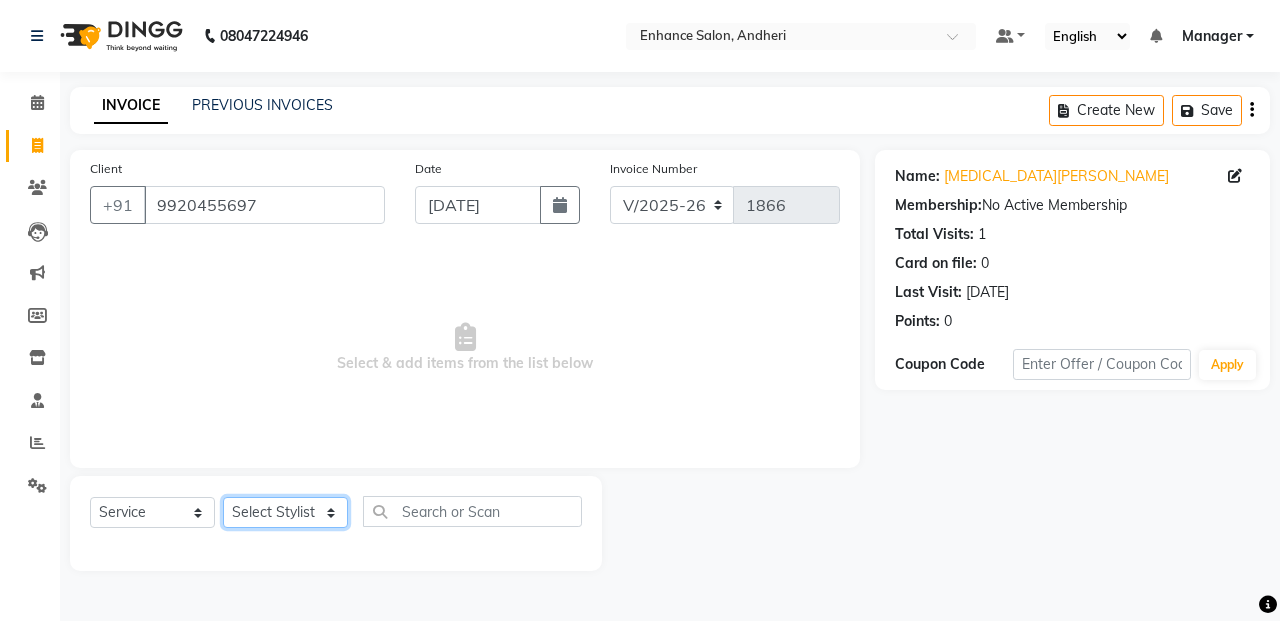 click on "Select Stylist Admin Arifa  ESHA CHAUHAN FARIDA SHAIKH Manager MEENA MISALKAR Minal NAMYA SALIAN POONAM KATEL RACHNA SAWANT Ranu nails REEMA MANGELA SHAMINA SHAIKH SHEFALI SHETTY TABU SHAIKH" 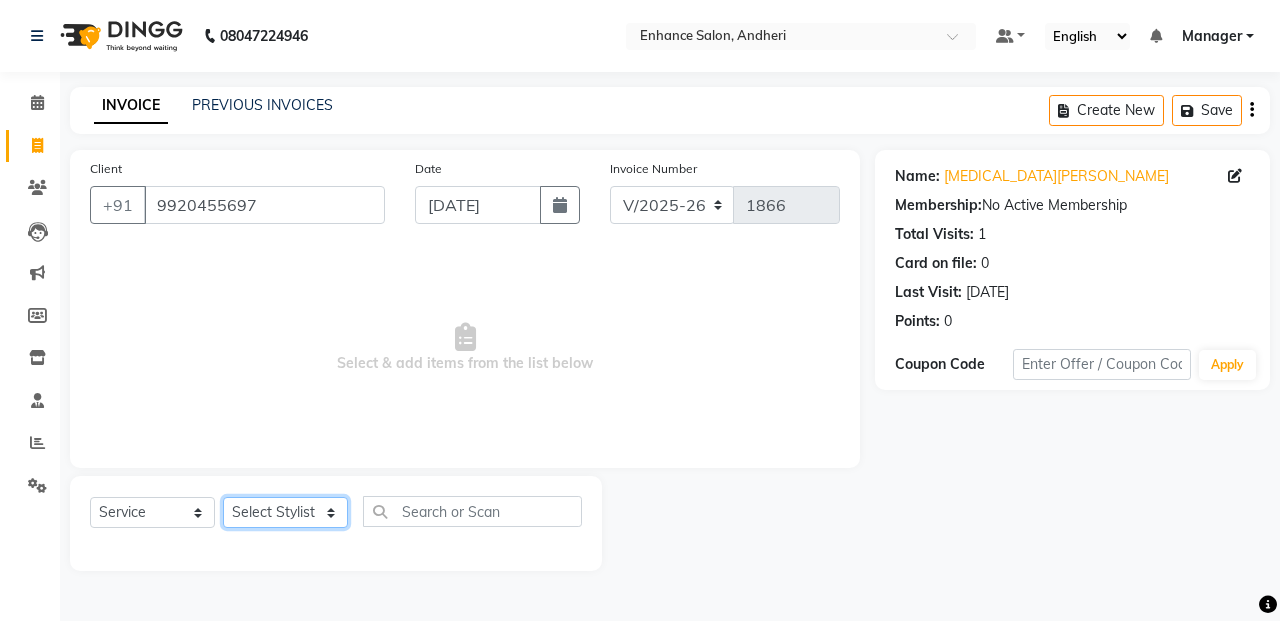 select on "61735" 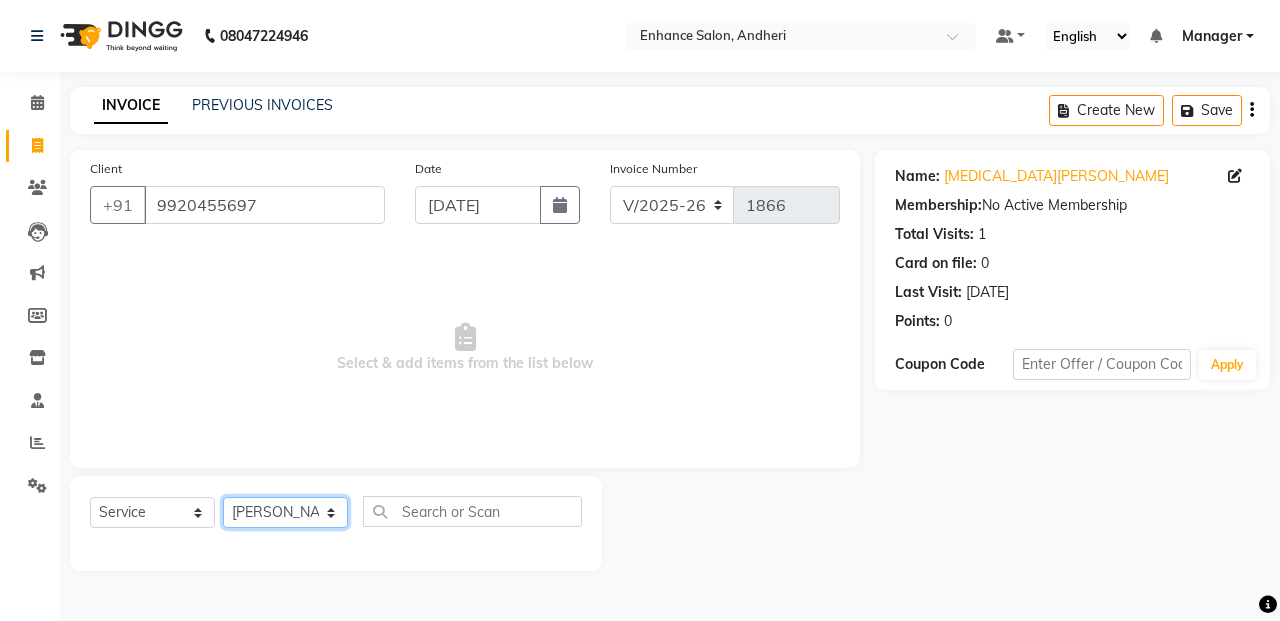 click on "Select Stylist Admin Arifa  ESHA CHAUHAN FARIDA SHAIKH Manager MEENA MISALKAR Minal NAMYA SALIAN POONAM KATEL RACHNA SAWANT Ranu nails REEMA MANGELA SHAMINA SHAIKH SHEFALI SHETTY TABU SHAIKH" 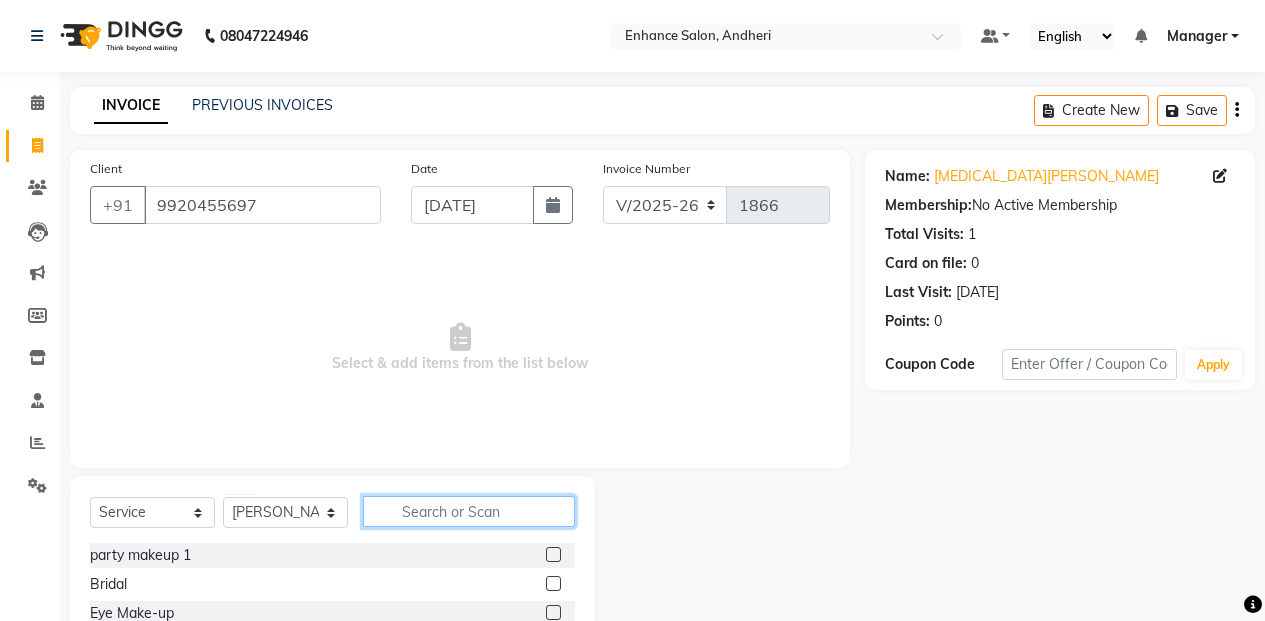 click 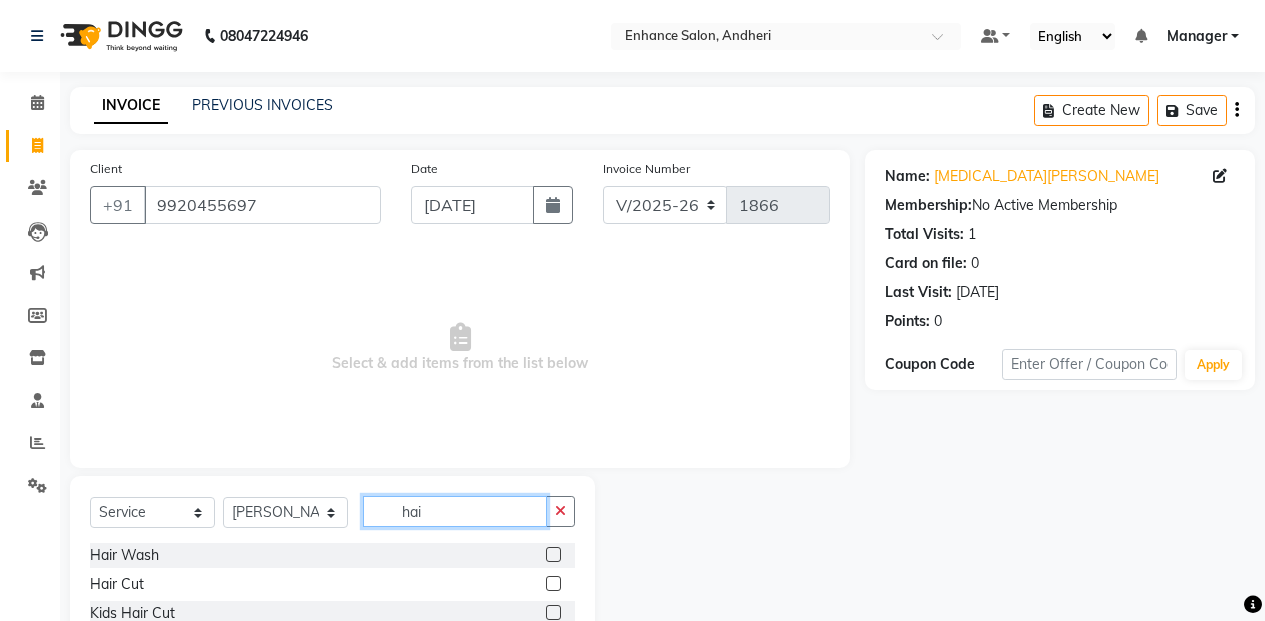 type on "hai" 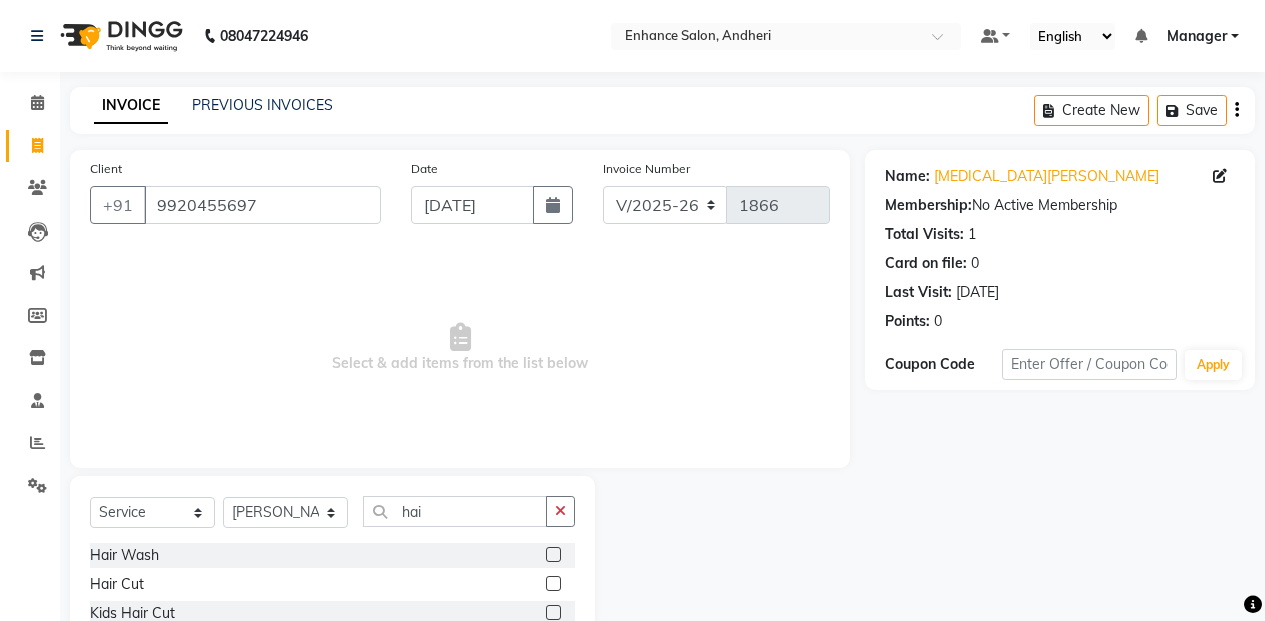 drag, startPoint x: 562, startPoint y: 583, endPoint x: 547, endPoint y: 569, distance: 20.518284 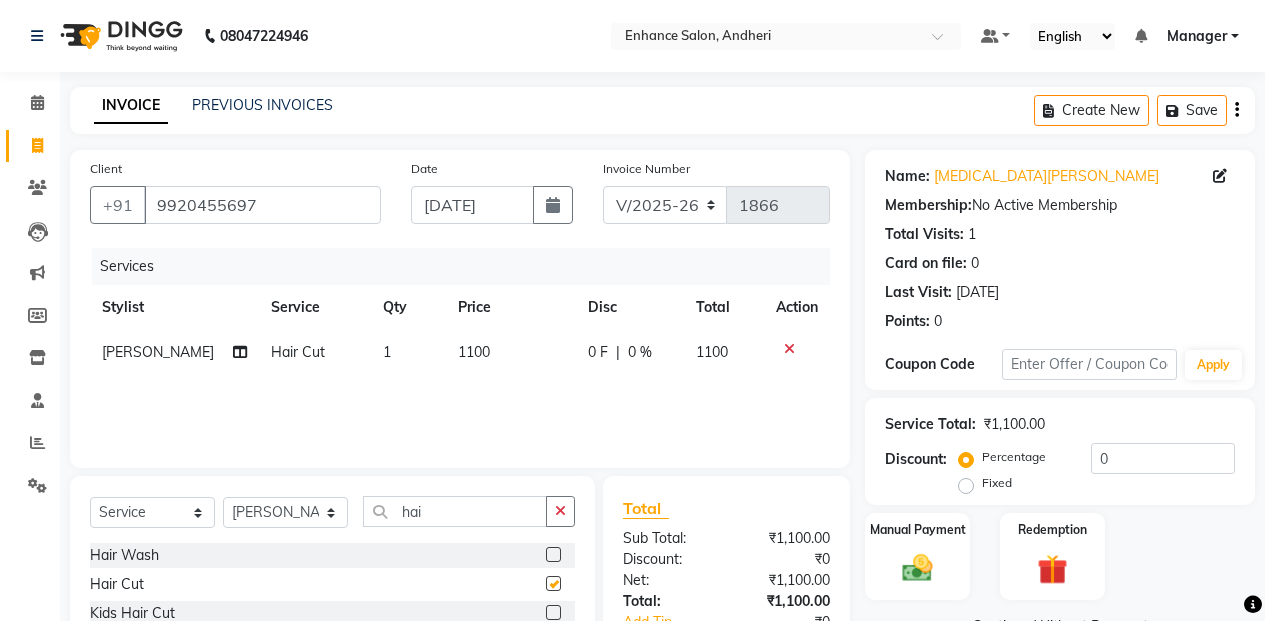 checkbox on "false" 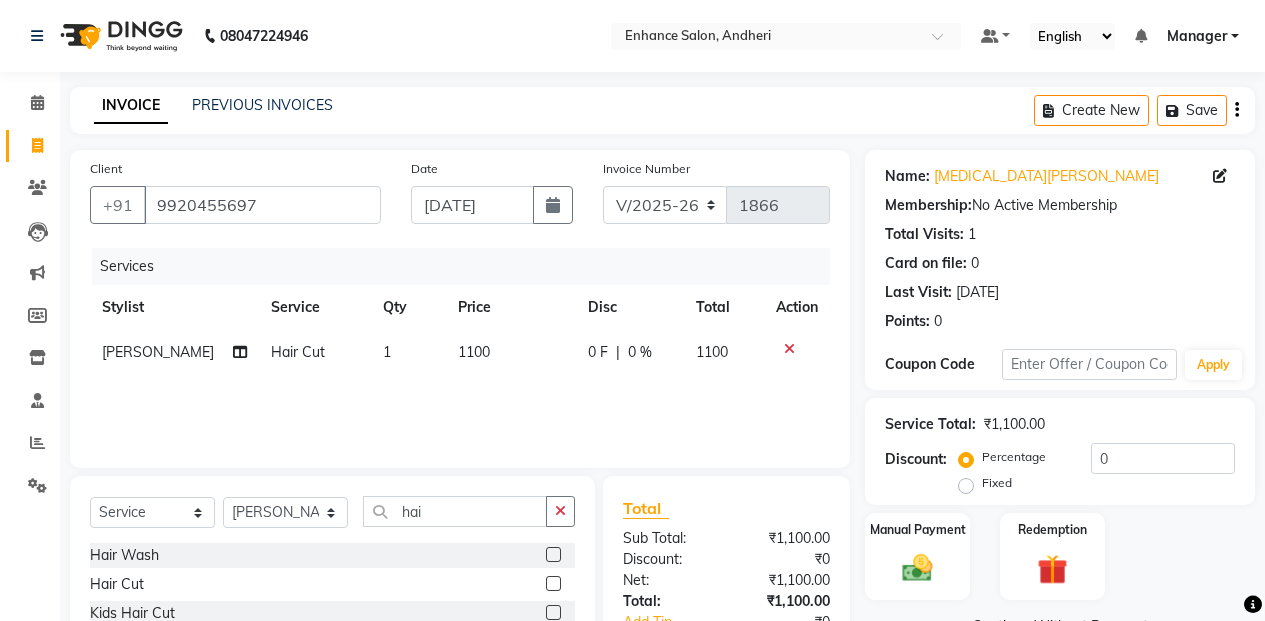 click on "1100" 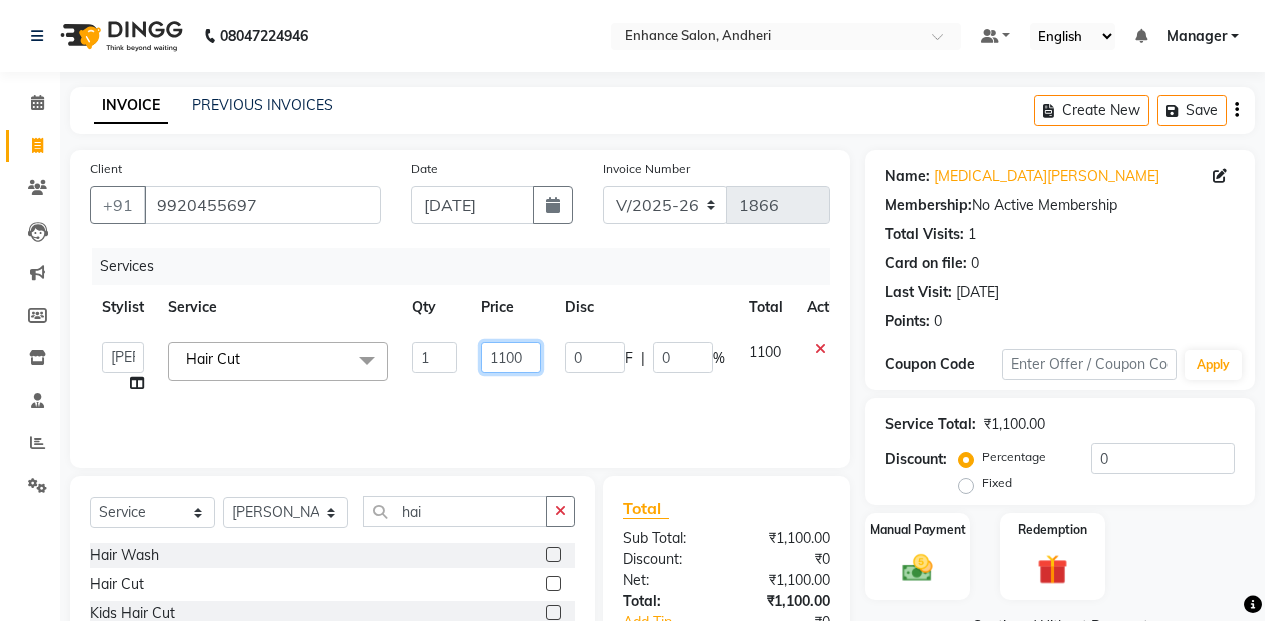 click on "1100" 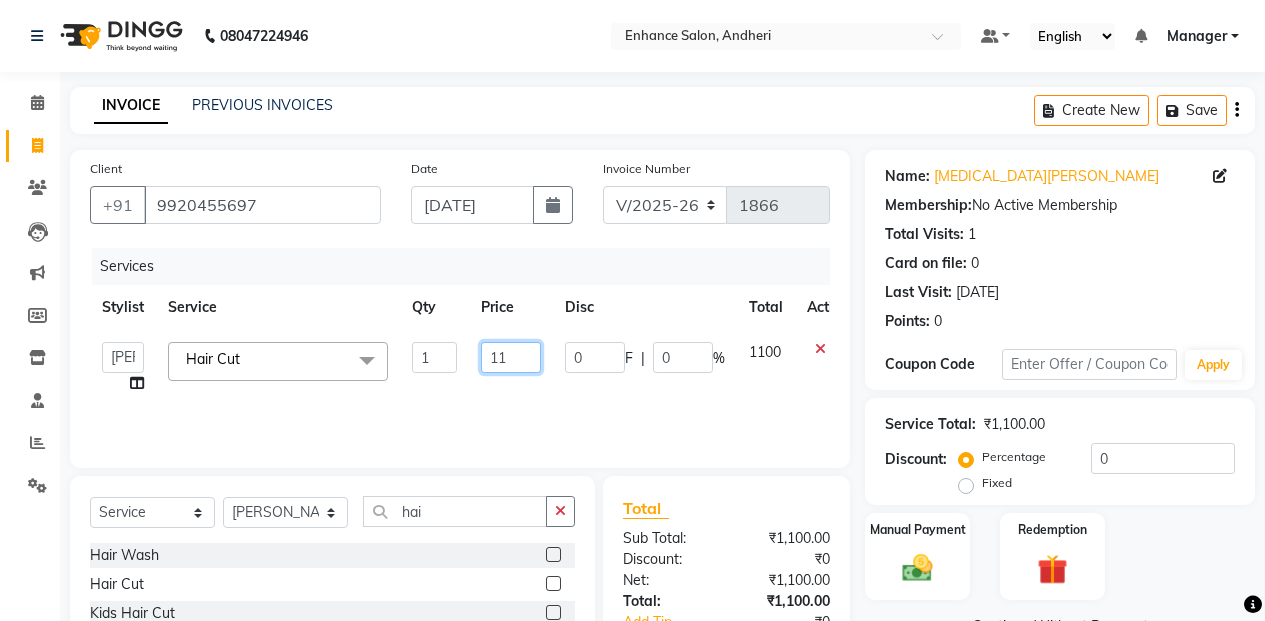 type on "1" 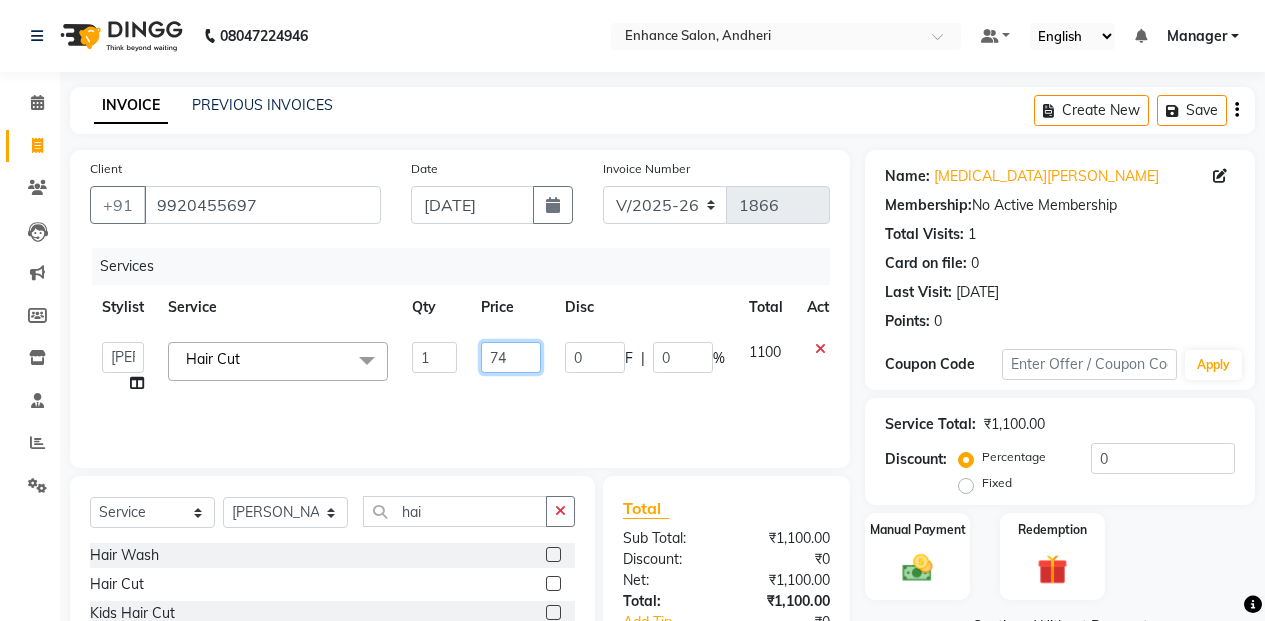 type on "740" 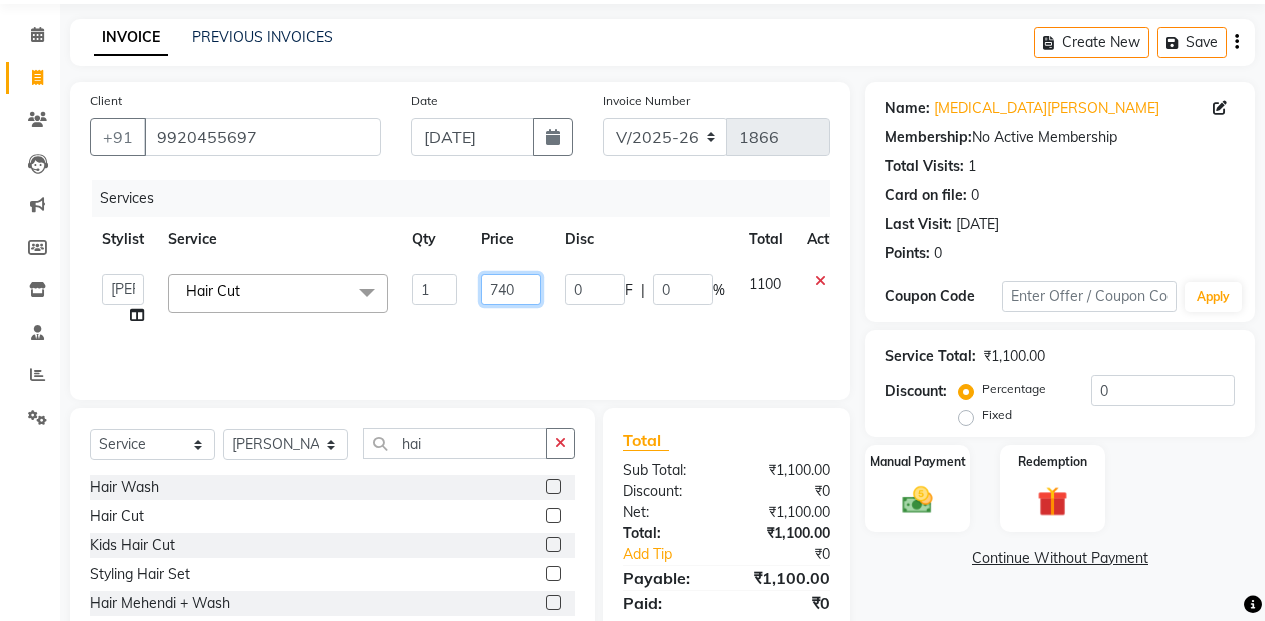 scroll, scrollTop: 154, scrollLeft: 0, axis: vertical 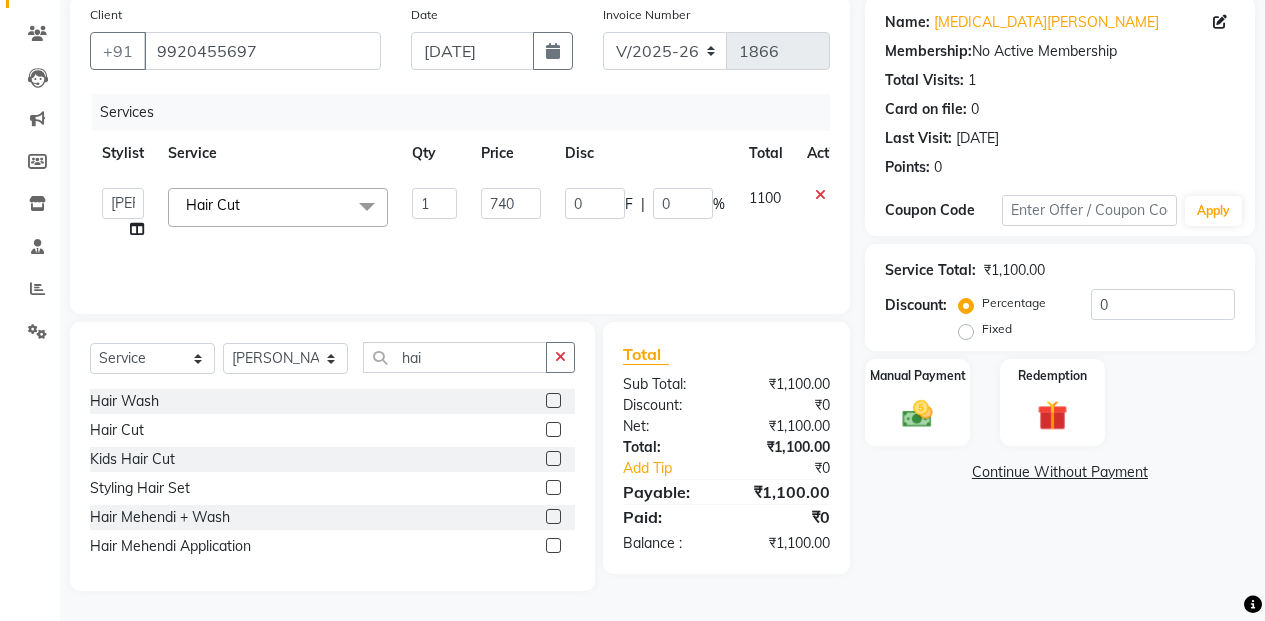 drag, startPoint x: 891, startPoint y: 496, endPoint x: 916, endPoint y: 451, distance: 51.47815 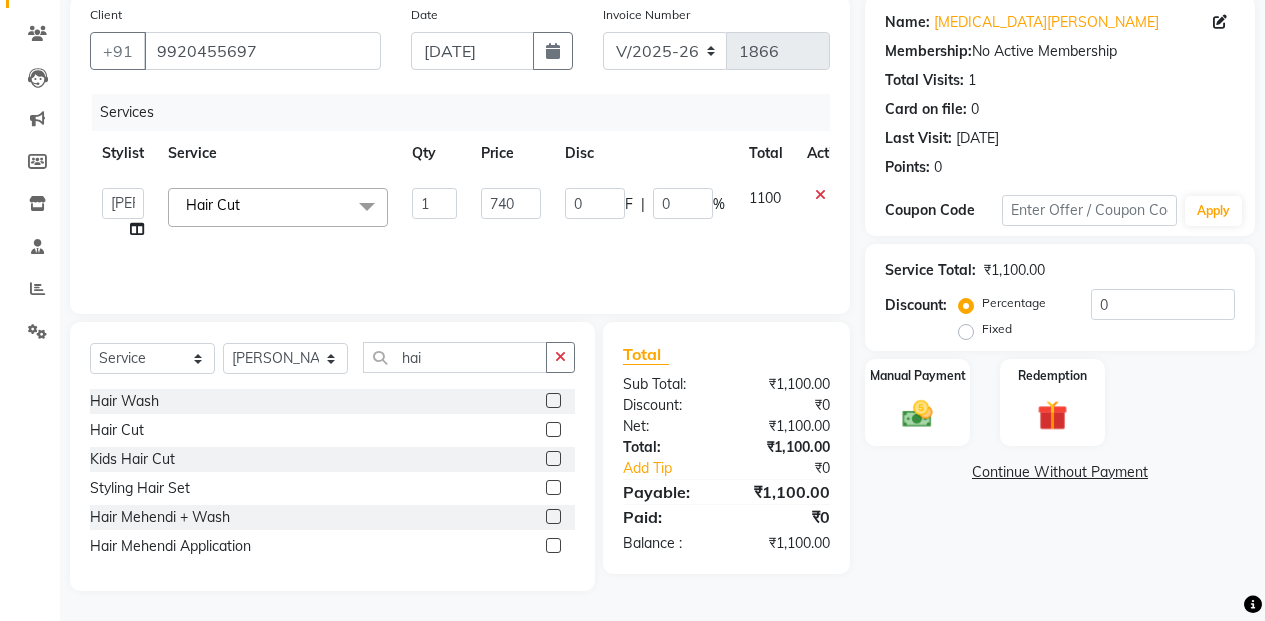 click on "Name: Yasmin Parkar Membership:  No Active Membership  Total Visits:  1 Card on file:  0 Last Visit:   13-07-2025 Points:   0  Coupon Code Apply Service Total:  ₹1,100.00  Discount:  Percentage   Fixed  0 Manual Payment Redemption  Continue Without Payment" 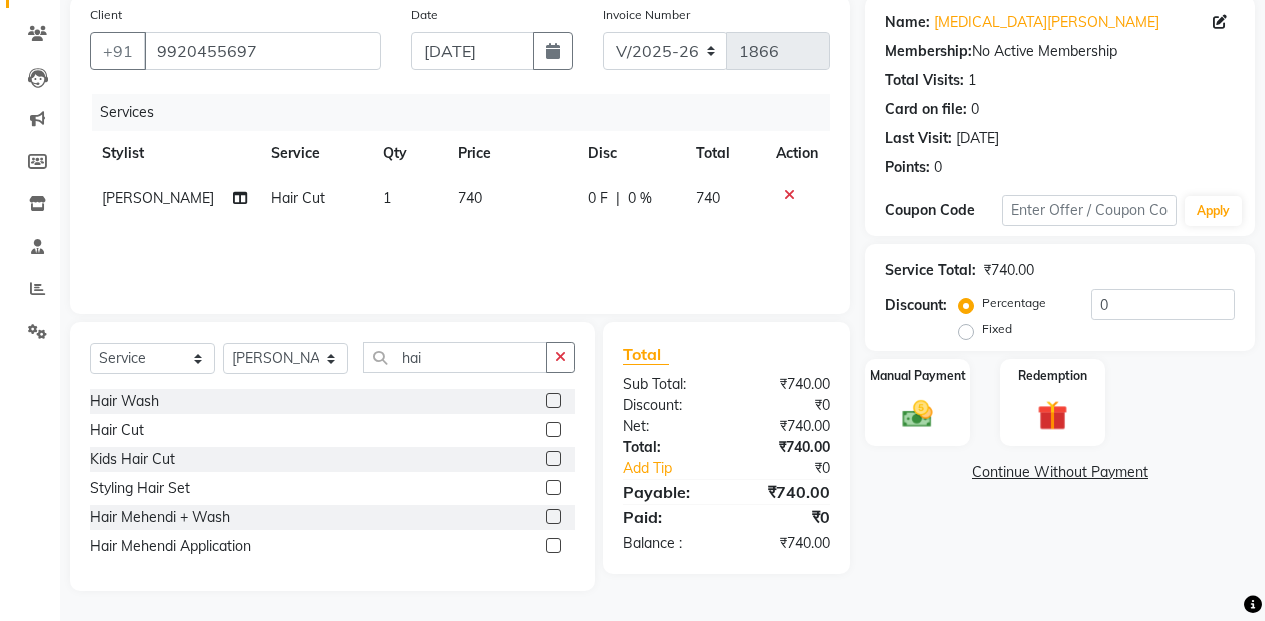click on "740" 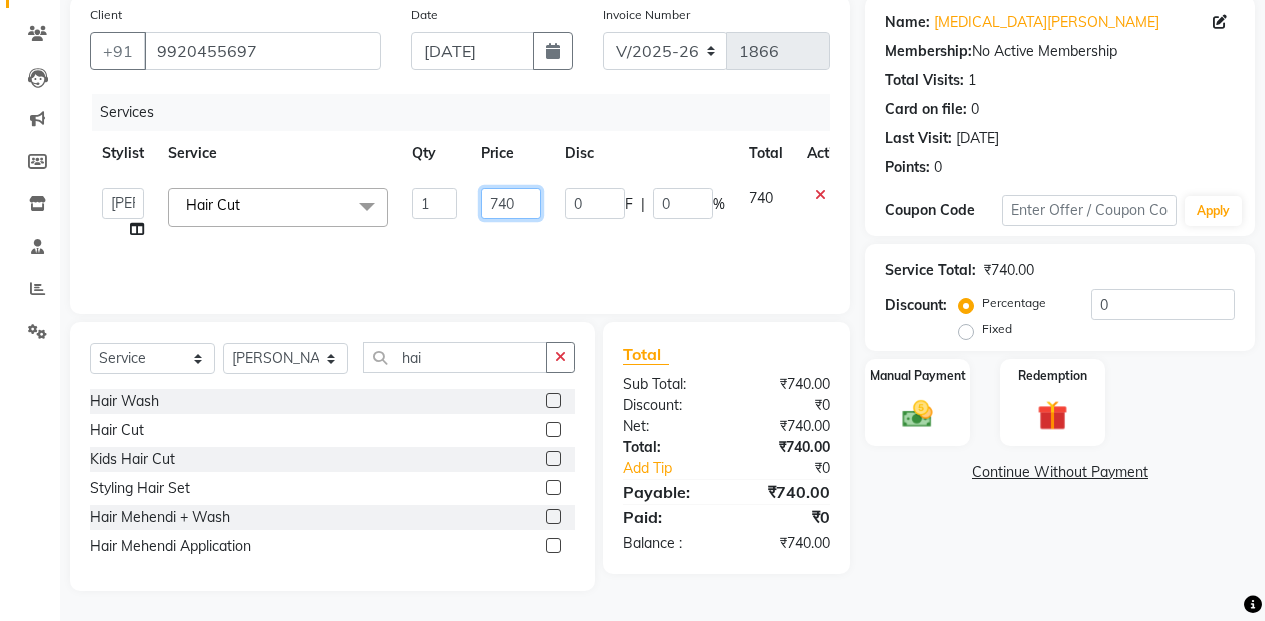 click on "740" 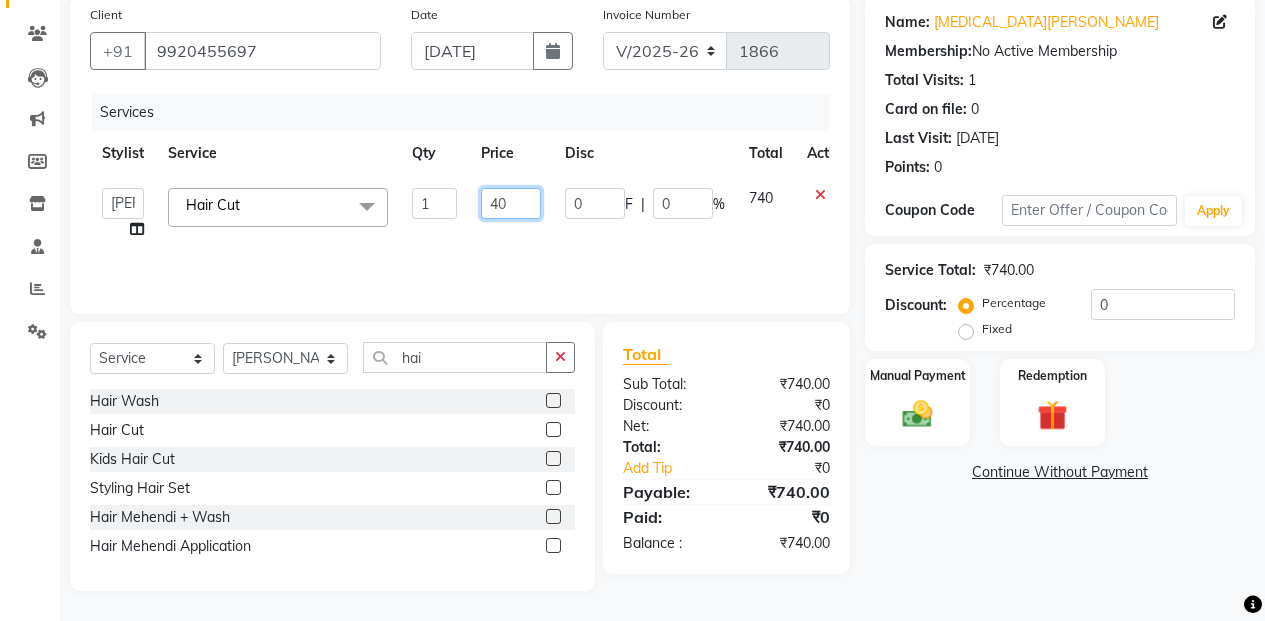 type on "640" 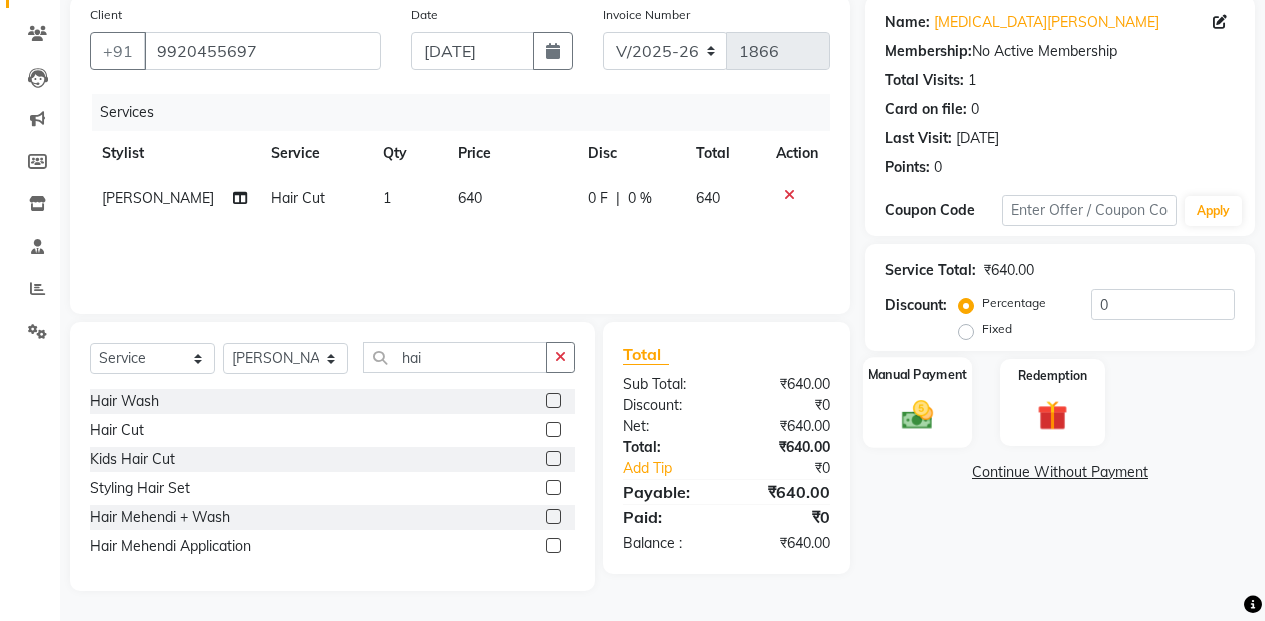 click 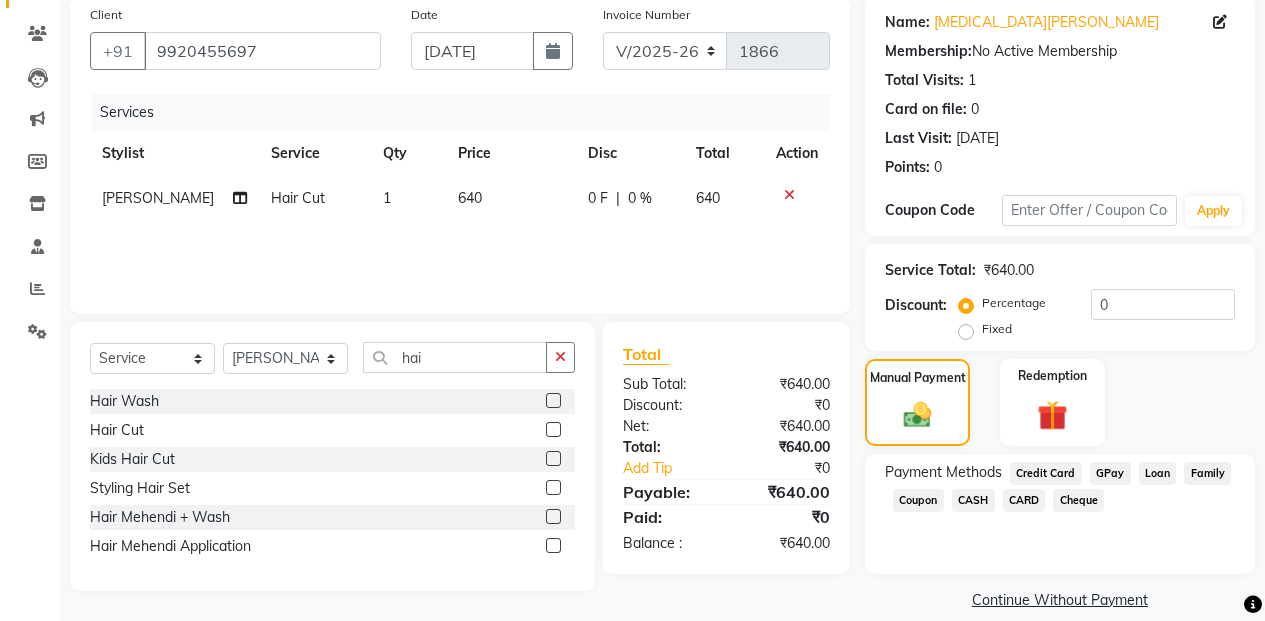 click on "CASH" 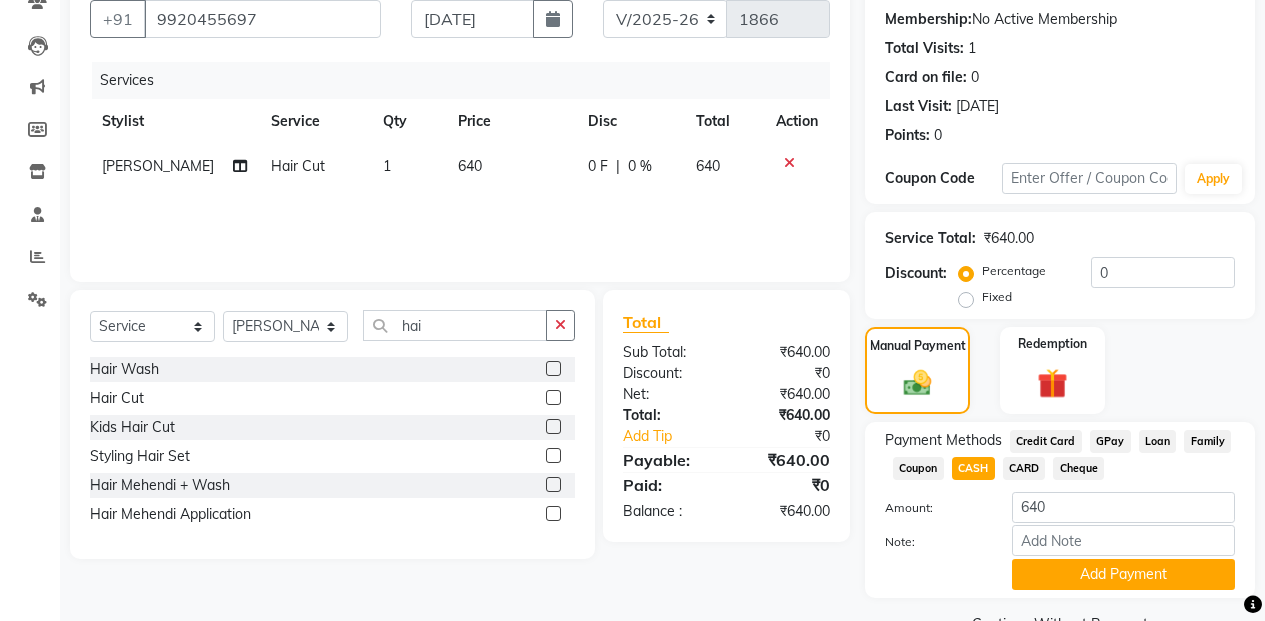scroll, scrollTop: 234, scrollLeft: 0, axis: vertical 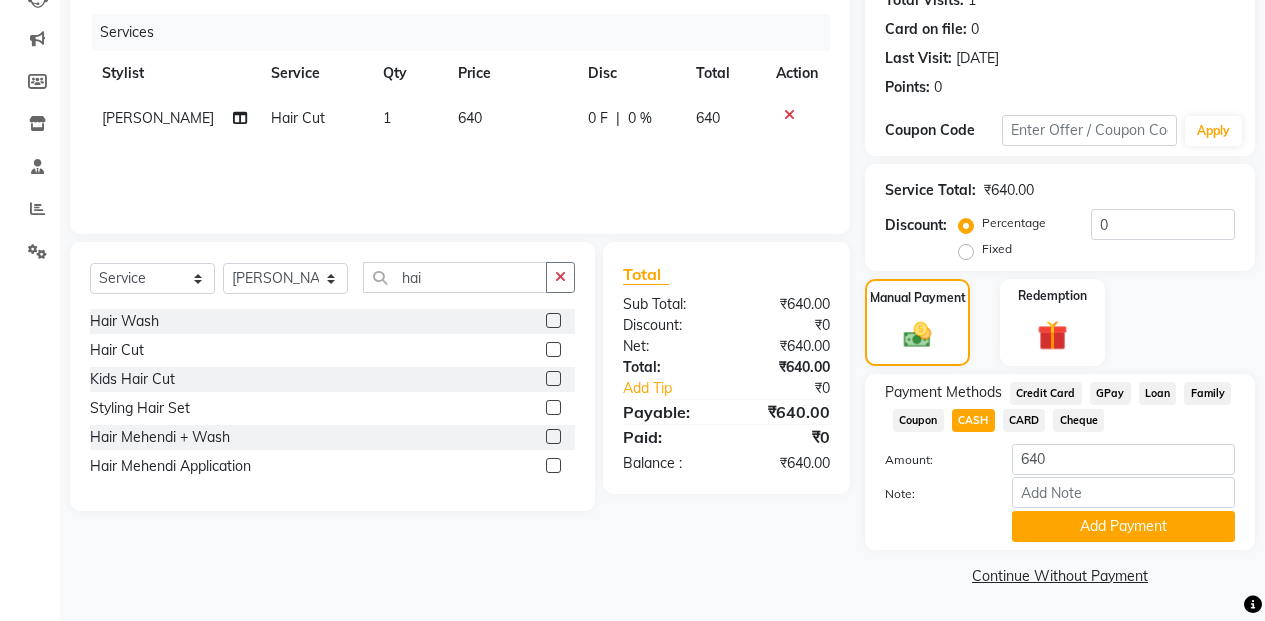 click on "Payment Methods  Credit Card   GPay   Loan   Family   Coupon   CASH   CARD   Cheque  Amount: 640 Note: Add Payment" 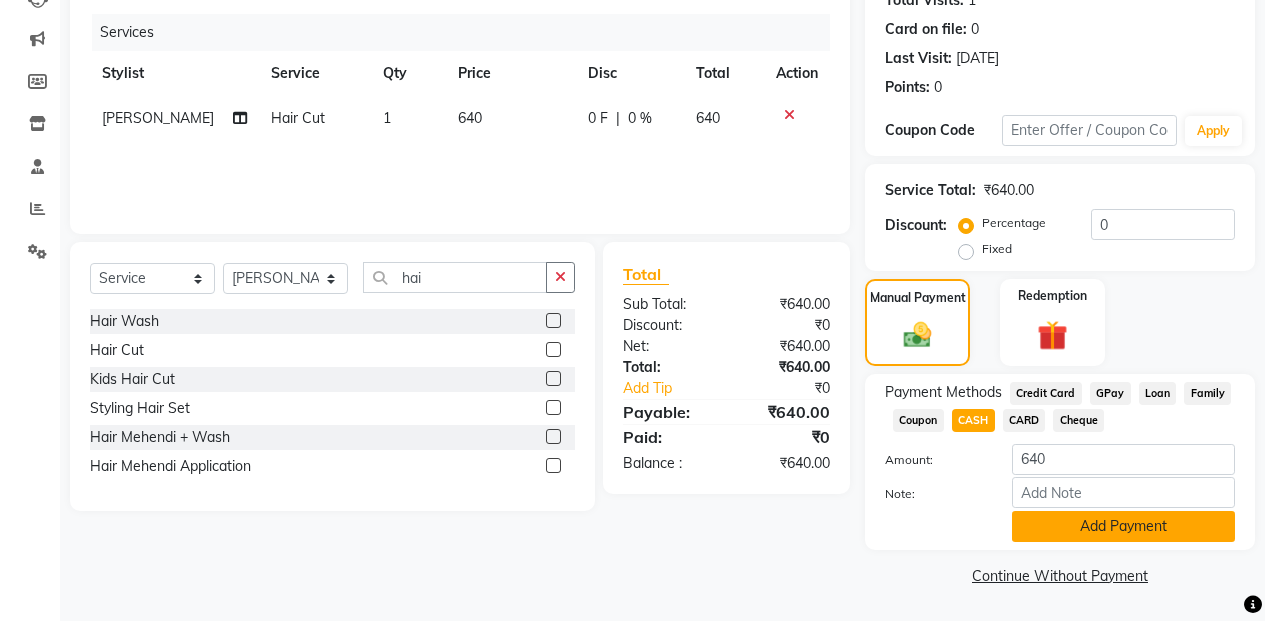 click on "Add Payment" 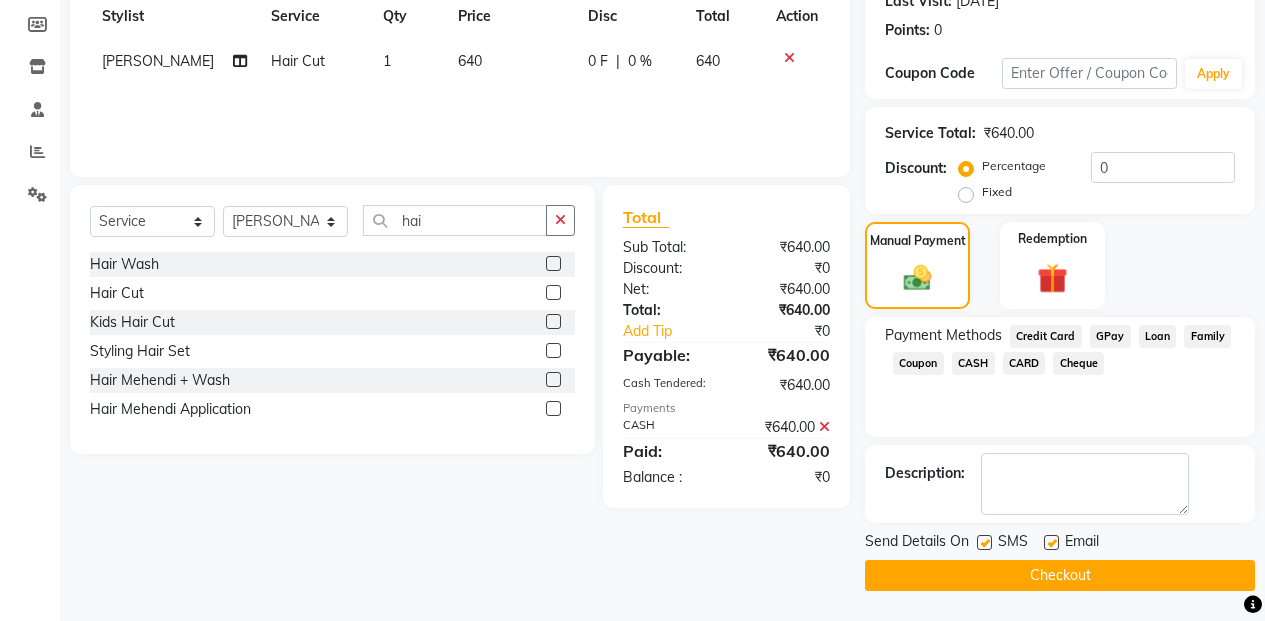 drag, startPoint x: 1005, startPoint y: 583, endPoint x: 973, endPoint y: 546, distance: 48.9183 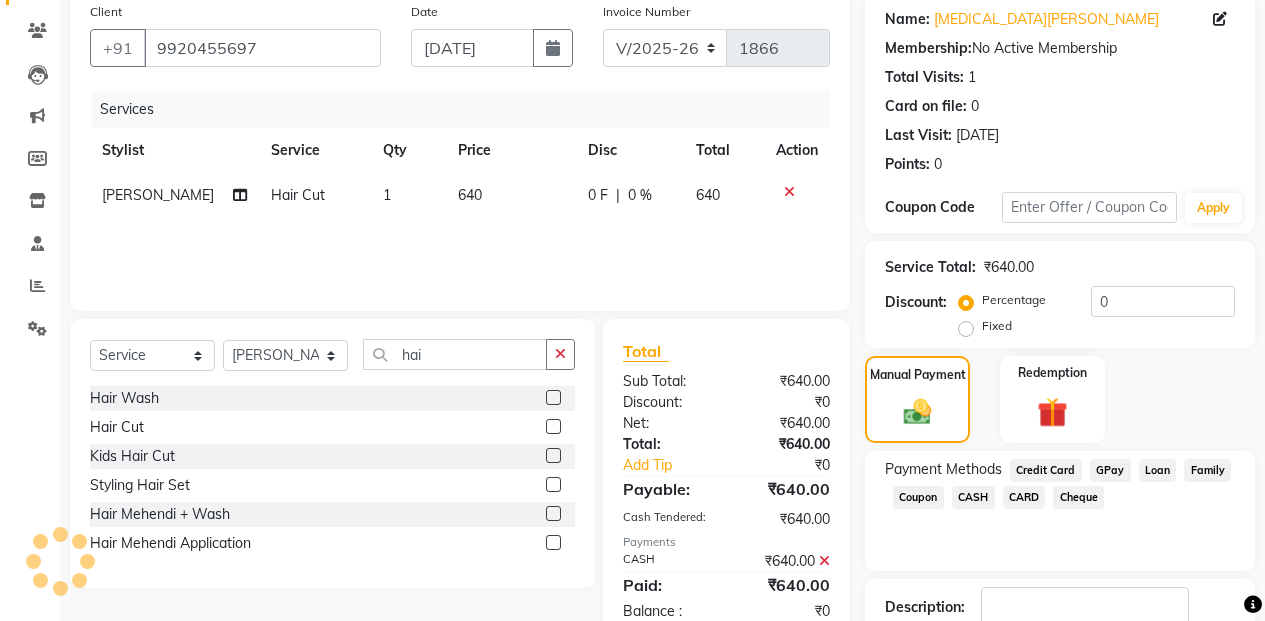 scroll, scrollTop: 0, scrollLeft: 0, axis: both 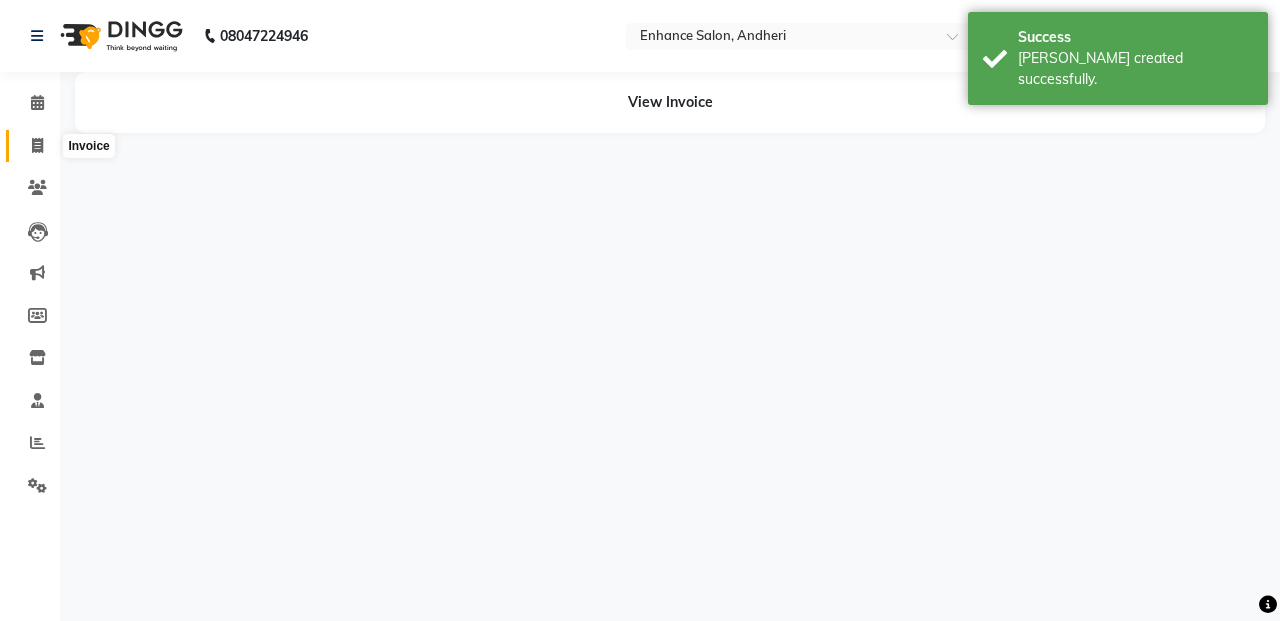 click 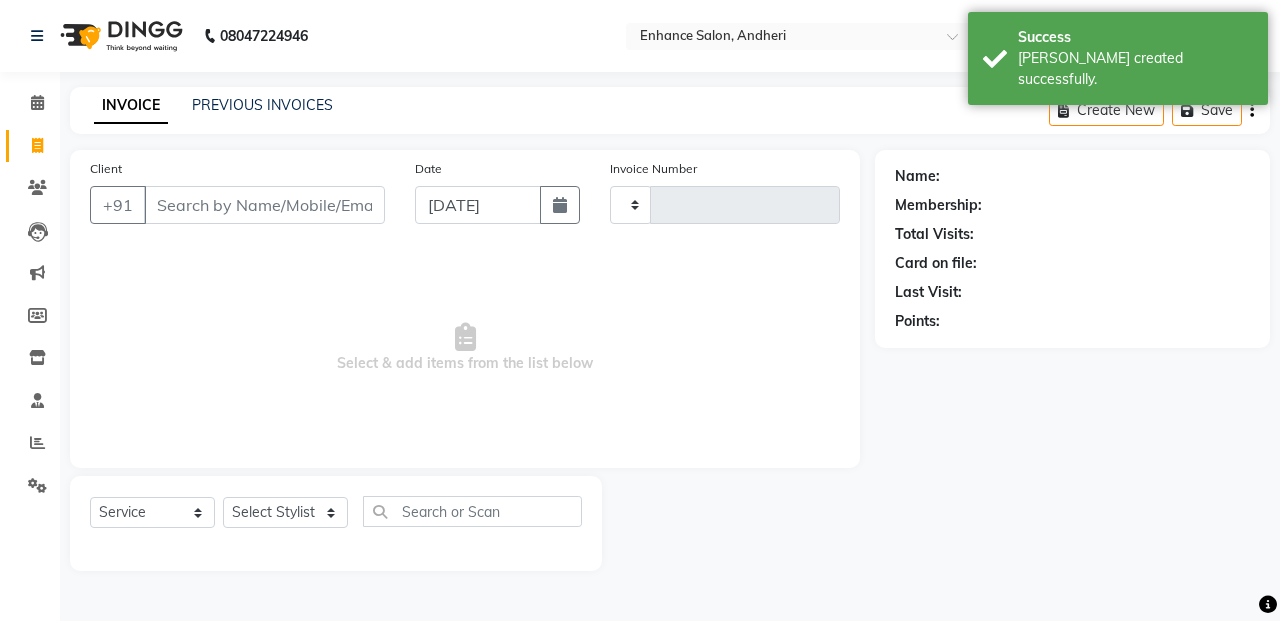 type on "1867" 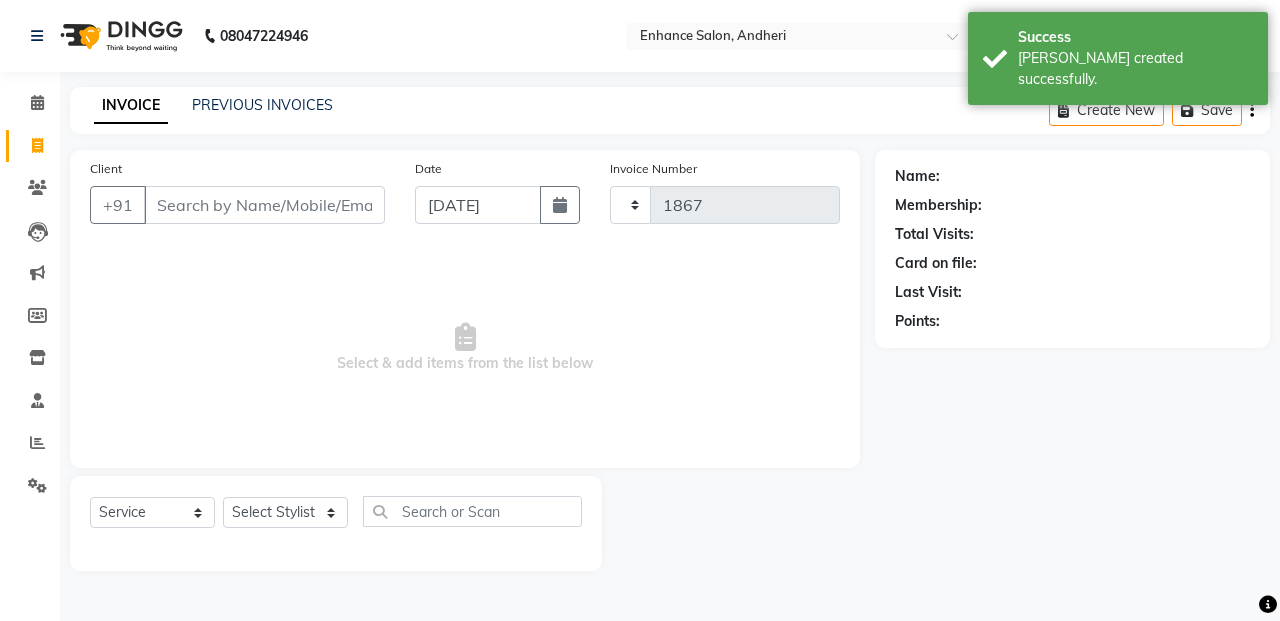 select on "7236" 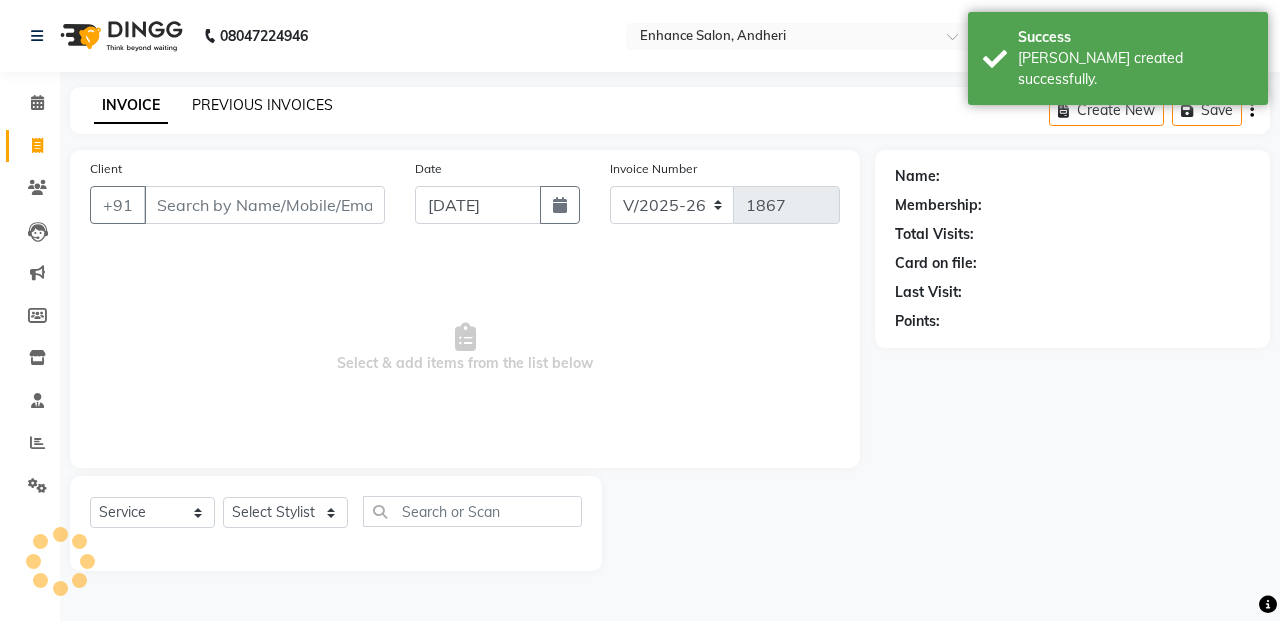 click on "PREVIOUS INVOICES" 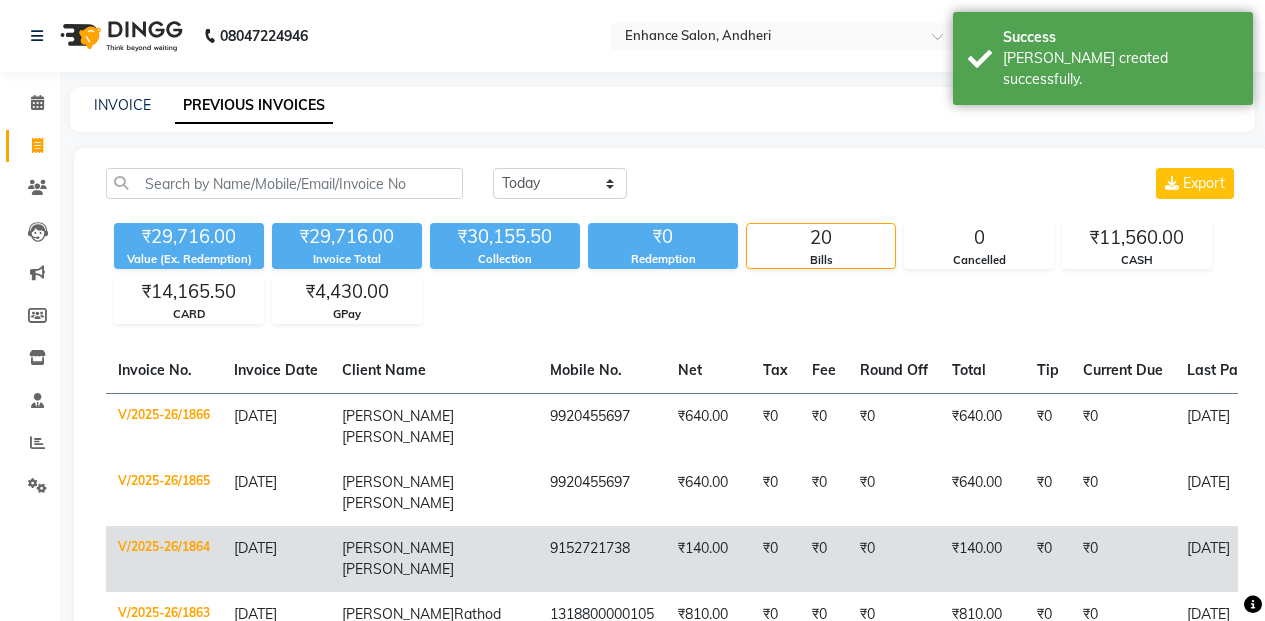 scroll, scrollTop: 100, scrollLeft: 0, axis: vertical 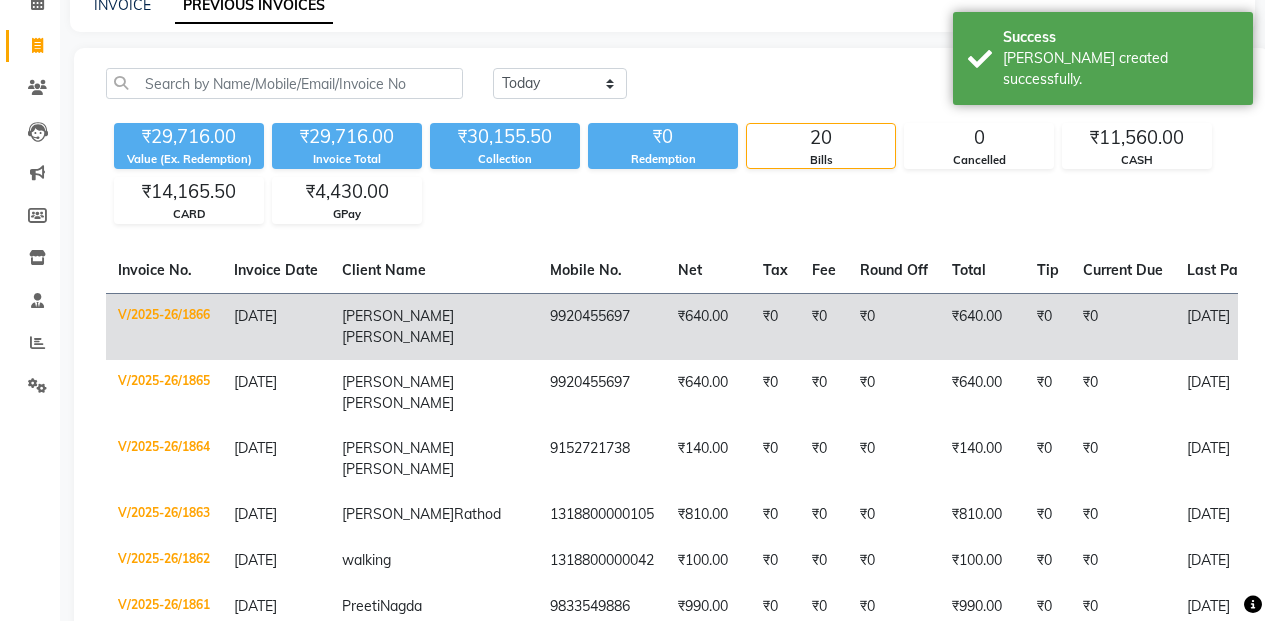 click on "₹640.00" 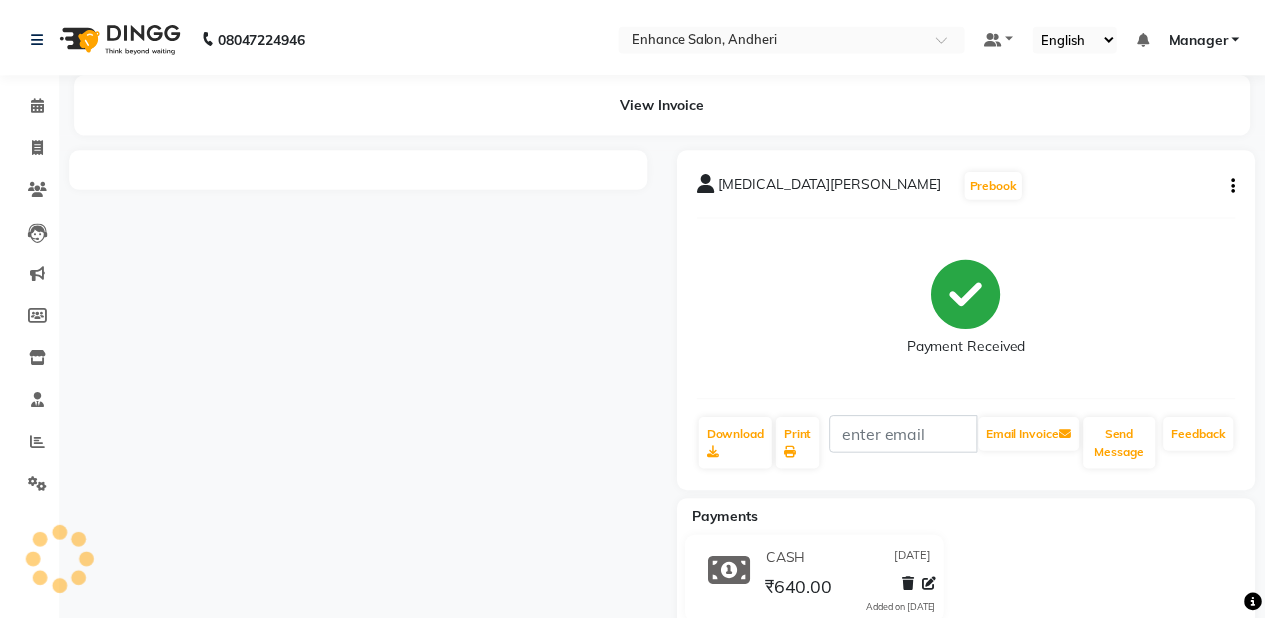 scroll, scrollTop: 0, scrollLeft: 0, axis: both 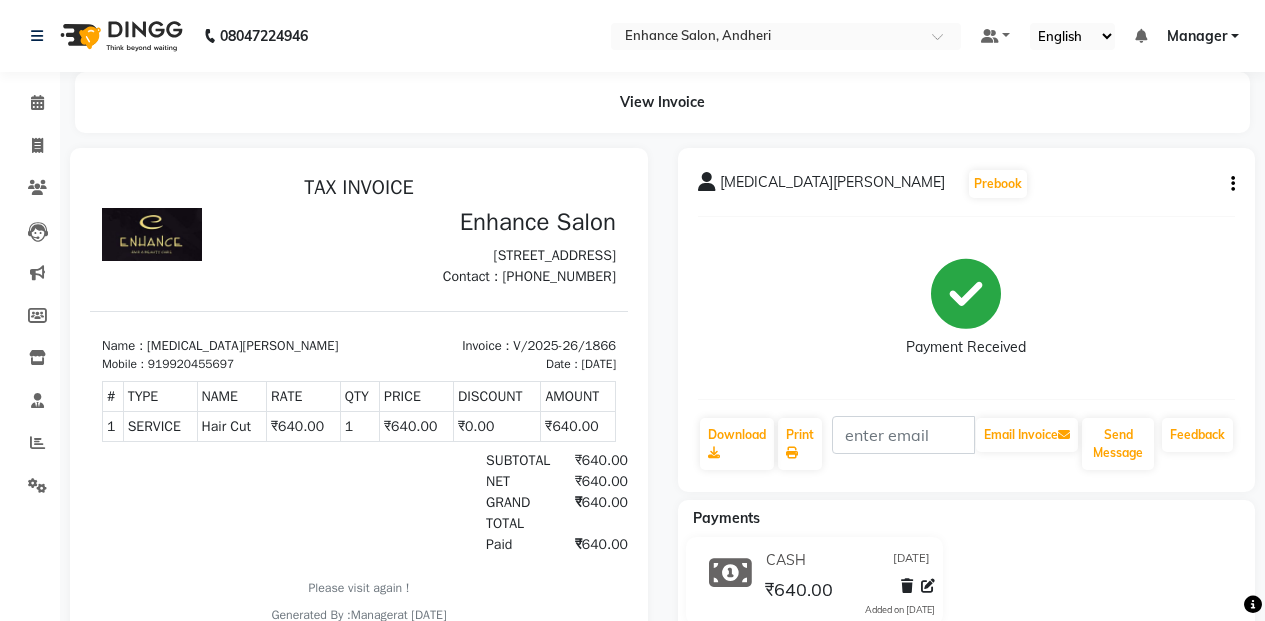 click 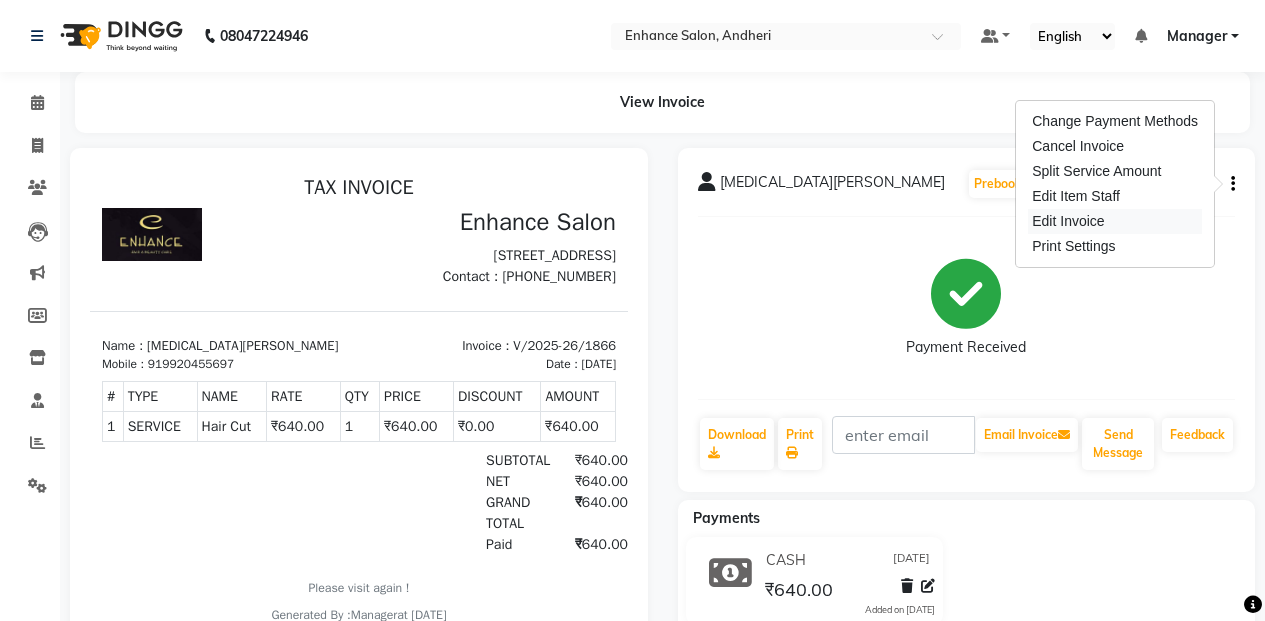 click on "Edit Invoice" at bounding box center [1115, 221] 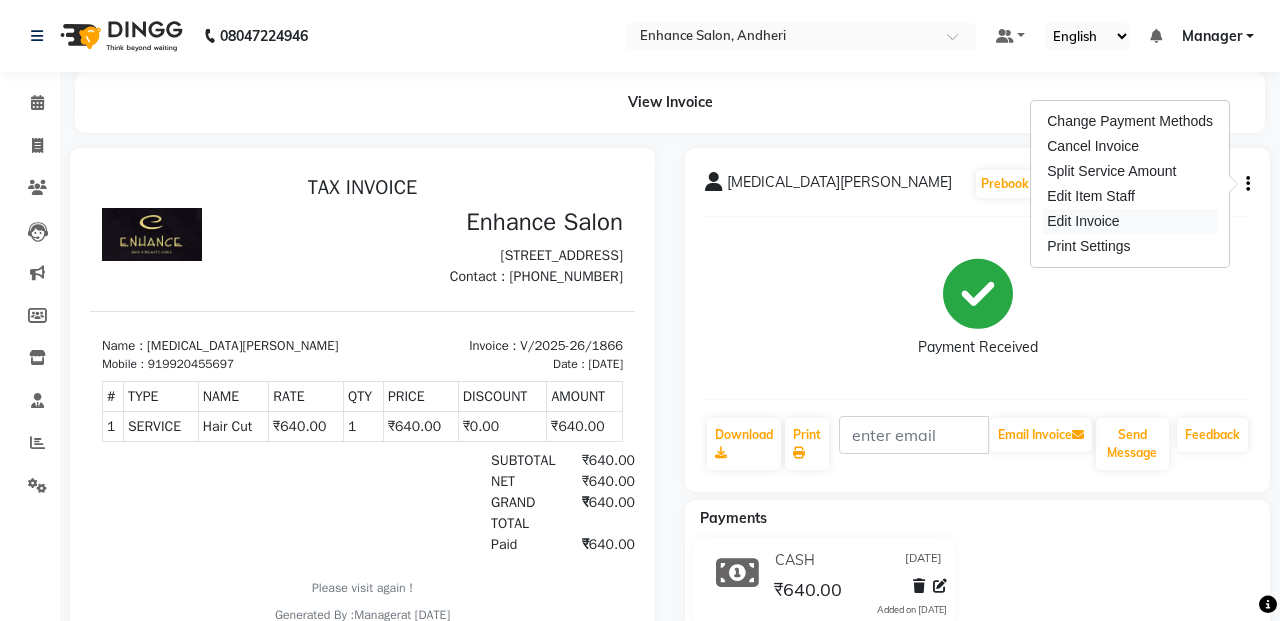select on "service" 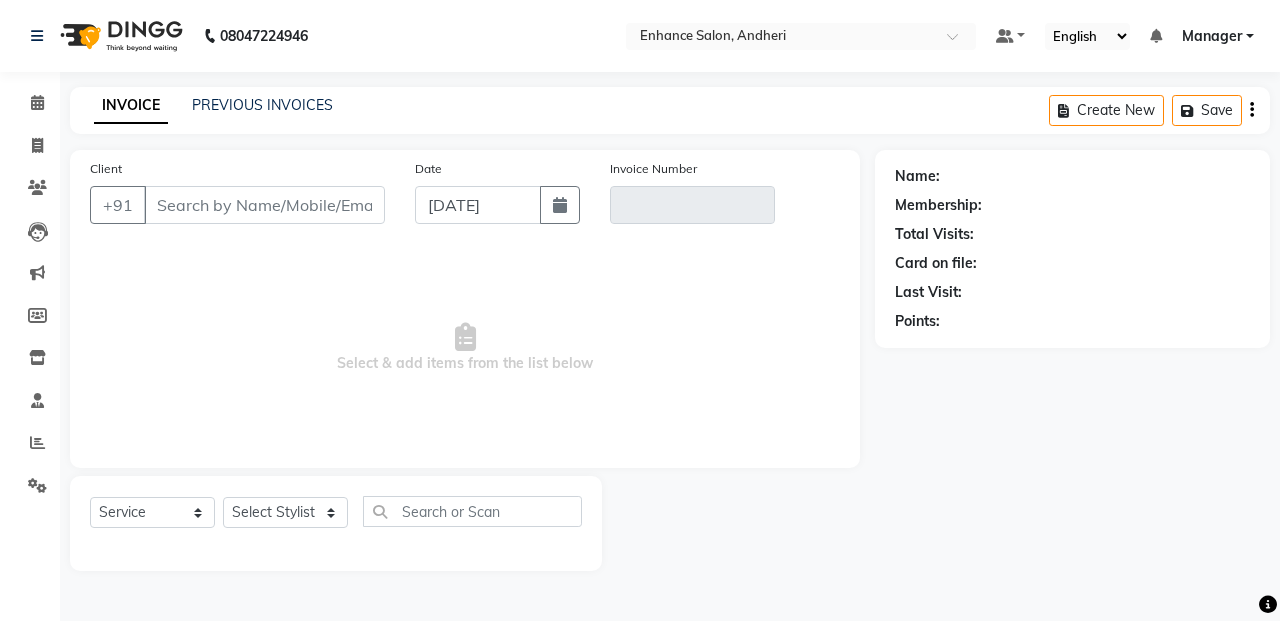 type on "9920455697" 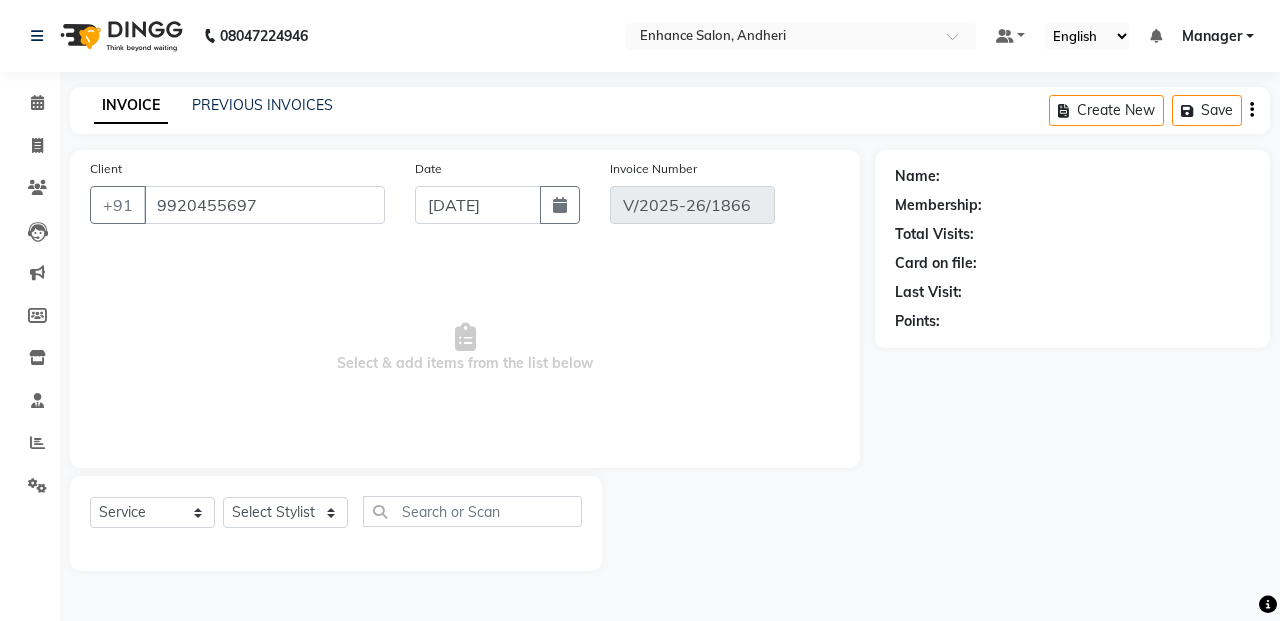 select on "select" 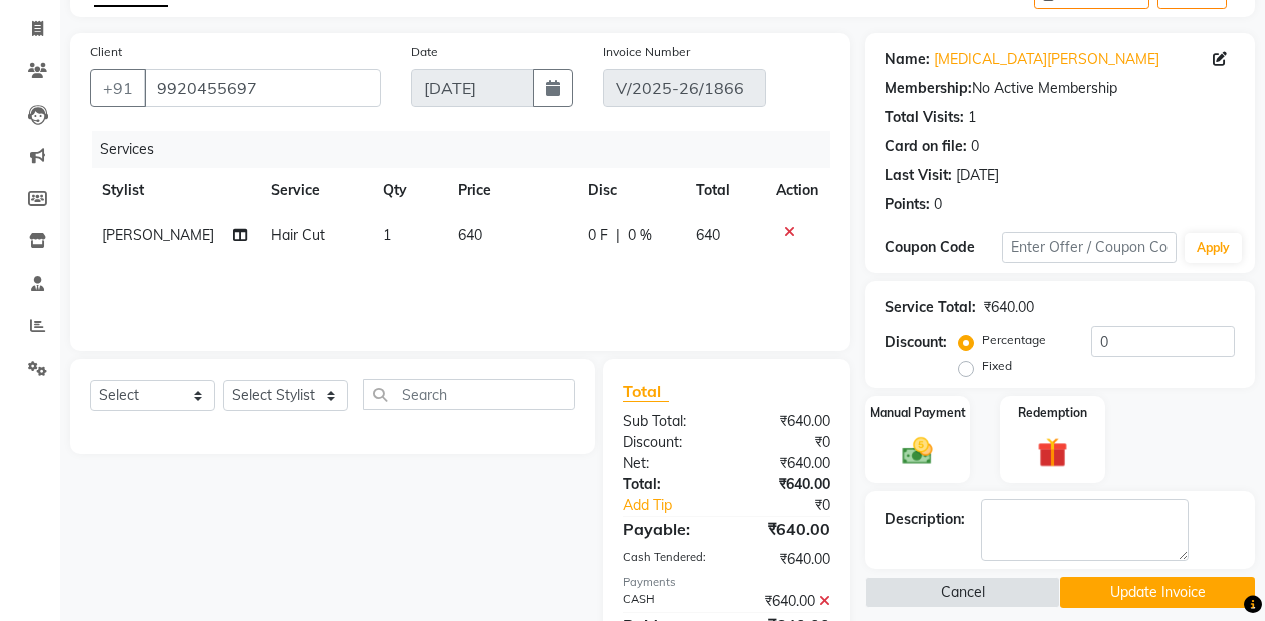 scroll, scrollTop: 0, scrollLeft: 0, axis: both 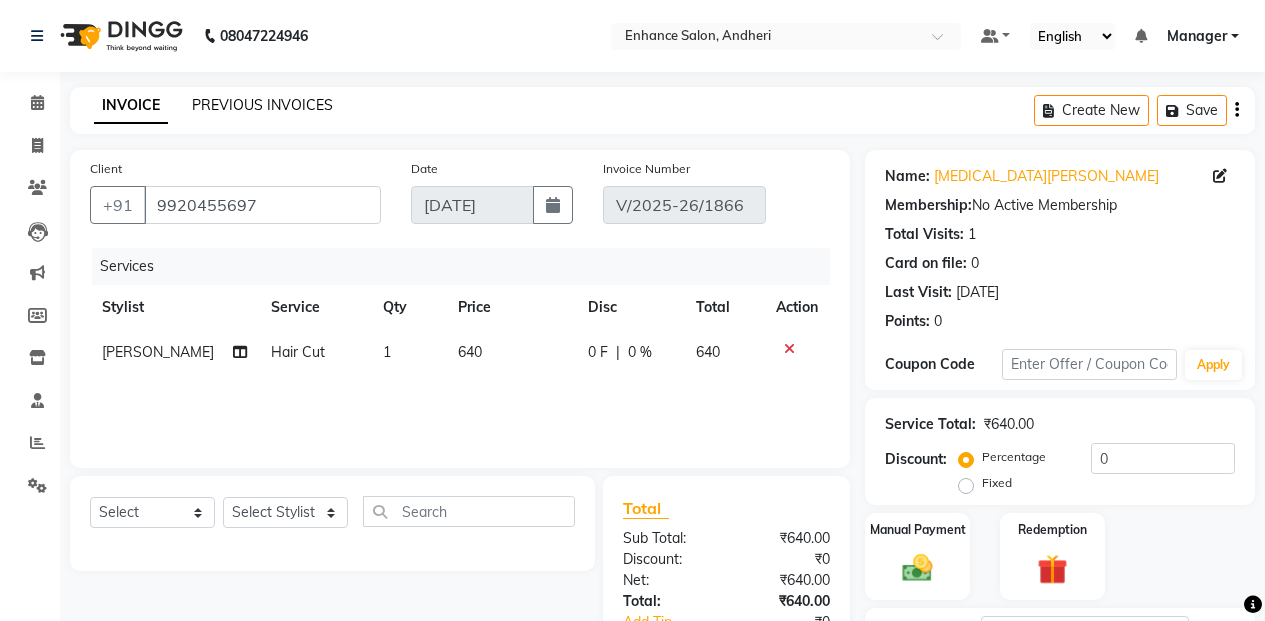 click on "PREVIOUS INVOICES" 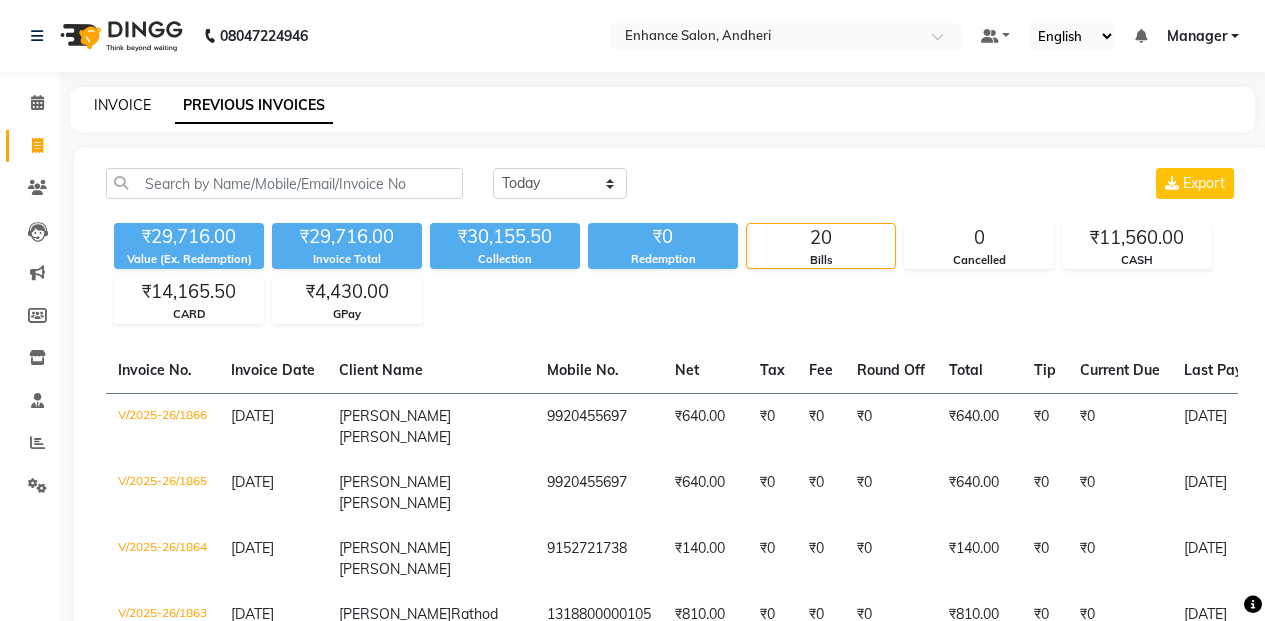 click on "INVOICE" 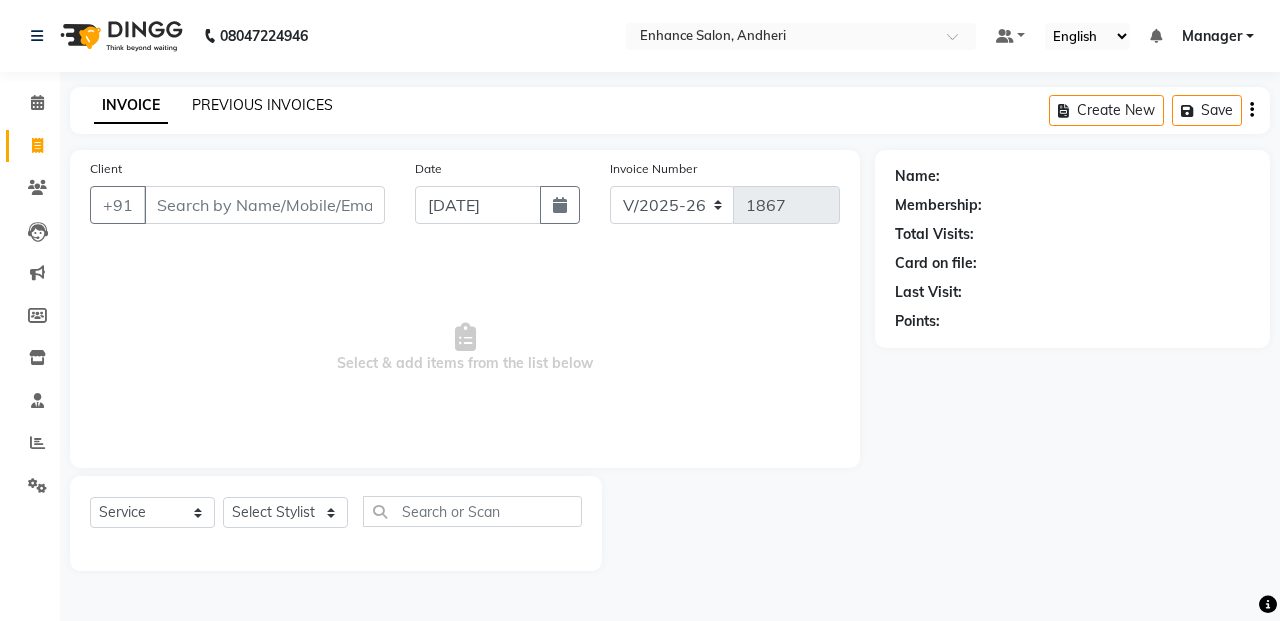 click on "PREVIOUS INVOICES" 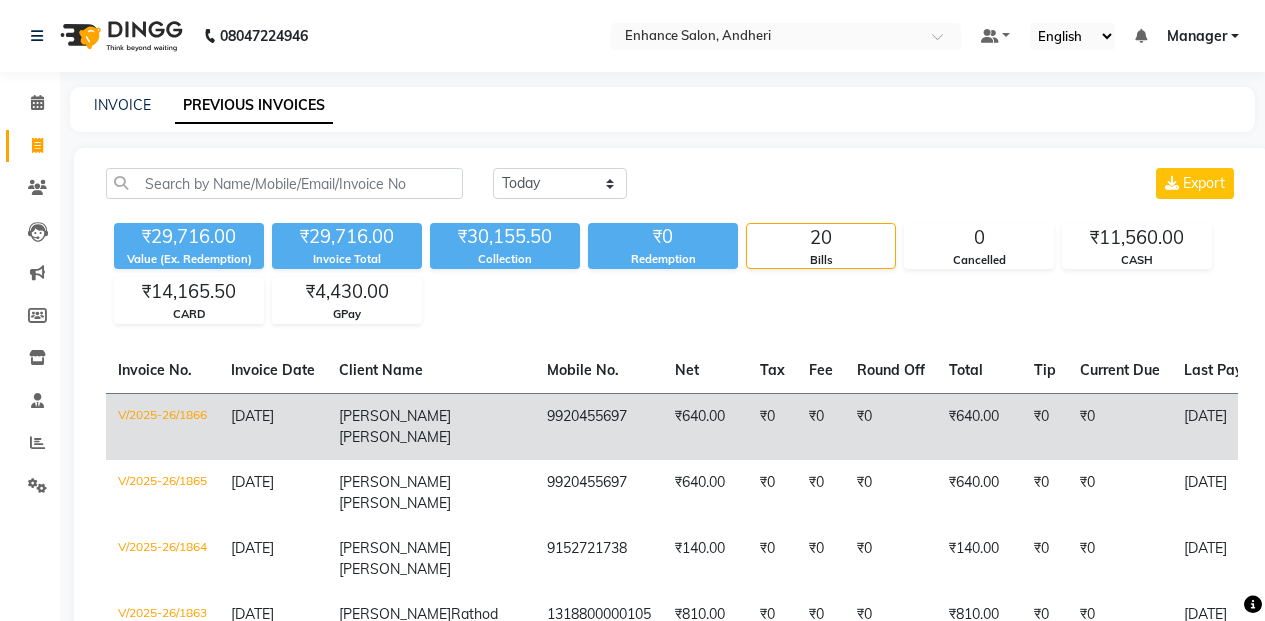 click on "₹0" 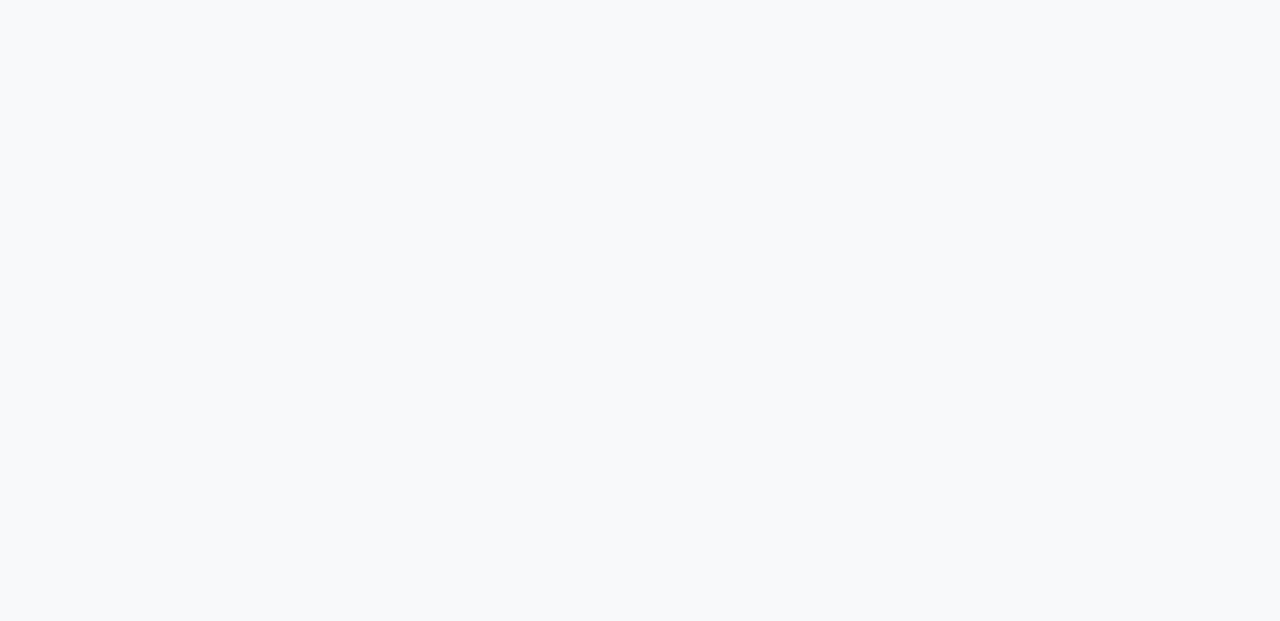 scroll, scrollTop: 0, scrollLeft: 0, axis: both 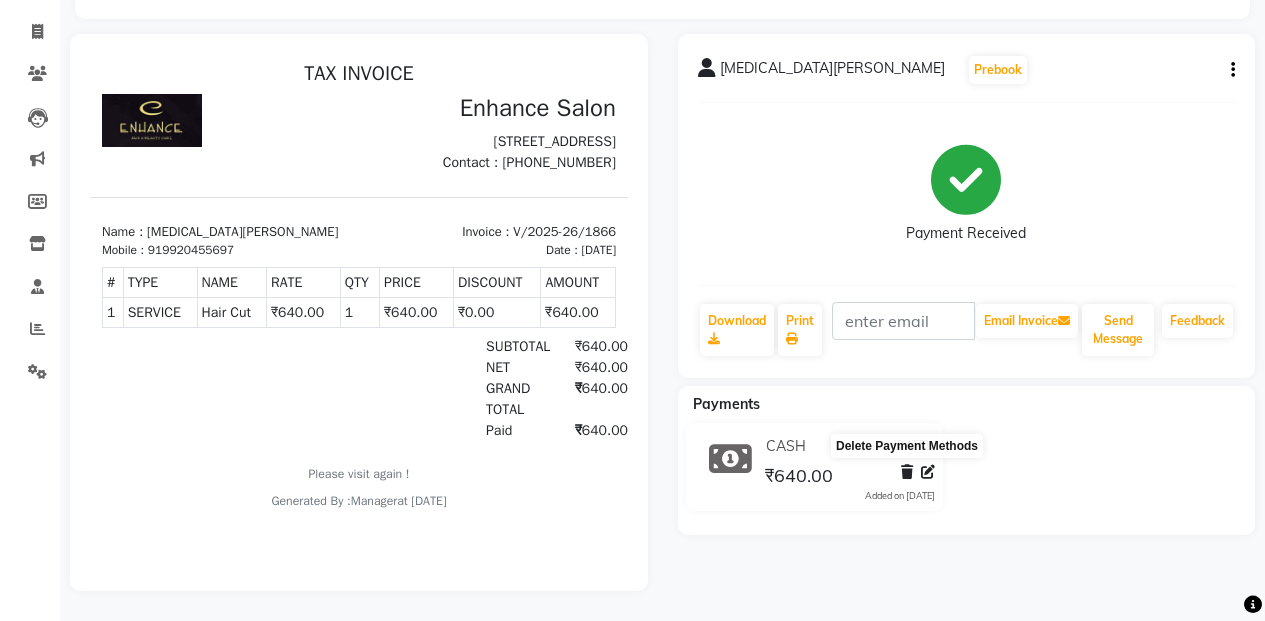 click 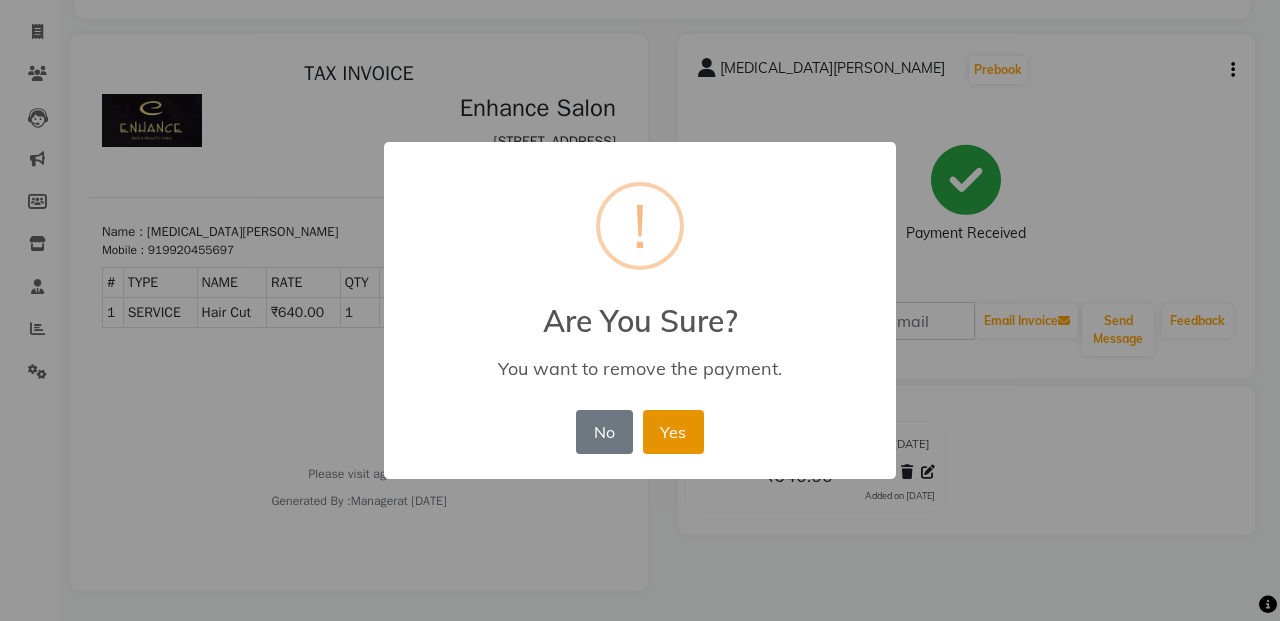 click on "Yes" at bounding box center (673, 432) 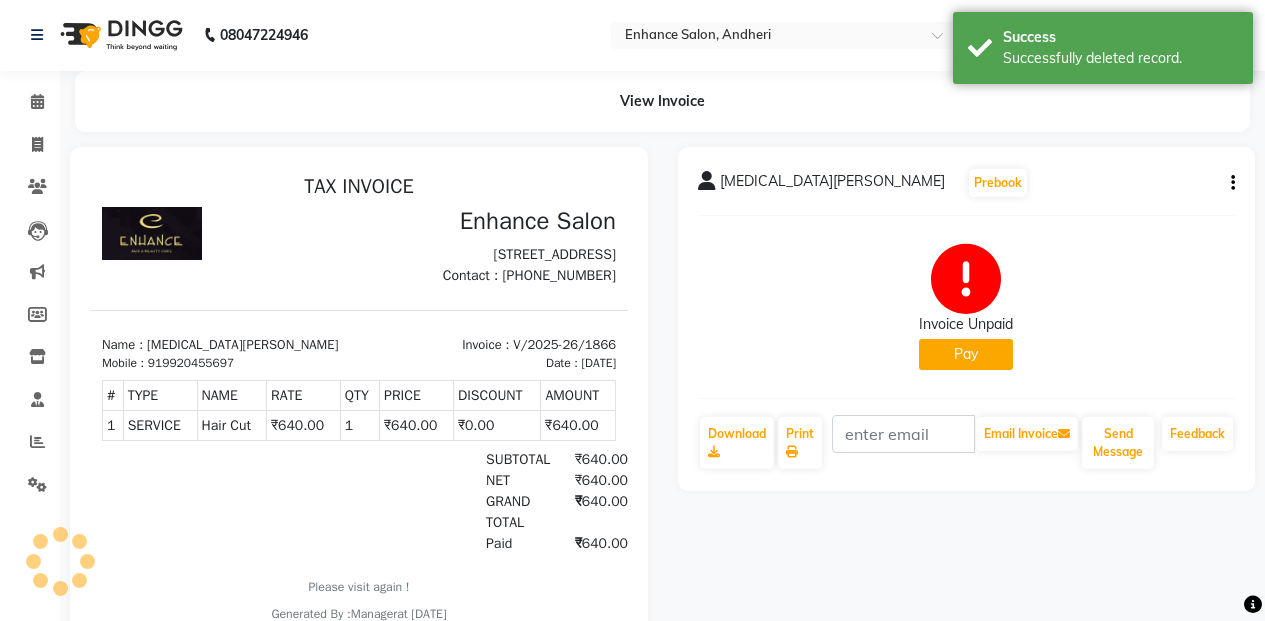 scroll, scrollTop: 0, scrollLeft: 0, axis: both 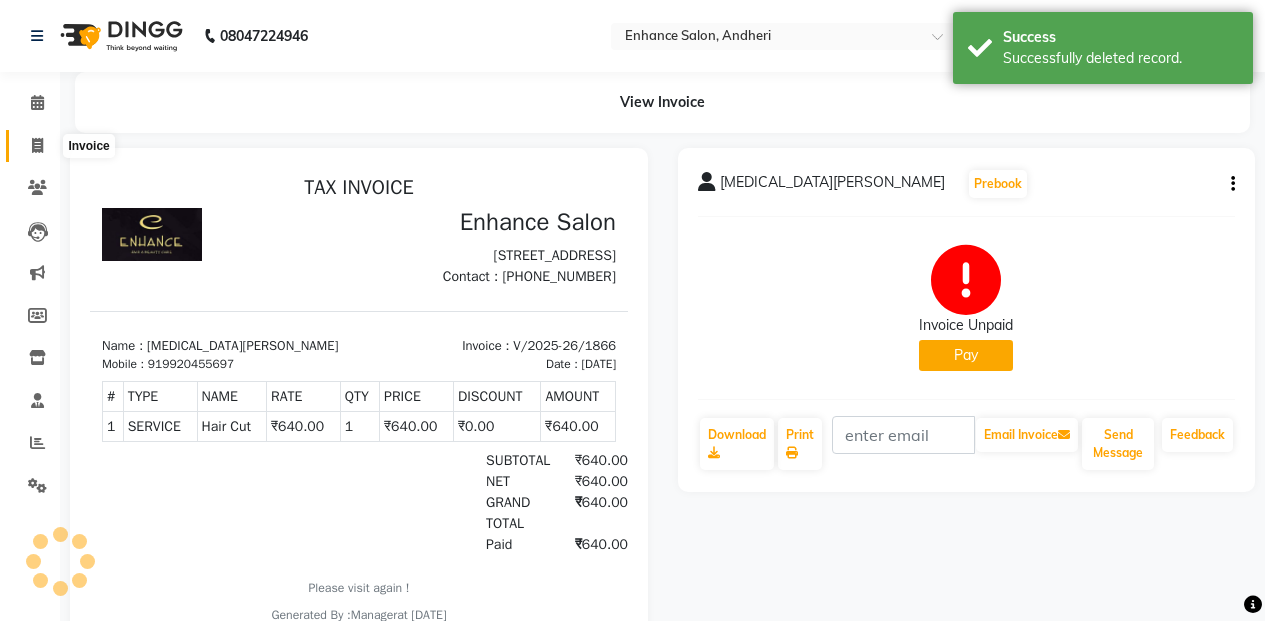 click 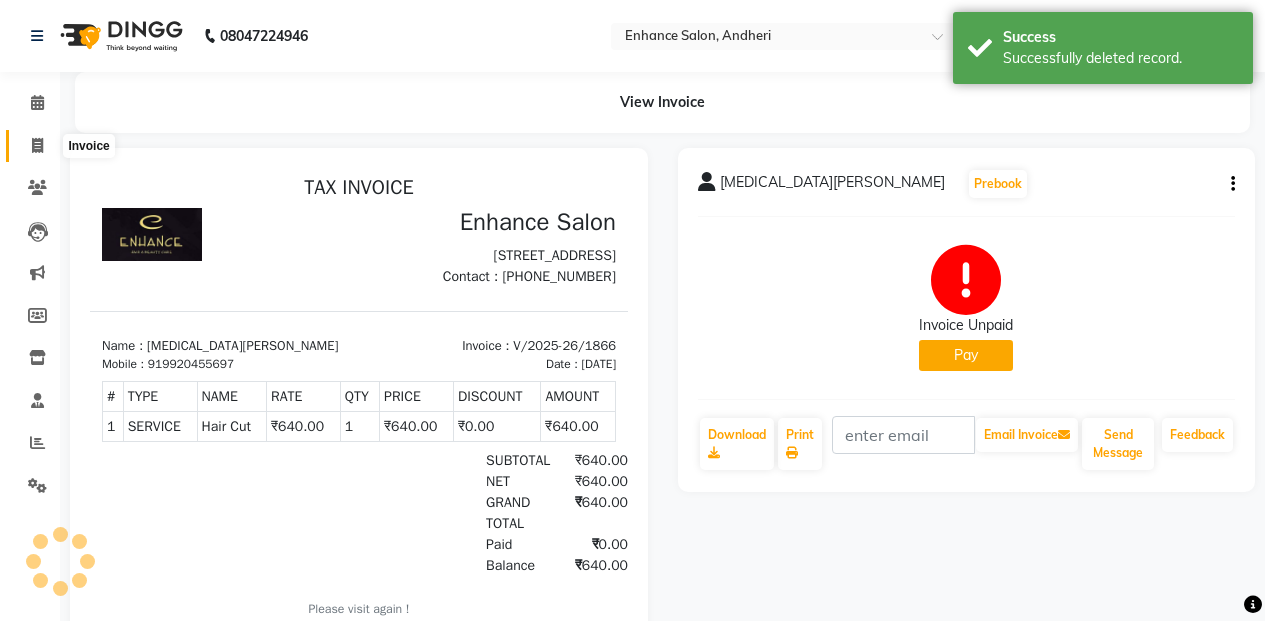 select on "service" 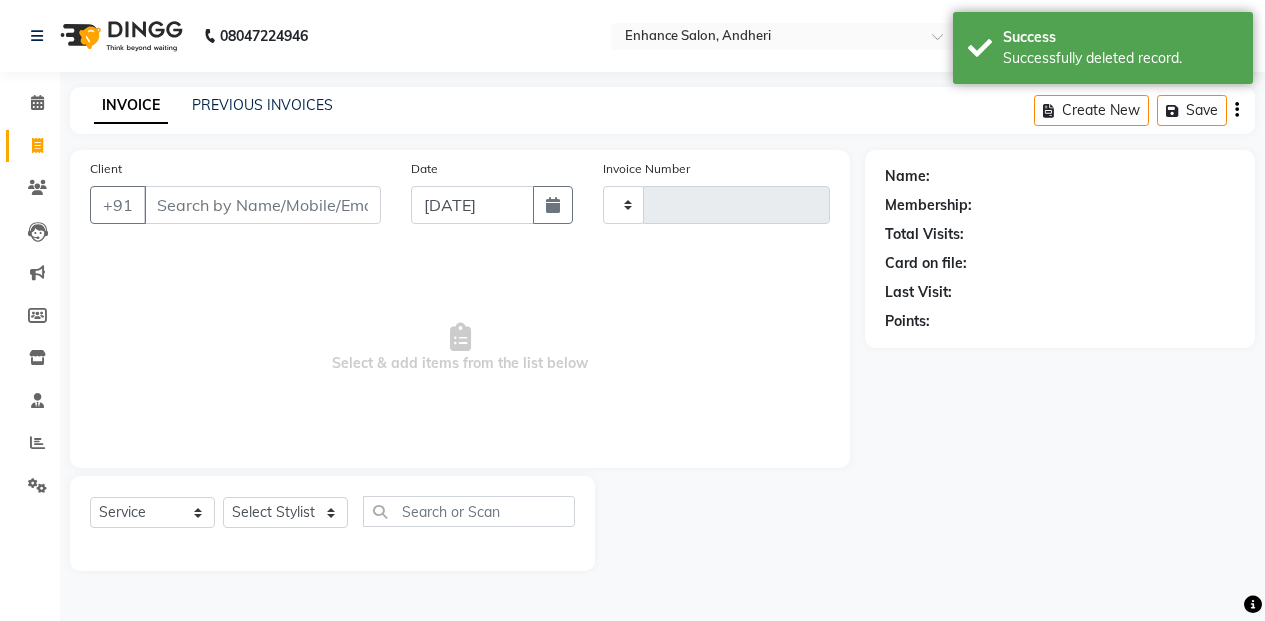 type on "1867" 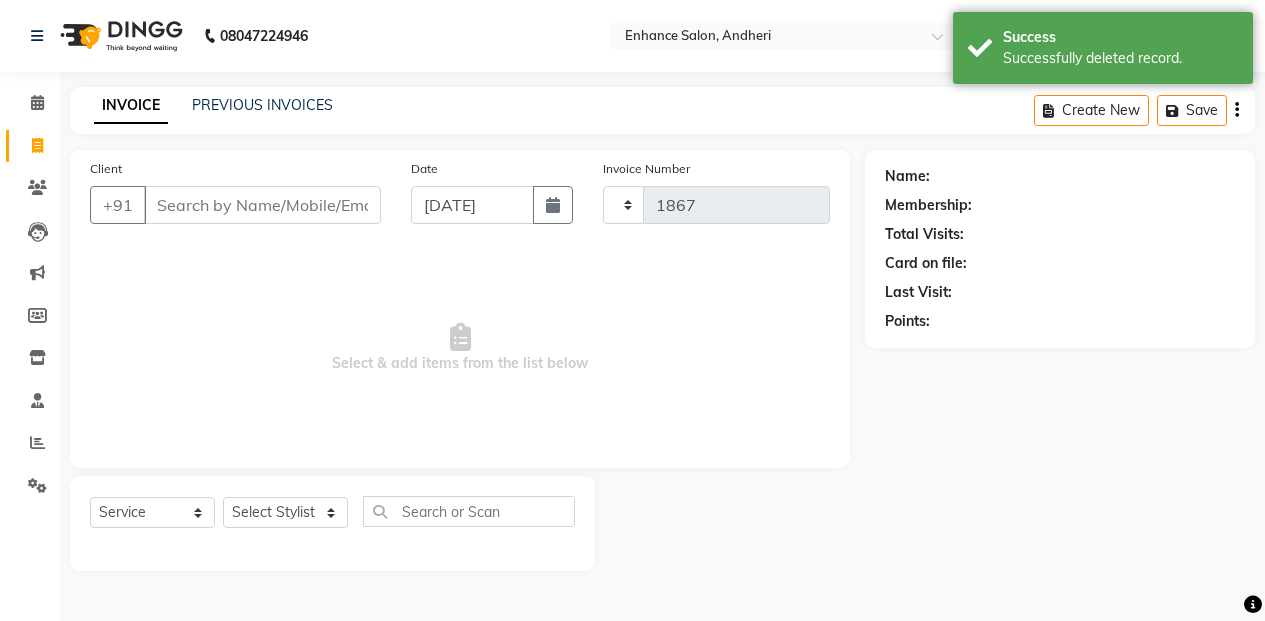 select on "7236" 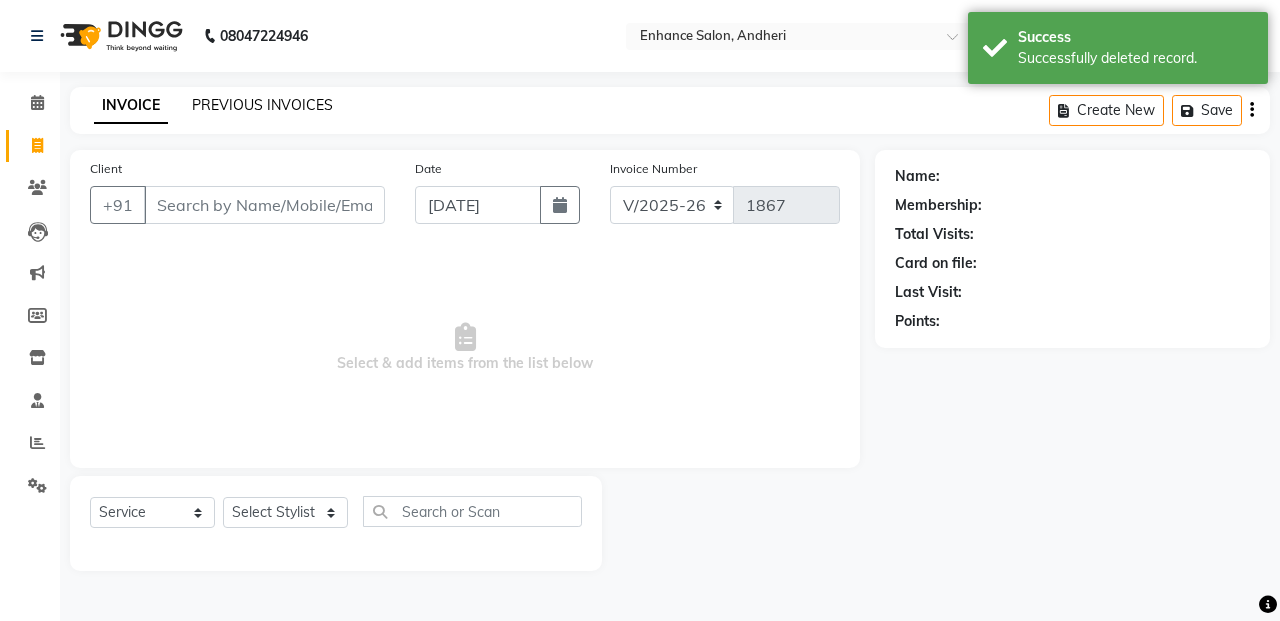 click on "PREVIOUS INVOICES" 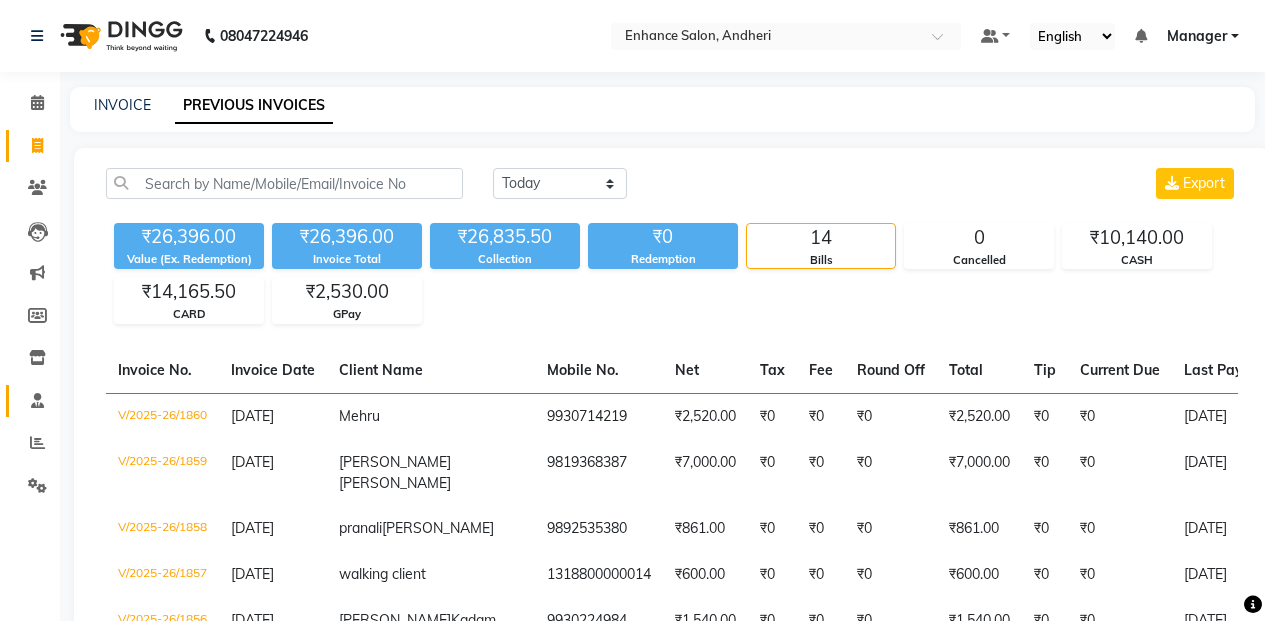 scroll, scrollTop: 183, scrollLeft: 0, axis: vertical 